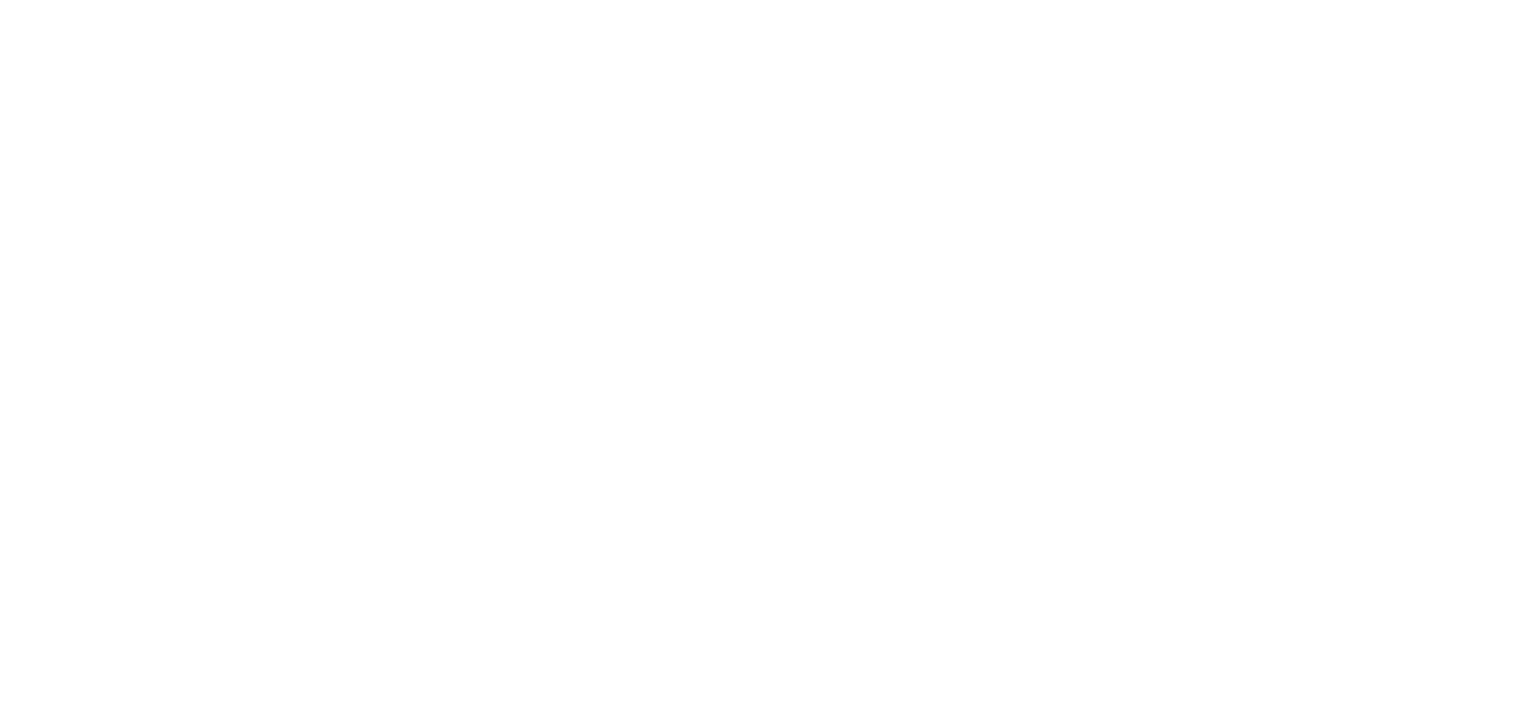 scroll, scrollTop: 0, scrollLeft: 0, axis: both 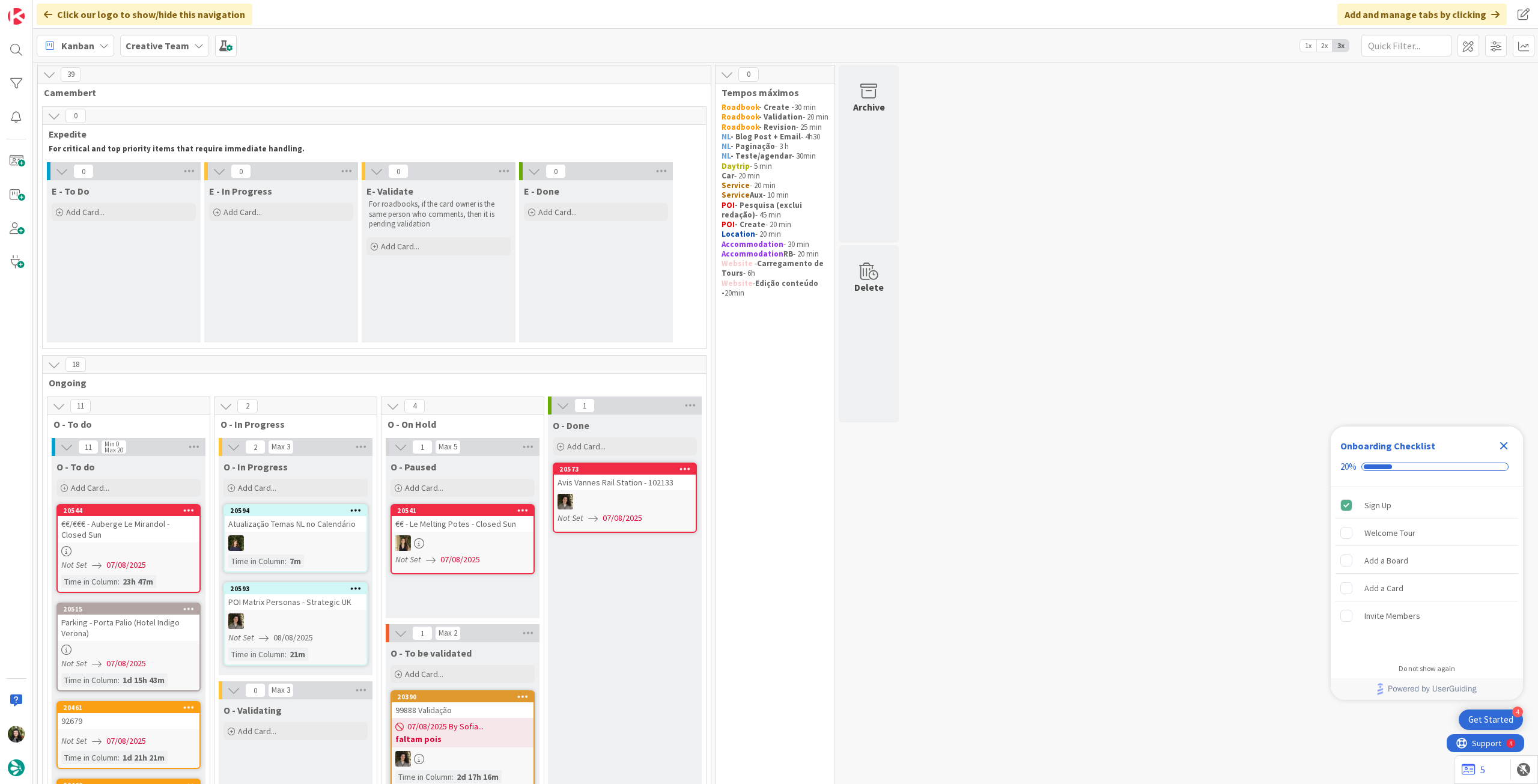 click 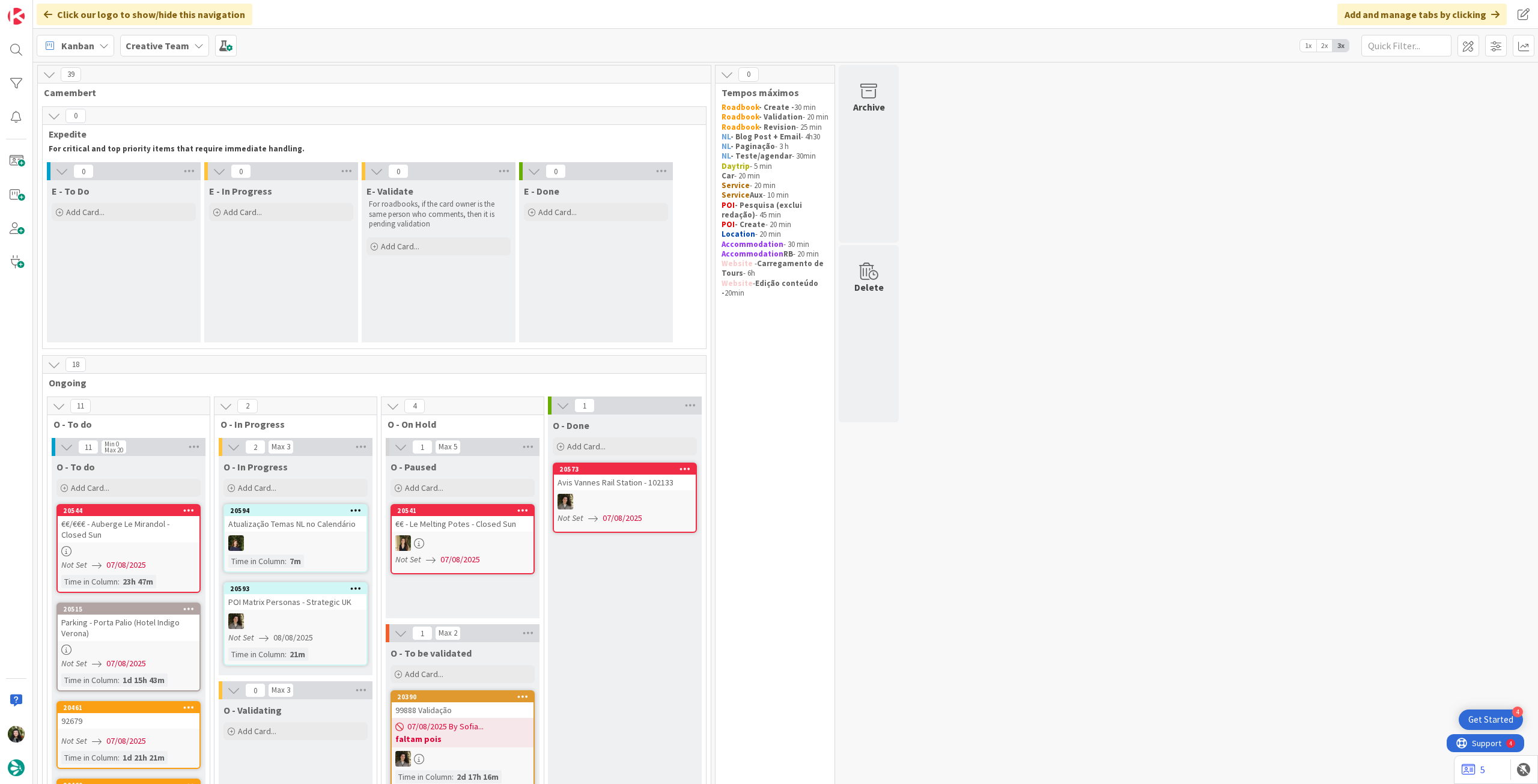 scroll, scrollTop: 0, scrollLeft: 0, axis: both 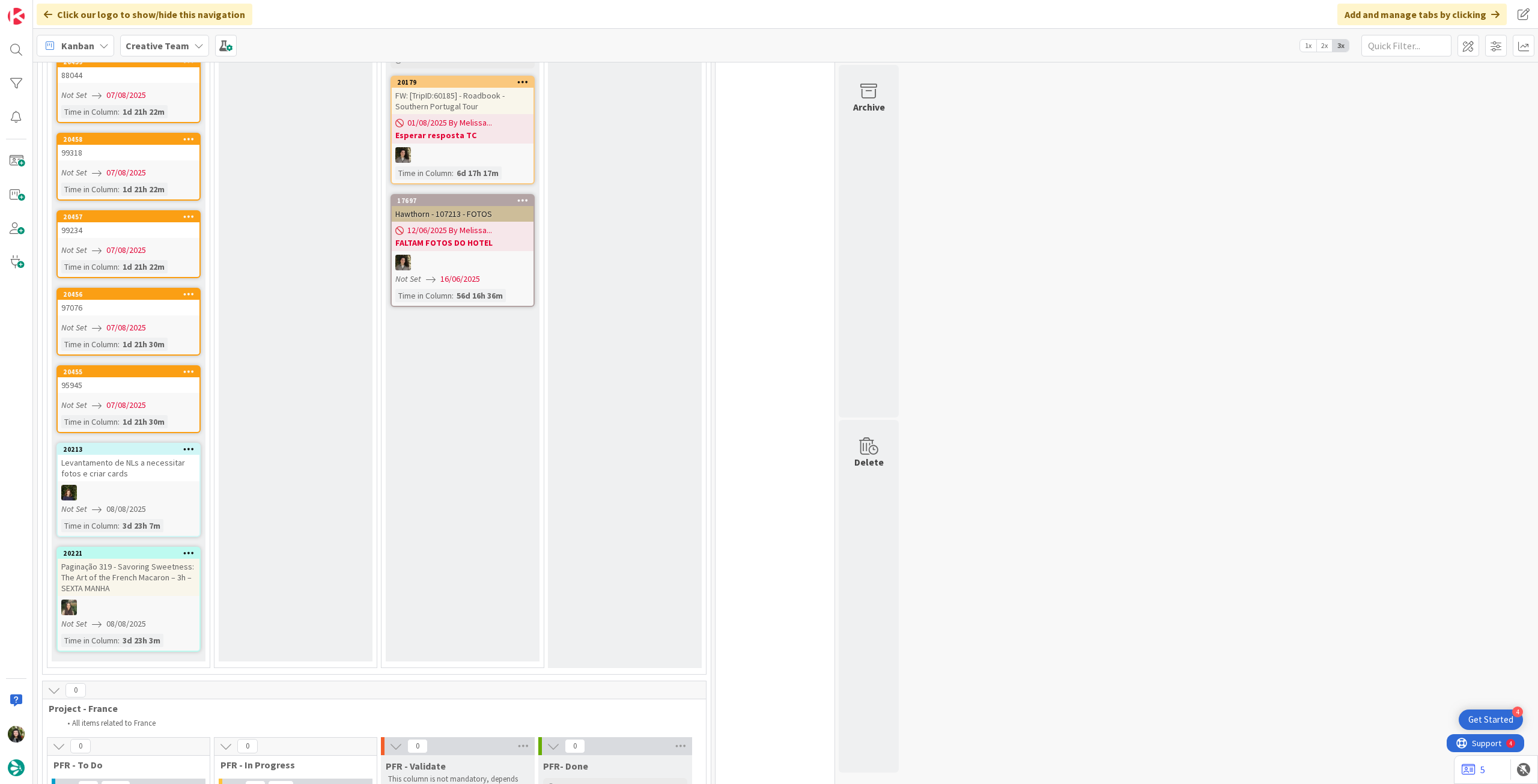 click on "11 O - To do 11 Min 0 Max 20 O - To do Add Card... 20544 €€/€€€ - Auberge Le Mirandol - Closed Sun Not Set 07/08/2025 Time in Column : 23h 47m 20515 Parking - Porta Palio (Hotel Indigo Verona) Not Set 07/08/2025 Time in Column : 1d 15h 43m 20461 92679
Not Set 07/08/2025 Time in Column : 1d 21h 21m 20460 90375 Not Set 07/08/2025 Time in Column : 1d 21h 22m 20459 88044 Not Set 07/08/2025 Time in Column : 1d 21h 22m 20458 99318 Not Set 07/08/2025 Time in Column : 1d 21h 22m 20457 99234 Not Set 07/08/2025 Time in Column : 1d 21h 22m 20456 97076 Not Set 07/08/2025 Time in Column : 1d 21h 30m 20455 95945 Not Set 07/08/2025 Time in Column : 1d 21h 30m 20213 Levantamento de NLs a necessitar fotos e criar cards   Not Set 08/08/2025 Time in Column : 3d 23h 7m 20221 Paginação 319 - Savoring Sweetness: The Art of the French Macaron – 3h – SEXTA MANHA Not Set 08/08/2025 Time in Column : 3d 23h 3m" at bounding box center [129, 135] 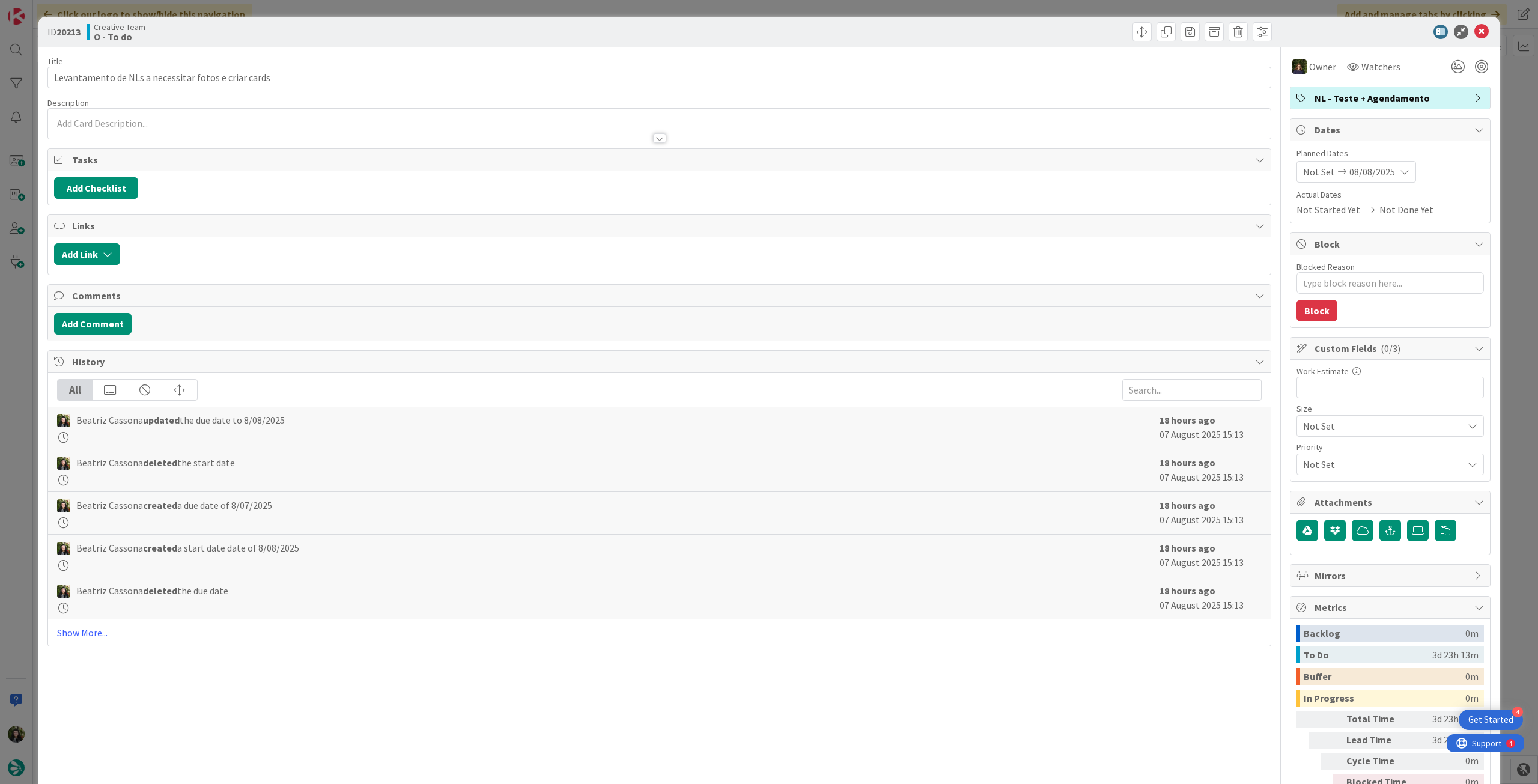 click on "Blocked Reason 0 / 256 Block" at bounding box center [1390, 291] 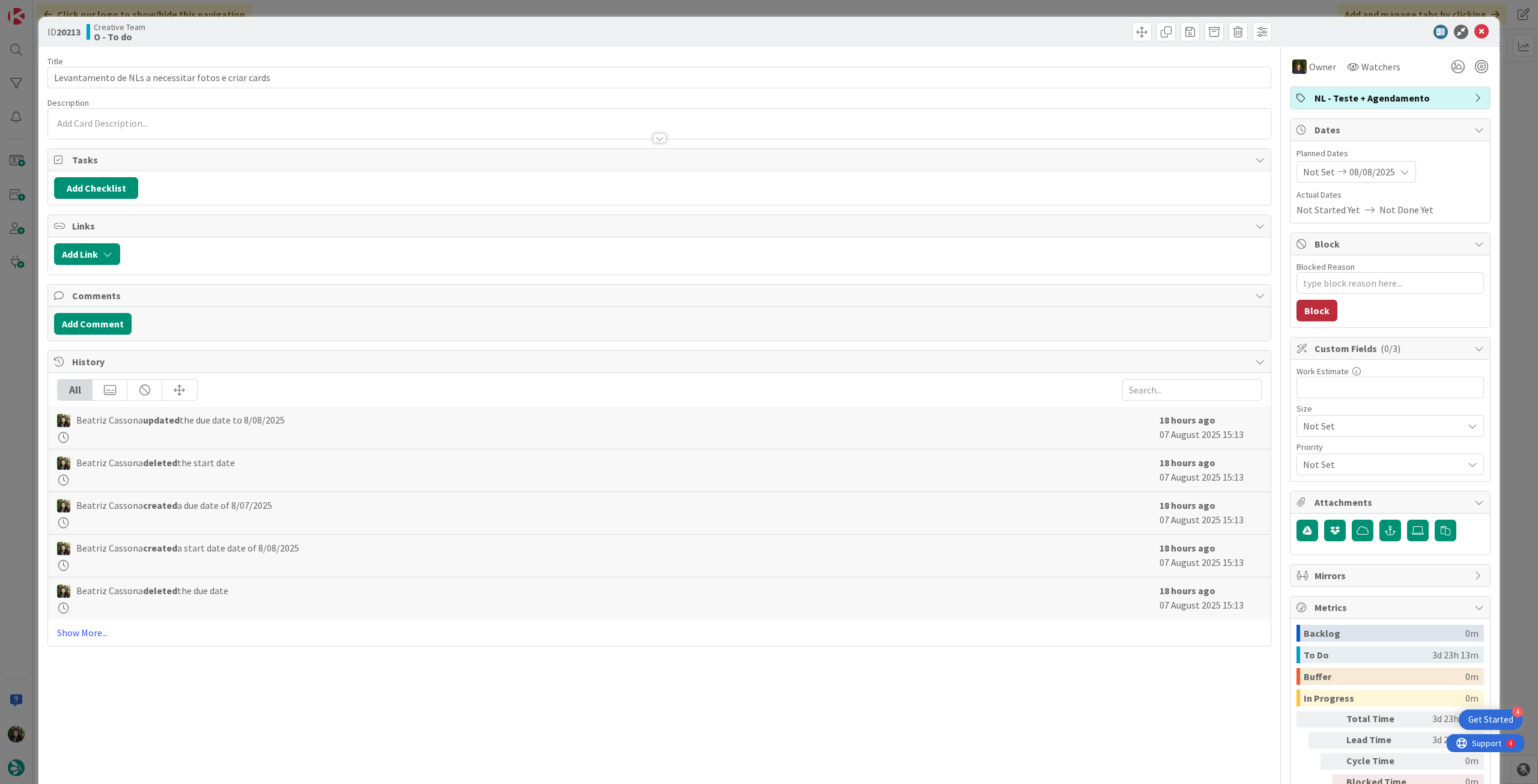 scroll, scrollTop: 0, scrollLeft: 0, axis: both 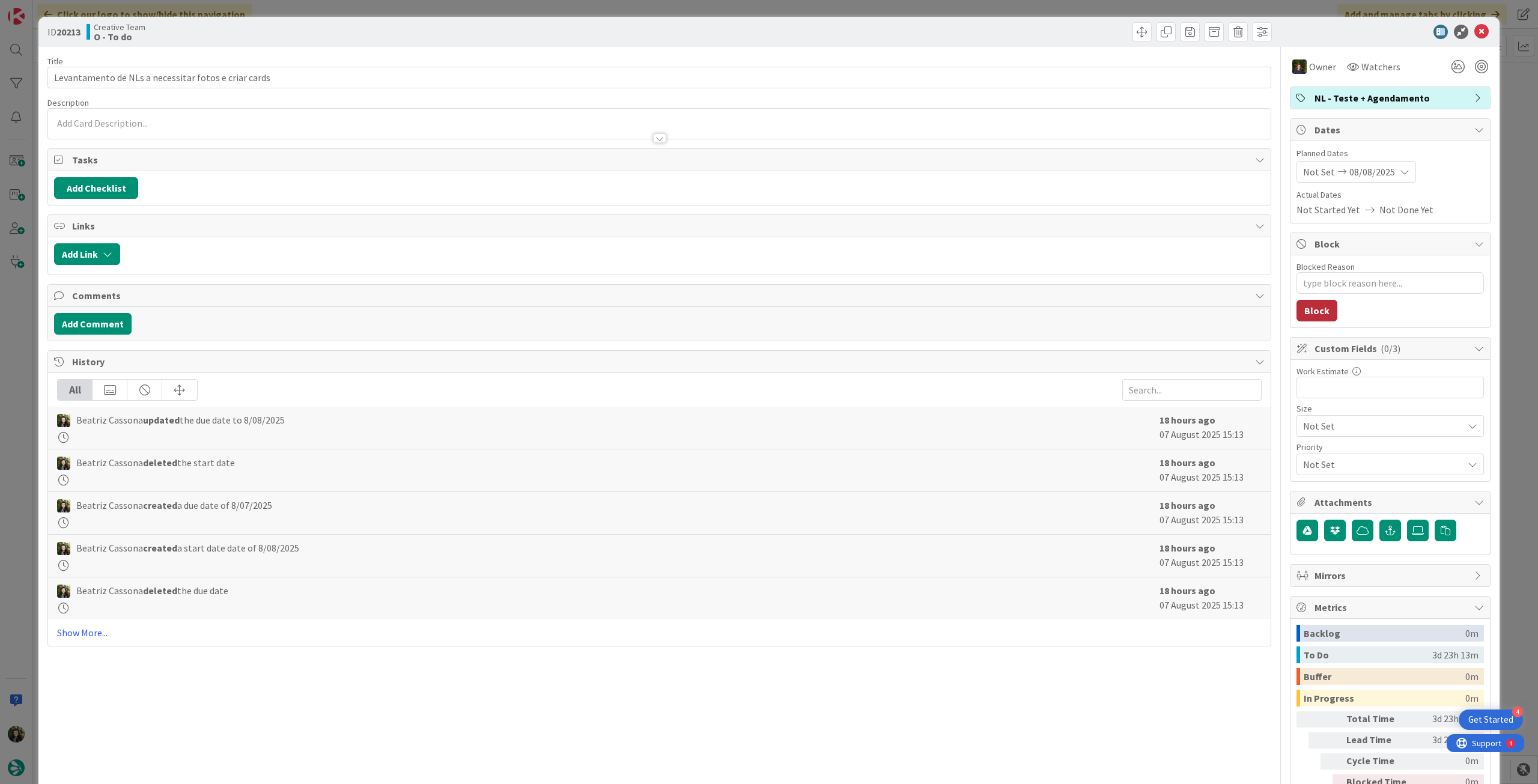 click on "Block" at bounding box center [1317, 311] 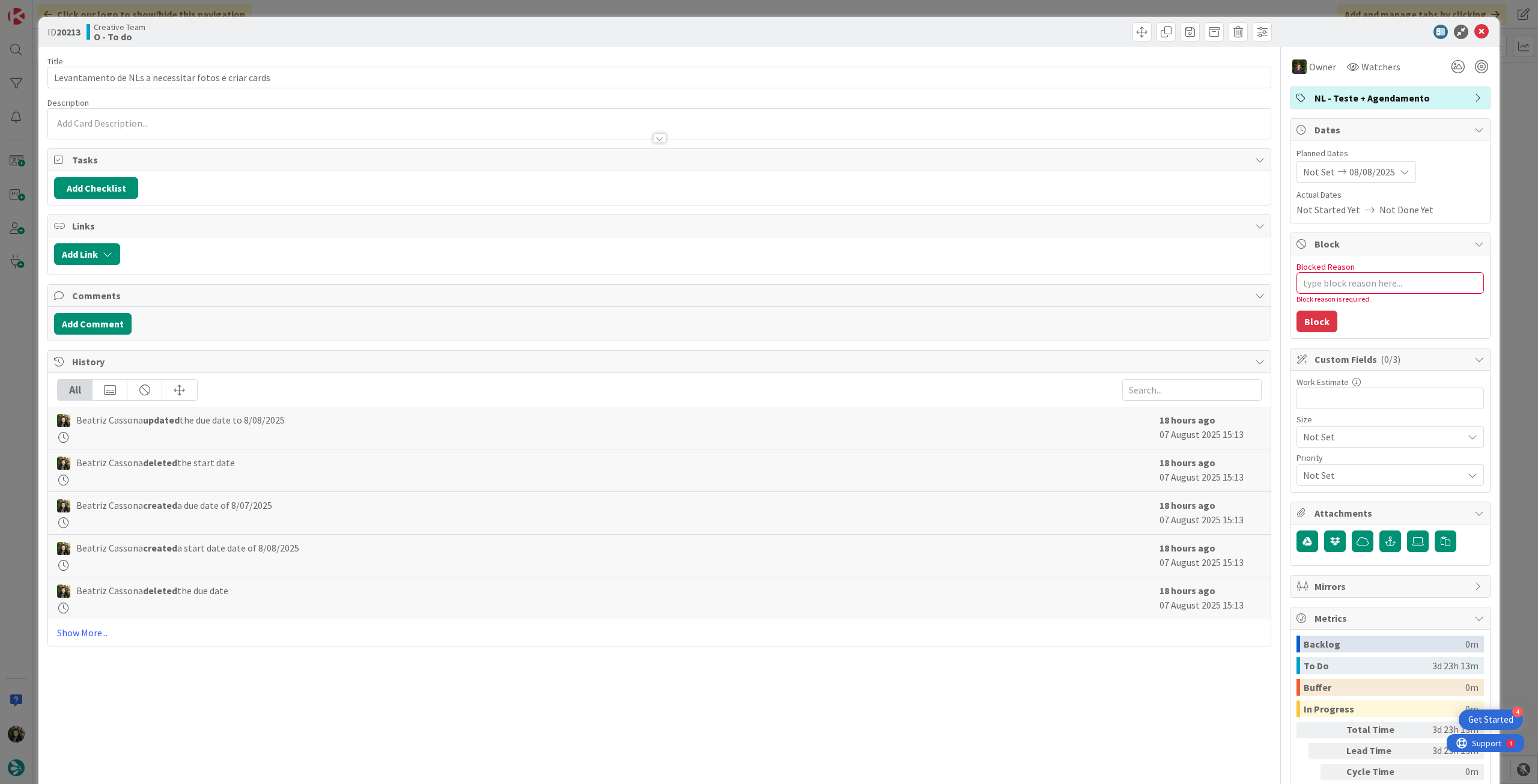 scroll, scrollTop: 0, scrollLeft: 0, axis: both 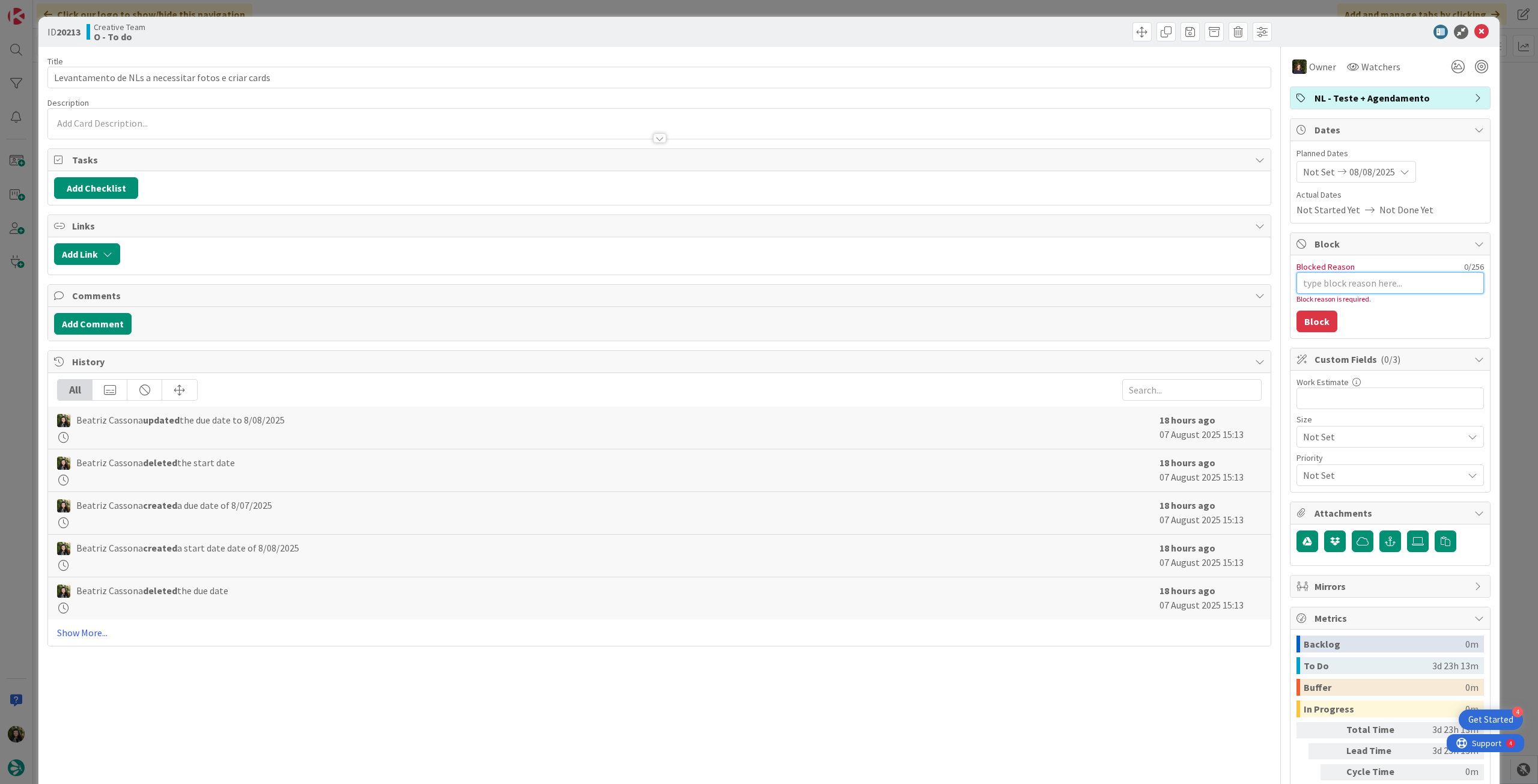 click on "Blocked Reason" at bounding box center [1390, 283] 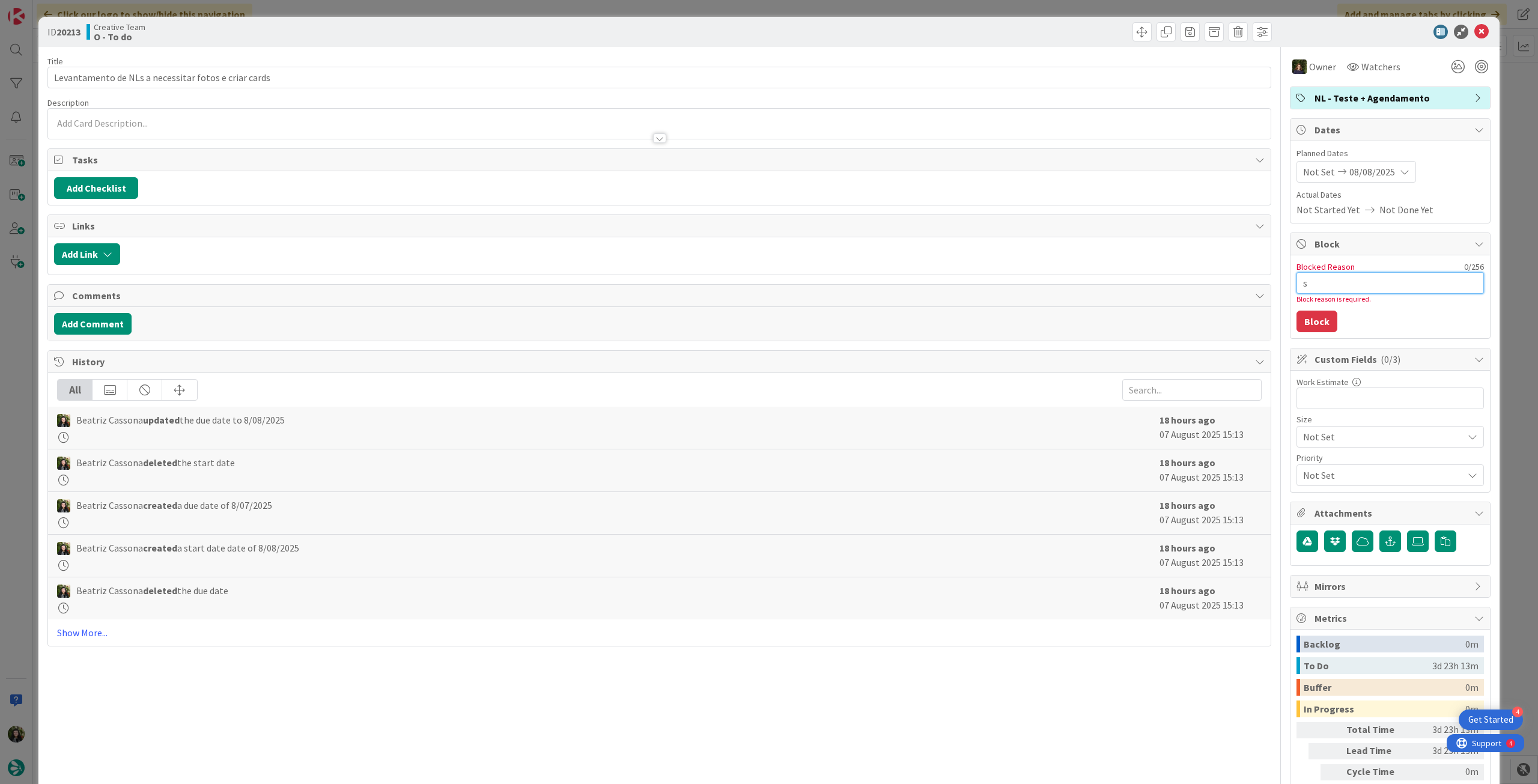type on "st" 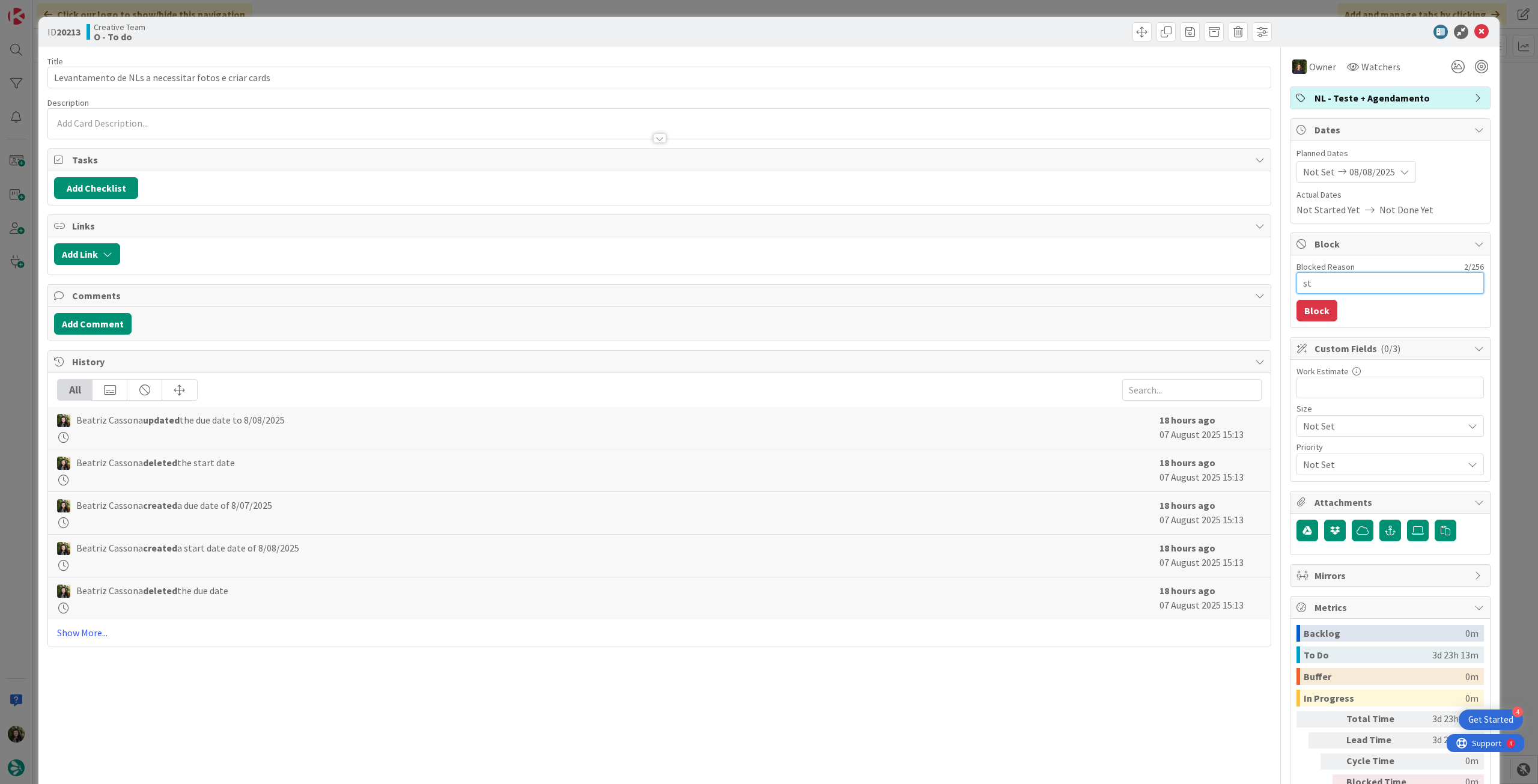 type on "sta" 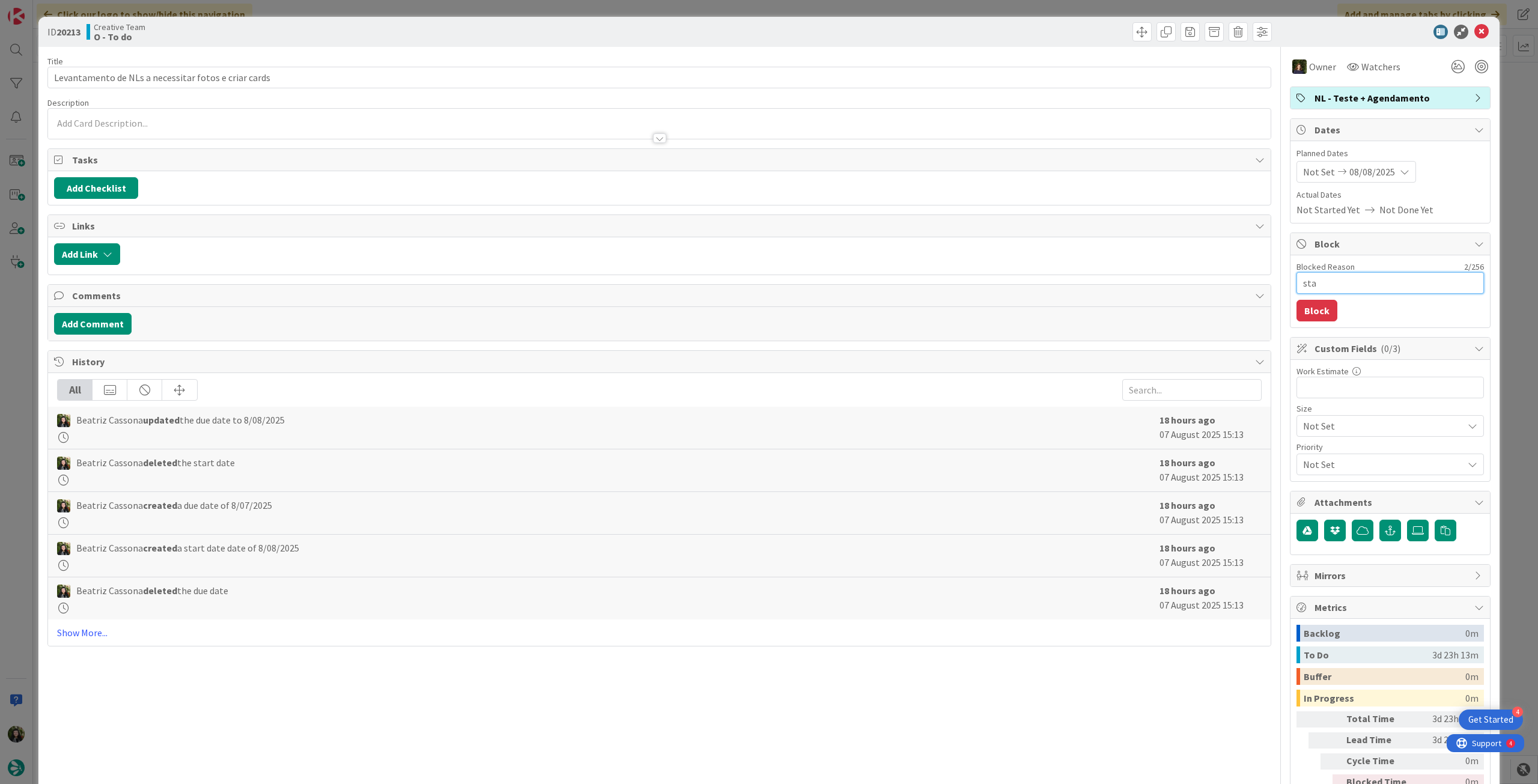 type on "stan" 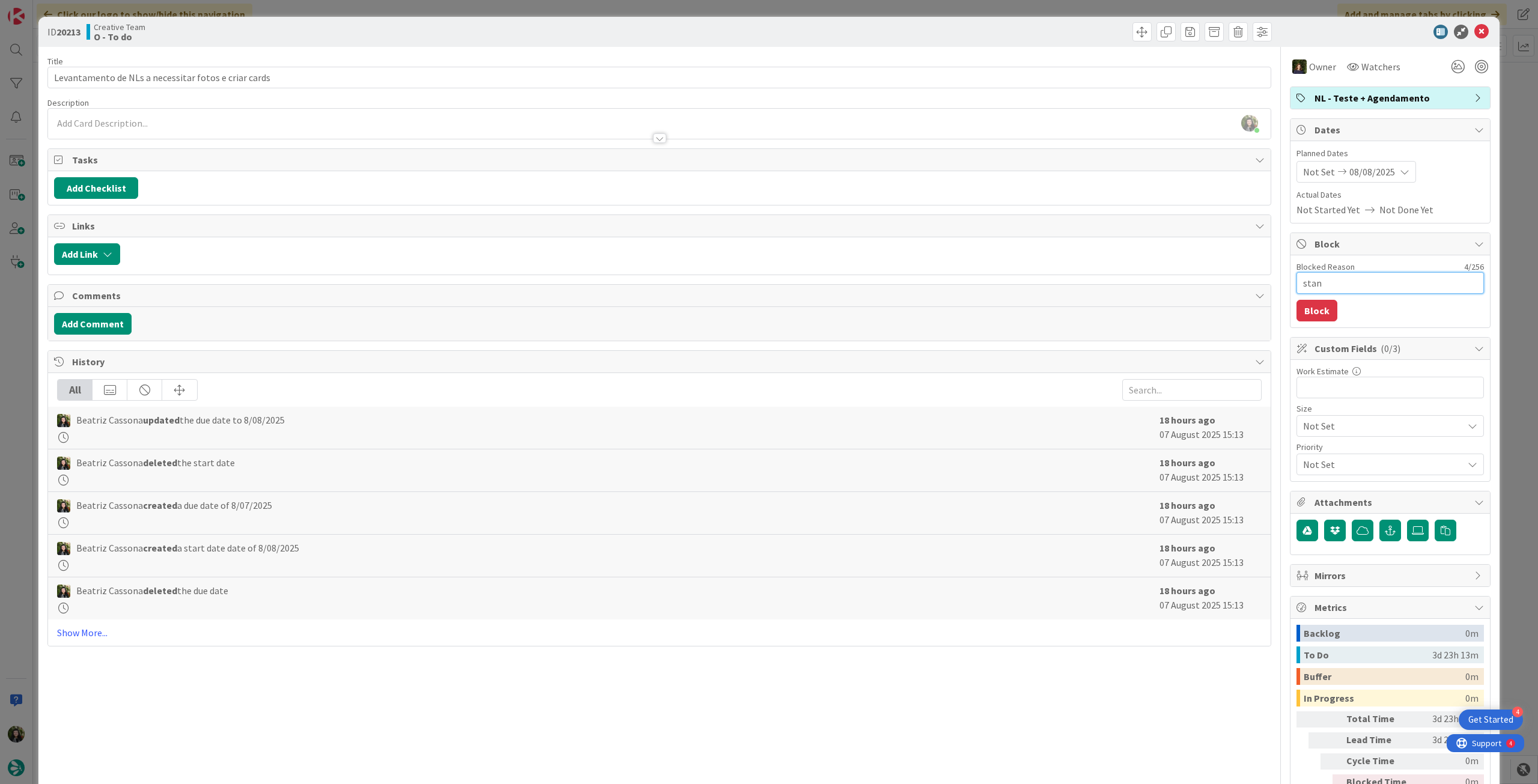 type on "stand" 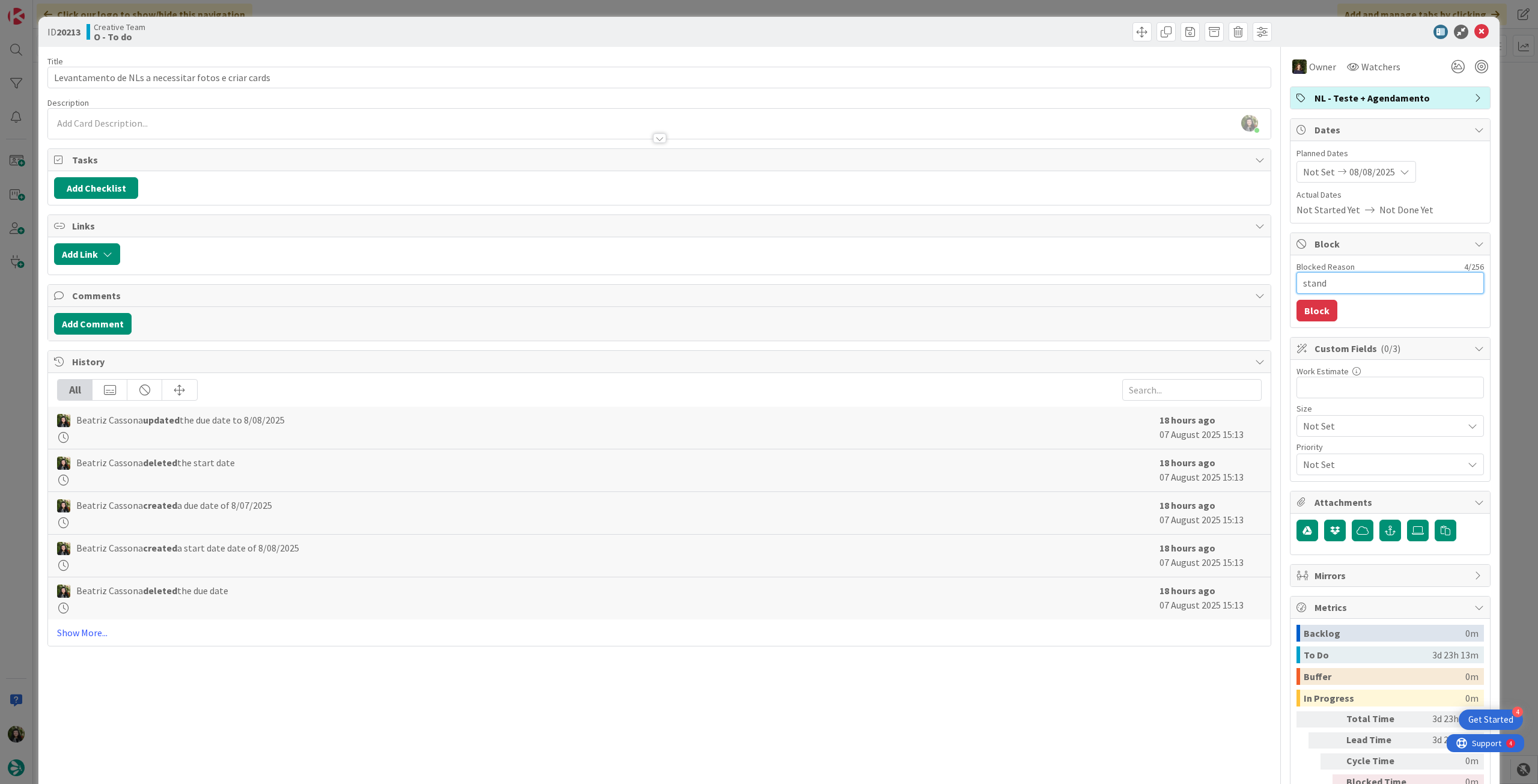 type on "stand" 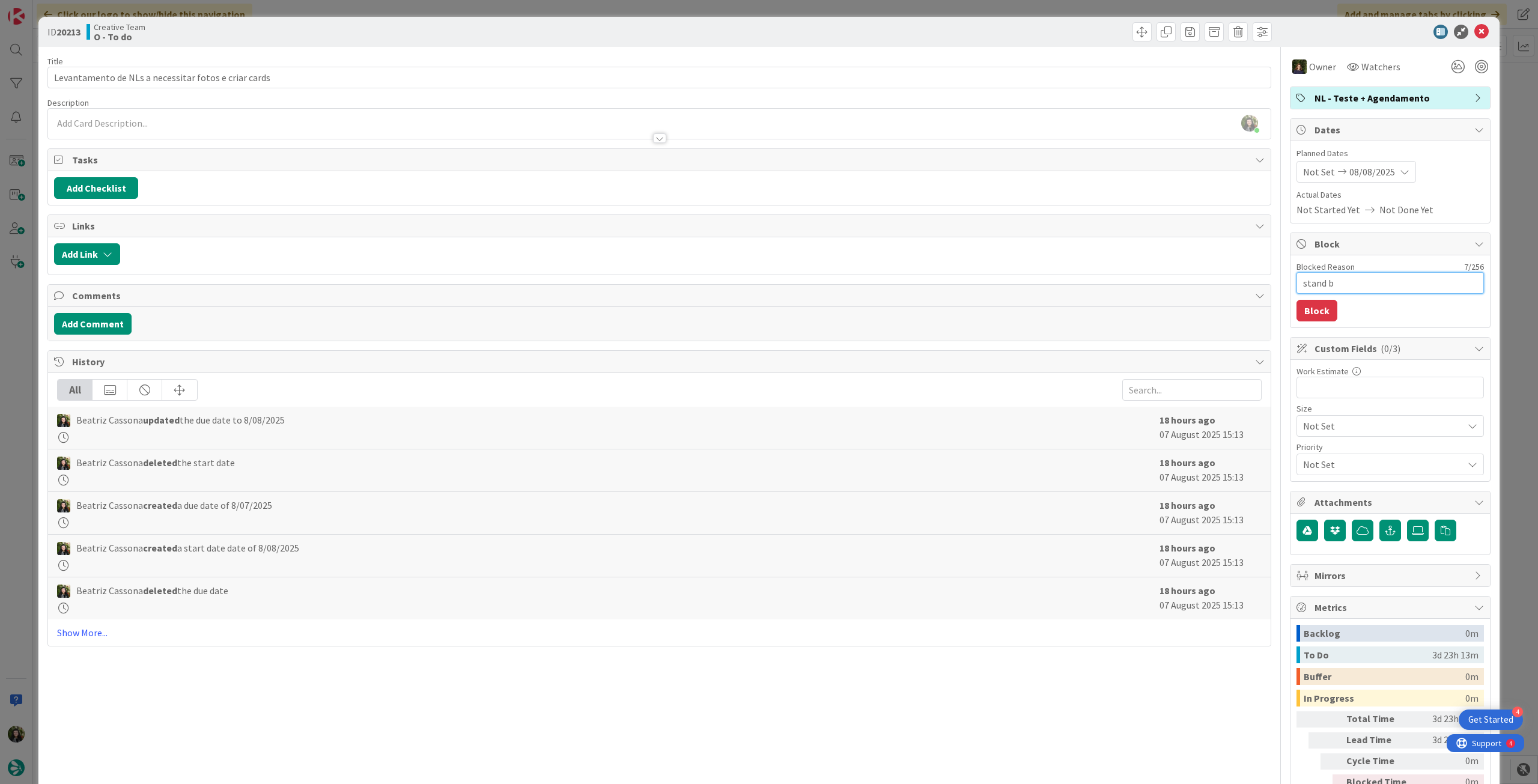 type on "stand by" 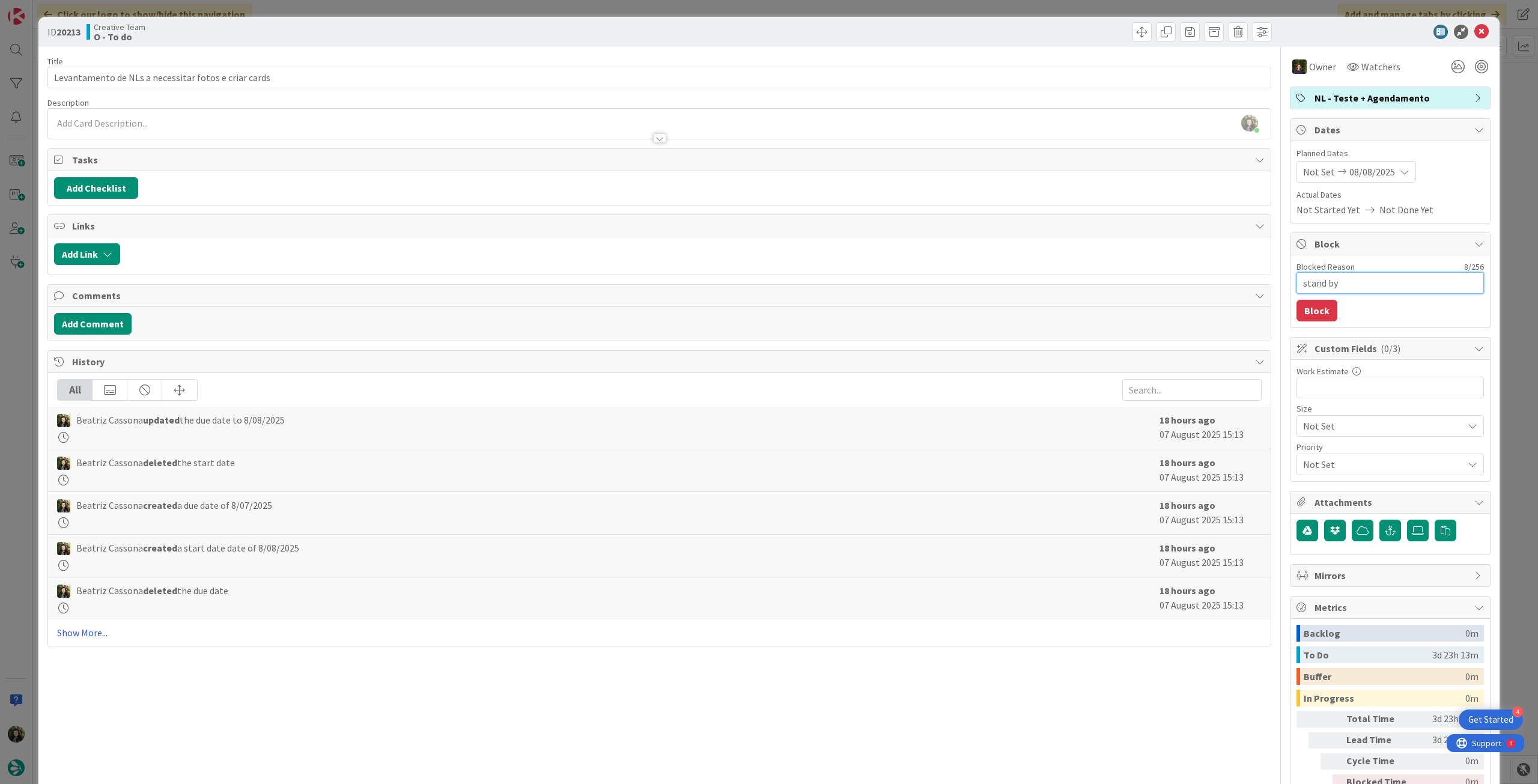 type on "stand by" 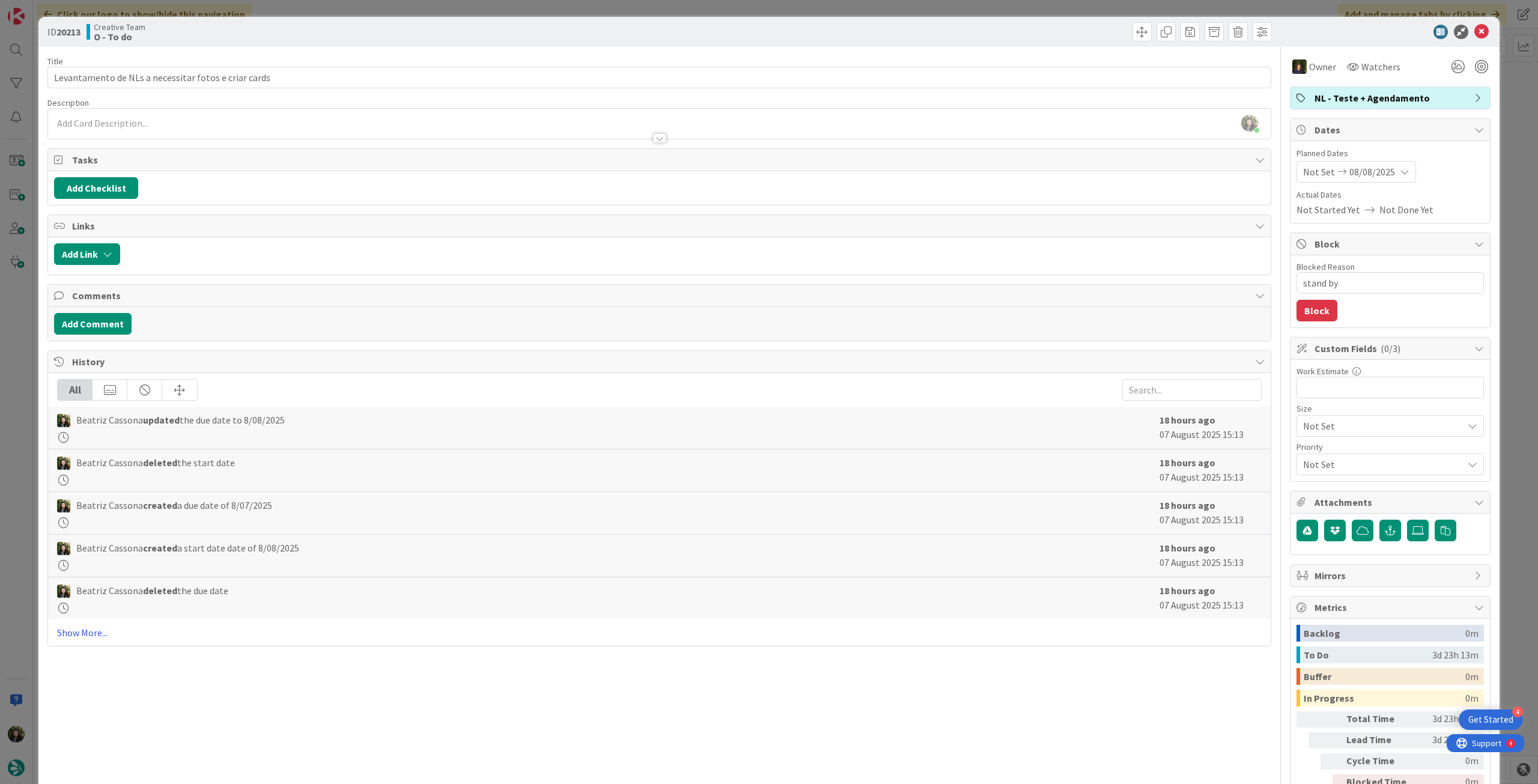 click on "Block" at bounding box center [1317, 311] 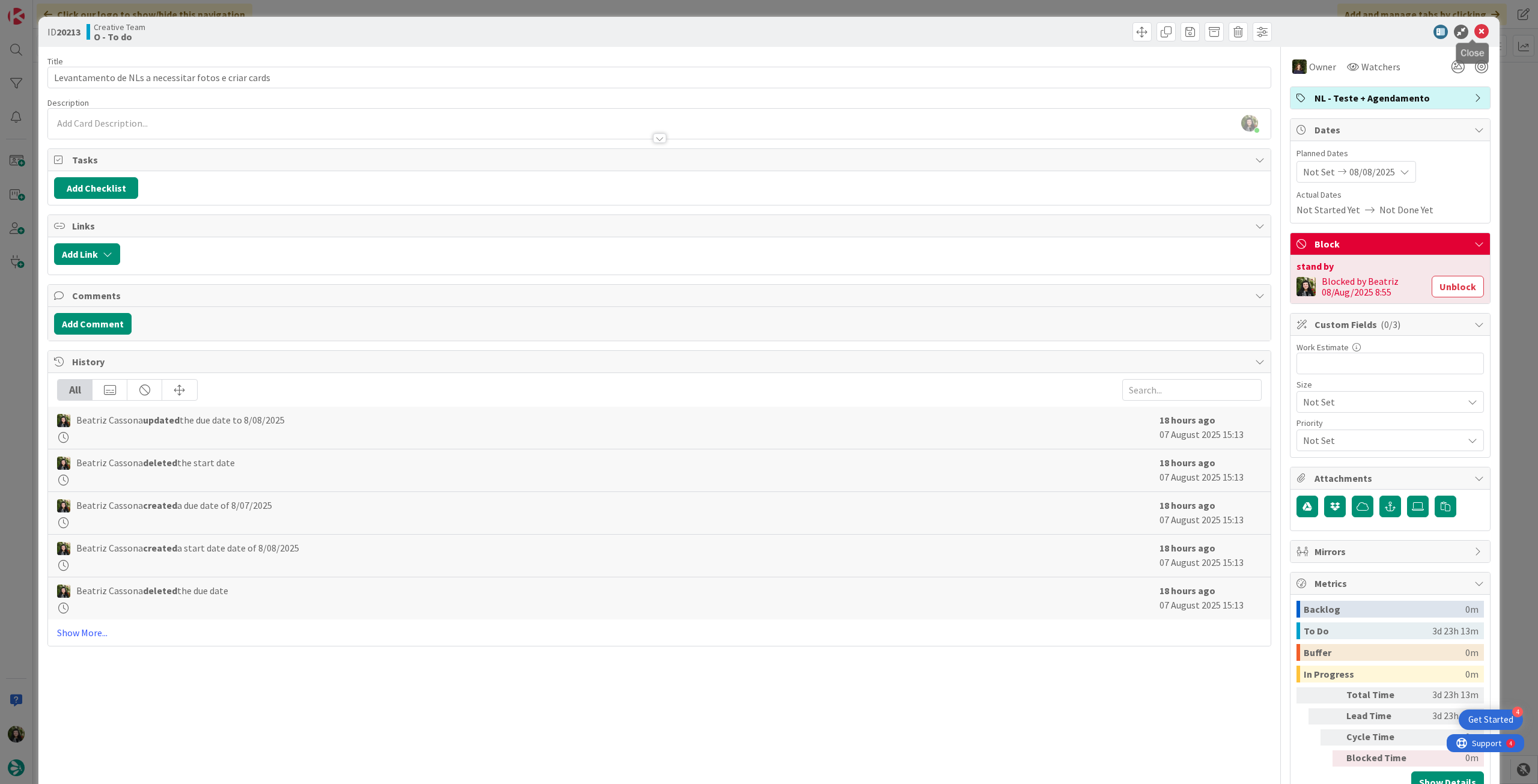 click at bounding box center (1482, 32) 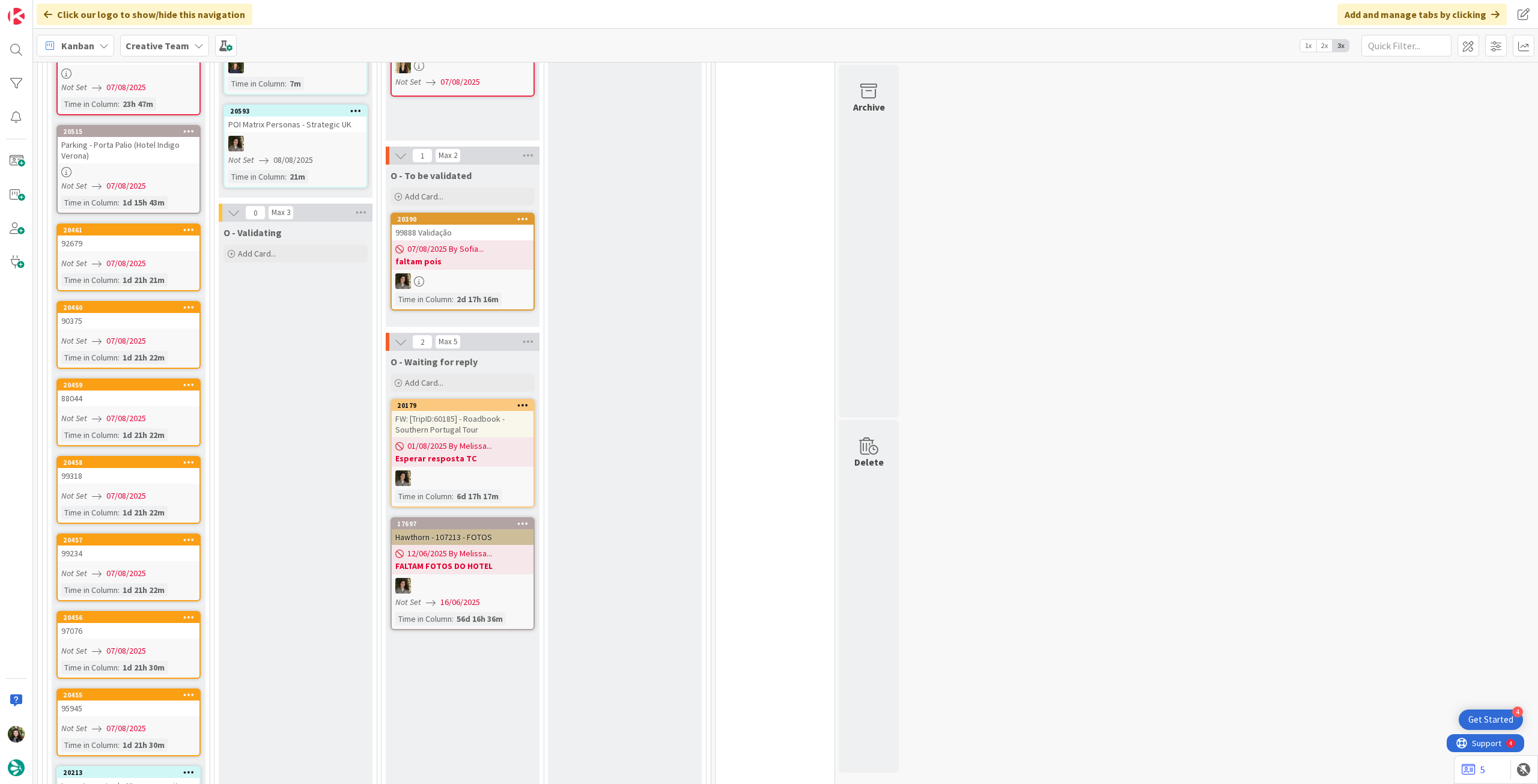 scroll, scrollTop: 400, scrollLeft: 0, axis: vertical 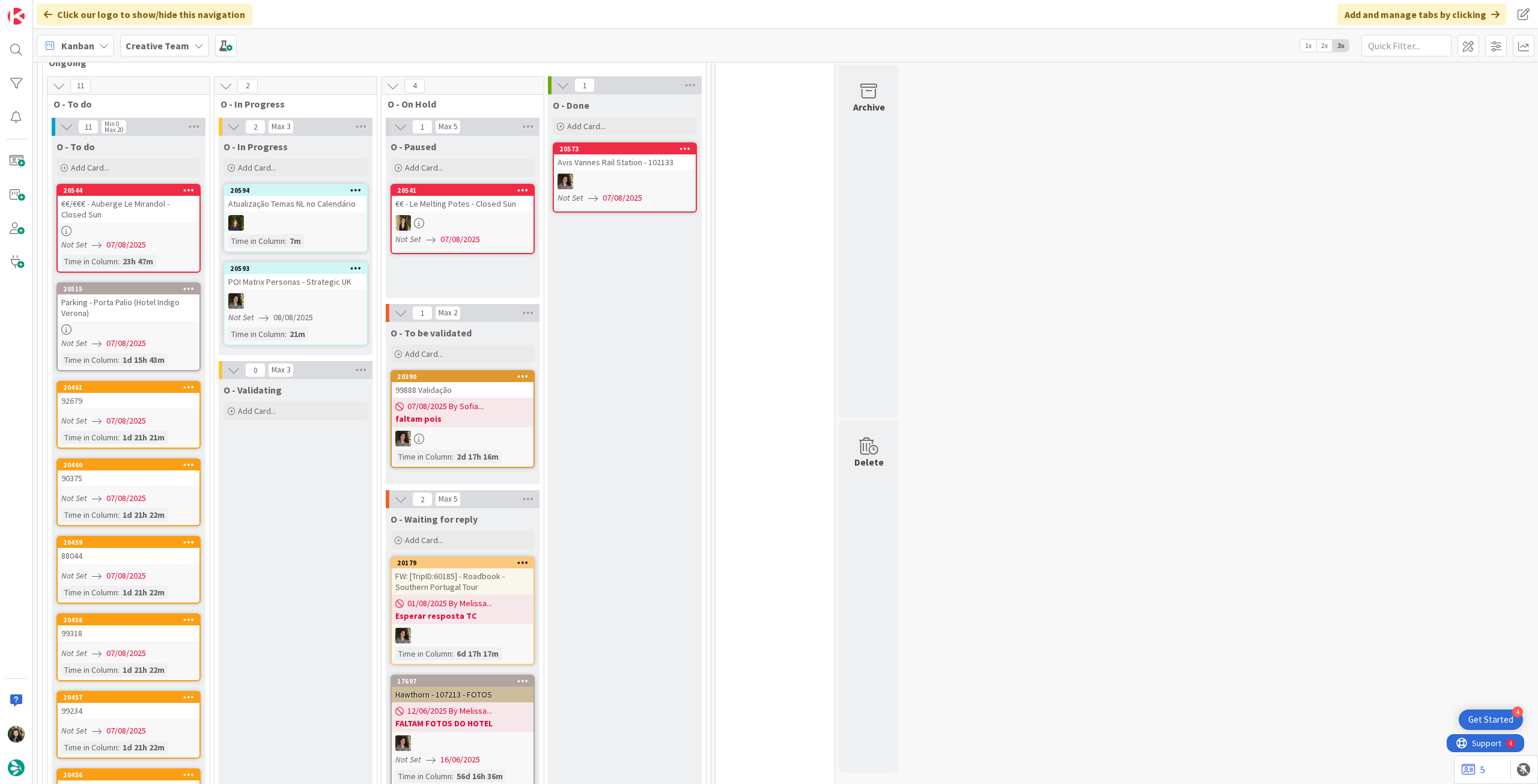 click on "Creative Team" at bounding box center (157, 46) 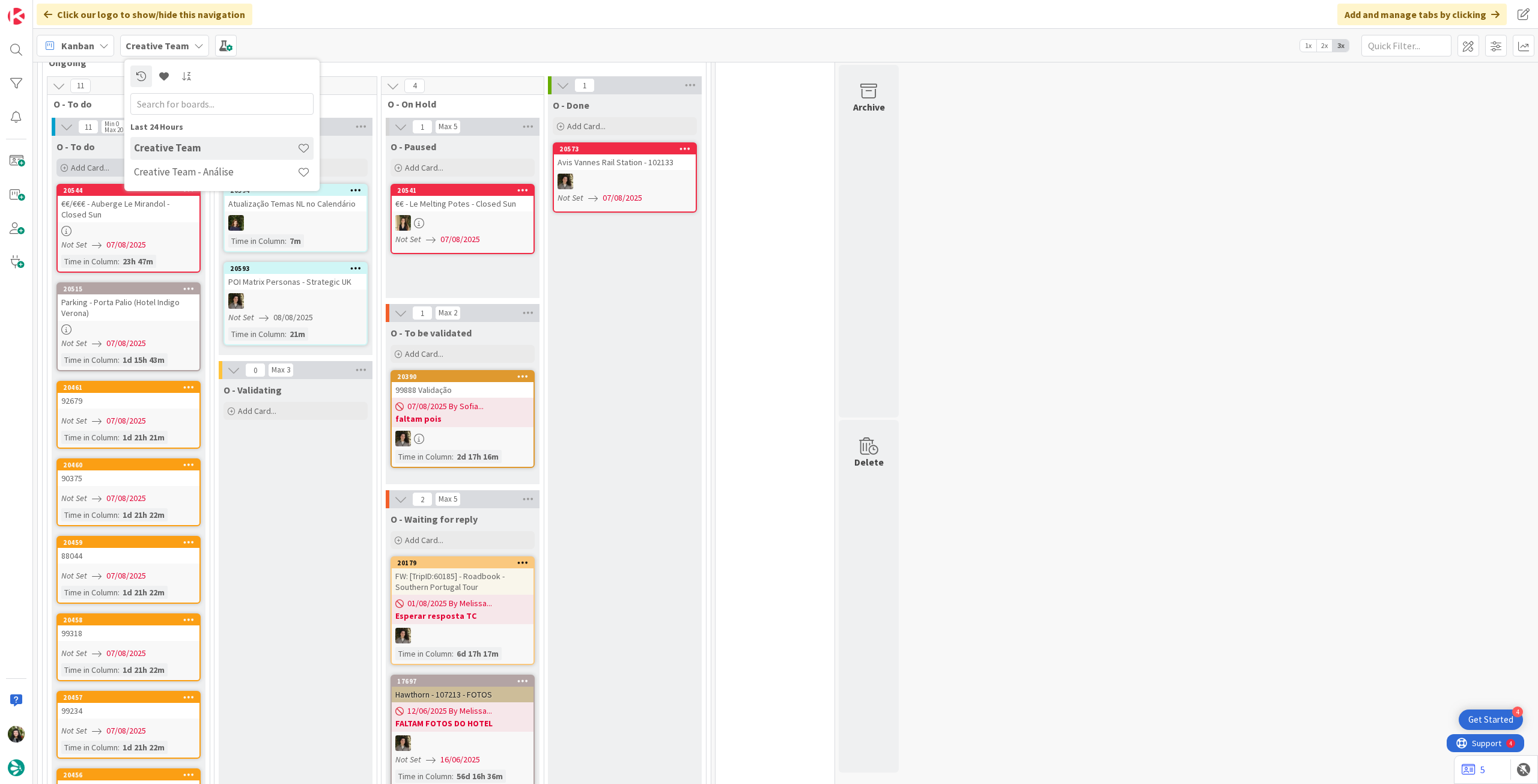 click on "Creative Team - Análise" at bounding box center [216, 172] 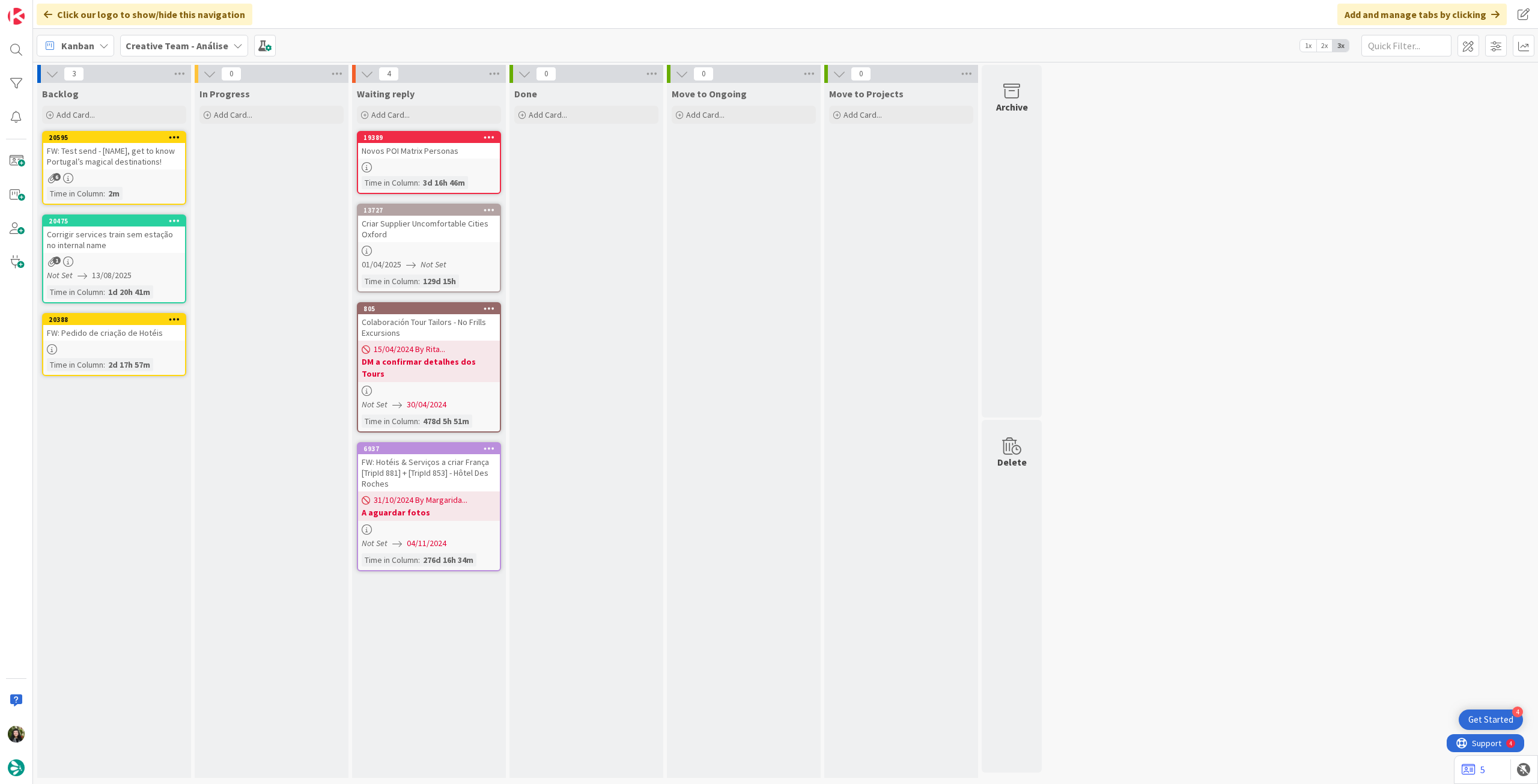 scroll, scrollTop: 0, scrollLeft: 0, axis: both 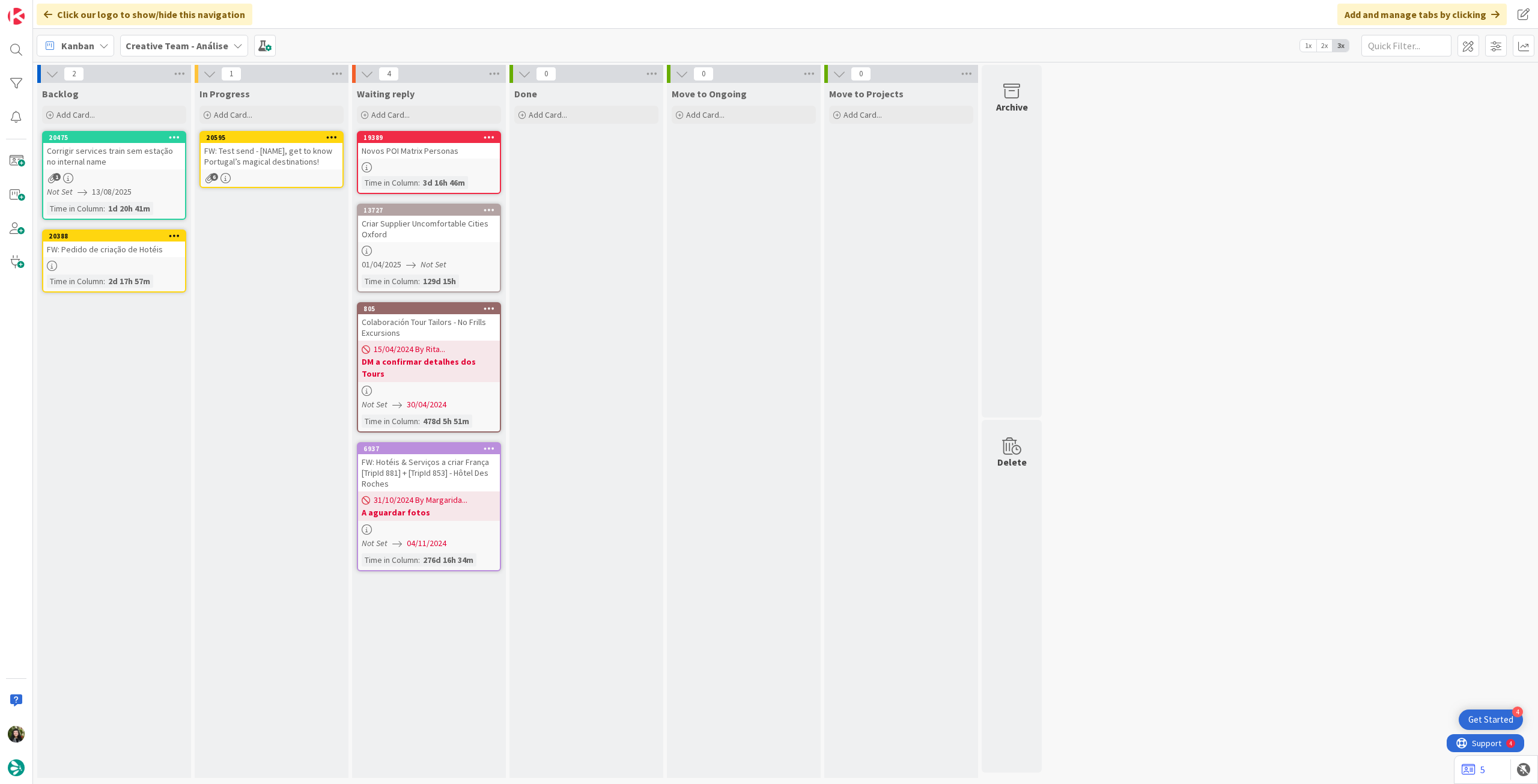 click on "FW: Test send - [NAME], get to know Portugal’s magical destinations!" at bounding box center (272, 156) 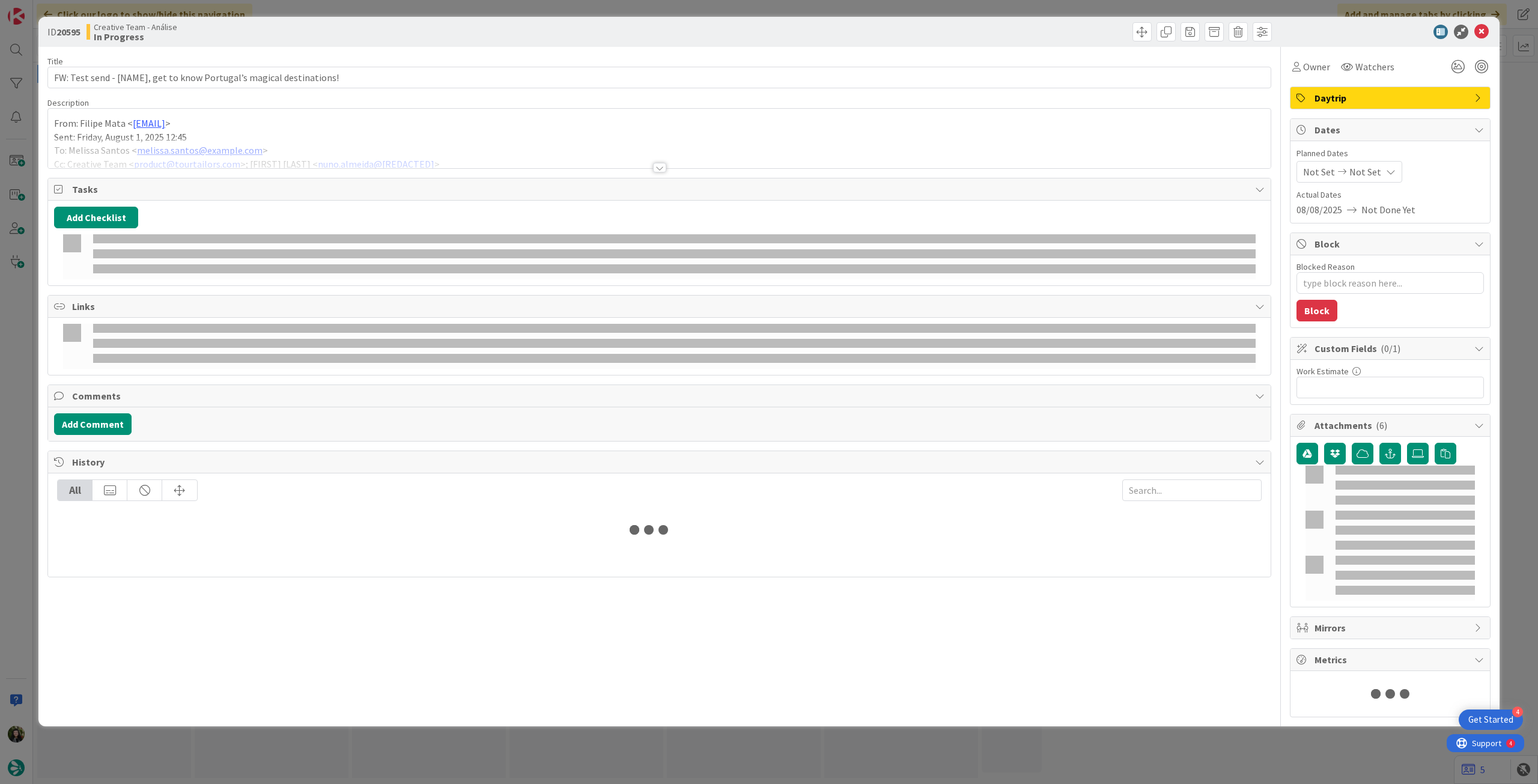 scroll, scrollTop: 0, scrollLeft: 0, axis: both 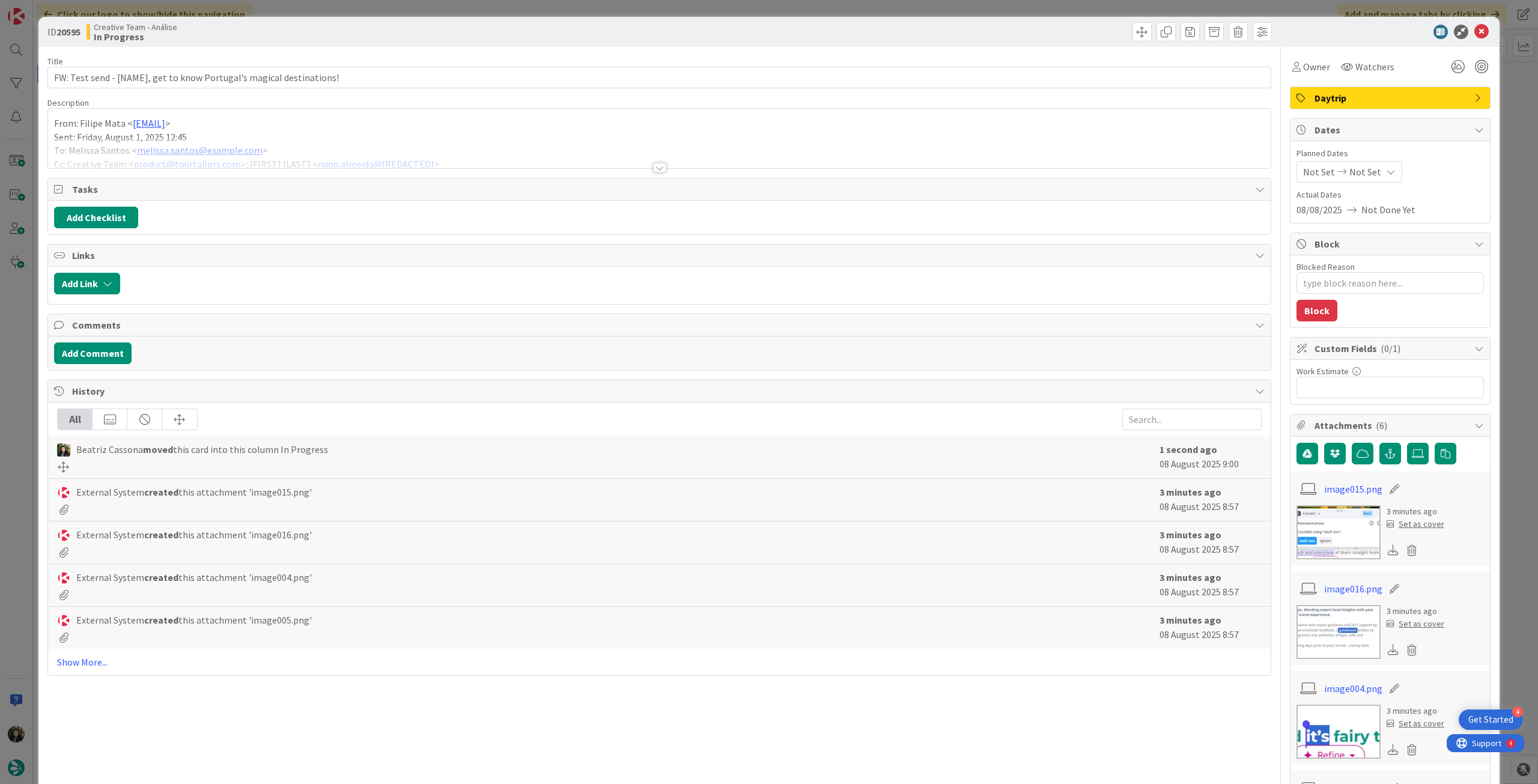 type on "x" 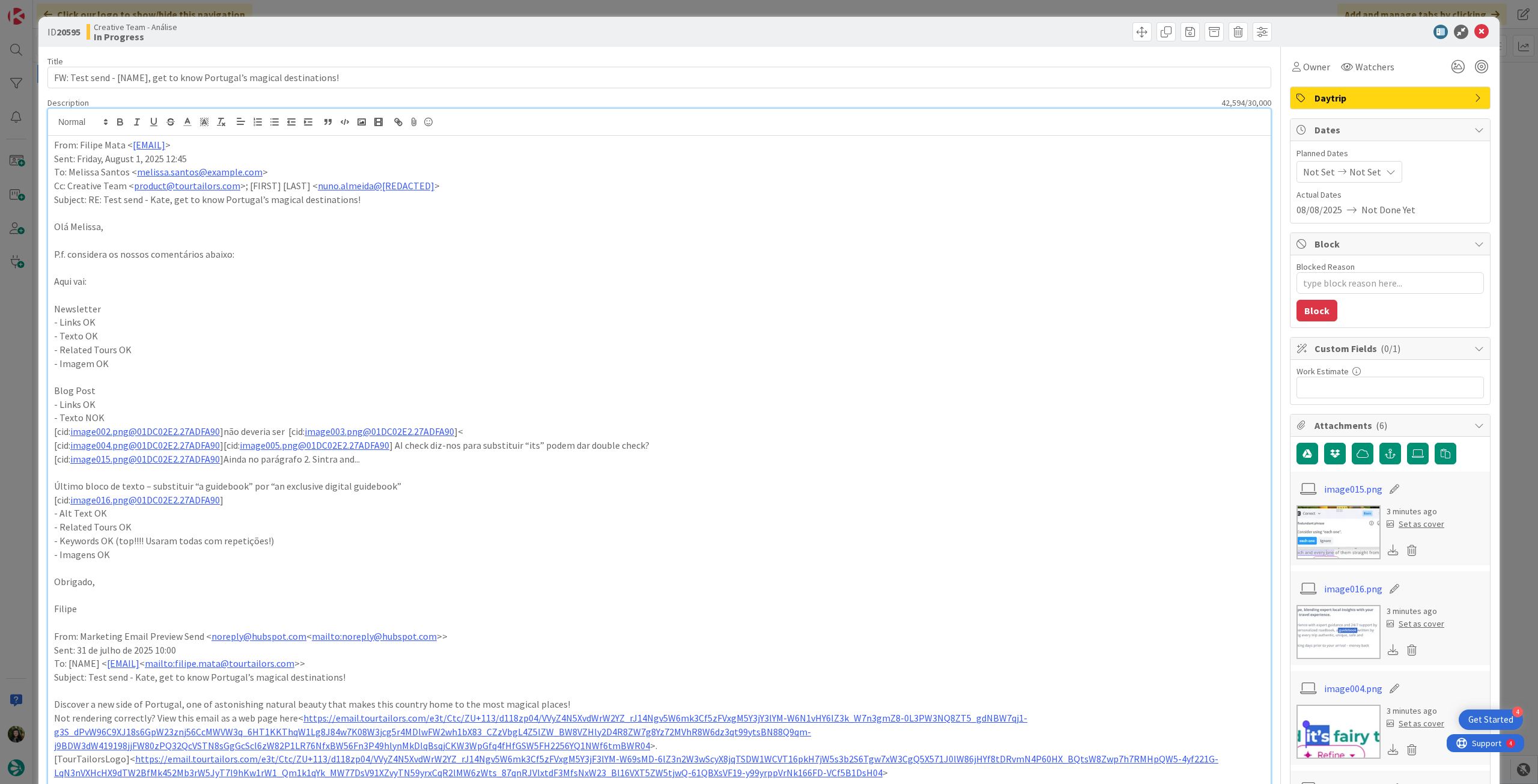 scroll, scrollTop: 0, scrollLeft: 0, axis: both 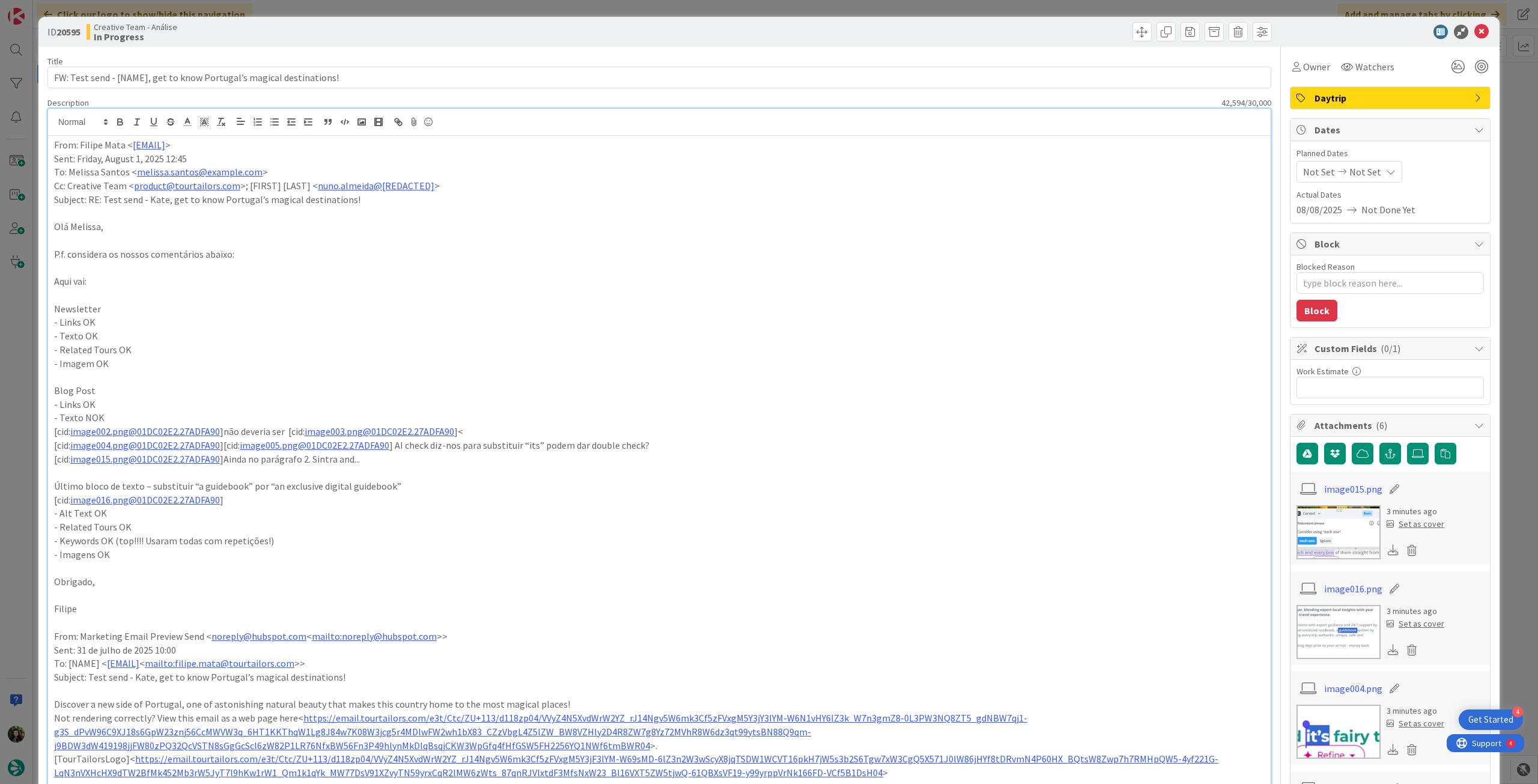 click on "Not Set Not Set" at bounding box center [1349, 172] 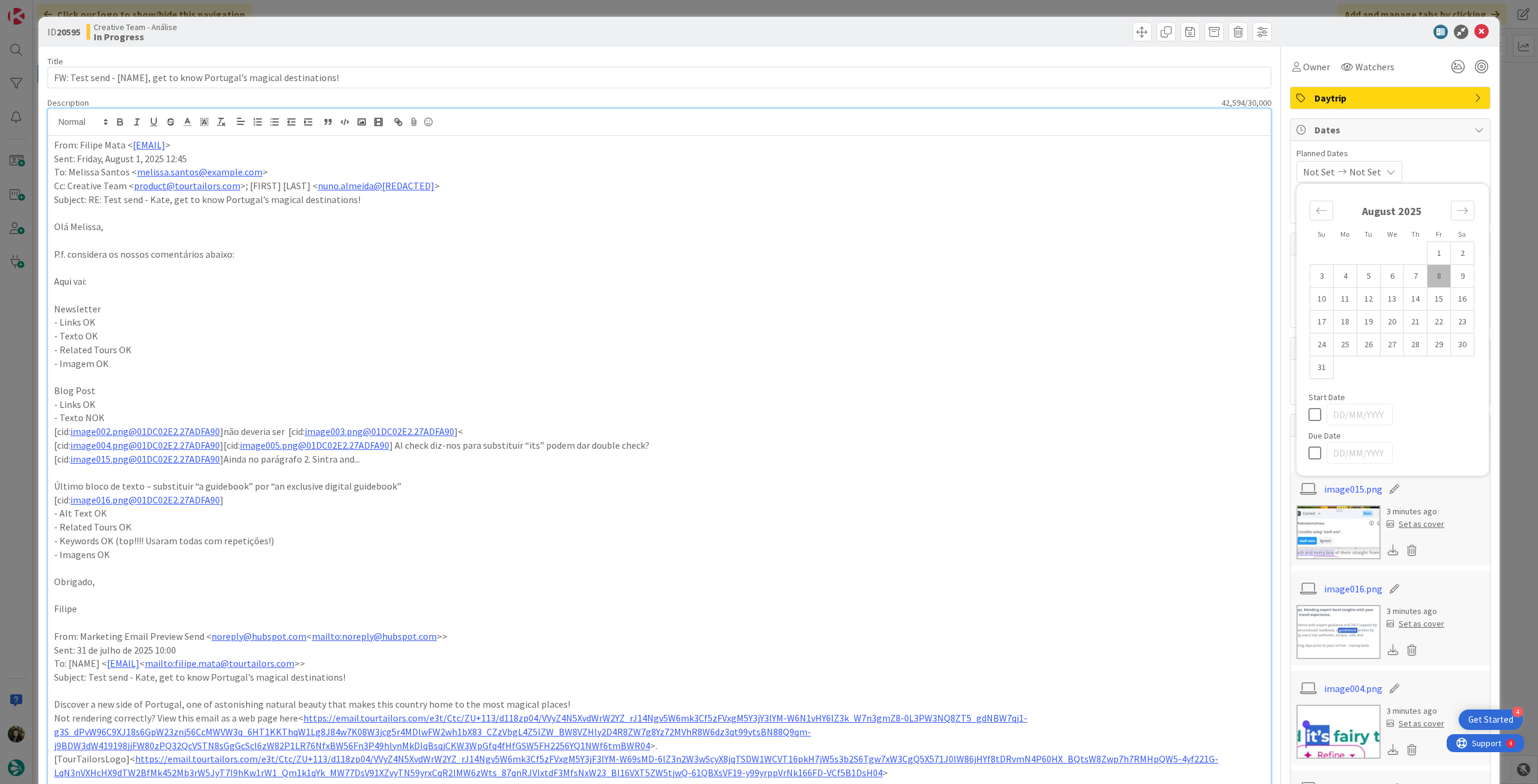 click at bounding box center (1318, 453) 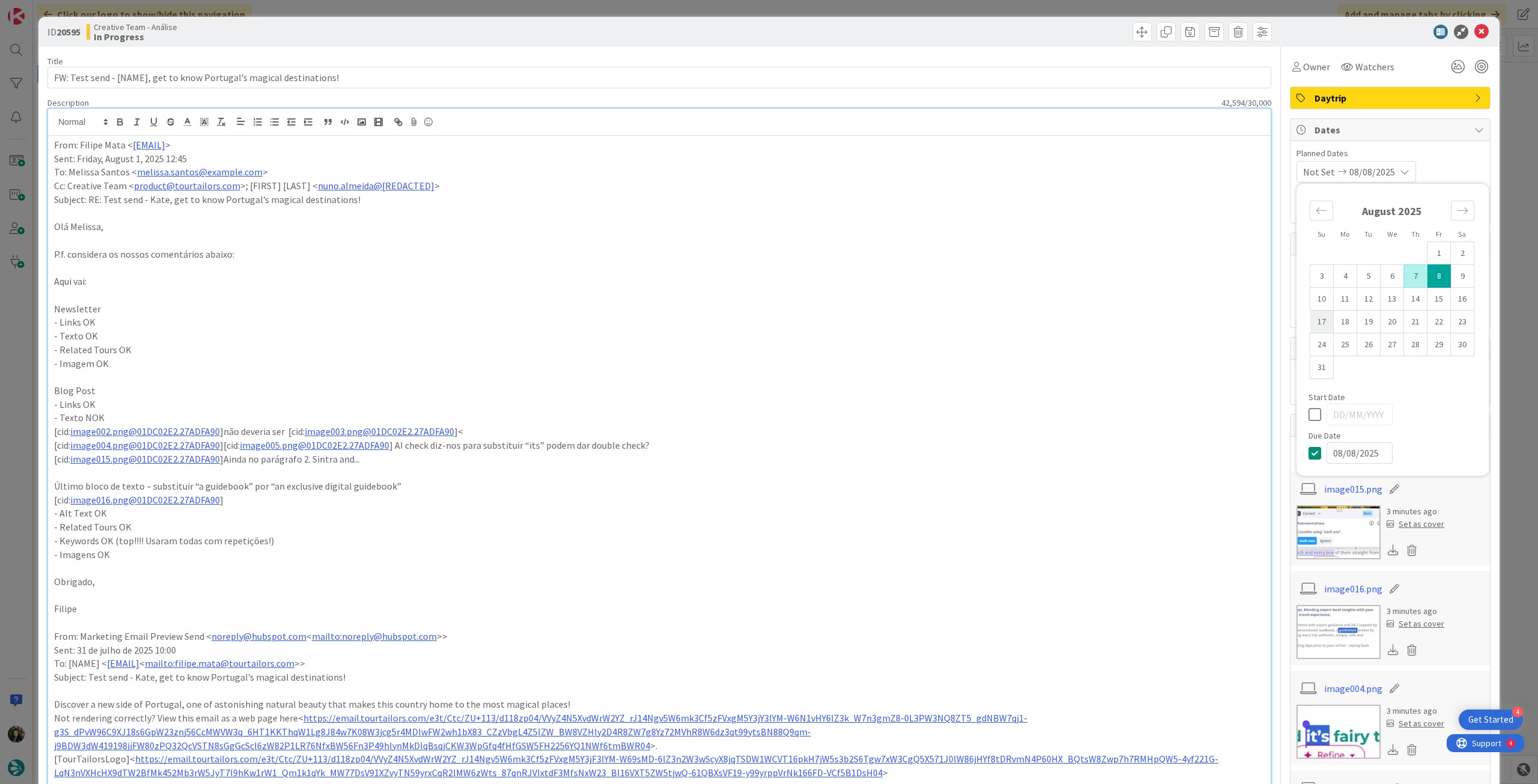type on "x" 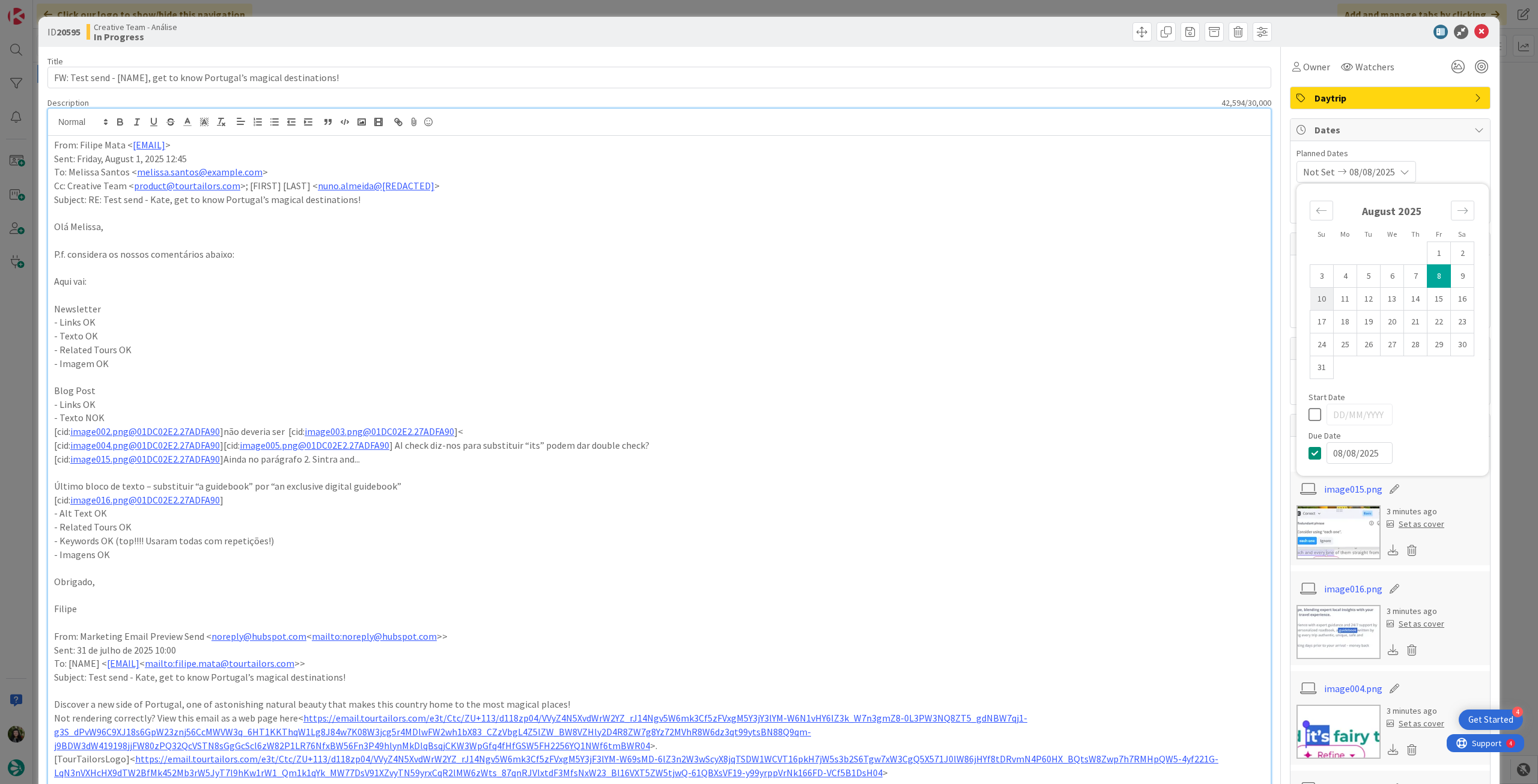click on "10" at bounding box center (1322, 299) 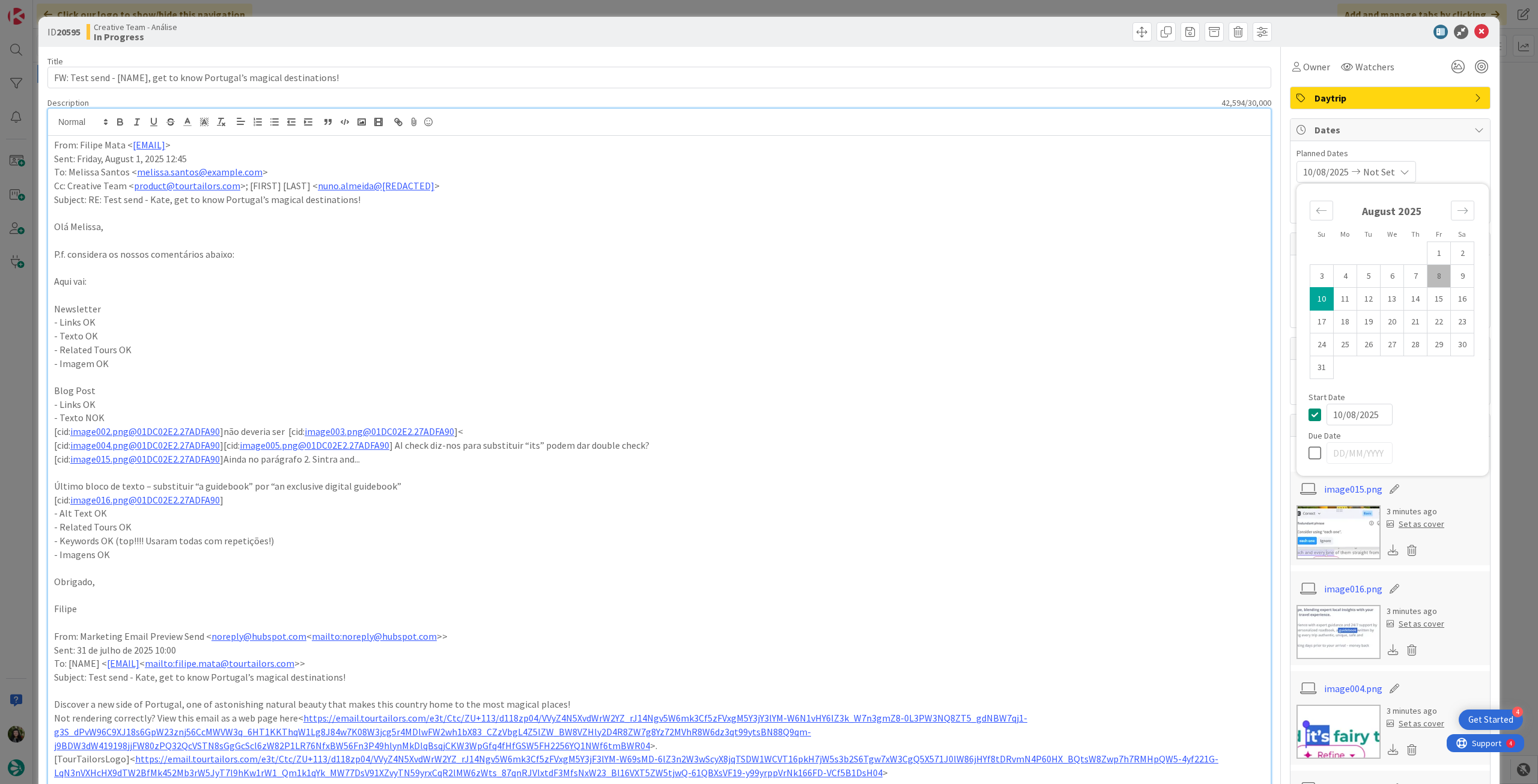 type on "x" 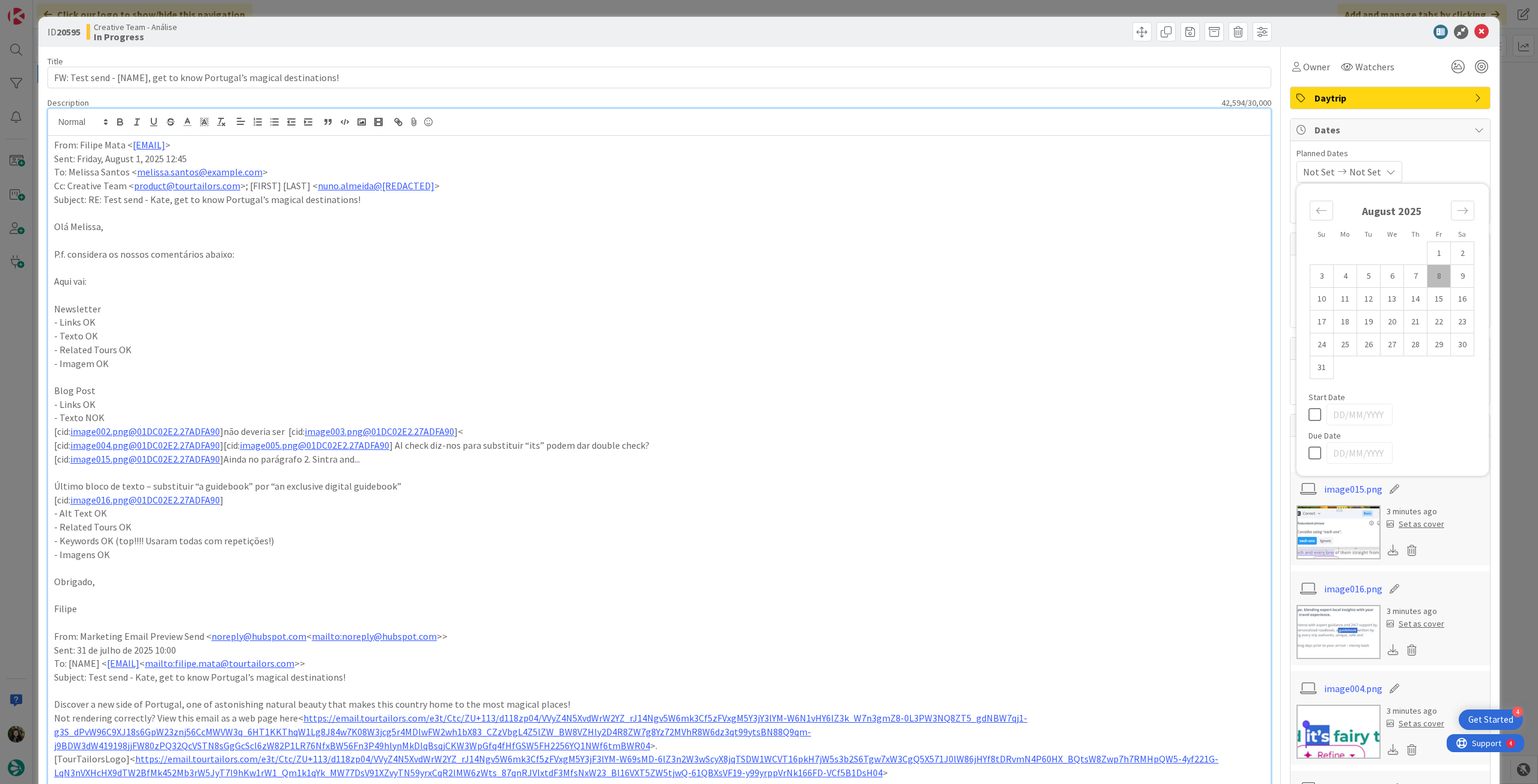 type on "x" 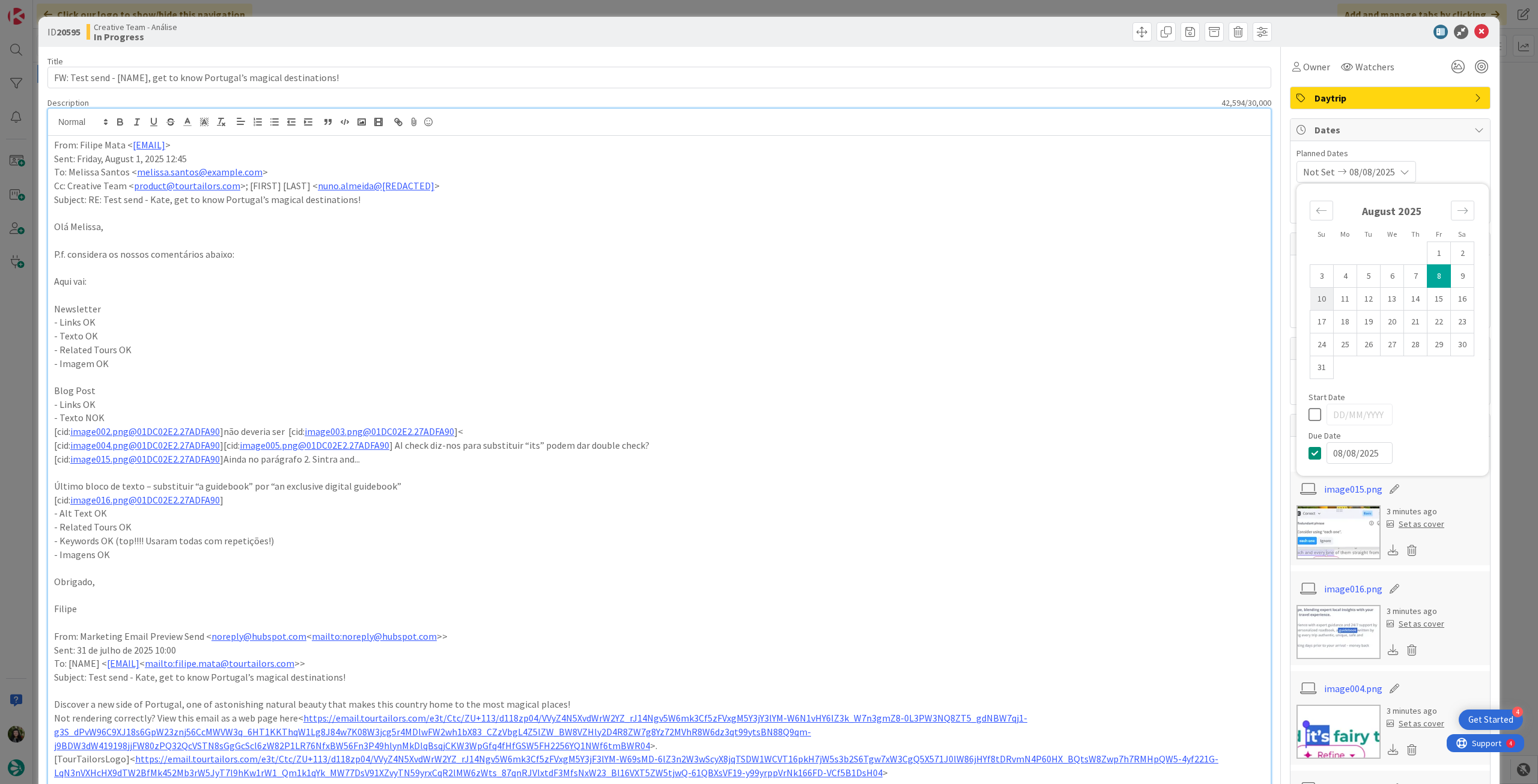 type on "x" 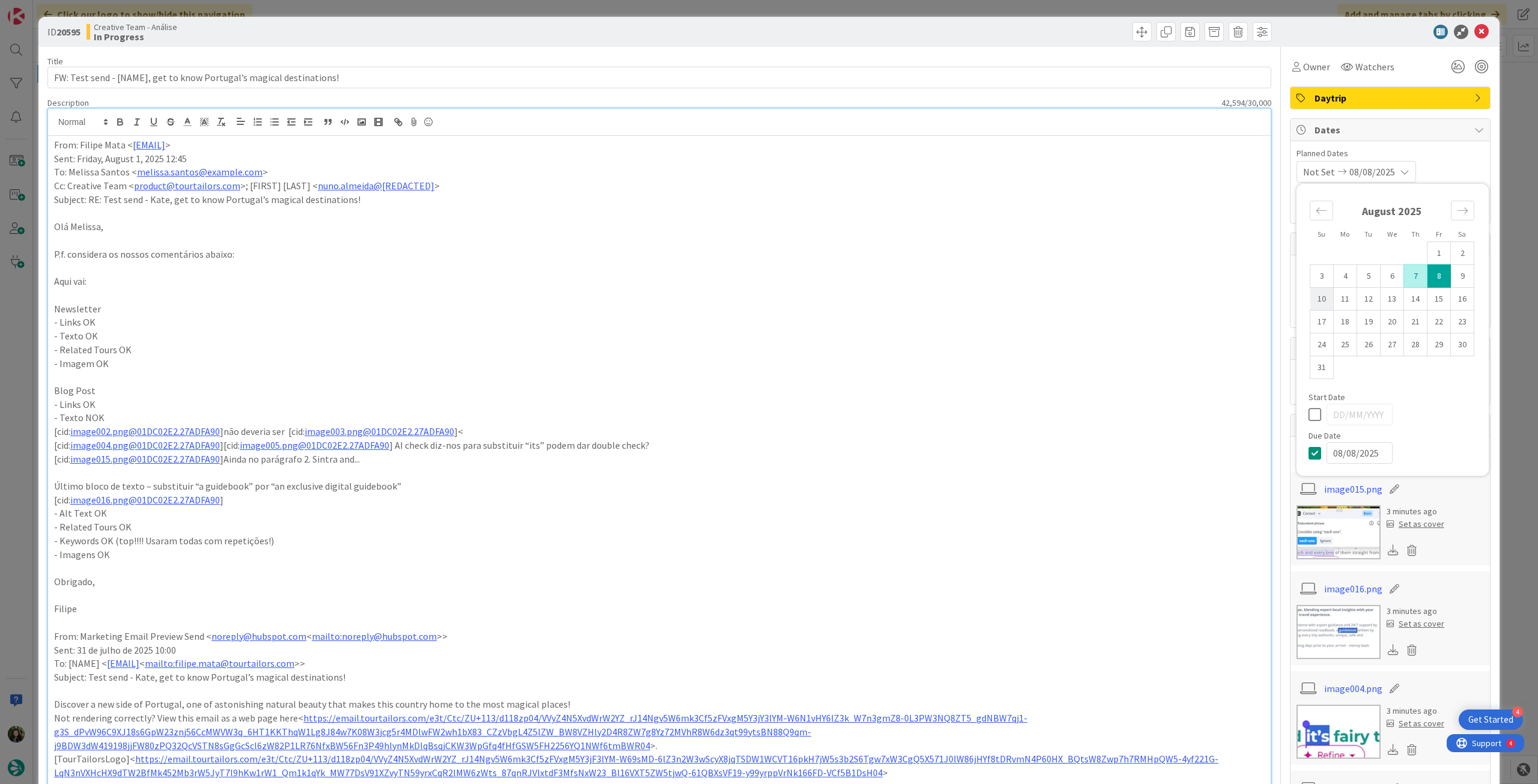click on "10" at bounding box center (1322, 299) 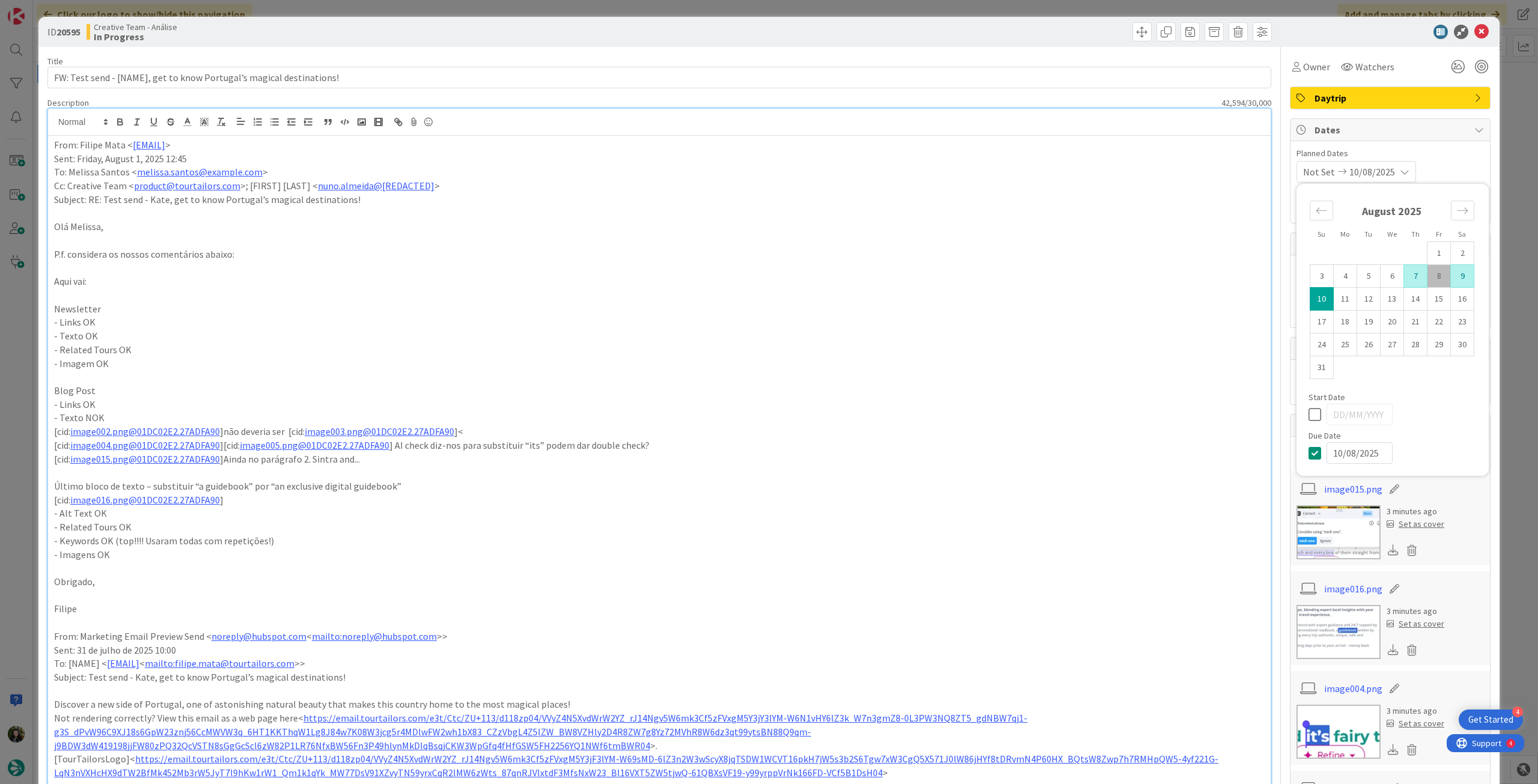 type on "x" 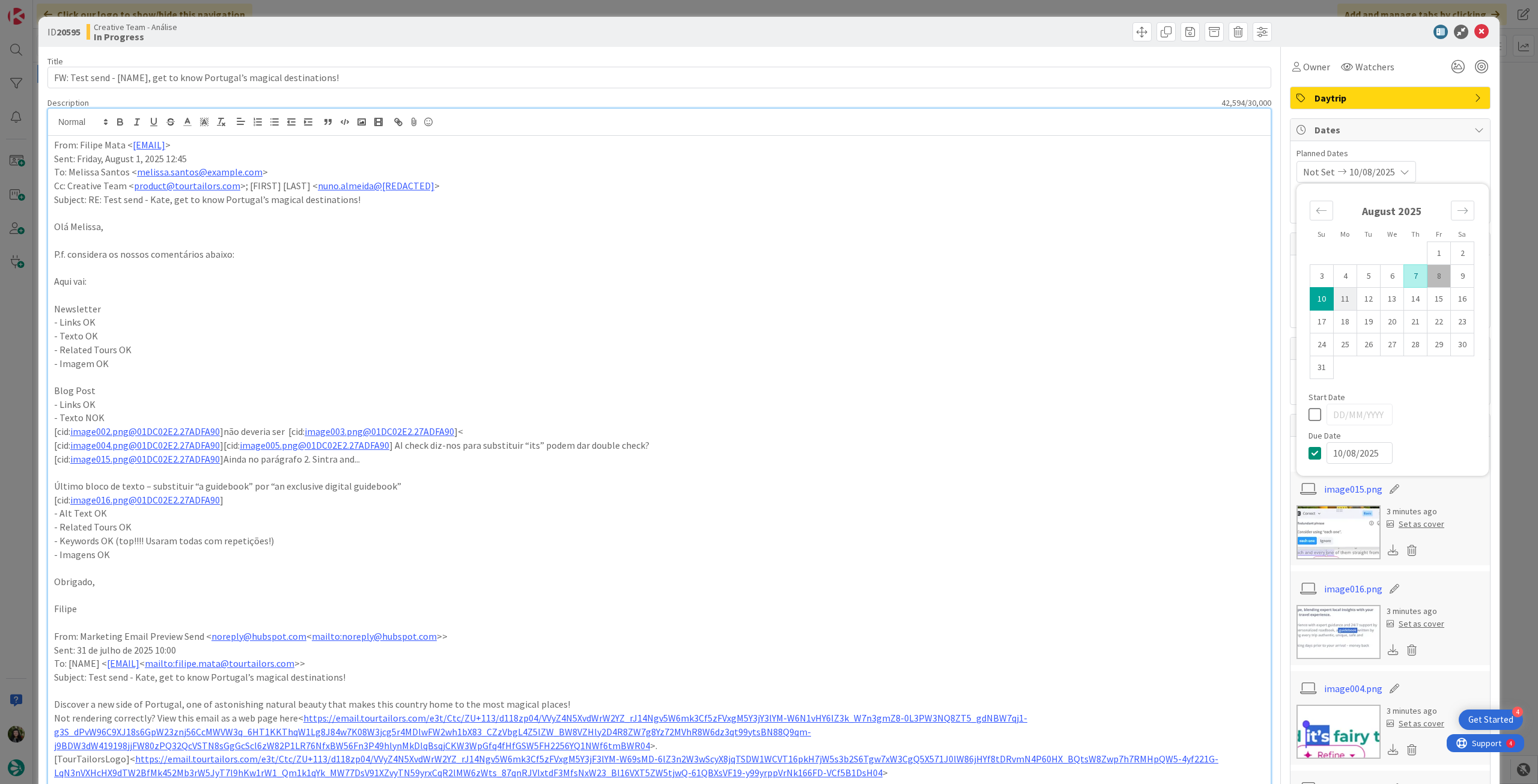 click on "11" at bounding box center [1345, 299] 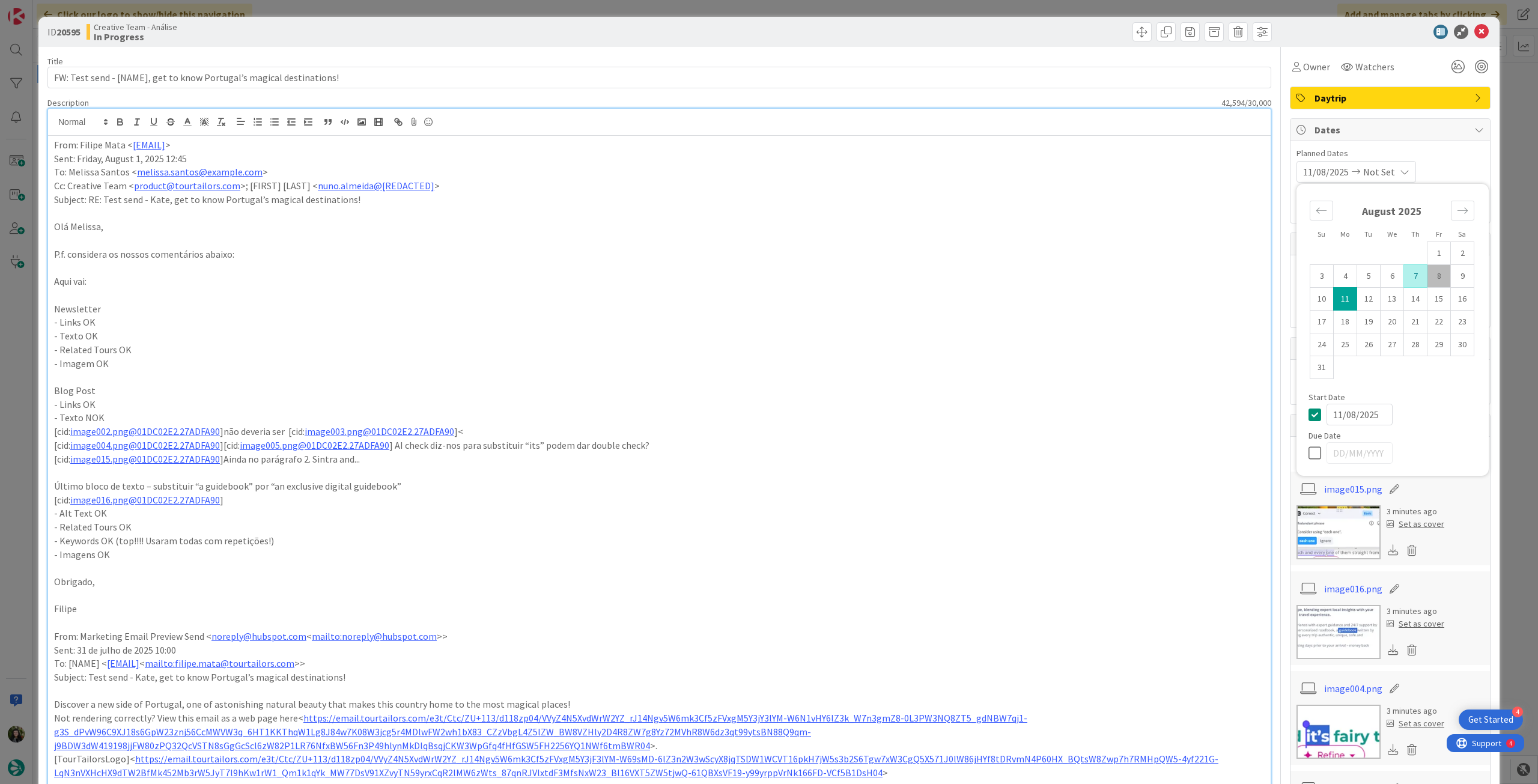 type on "x" 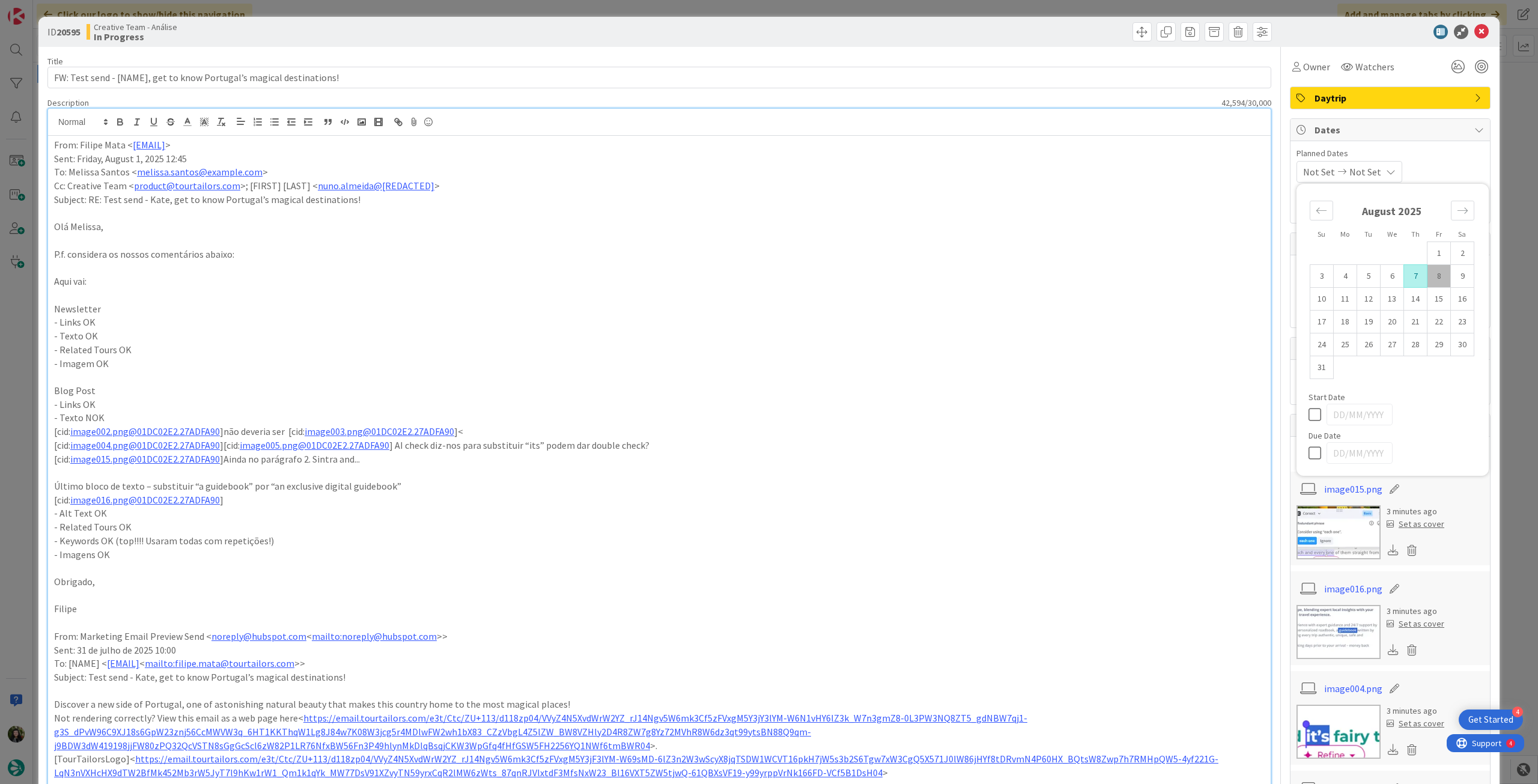 click at bounding box center [1318, 453] 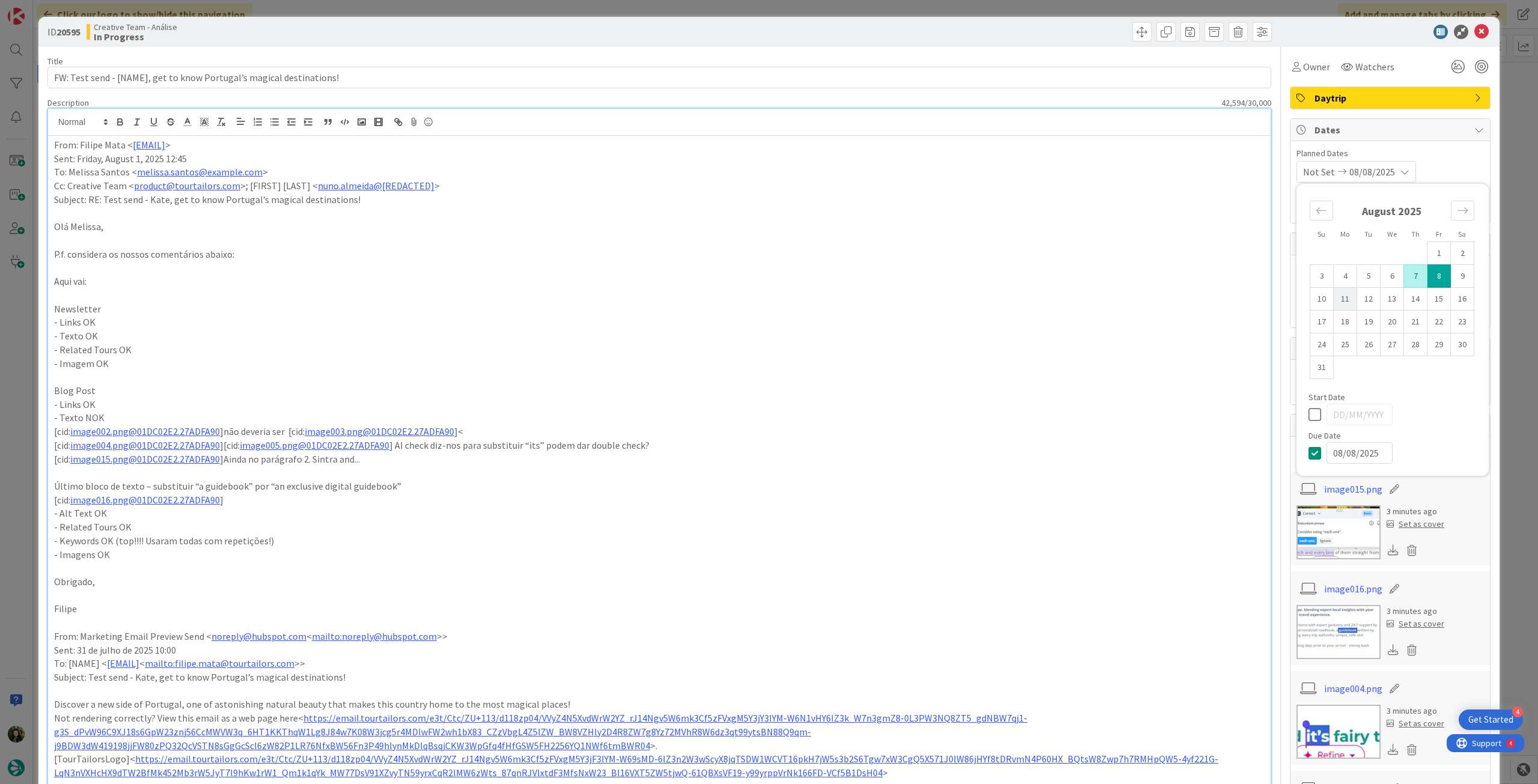 type on "x" 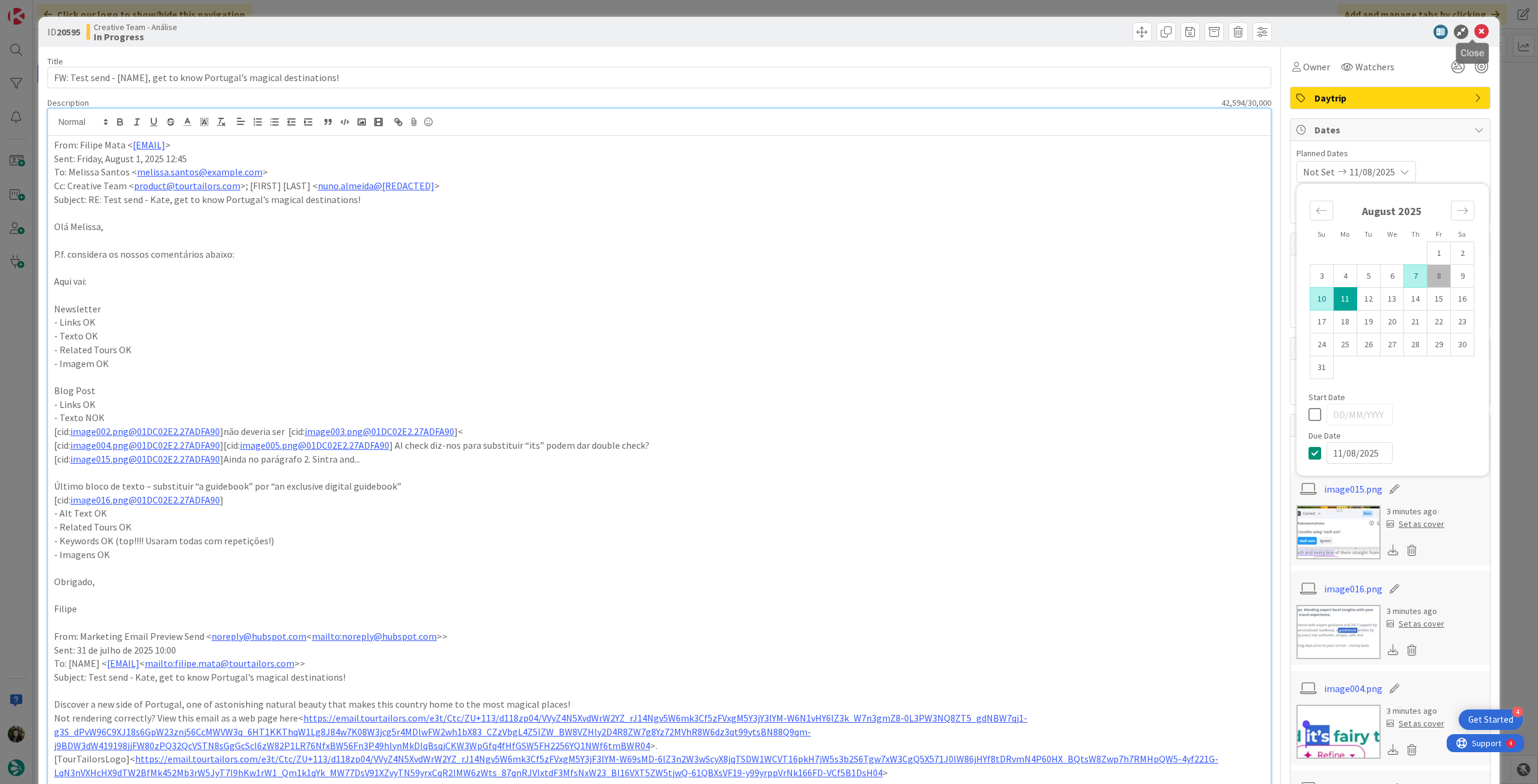 click at bounding box center (1482, 32) 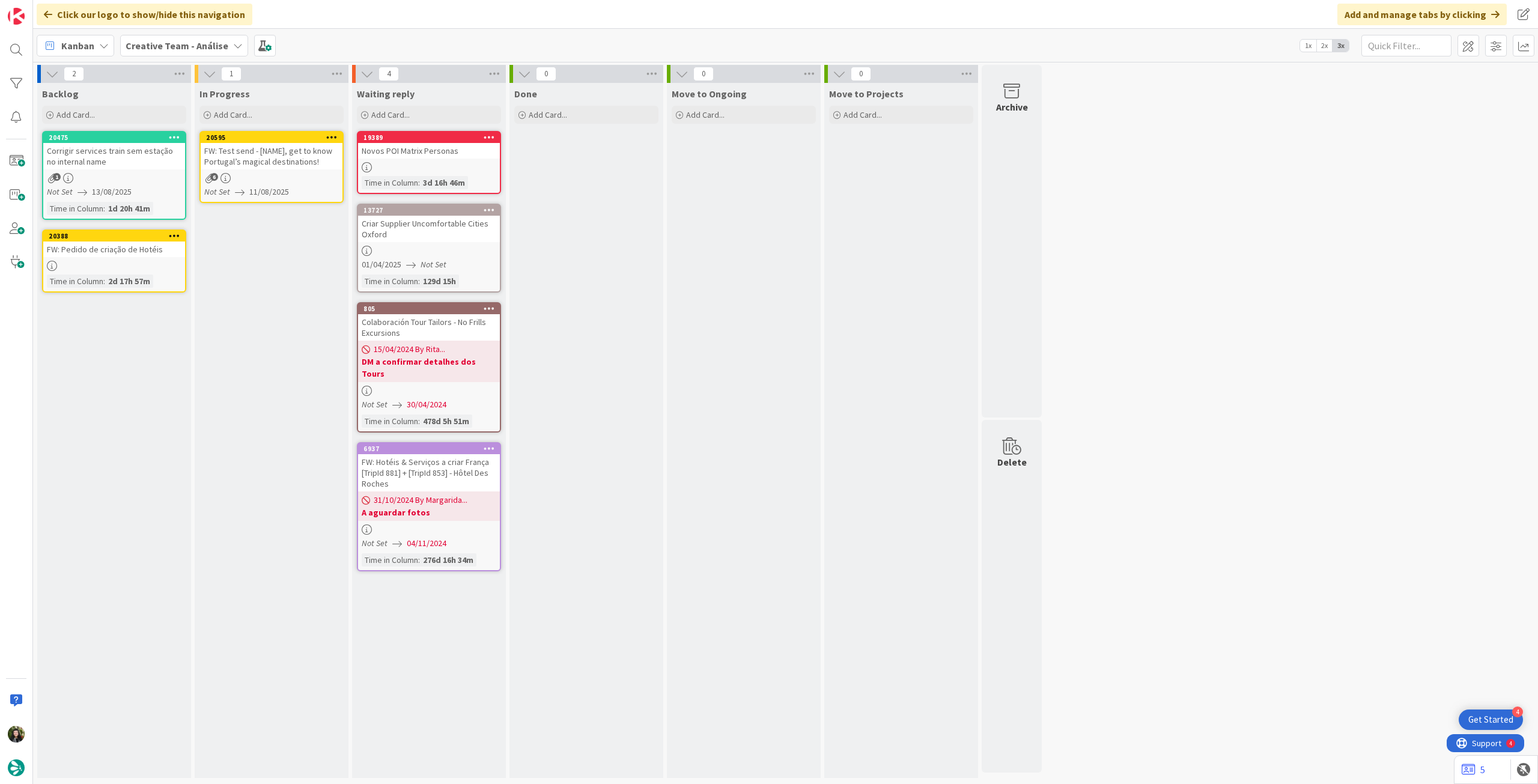click at bounding box center [332, 137] 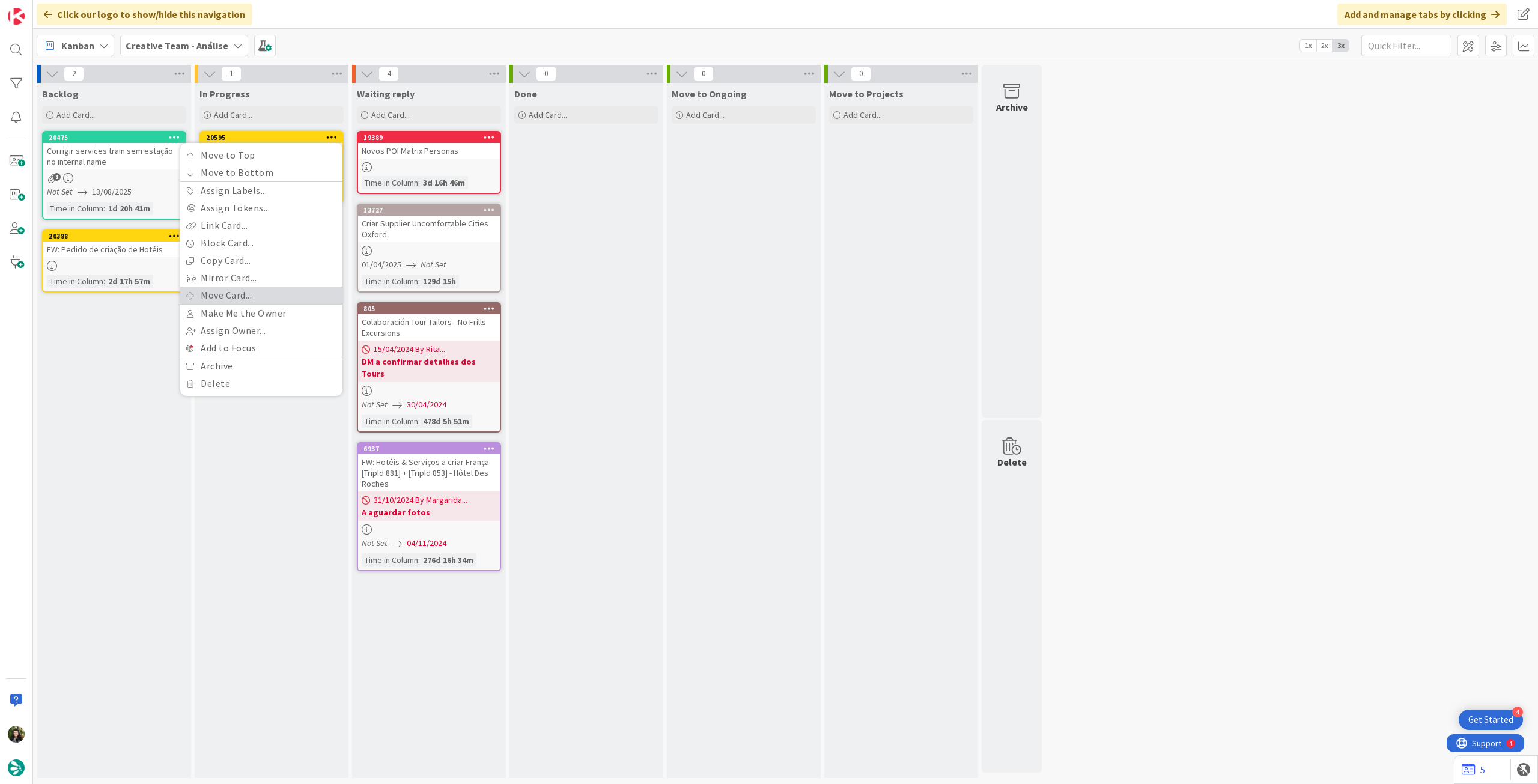 scroll, scrollTop: 0, scrollLeft: 0, axis: both 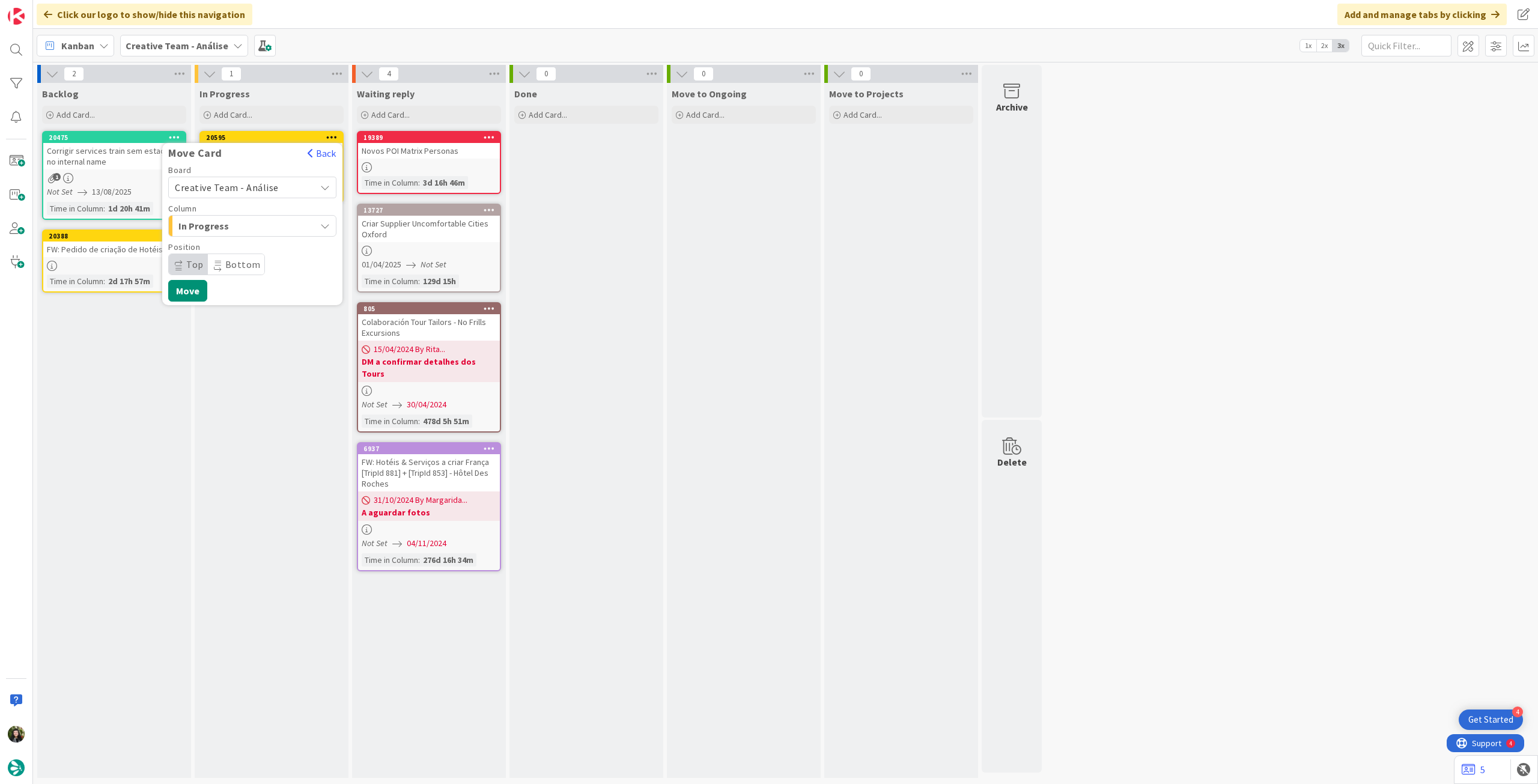 click on "Creative Team - Análise" at bounding box center (242, 187) 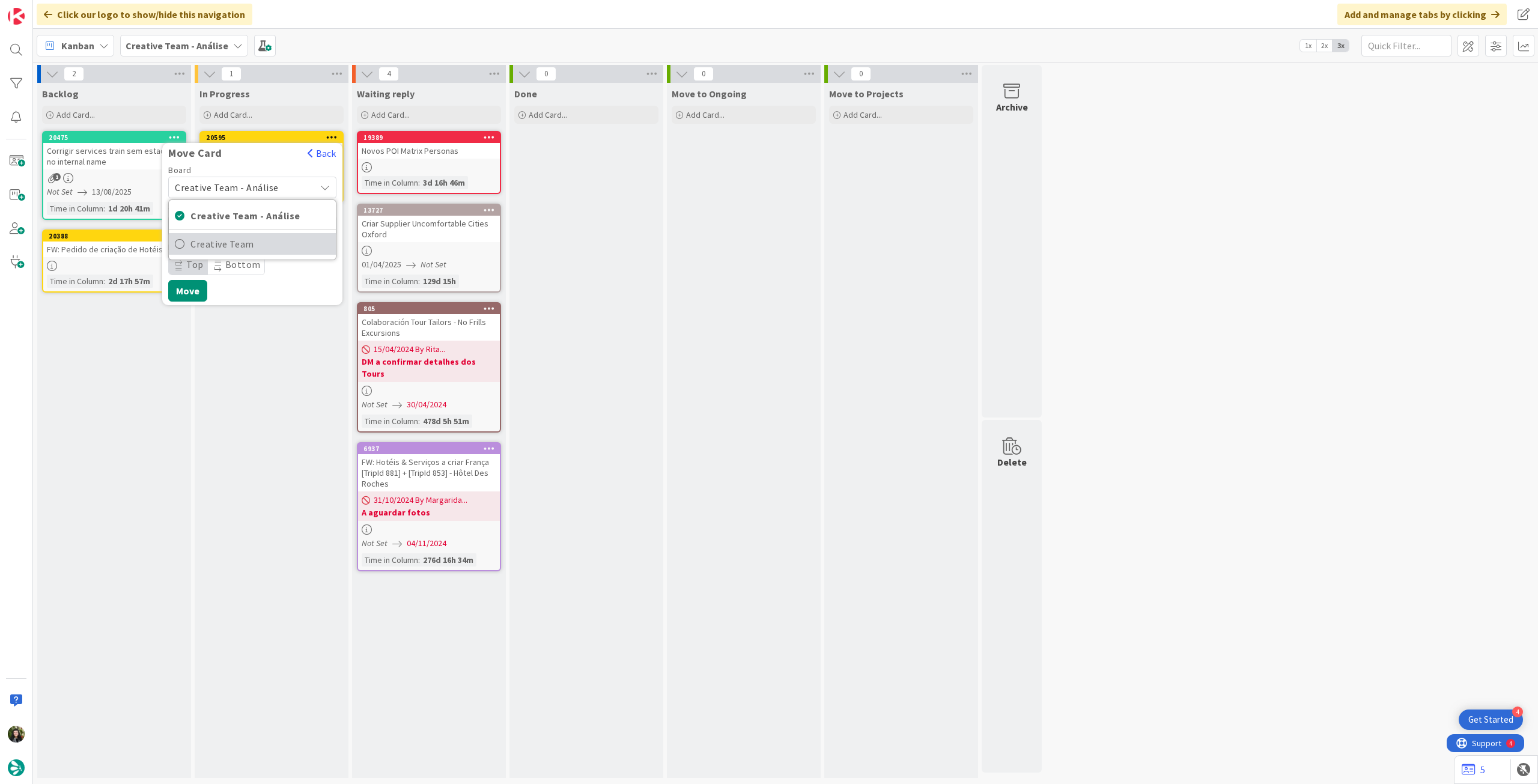 click on "Creative Team" at bounding box center [260, 244] 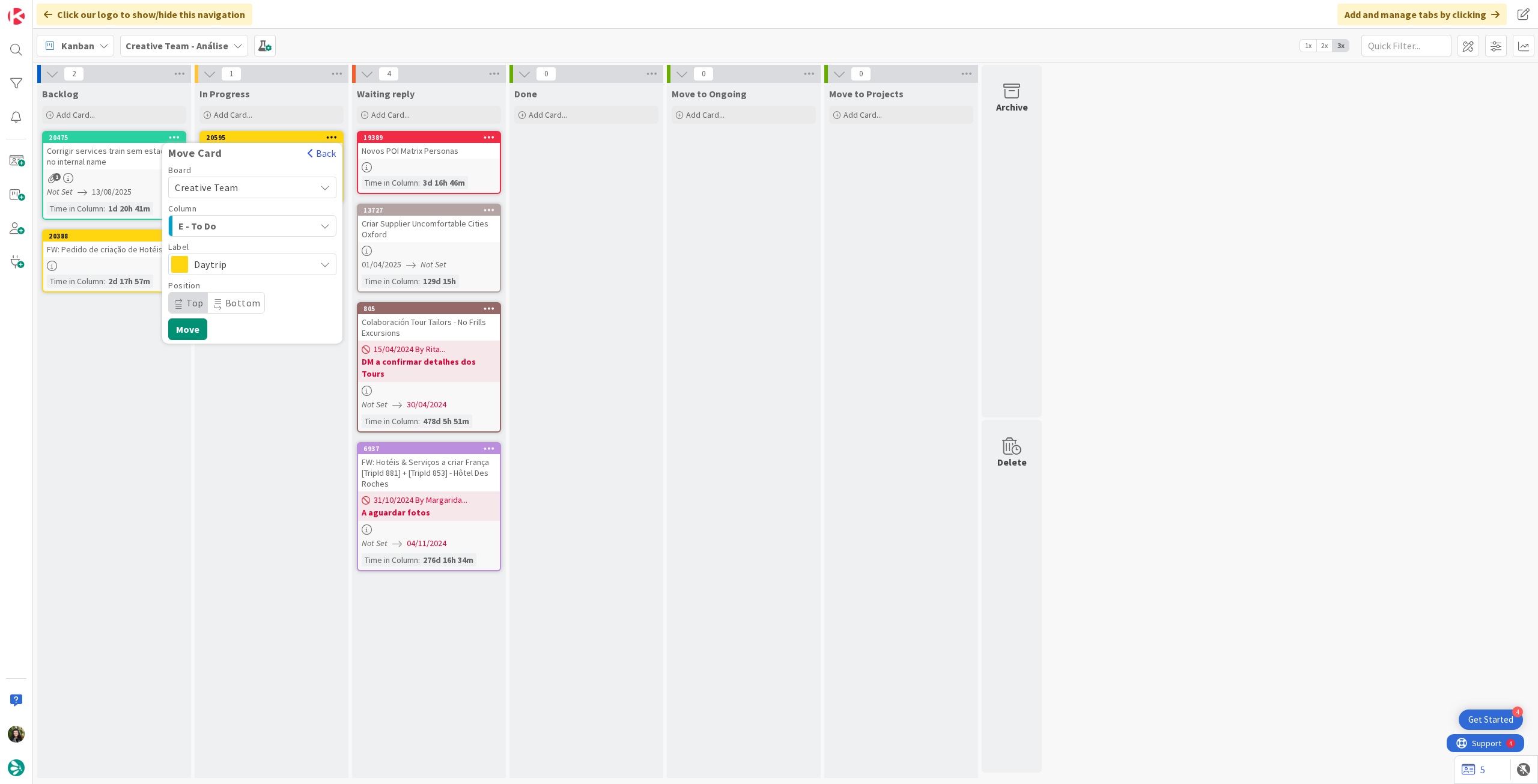 click on "E - To Do" at bounding box center [245, 226] 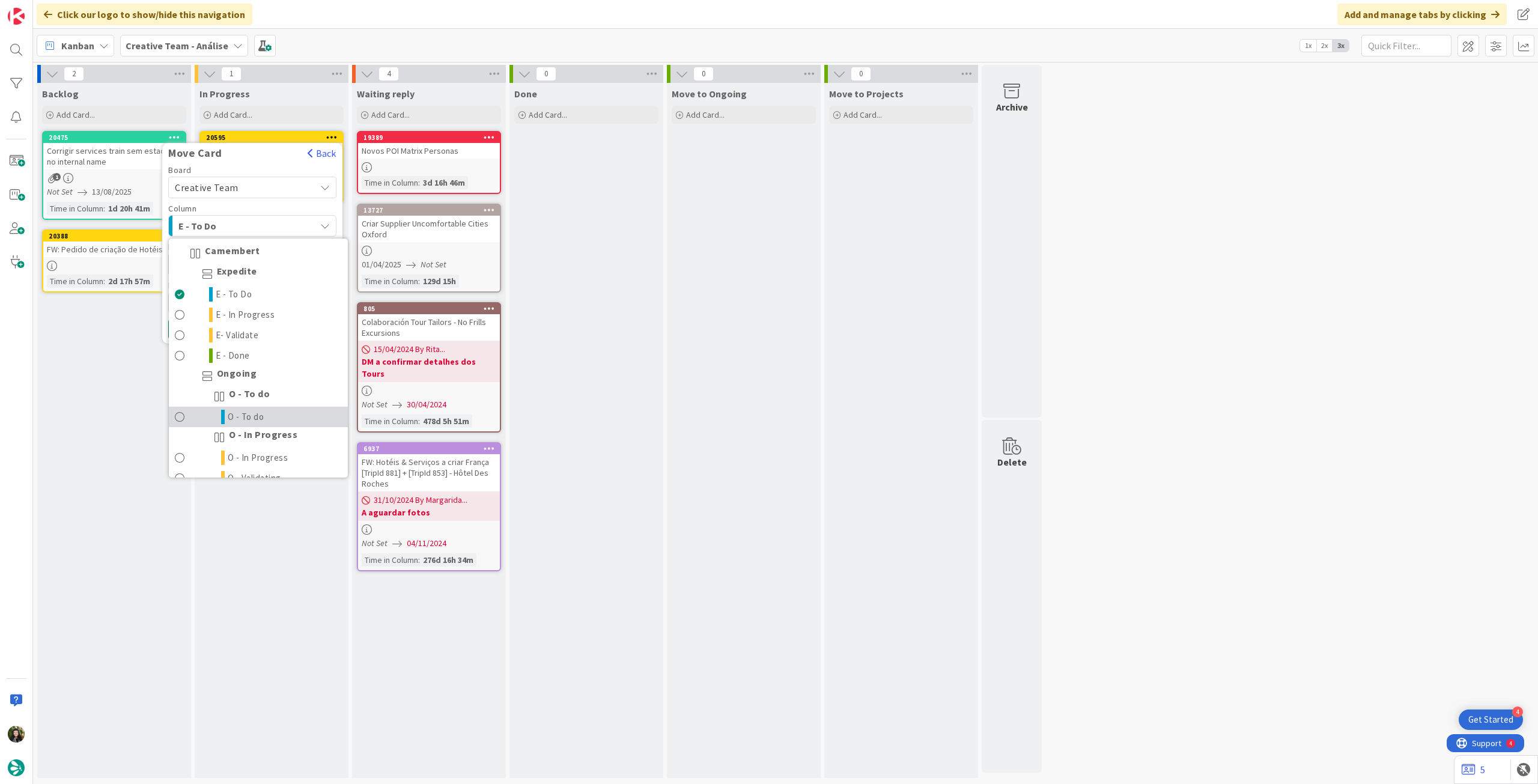 click on "O - To do" at bounding box center (258, 417) 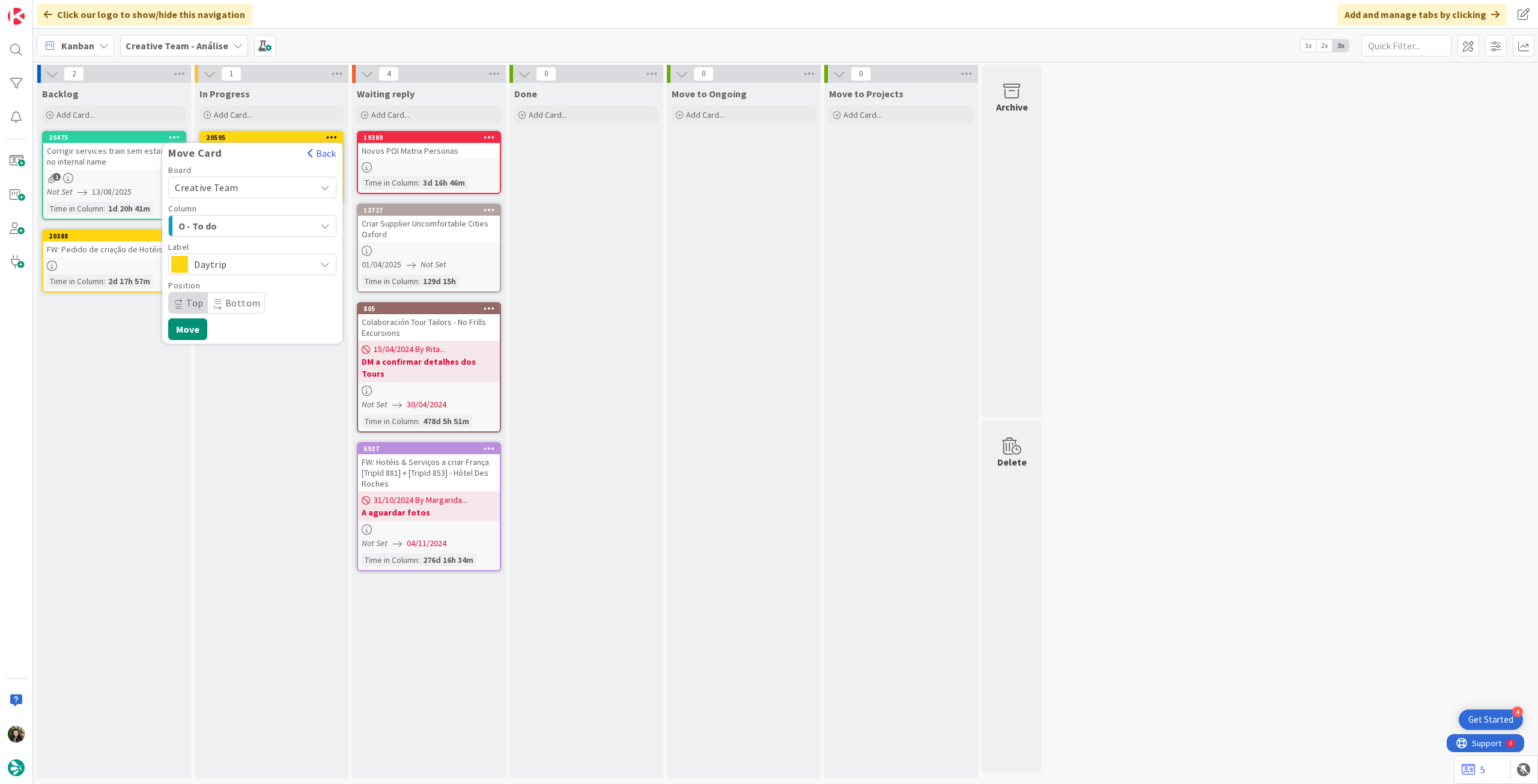 click on "Daytrip" at bounding box center [252, 264] 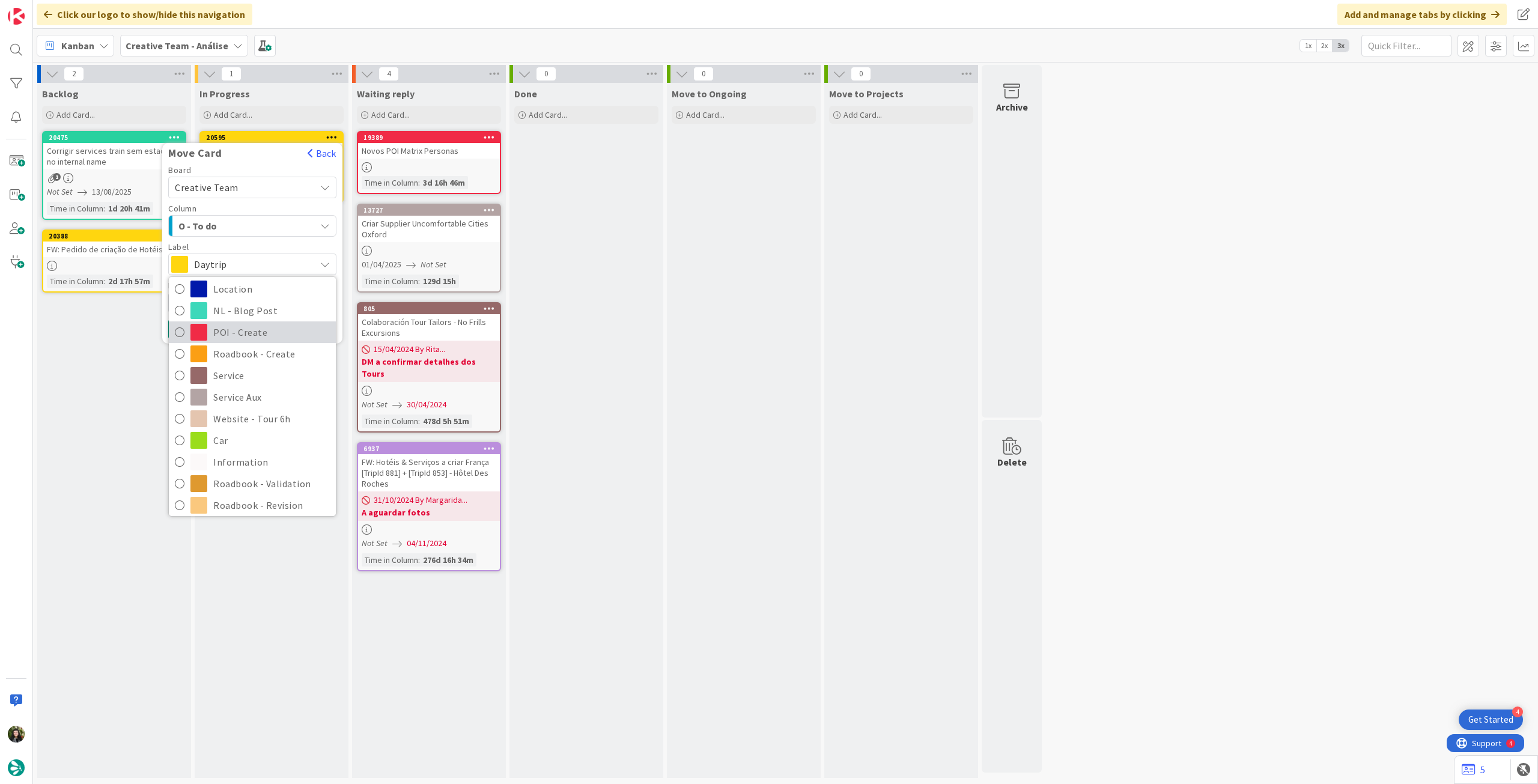 scroll, scrollTop: 160, scrollLeft: 0, axis: vertical 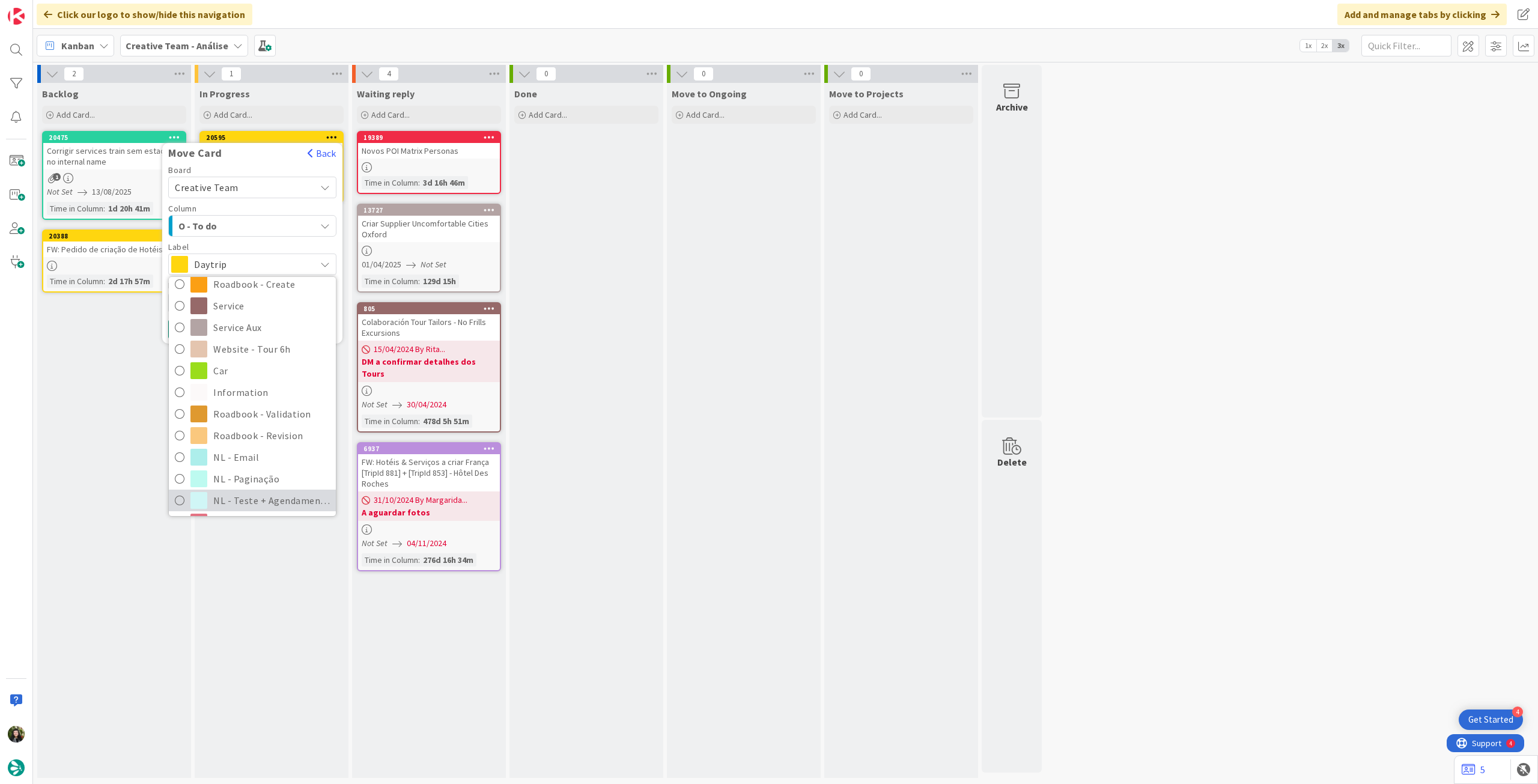 click on "NL - Teste + Agendamento" at bounding box center [272, 500] 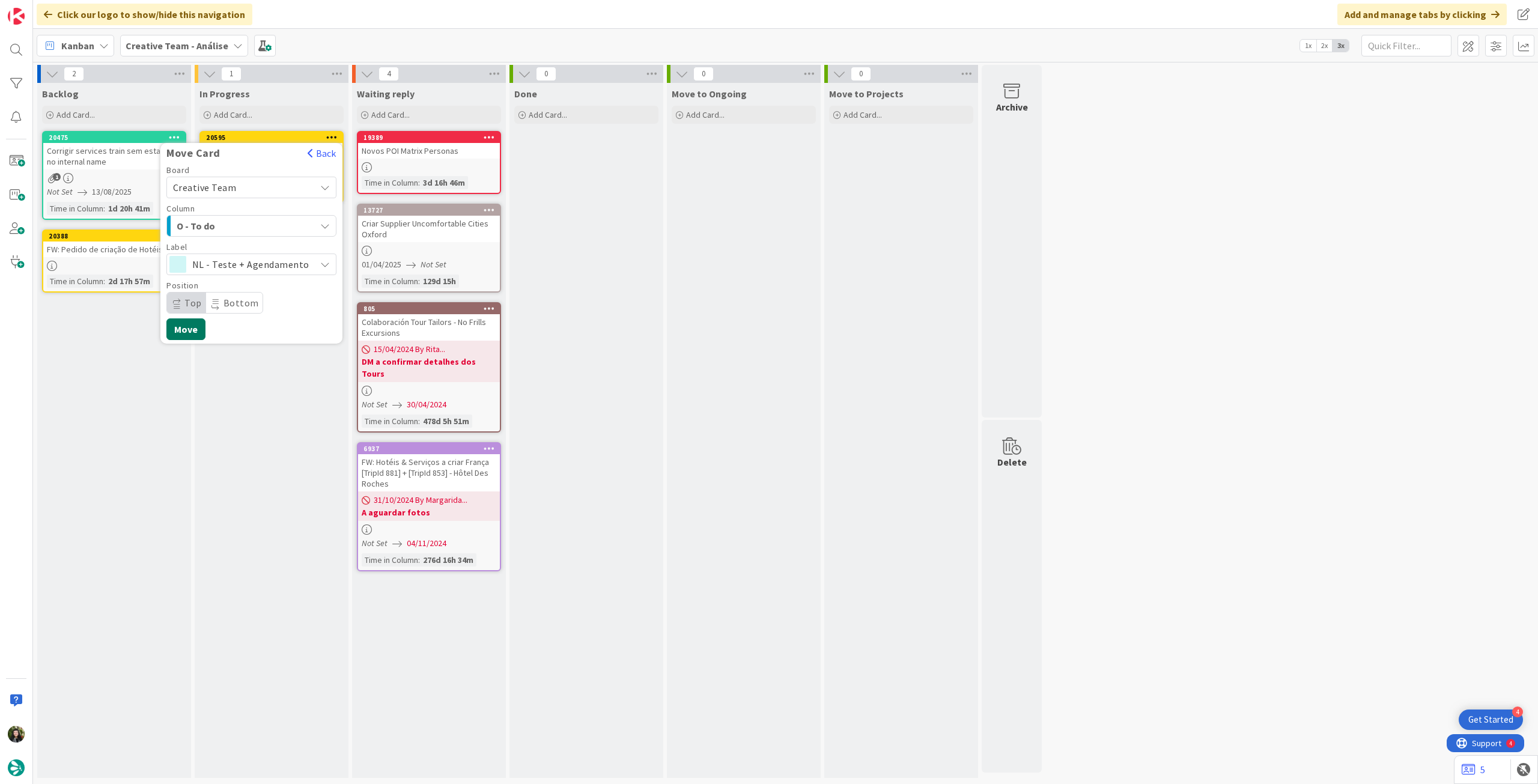 click on "Move" at bounding box center (186, 329) 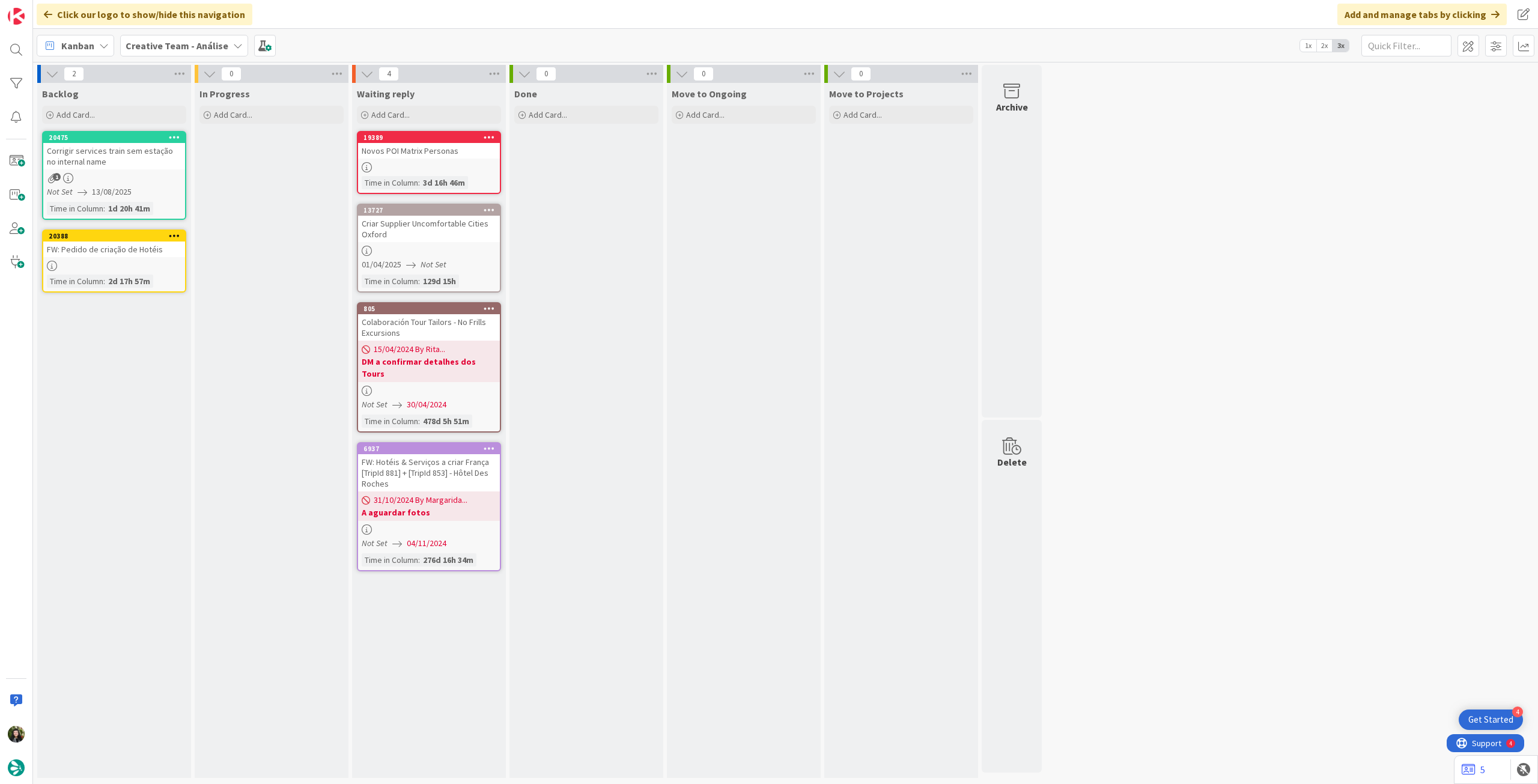 click on "Kanban Creative Team - Análise 1x 2x 3x" at bounding box center (785, 45) 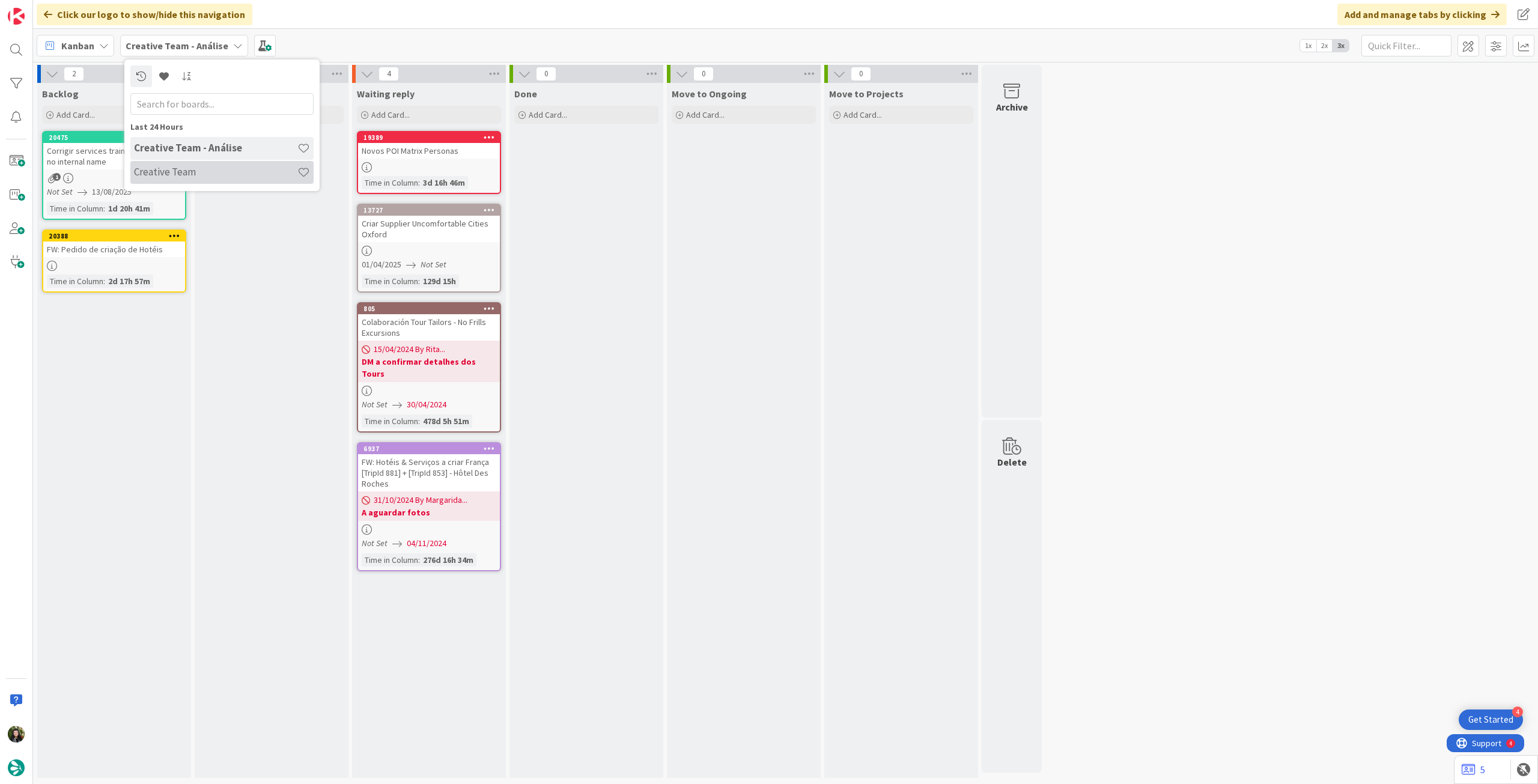 click on "Creative Team" at bounding box center [216, 172] 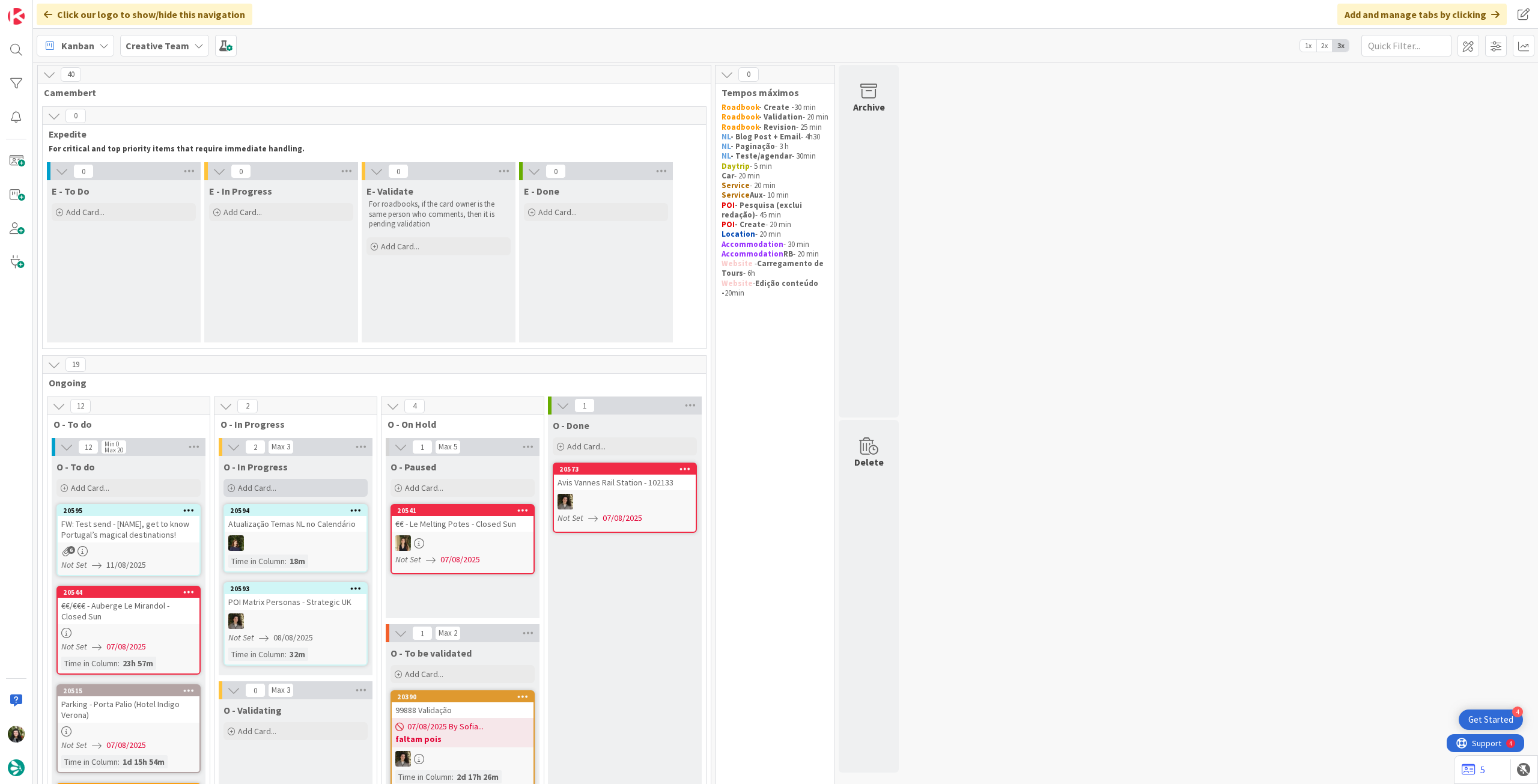 scroll, scrollTop: 0, scrollLeft: 0, axis: both 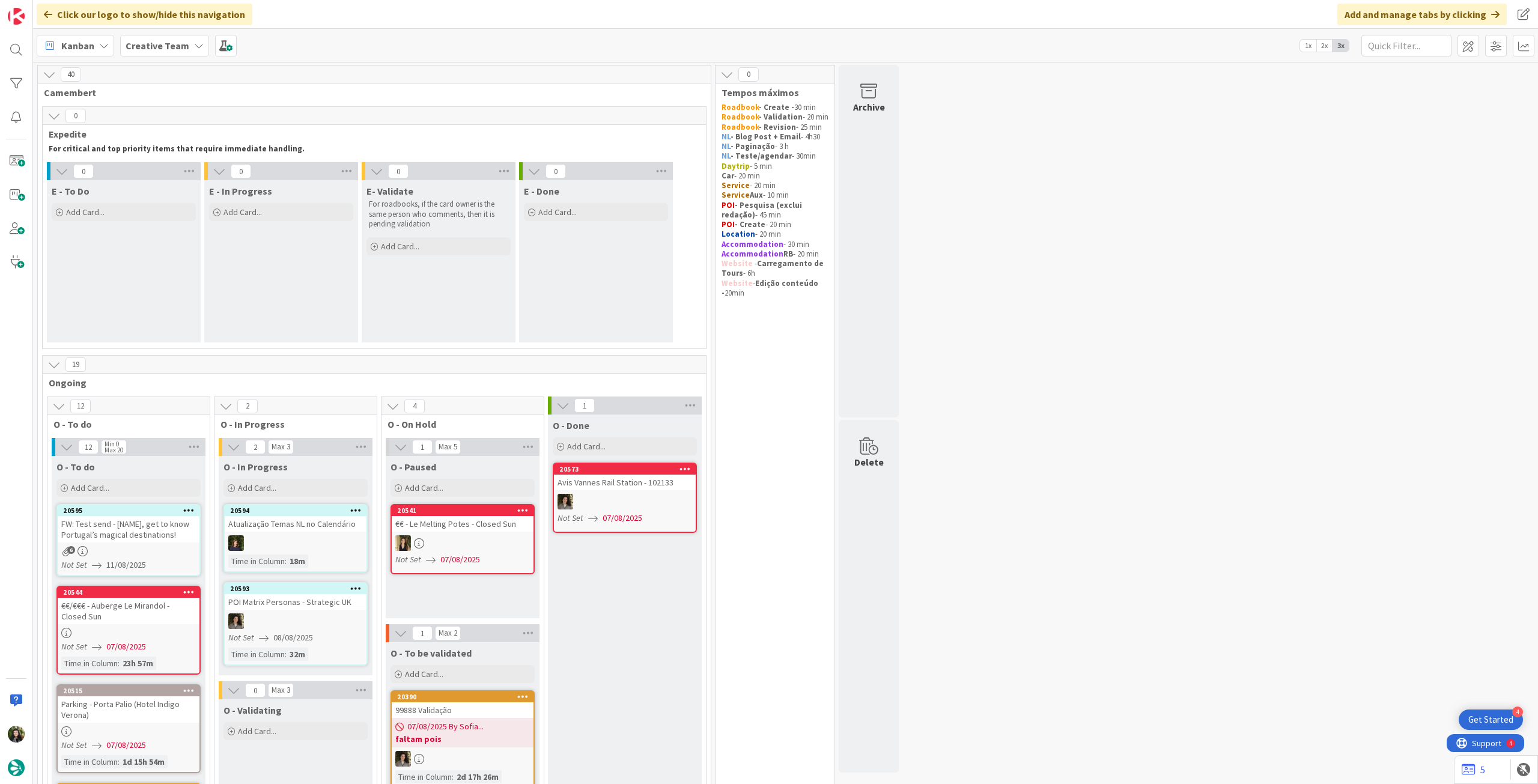 click on "FW: Test send - [NAME], get to know Portugal’s magical destinations!" at bounding box center [129, 529] 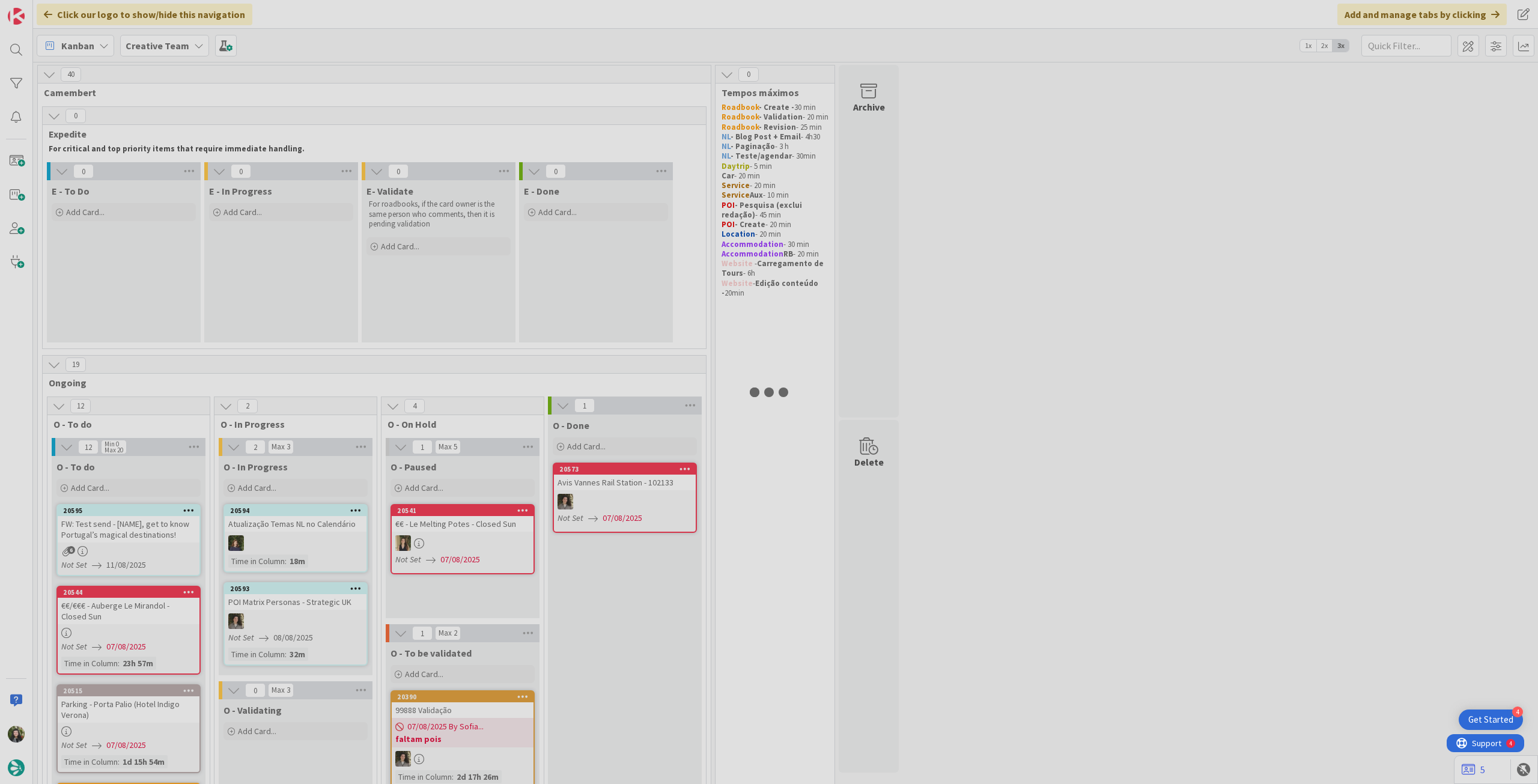 scroll, scrollTop: 0, scrollLeft: 0, axis: both 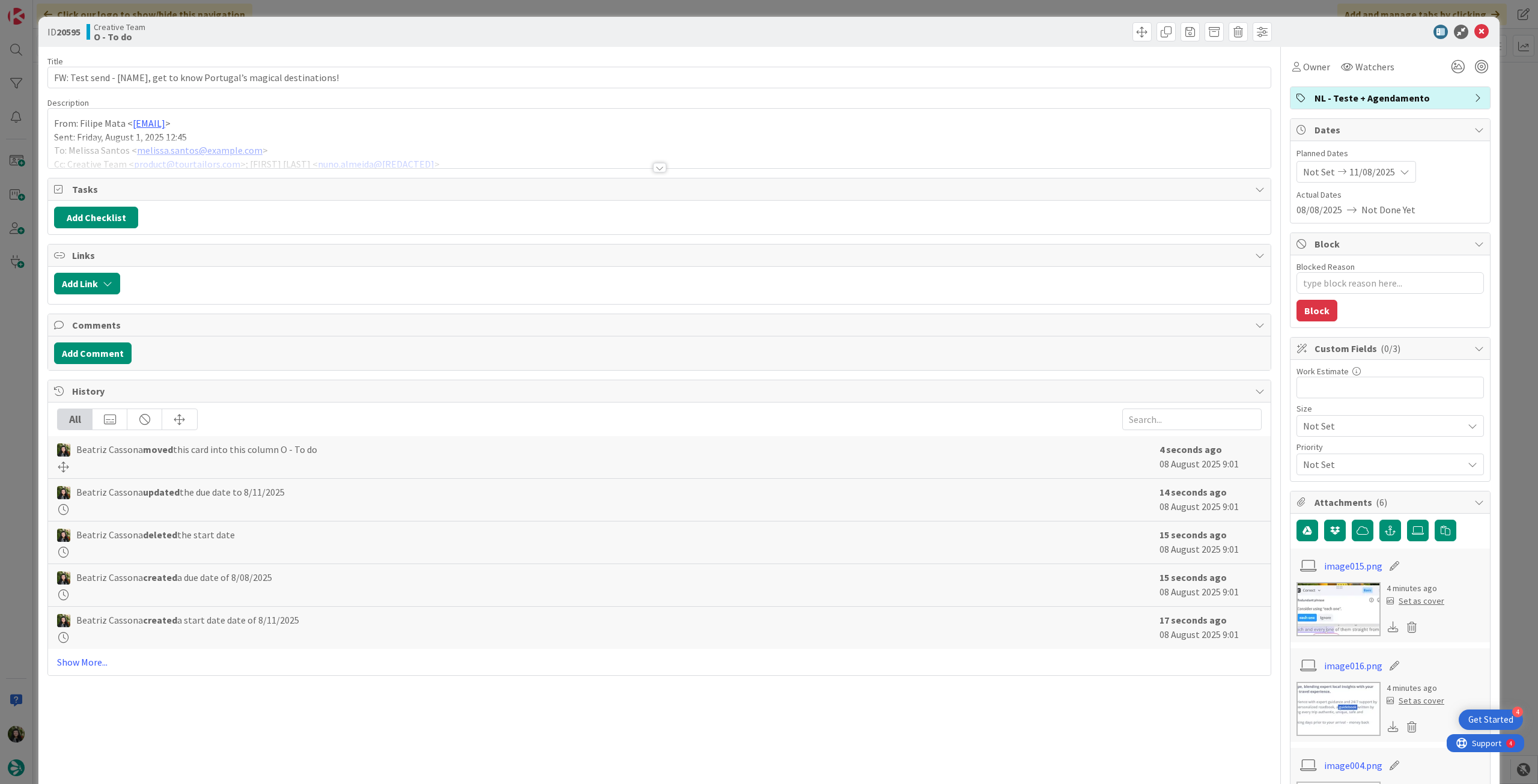 type on "x" 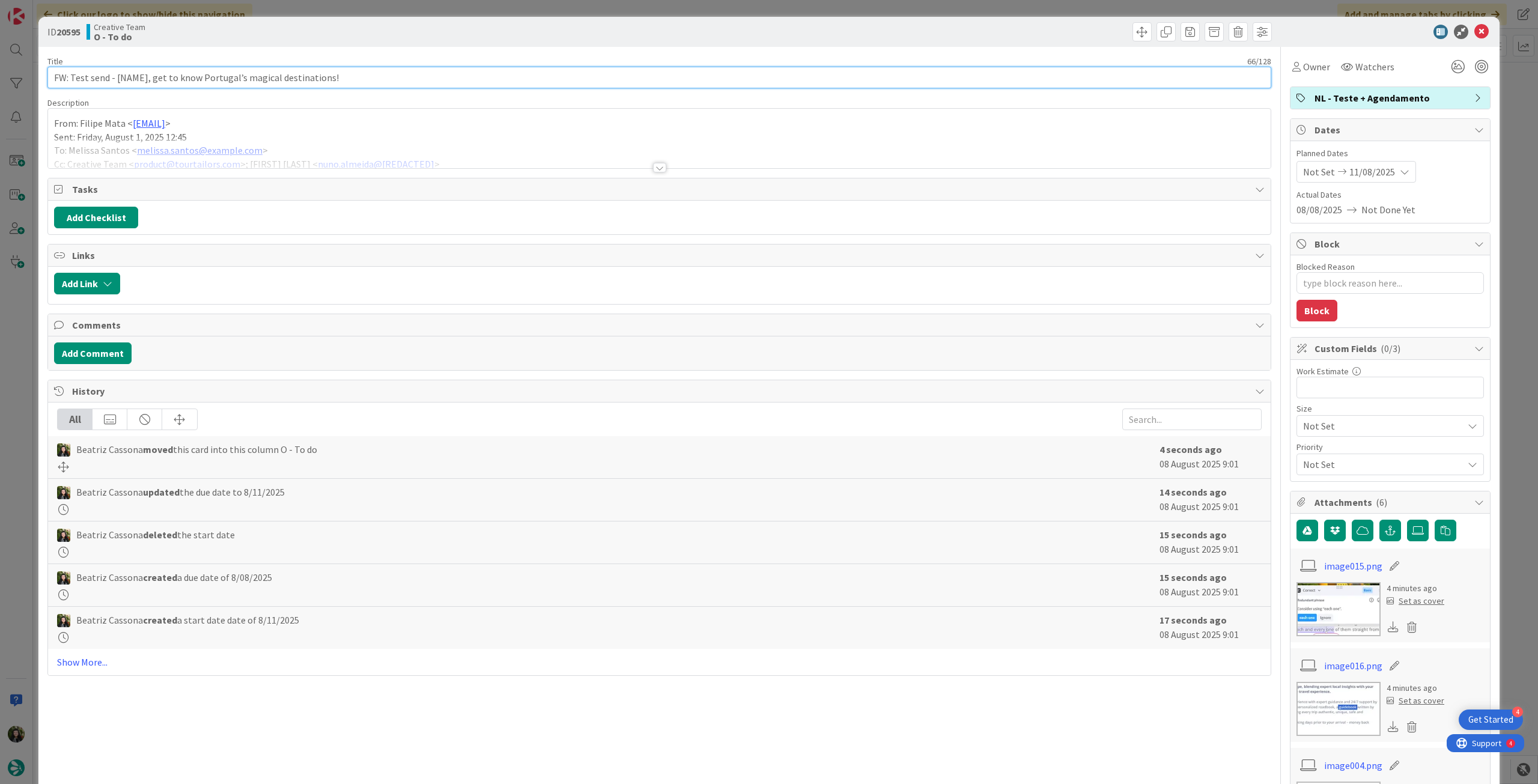 drag, startPoint x: 341, startPoint y: 75, endPoint x: 0, endPoint y: 62, distance: 341.2477 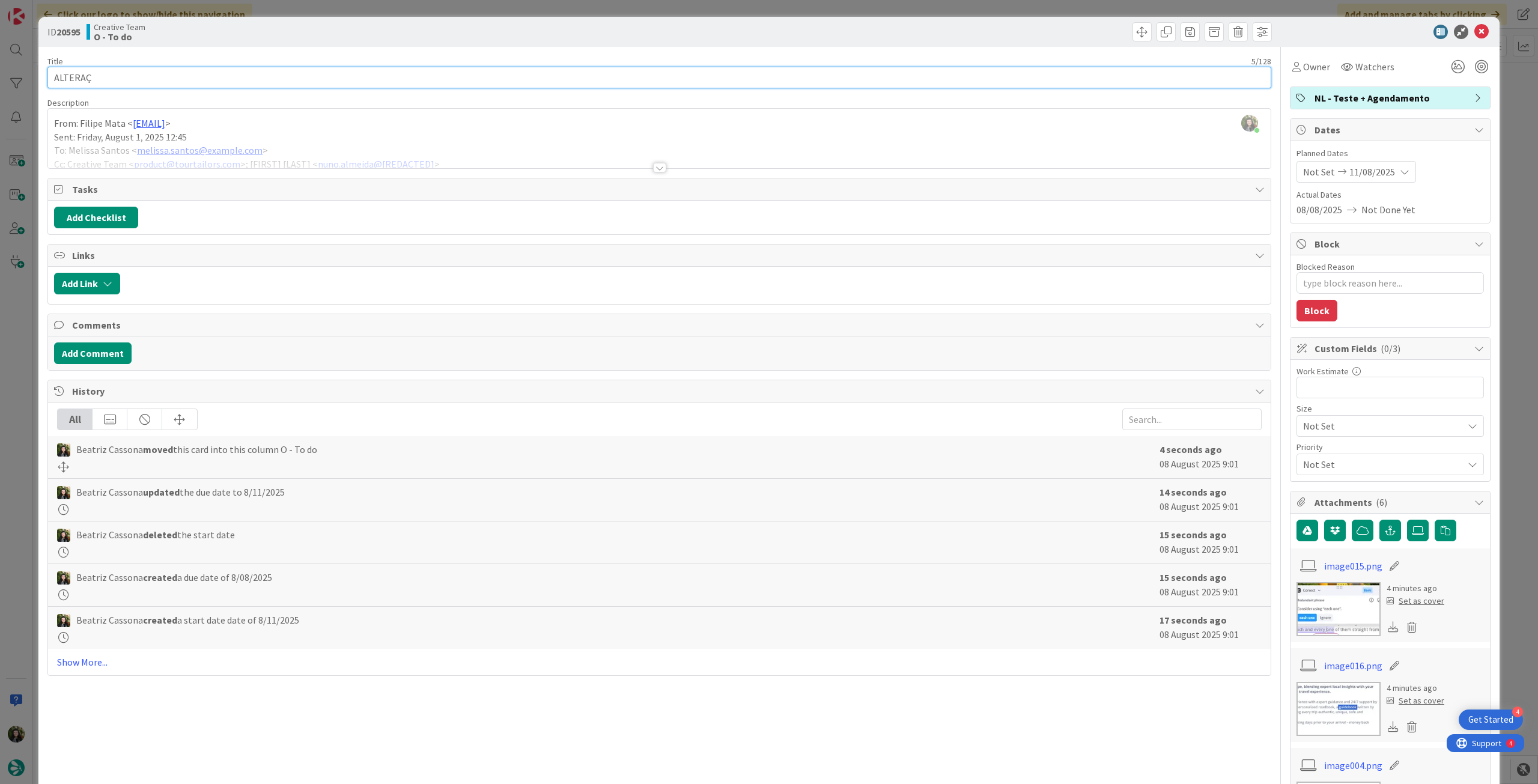 type on "ALTERAÇ~" 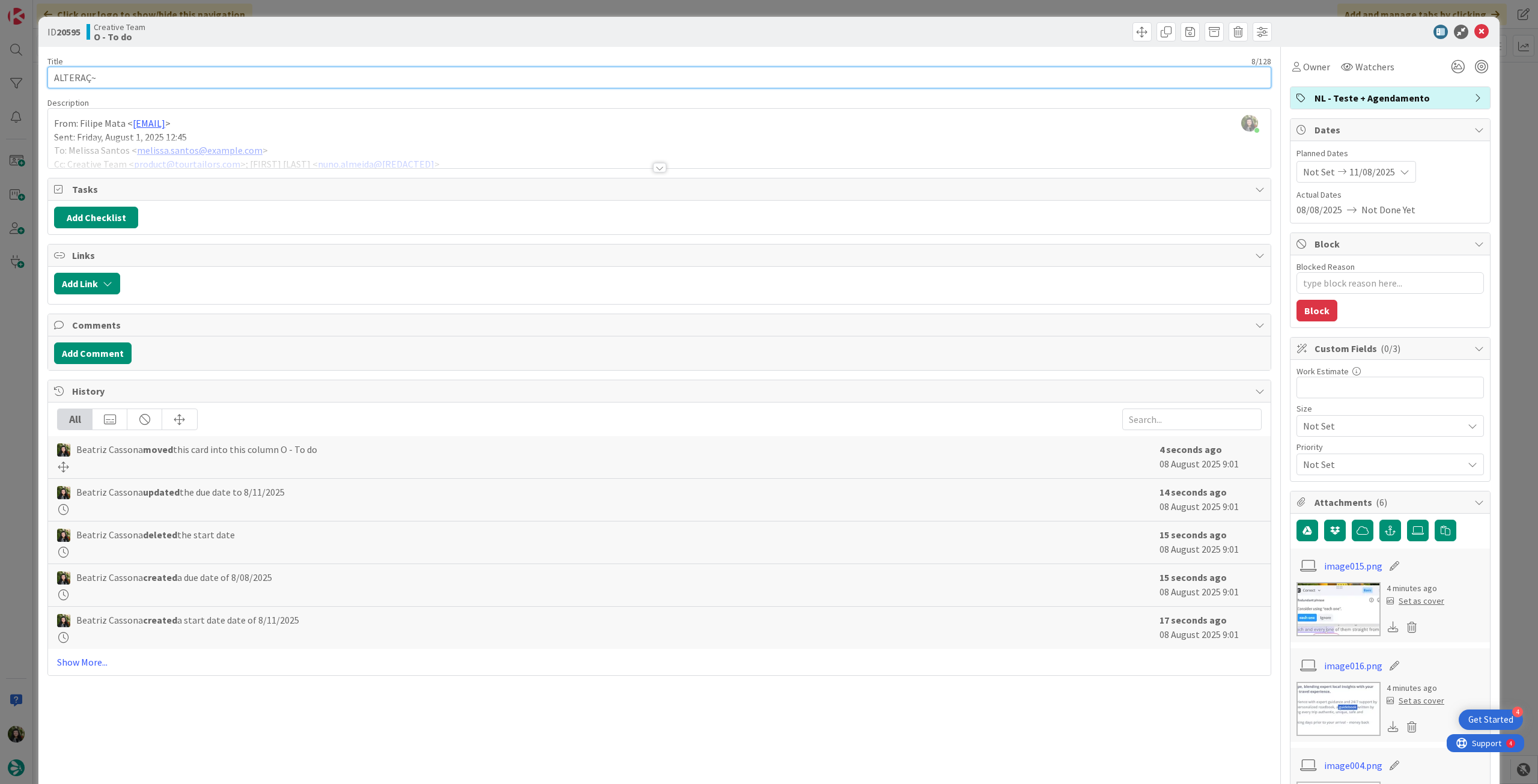 type on "x" 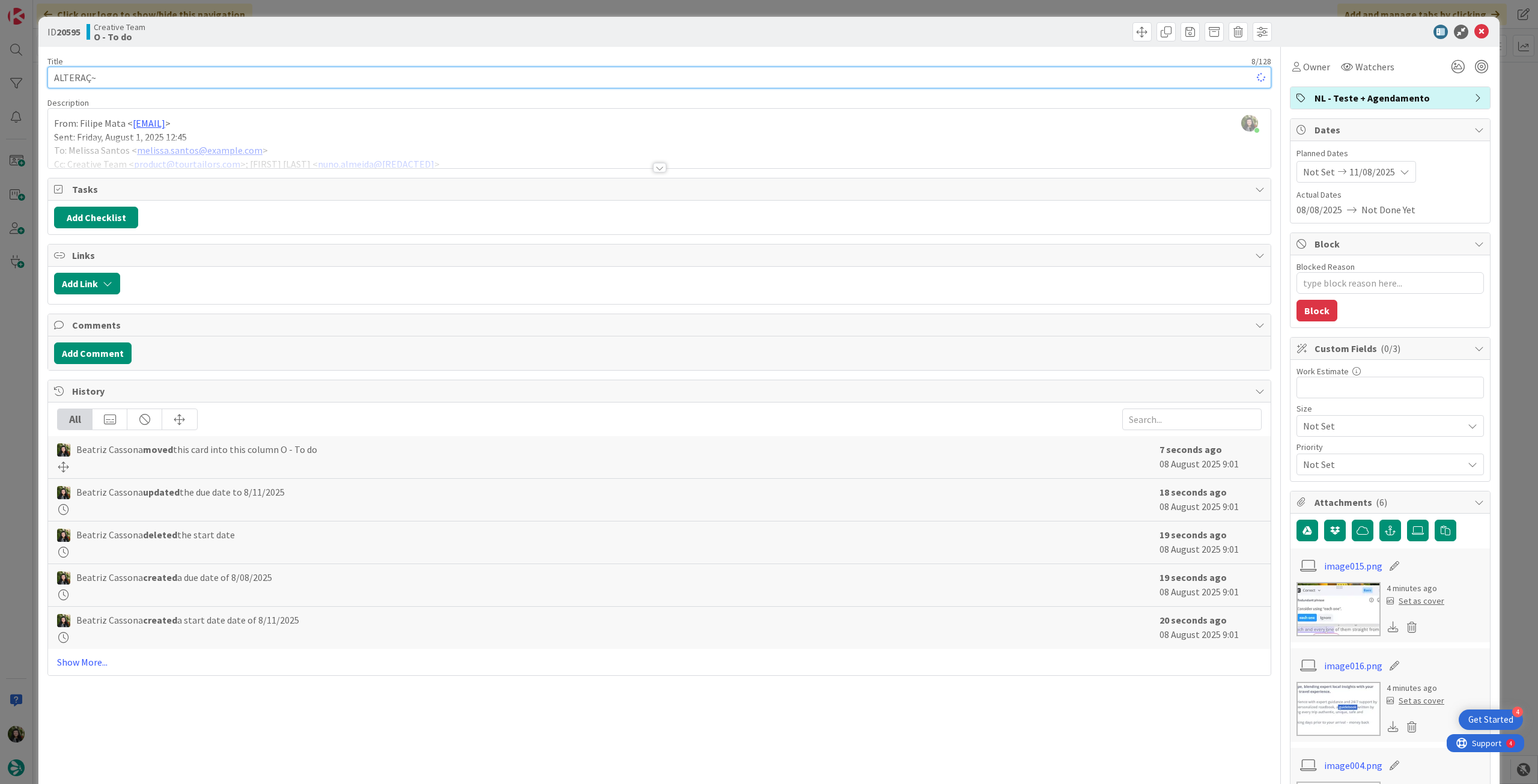 type on "ALTERAÇ" 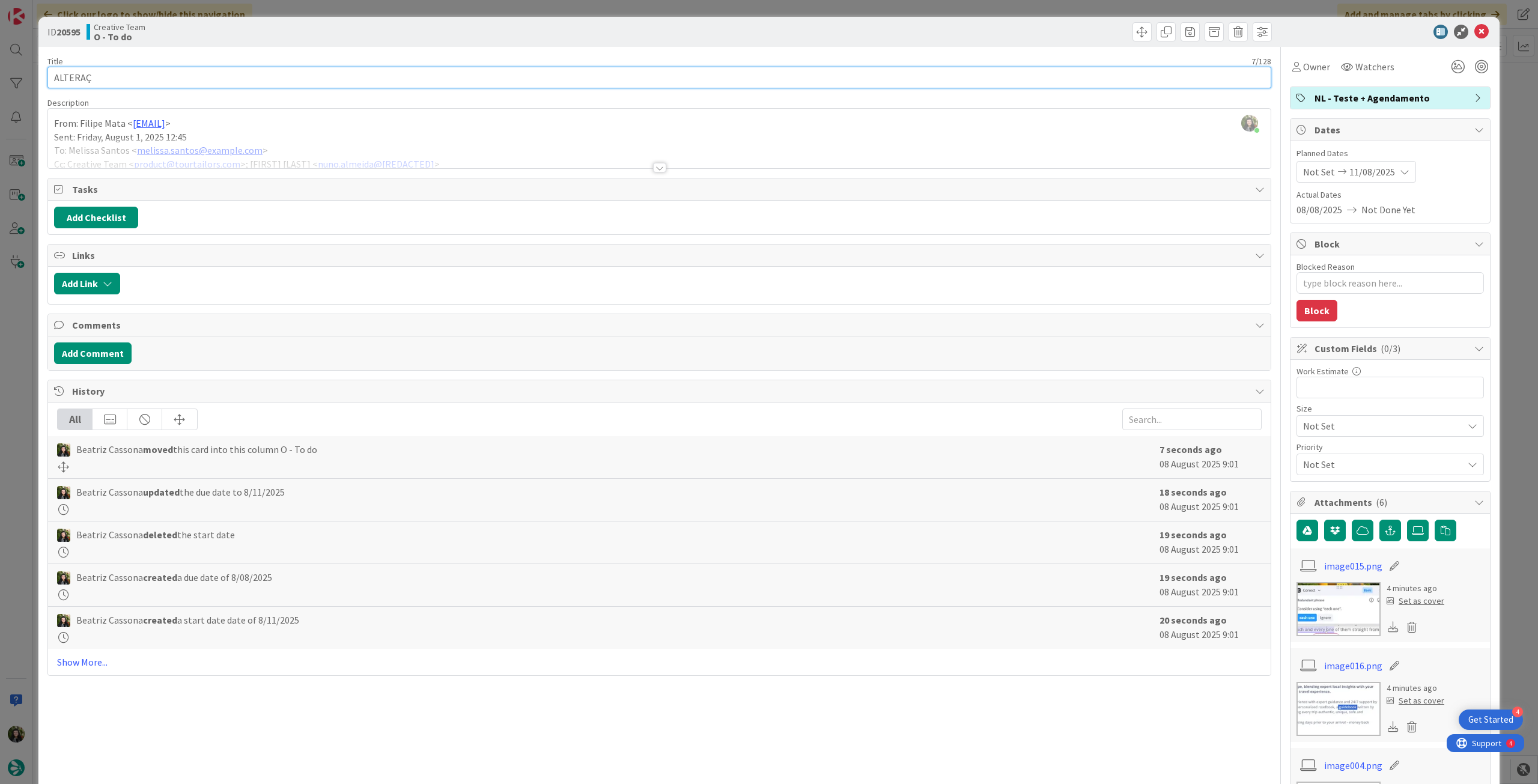 type on "x" 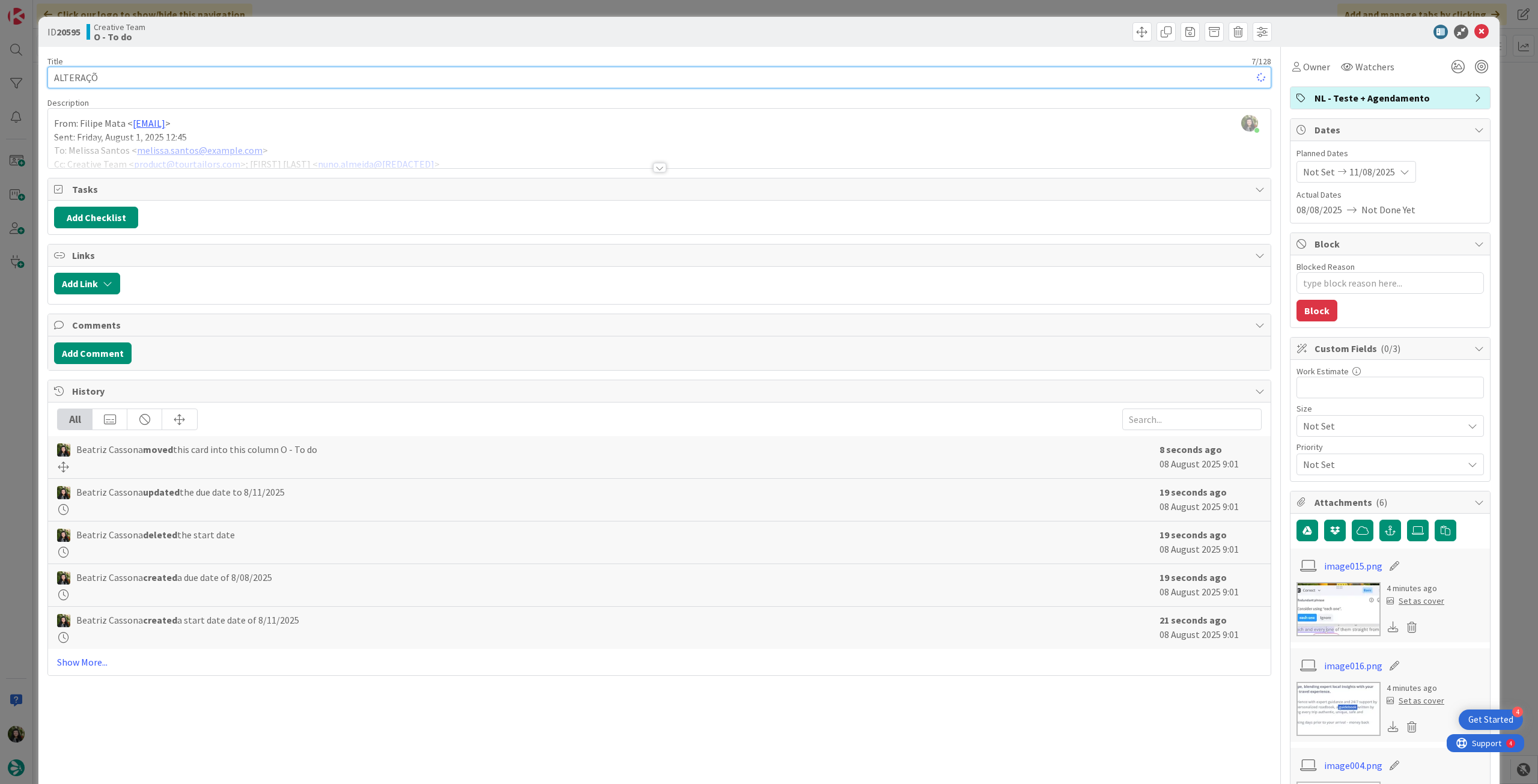 type on "ALTERAÇÕE" 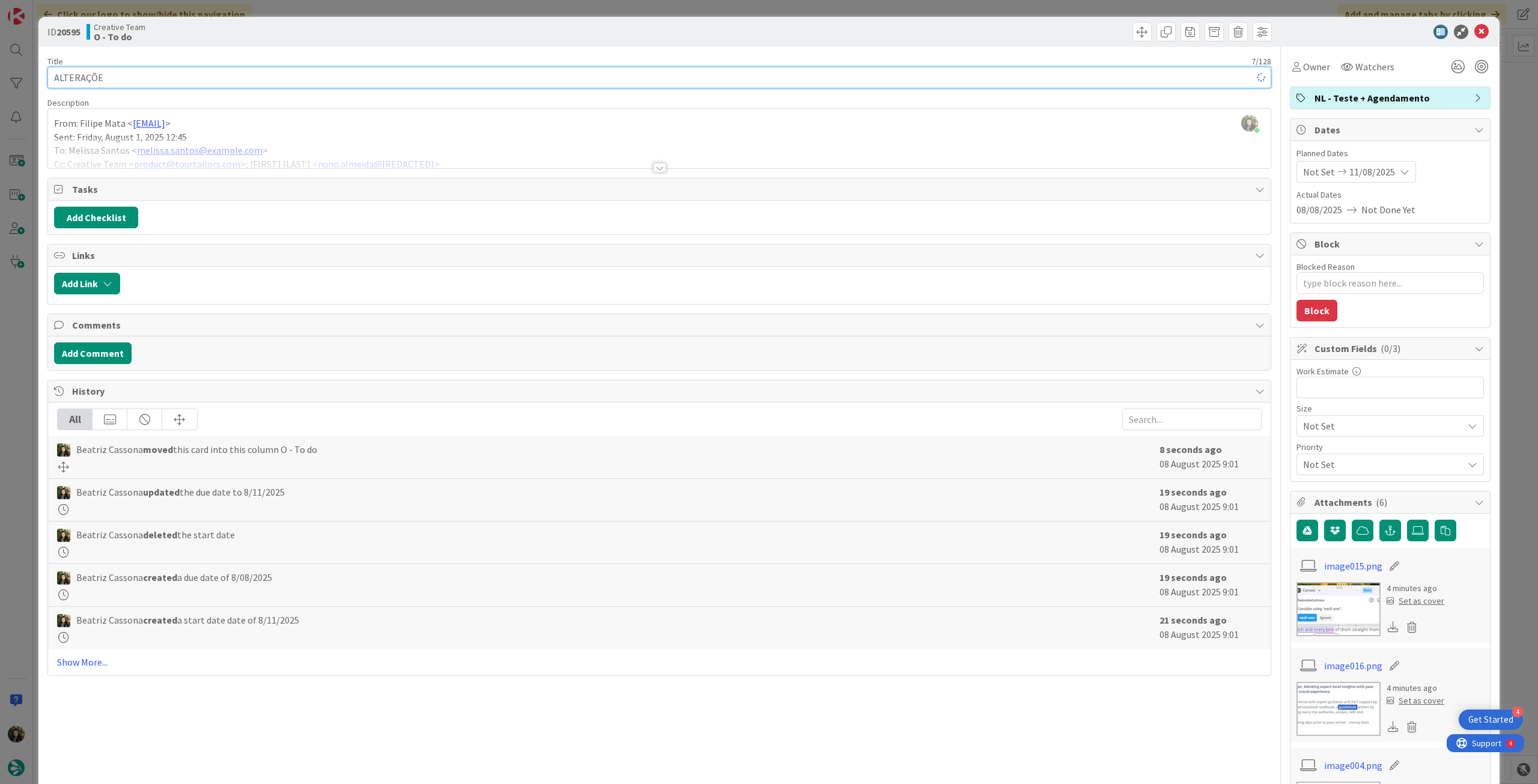 type on "x" 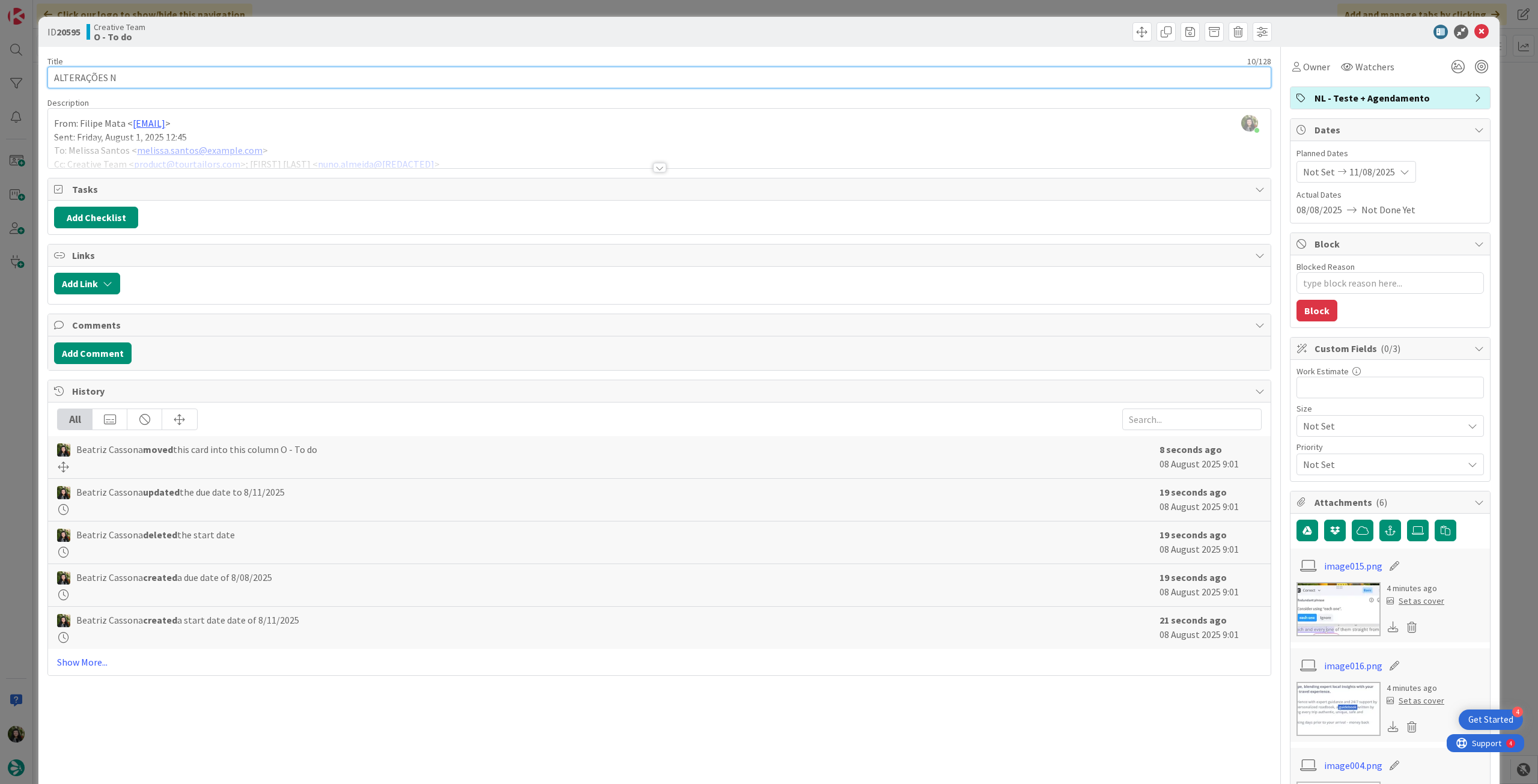 type on "ALTERAÇÕES NL" 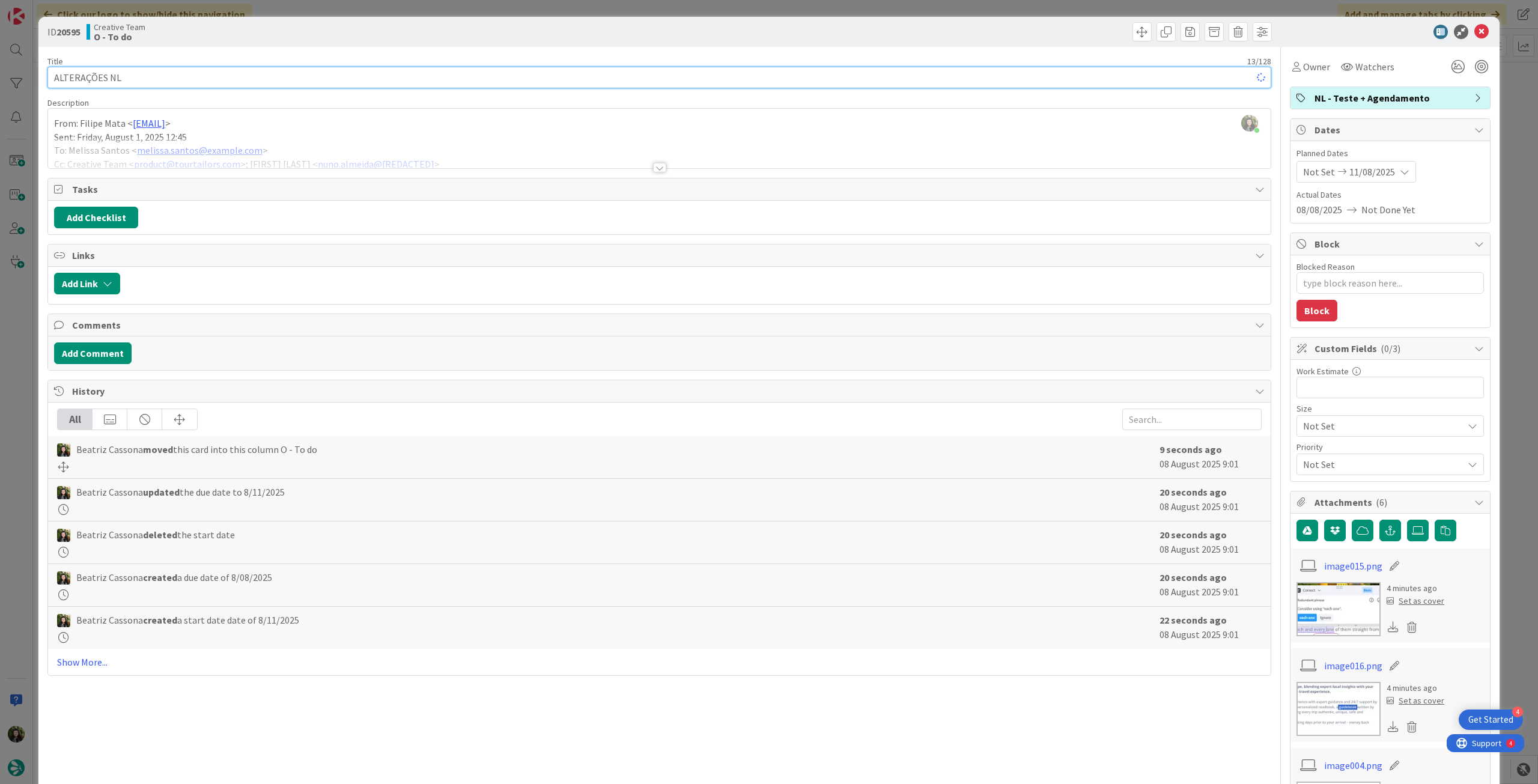 type on "x" 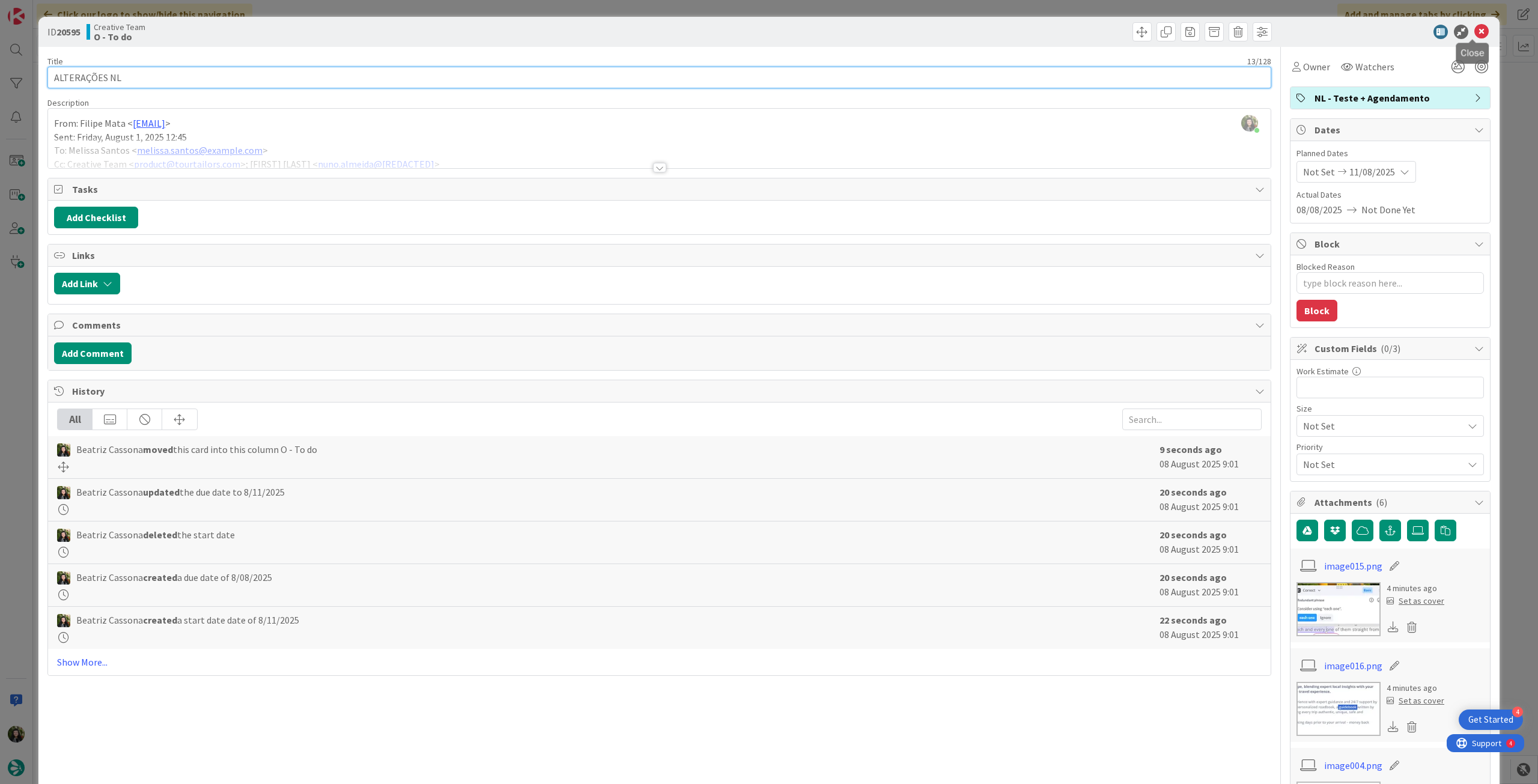 type on "ALTERAÇÕES NL" 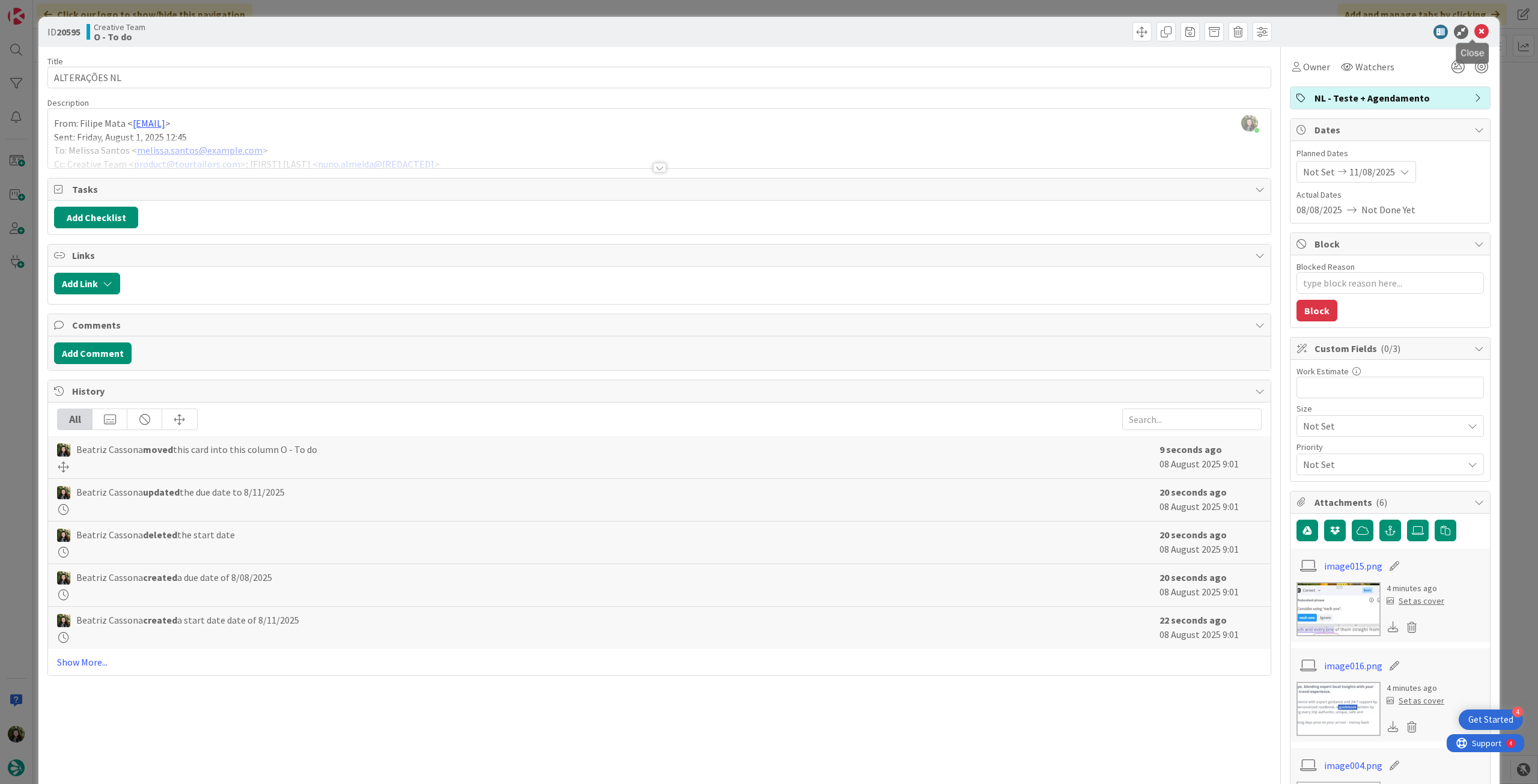 click at bounding box center [1482, 32] 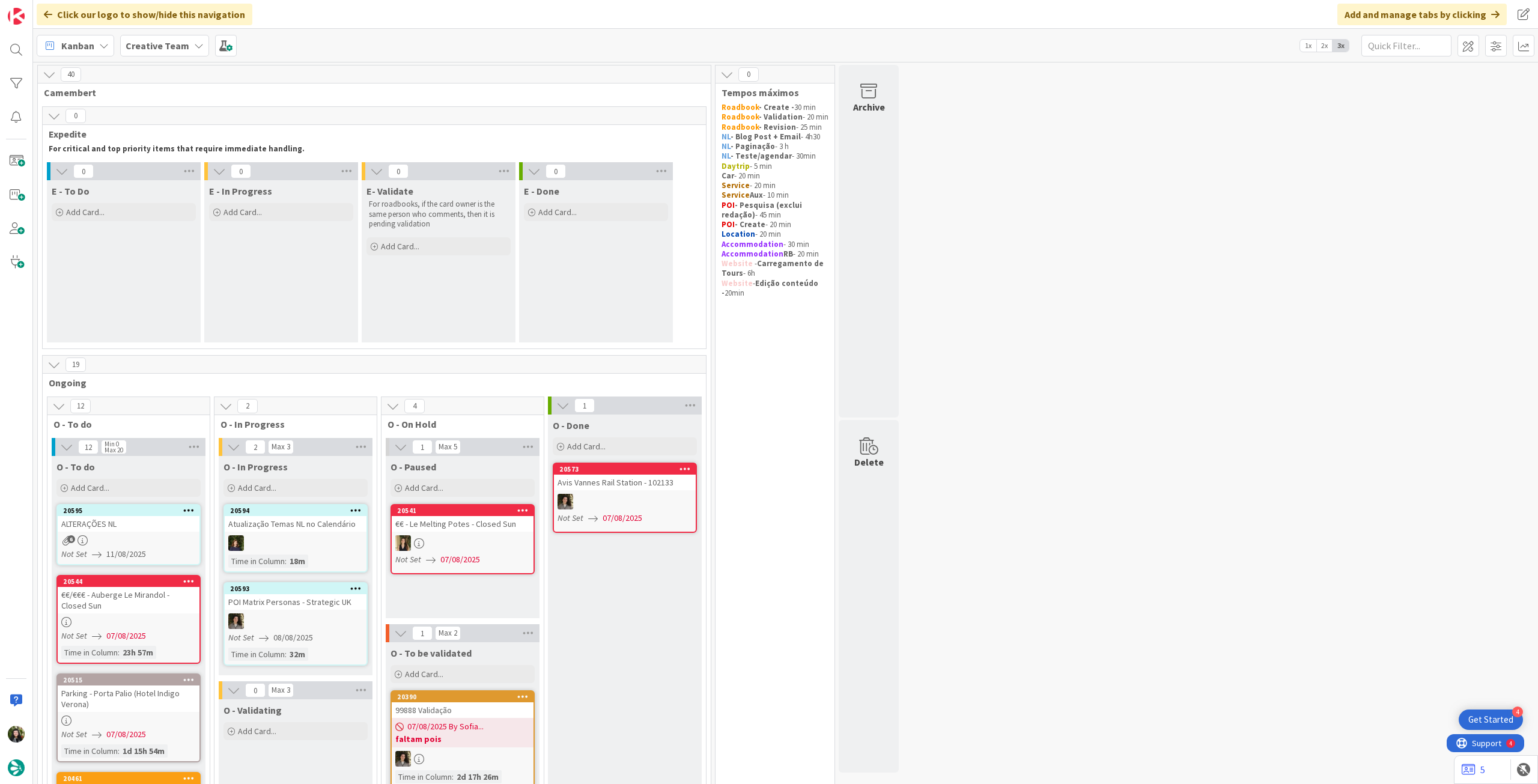 scroll, scrollTop: 0, scrollLeft: 0, axis: both 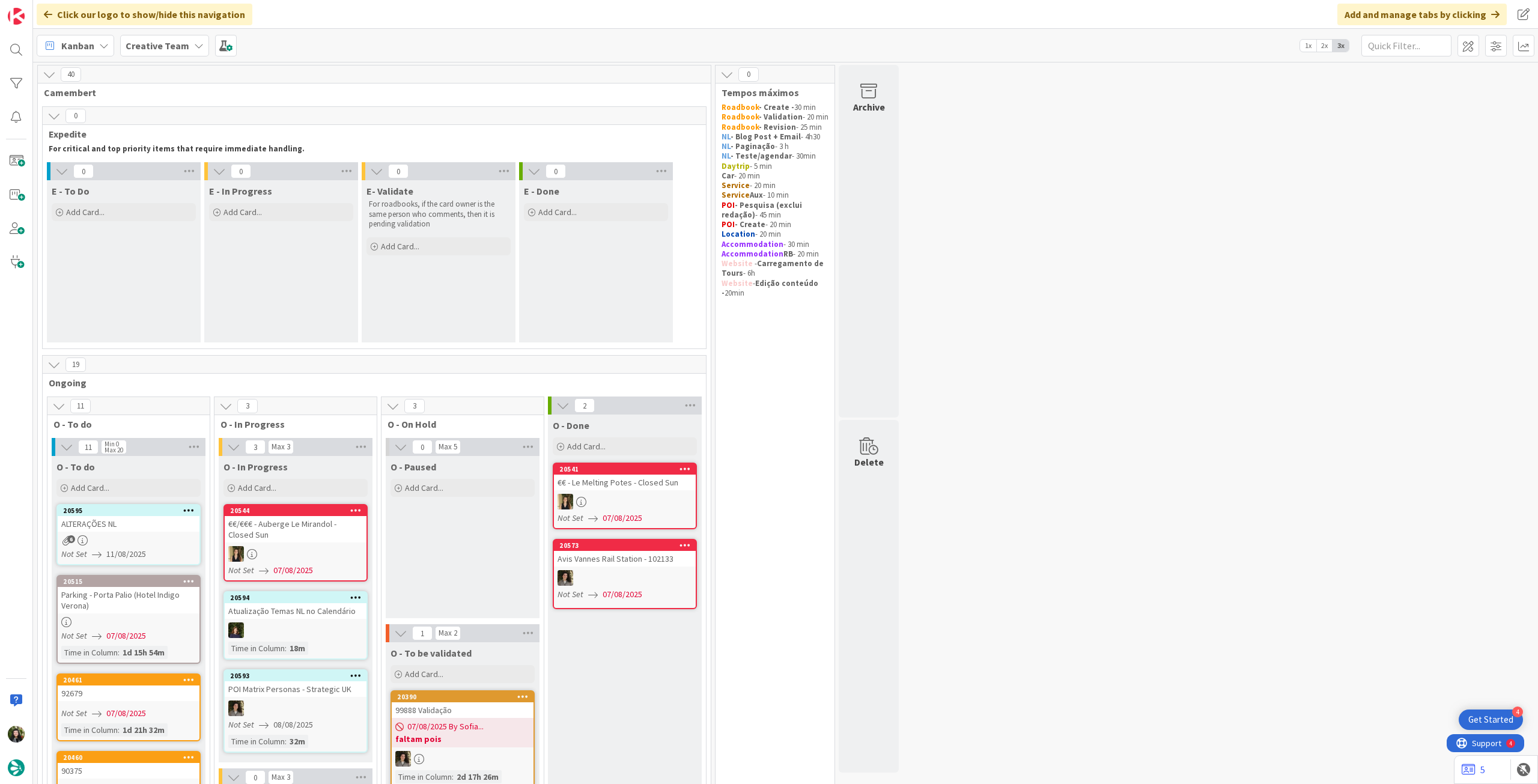 click on "Kanban Creative Team 1x 2x 3x" at bounding box center [785, 45] 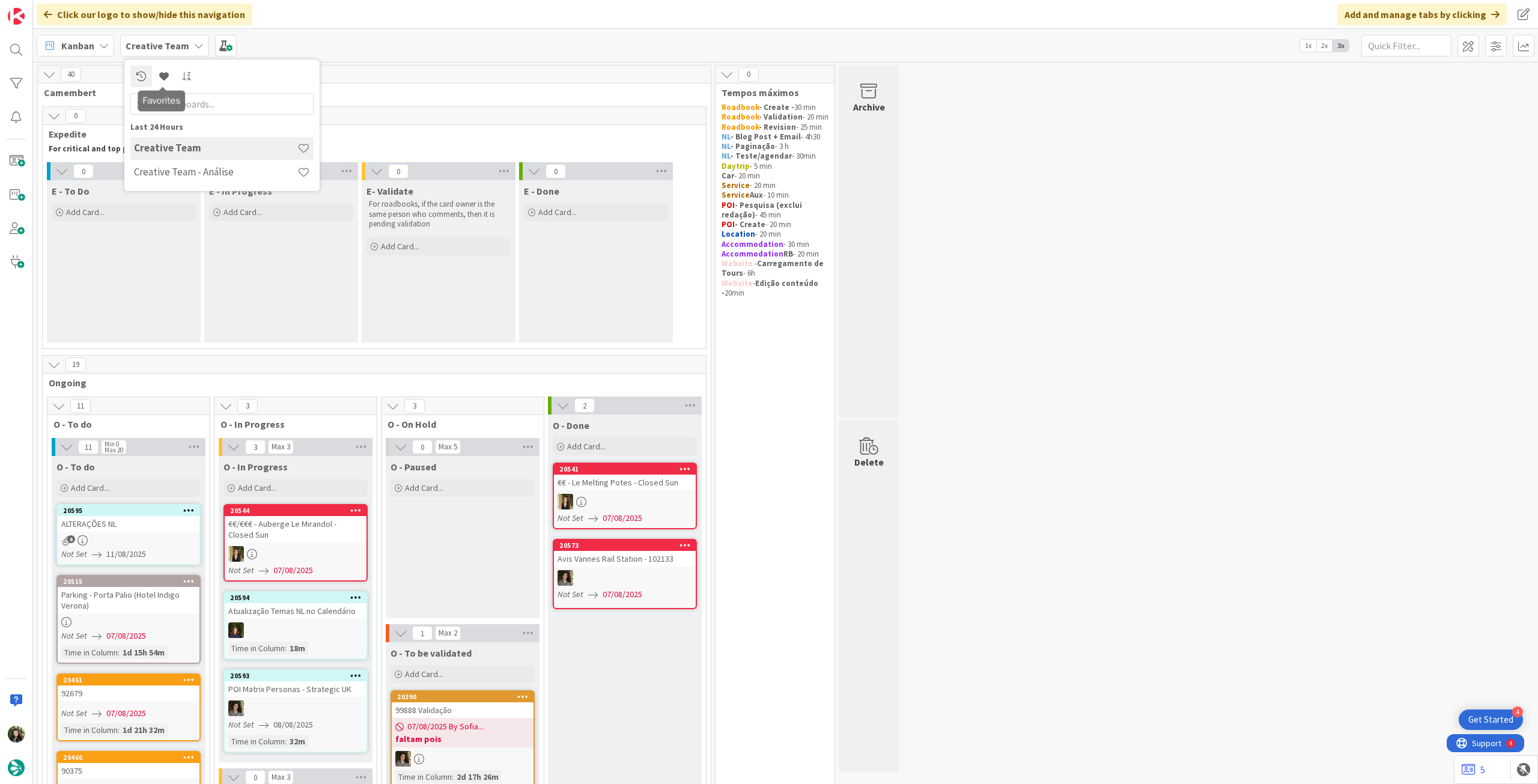 click on "Creative Team" at bounding box center (222, 148) 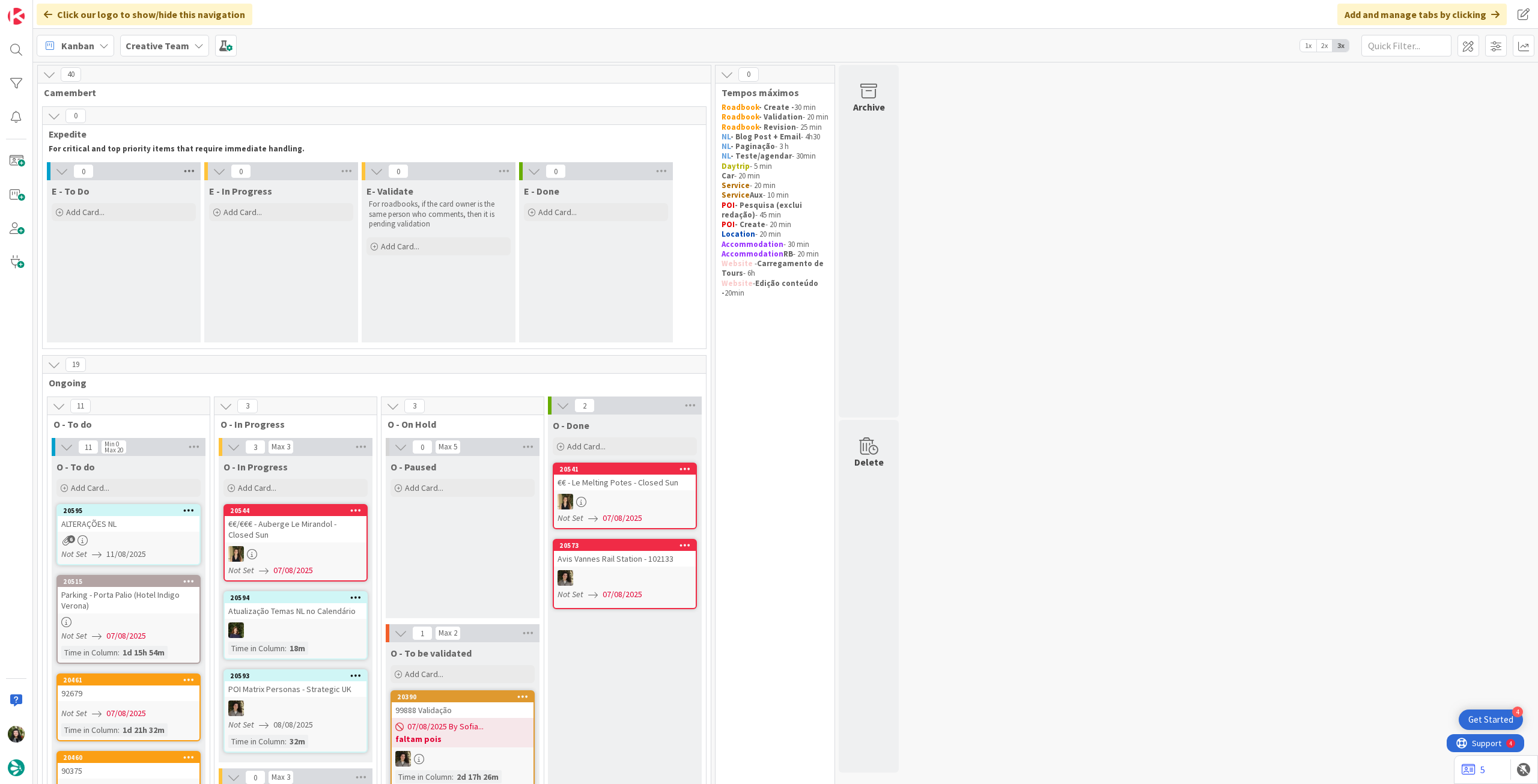 click at bounding box center (189, 171) 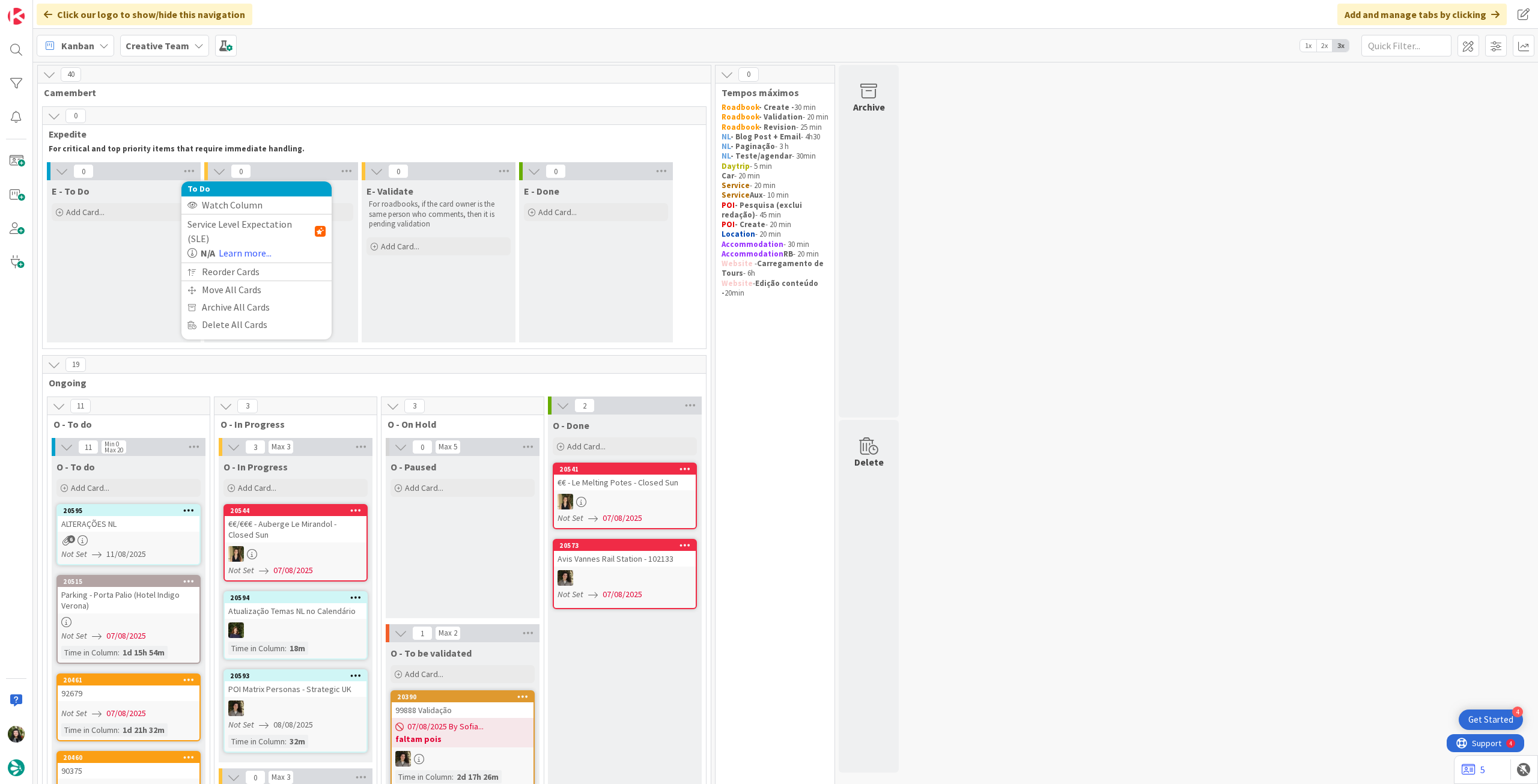 click on "Creative Team" at bounding box center [157, 46] 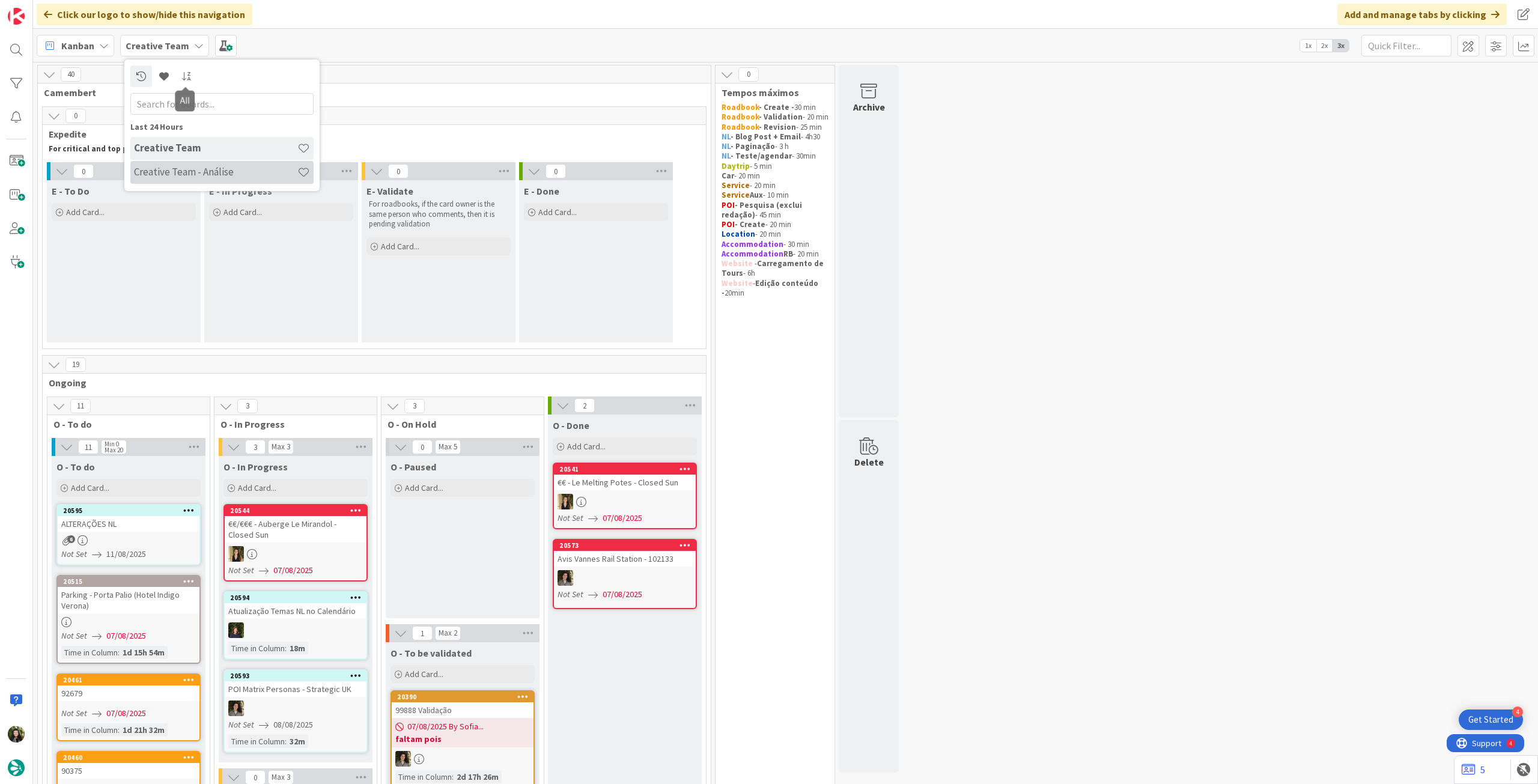 click on "Creative Team - Análise" at bounding box center [216, 172] 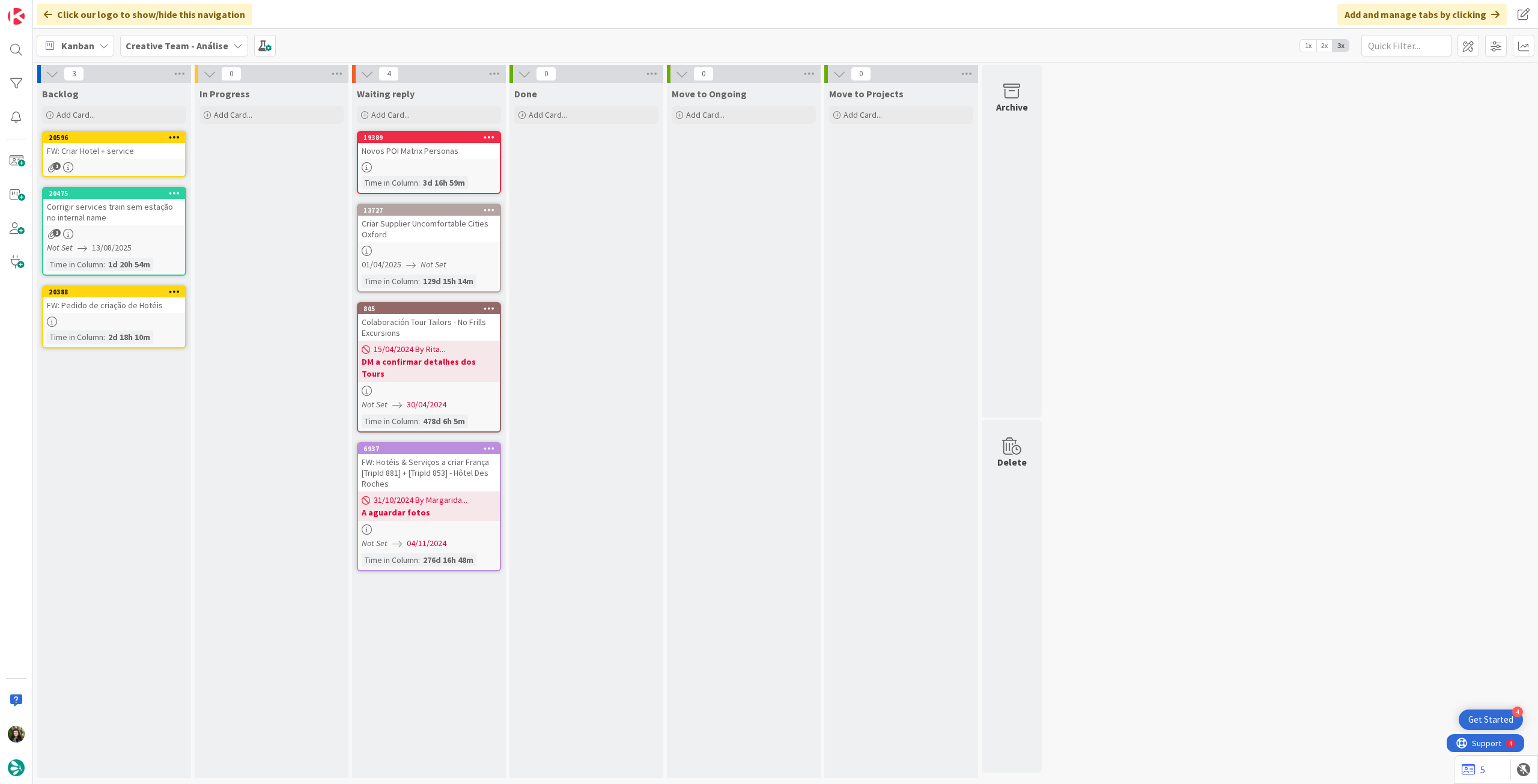 scroll, scrollTop: 0, scrollLeft: 0, axis: both 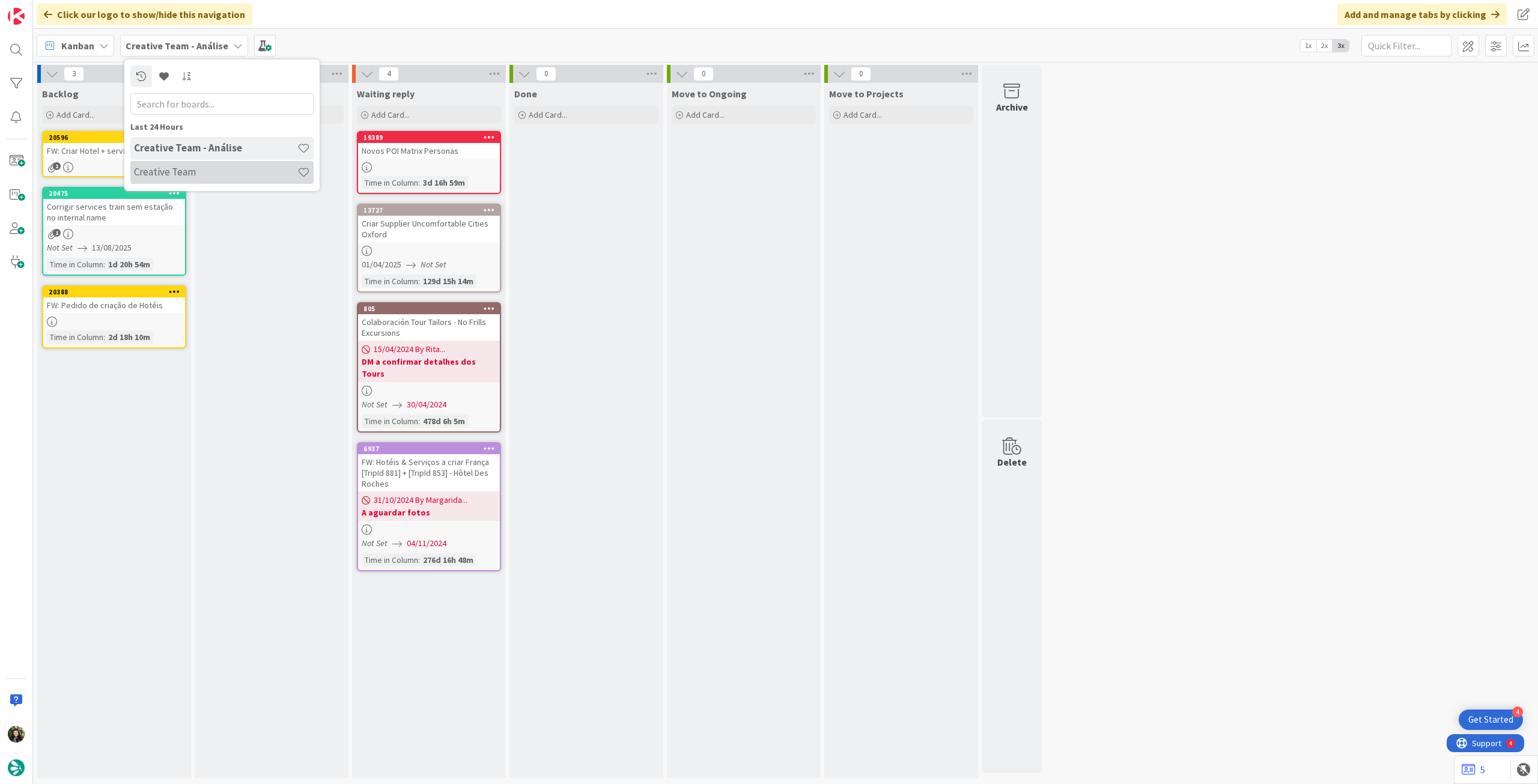 click on "Creative Team" at bounding box center [222, 172] 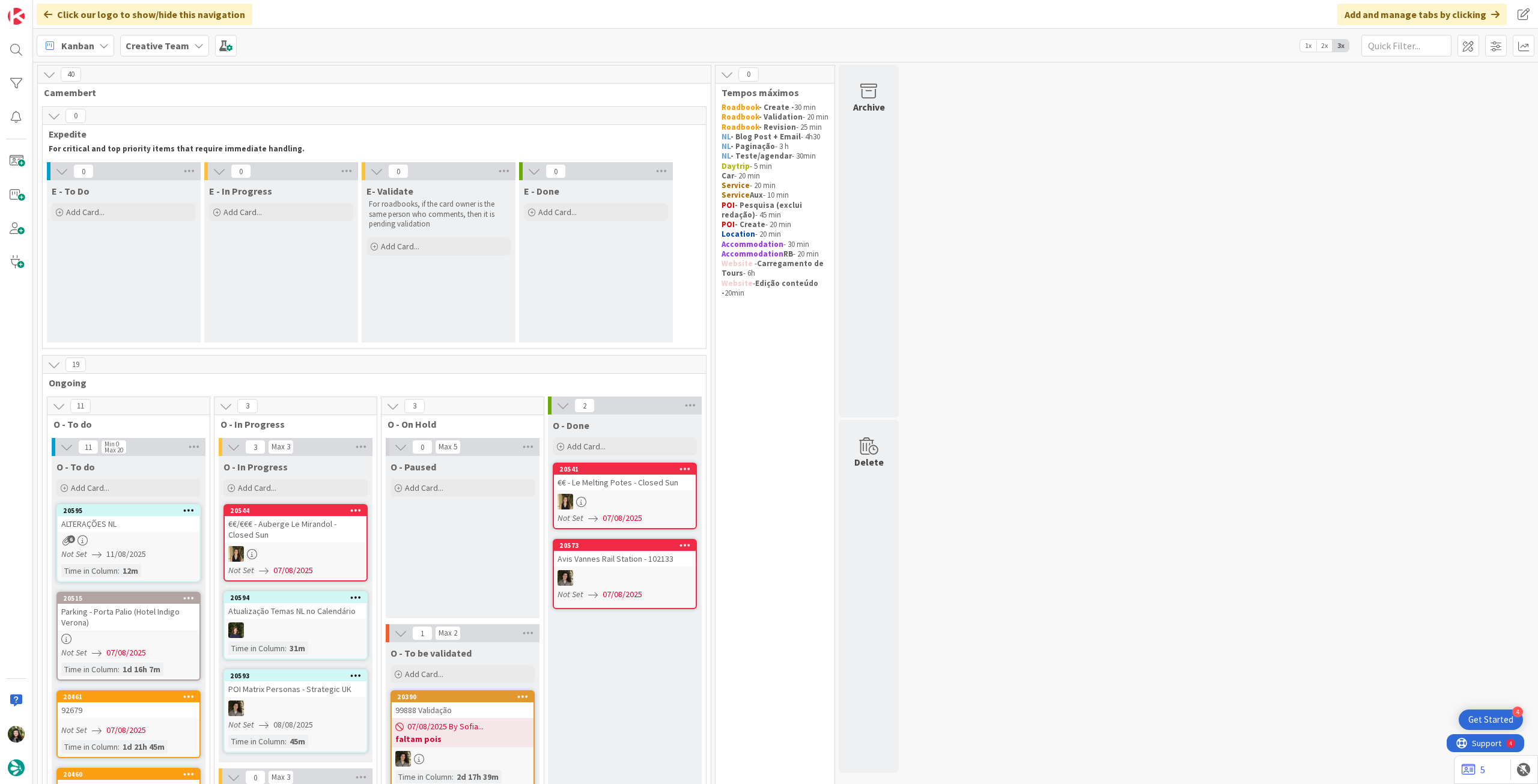 scroll, scrollTop: 0, scrollLeft: 0, axis: both 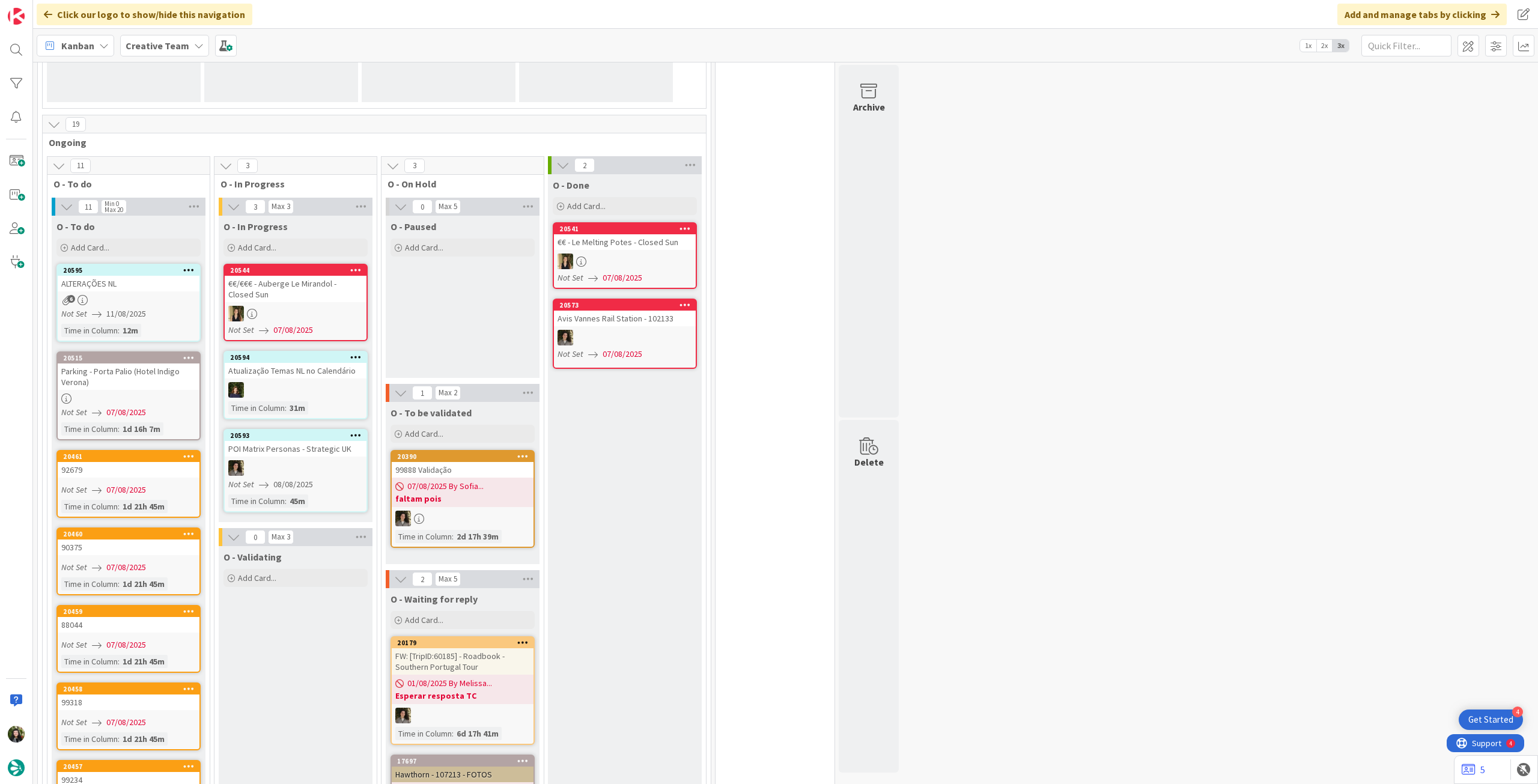 click at bounding box center (189, 270) 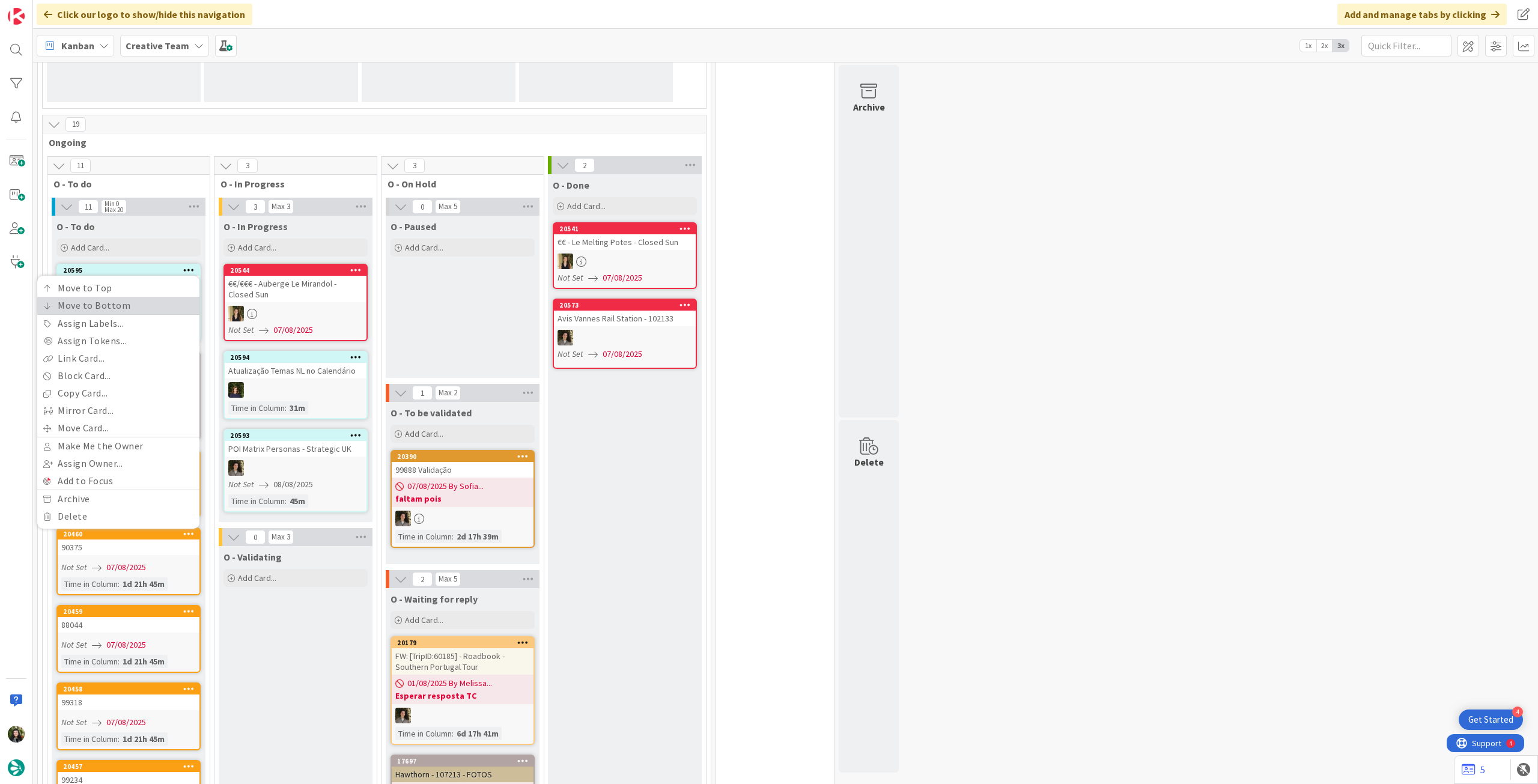 click on "Move to Bottom" at bounding box center [118, 305] 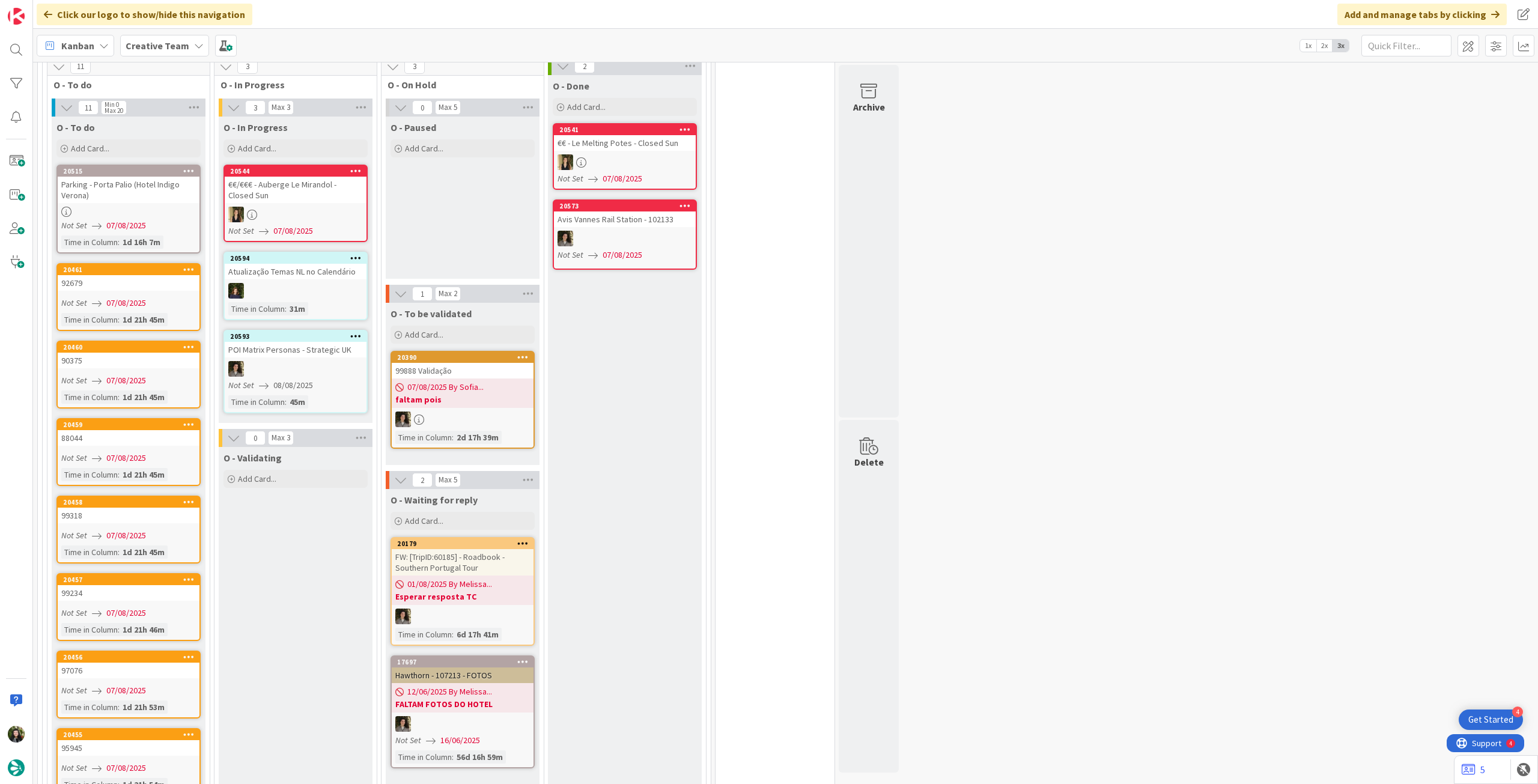 scroll, scrollTop: 320, scrollLeft: 0, axis: vertical 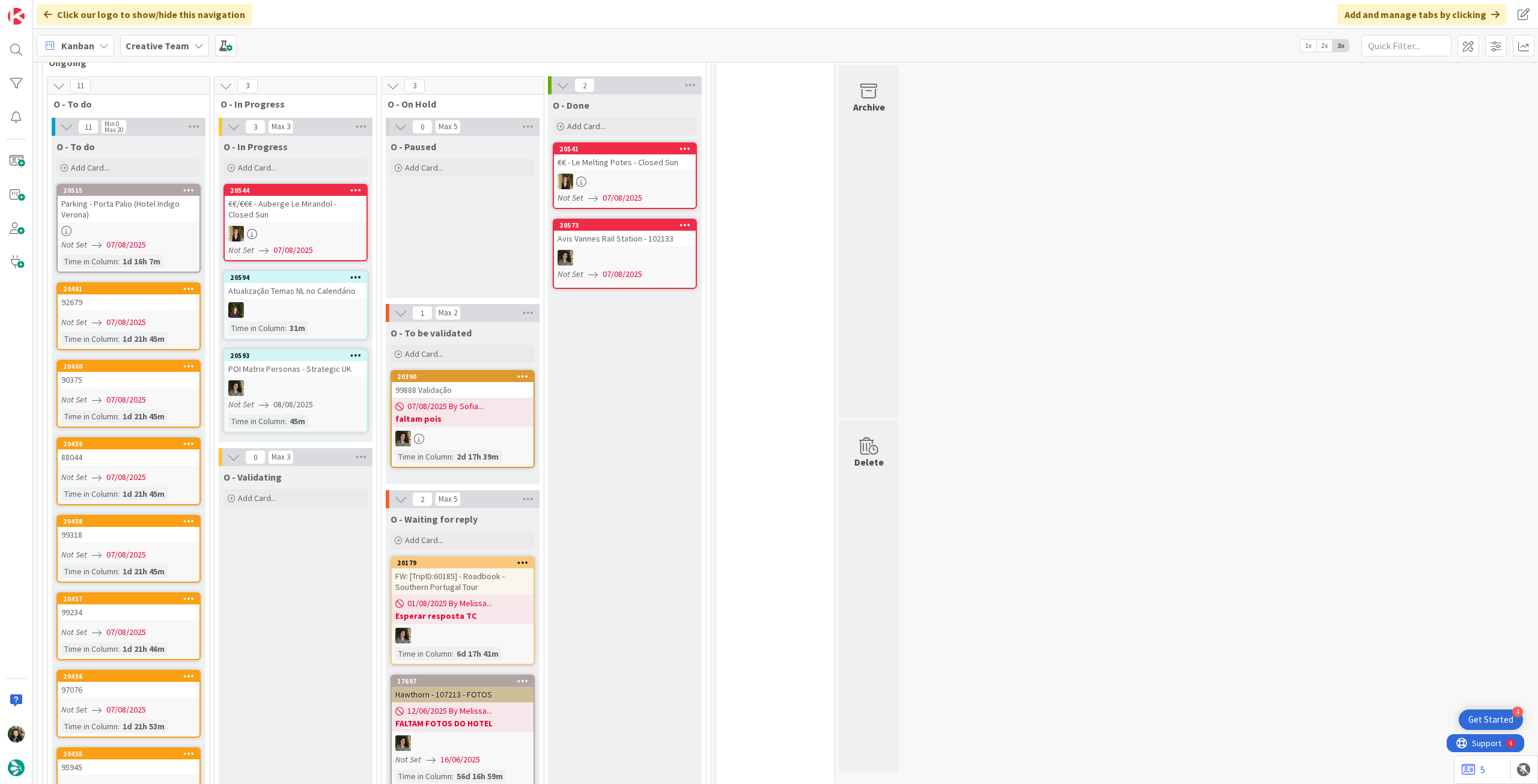 click on "Creative Team" at bounding box center [165, 46] 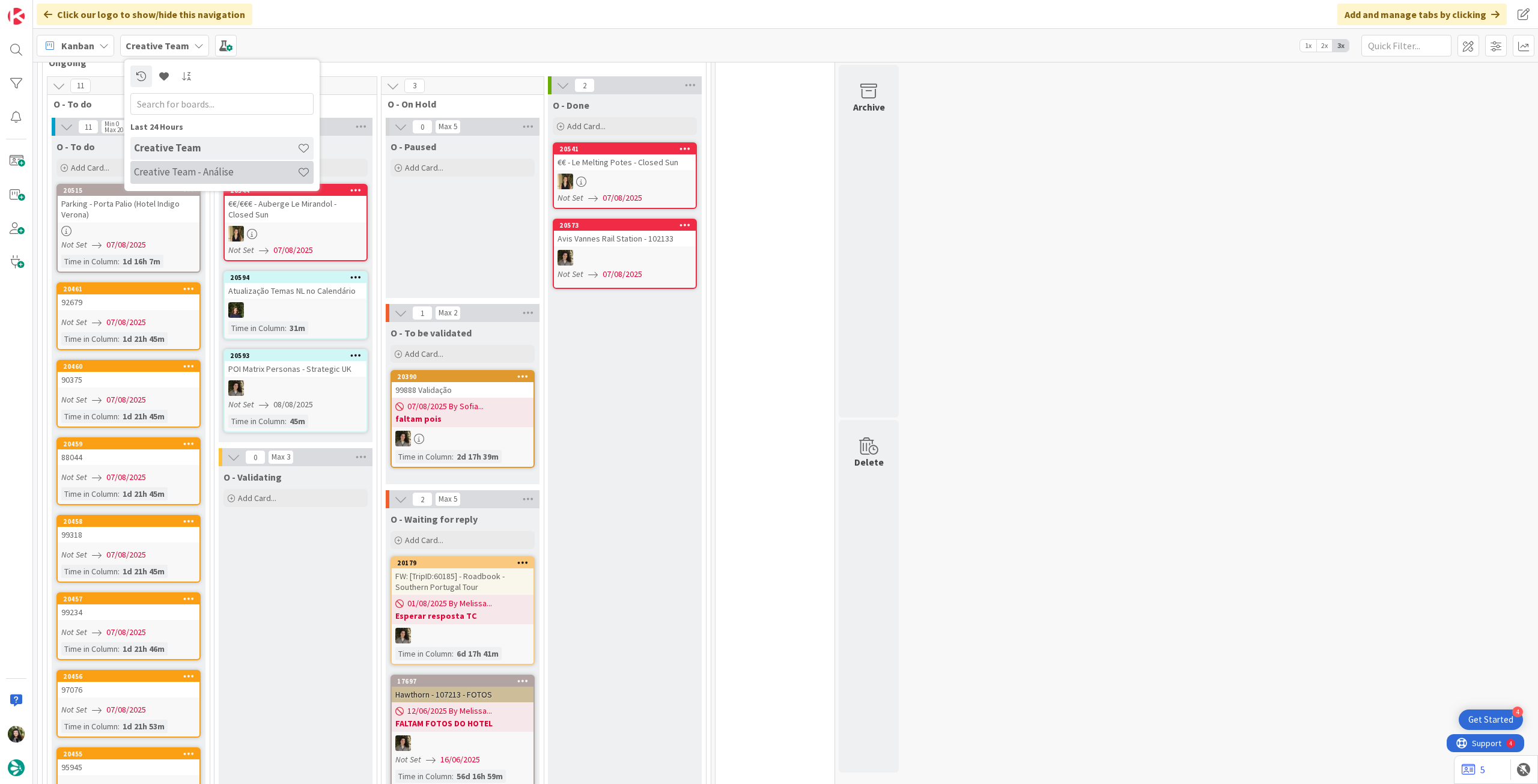 click on "Creative Team - Análise" at bounding box center [216, 172] 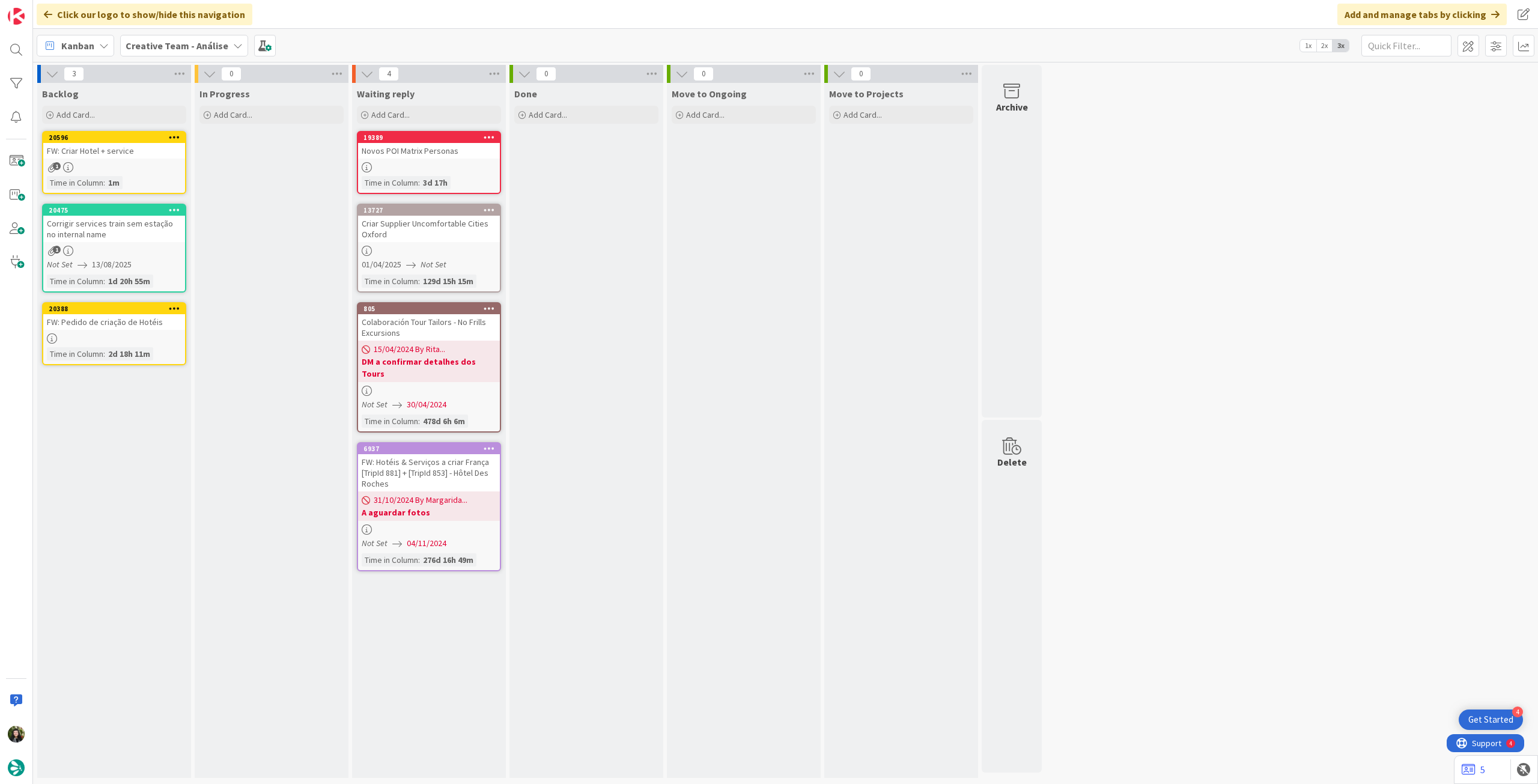click on "20596 FW: Criar Hotel + service 1 Time in Column : 1m" at bounding box center (114, 162) 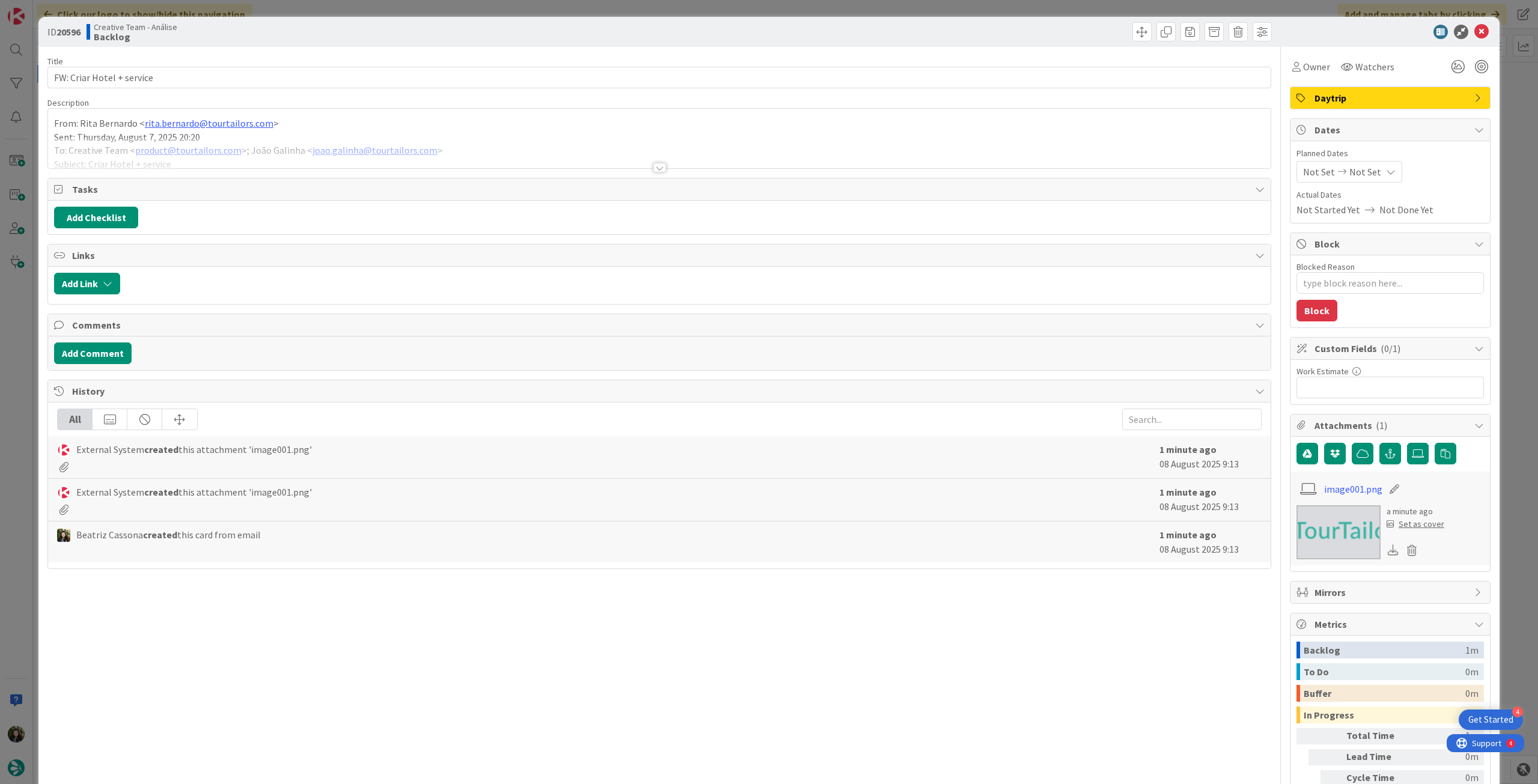 click at bounding box center (659, 153) 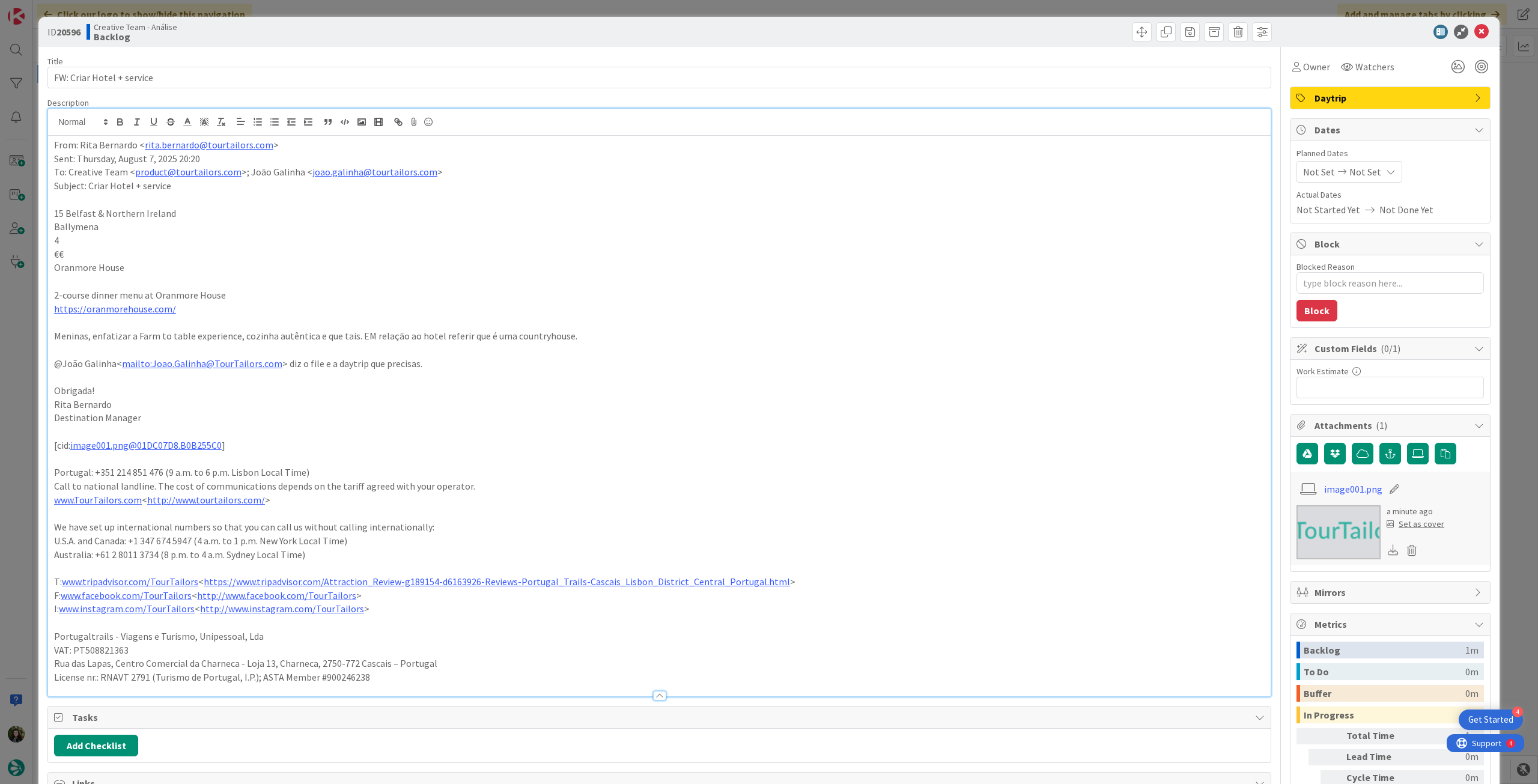 scroll, scrollTop: 0, scrollLeft: 0, axis: both 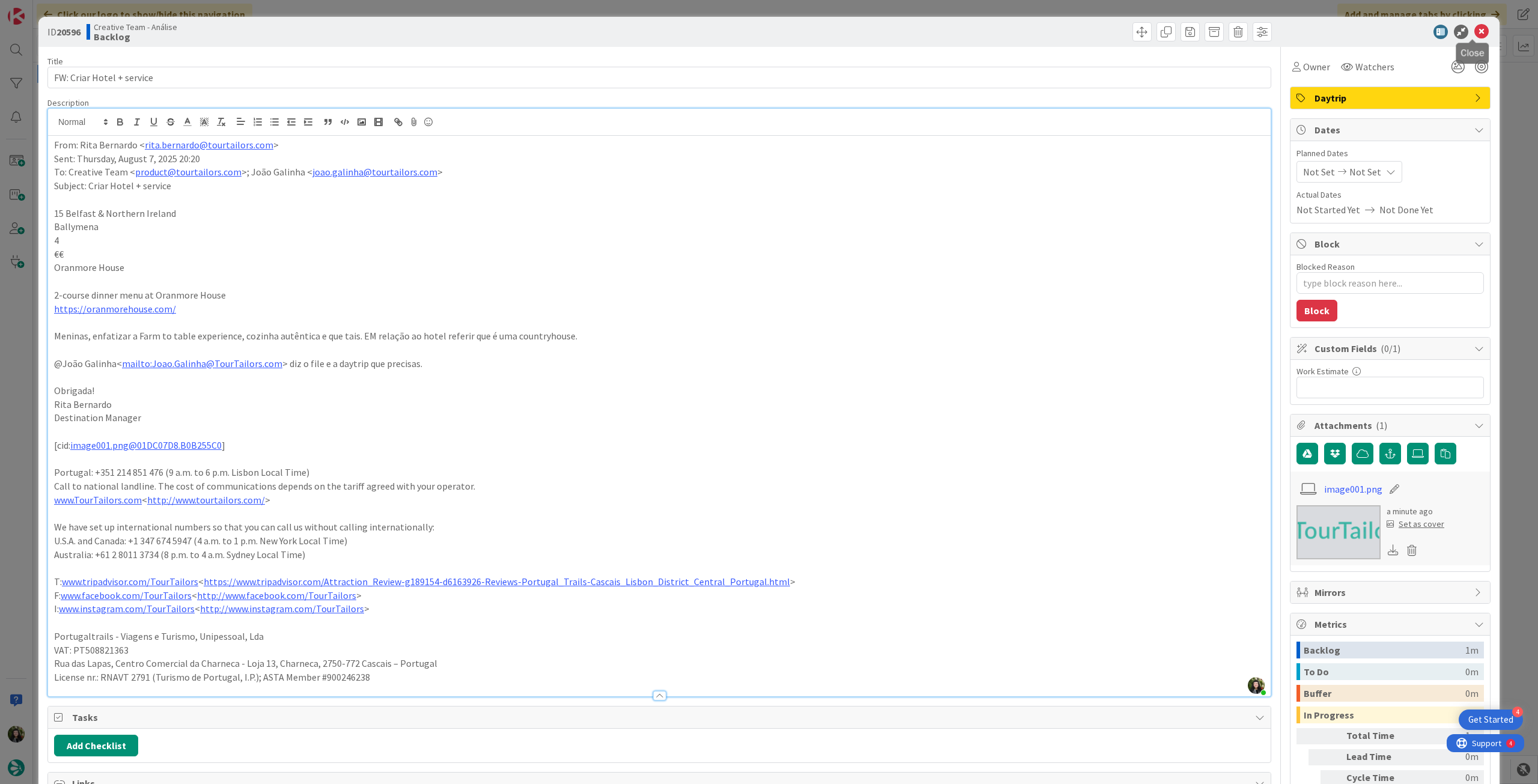 click at bounding box center (1482, 32) 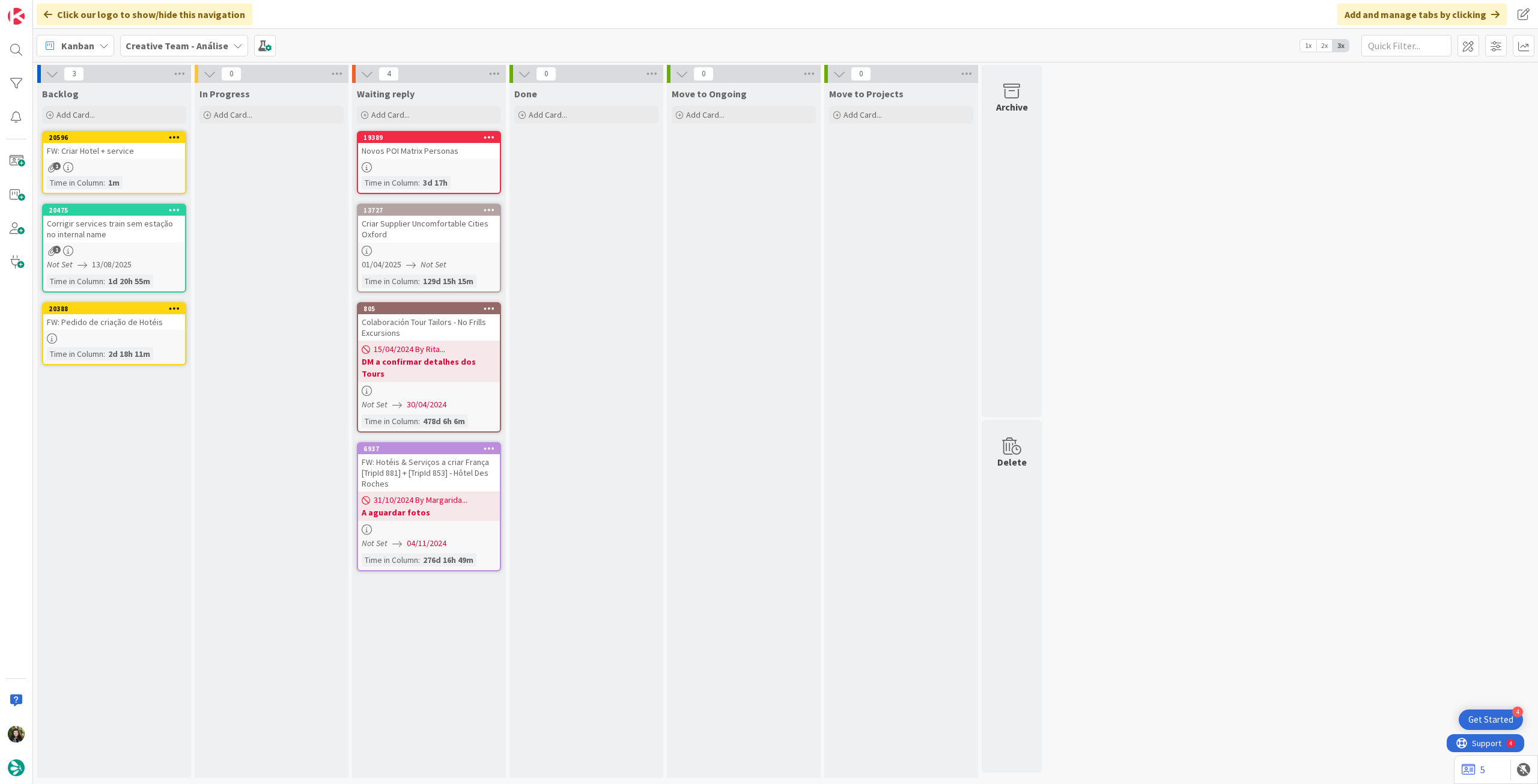 scroll, scrollTop: 0, scrollLeft: 0, axis: both 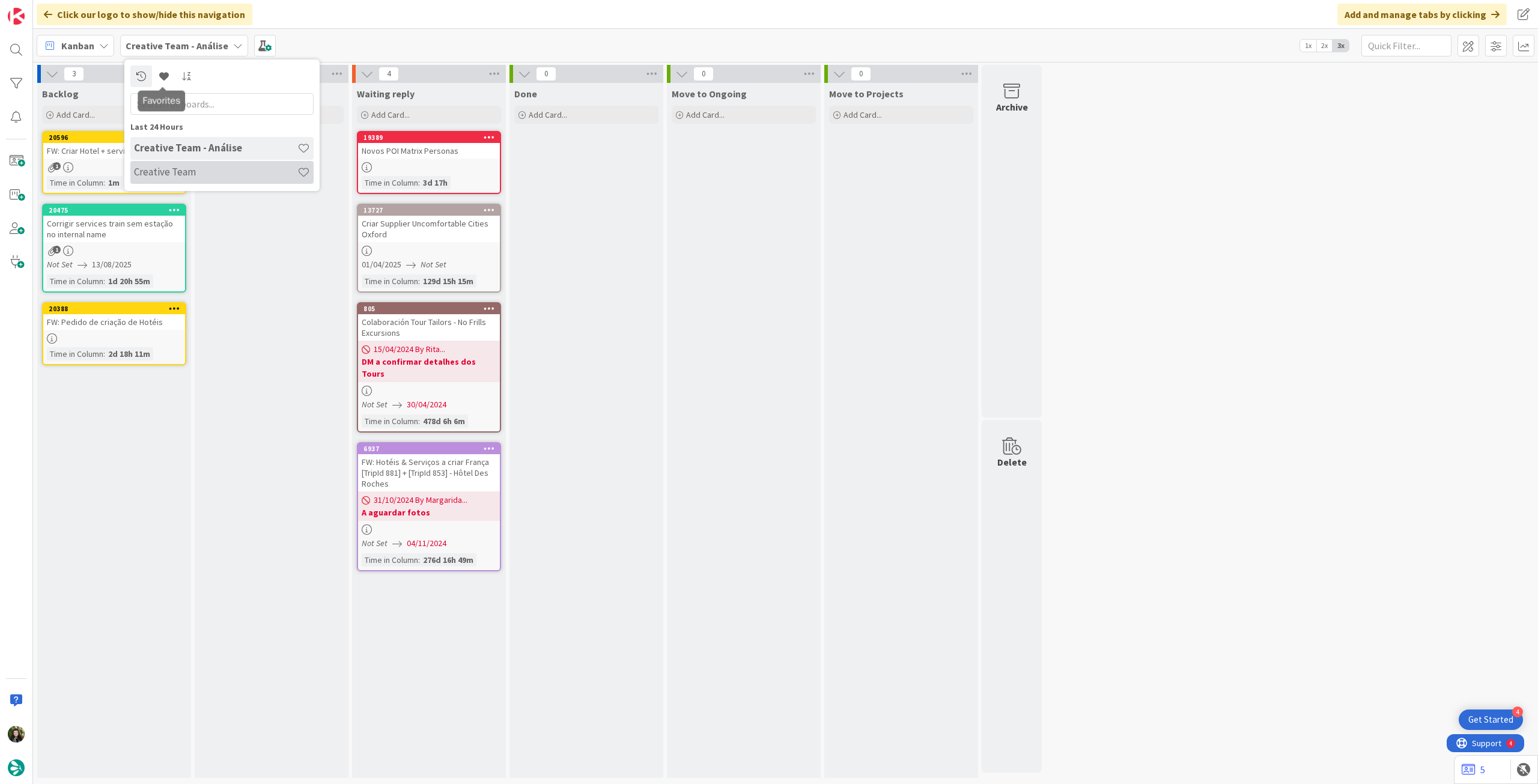 click on "Creative Team" at bounding box center [222, 172] 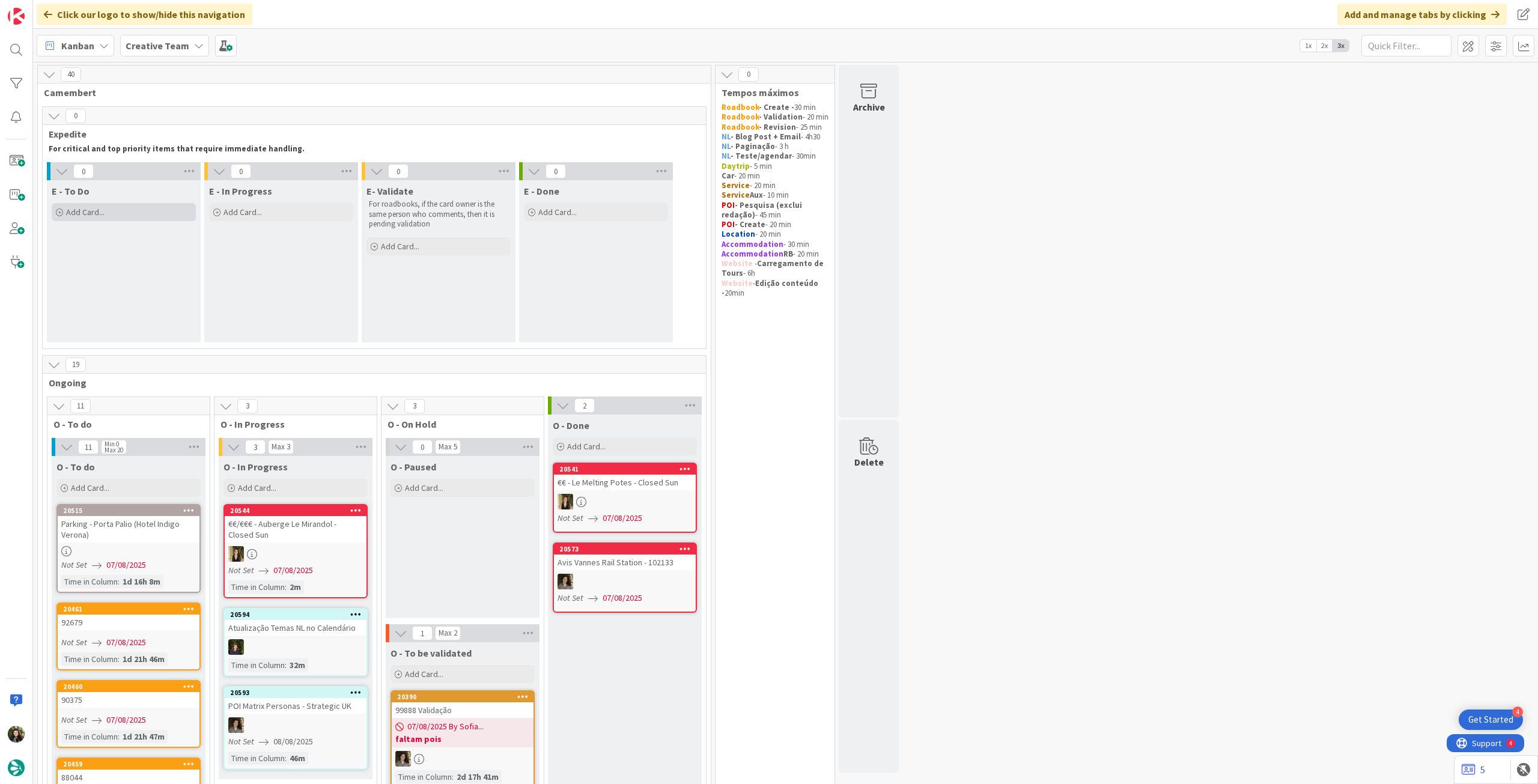 click on "Add Card..." at bounding box center [124, 212] 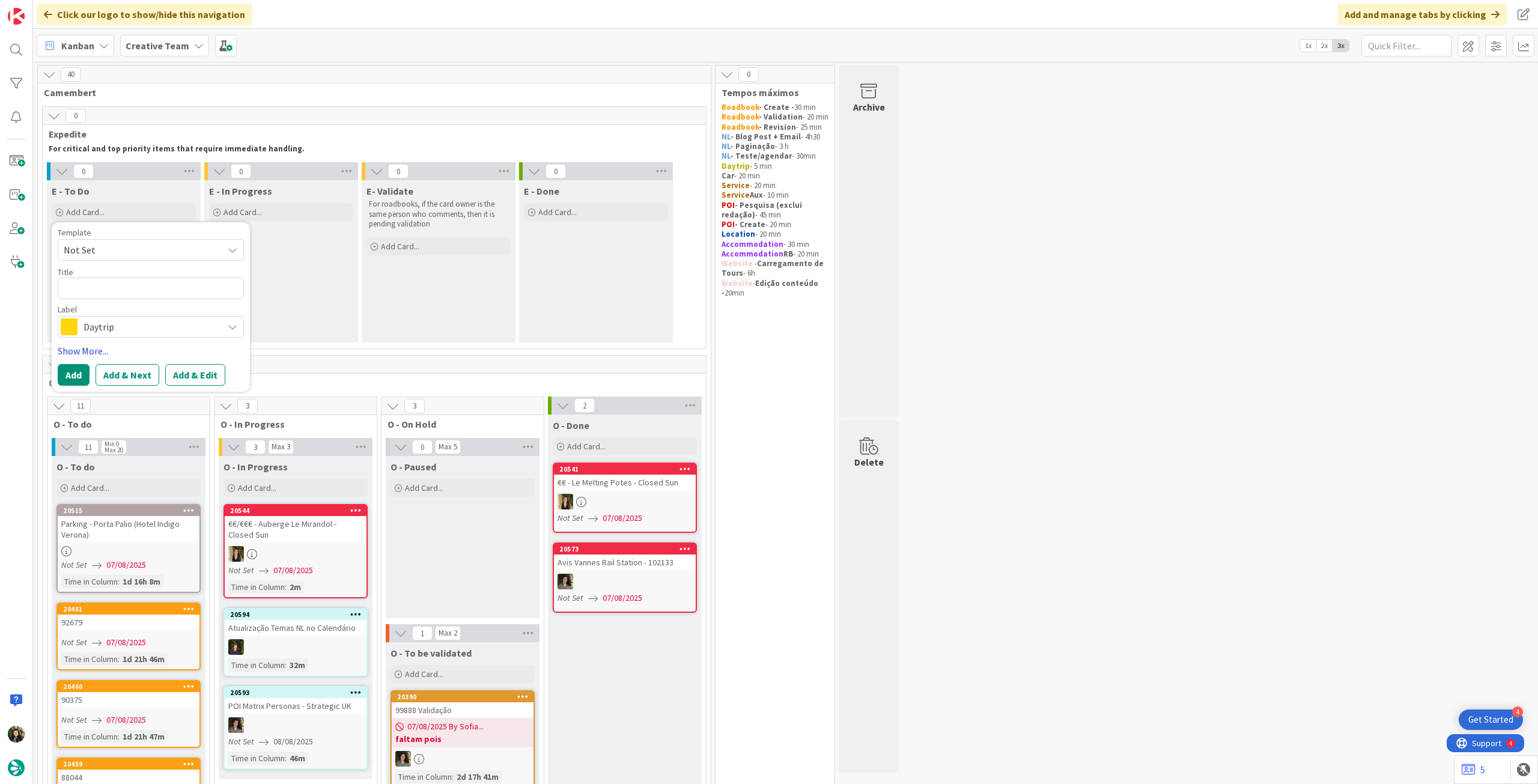 scroll, scrollTop: 0, scrollLeft: 0, axis: both 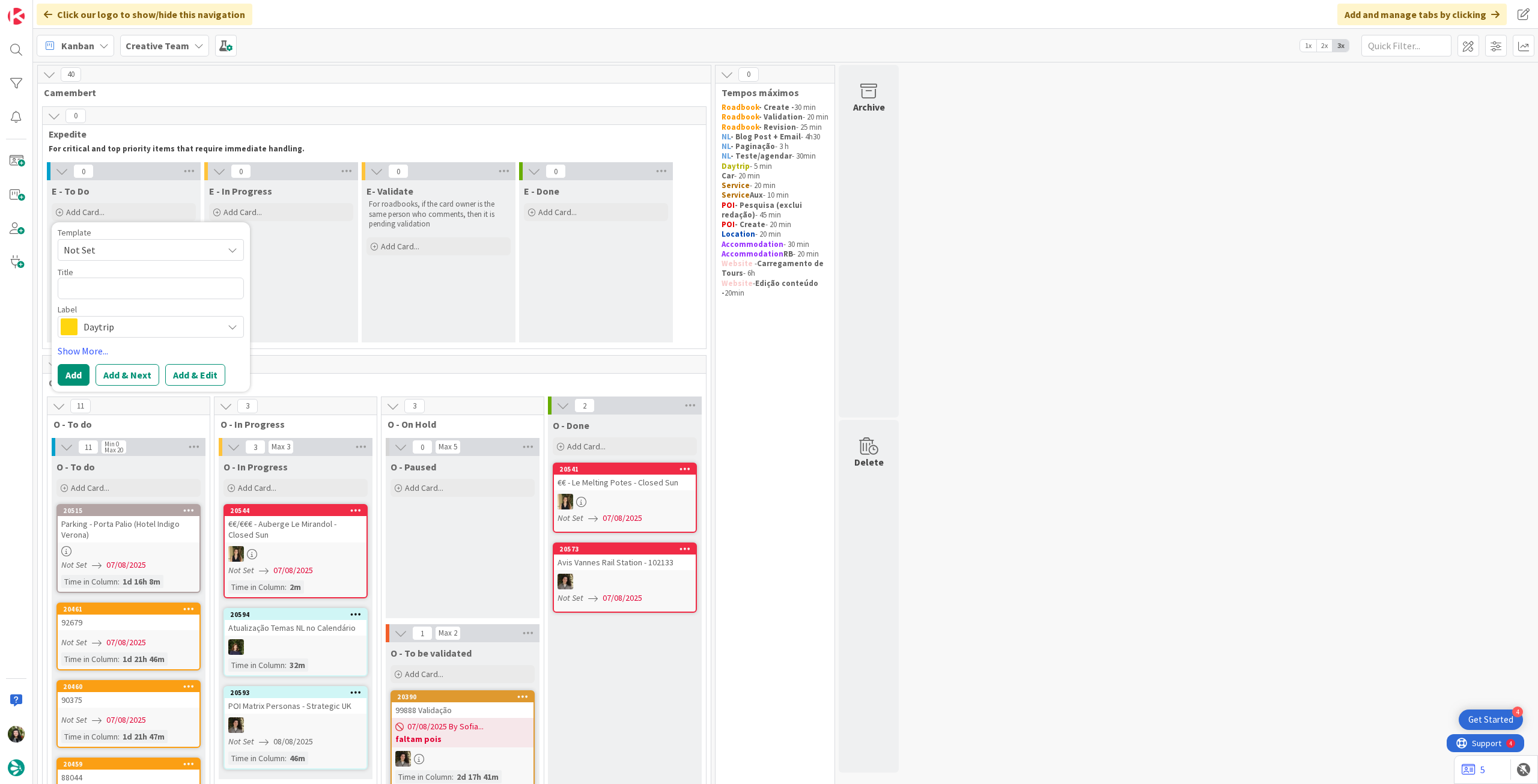 click on "Daytrip" at bounding box center [150, 327] 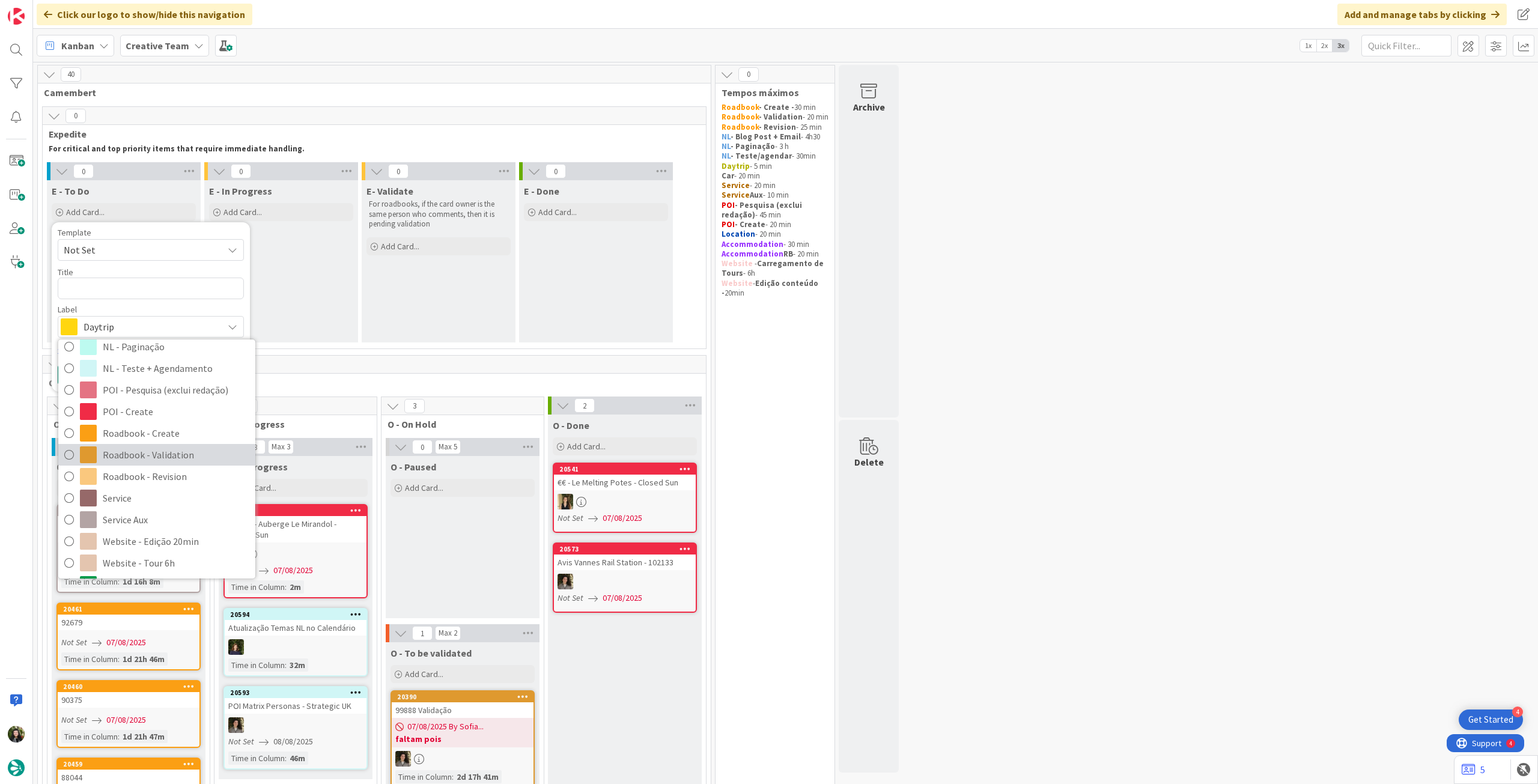 scroll, scrollTop: 160, scrollLeft: 0, axis: vertical 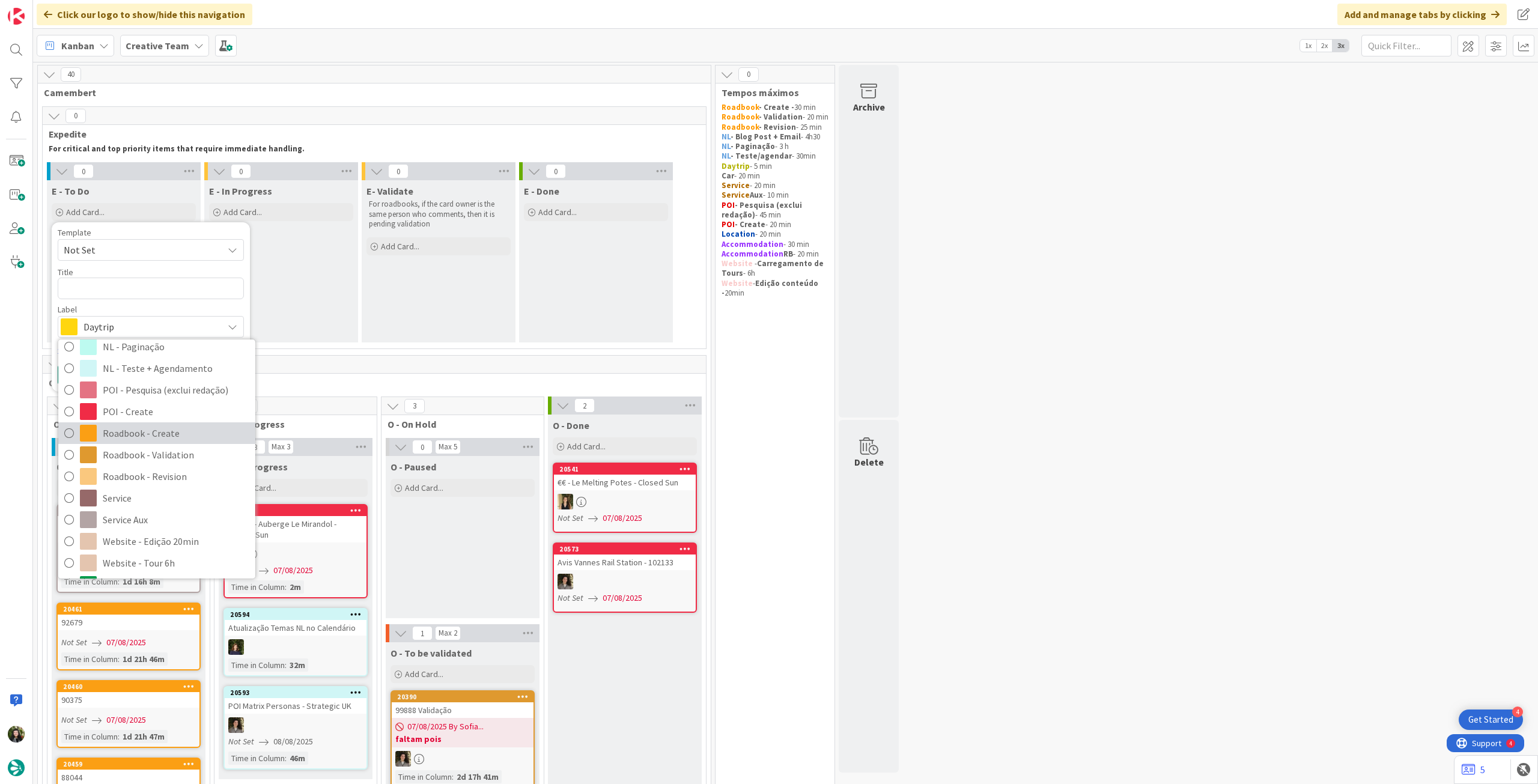 click on "Roadbook - Create" at bounding box center (176, 433) 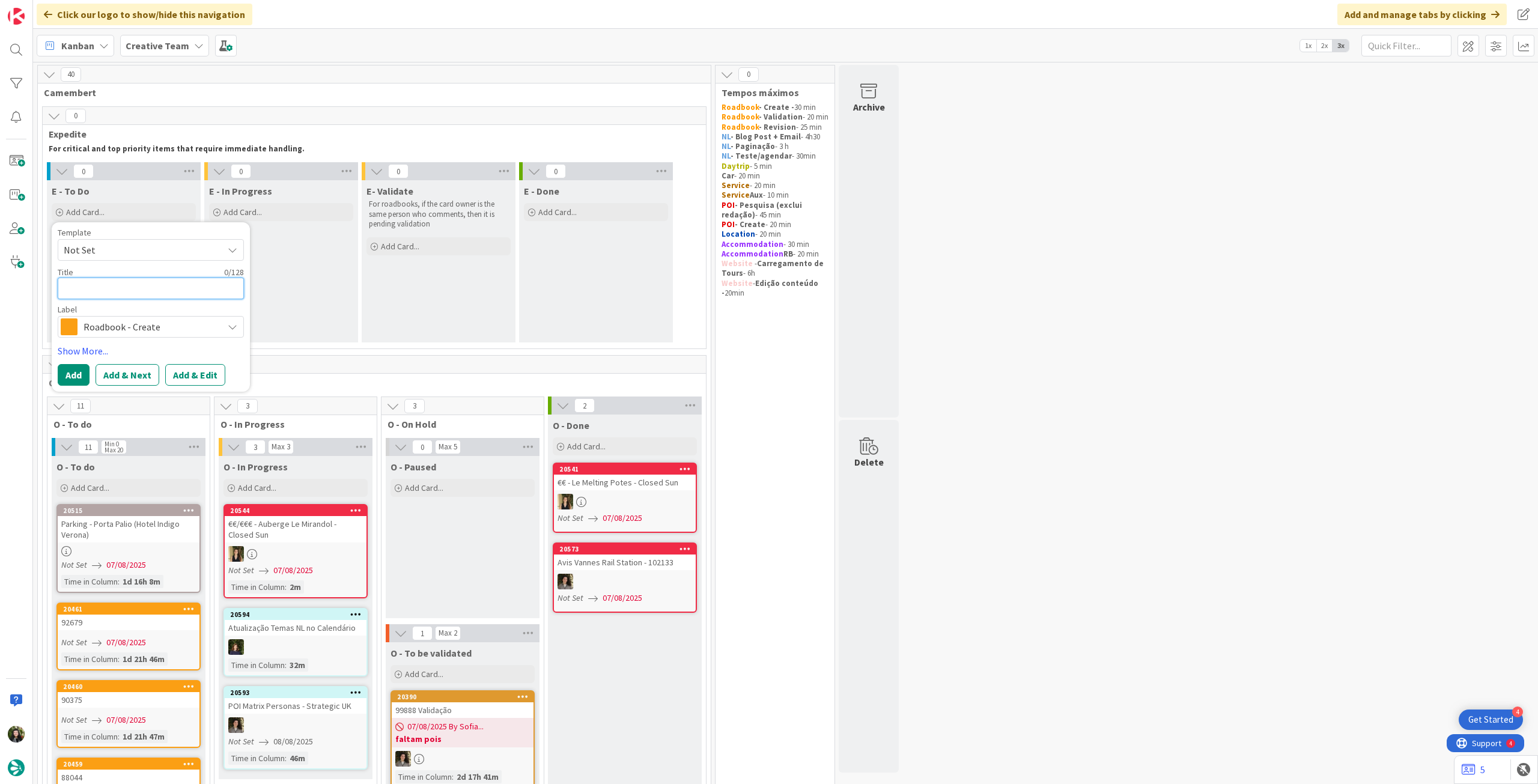 click at bounding box center [151, 288] 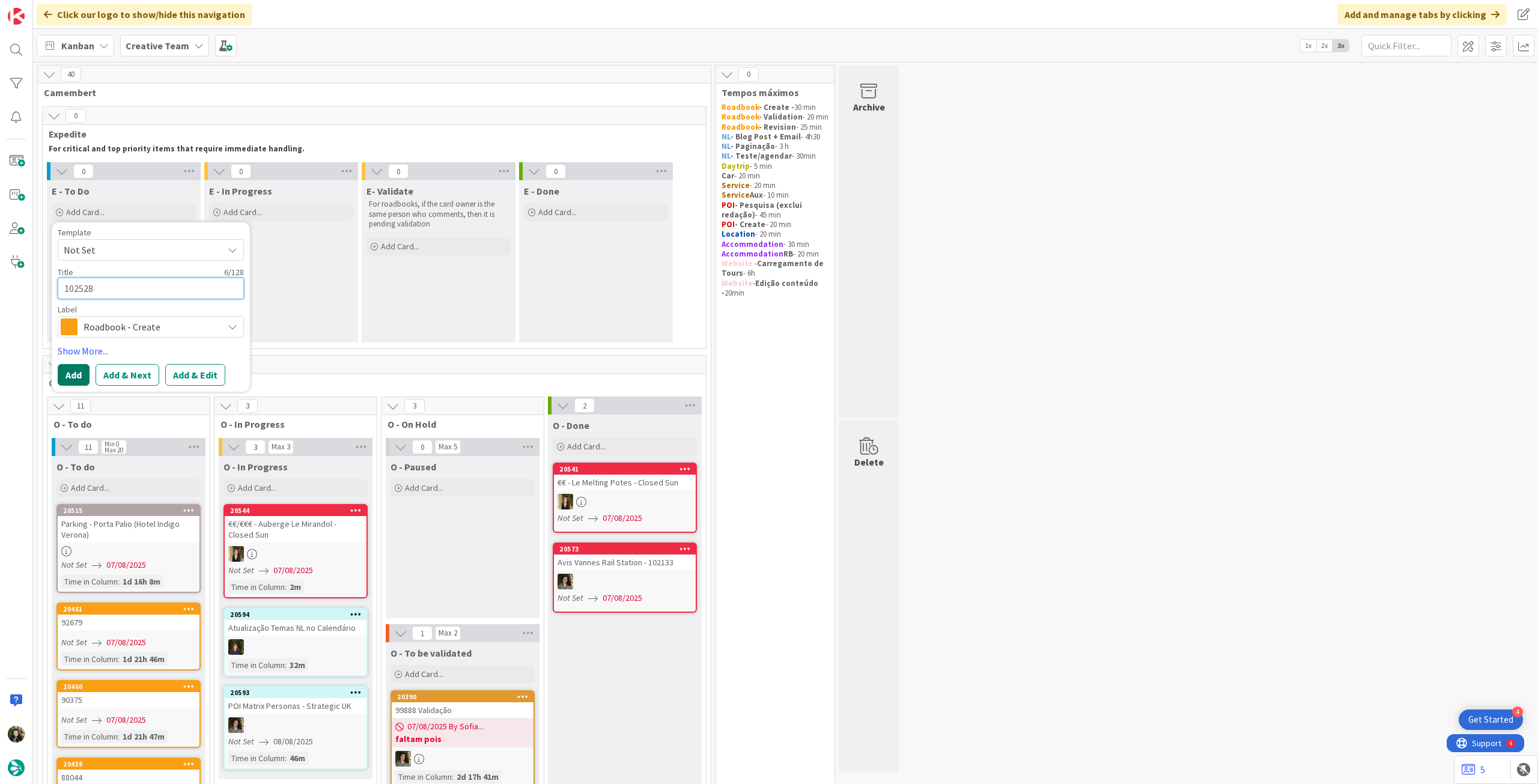 type on "102528" 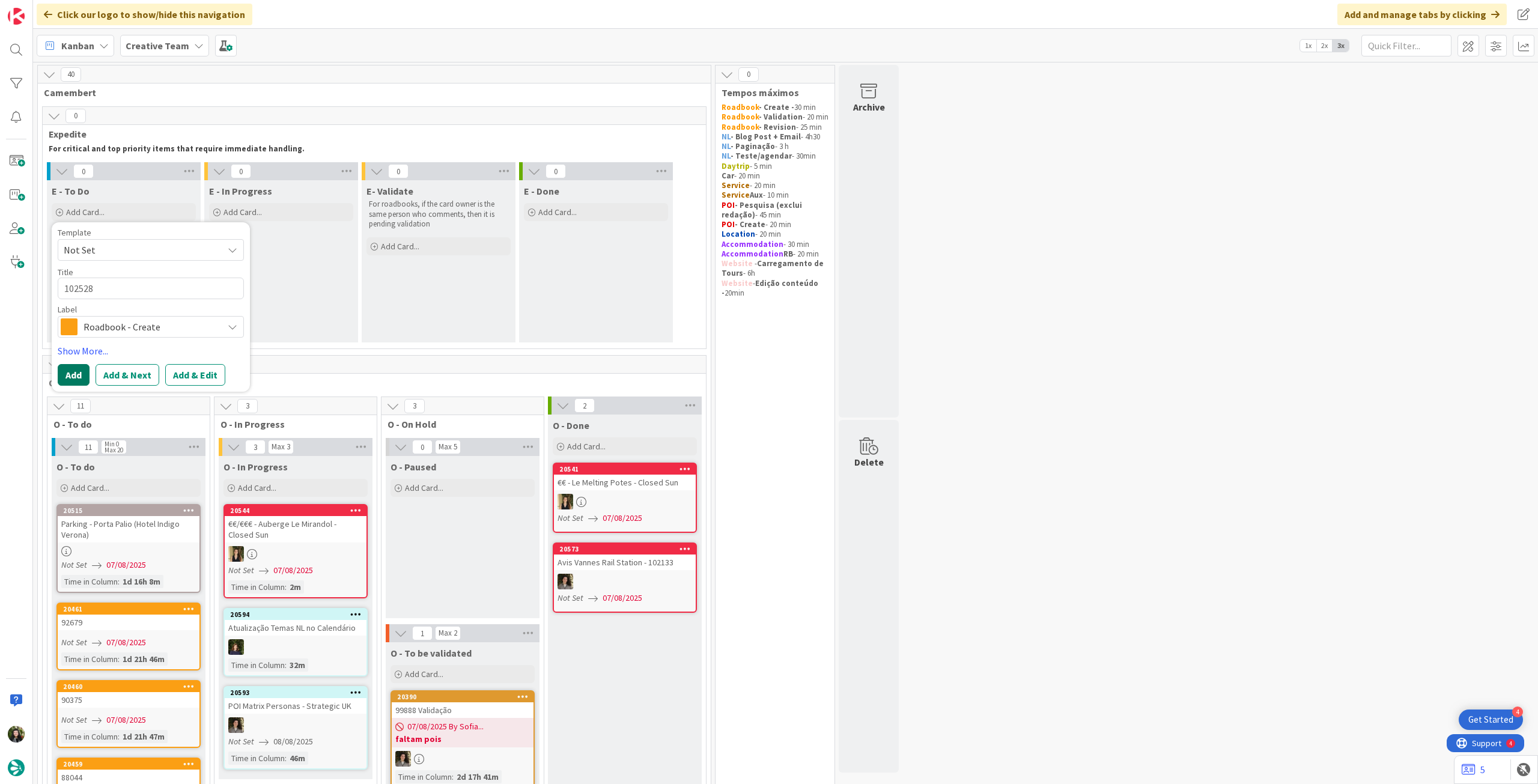 click on "Add" at bounding box center [73, 375] 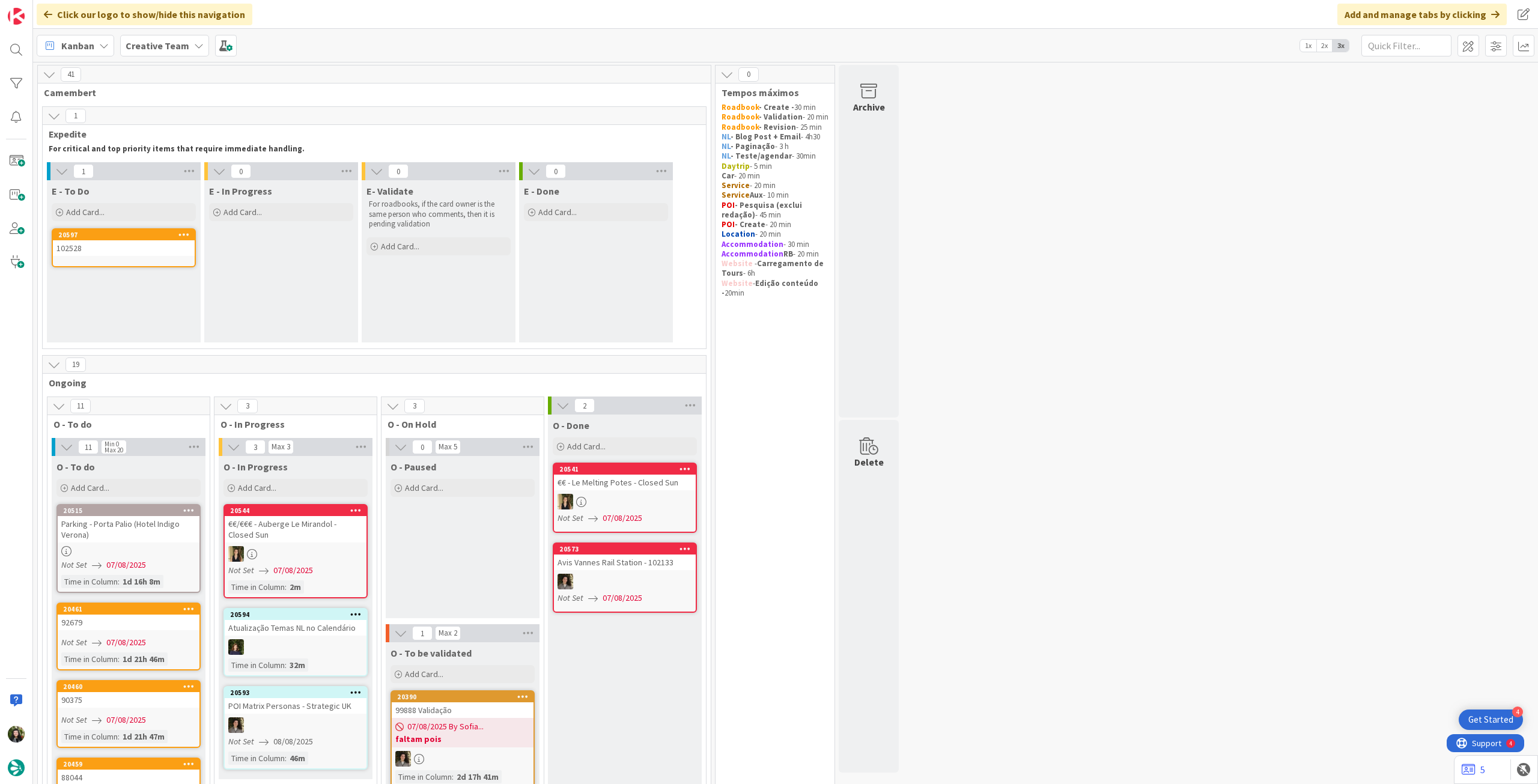 click on "102528" at bounding box center [124, 248] 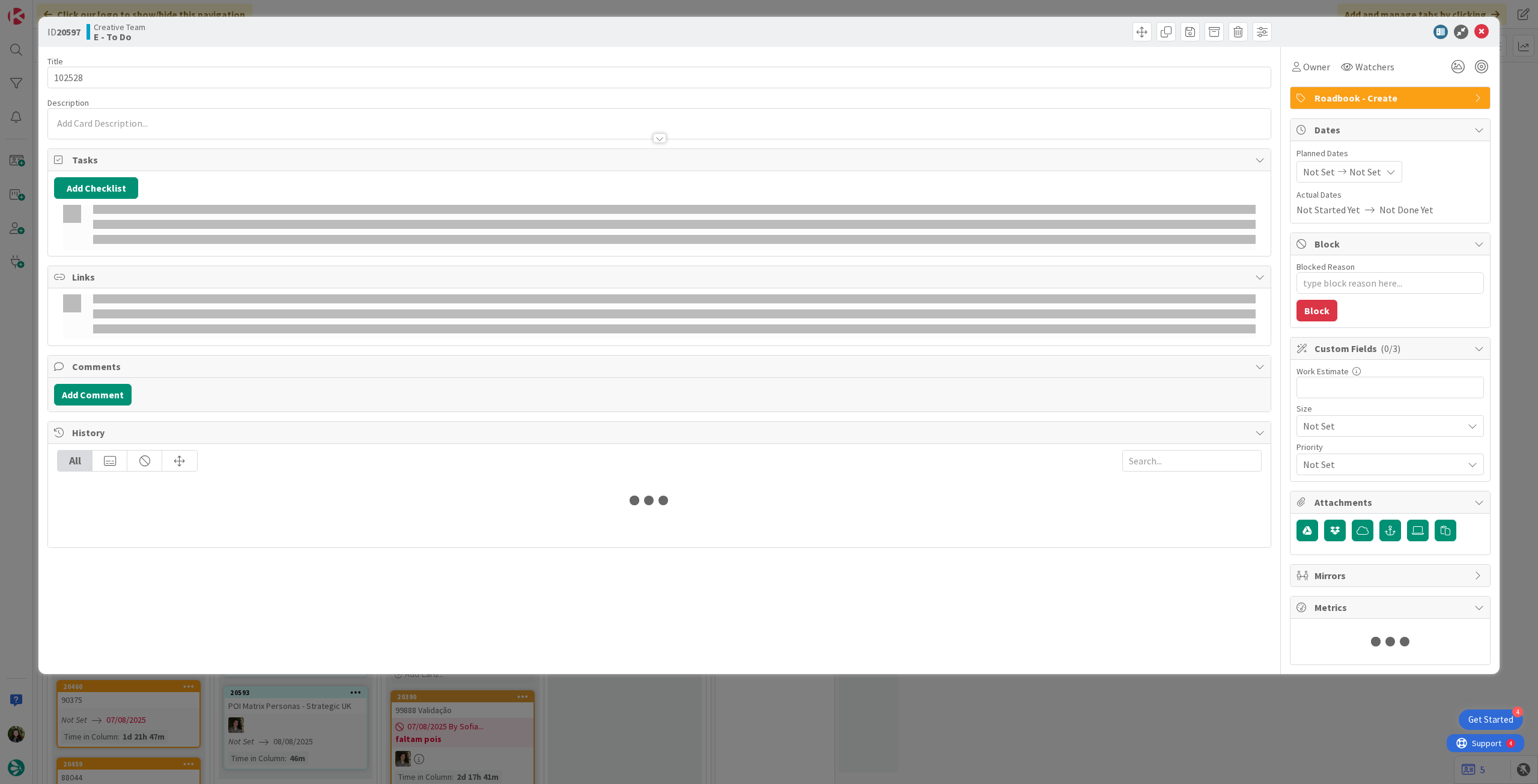type on "x" 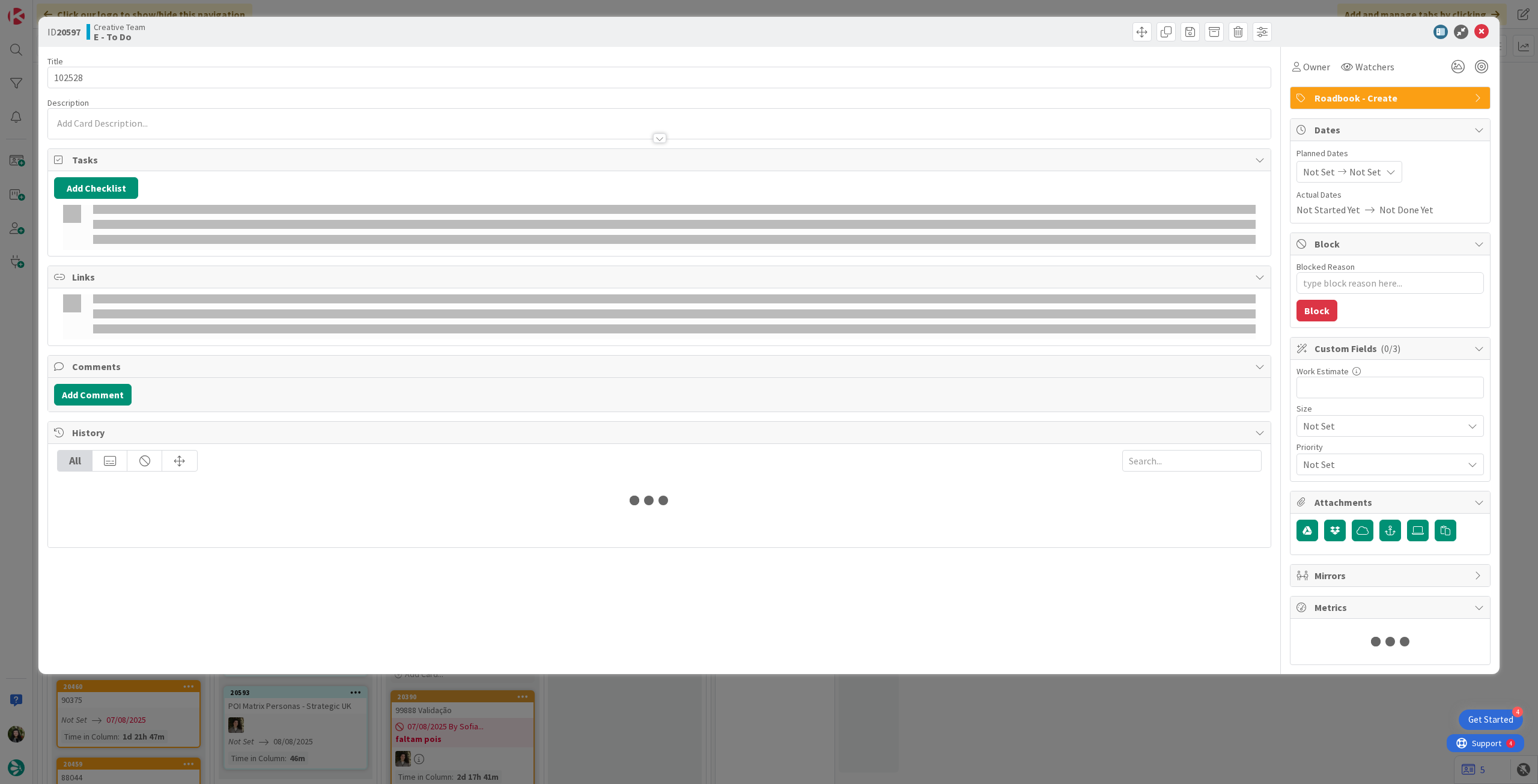scroll, scrollTop: 0, scrollLeft: 0, axis: both 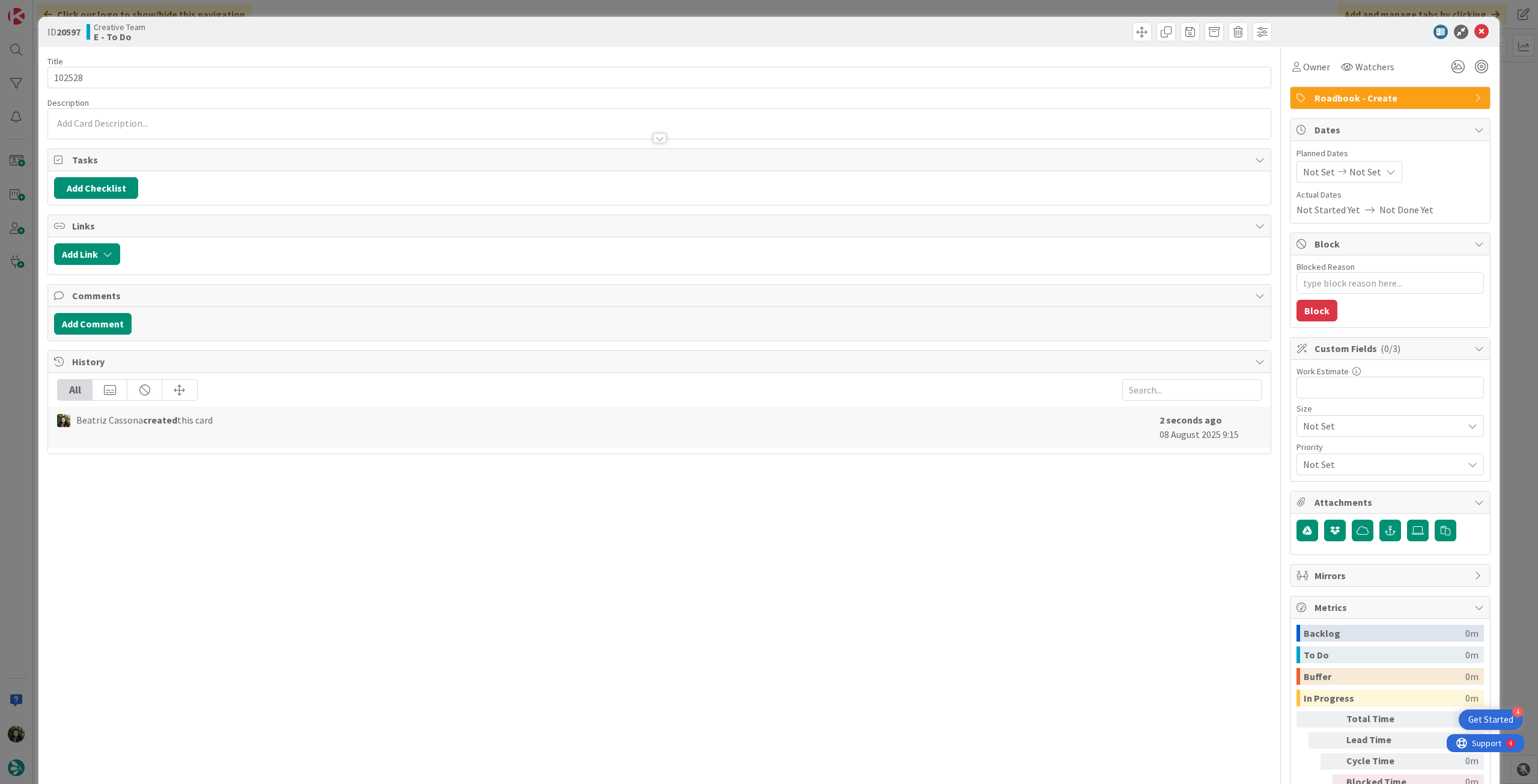 click on "Not Set" at bounding box center [1365, 172] 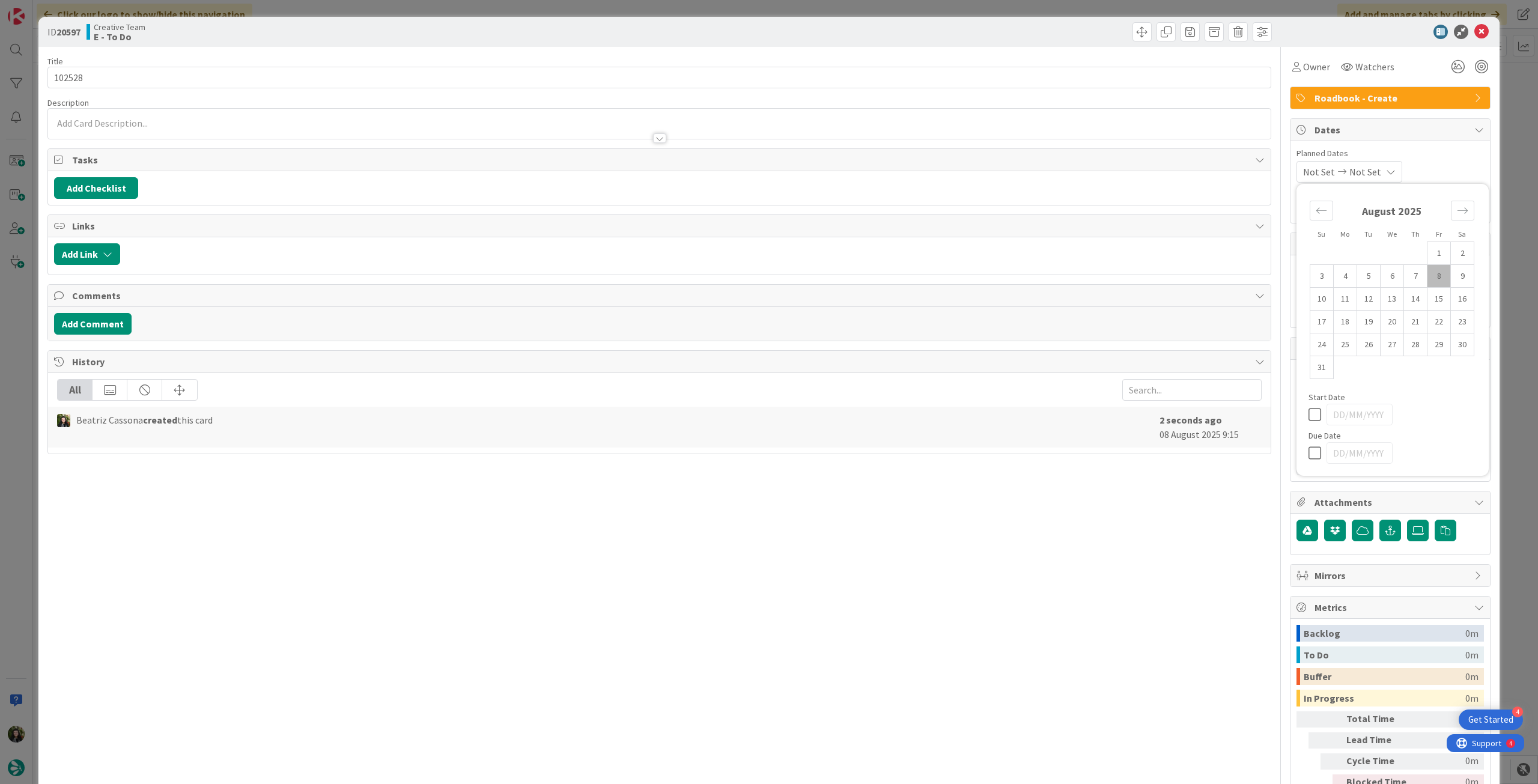 scroll, scrollTop: 0, scrollLeft: 0, axis: both 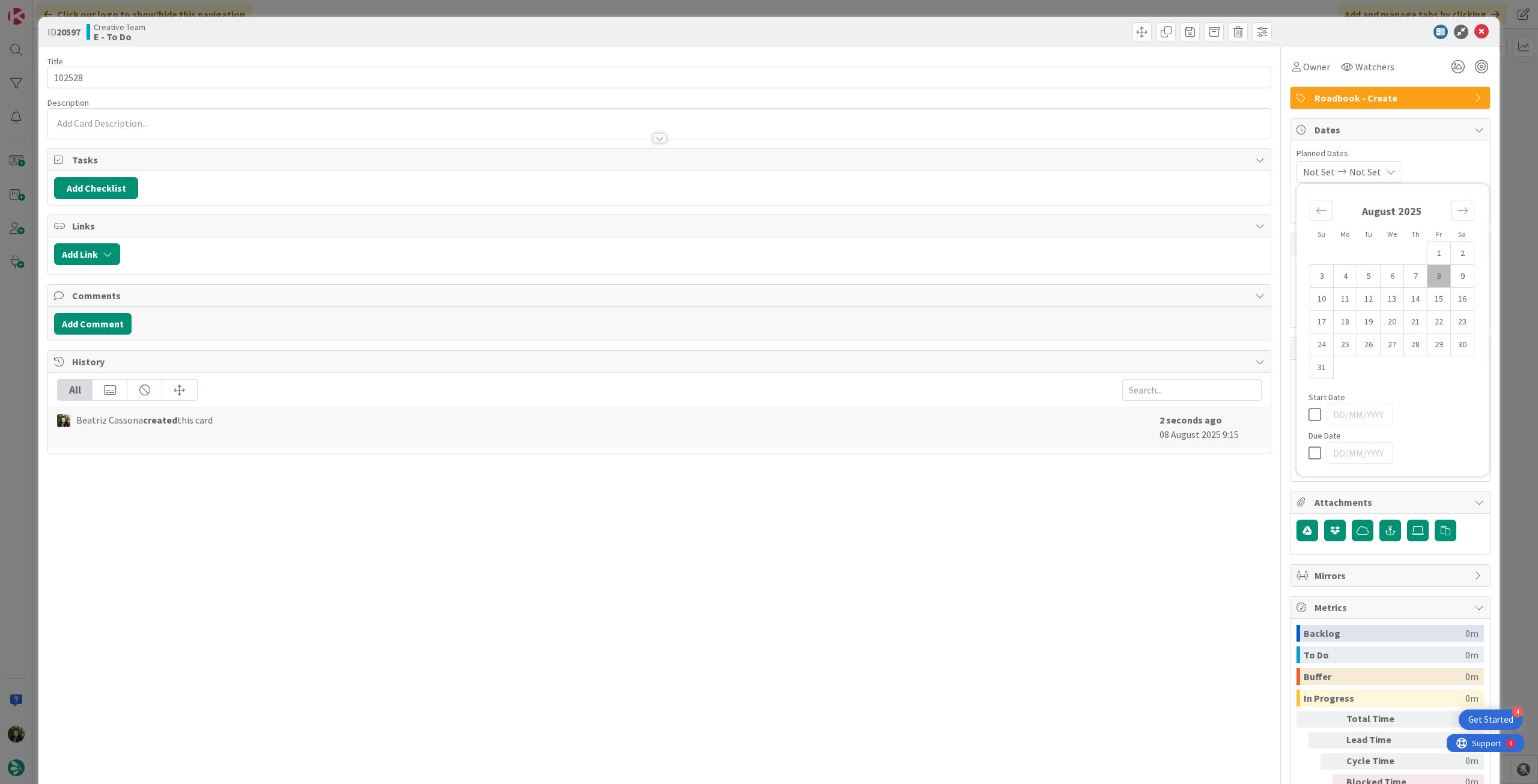 click at bounding box center [1318, 453] 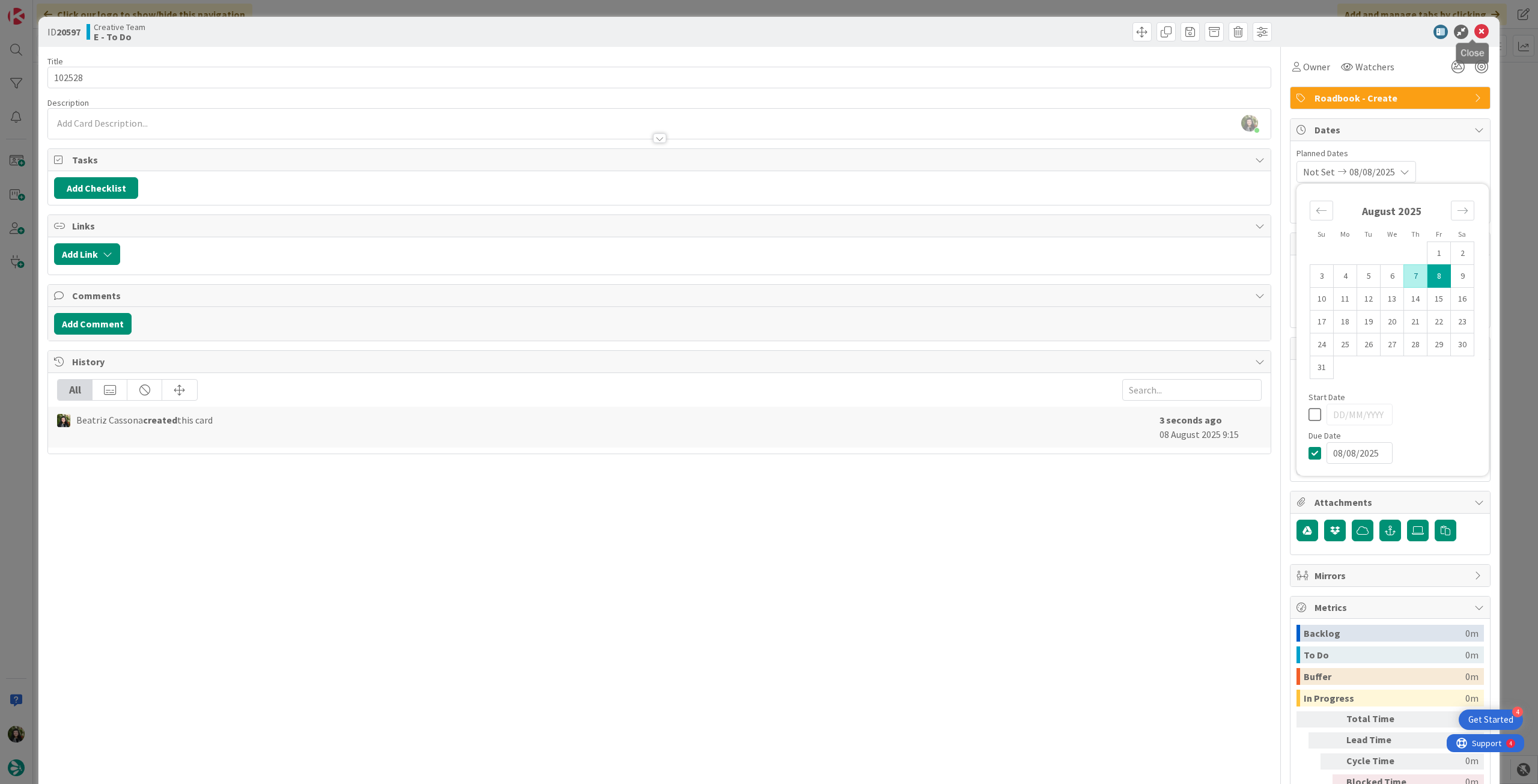 click at bounding box center (1482, 32) 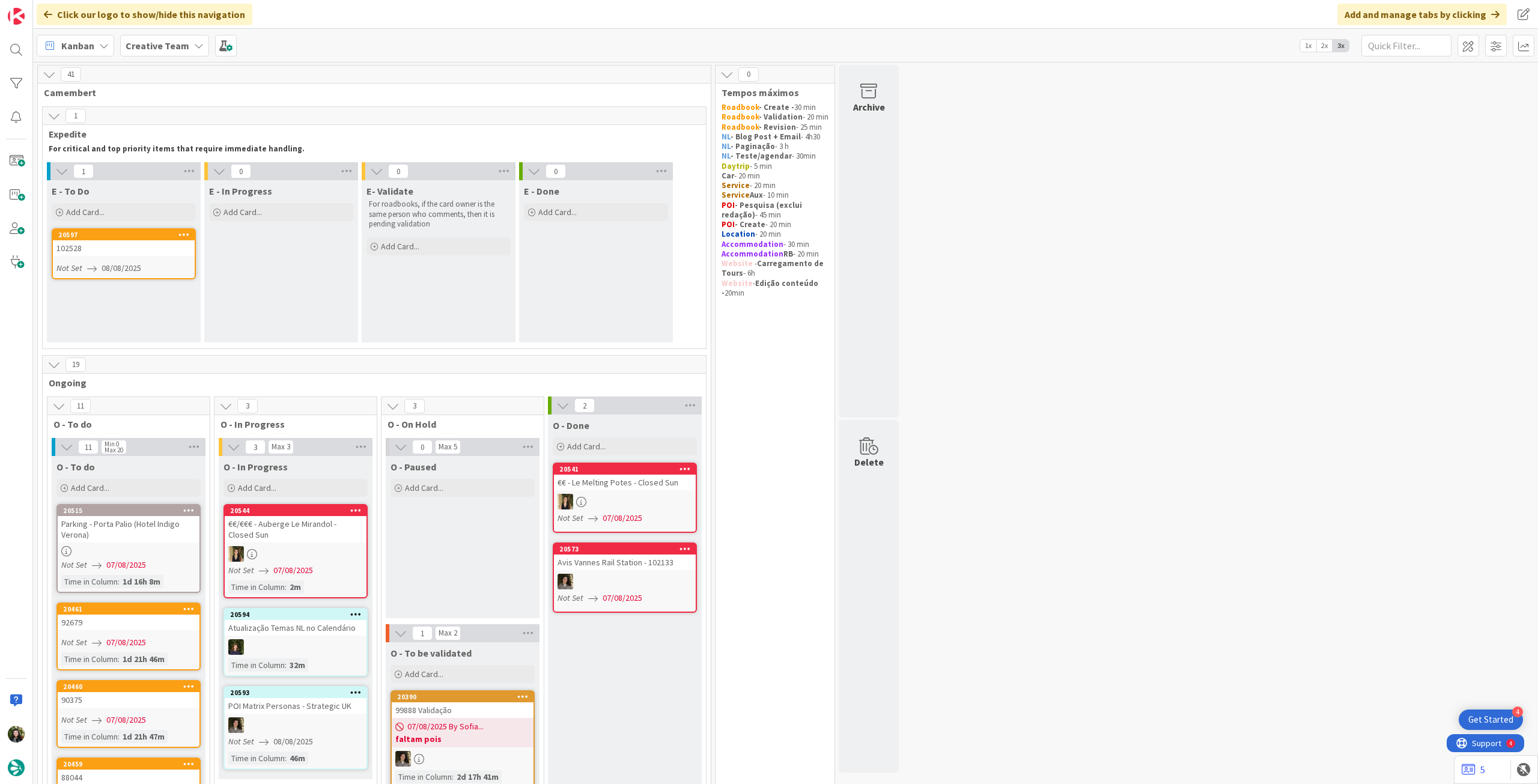 scroll, scrollTop: 0, scrollLeft: 0, axis: both 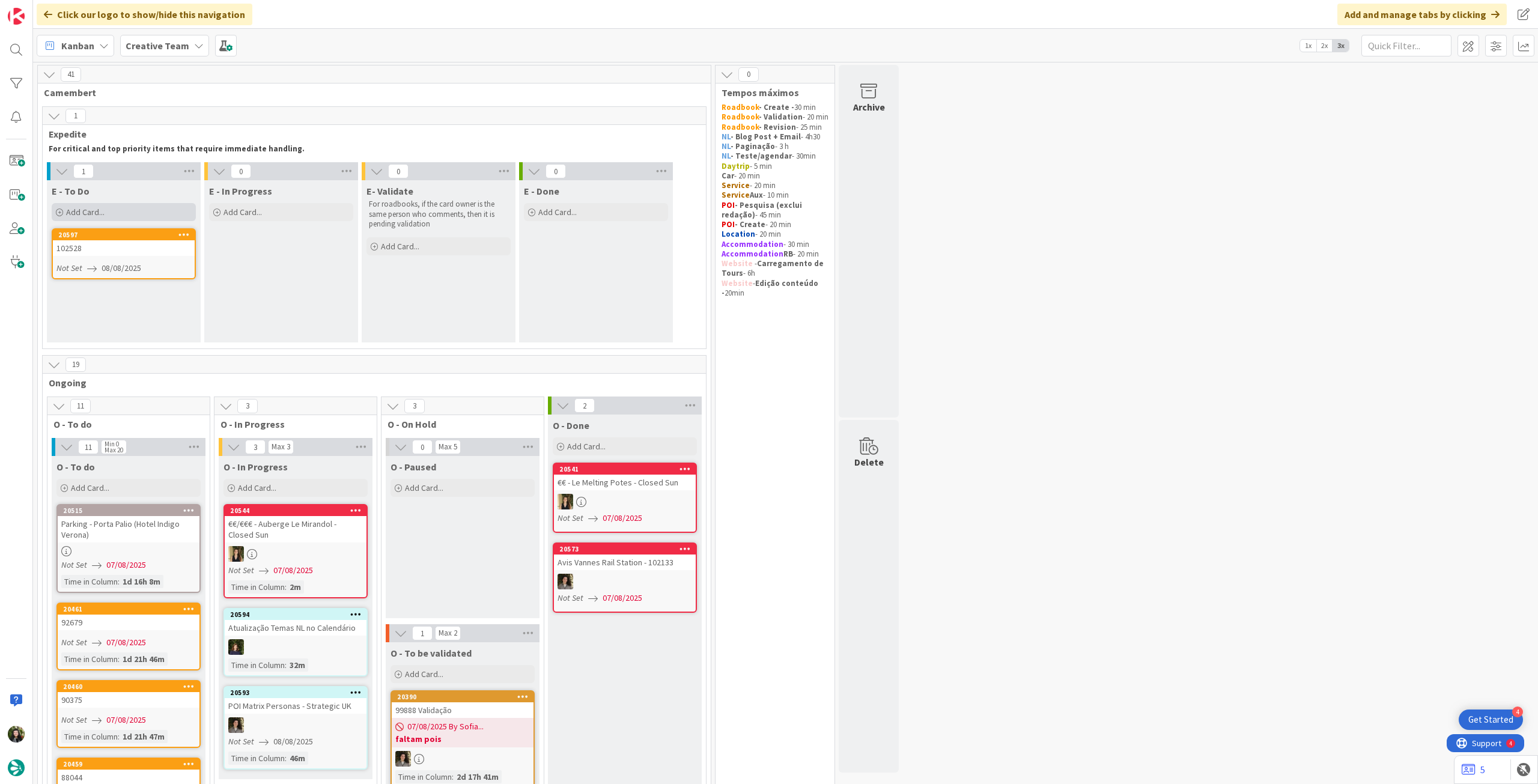 click on "Add Card..." at bounding box center [124, 212] 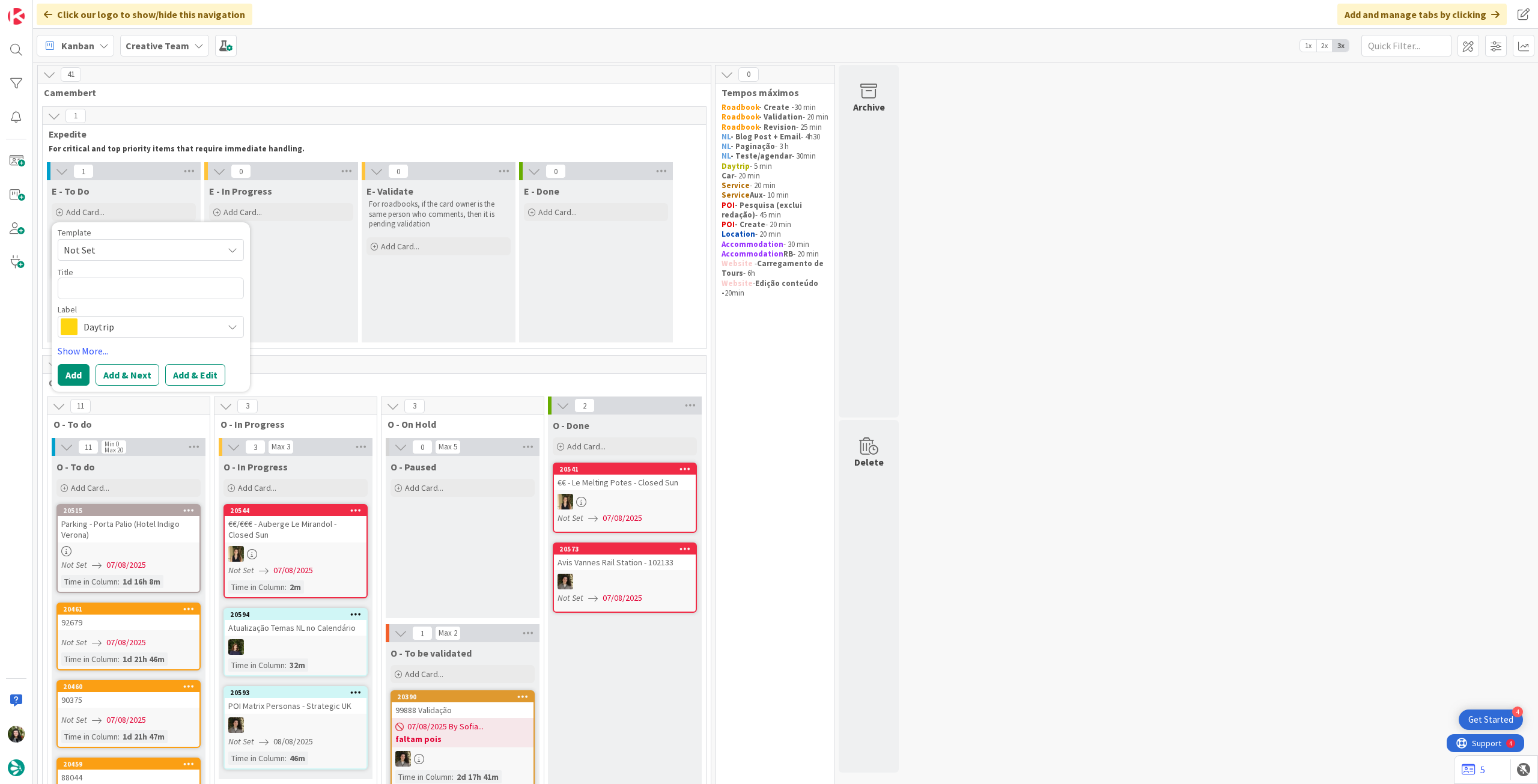 click on "Daytrip" at bounding box center [150, 327] 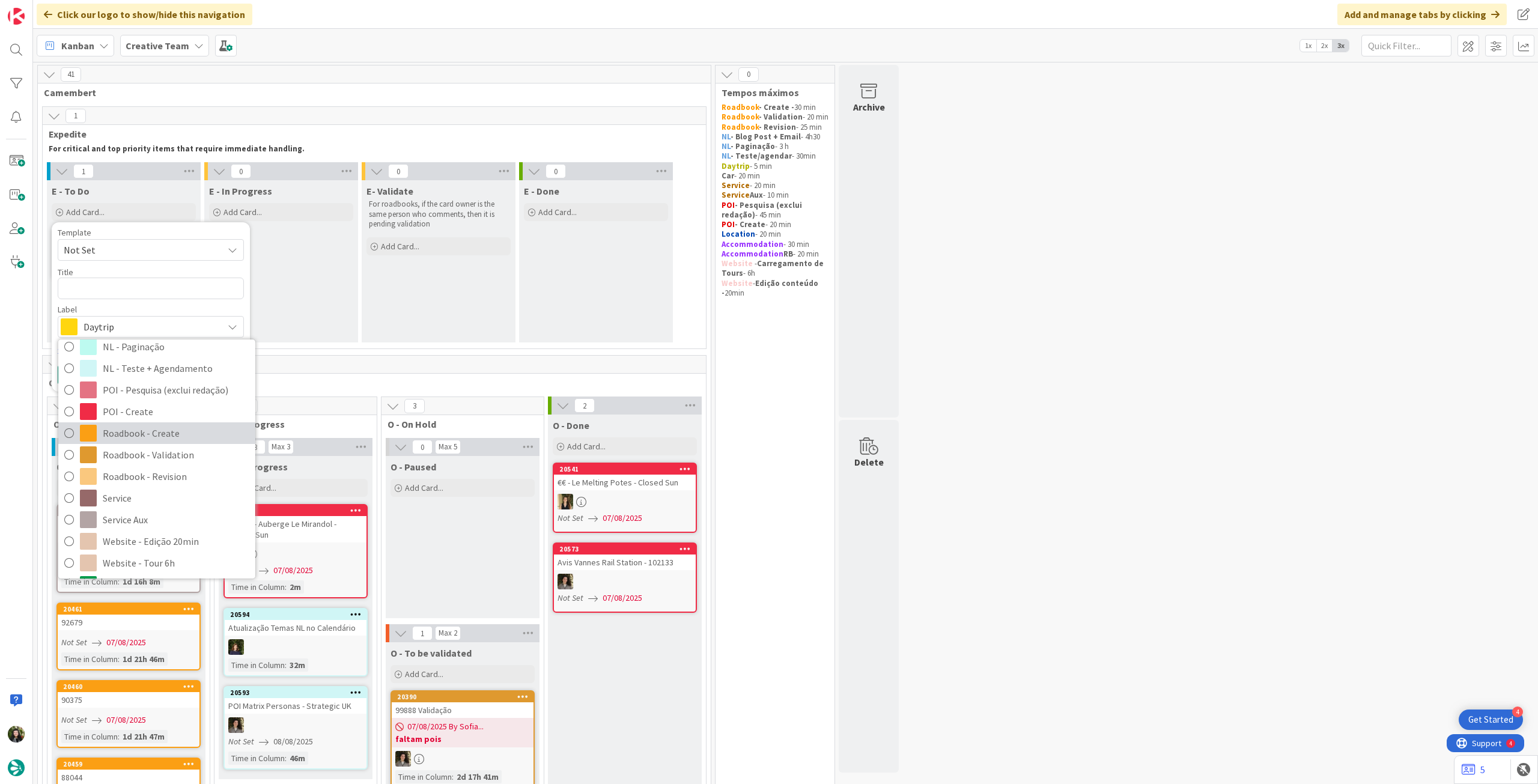 click on "Roadbook - Create" at bounding box center (176, 433) 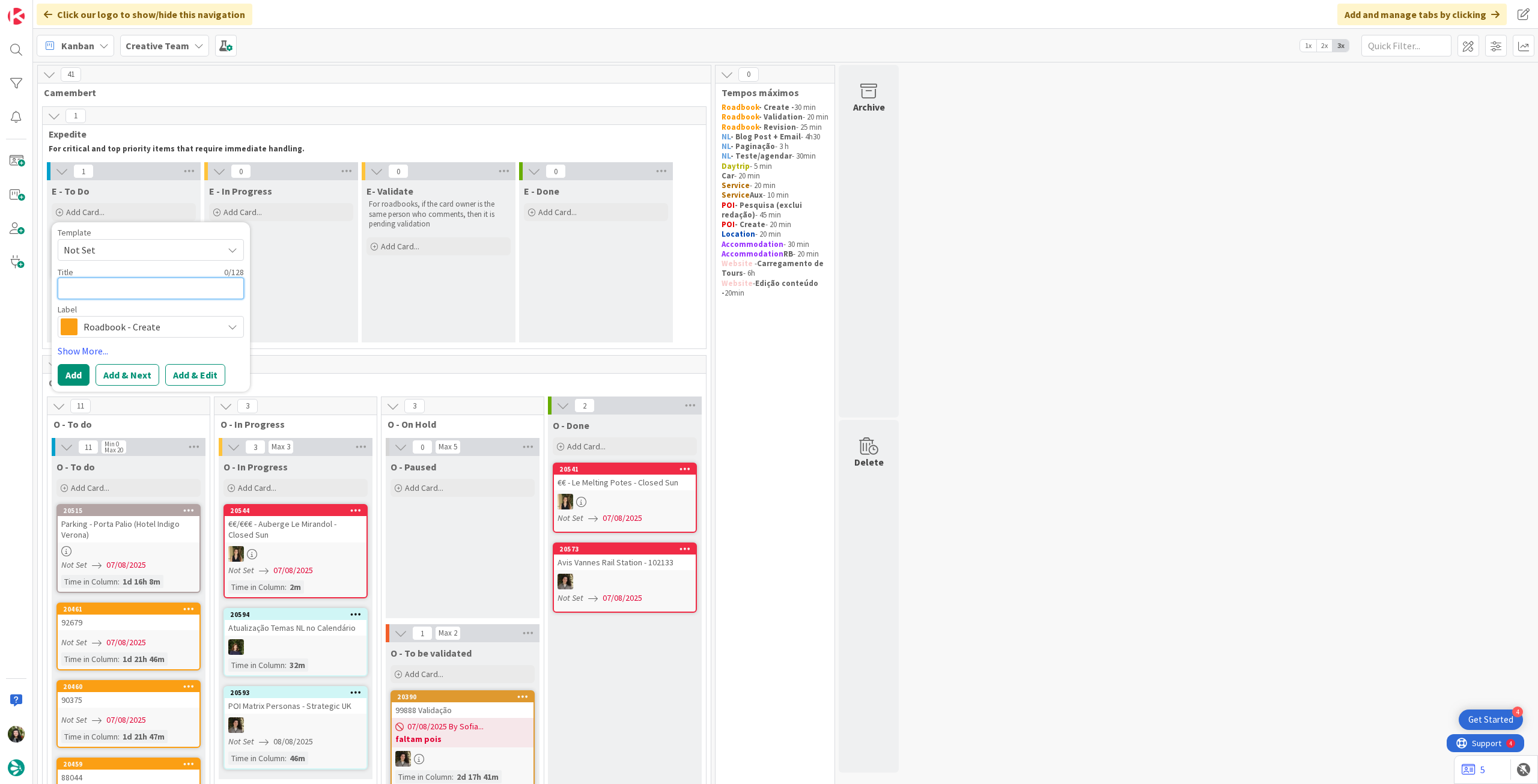 click at bounding box center (151, 288) 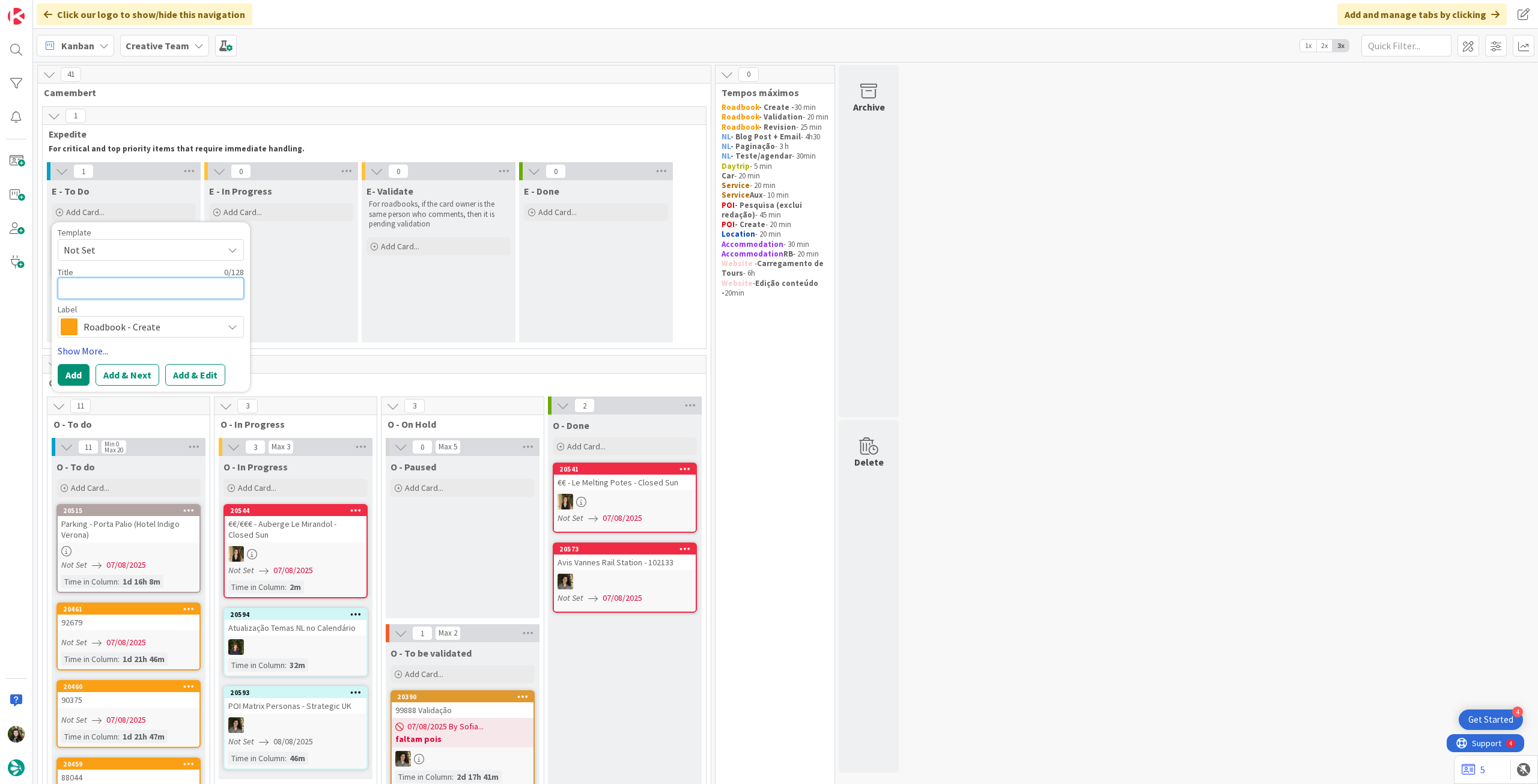 paste on "105042" 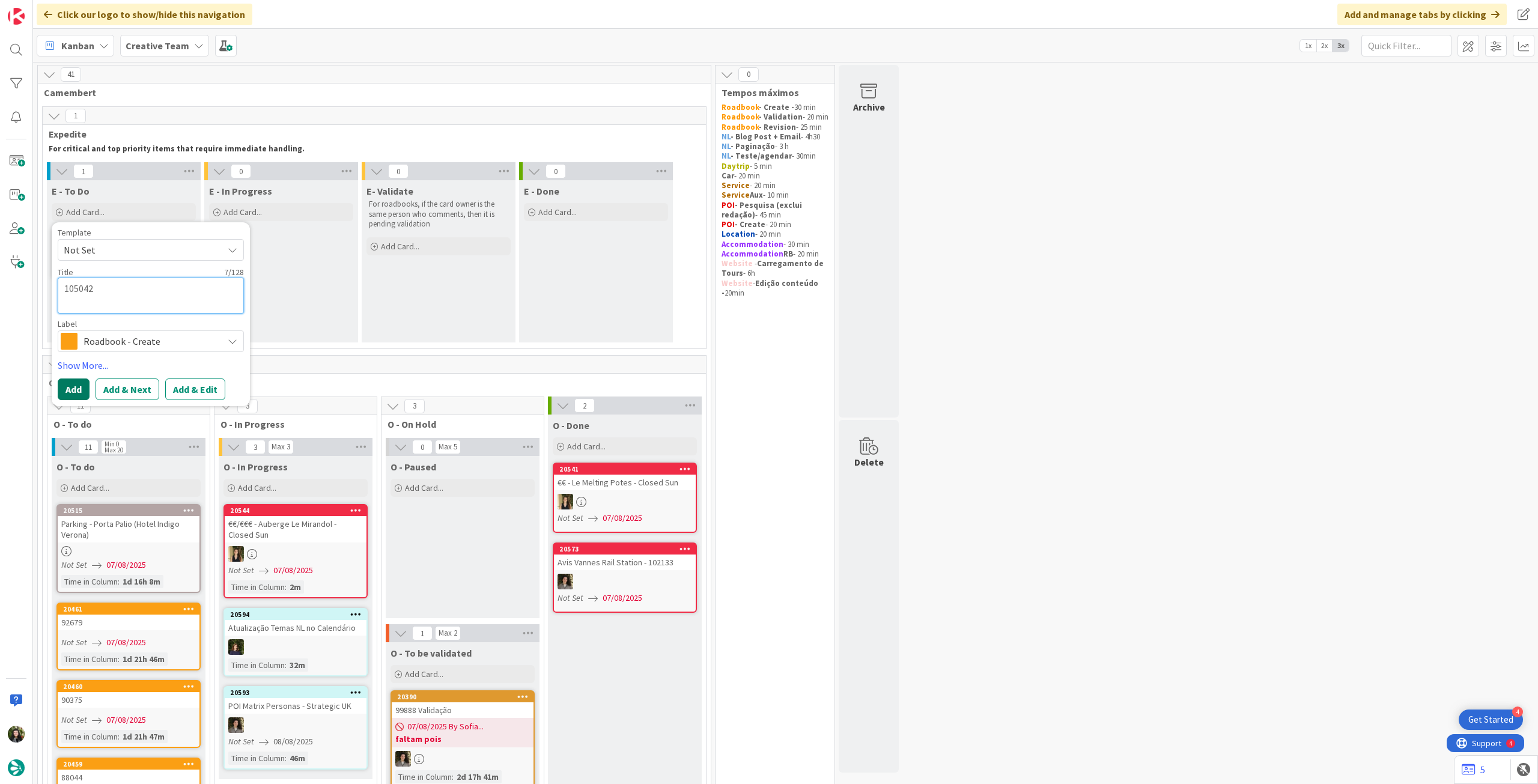 type on "105042" 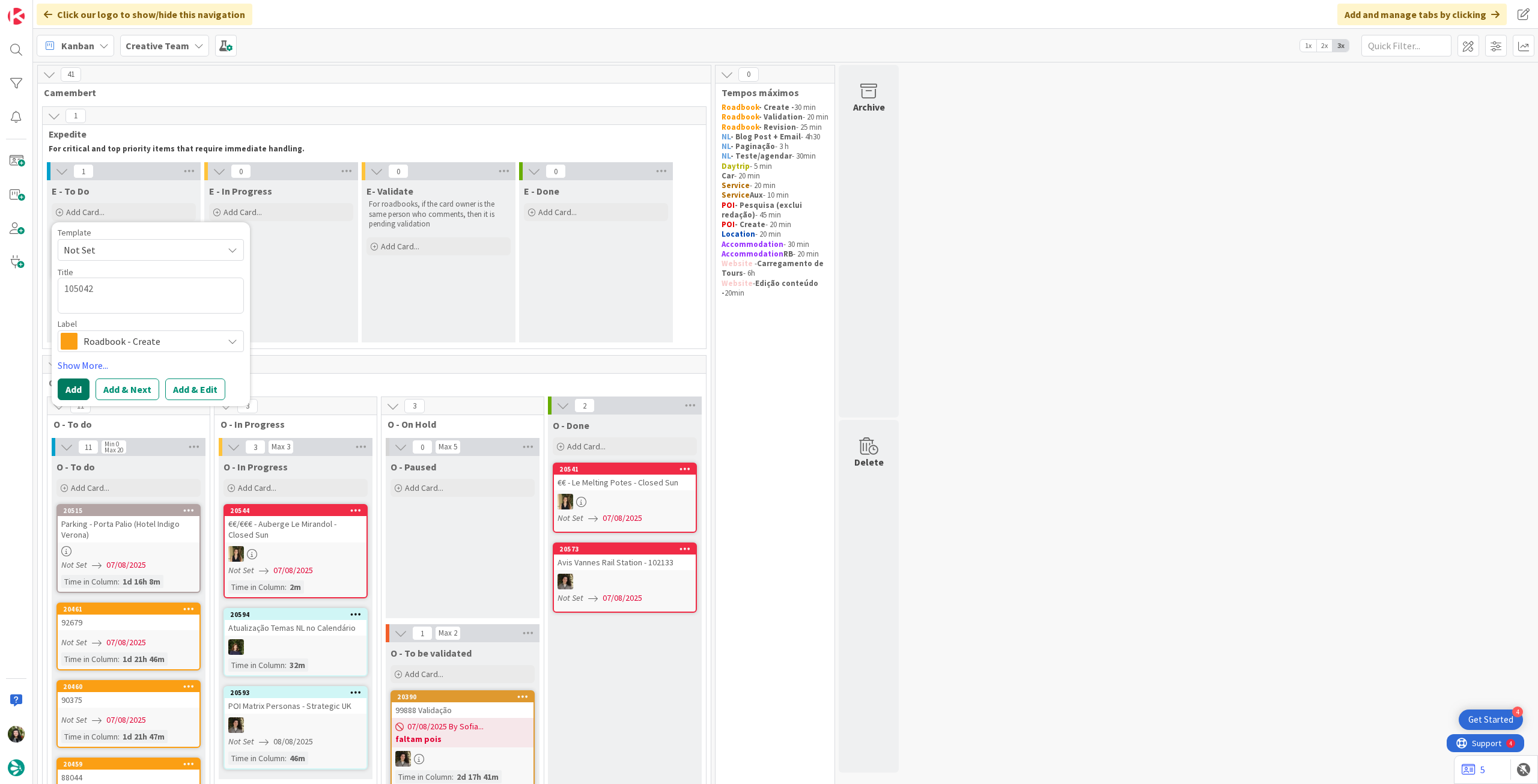 click on "Add" at bounding box center (73, 389) 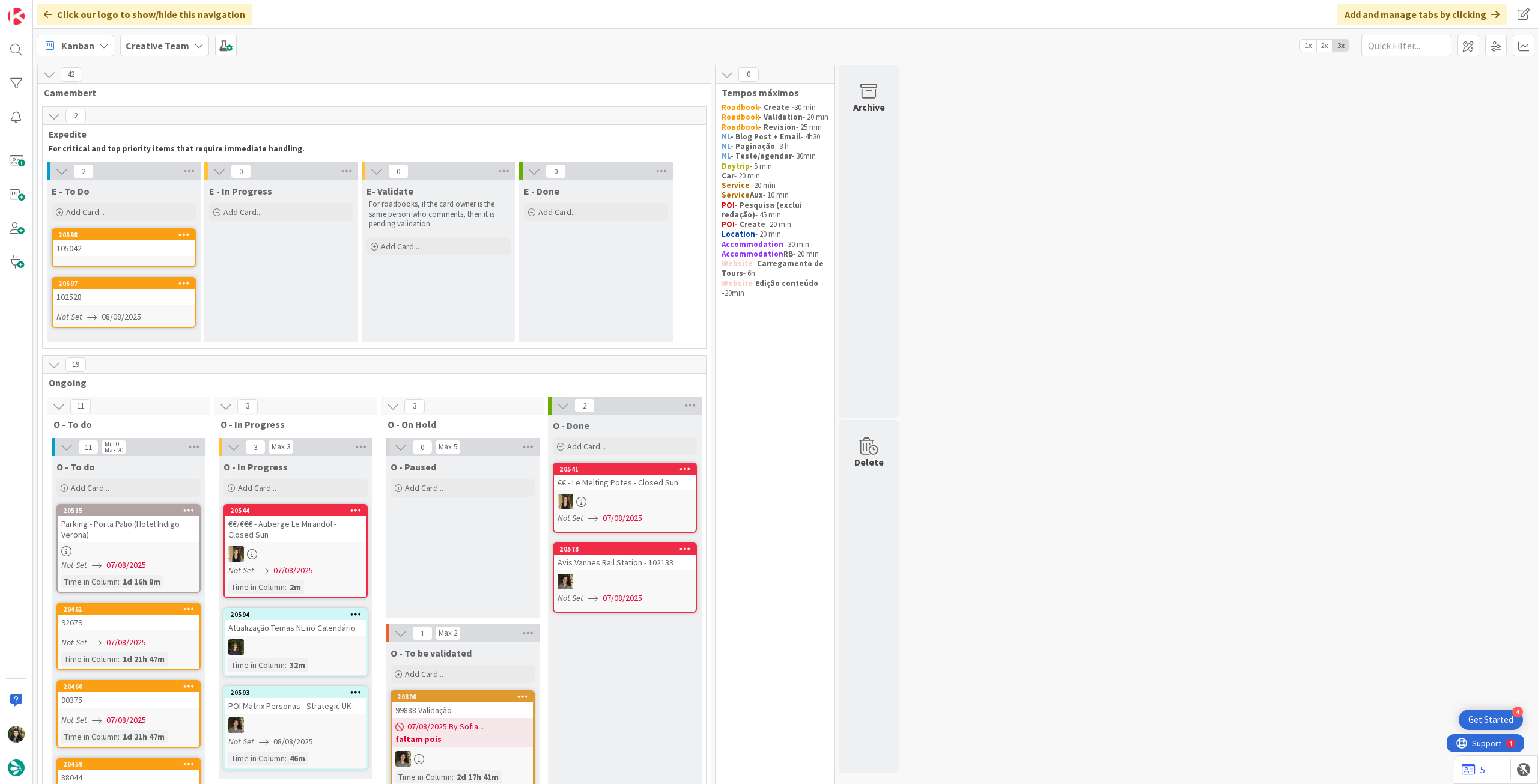click on "105042" at bounding box center (124, 248) 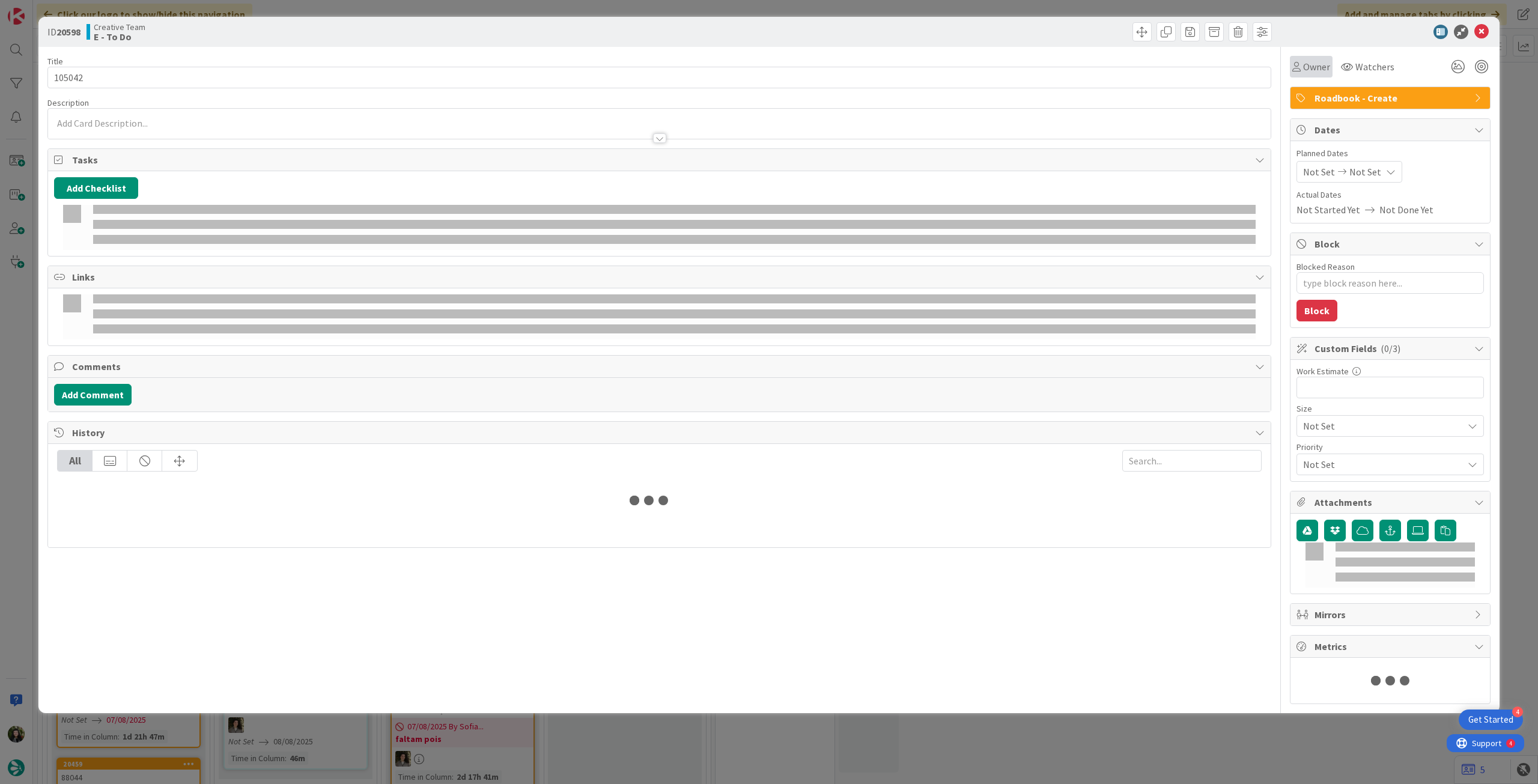 type on "x" 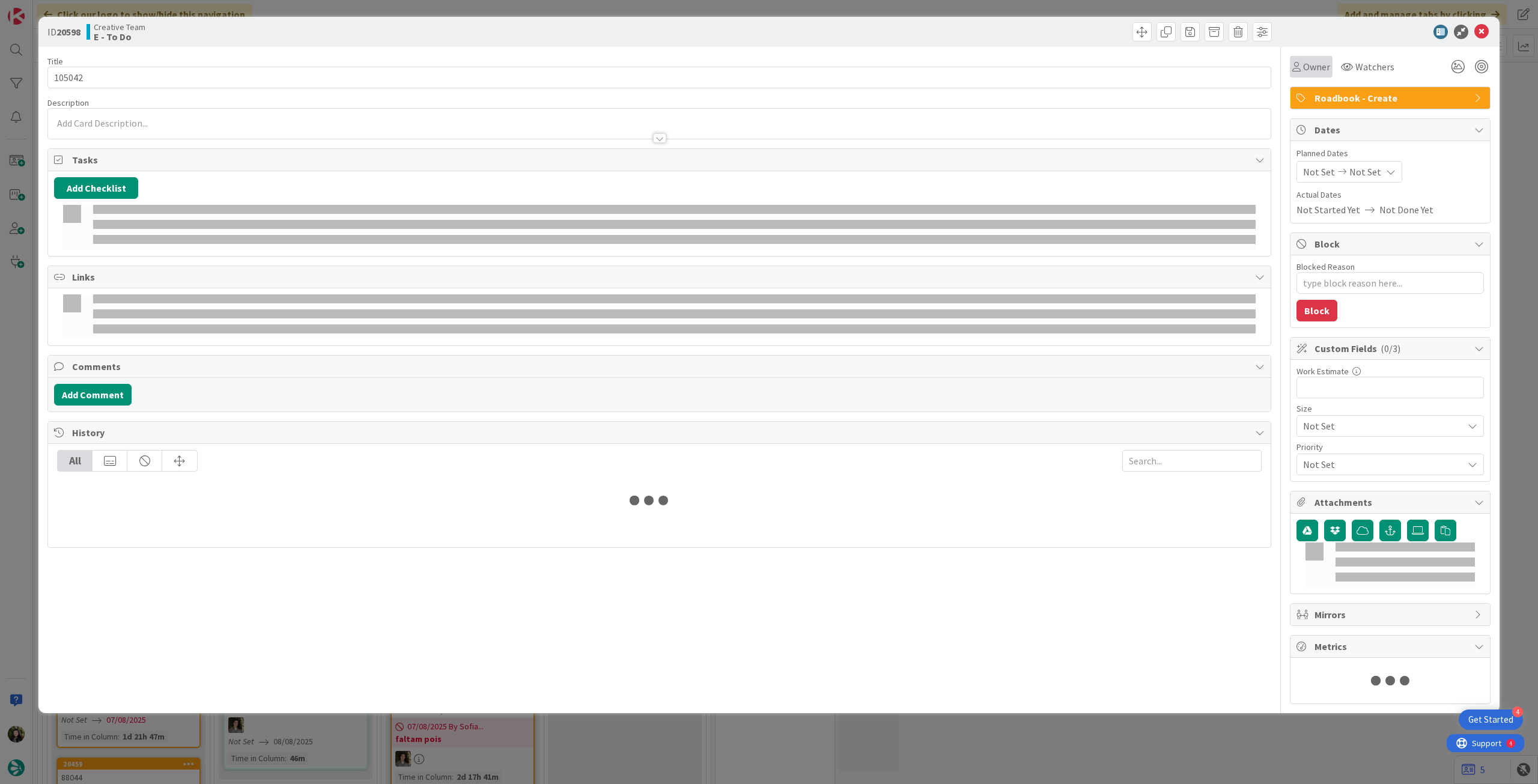 type on "105042" 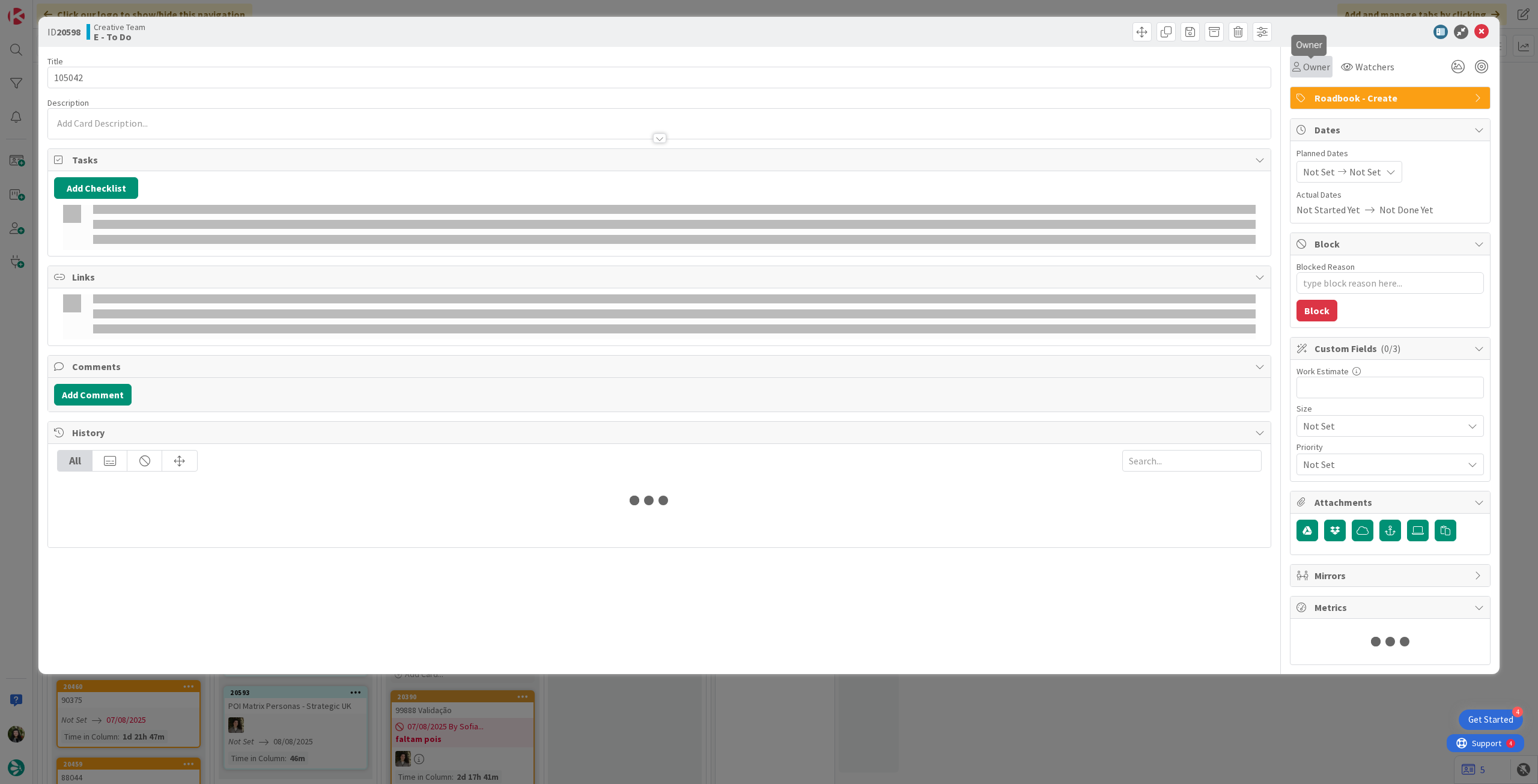 type on "x" 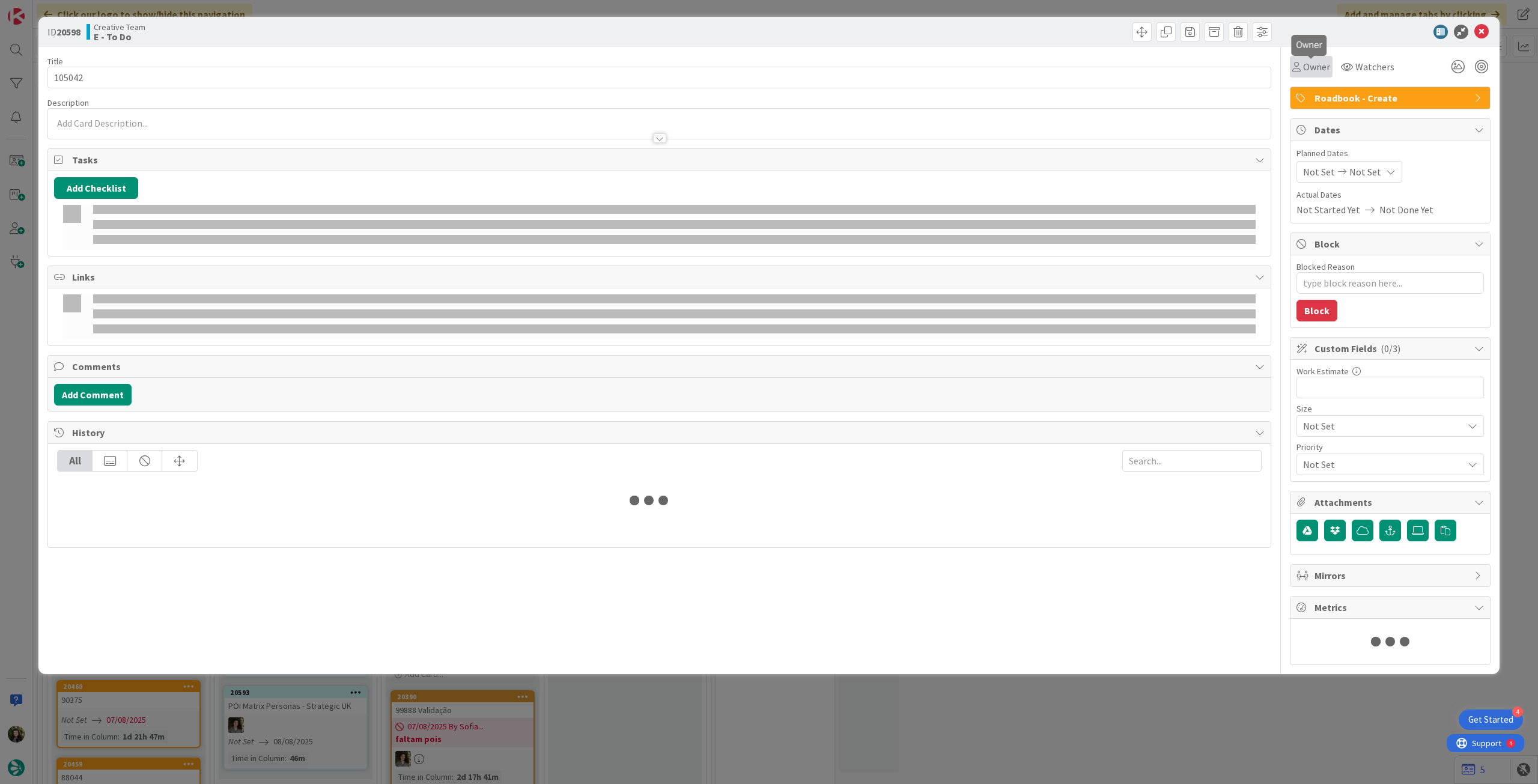 type on "105042" 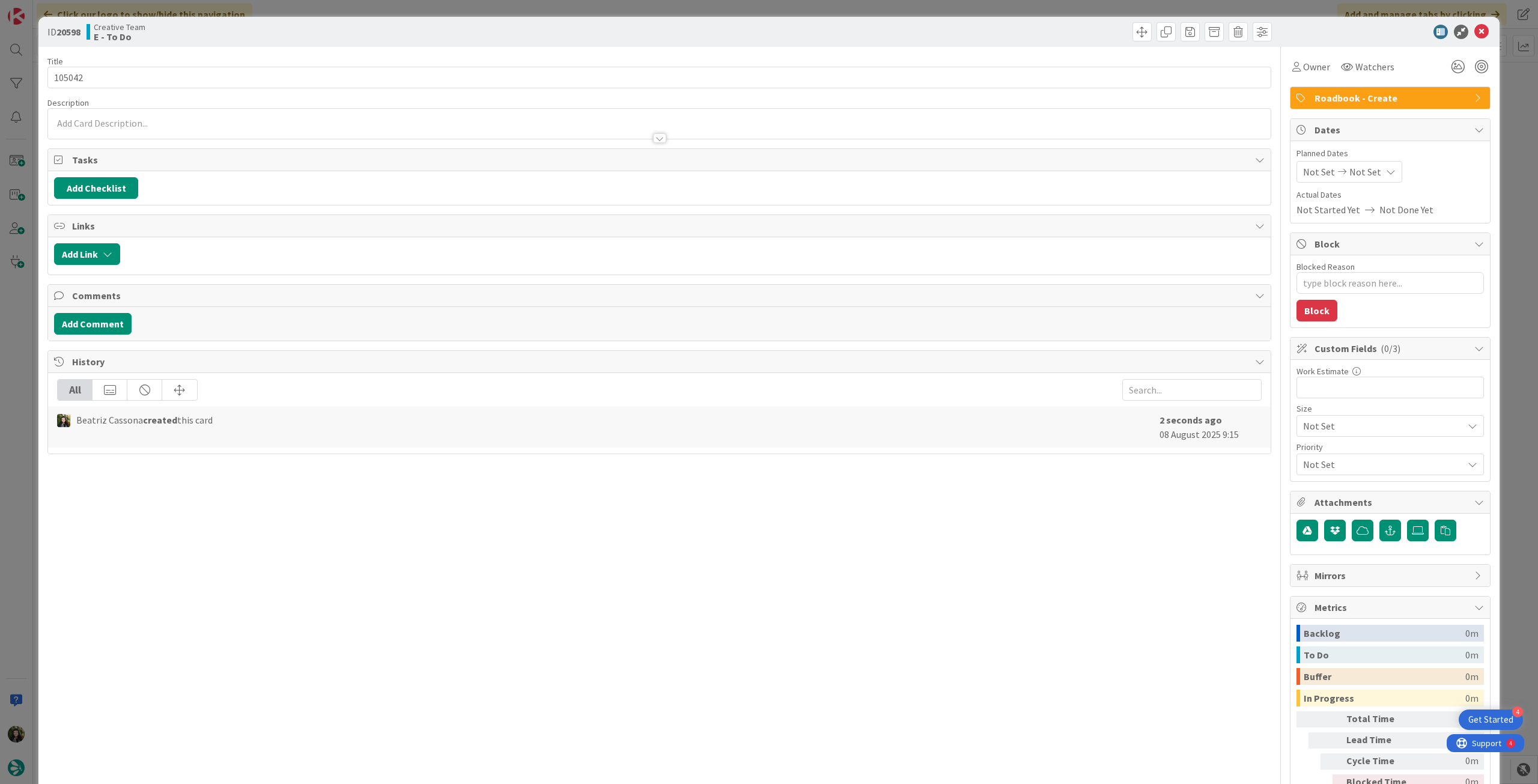 scroll, scrollTop: 0, scrollLeft: 0, axis: both 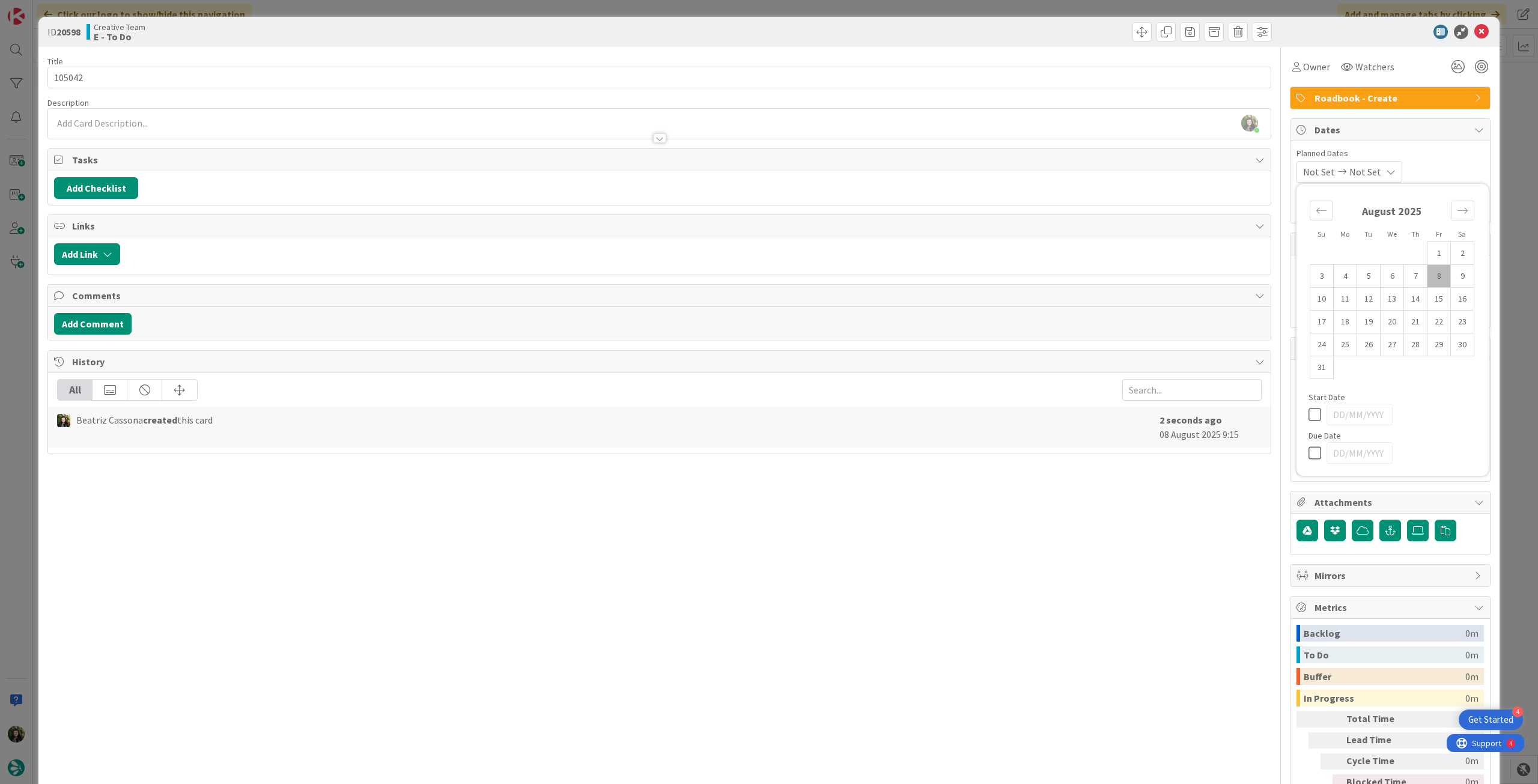 click at bounding box center (1318, 453) 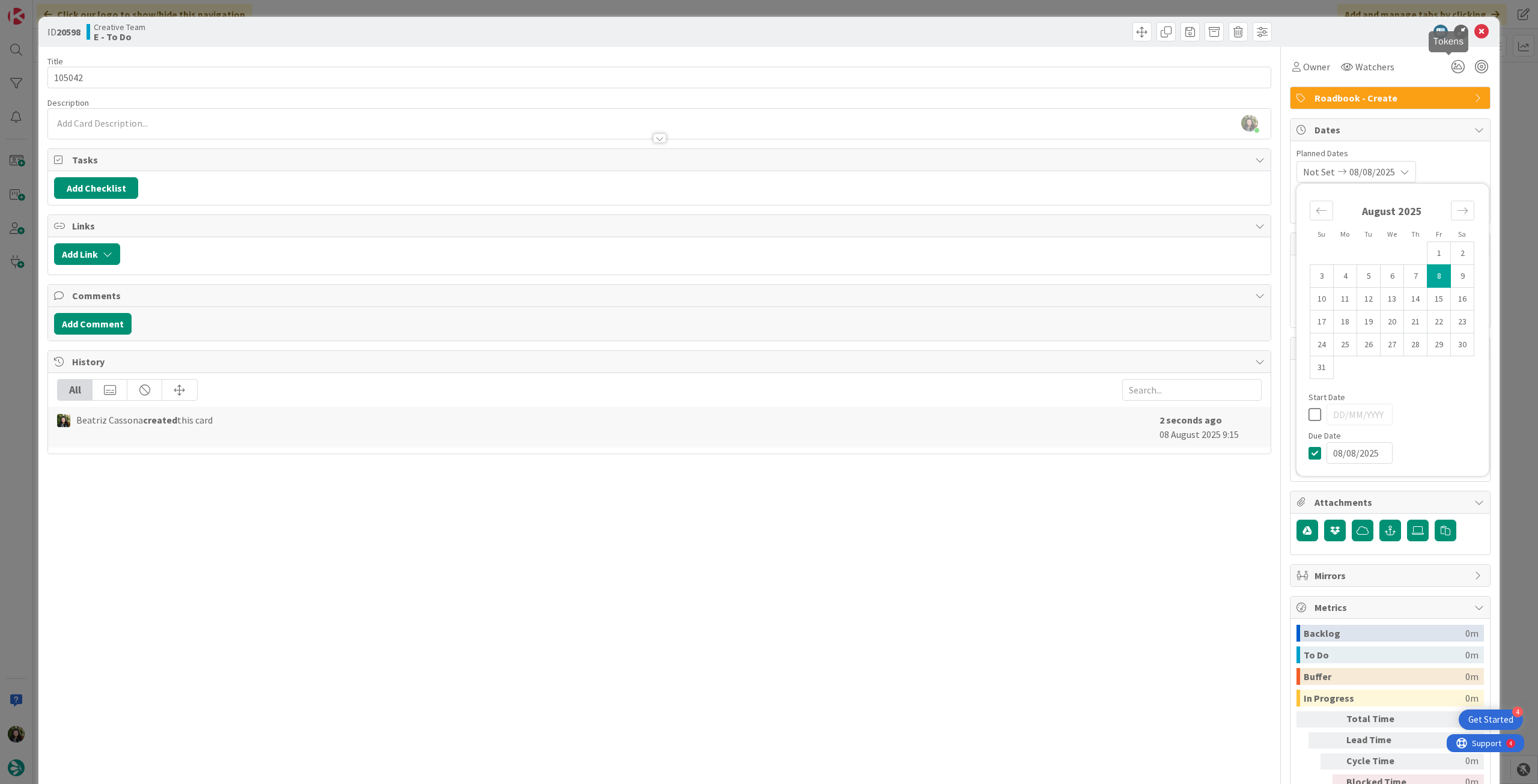 type on "x" 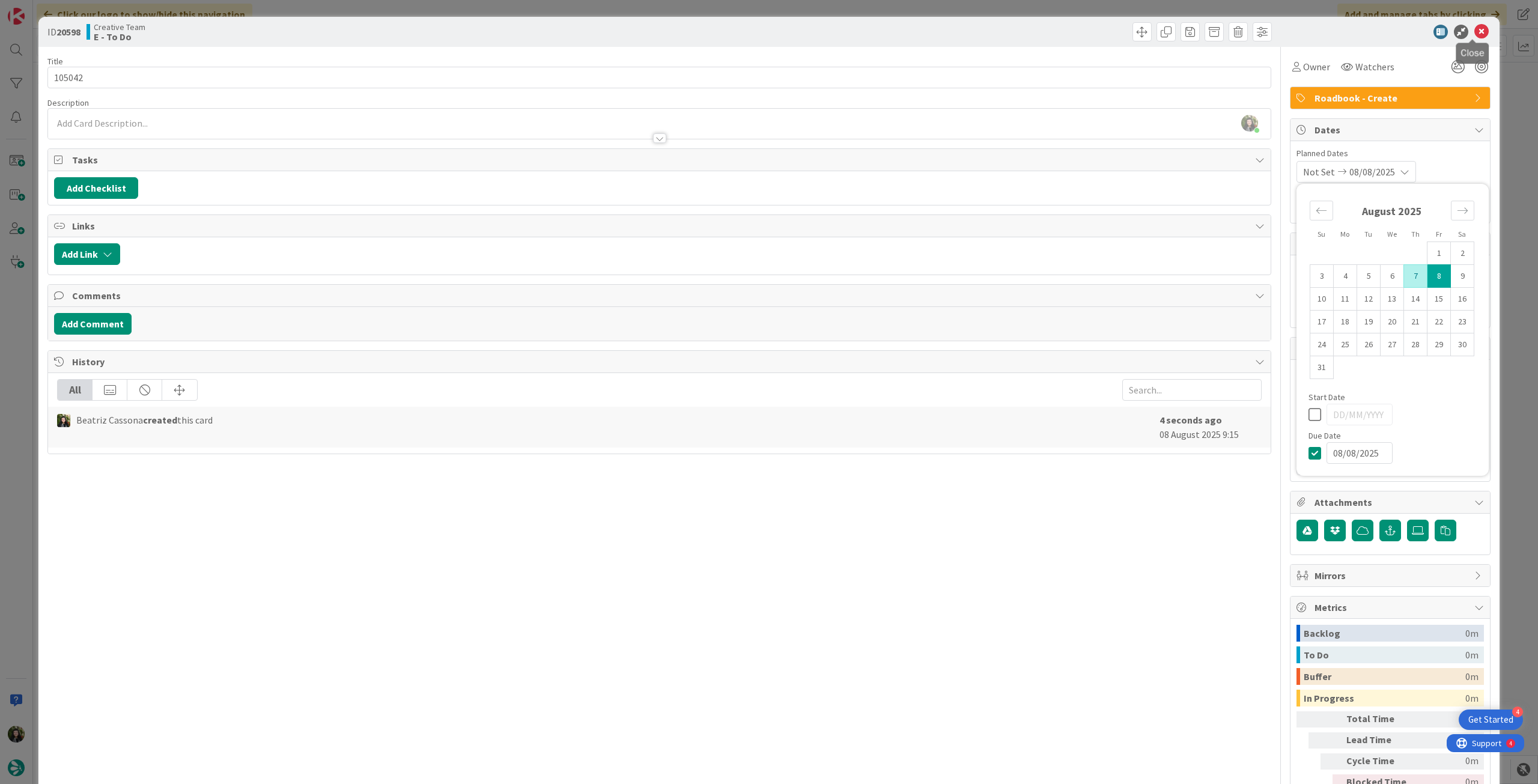 click at bounding box center (1482, 32) 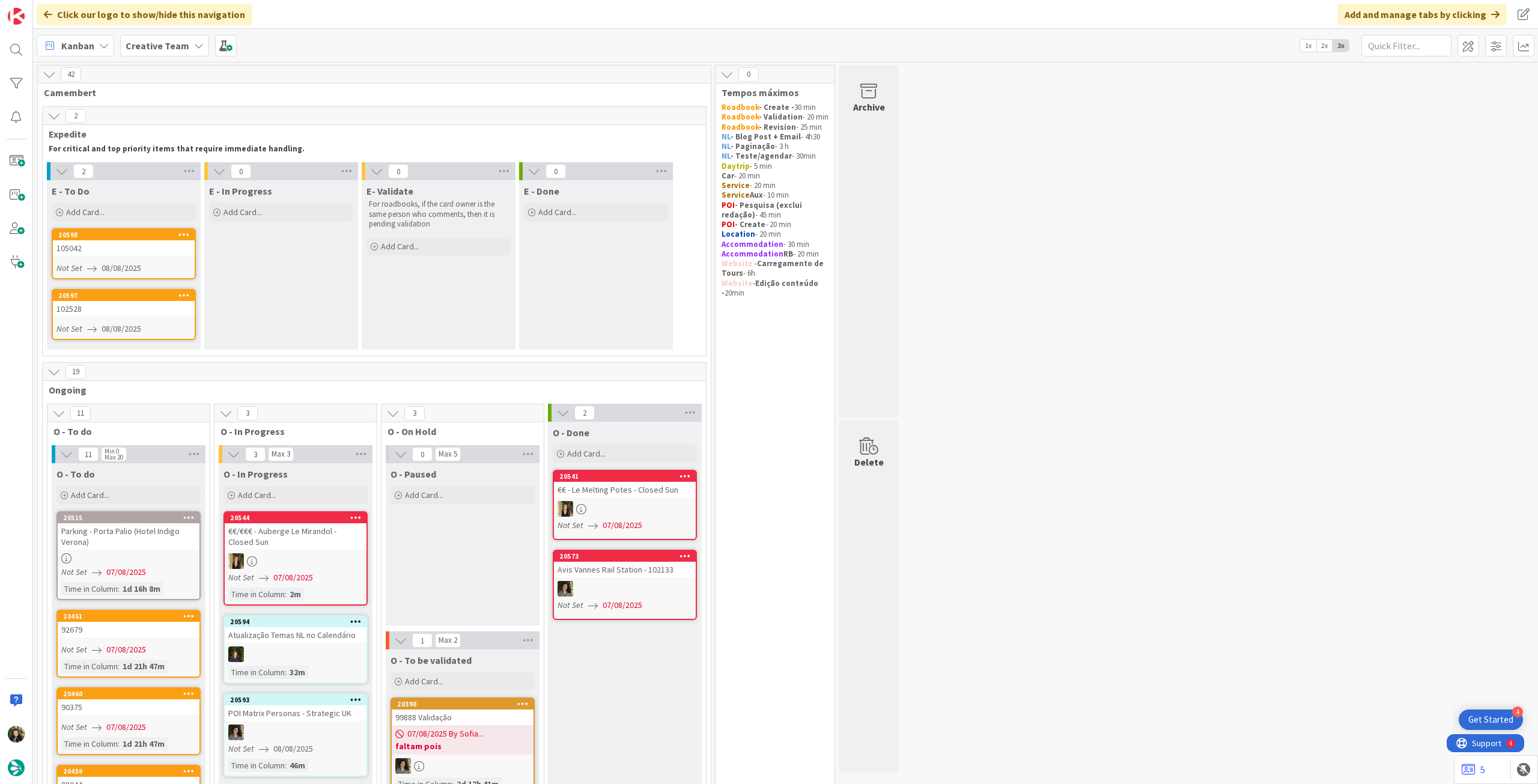 scroll, scrollTop: 0, scrollLeft: 0, axis: both 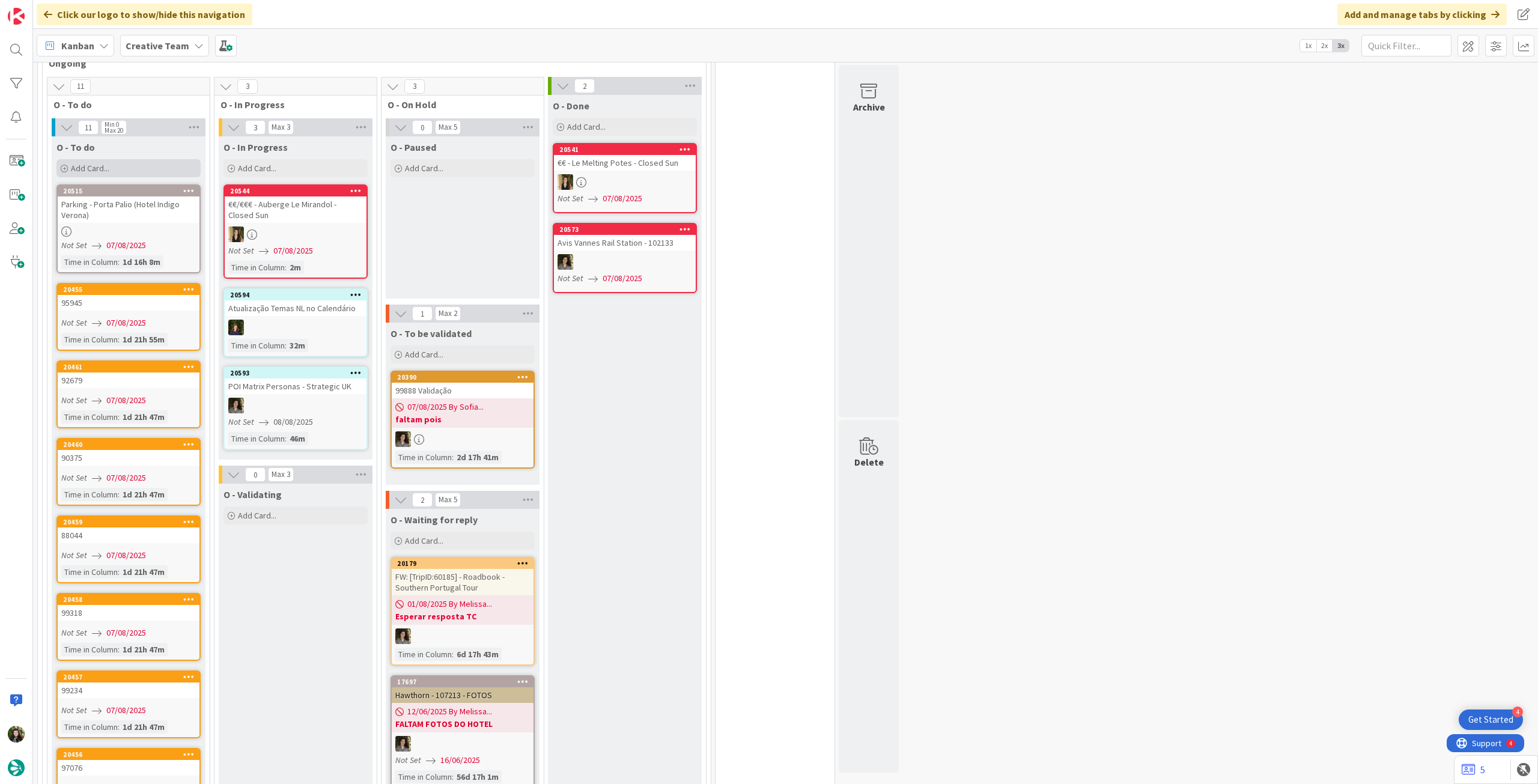 click on "Add Card..." at bounding box center (129, 168) 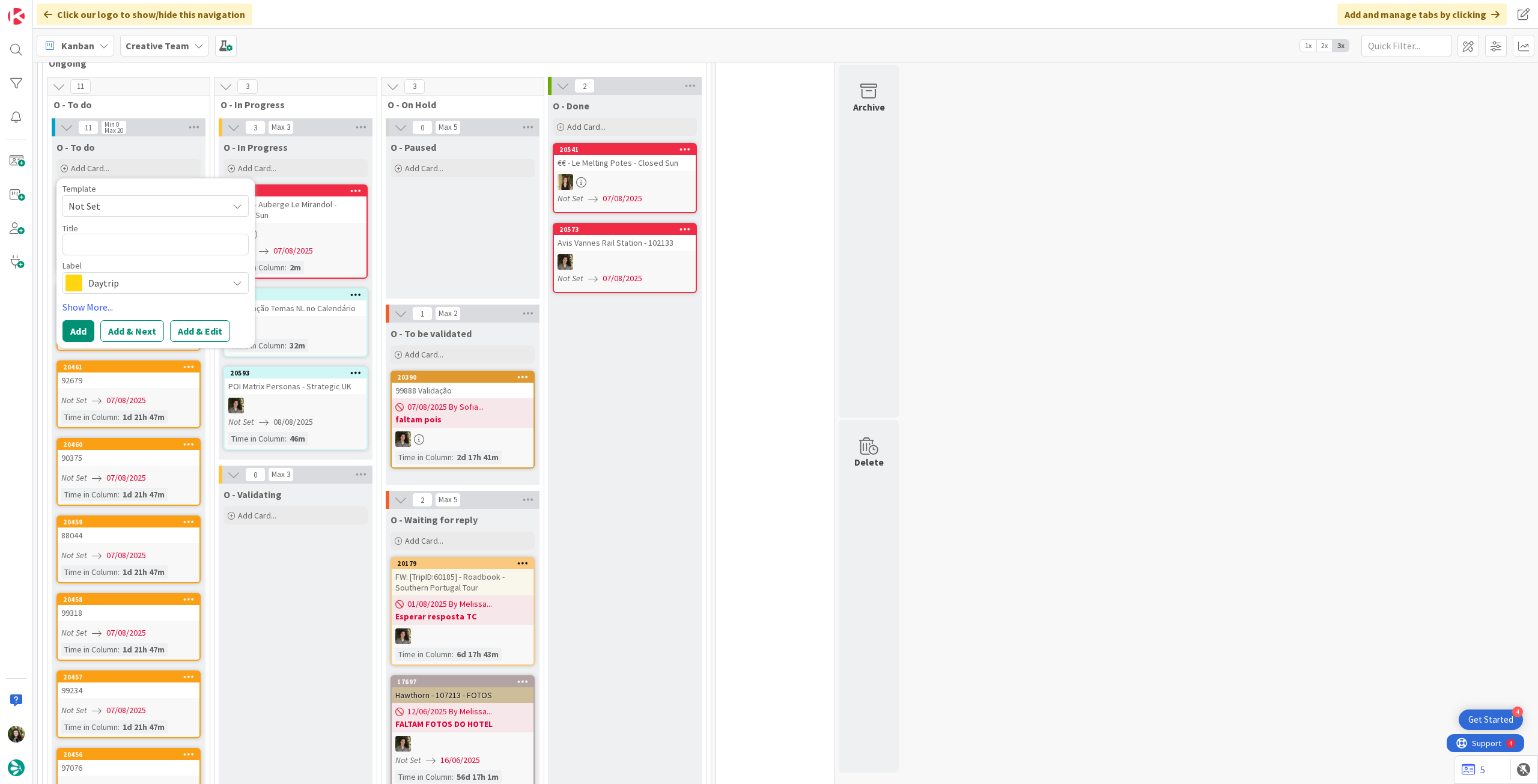 click on "Daytrip" at bounding box center (155, 283) 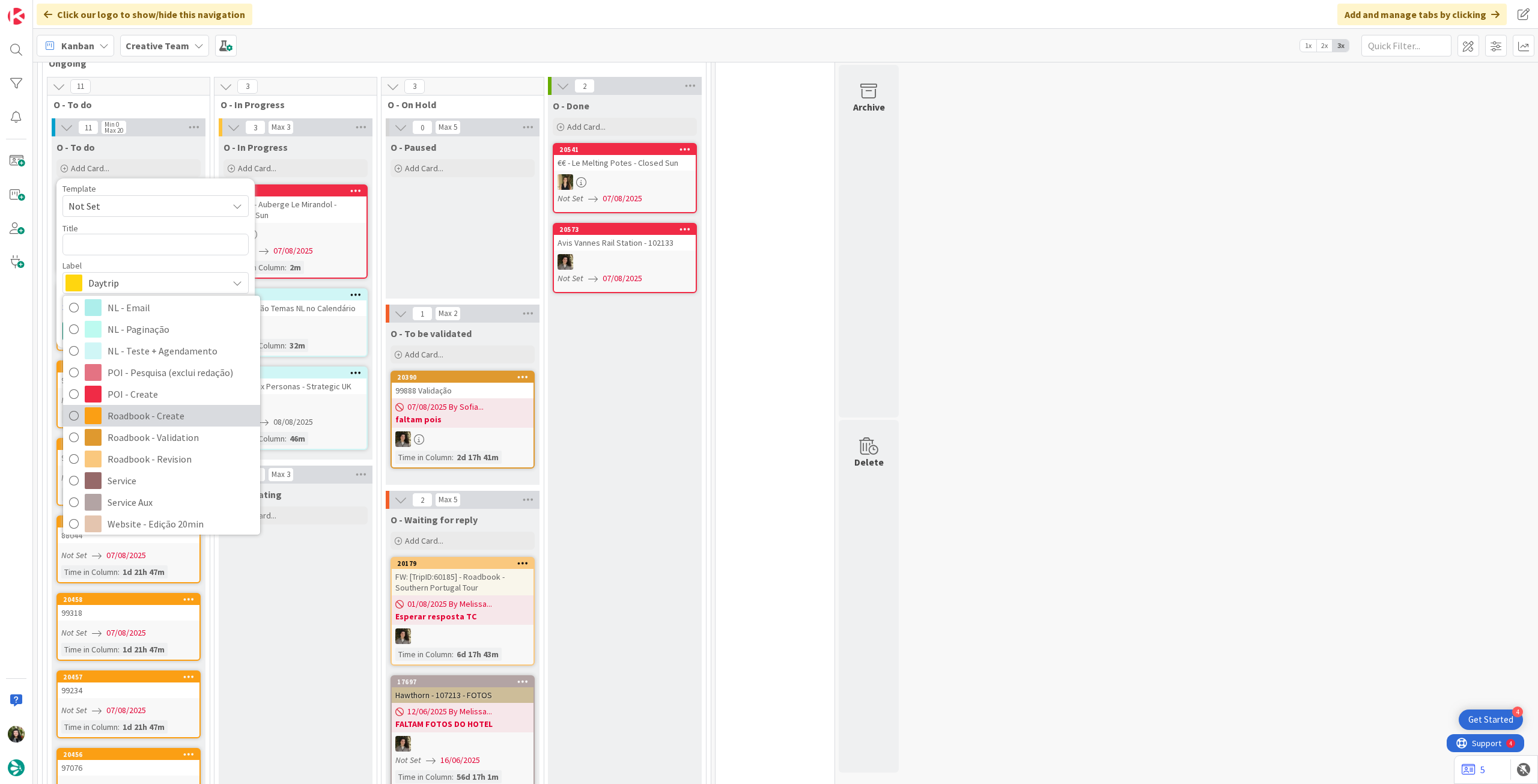 scroll, scrollTop: 160, scrollLeft: 0, axis: vertical 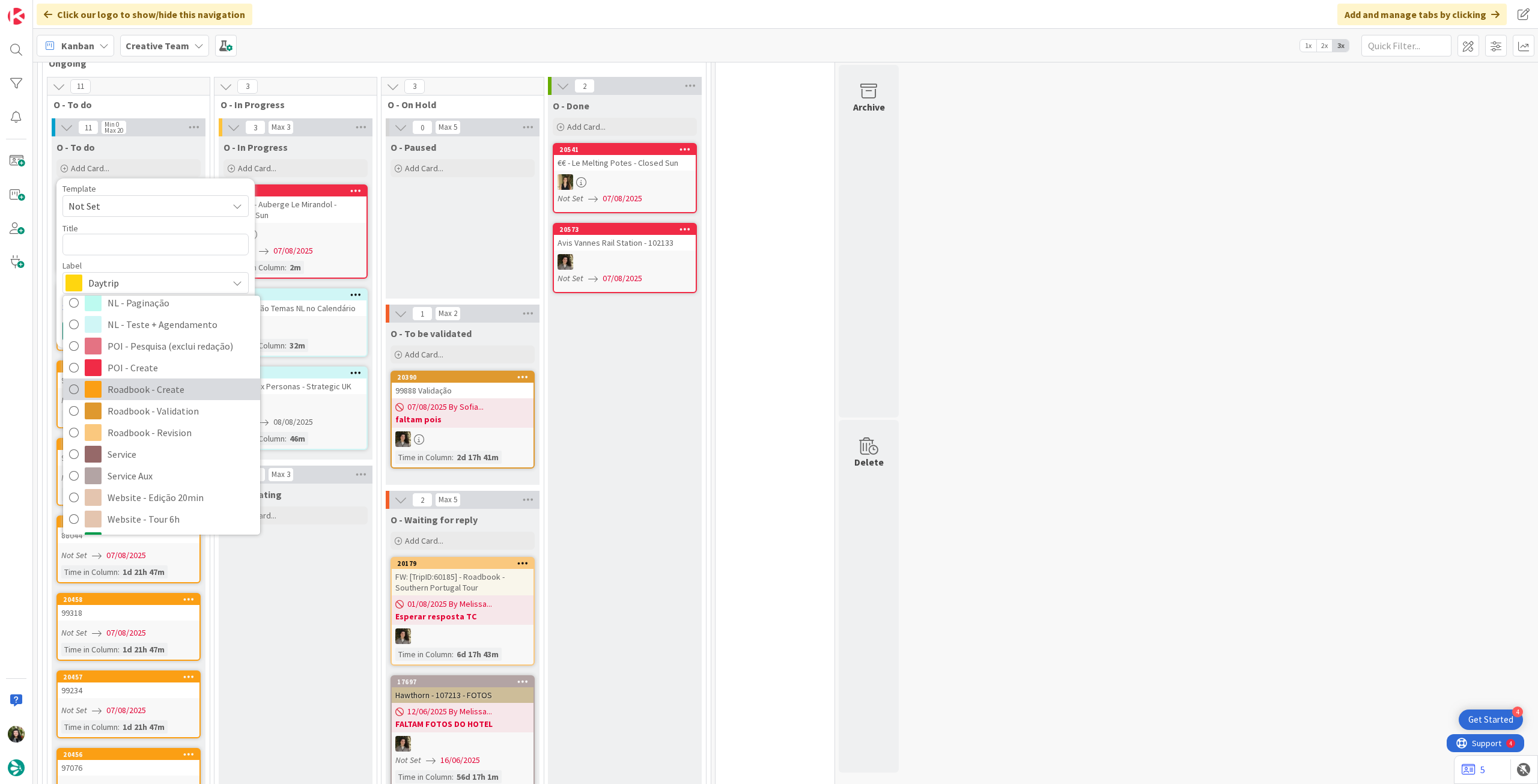 click on "Roadbook - Create" at bounding box center (181, 389) 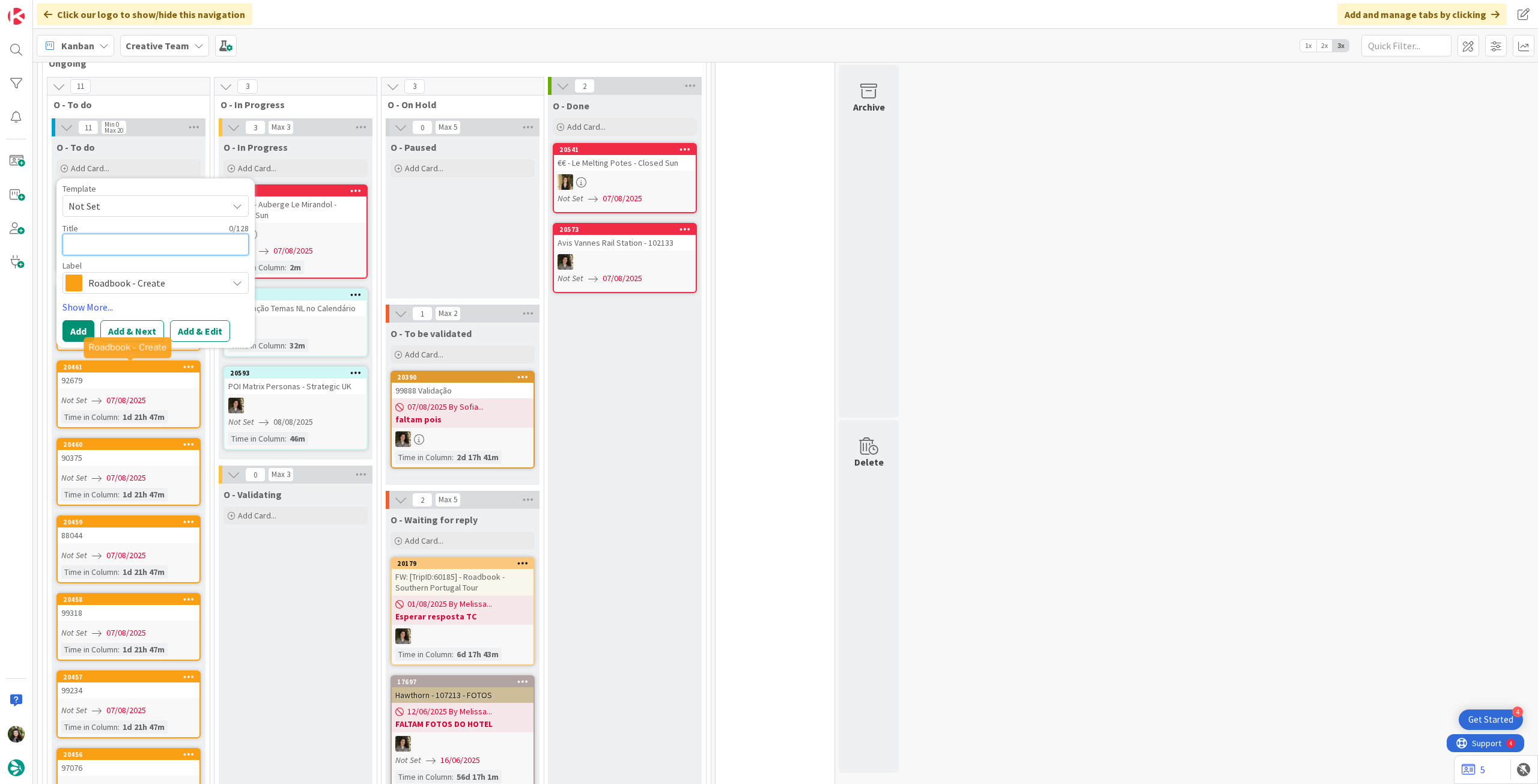 click at bounding box center [156, 245] 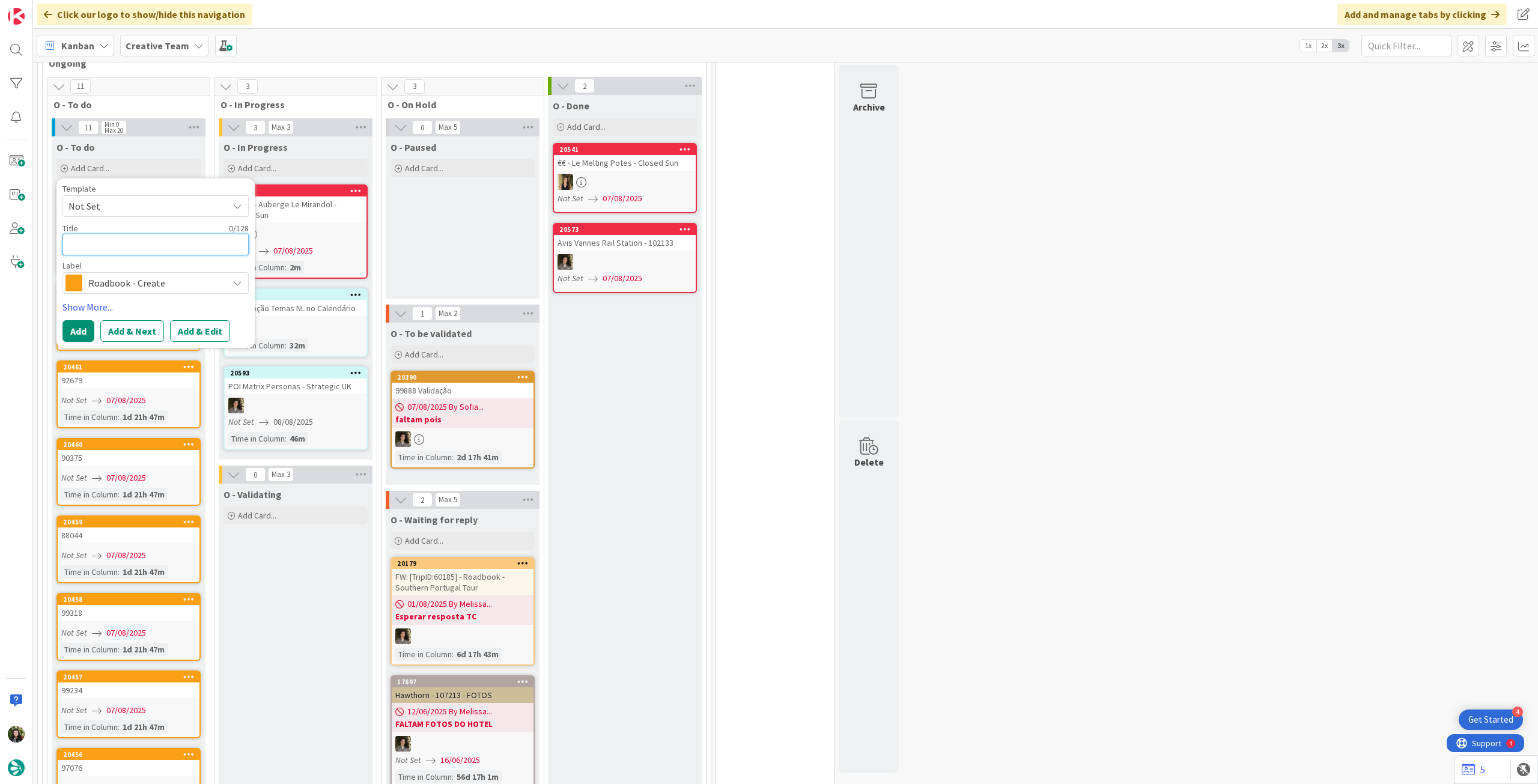 paste on "95284" 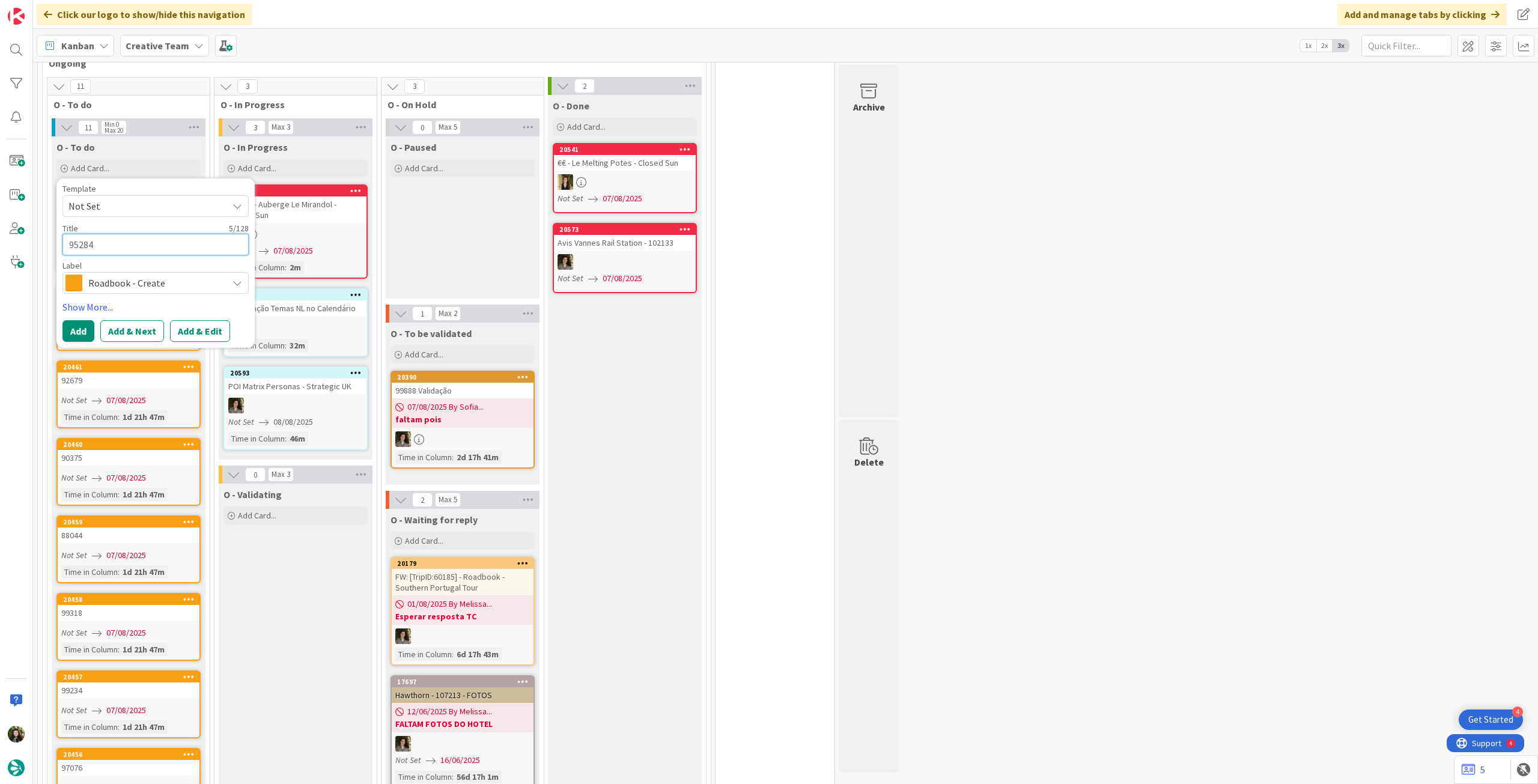 type on "95284" 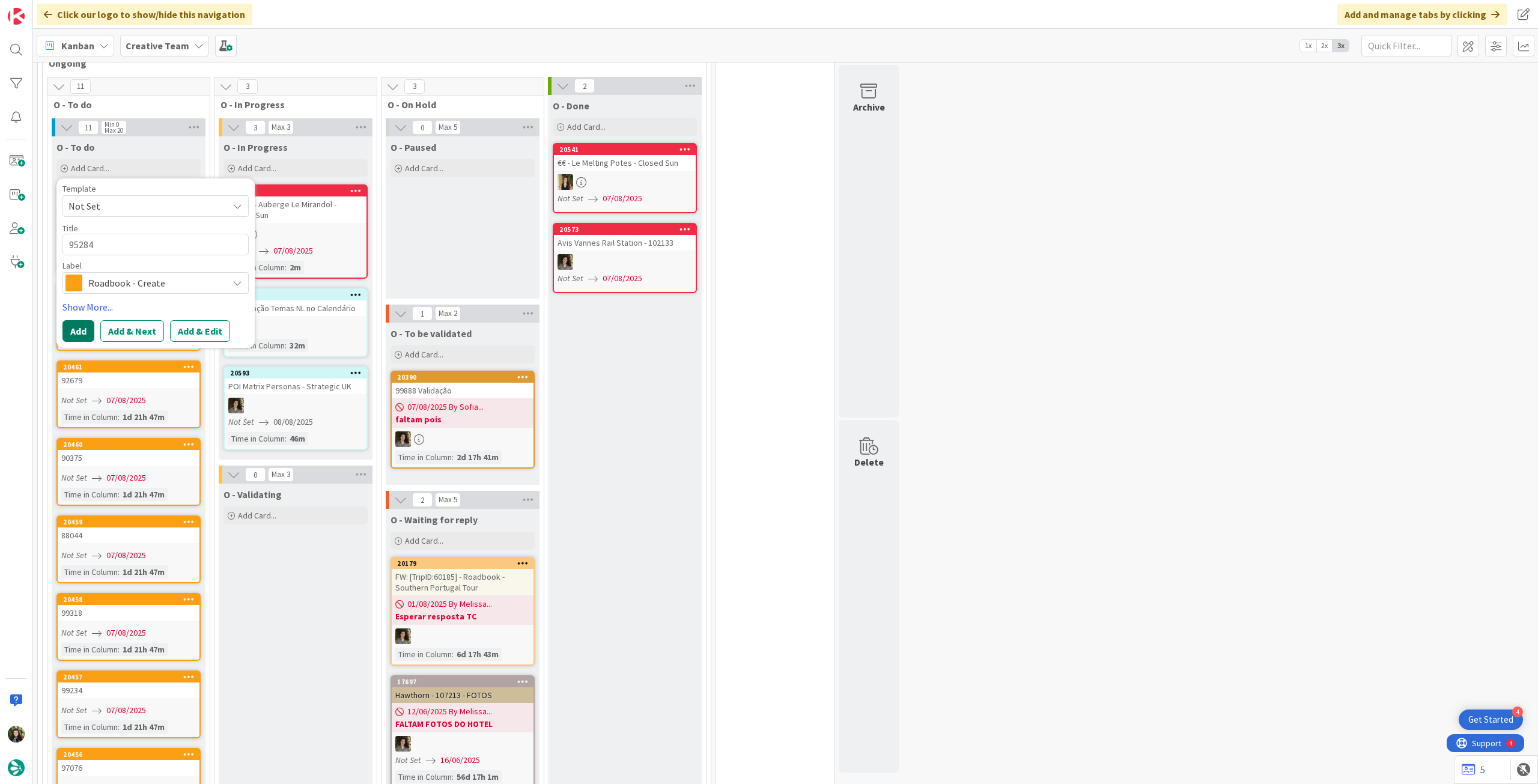 click on "Add" at bounding box center [78, 331] 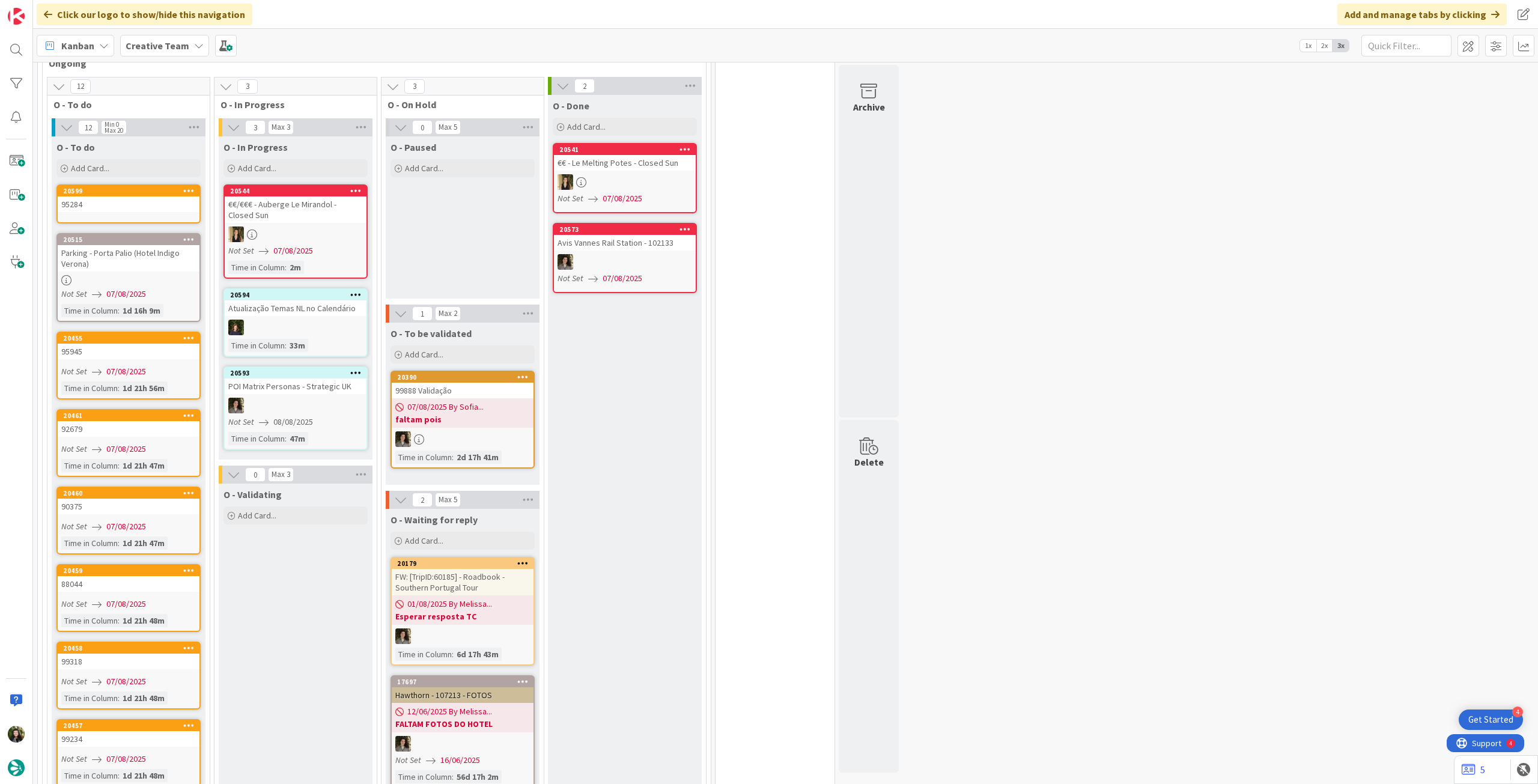 click on "95284" at bounding box center [129, 204] 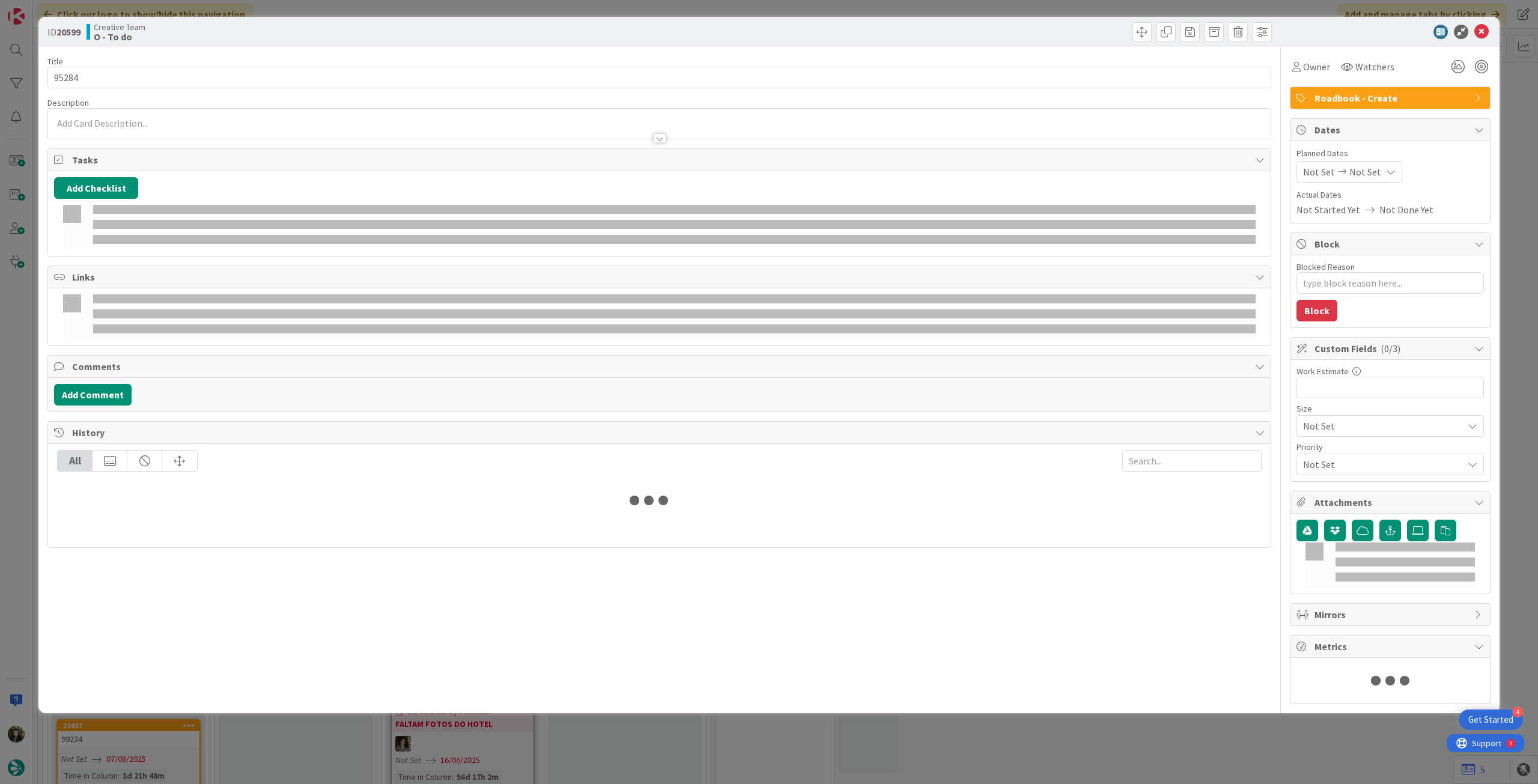 scroll, scrollTop: 0, scrollLeft: 0, axis: both 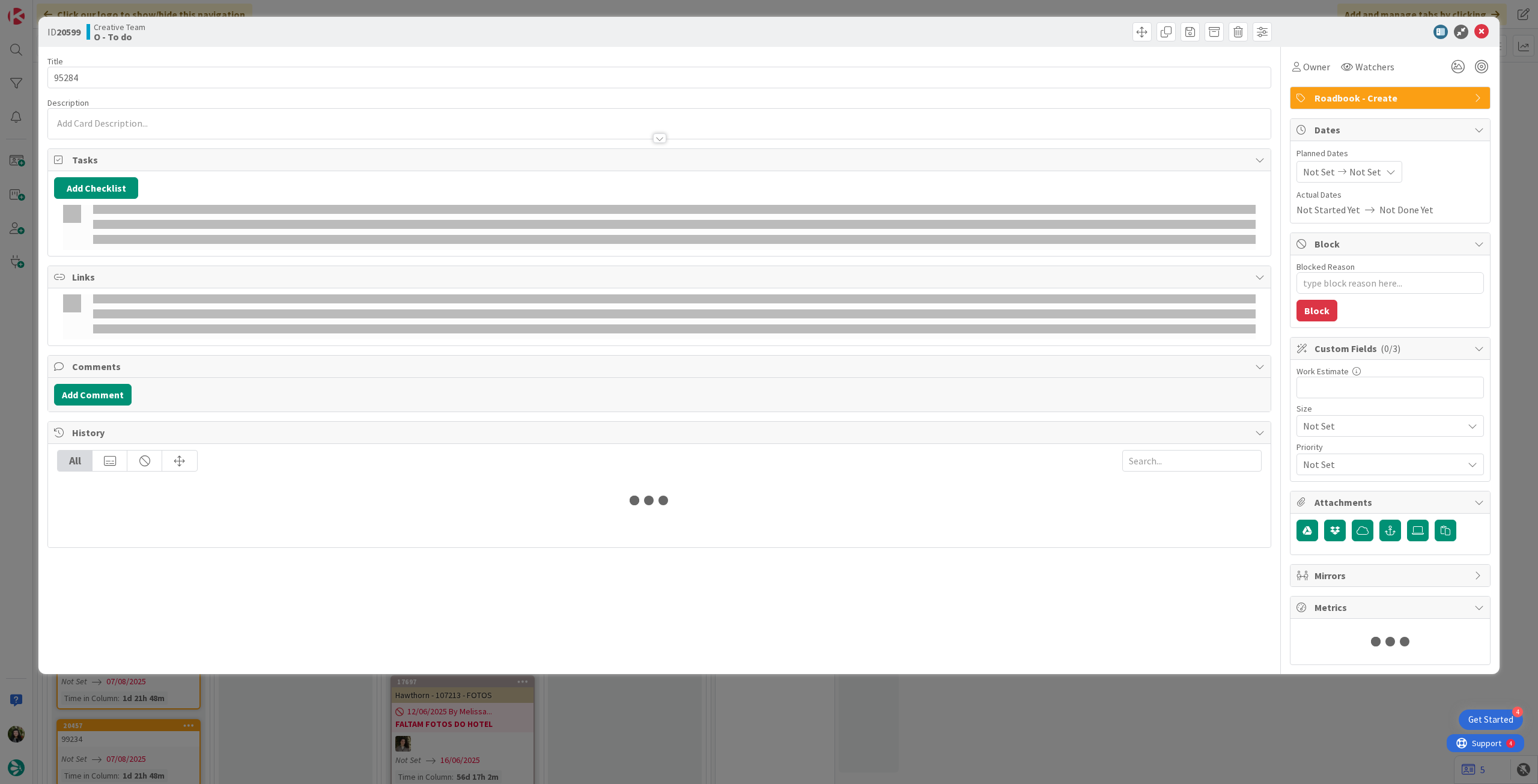 type on "x" 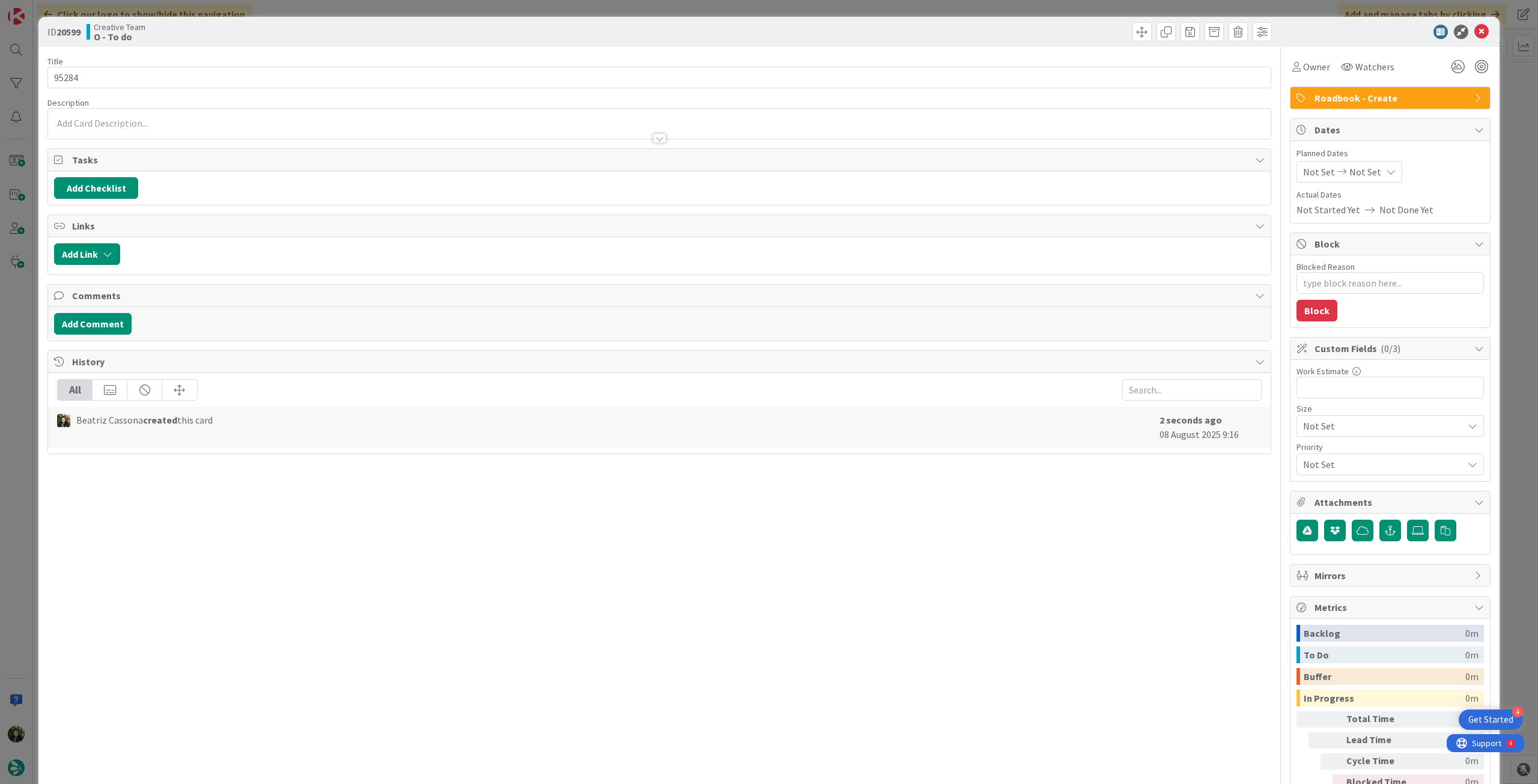 click at bounding box center (1391, 172) 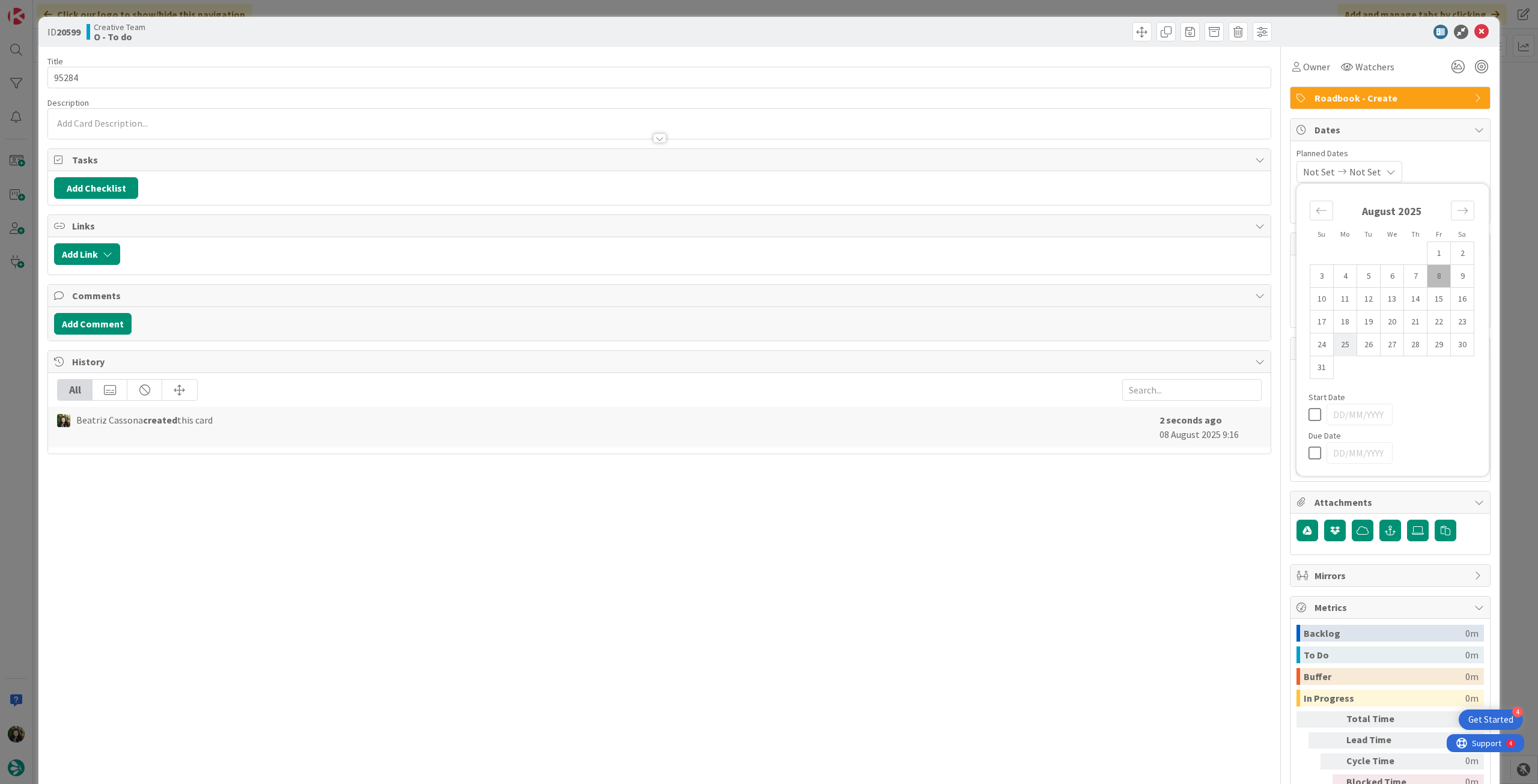 scroll, scrollTop: 0, scrollLeft: 0, axis: both 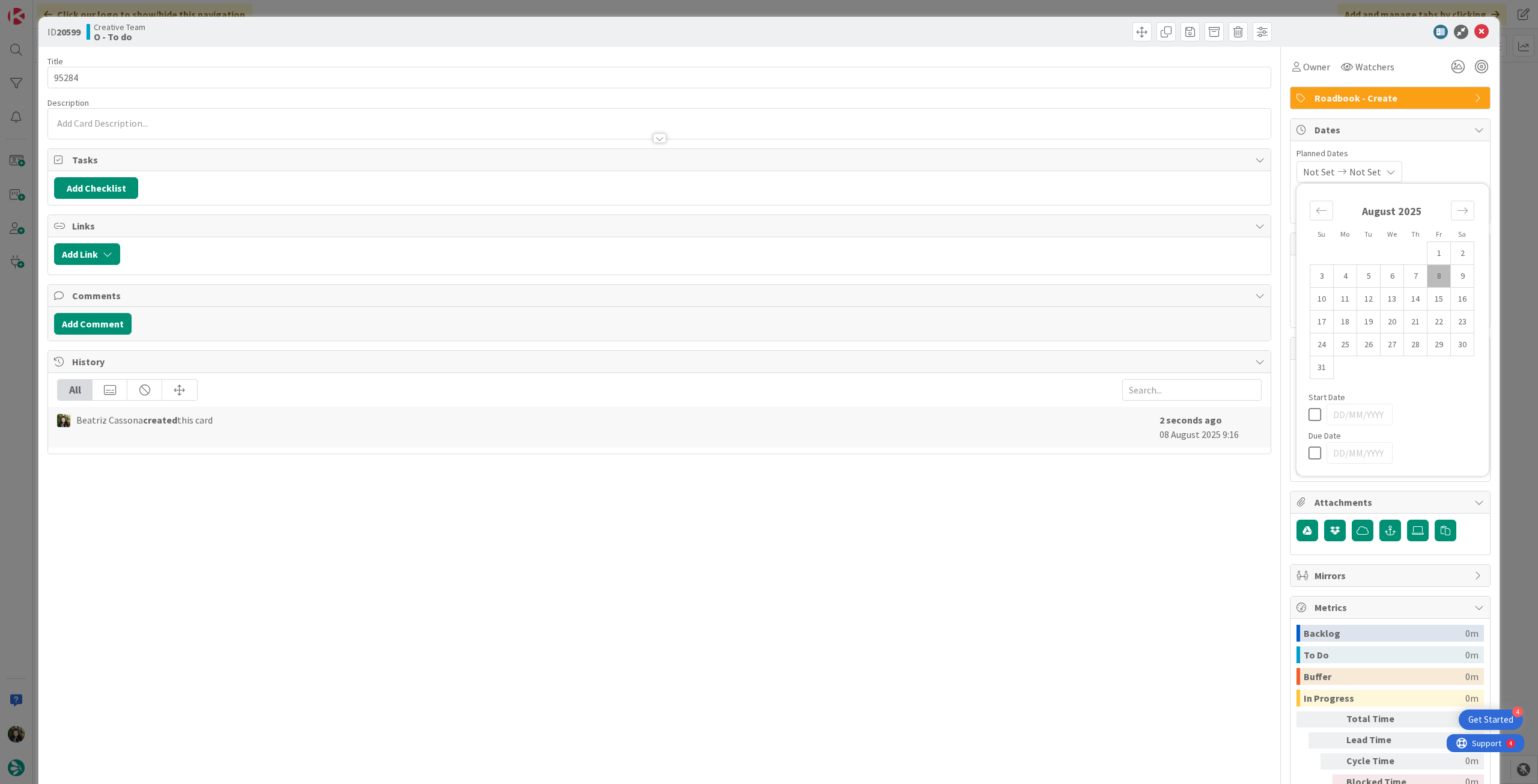 click at bounding box center (1318, 453) 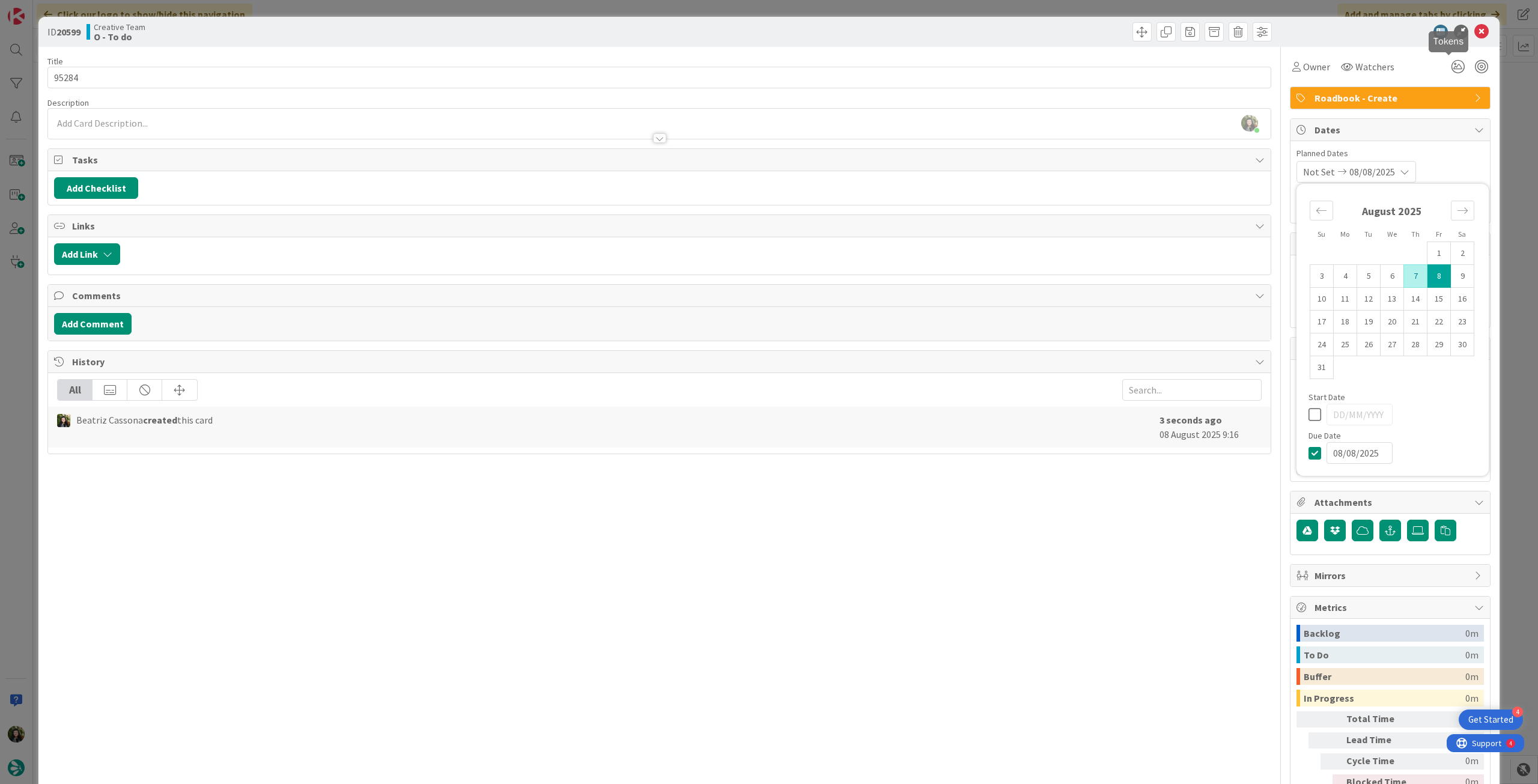 click at bounding box center [1482, 32] 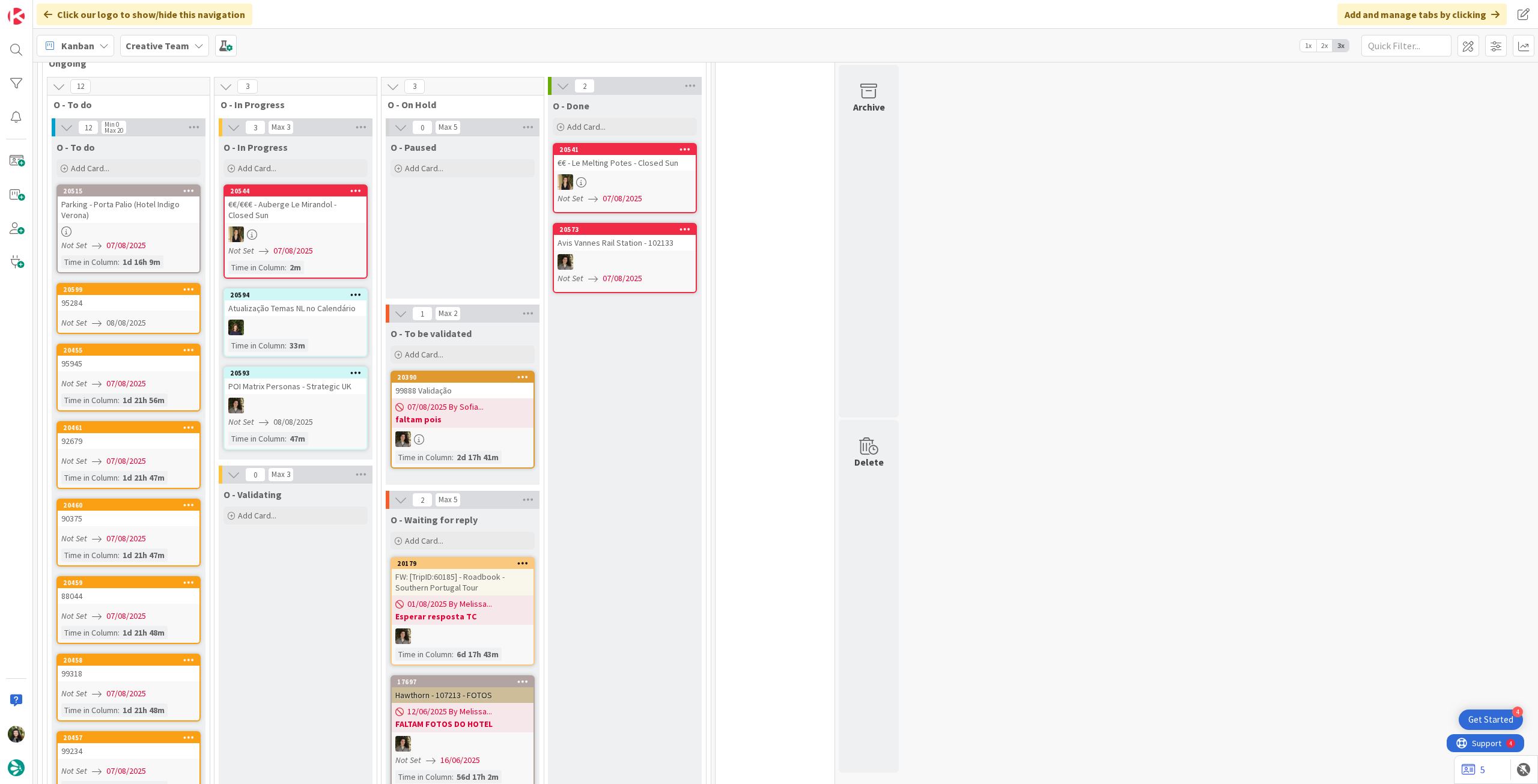 scroll, scrollTop: 0, scrollLeft: 0, axis: both 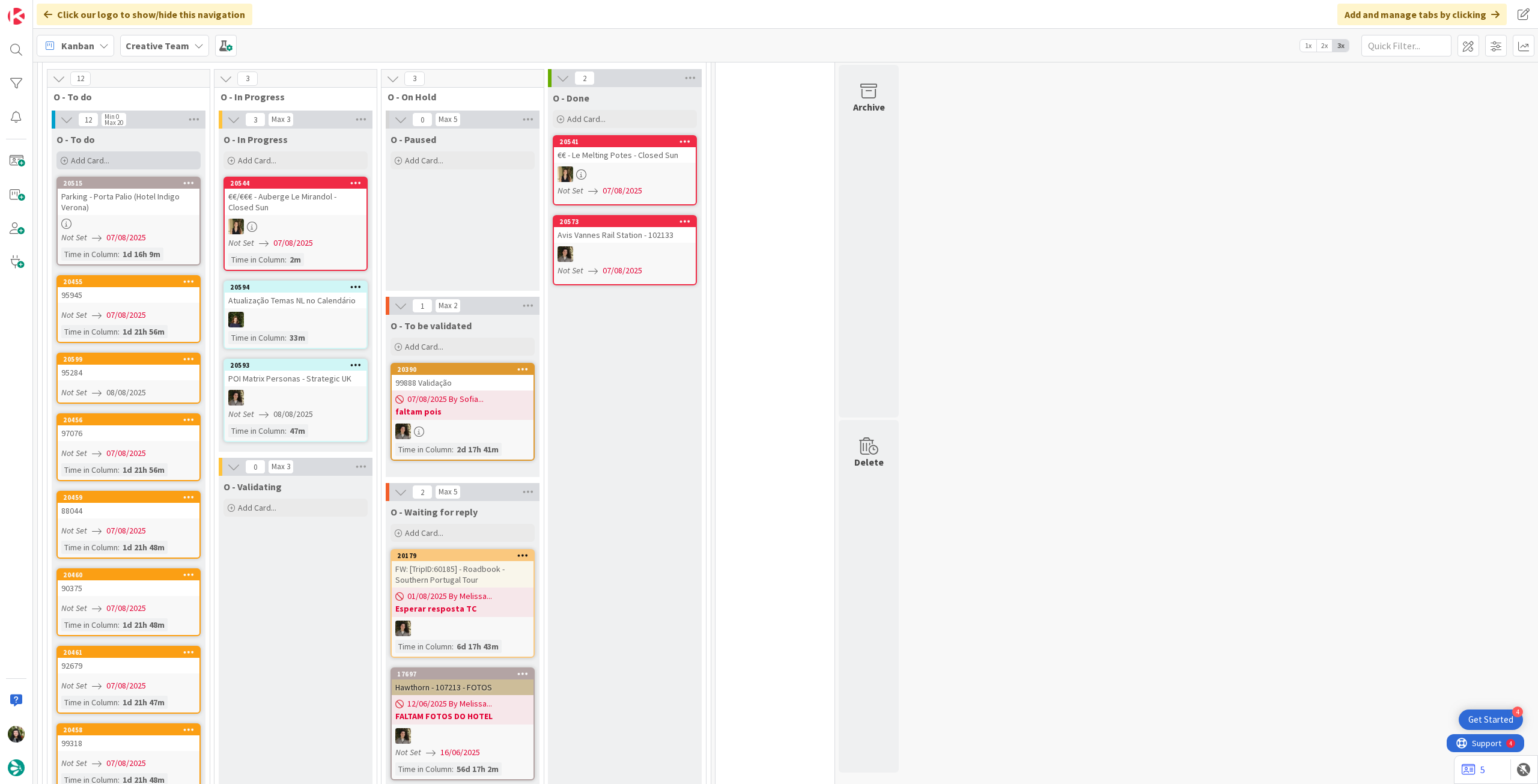 click on "Add Card..." at bounding box center (129, 160) 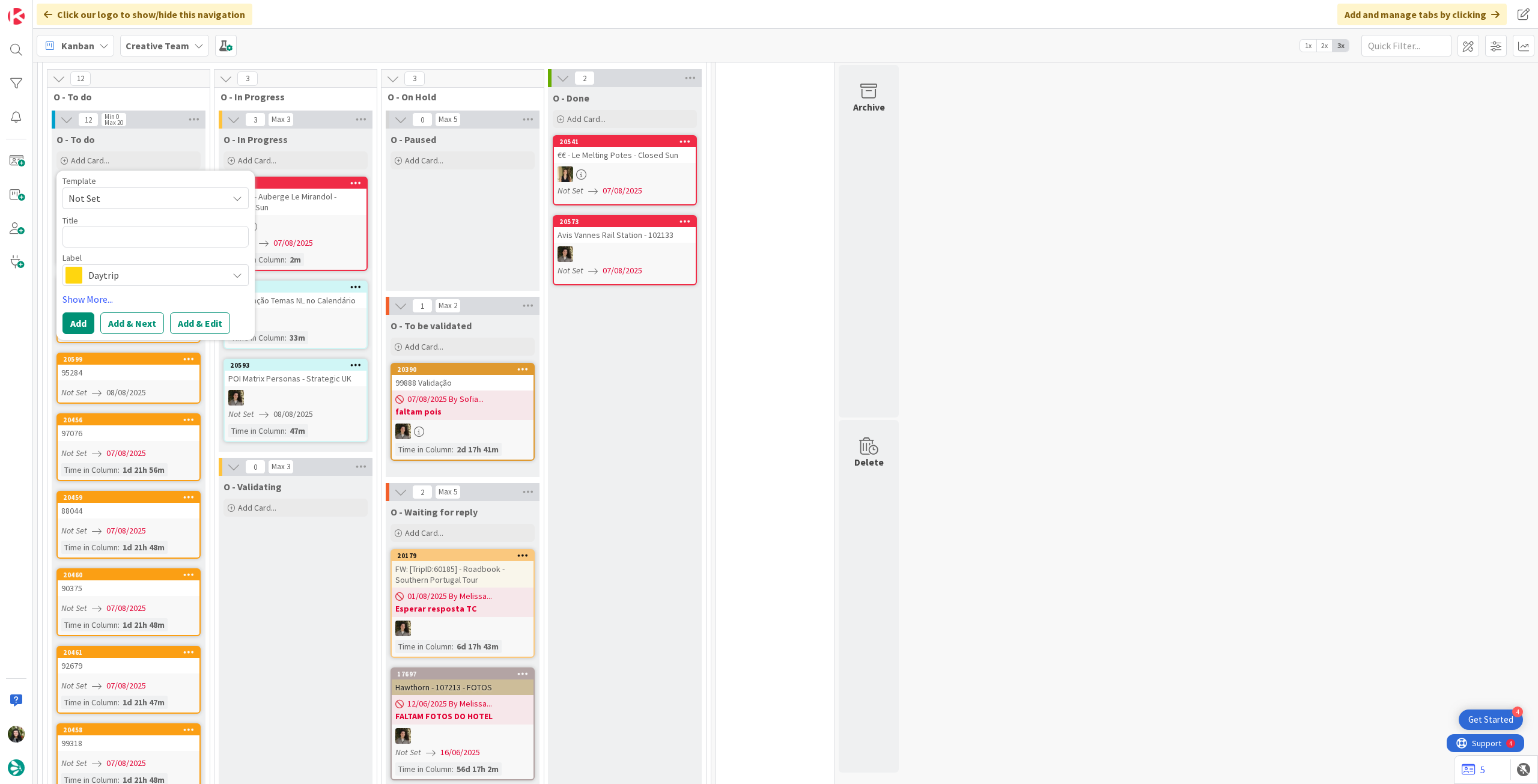 click on "Daytrip" at bounding box center [155, 275] 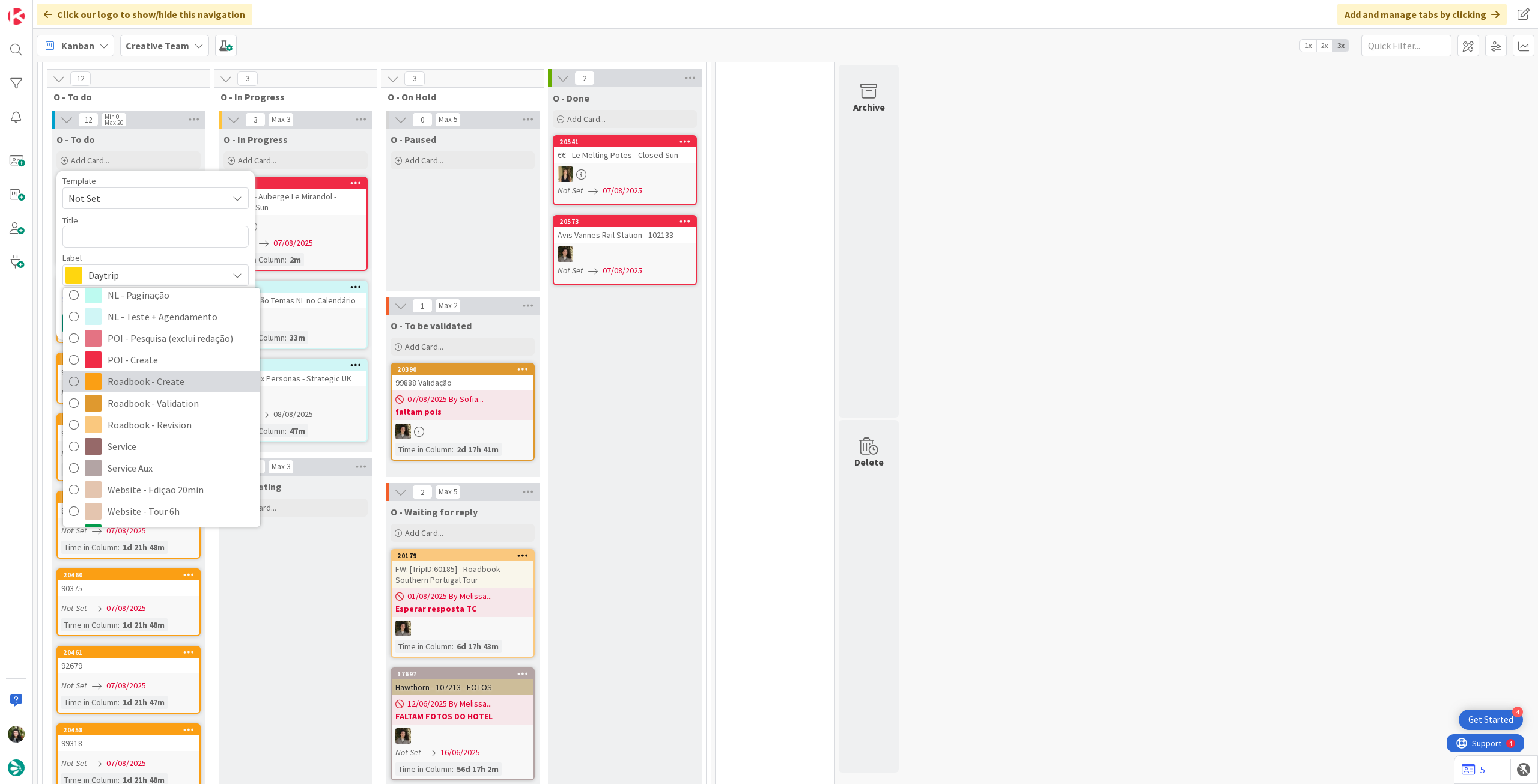 click on "Roadbook - Create" at bounding box center (181, 381) 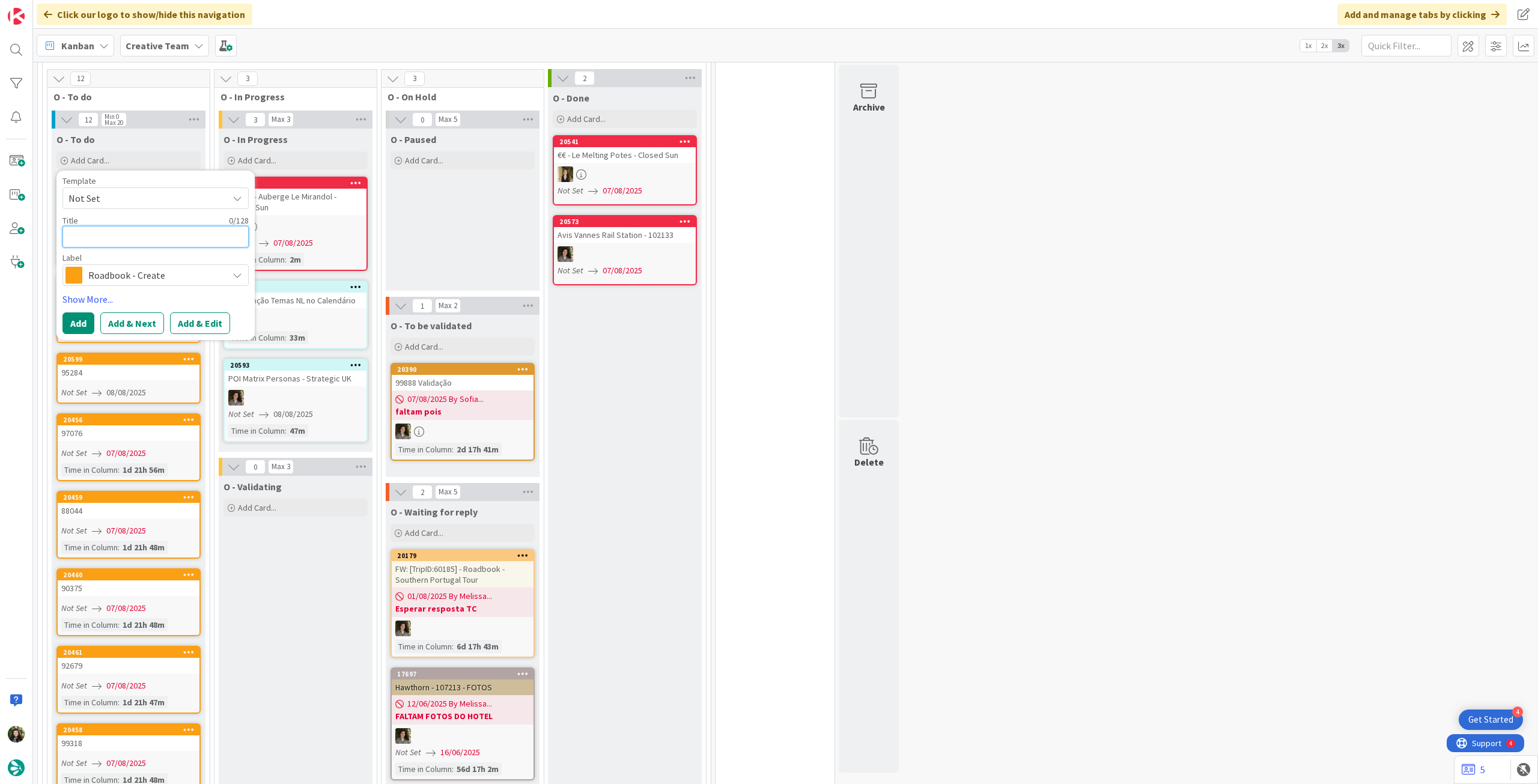 click at bounding box center [156, 237] 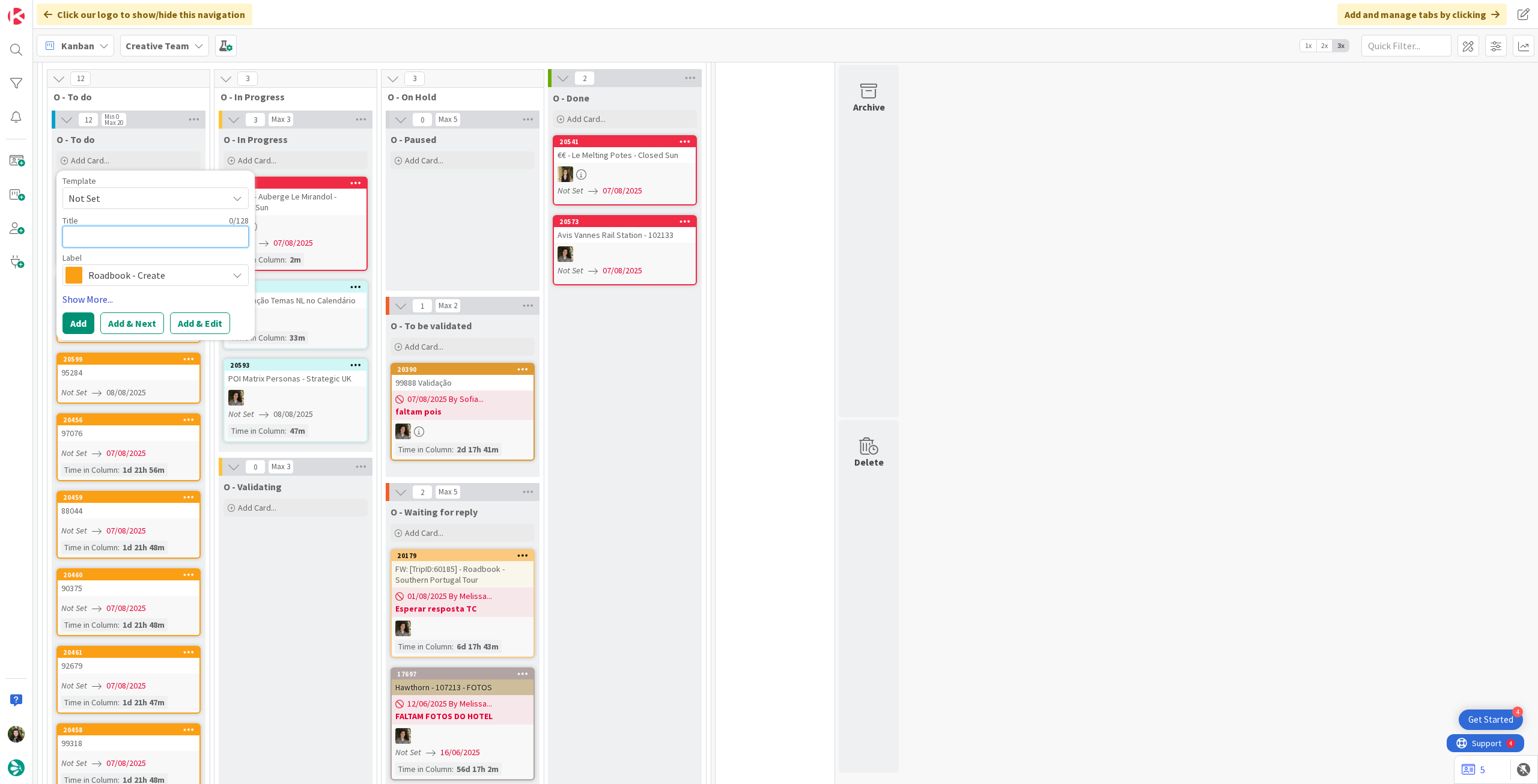 paste on "105138" 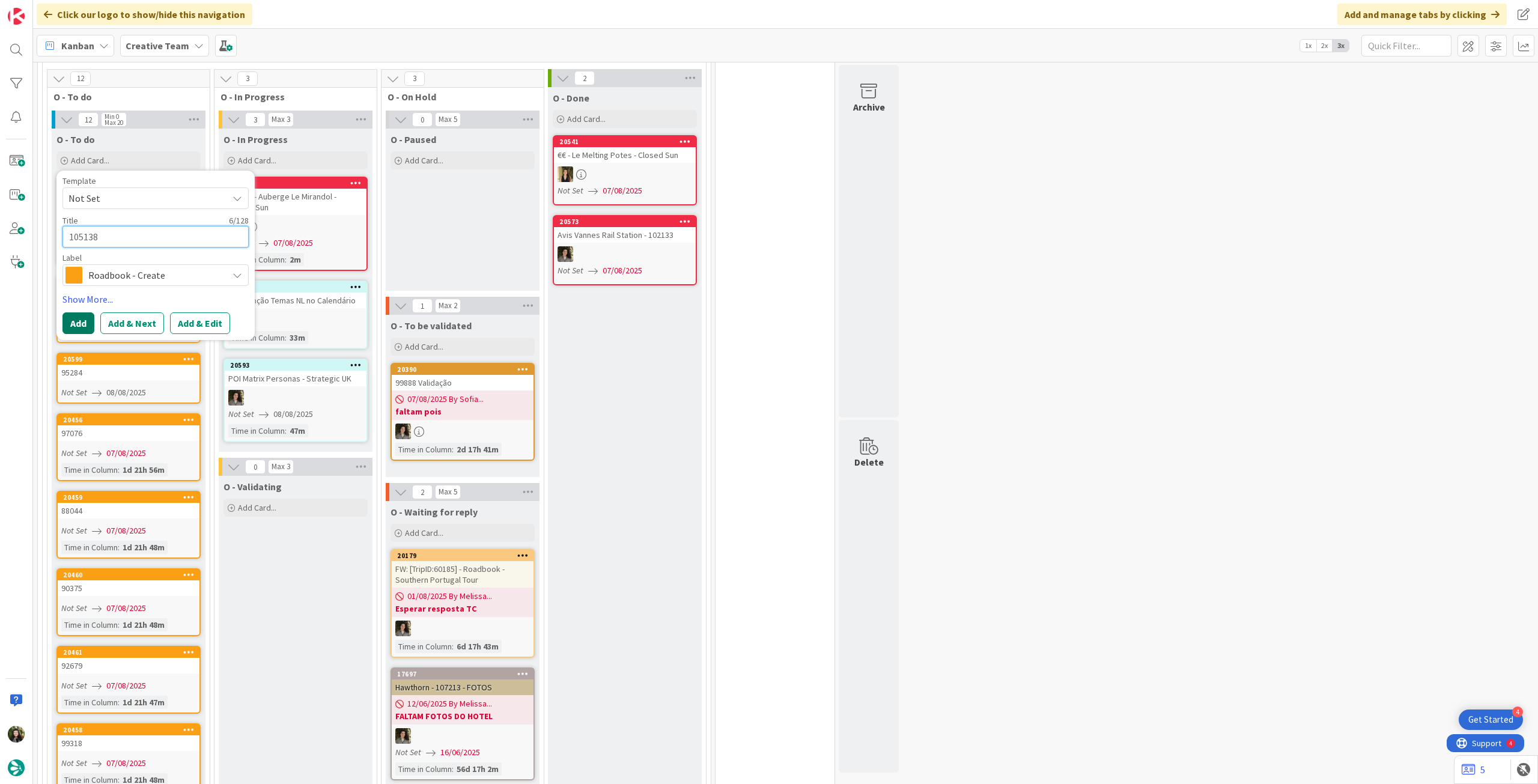 type on "105138" 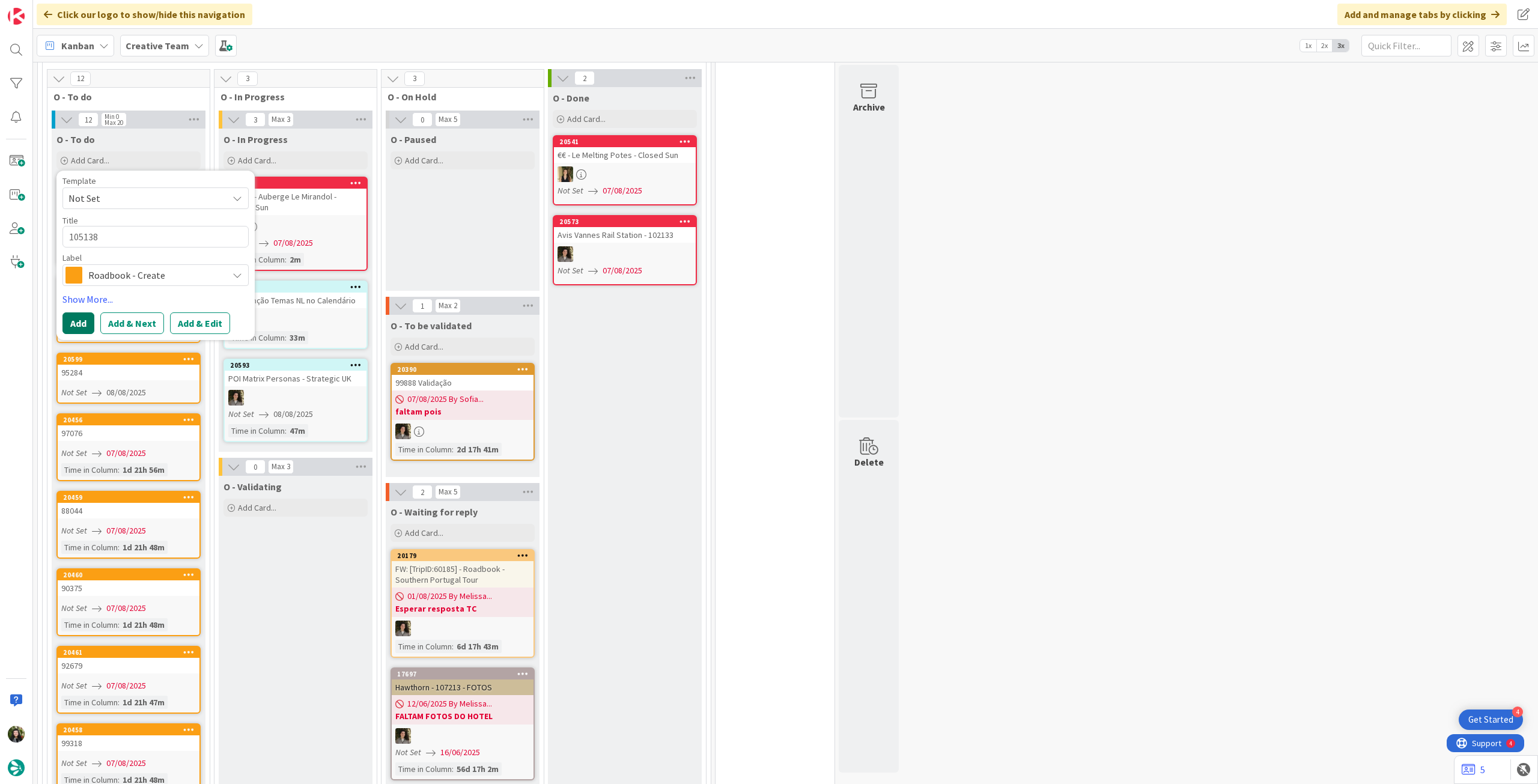 click on "Add" at bounding box center [78, 323] 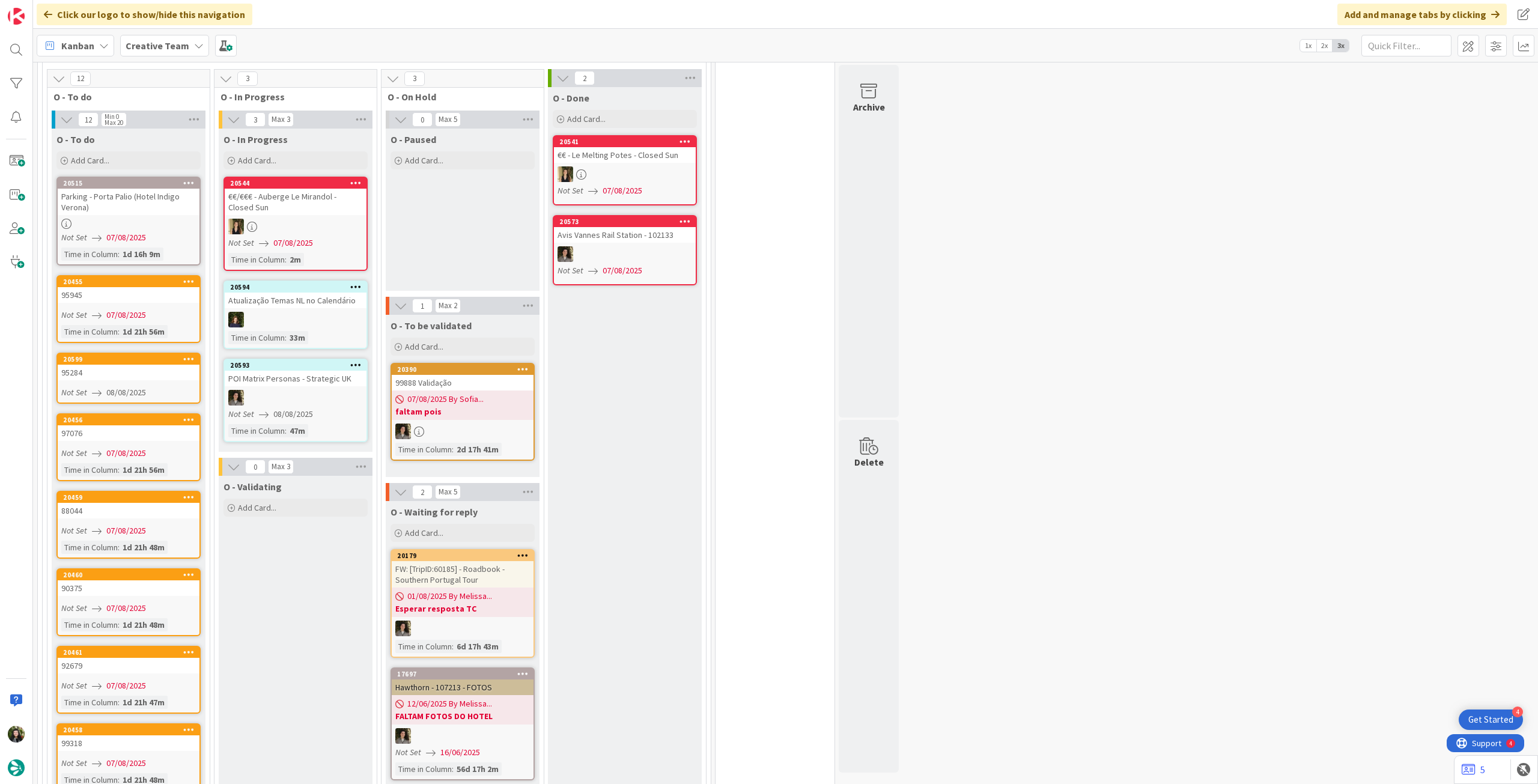 scroll, scrollTop: 368, scrollLeft: 0, axis: vertical 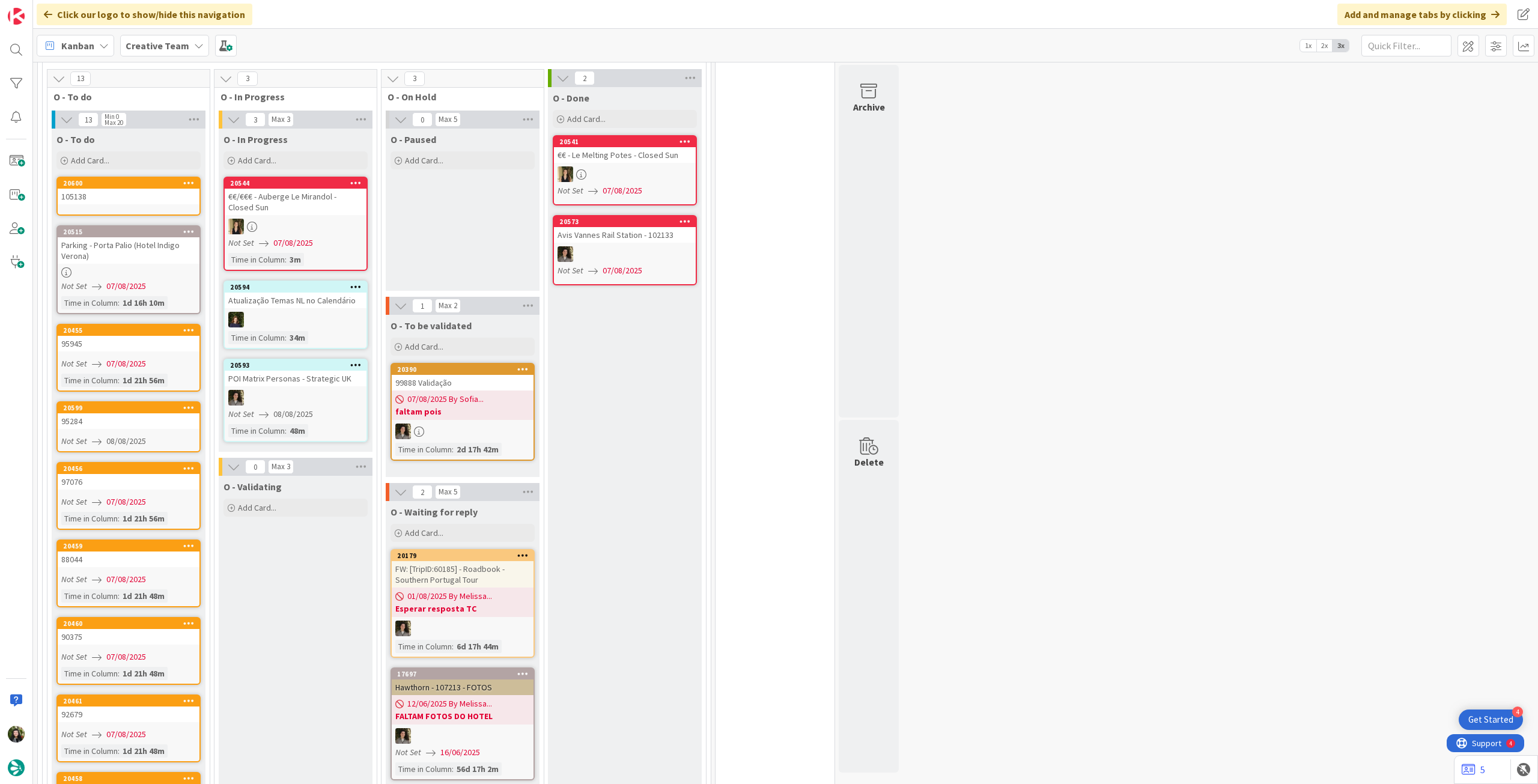 click on "105138" at bounding box center [129, 196] 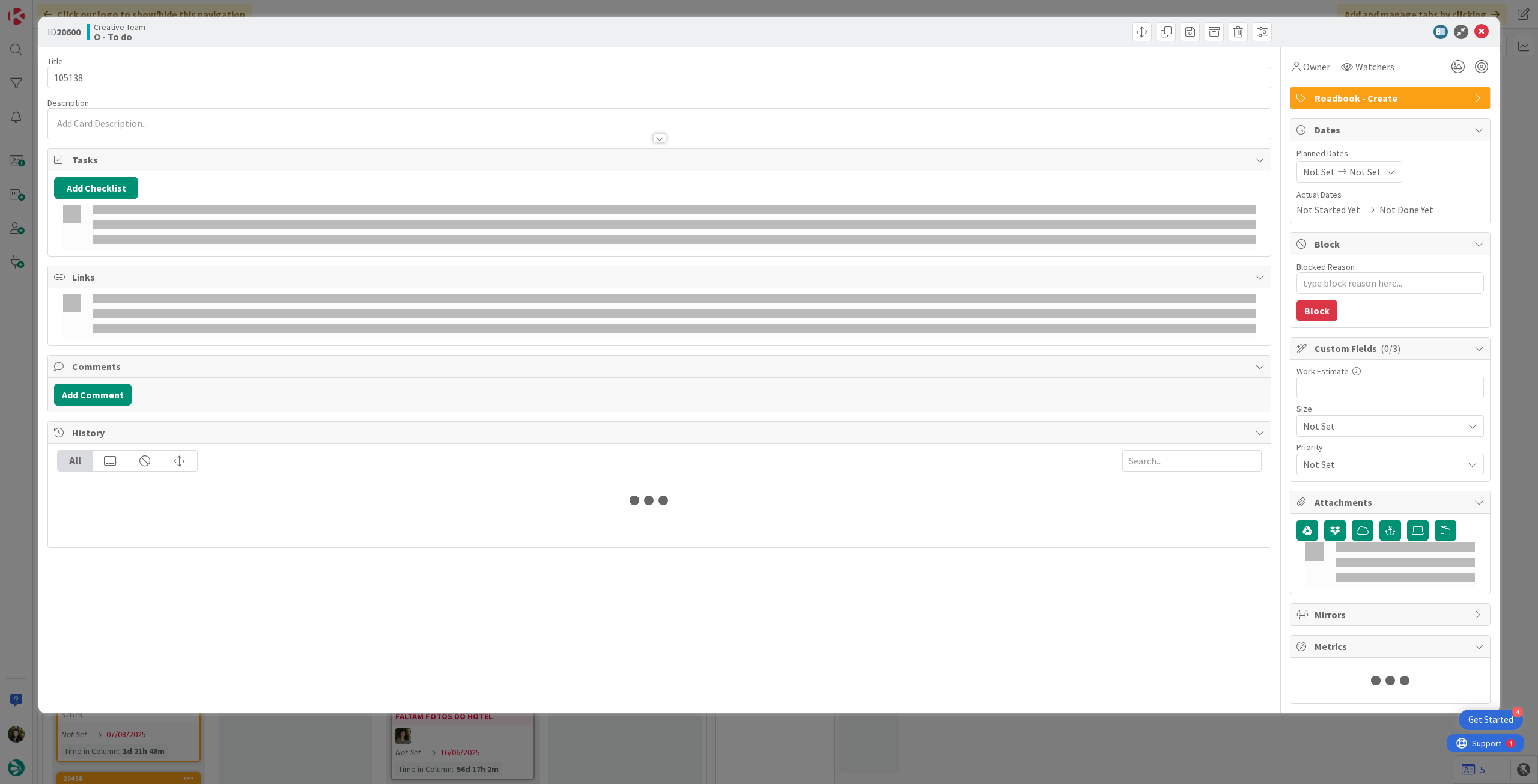 scroll, scrollTop: 0, scrollLeft: 0, axis: both 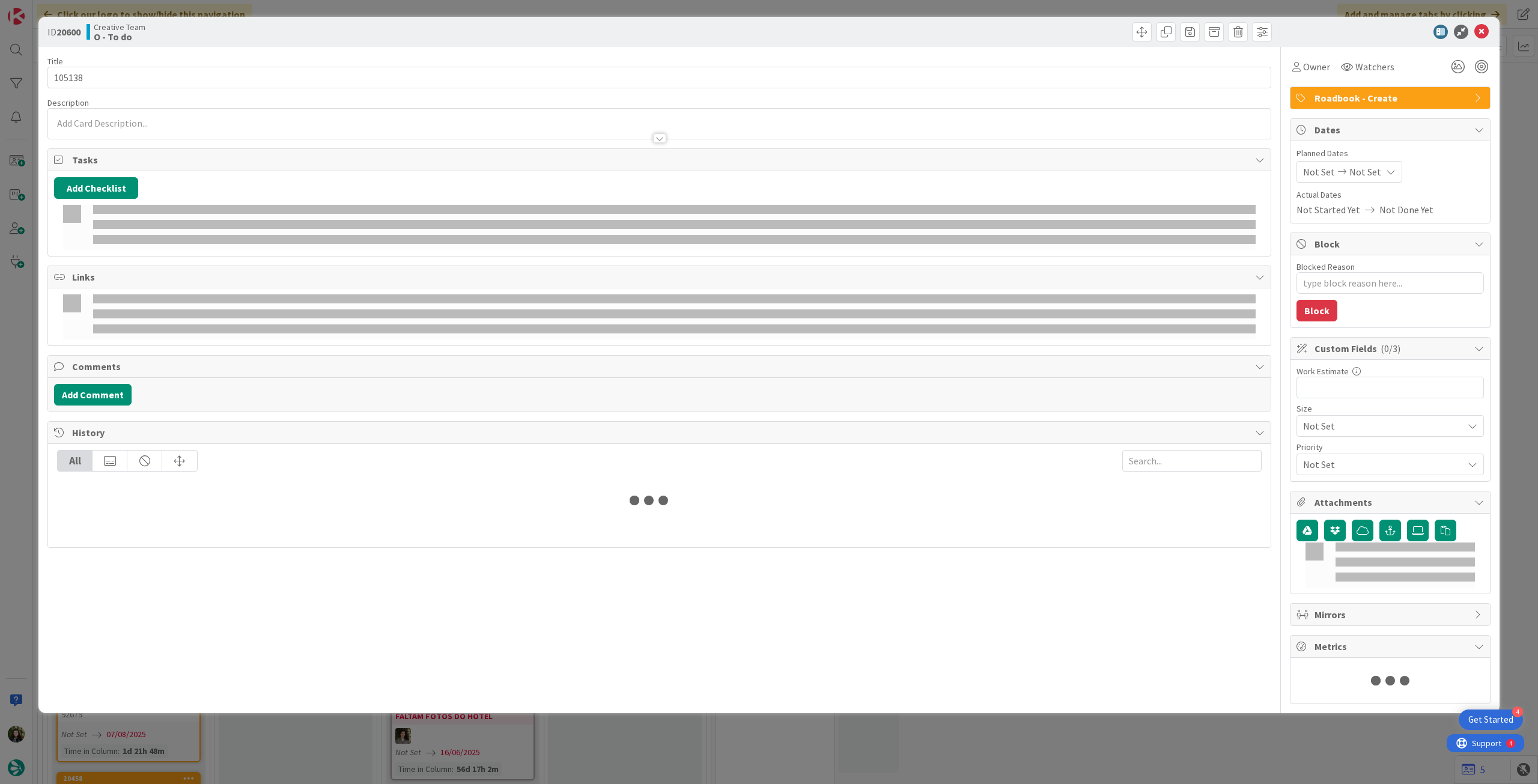 click on "Not Set" at bounding box center (1365, 172) 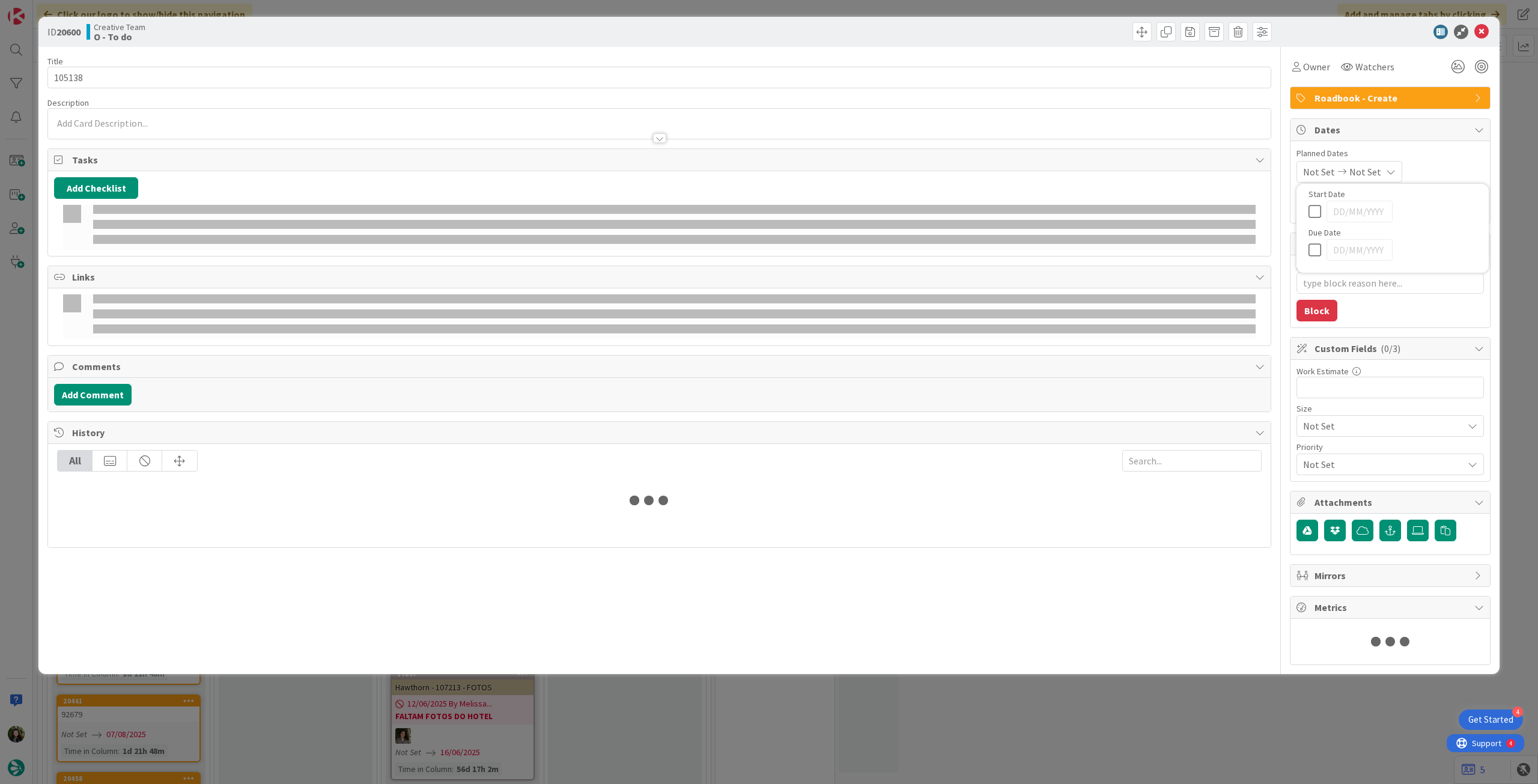 type on "x" 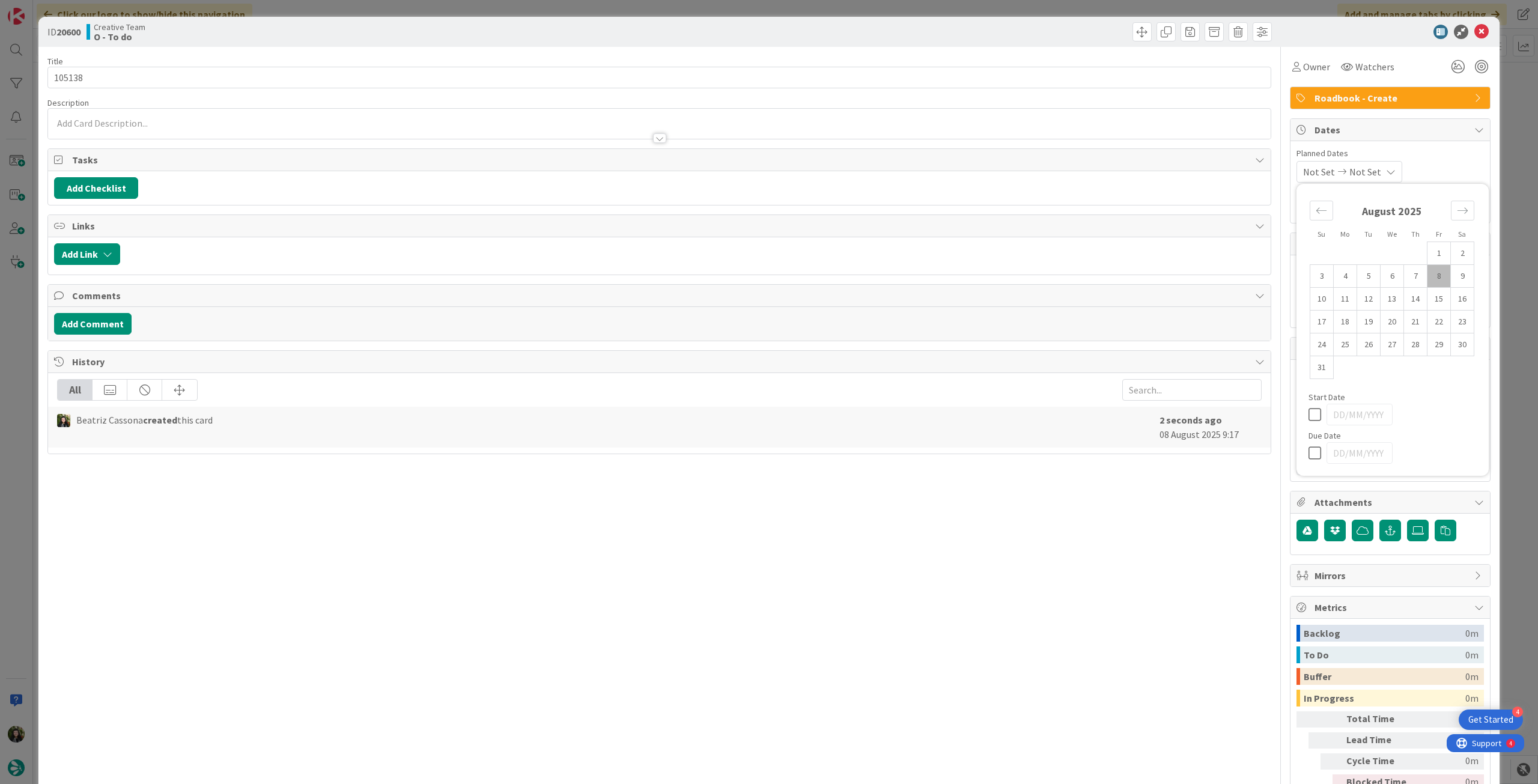 scroll, scrollTop: 0, scrollLeft: 0, axis: both 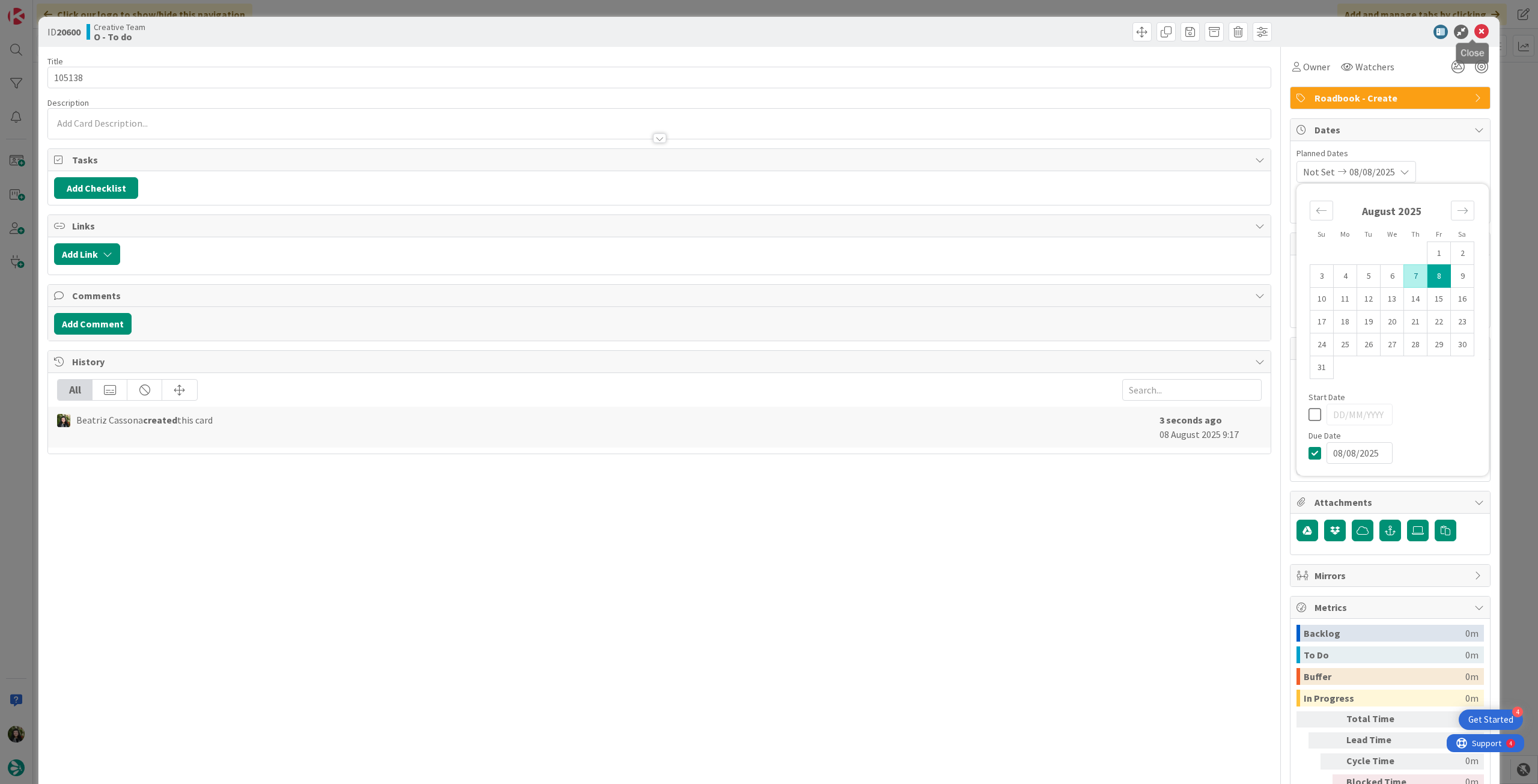 click at bounding box center (1482, 32) 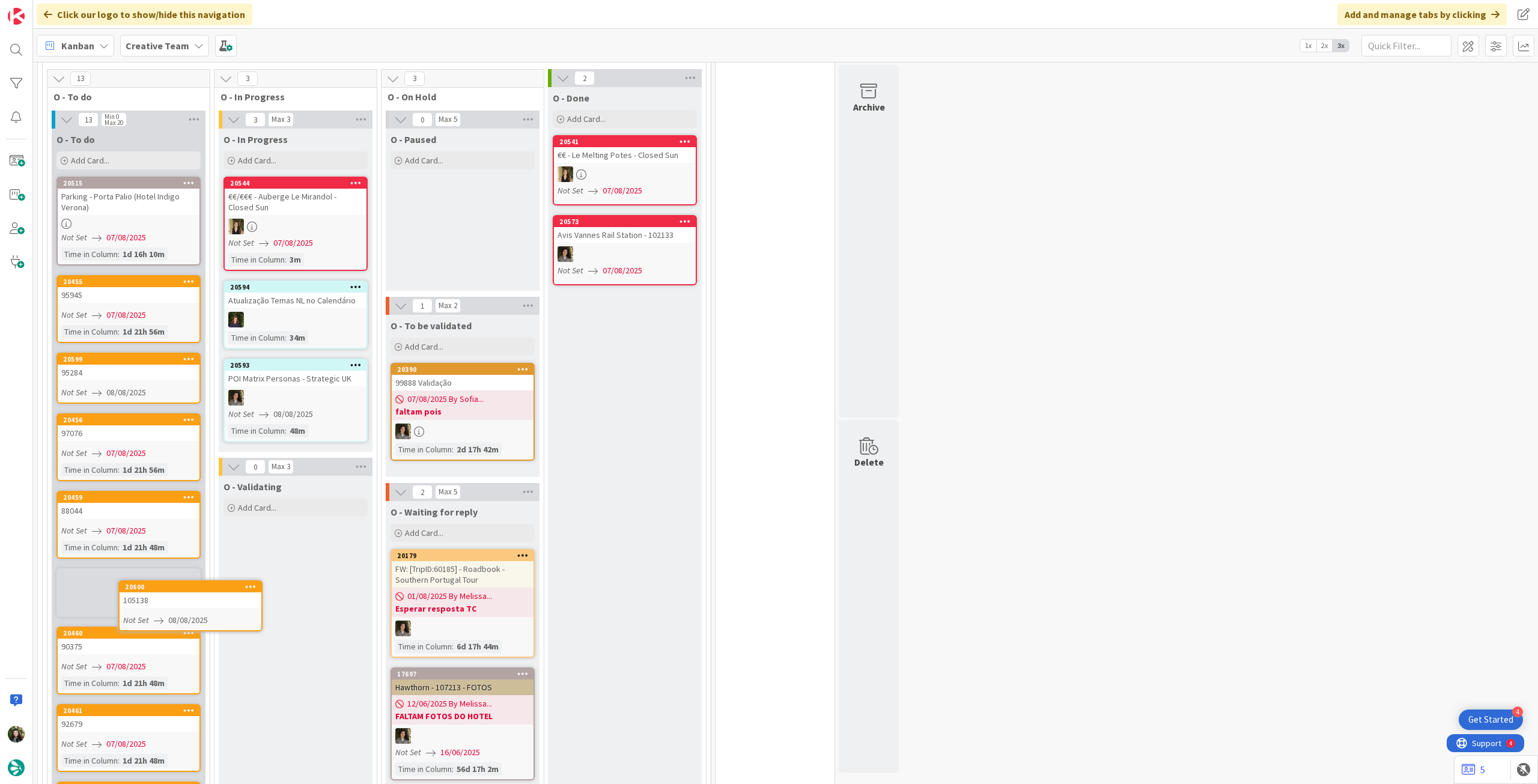 scroll, scrollTop: 0, scrollLeft: 0, axis: both 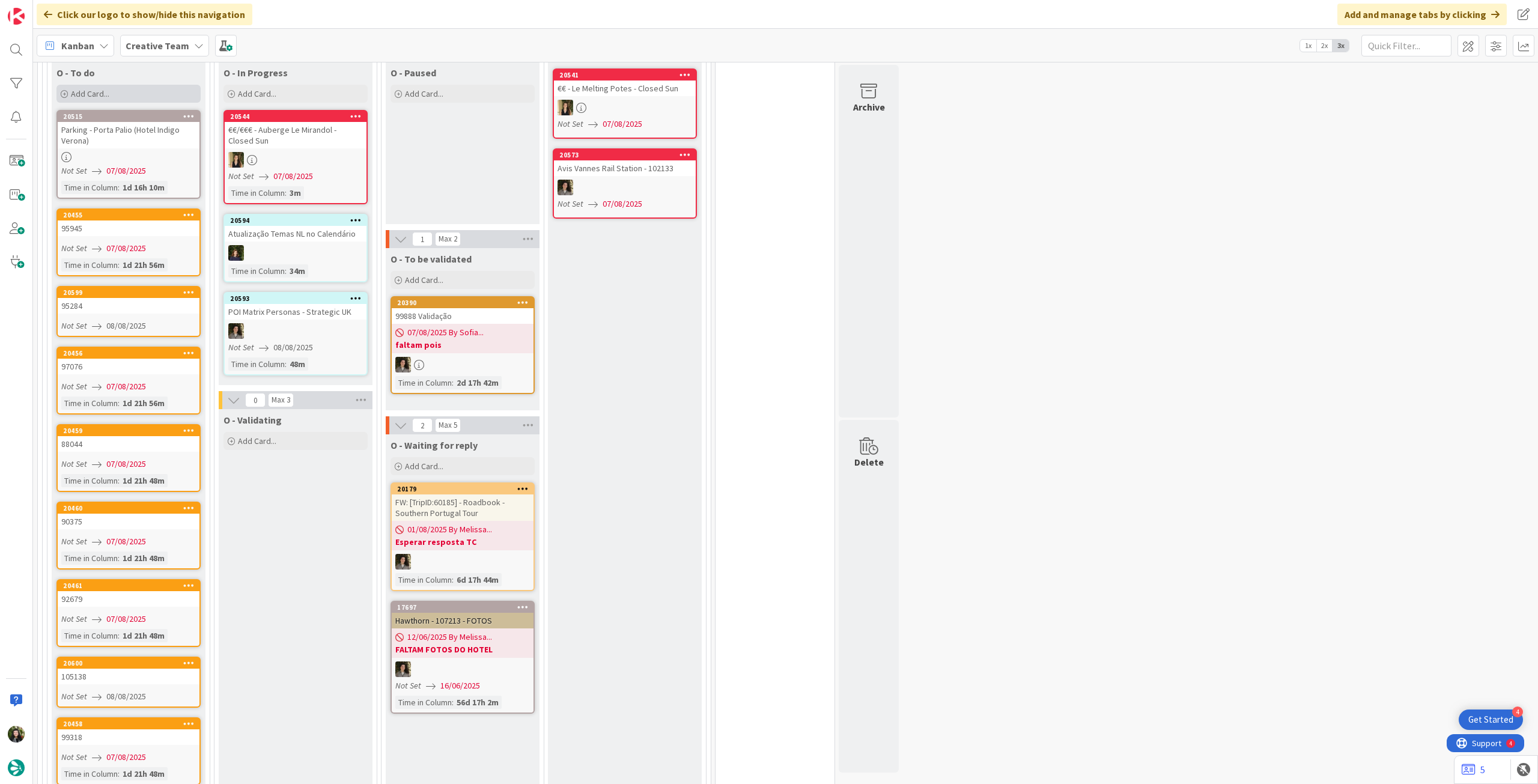 click on "Add Card..." at bounding box center [129, 94] 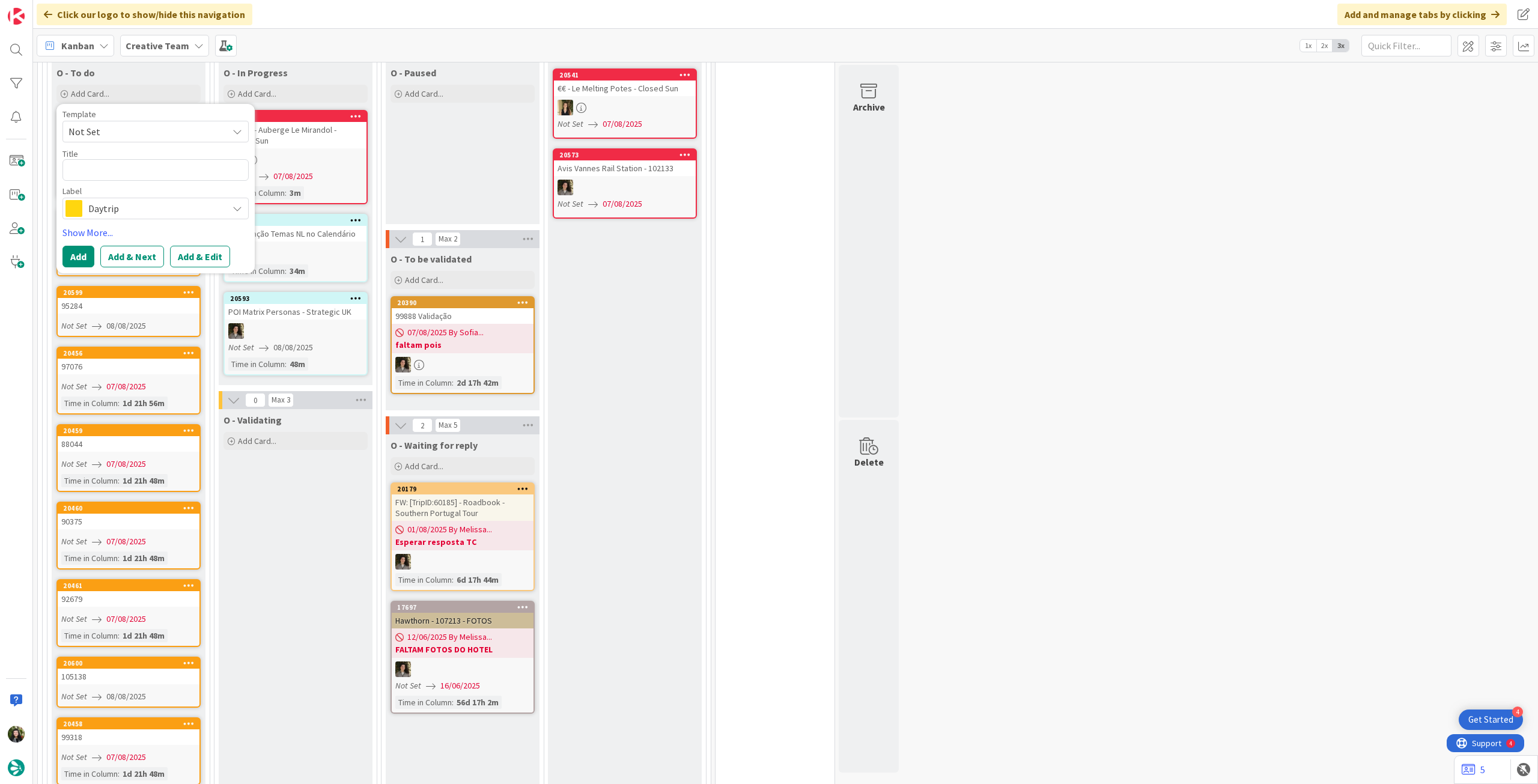 click on "Daytrip" at bounding box center (155, 208) 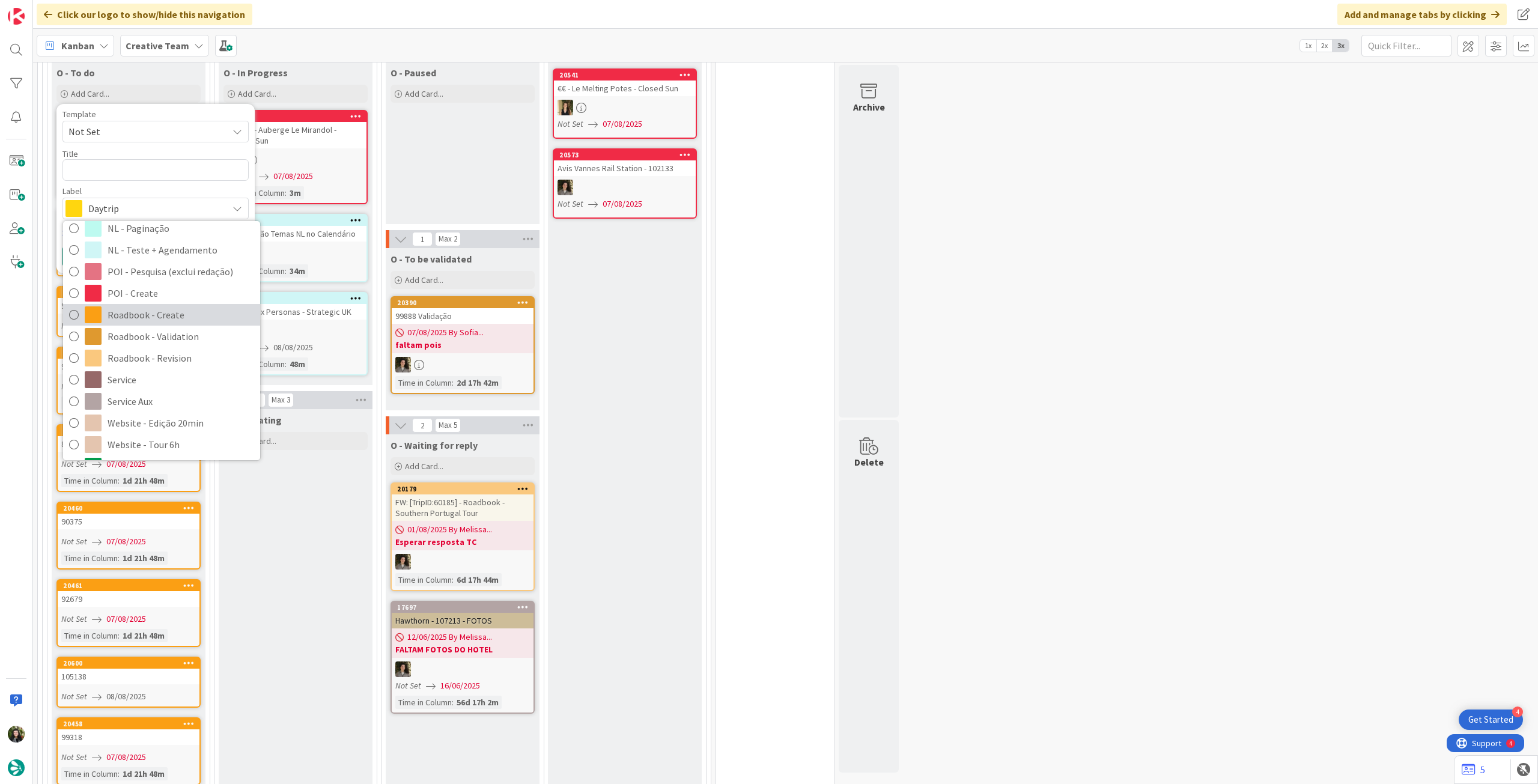 click on "Roadbook - Create" at bounding box center [181, 315] 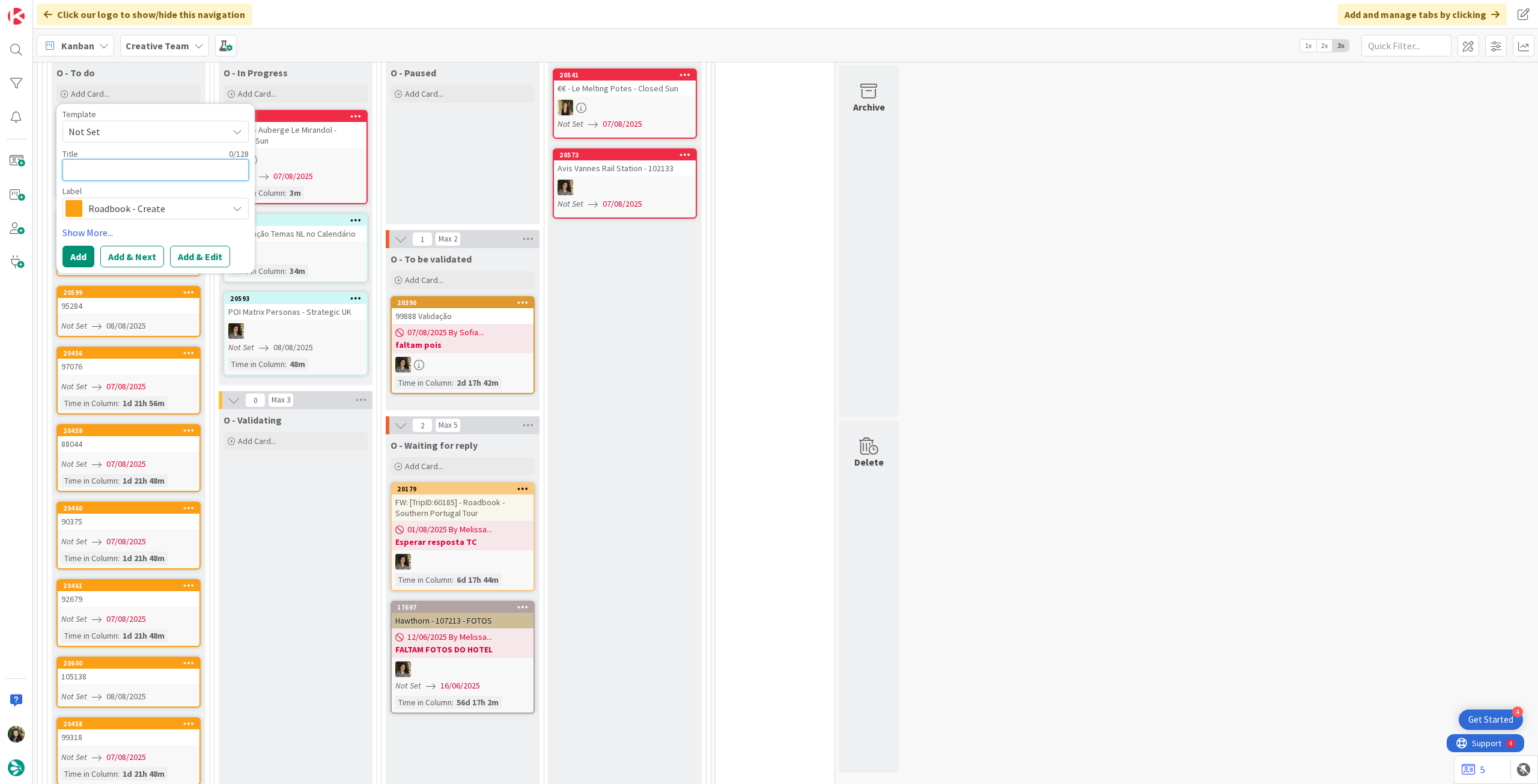 click at bounding box center [156, 170] 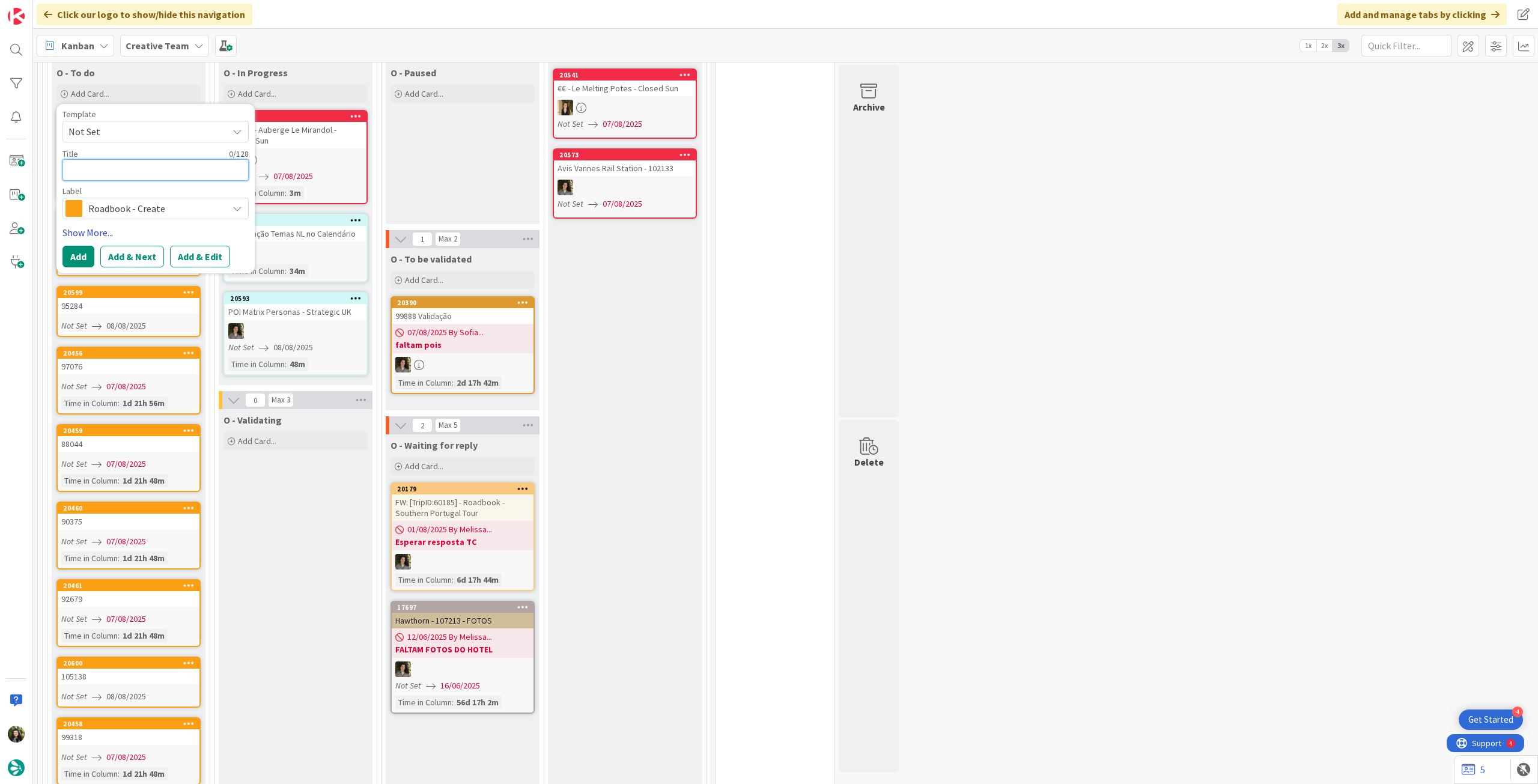 paste on "105292" 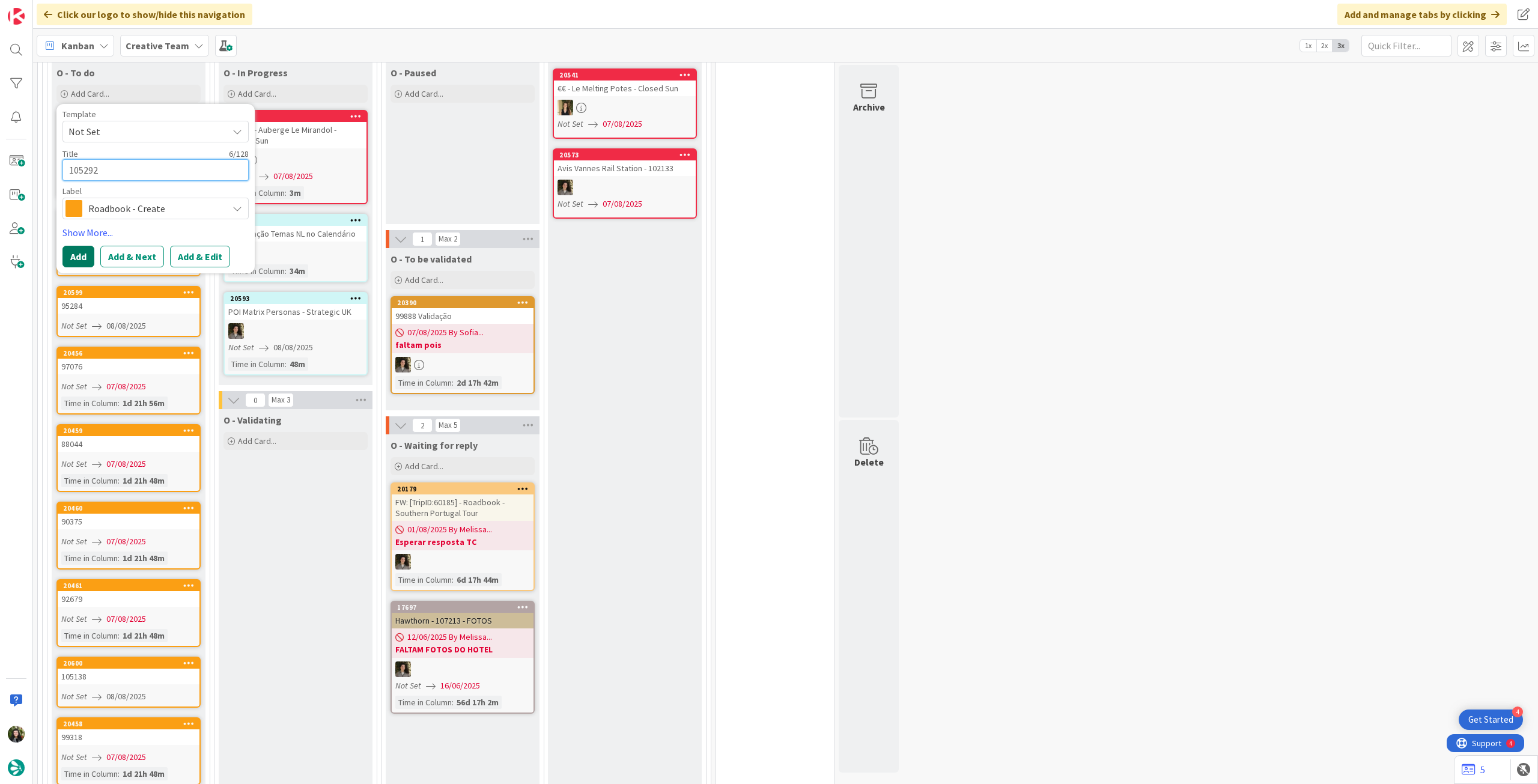 type on "105292" 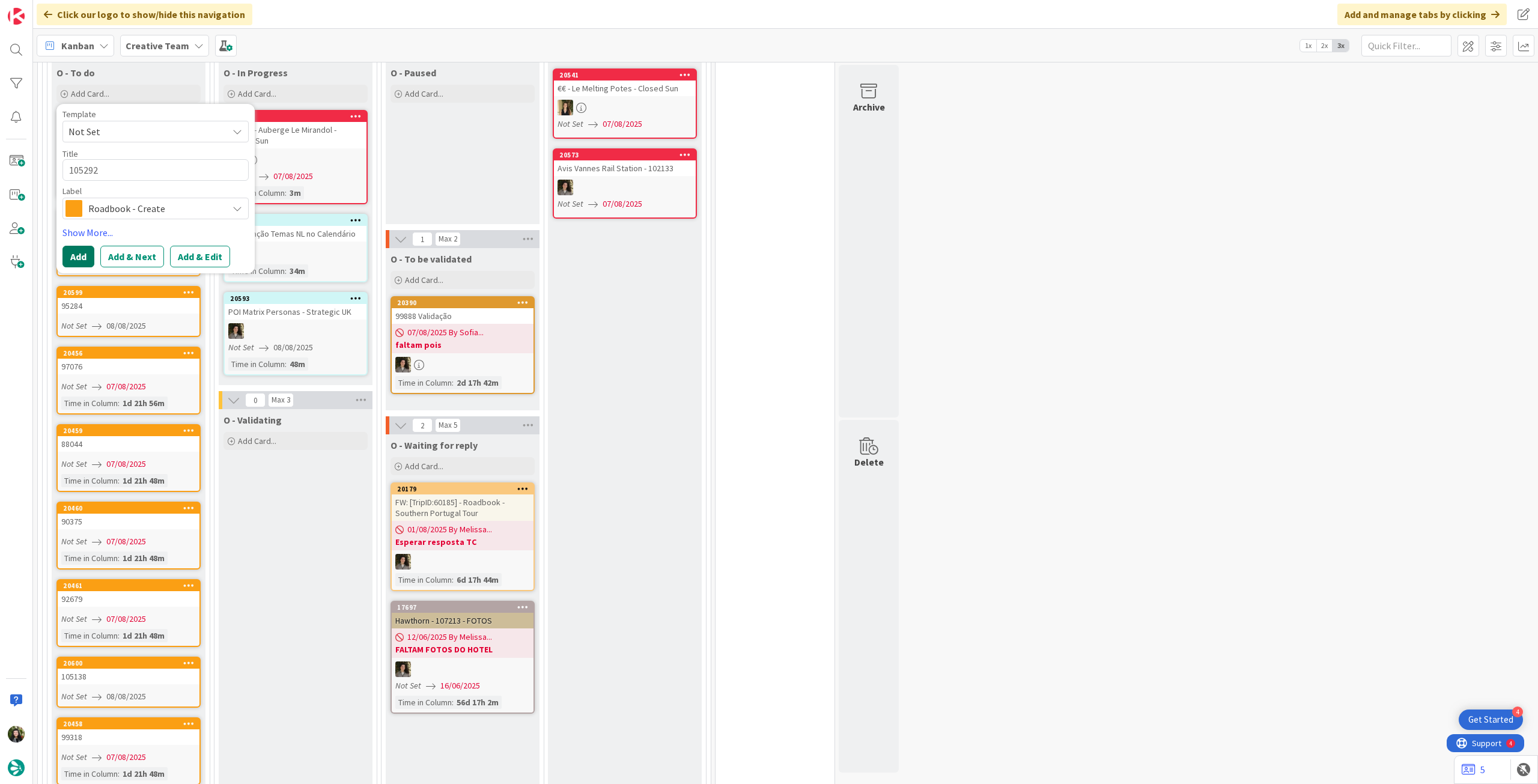 click on "Add" at bounding box center (78, 257) 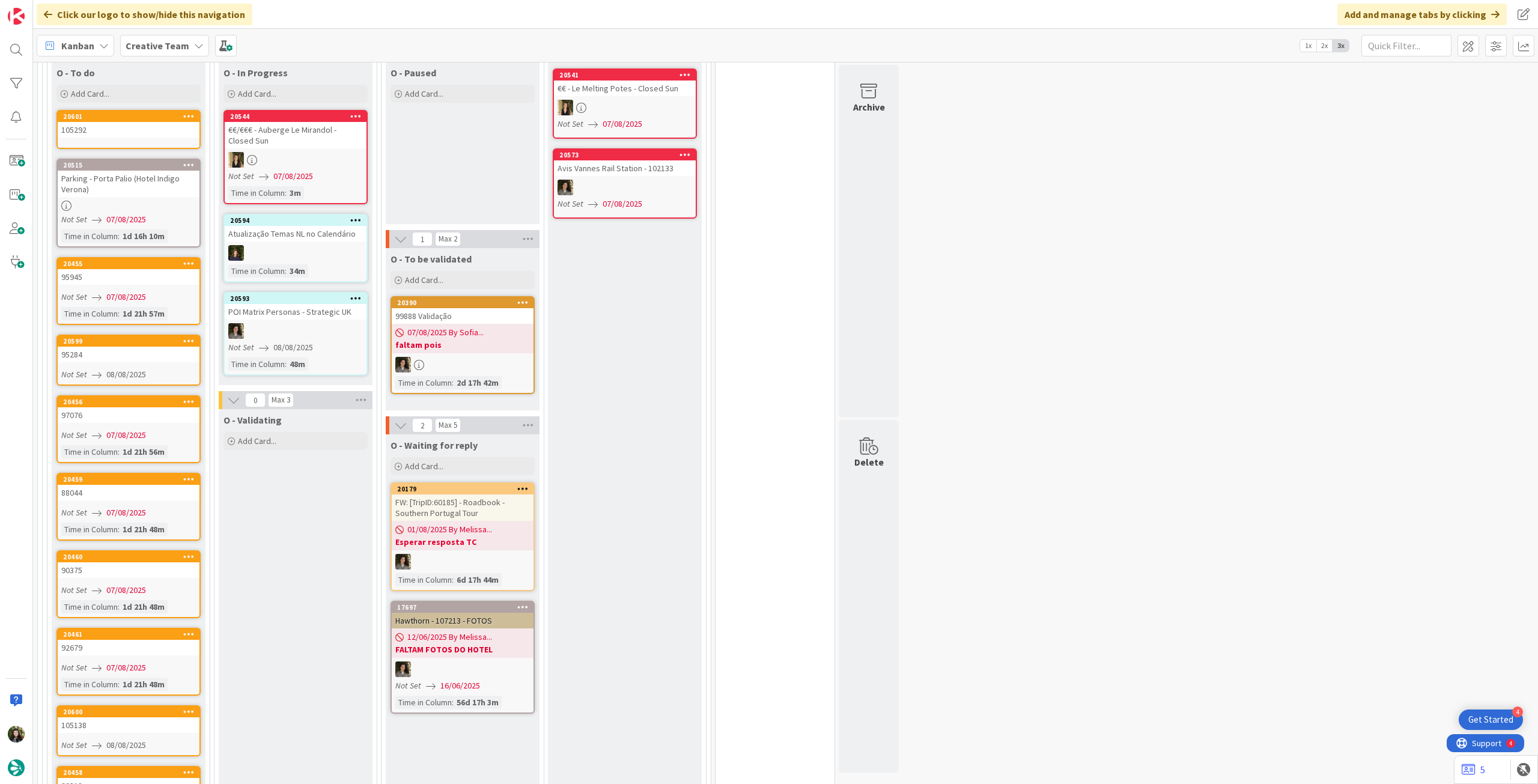 click on "105292" at bounding box center (129, 130) 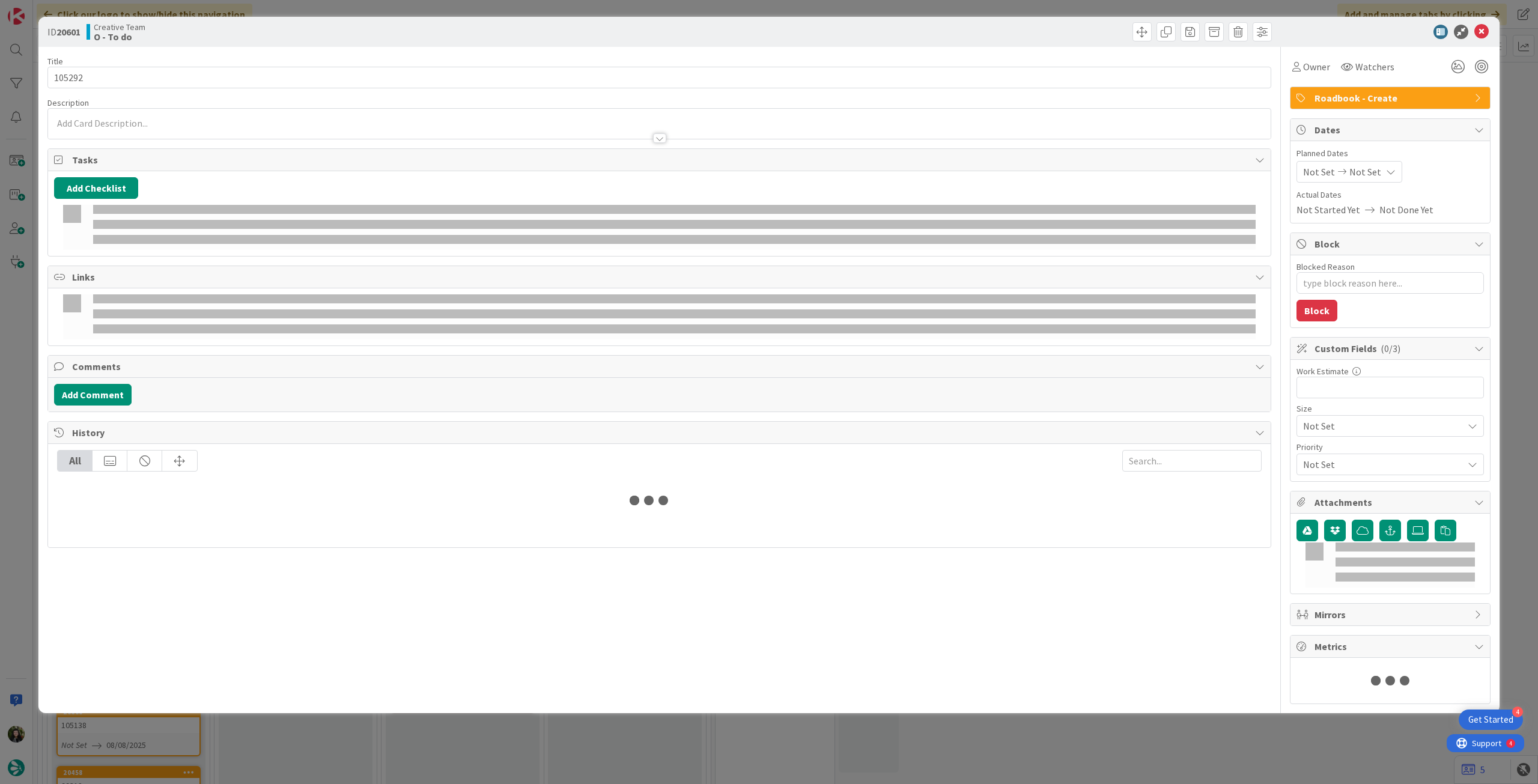 drag, startPoint x: 1392, startPoint y: 165, endPoint x: 1389, endPoint y: 174, distance: 9.486833 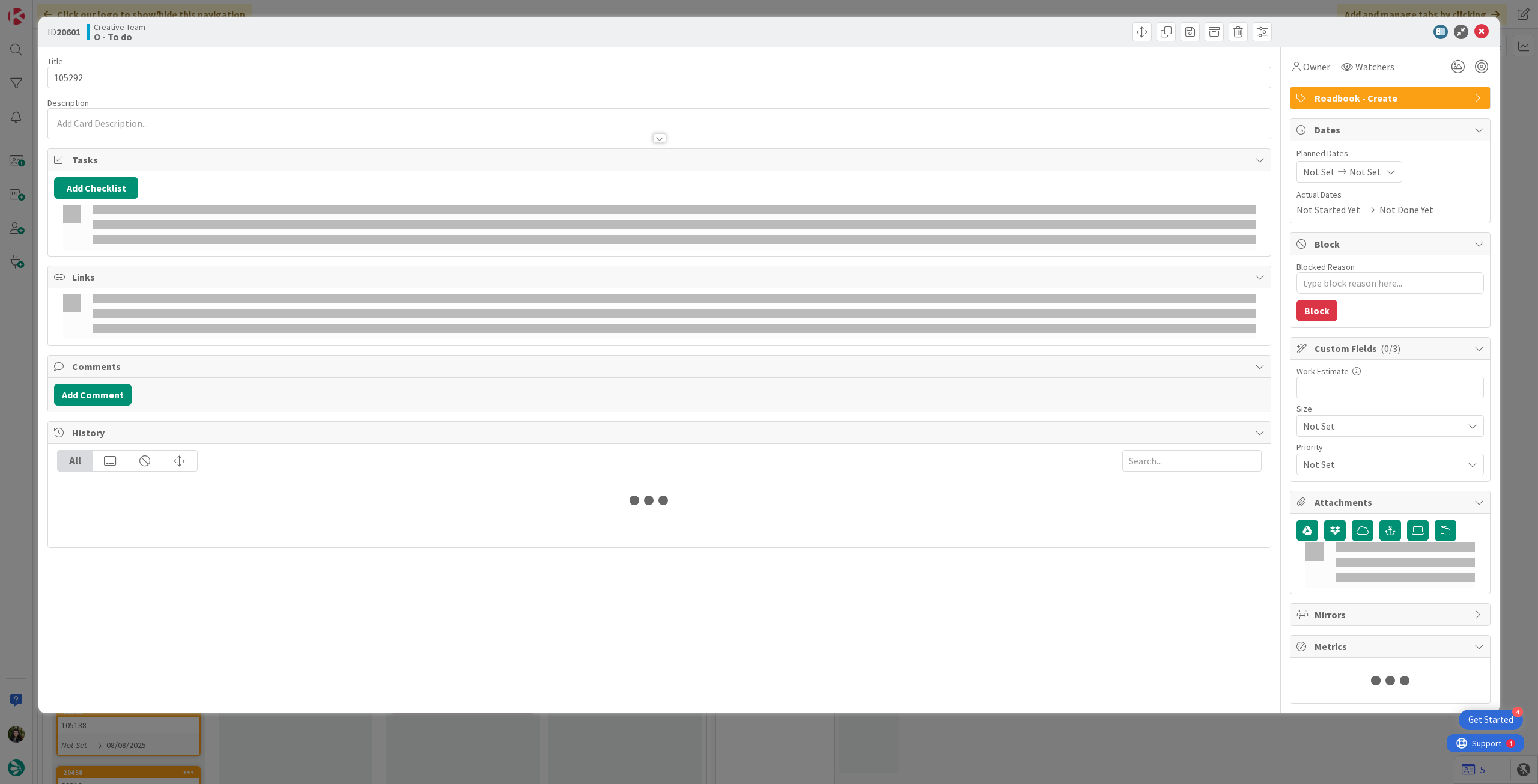 click on "Not Set Not Set" at bounding box center (1349, 172) 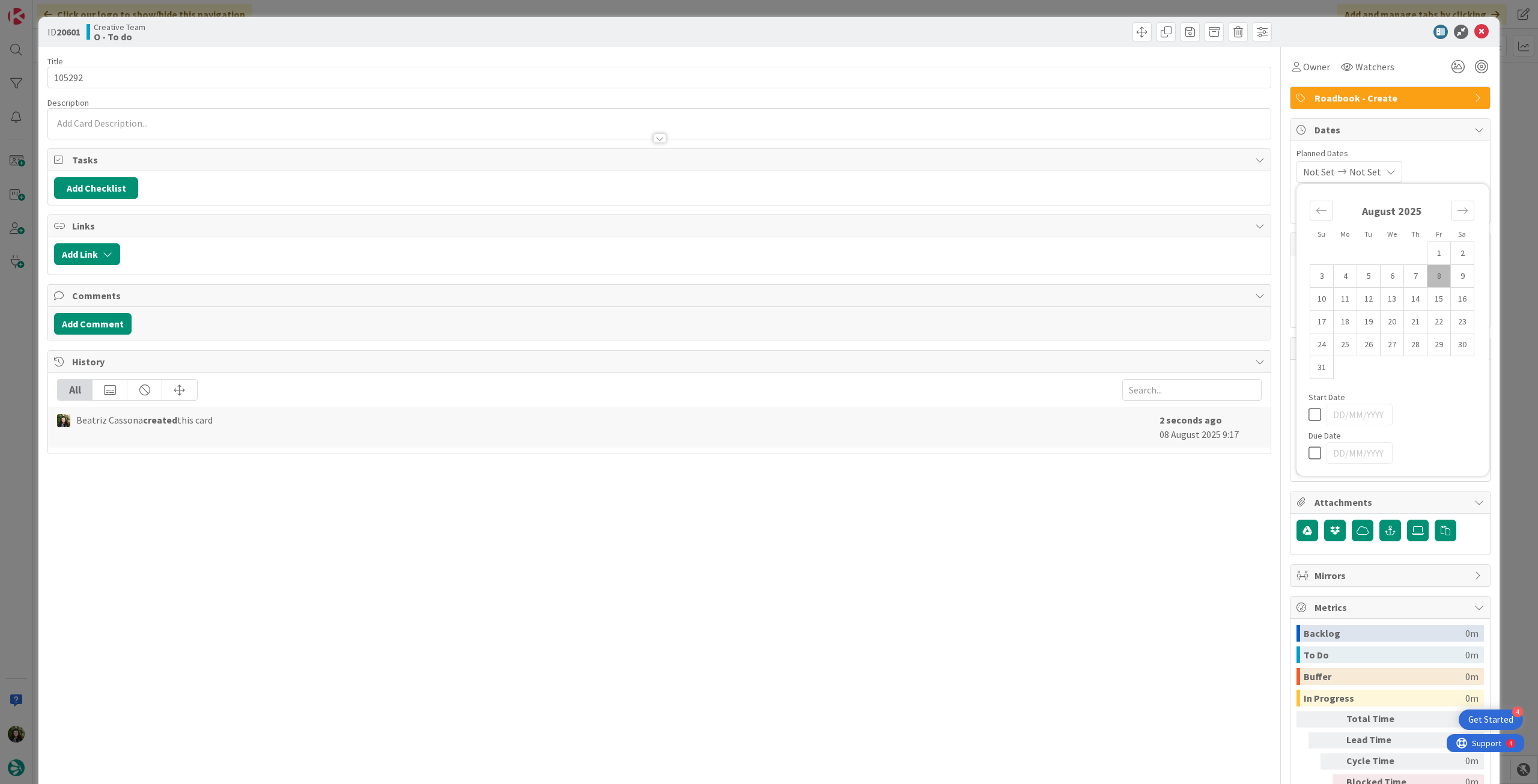 type on "x" 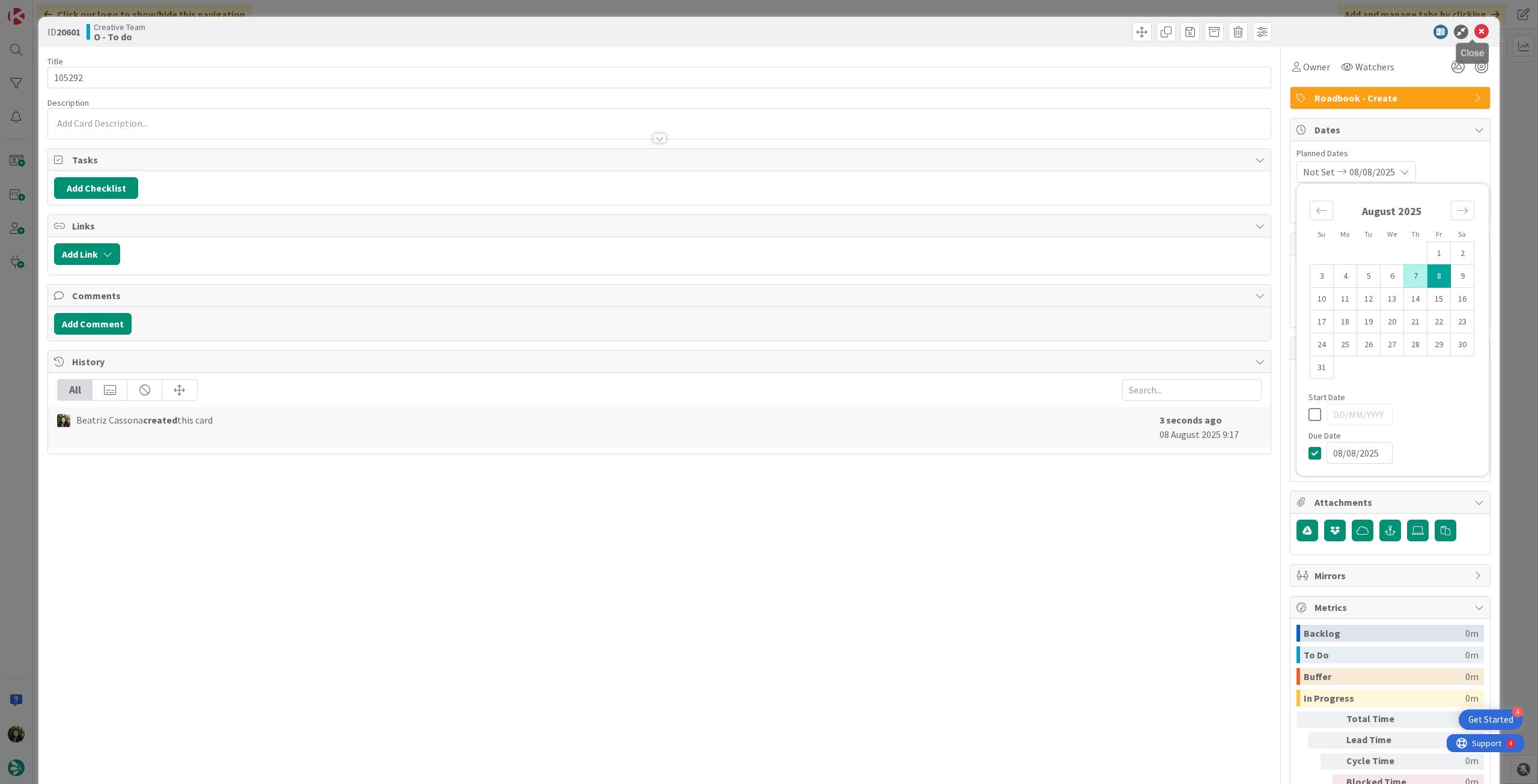 click at bounding box center (1482, 32) 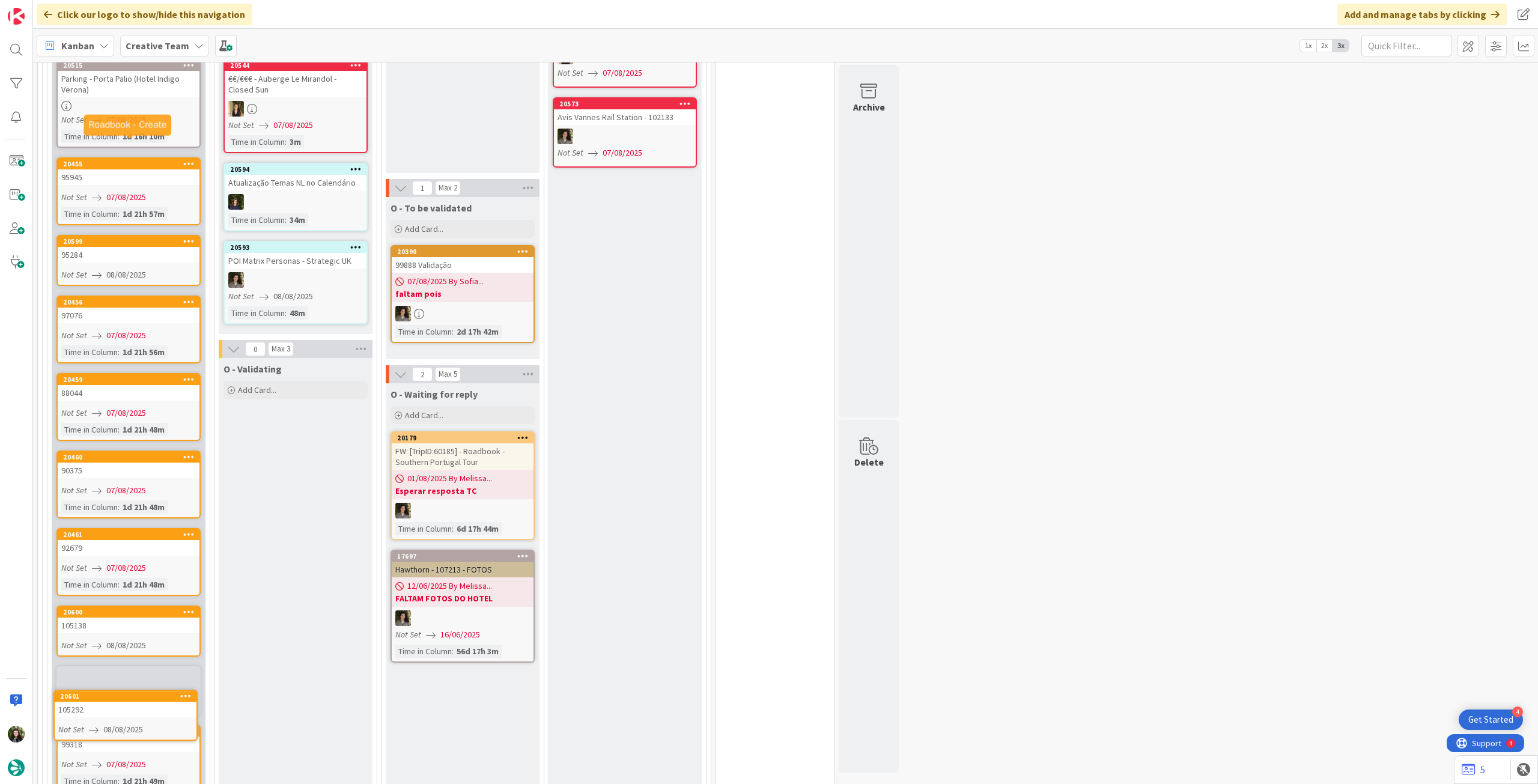 scroll, scrollTop: 524, scrollLeft: 0, axis: vertical 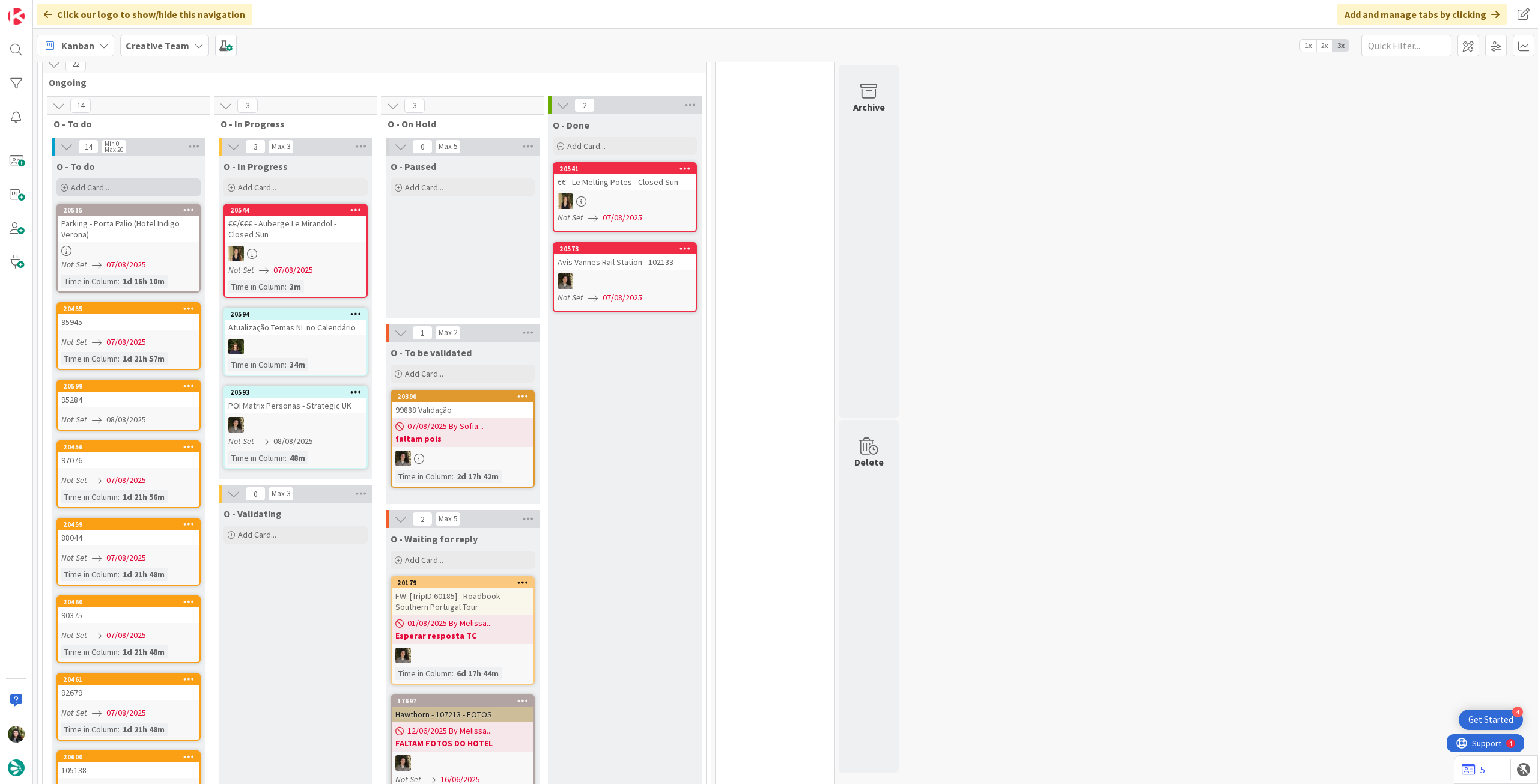 click on "Add Card..." at bounding box center (129, 187) 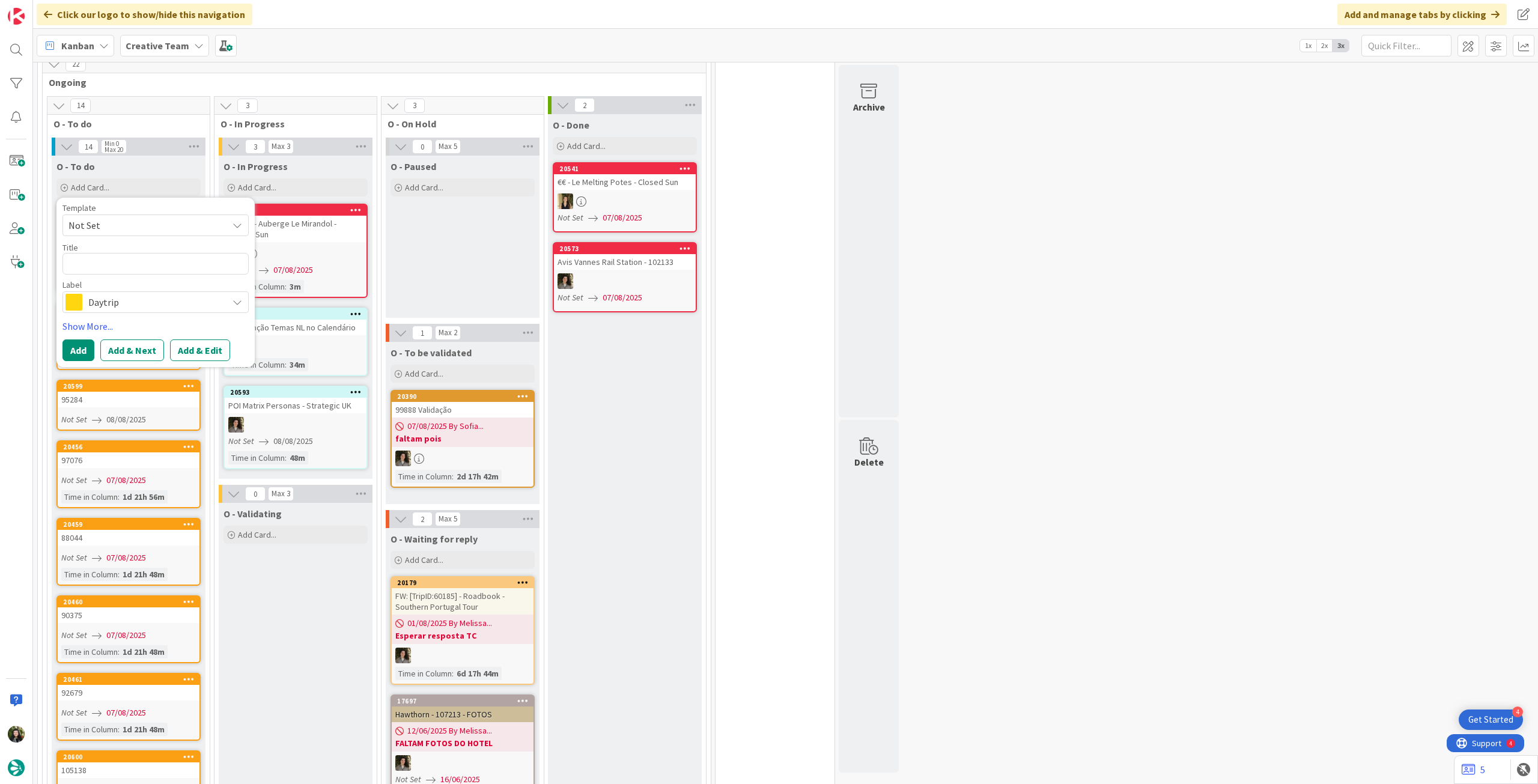 click on "Daytrip" at bounding box center [155, 302] 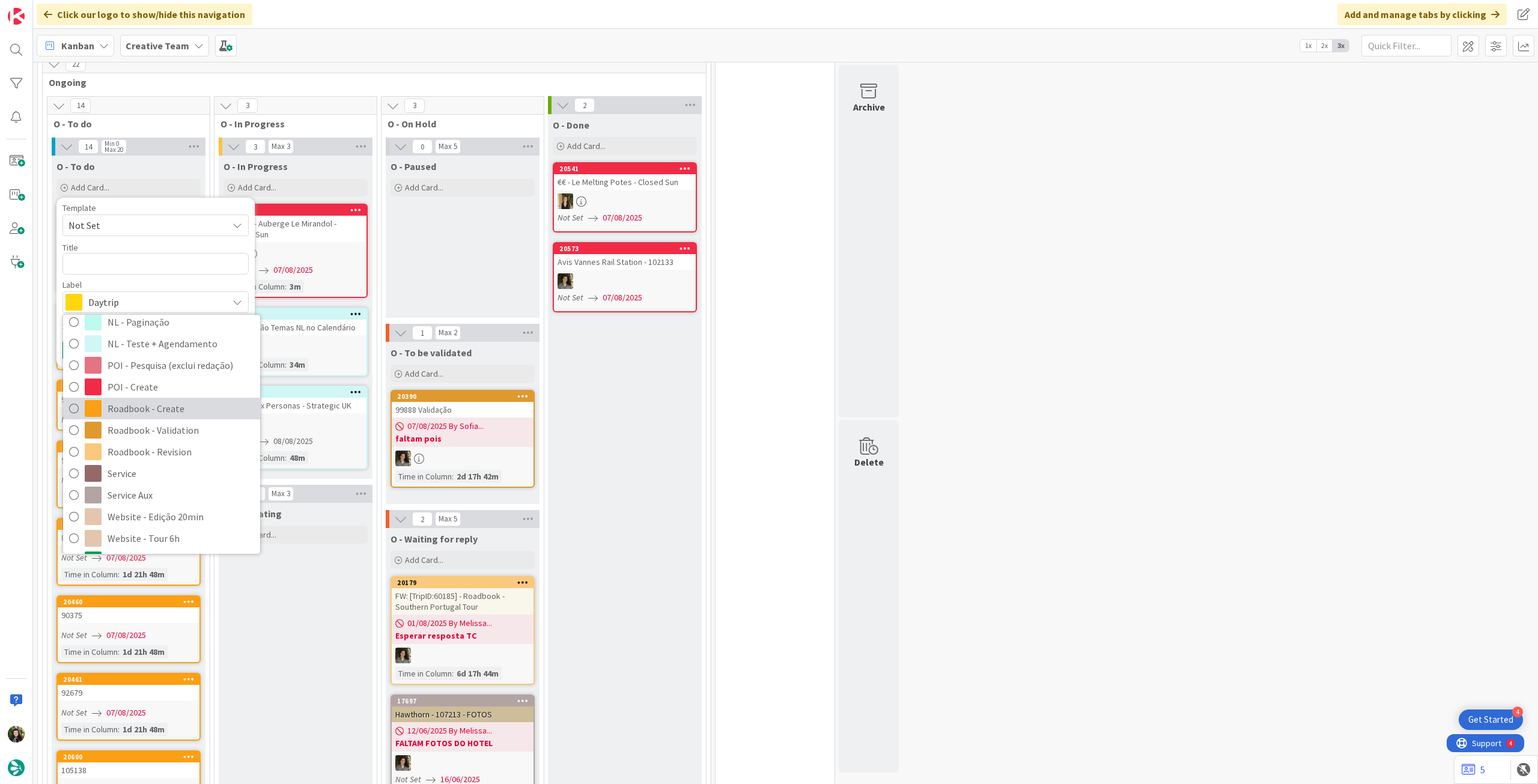 click on "Roadbook - Create" at bounding box center [181, 409] 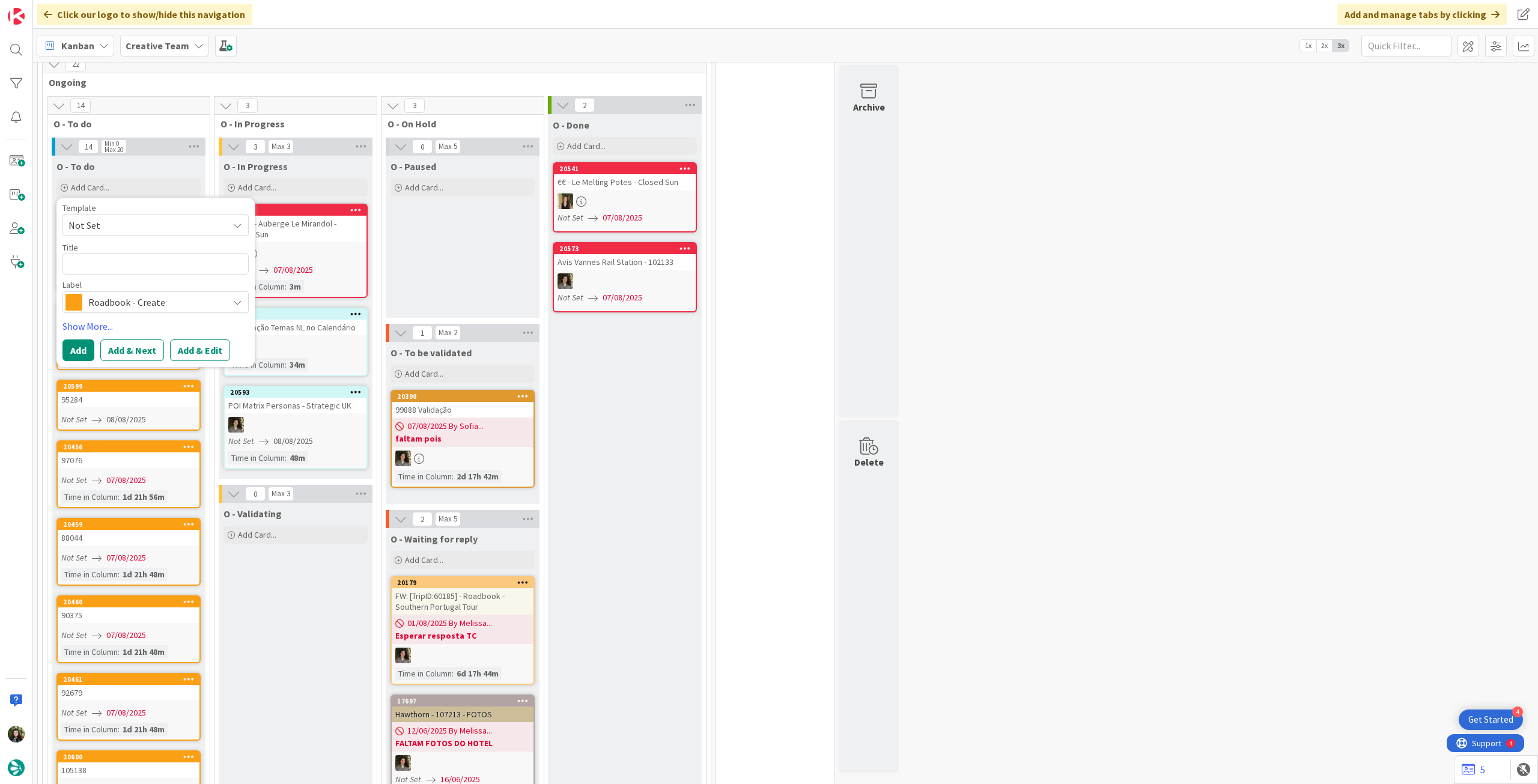 click on "Title 0 / 128" at bounding box center [156, 248] 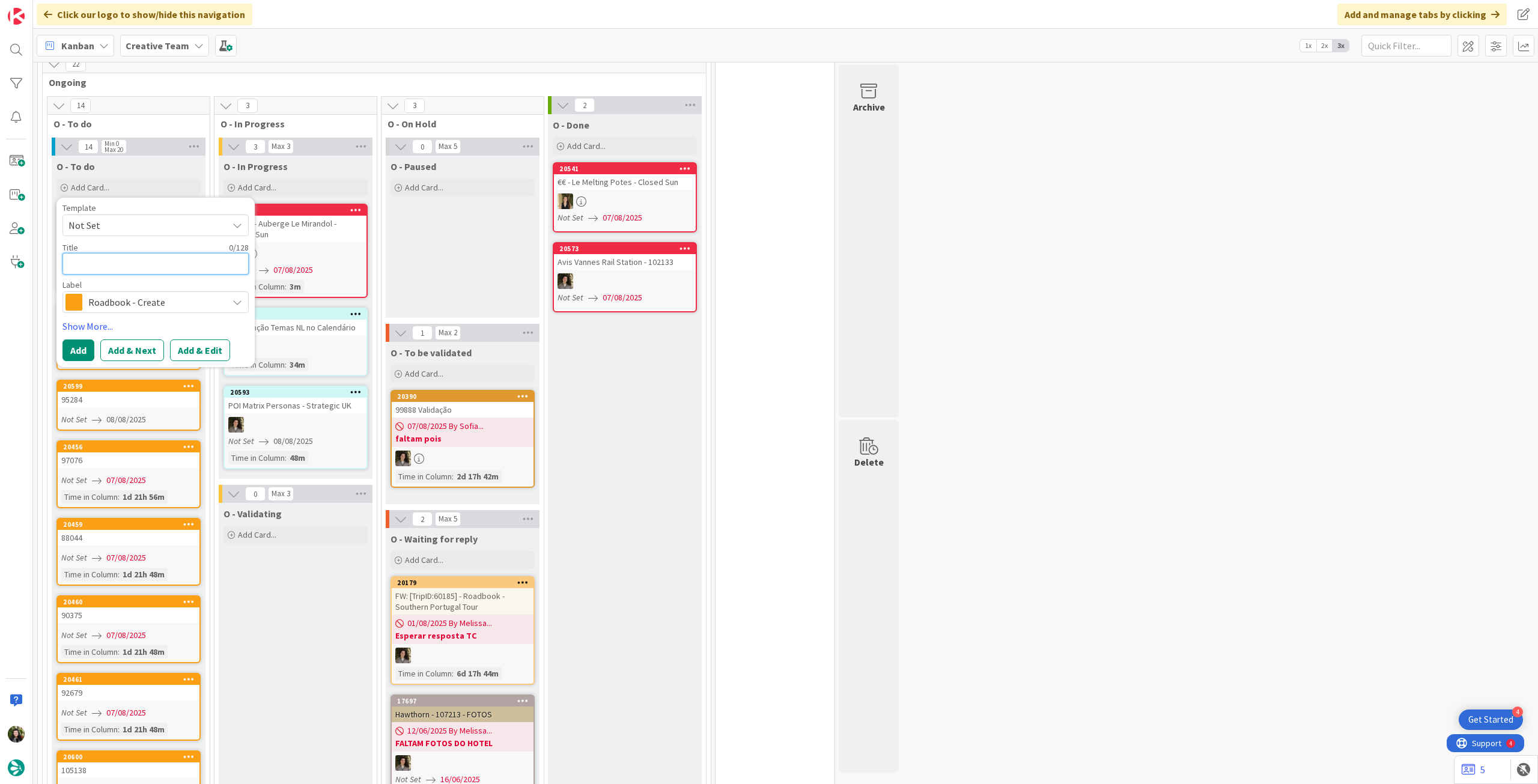 click at bounding box center (156, 264) 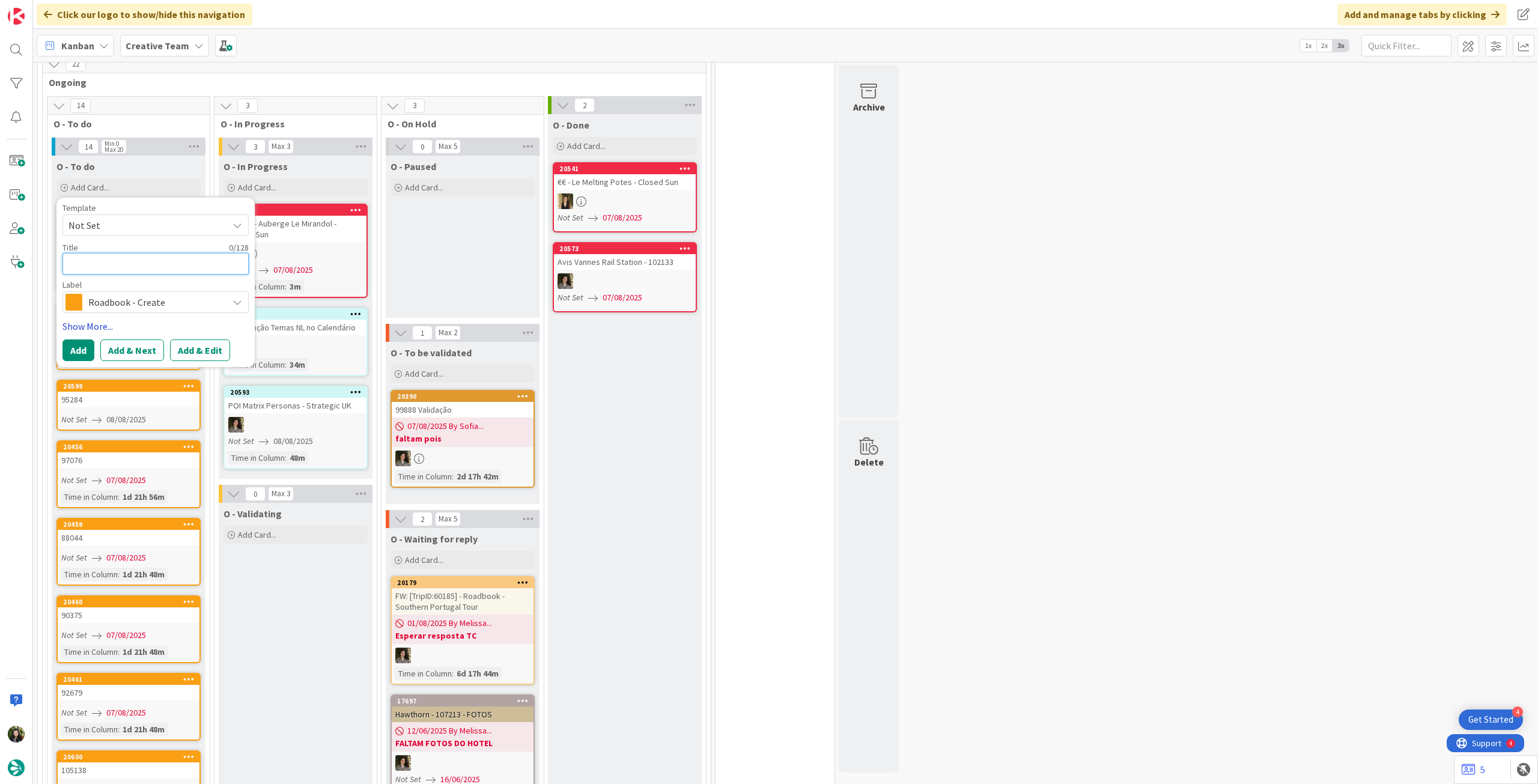 paste on "104938" 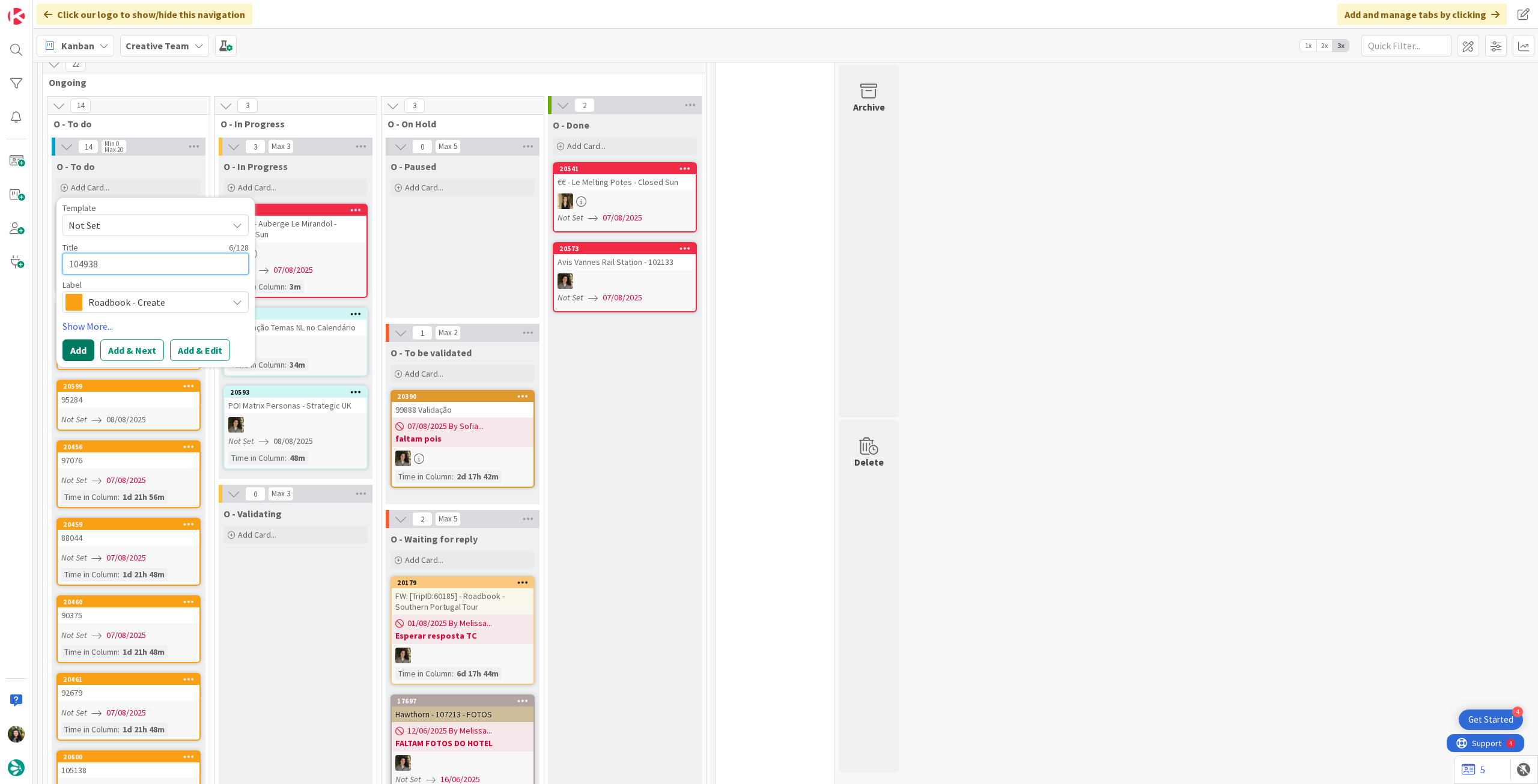 type on "104938" 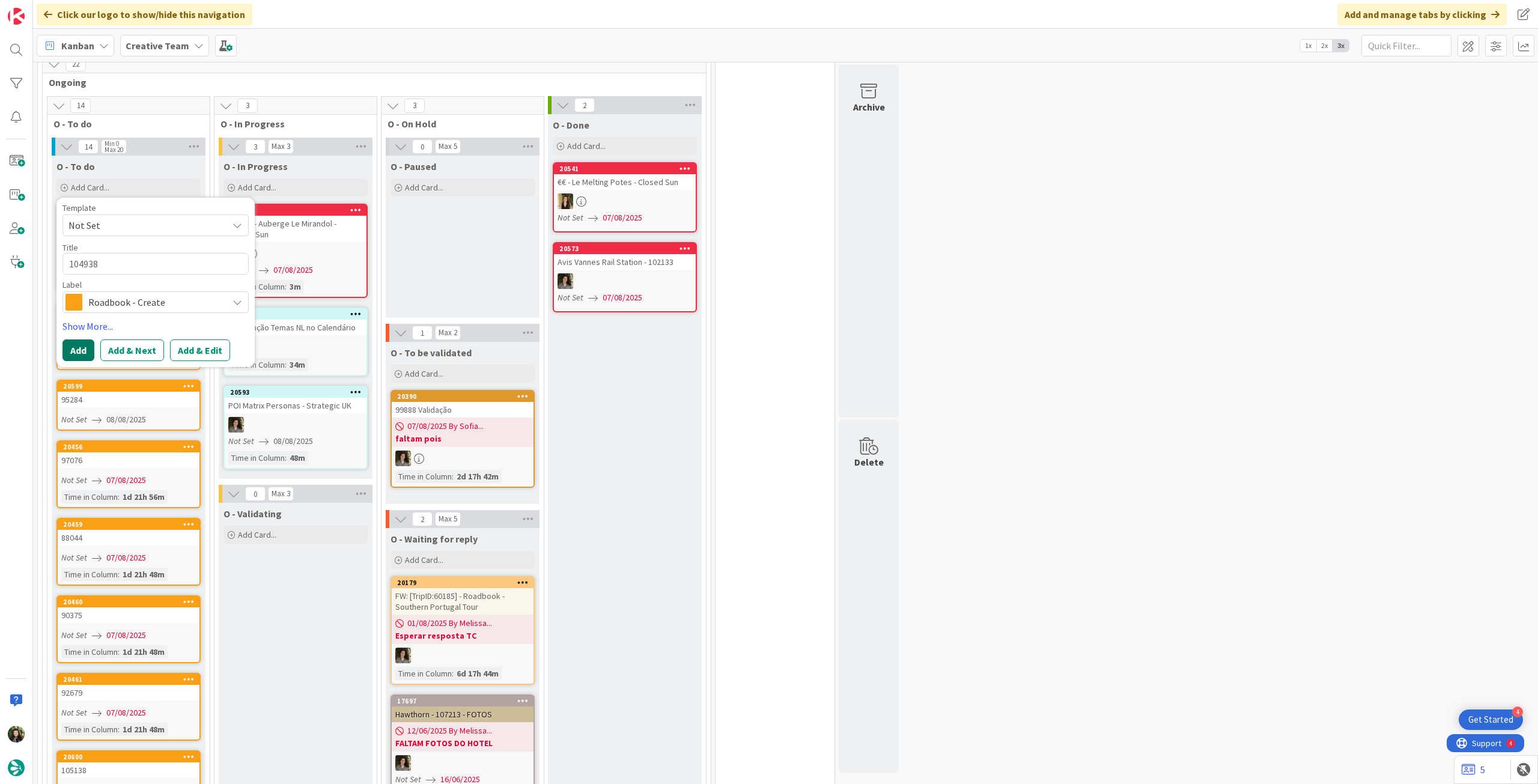 click on "Add" at bounding box center (78, 350) 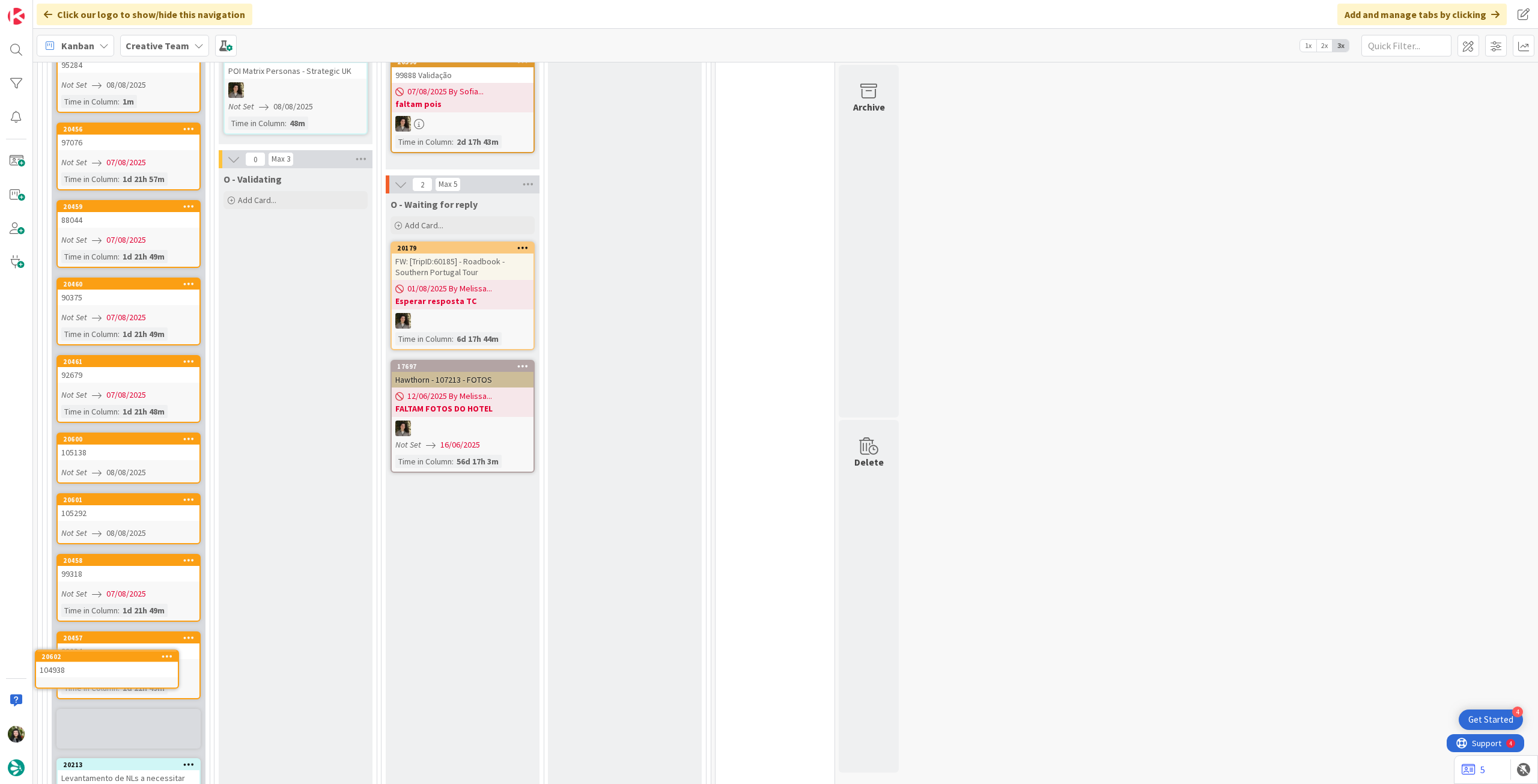 scroll, scrollTop: 720, scrollLeft: 0, axis: vertical 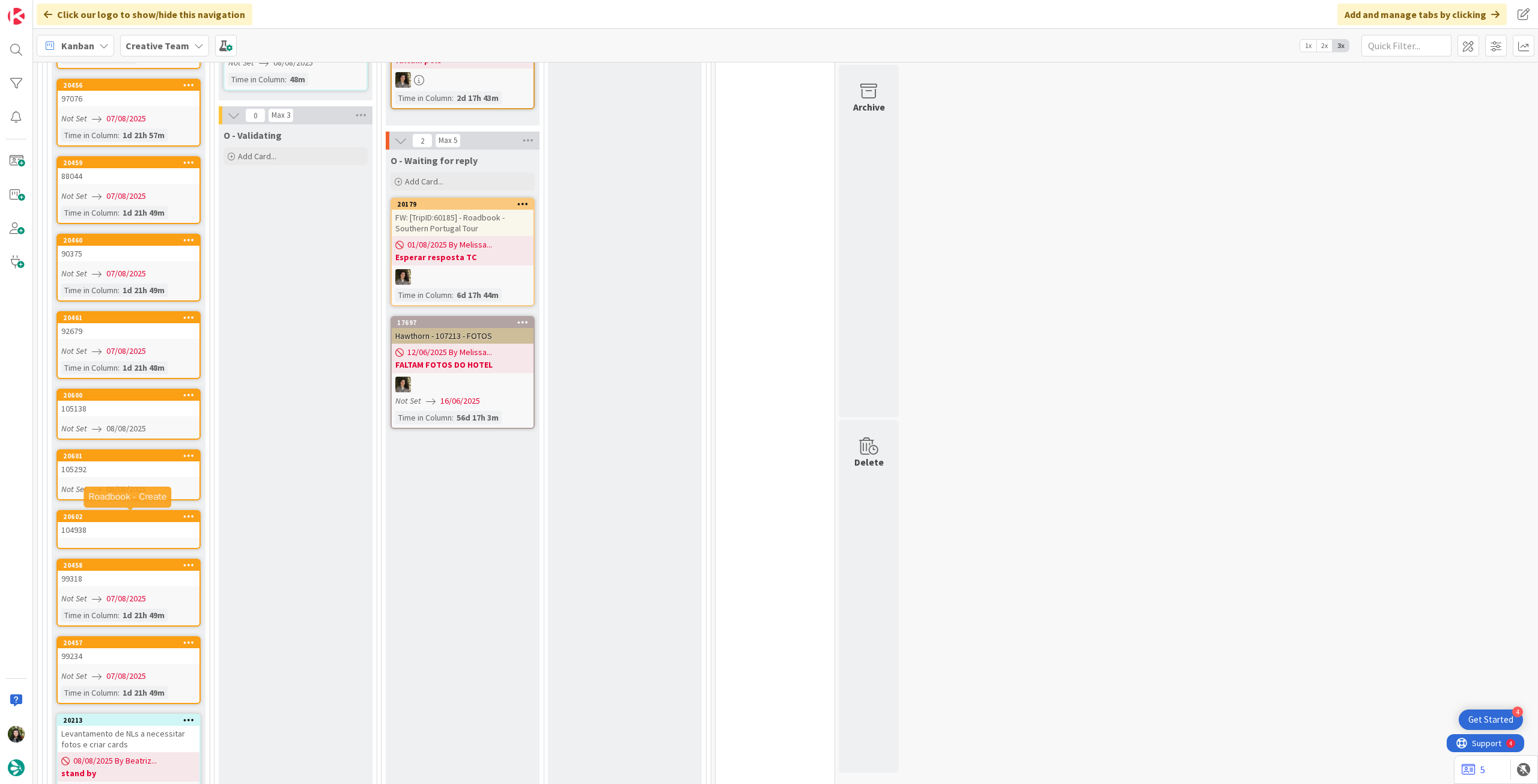 click on "104938" at bounding box center [129, 530] 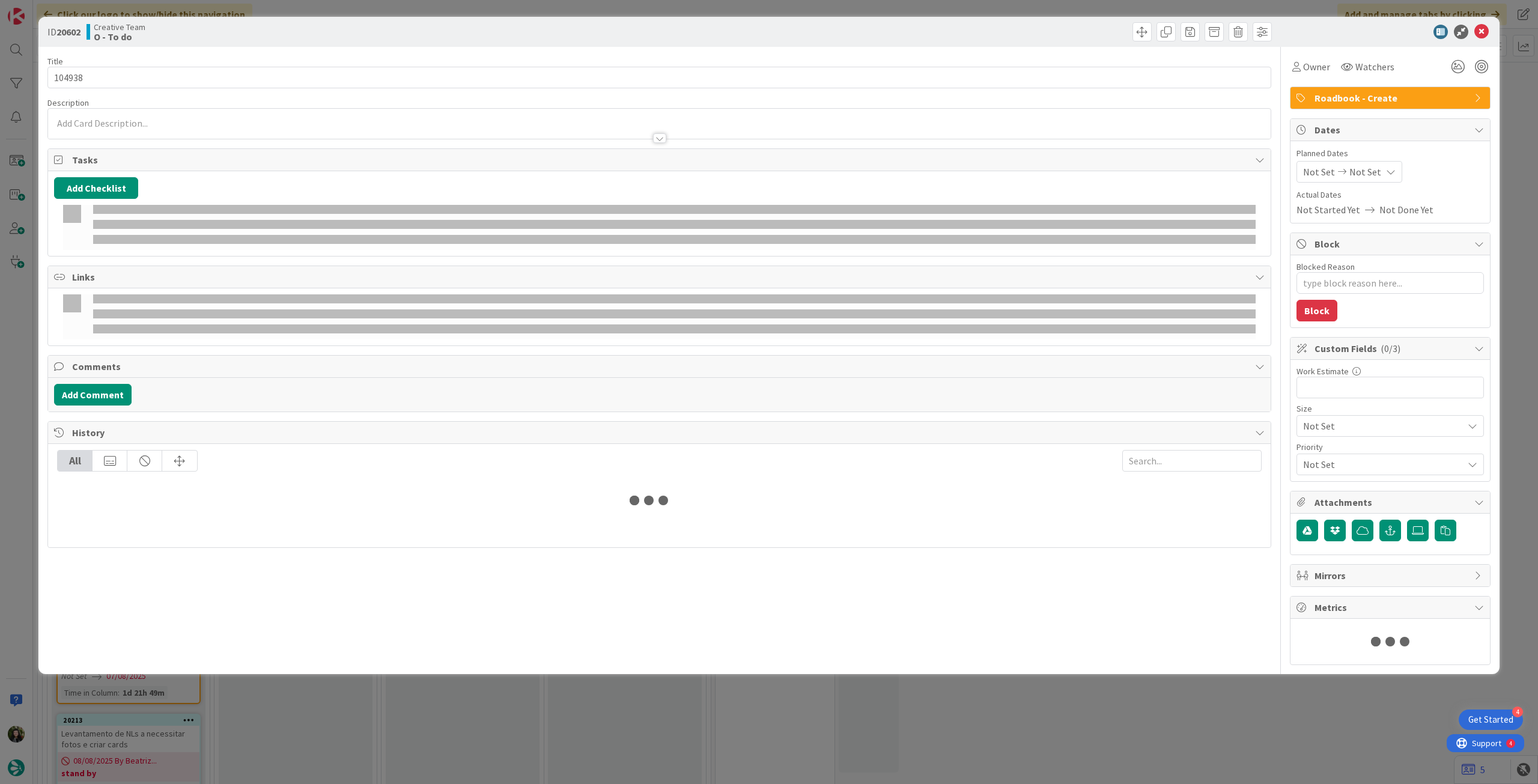 click on "Not Set" at bounding box center (1365, 172) 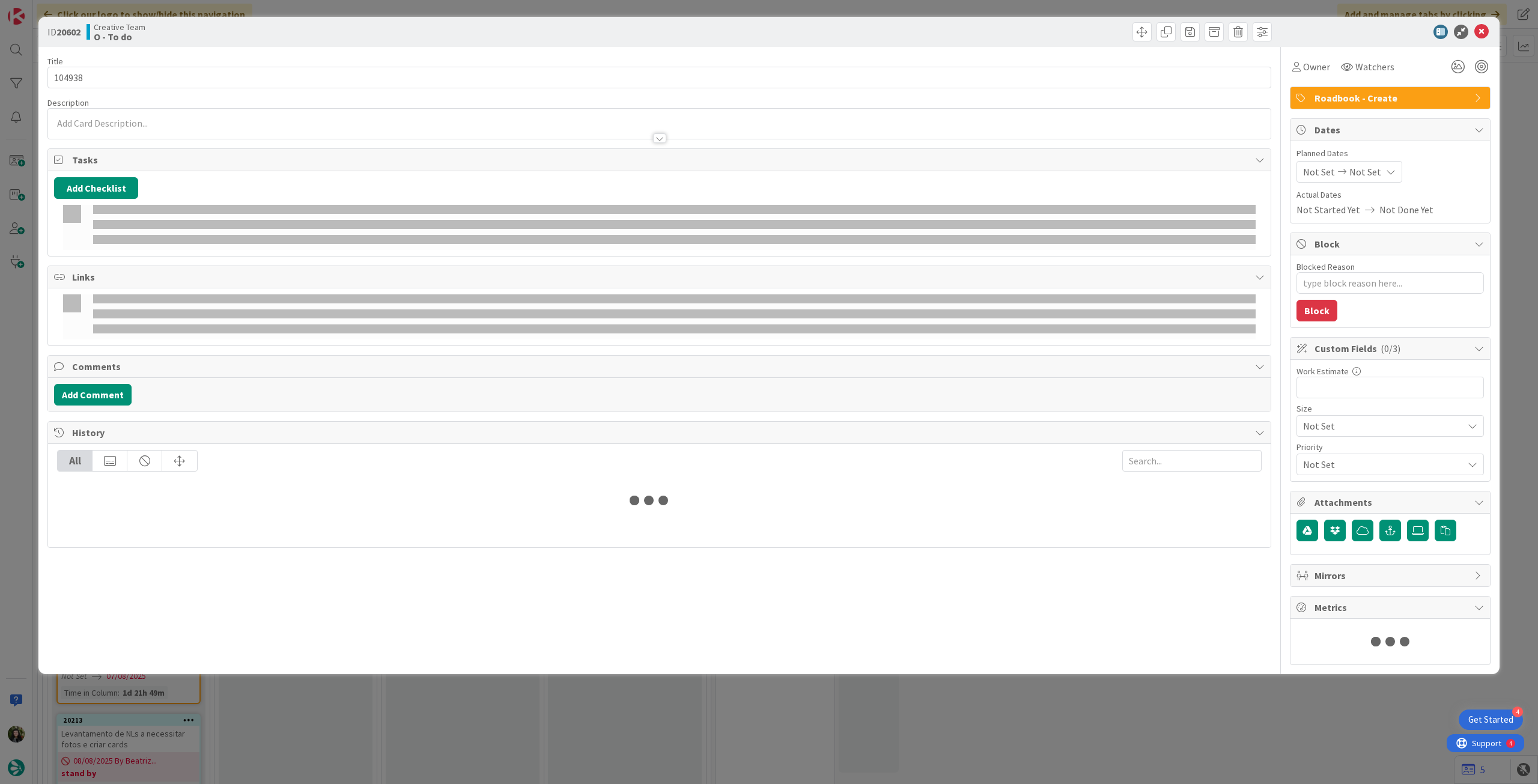 type on "x" 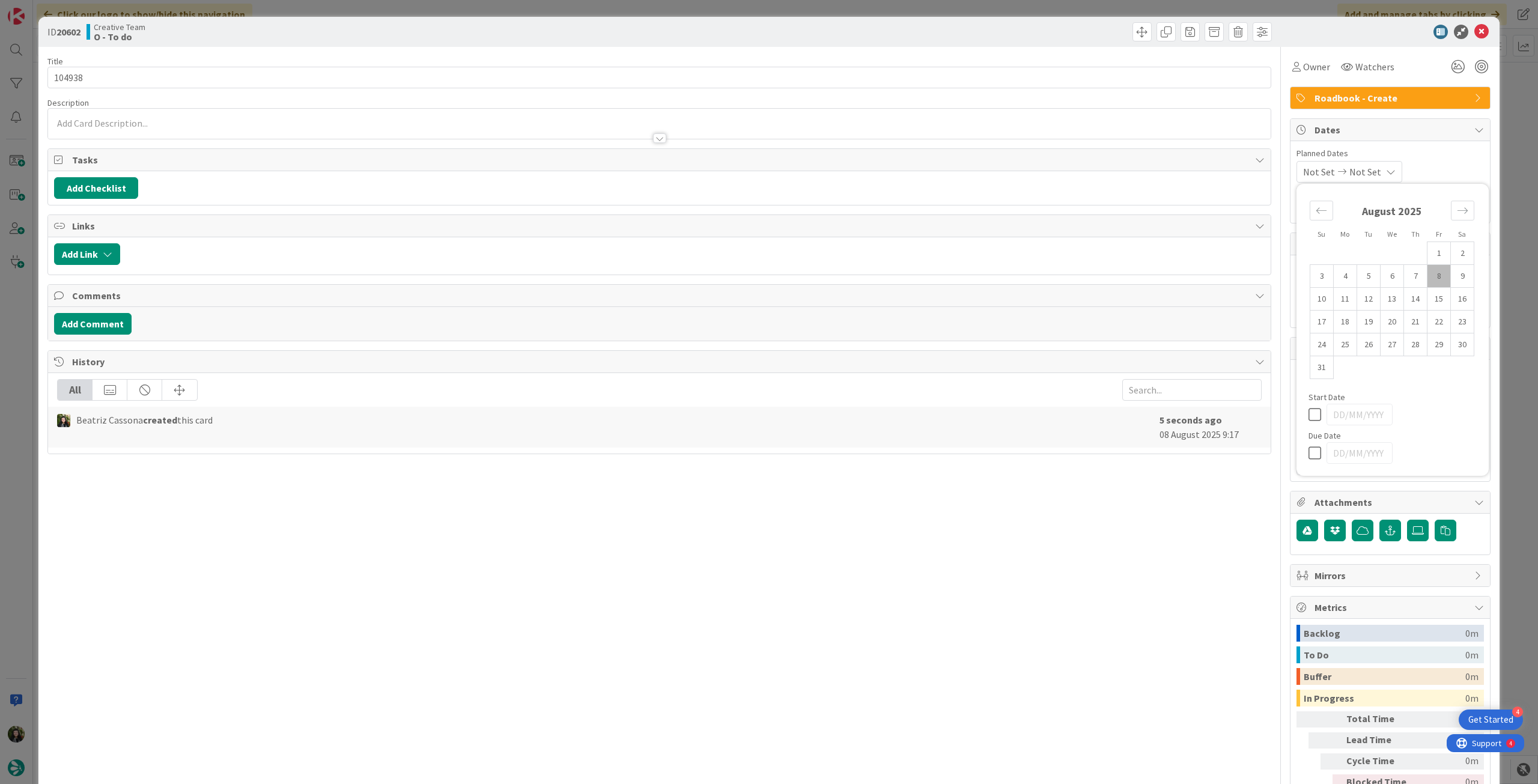 scroll, scrollTop: 0, scrollLeft: 0, axis: both 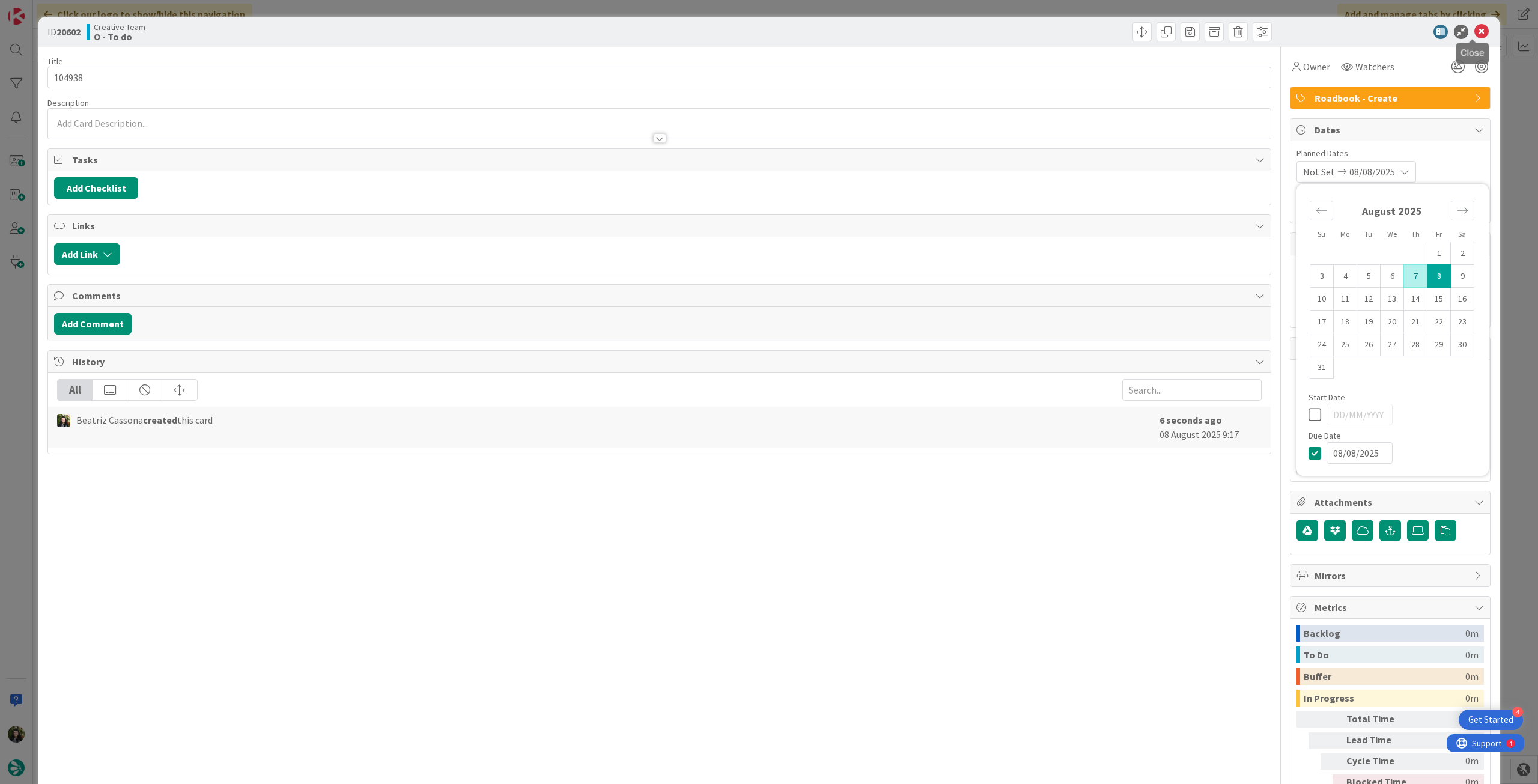click at bounding box center (1482, 32) 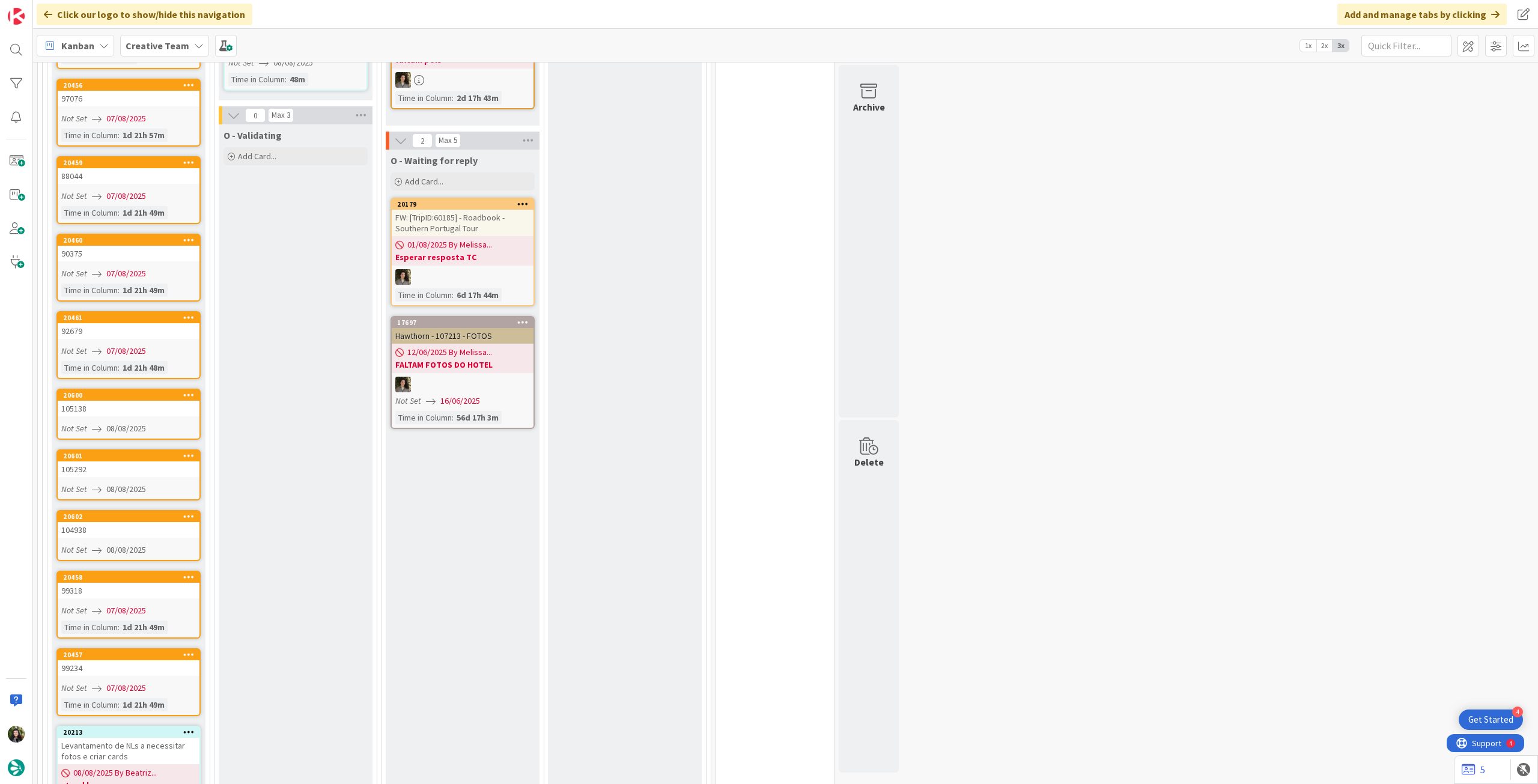 scroll, scrollTop: 0, scrollLeft: 0, axis: both 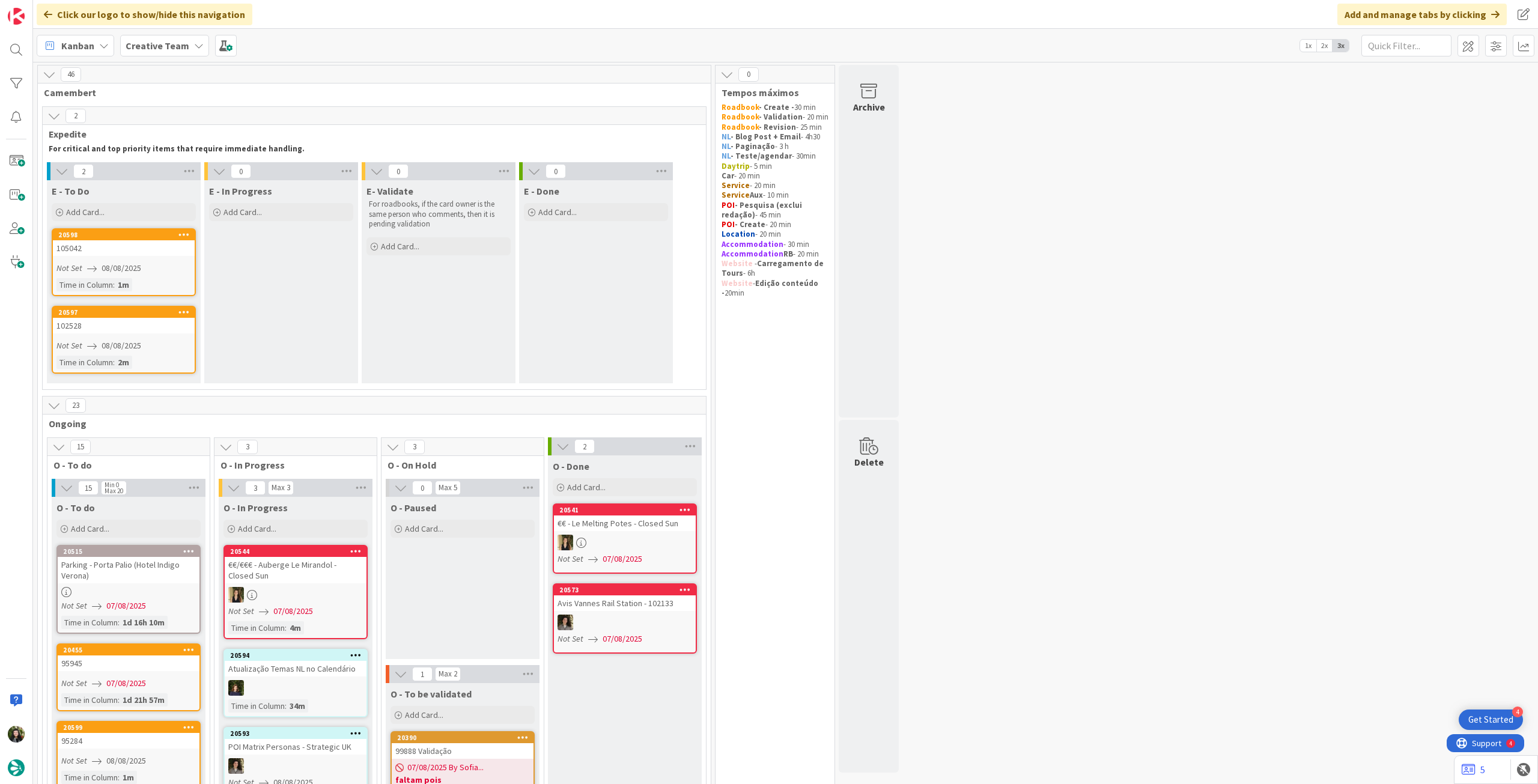 click on "Creative Team" at bounding box center [157, 46] 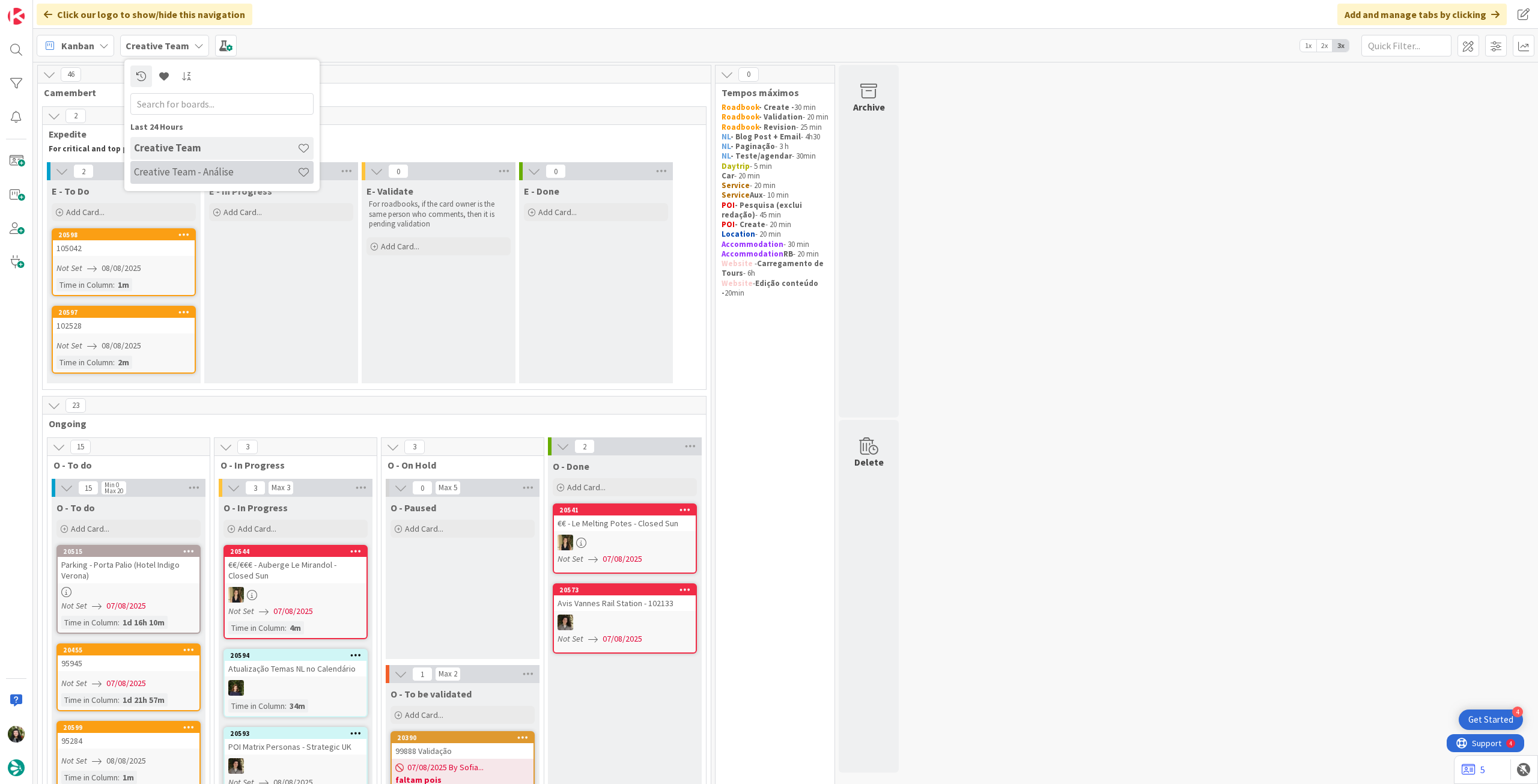 click on "Creative Team - Análise" at bounding box center (216, 172) 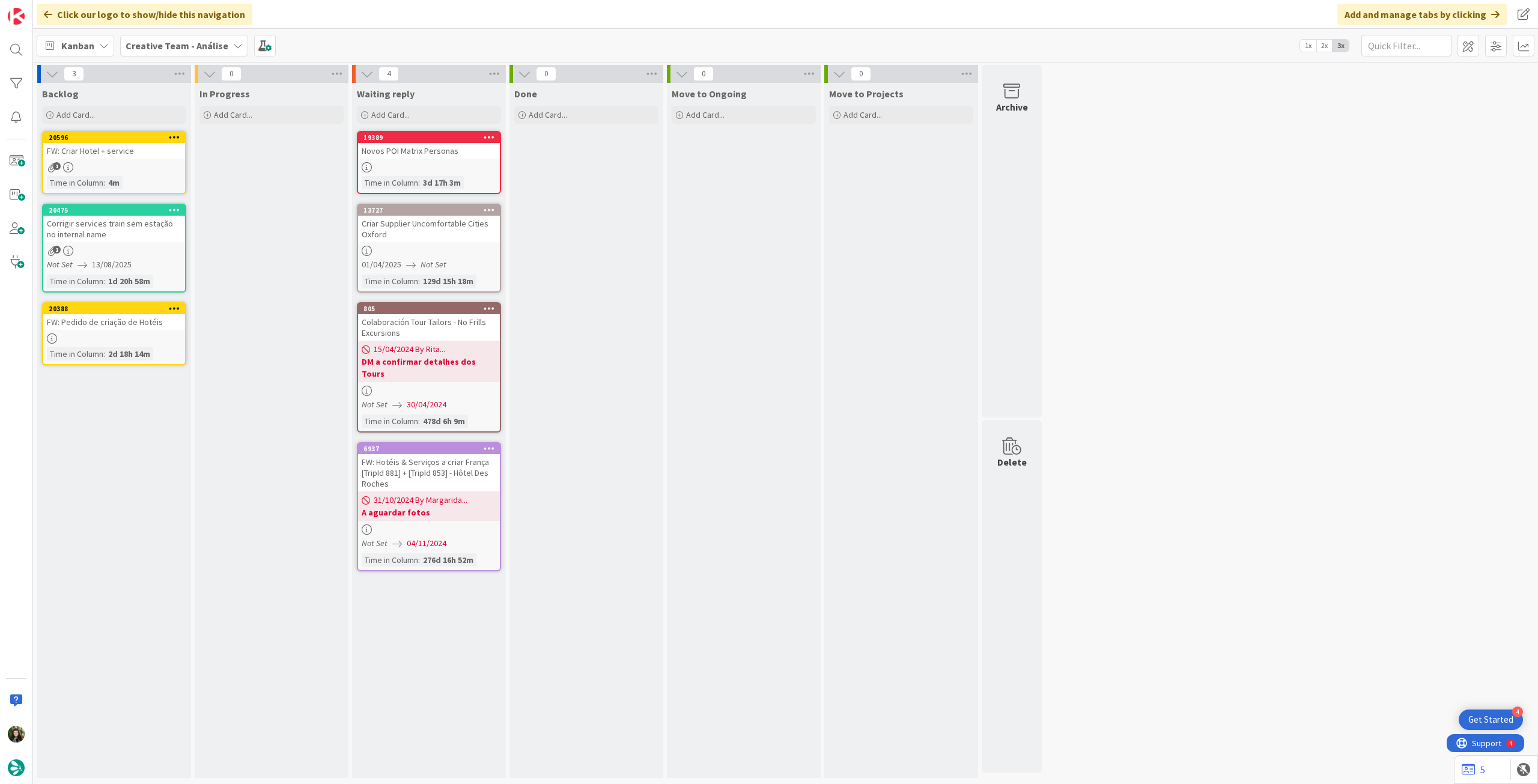 scroll, scrollTop: 0, scrollLeft: 0, axis: both 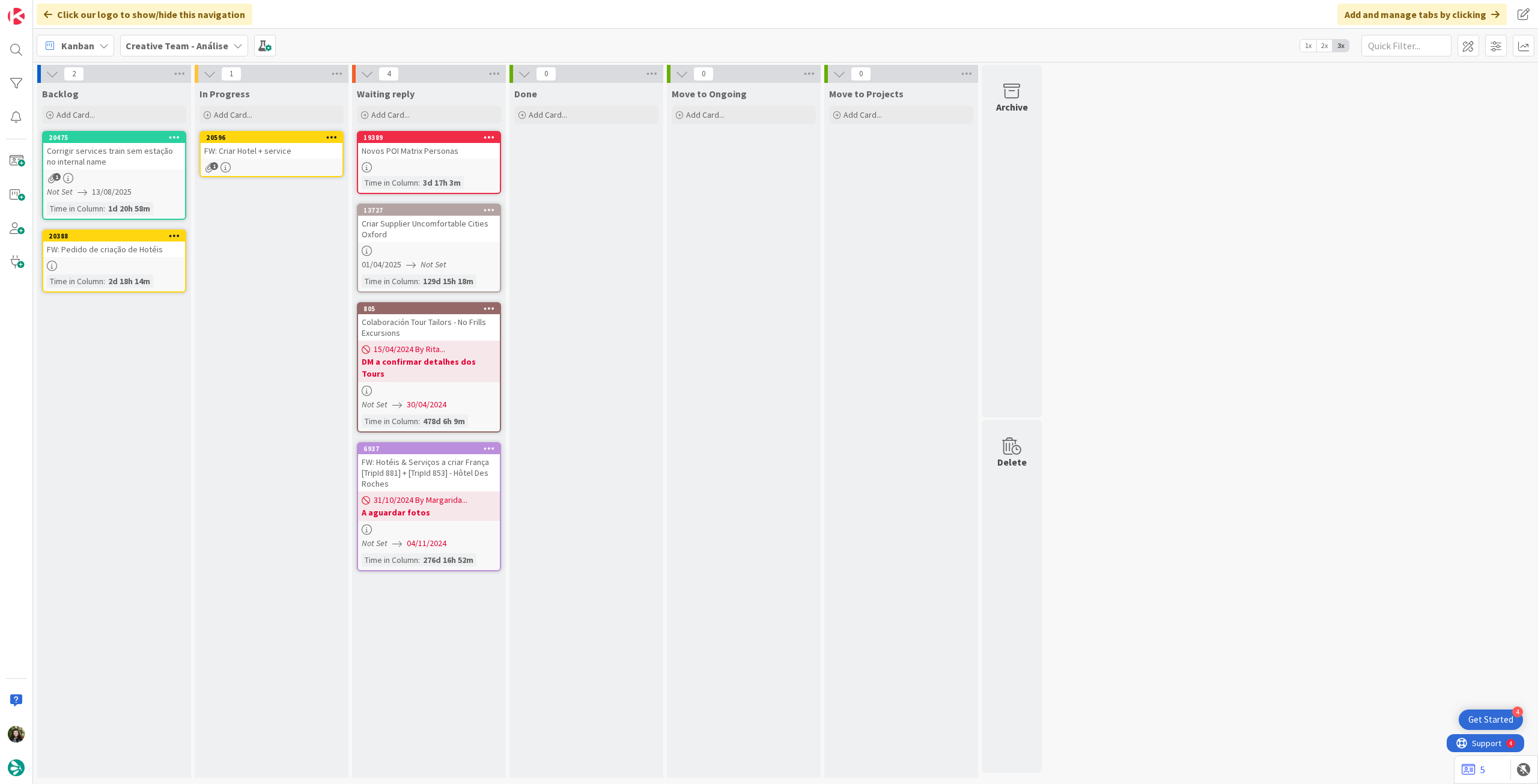 click on "FW: Criar Hotel + service" at bounding box center (272, 151) 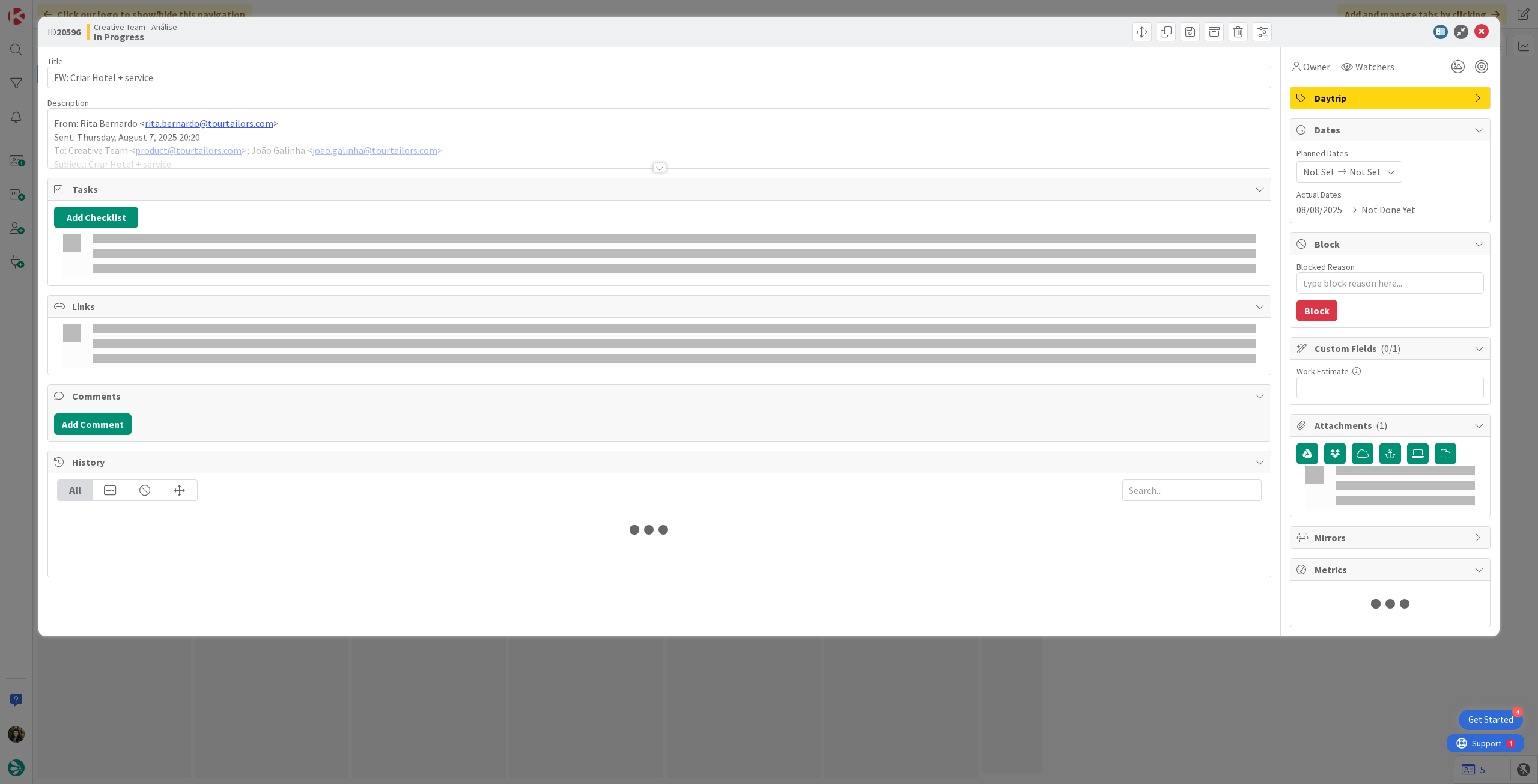 click at bounding box center (659, 153) 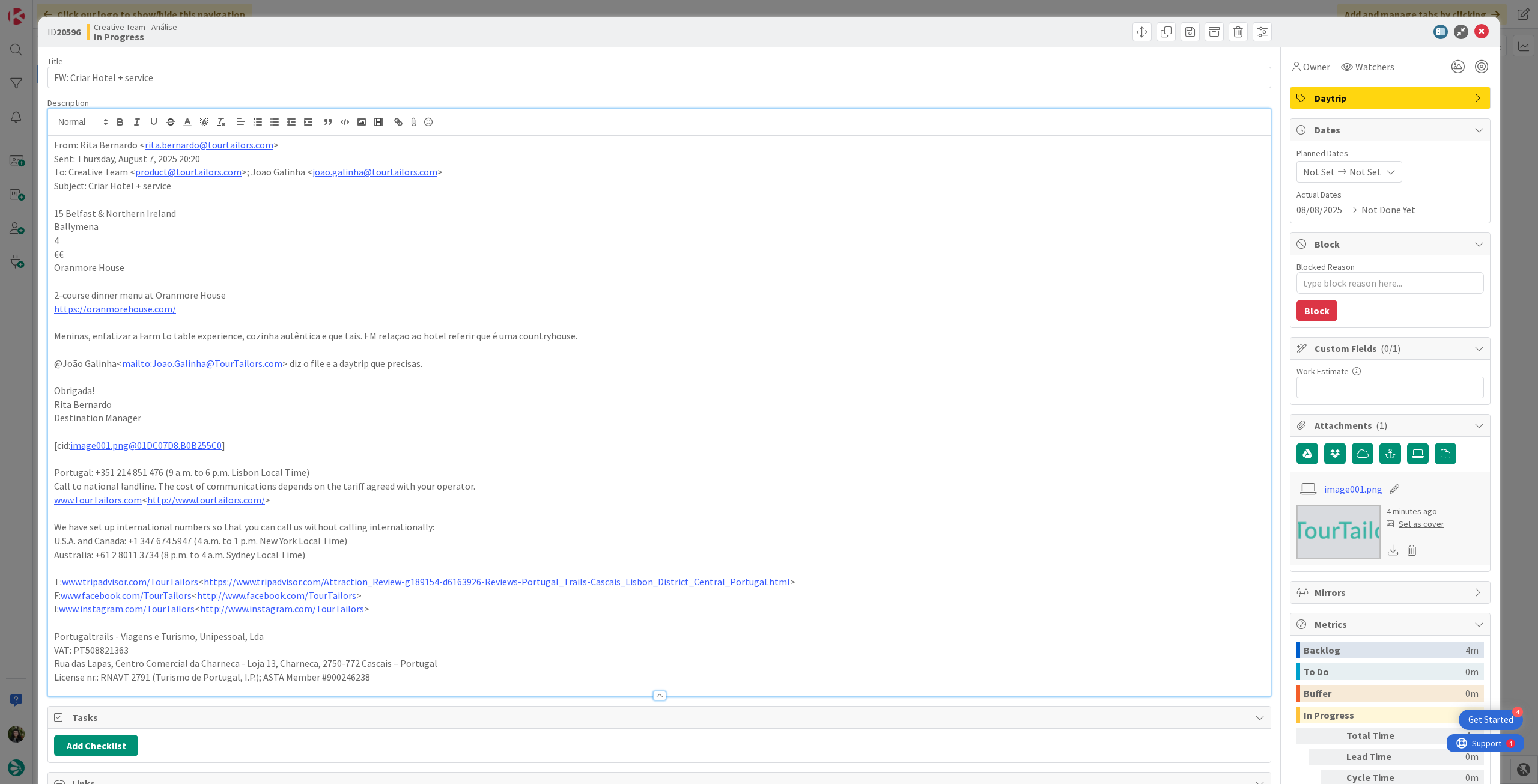 scroll, scrollTop: 0, scrollLeft: 0, axis: both 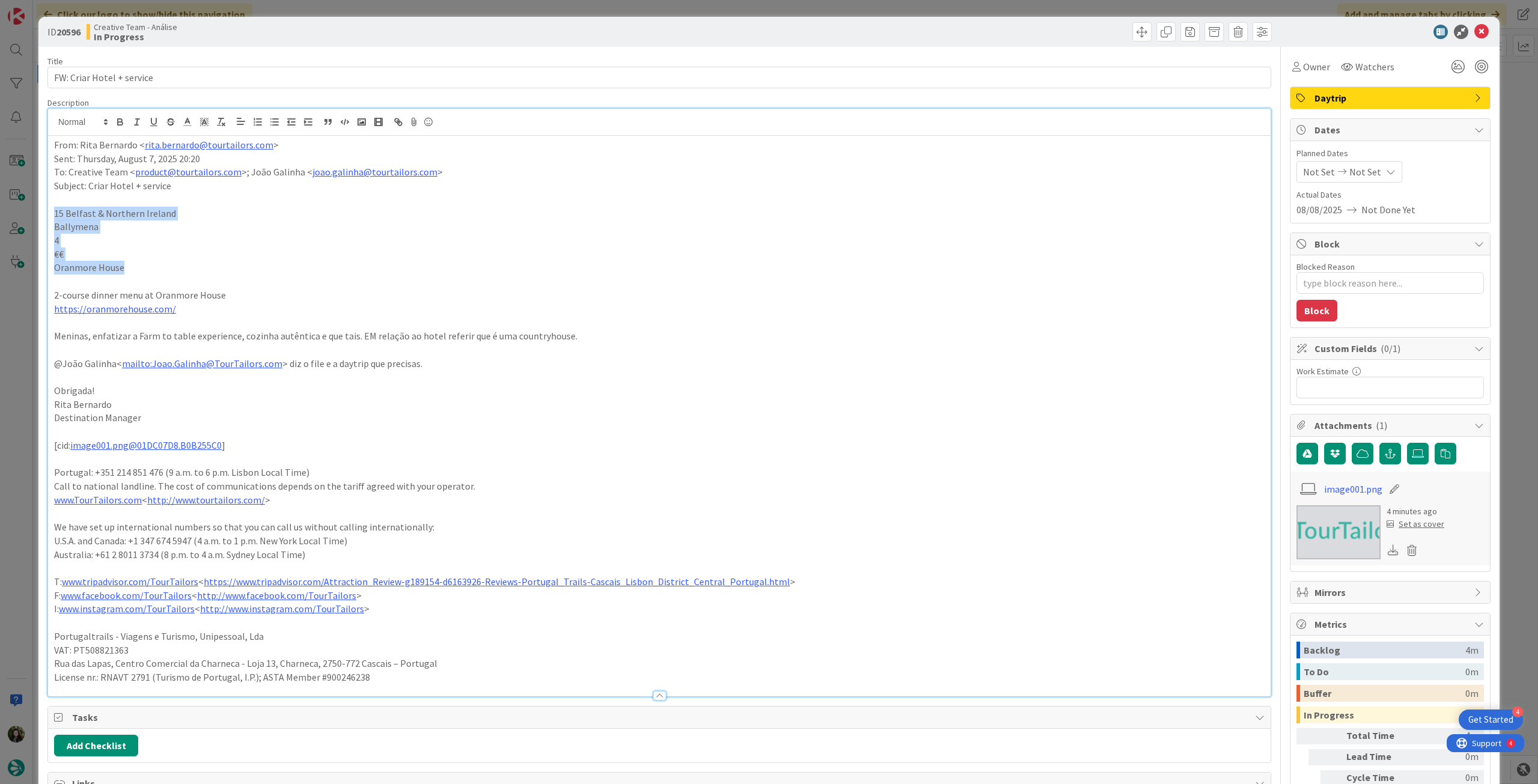 drag, startPoint x: 50, startPoint y: 215, endPoint x: 123, endPoint y: 264, distance: 87.92042 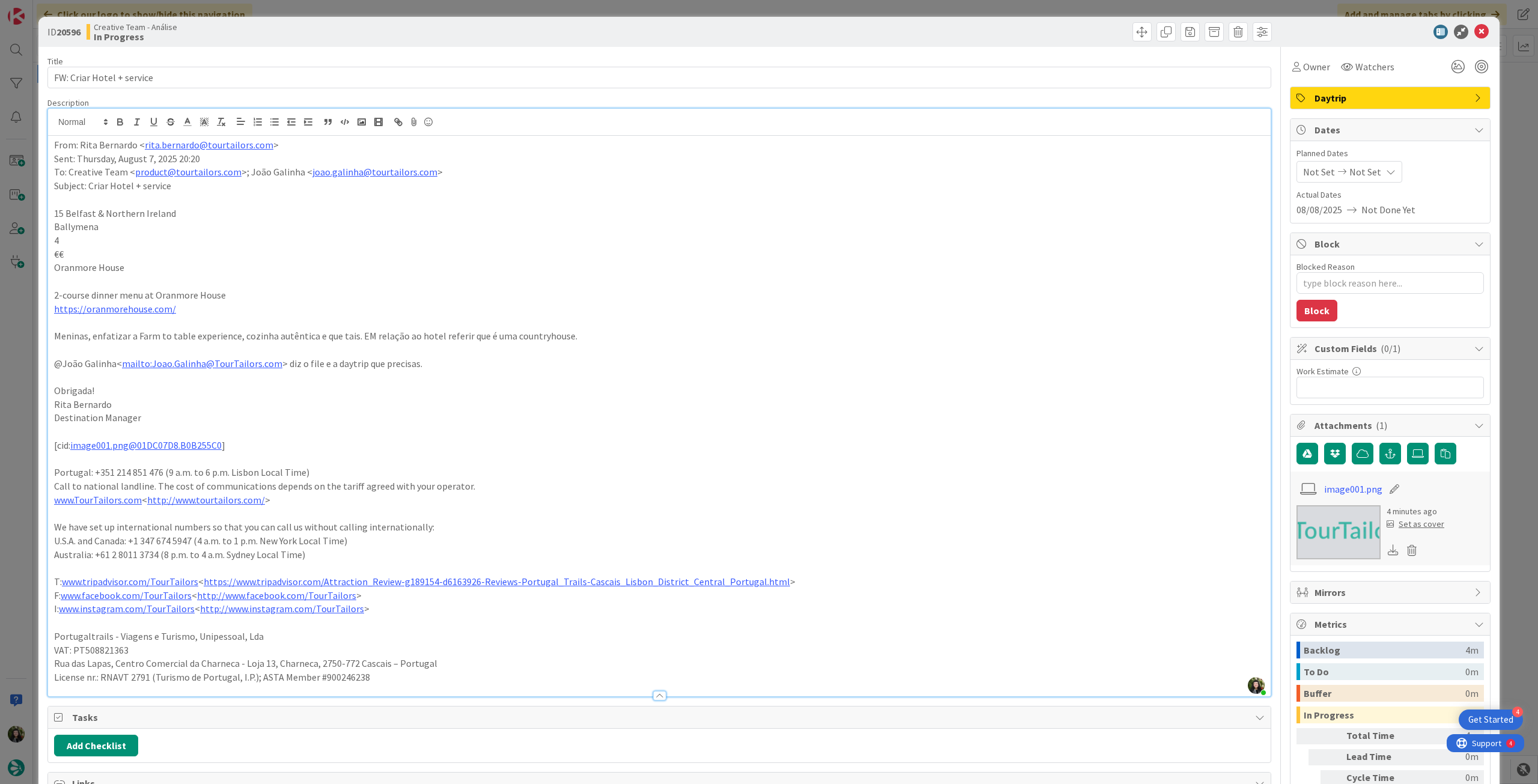 click on "From: Rita Bernardo < rita.bernardo@[REDACTED] > Sent: Thursday, August 7, 2025 20:20 To: Creative Team < product@[REDACTED] >; João Galinha < joao.galinha@[REDACTED] > Subject: Criar Hotel + service 15 Belfast & Northern Ireland Ballymena 4 €€ Oranmore House 2-course dinner menu at Oranmore House https://oranmorehouse.com/ Meninas, enfatizar a Farm to table experience, cozinha autêntica e que tais. EM relação ao hotel referir que é uma countryhouse. @João Galinha< mailto:Joao.Galinha@[REDACTED] > diz o file e a daytrip que precisas. Obrigada! Rita Bernardo Destination Manager [cid: image001.png@01DC07D8.B0B255C0 ] Portugal: +351 214 851 476 (9 a.m. to 6 p.m. Lisbon Local Time) Call to national landline. The cost of communications depends on the tariff agreed with your operator. www.TourTailors.com < http://www.tourtailors.com/ > We have set up international numbers so that you can call us without calling internationally: T:  www.tripadvisor.com/TourTailors < > F:  < > I:  < >" at bounding box center [659, 416] 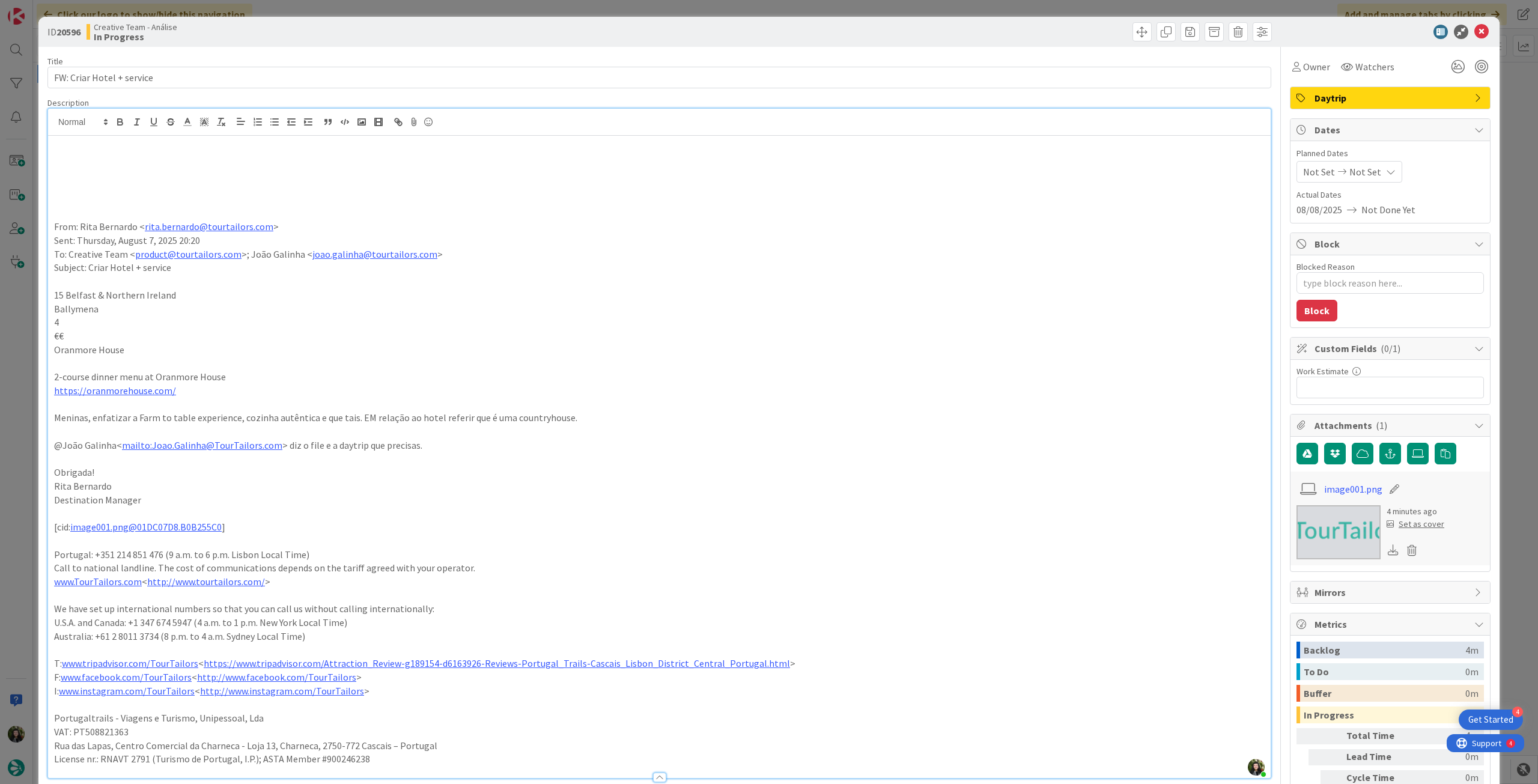 click at bounding box center [659, 172] 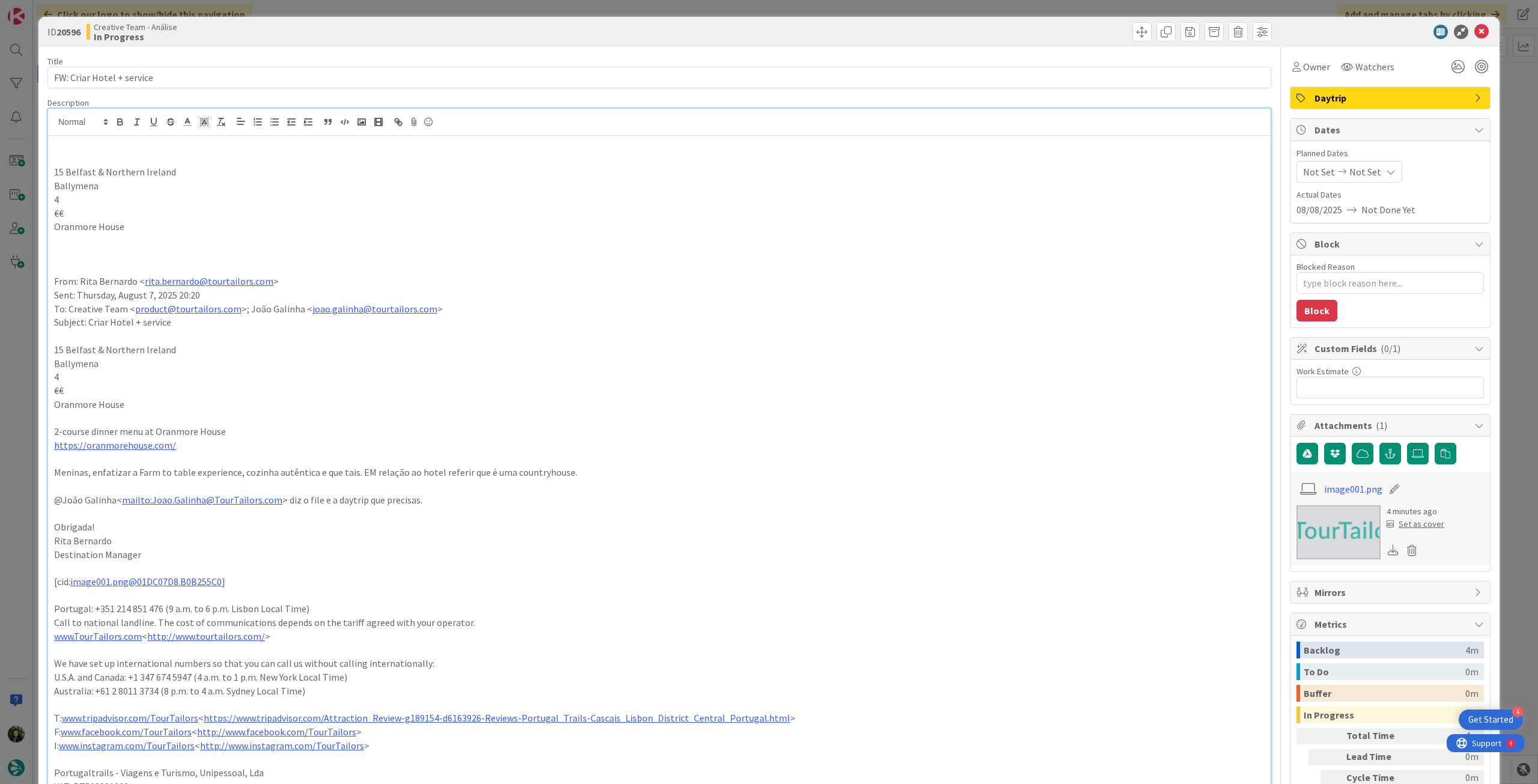 click on "Ballymena" at bounding box center (659, 186) 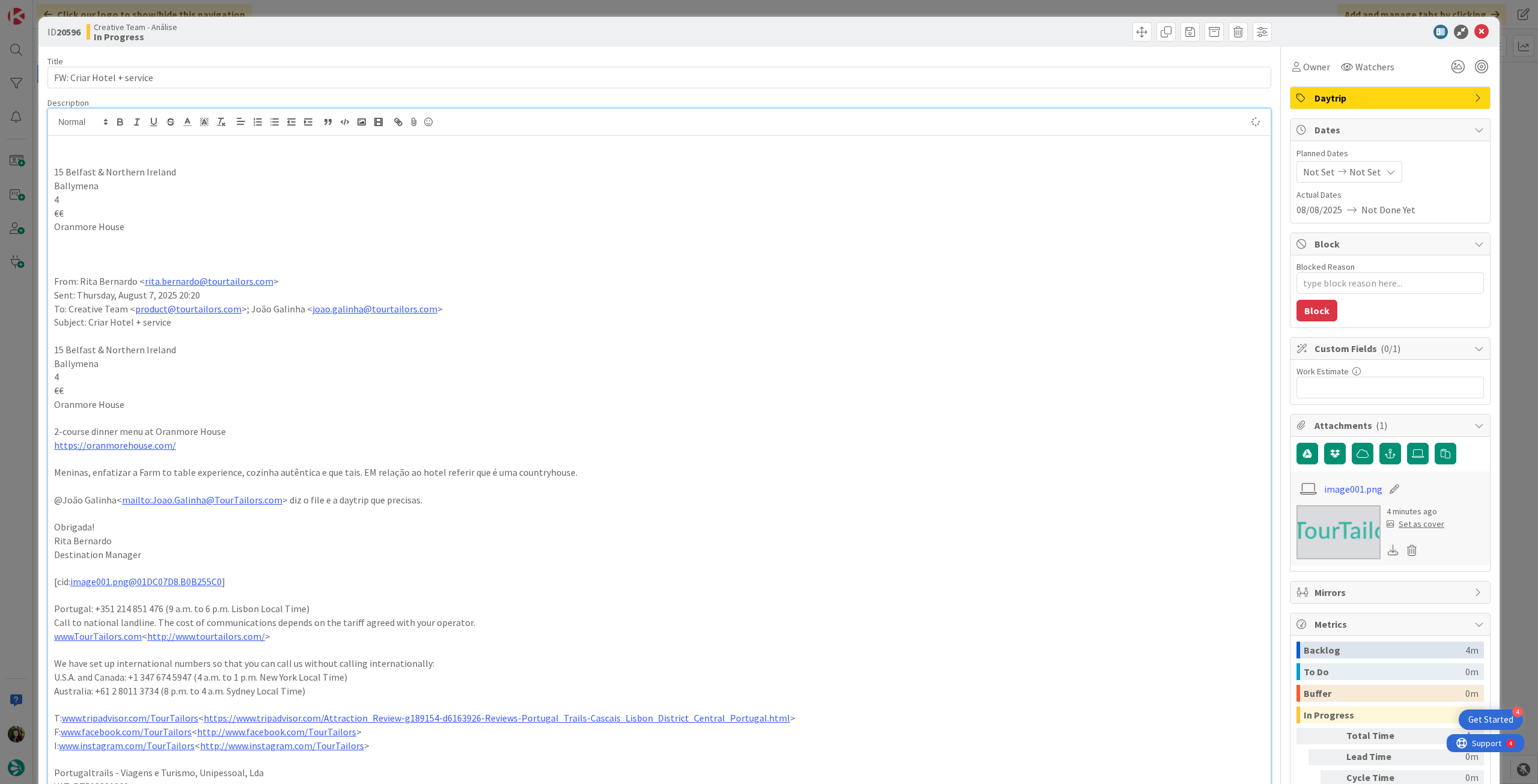 type on "x" 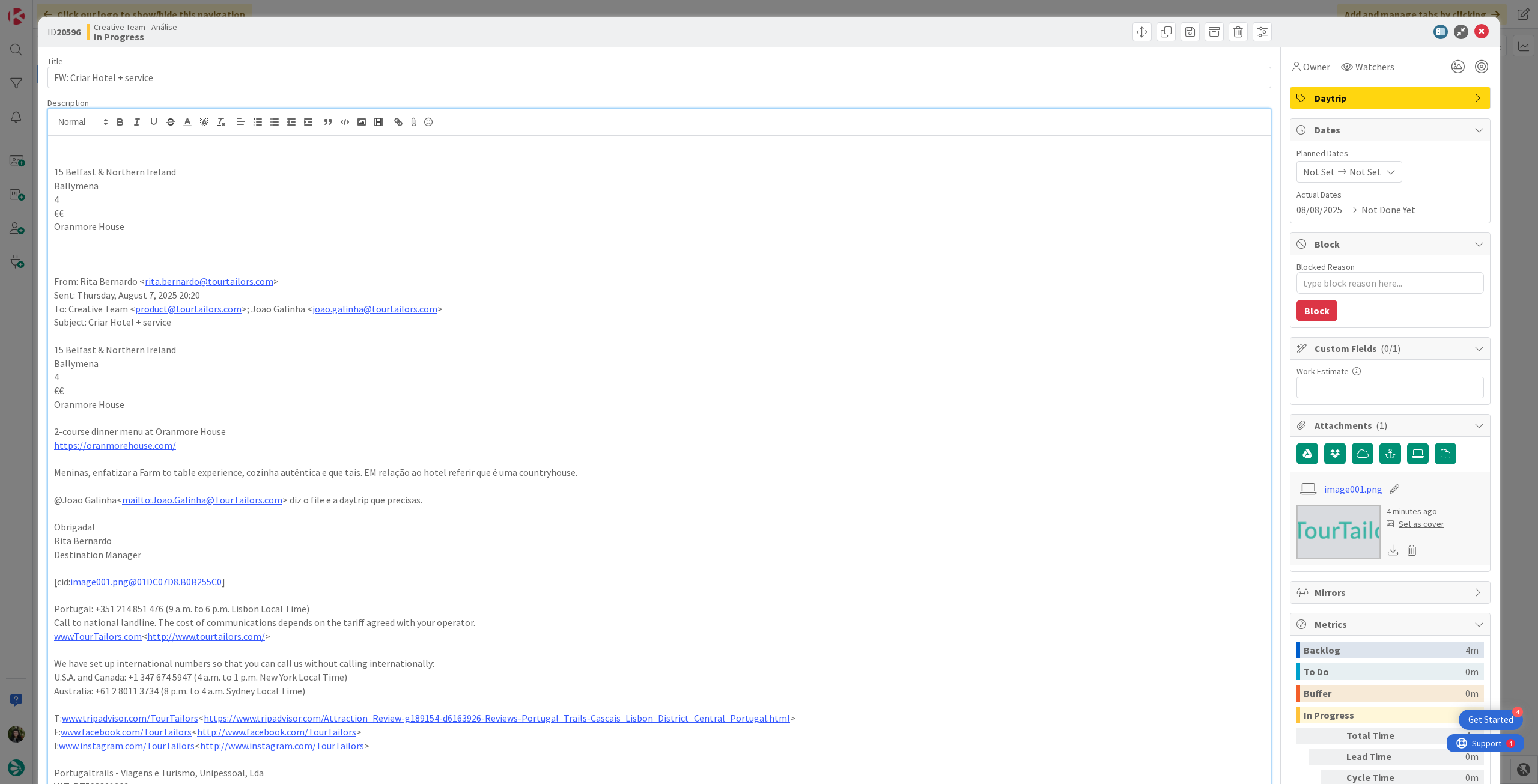 type 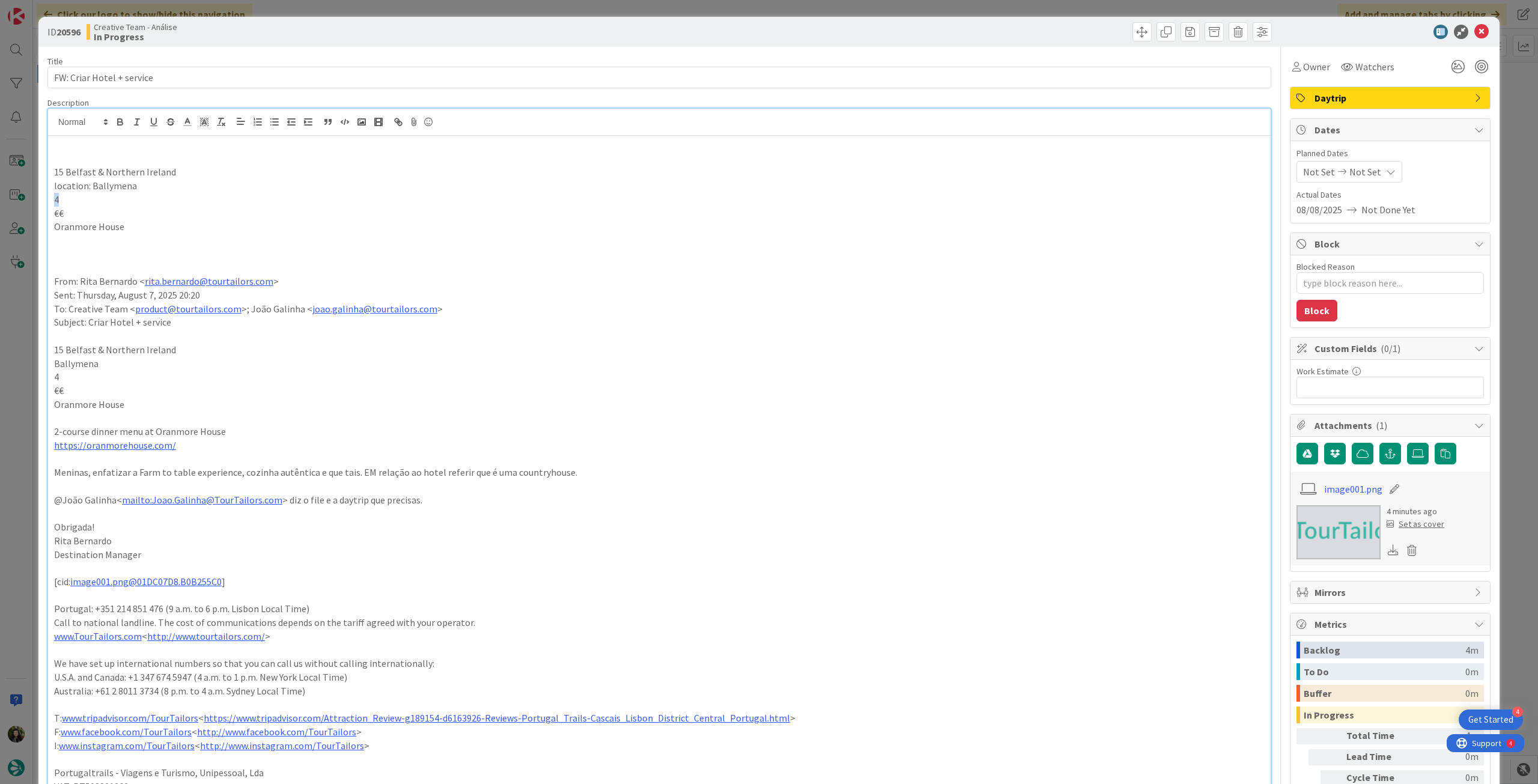 drag, startPoint x: 81, startPoint y: 202, endPoint x: 53, endPoint y: 199, distance: 28.16026 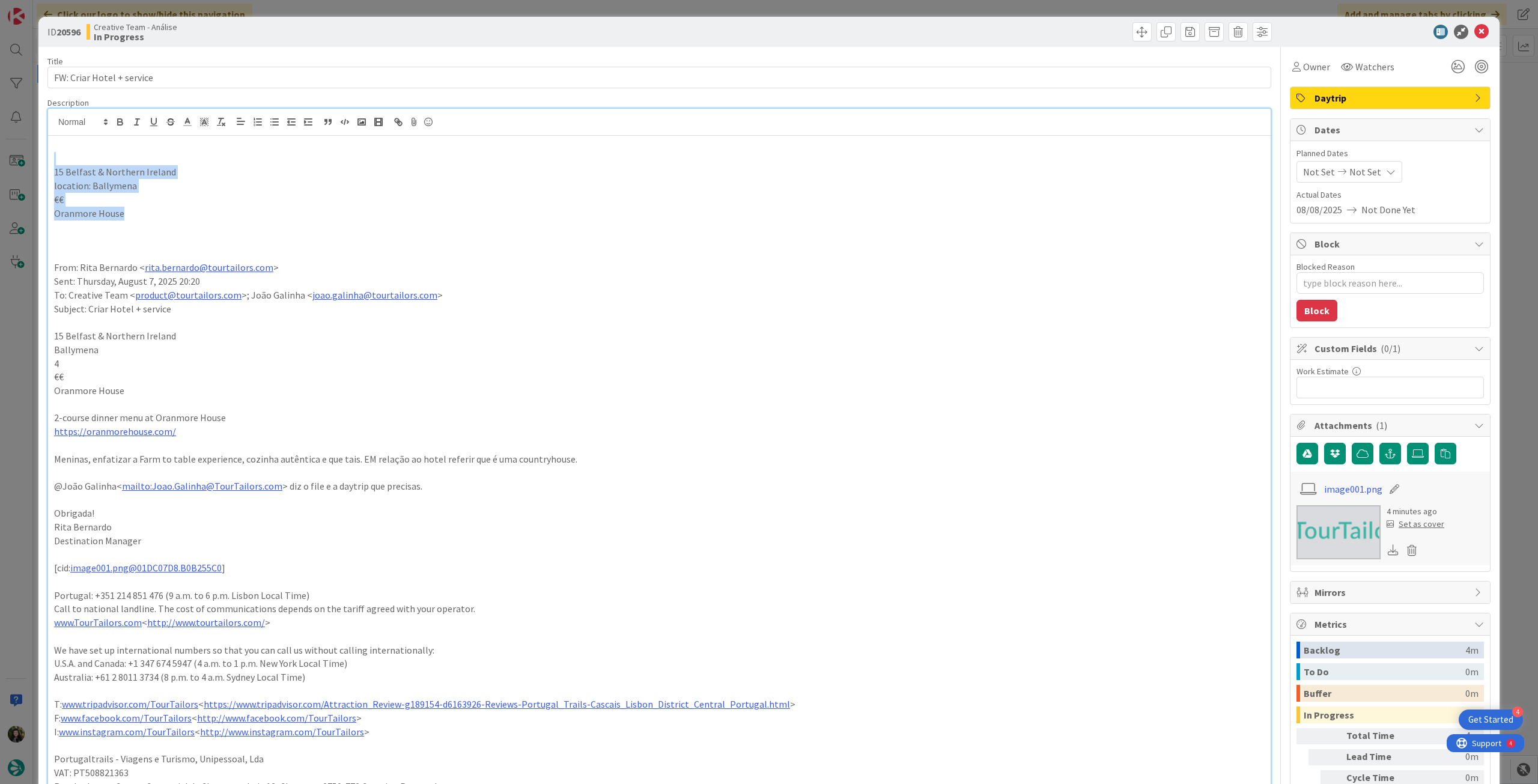 drag, startPoint x: 132, startPoint y: 214, endPoint x: 4, endPoint y: 153, distance: 141.7921 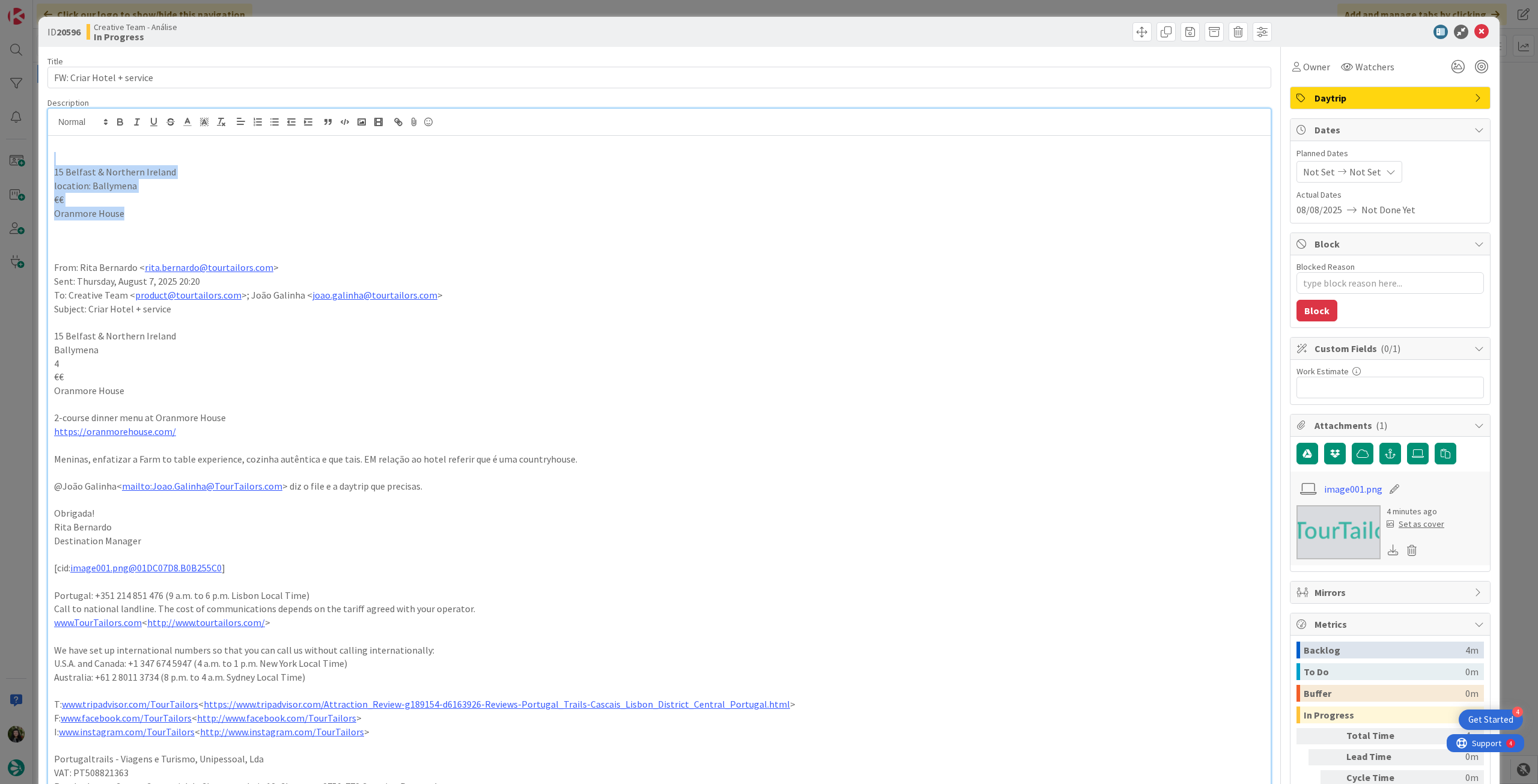 click on "ID [ID] Creative Team - Análise In Progress Title 25 / 128 FW: Criar Hotel + service Description [NAME] just joined [NUMBER] [CITY] & [REGION] location: [CITY] [NUMBER] [CITY] From: [NAME] < [EMAIL] > Sent: [DATE] [TIME] To: Creative Team < [EMAIL] >; [NAME] < [EMAIL] > Subject: Criar Hotel + service [NUMBER] [CITY] & [REGION] [CITY] [NUMBER] [CITY] [NUMBER]-course dinner menu at [NAME] https://oranmorehouse.com/ Meninas, enfatizar a Farm to table experience, cozinha autêntica e que tais. EM relação ao hotel referir que é uma countryhouse. @[NAME]< mailto:[EMAIL] > diz o file e a daytrip que precisas. Obrigada! [NAME] Destination Manager [cid: image001.png@01DC07D8.B0B255C0 ] Portugal: +351 [PHONE] (9 a.m. to 6 p.m. [CITY] Local Time) Call to national landline. The cost of communications depends on the tariff agreed with your operator. < >" at bounding box center [769, 392] 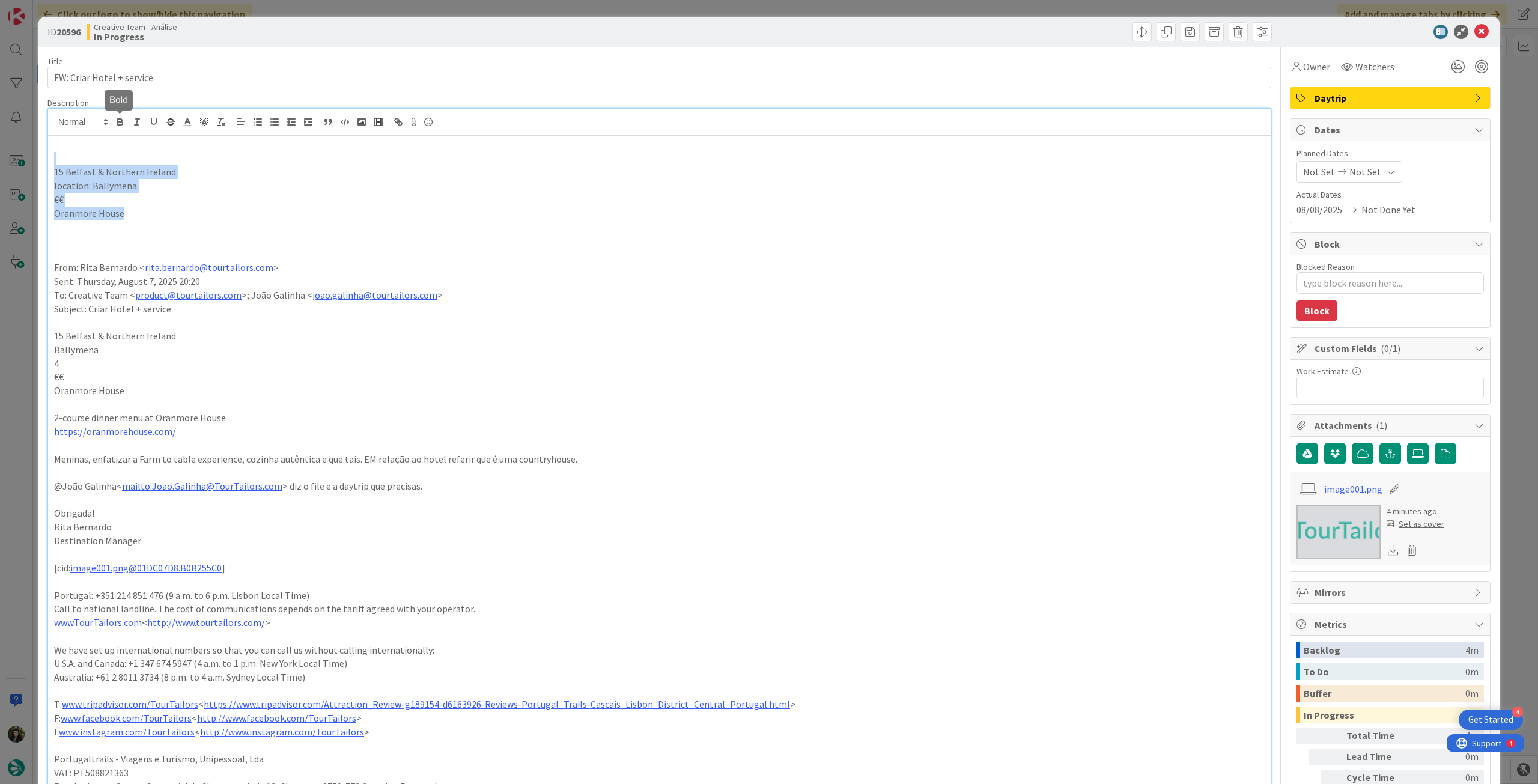 click 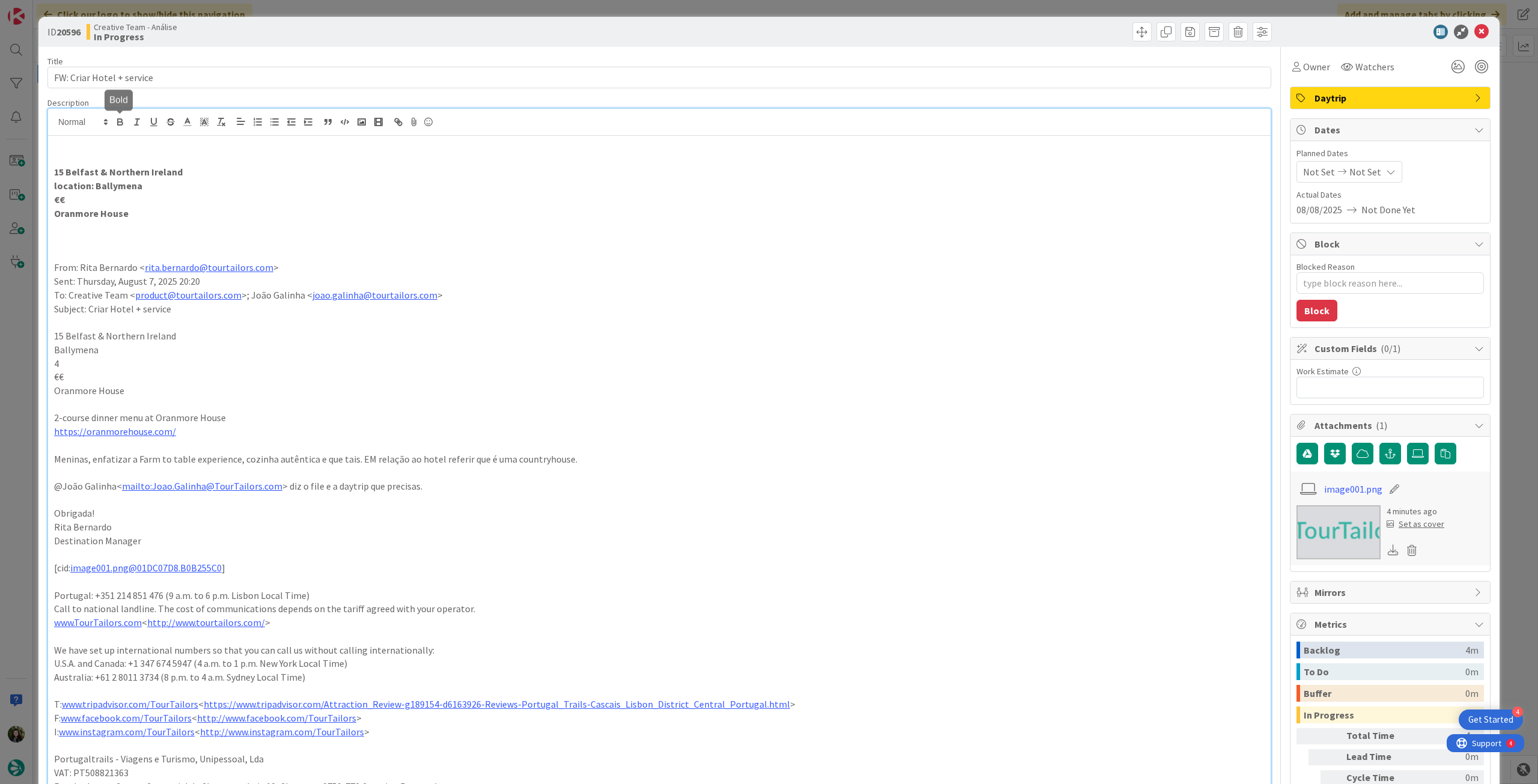 click at bounding box center [659, 226] 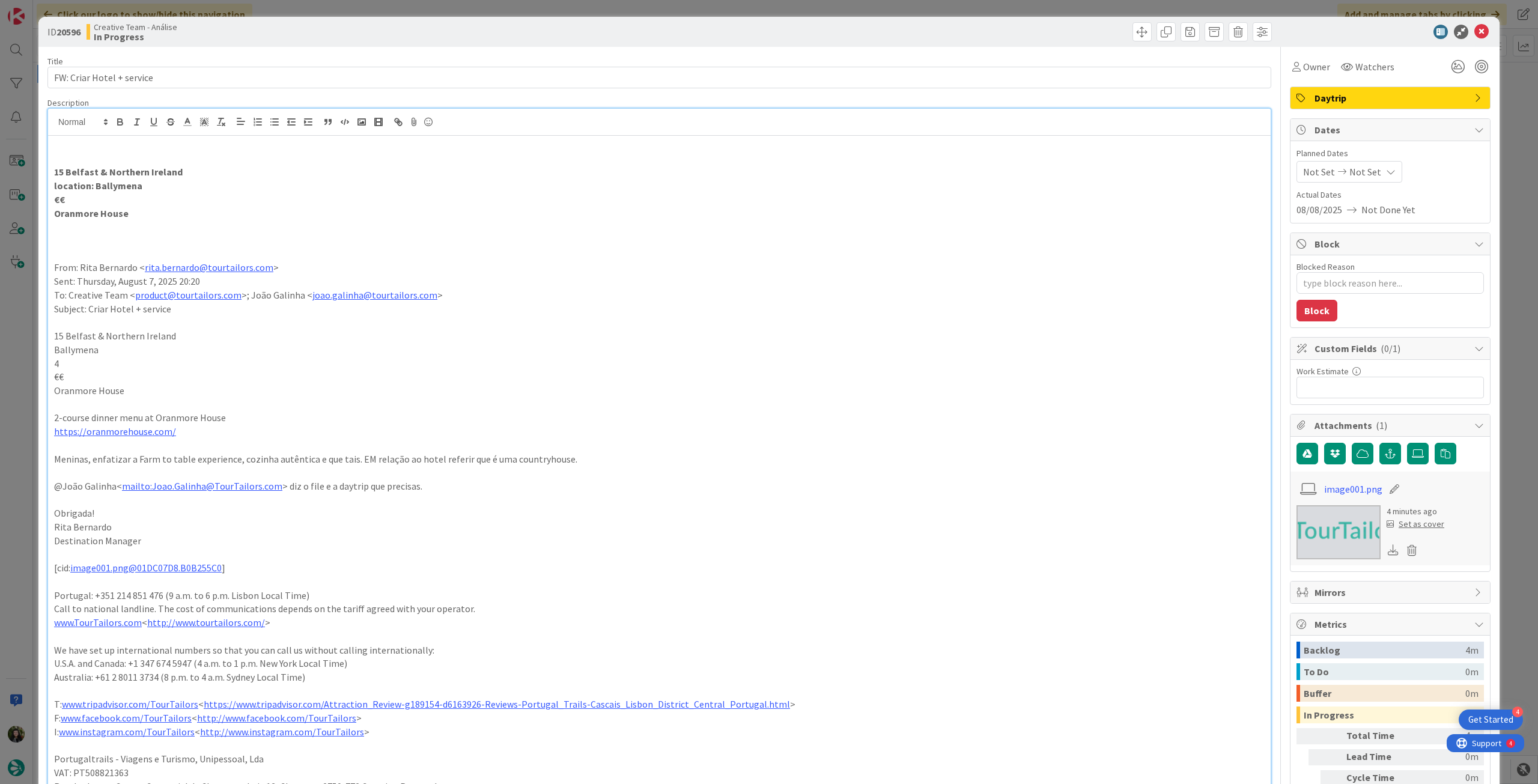 click at bounding box center (1391, 172) 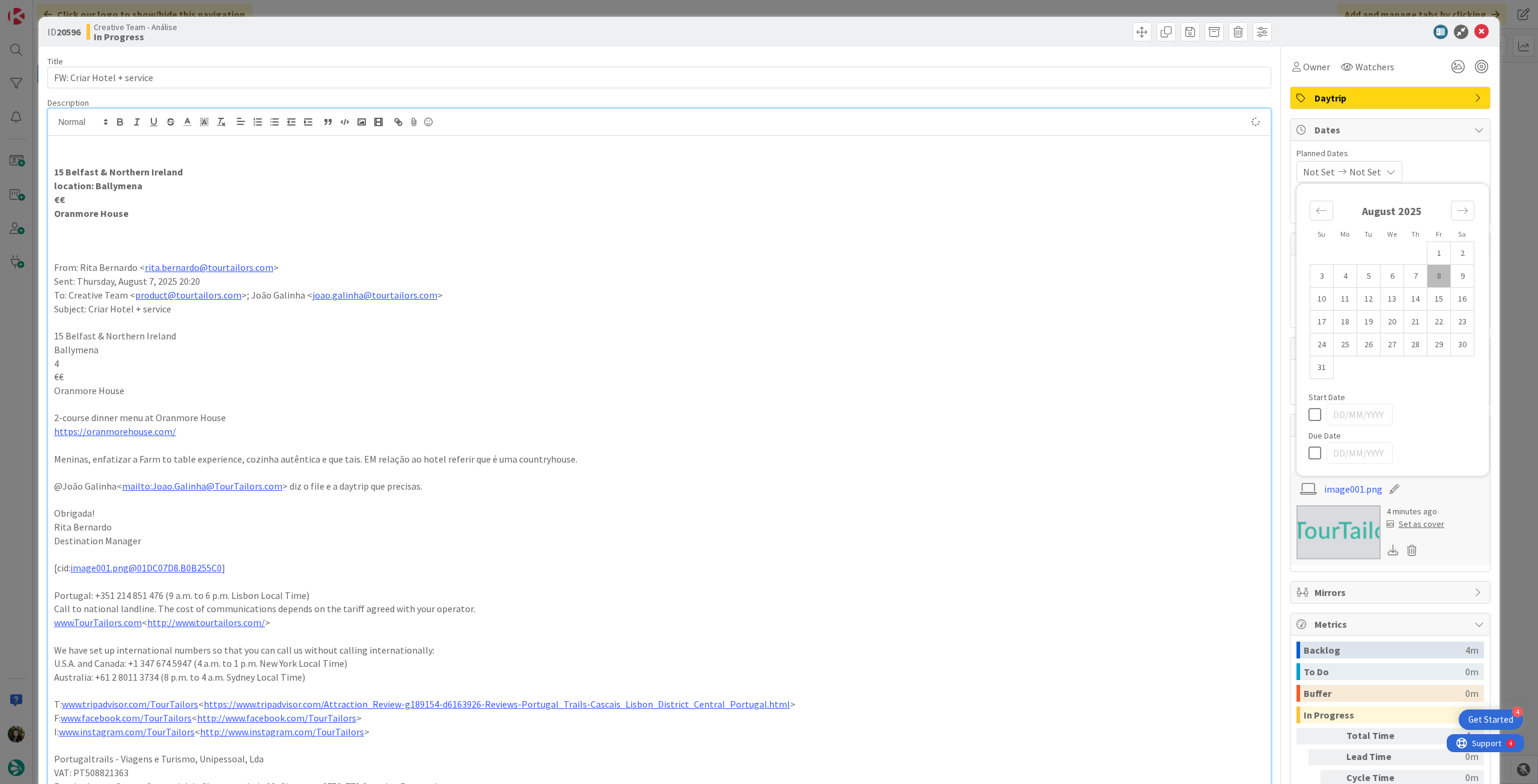 type on "x" 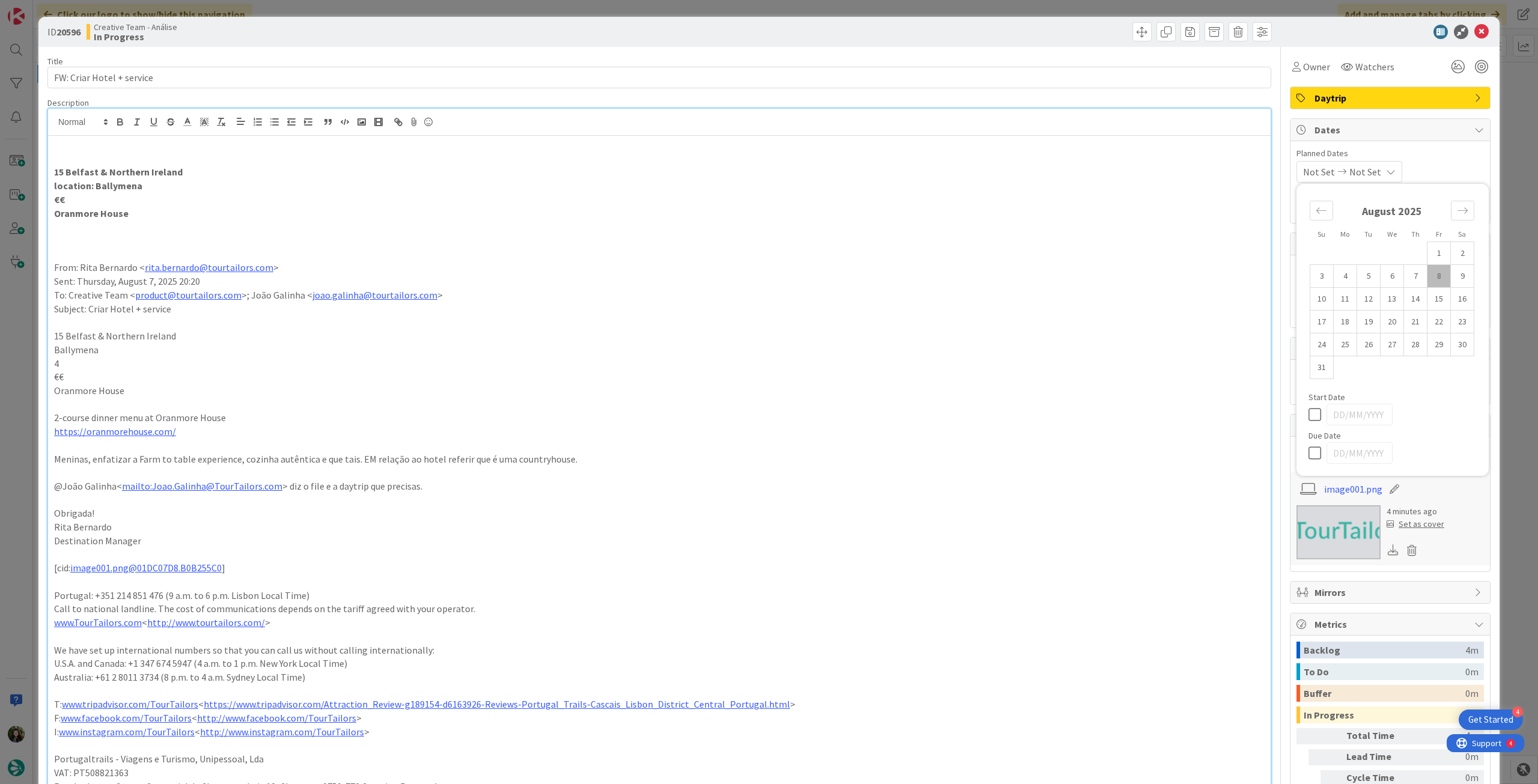 click at bounding box center [1318, 453] 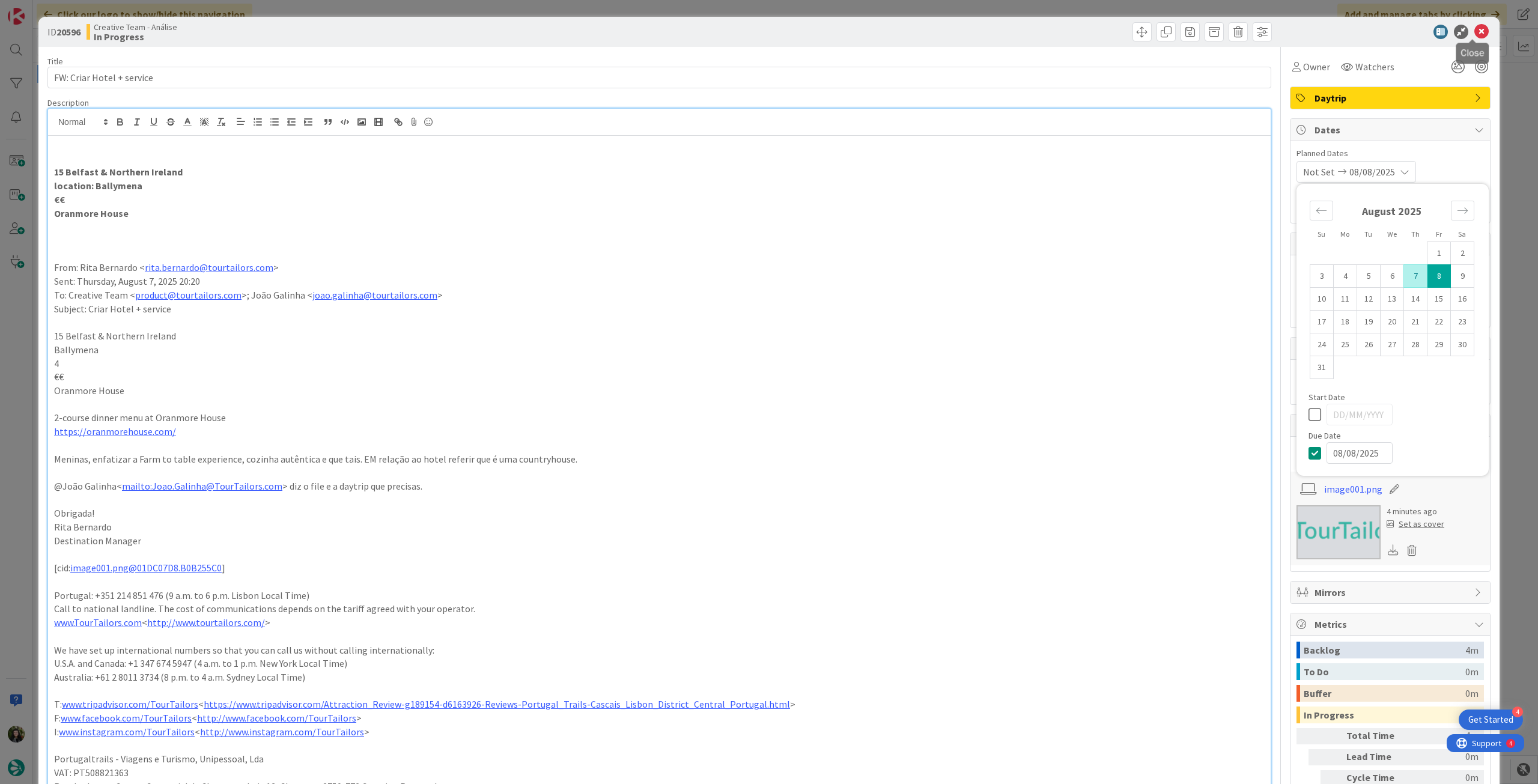 click at bounding box center [1482, 32] 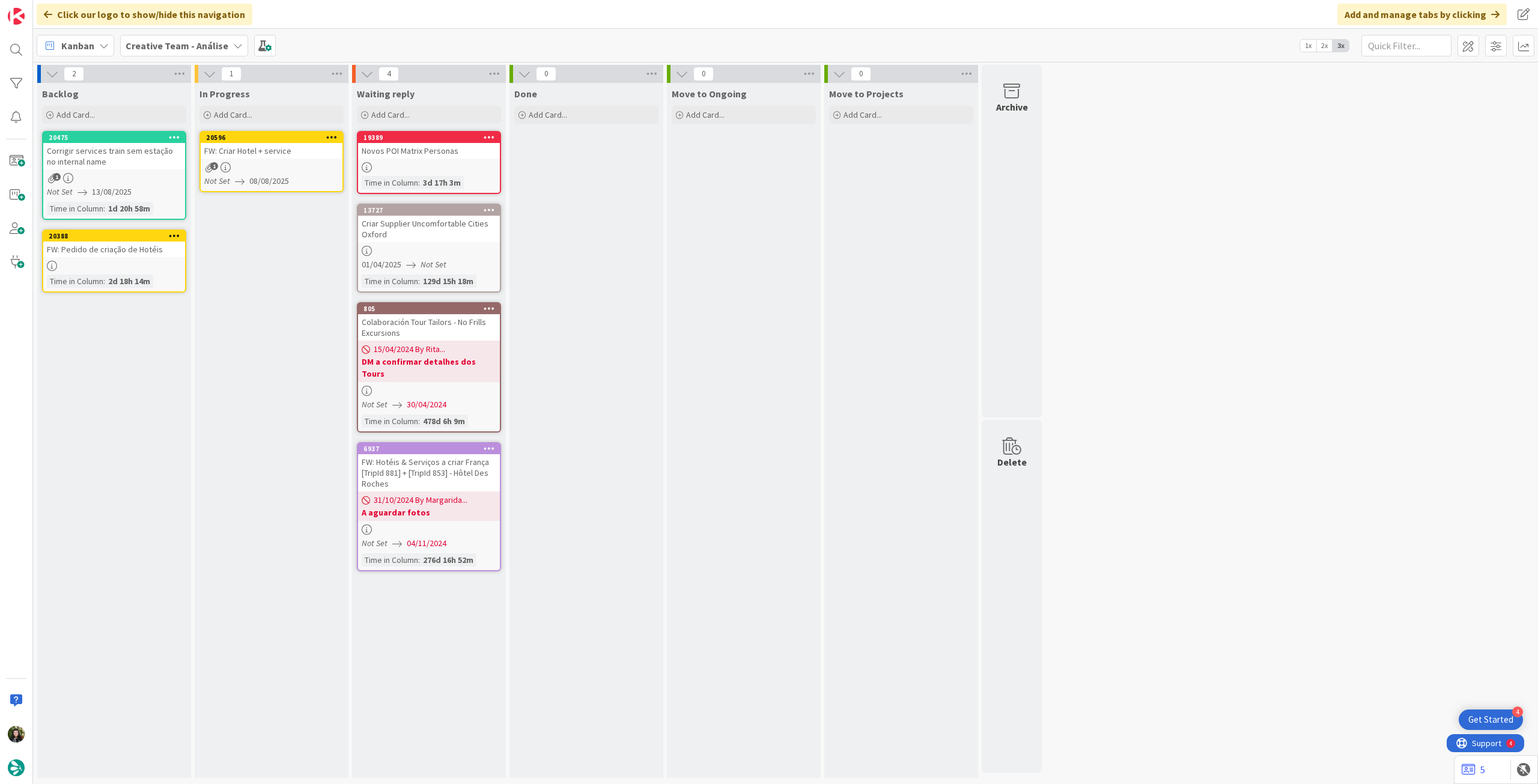 click on "20596" at bounding box center [272, 138] 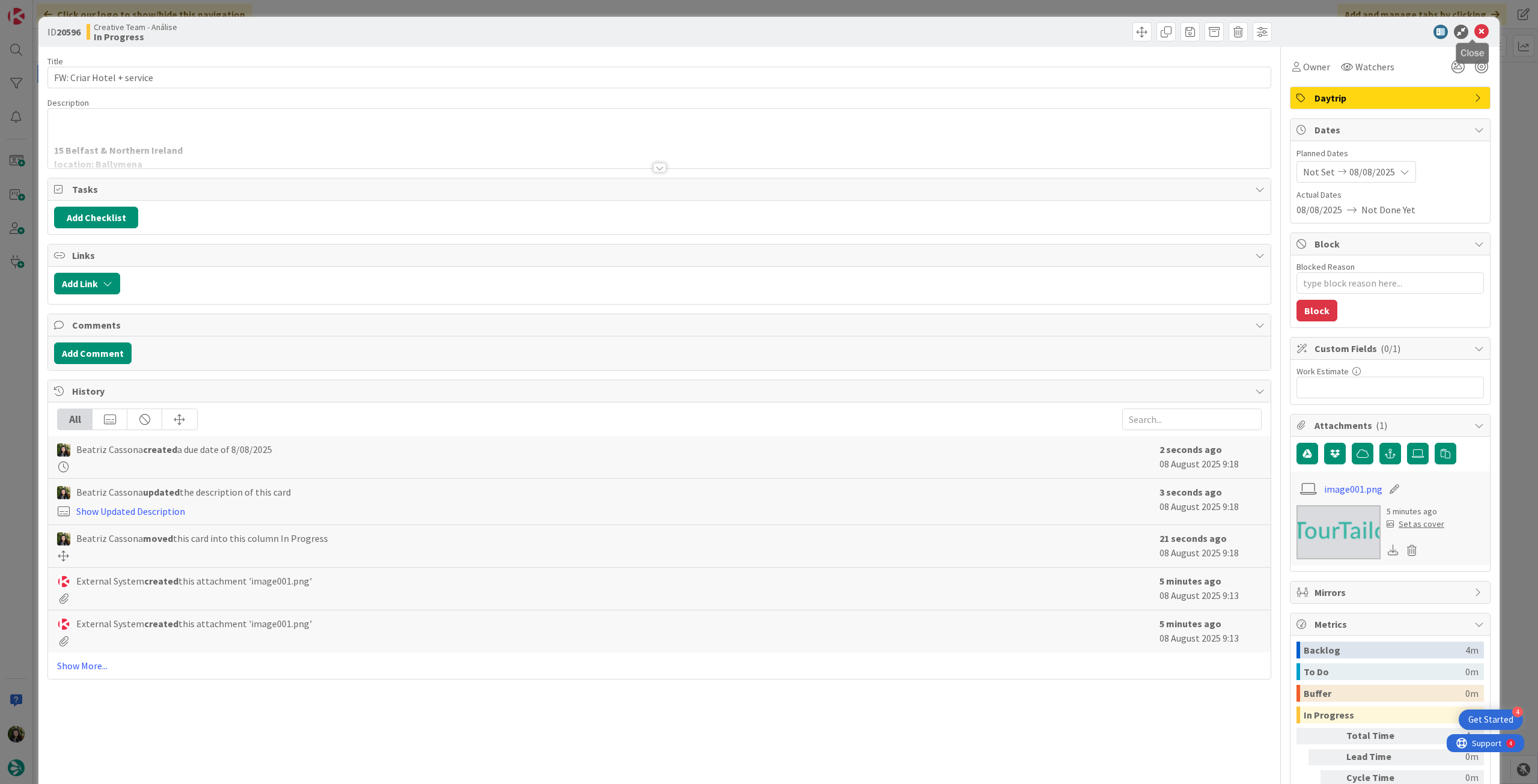 scroll, scrollTop: 0, scrollLeft: 0, axis: both 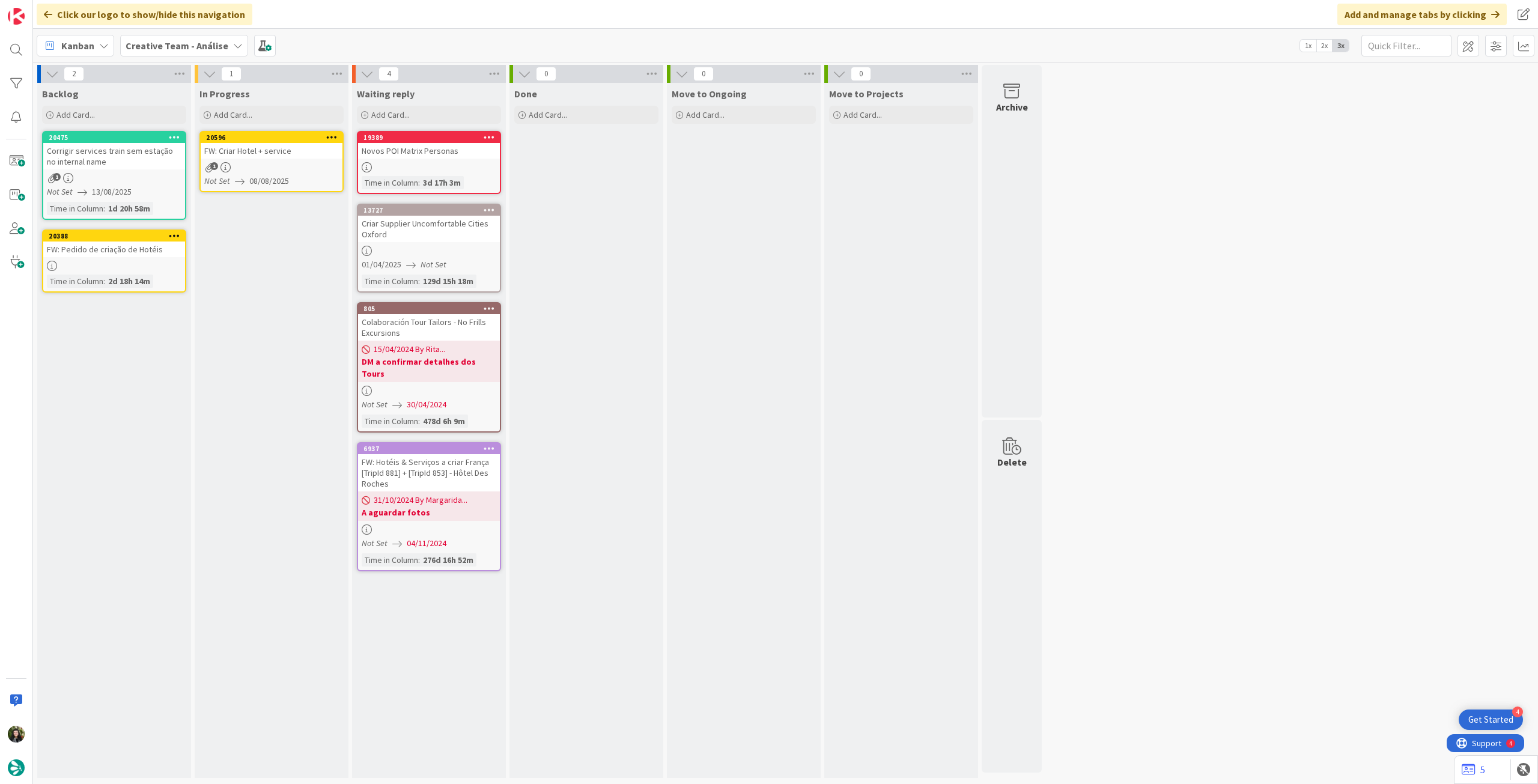 click at bounding box center [332, 137] 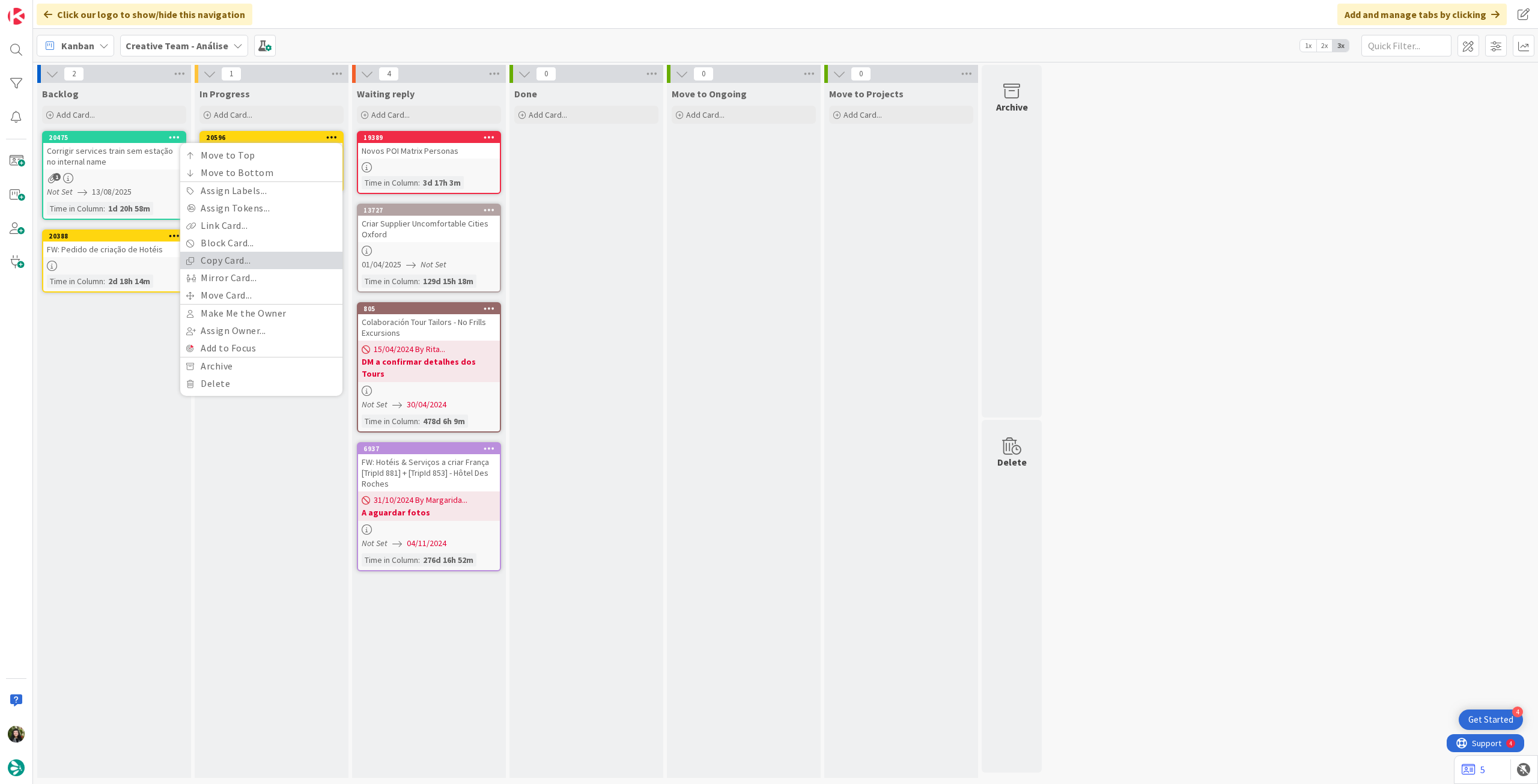 click on "Copy Card..." at bounding box center (261, 260) 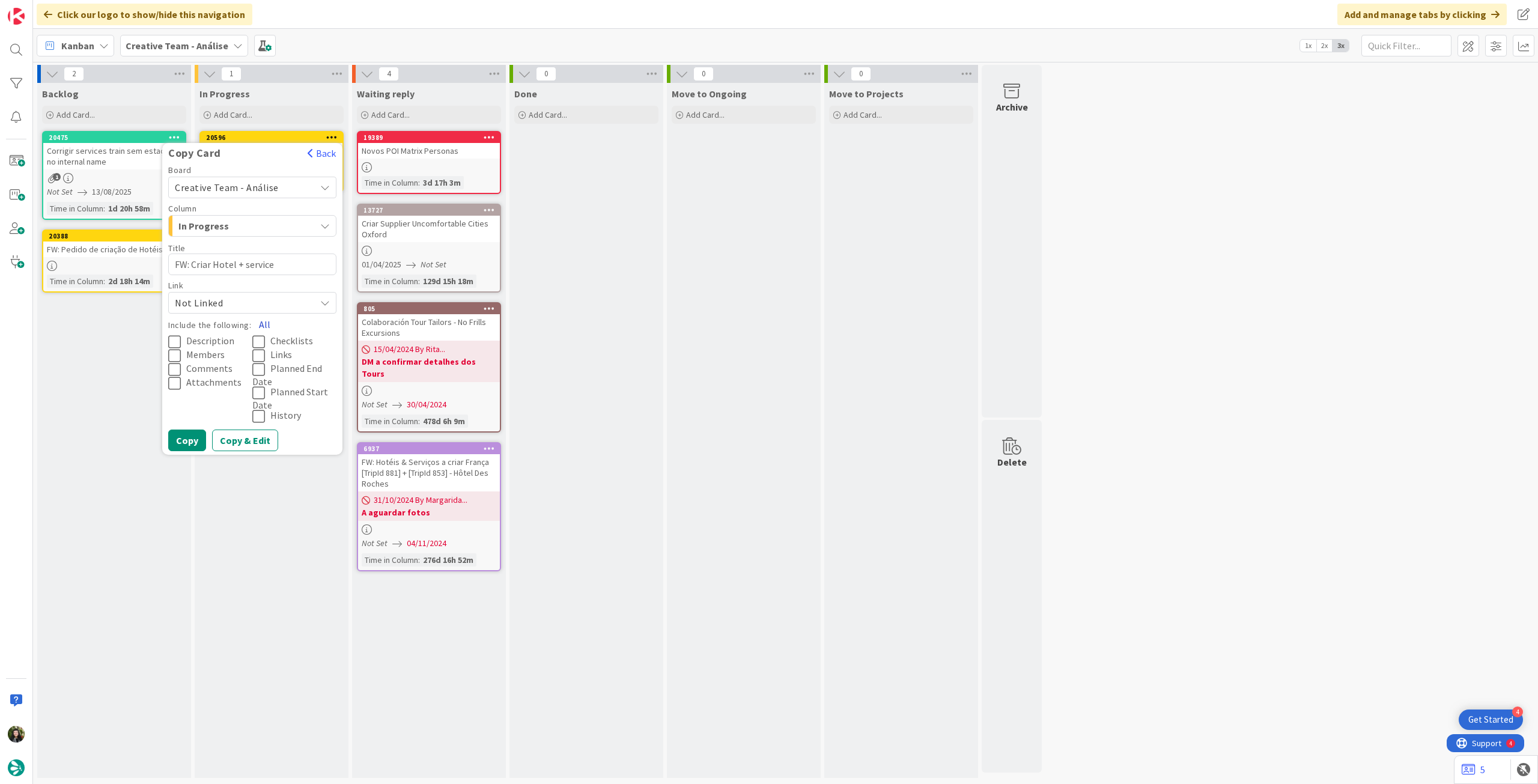 click on "All" at bounding box center (264, 324) 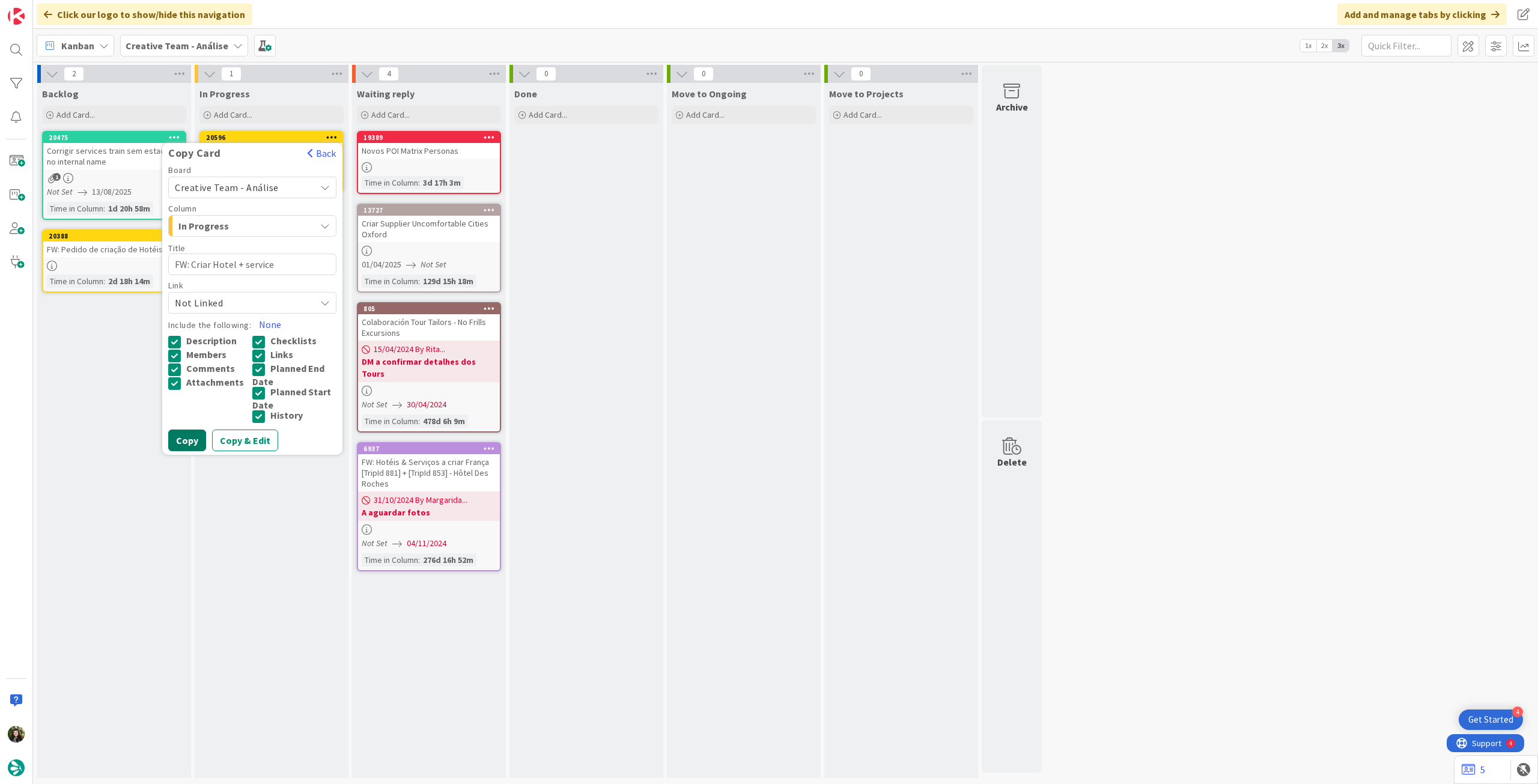 click on "Copy" at bounding box center [187, 440] 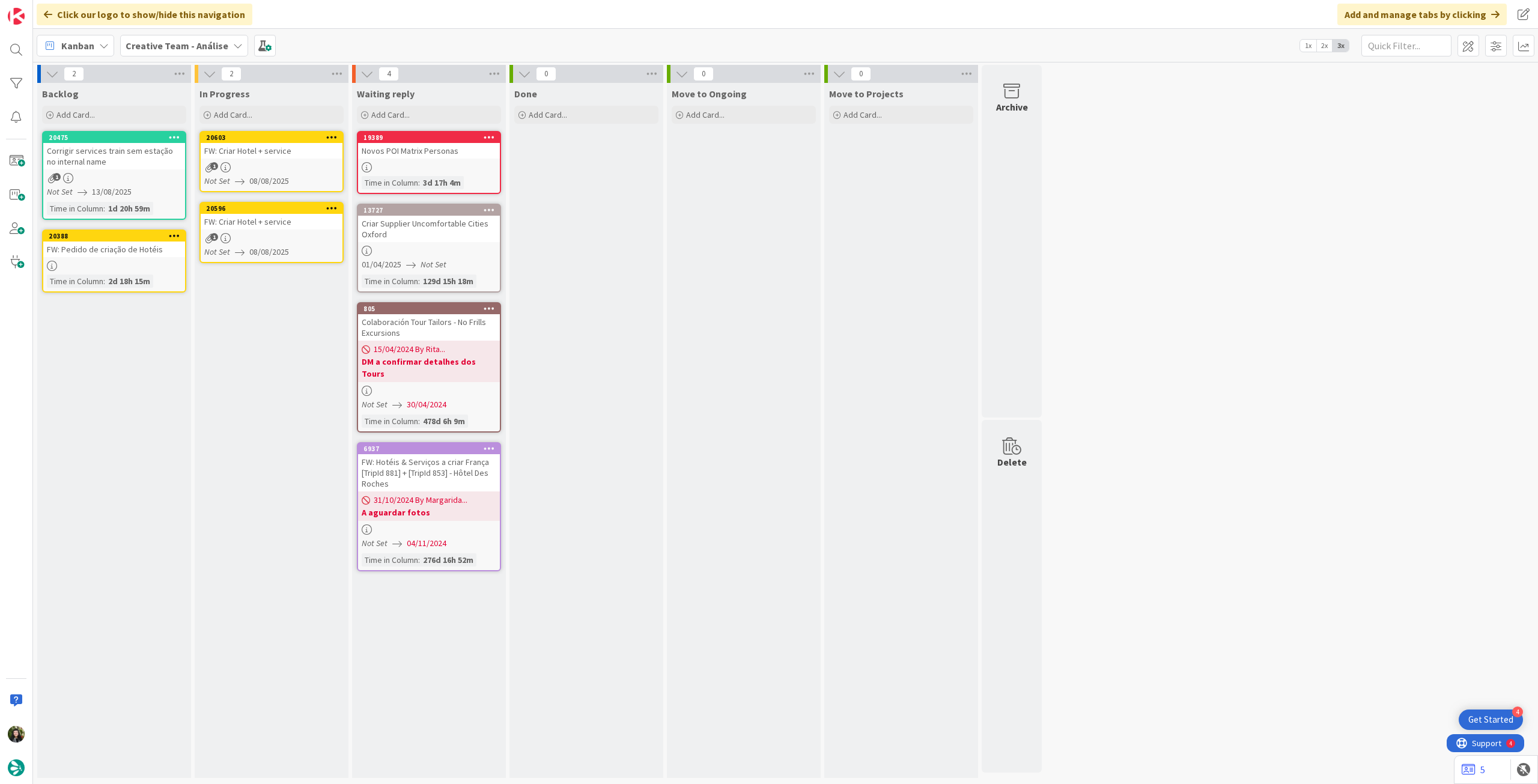click on "1" at bounding box center [272, 238] 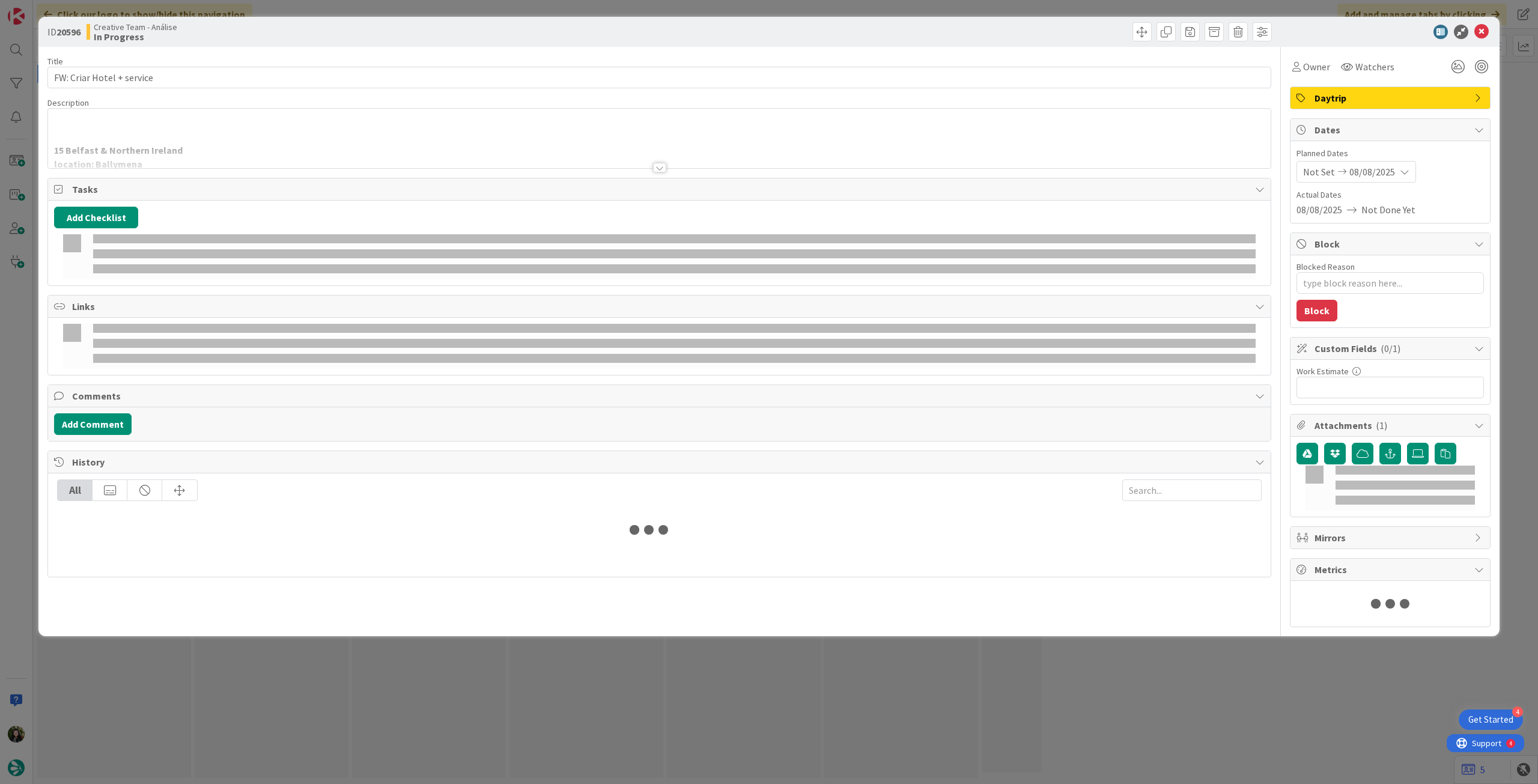 scroll, scrollTop: 0, scrollLeft: 0, axis: both 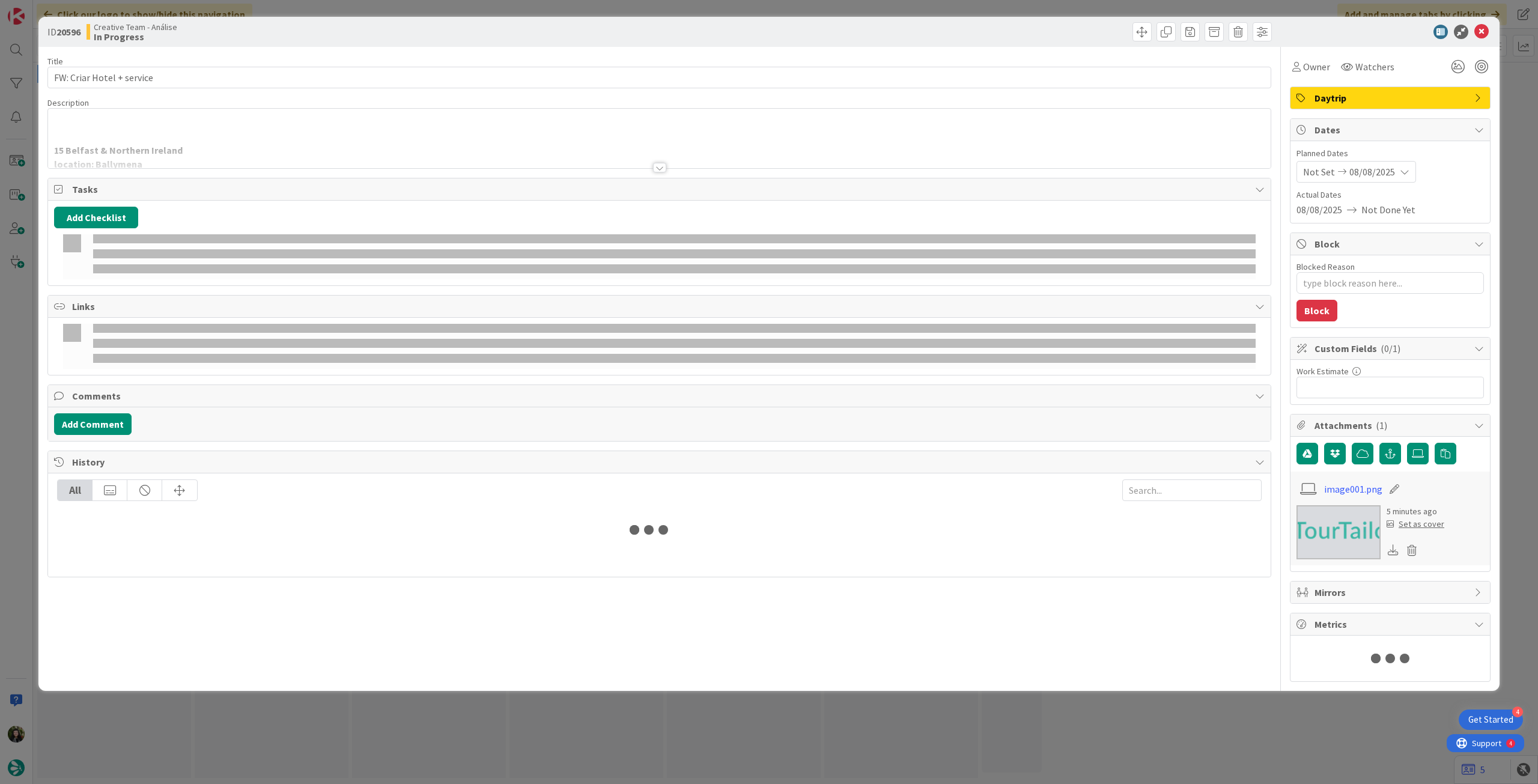 click at bounding box center (659, 153) 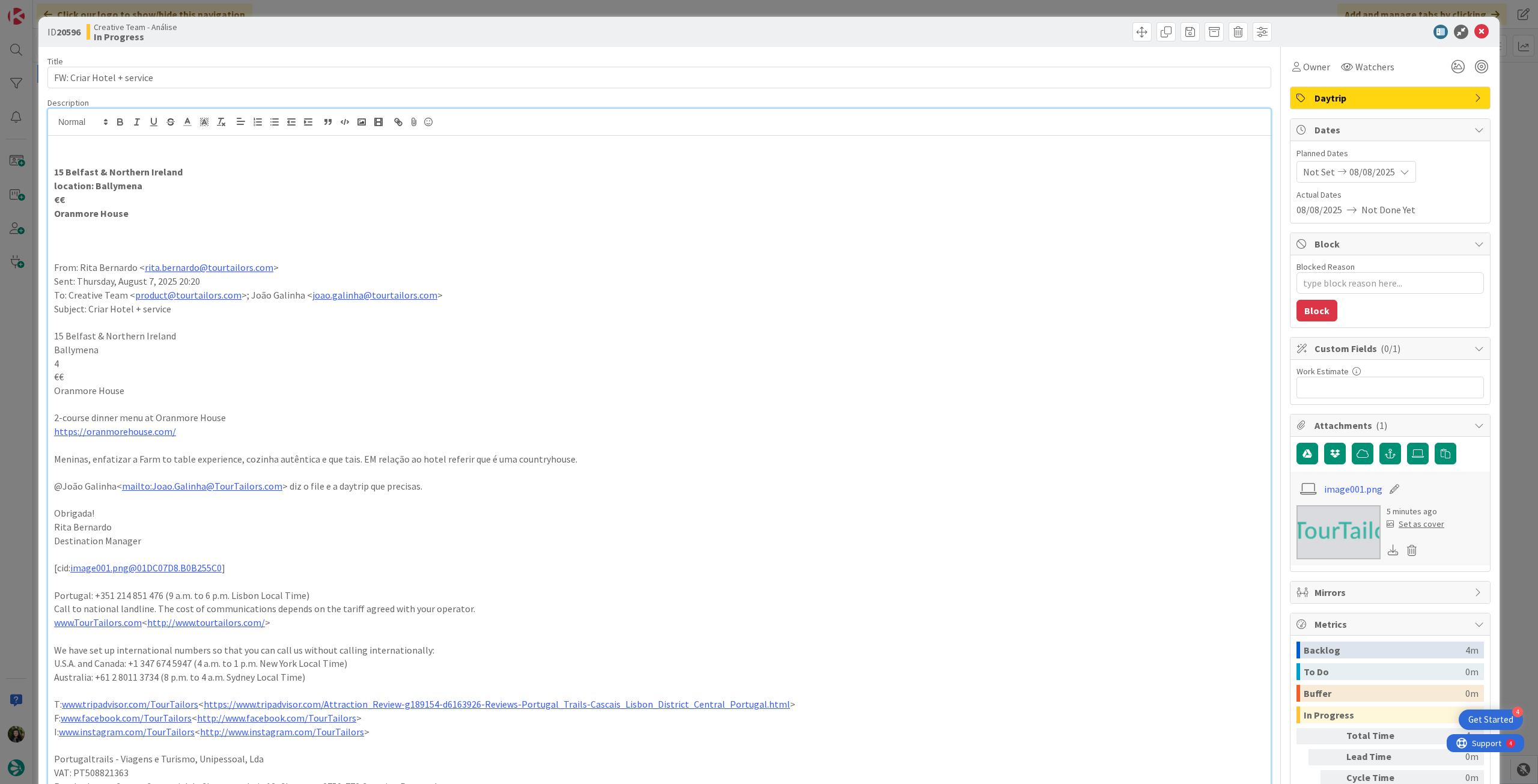 scroll, scrollTop: 0, scrollLeft: 0, axis: both 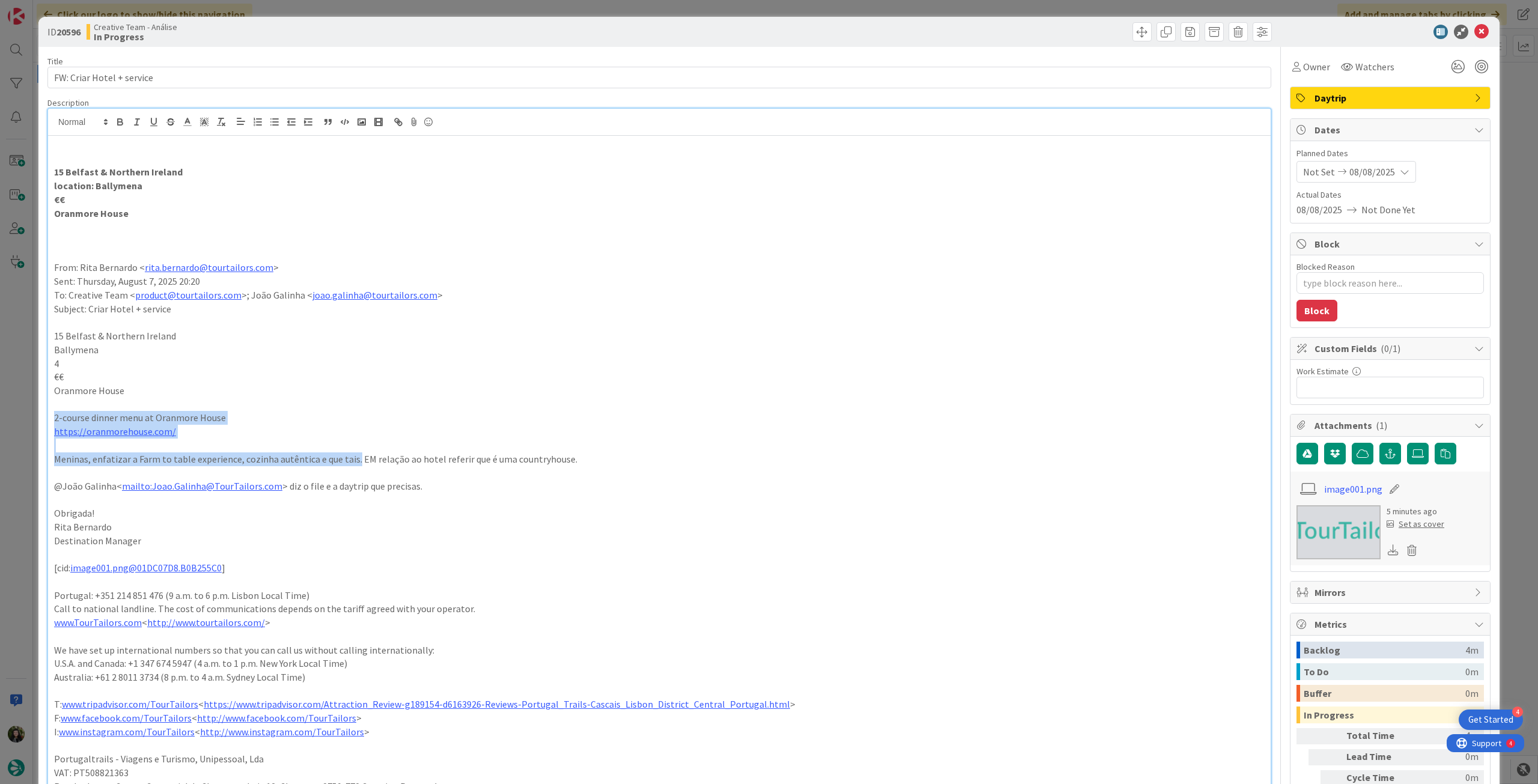 drag, startPoint x: 50, startPoint y: 418, endPoint x: 352, endPoint y: 458, distance: 304.6375 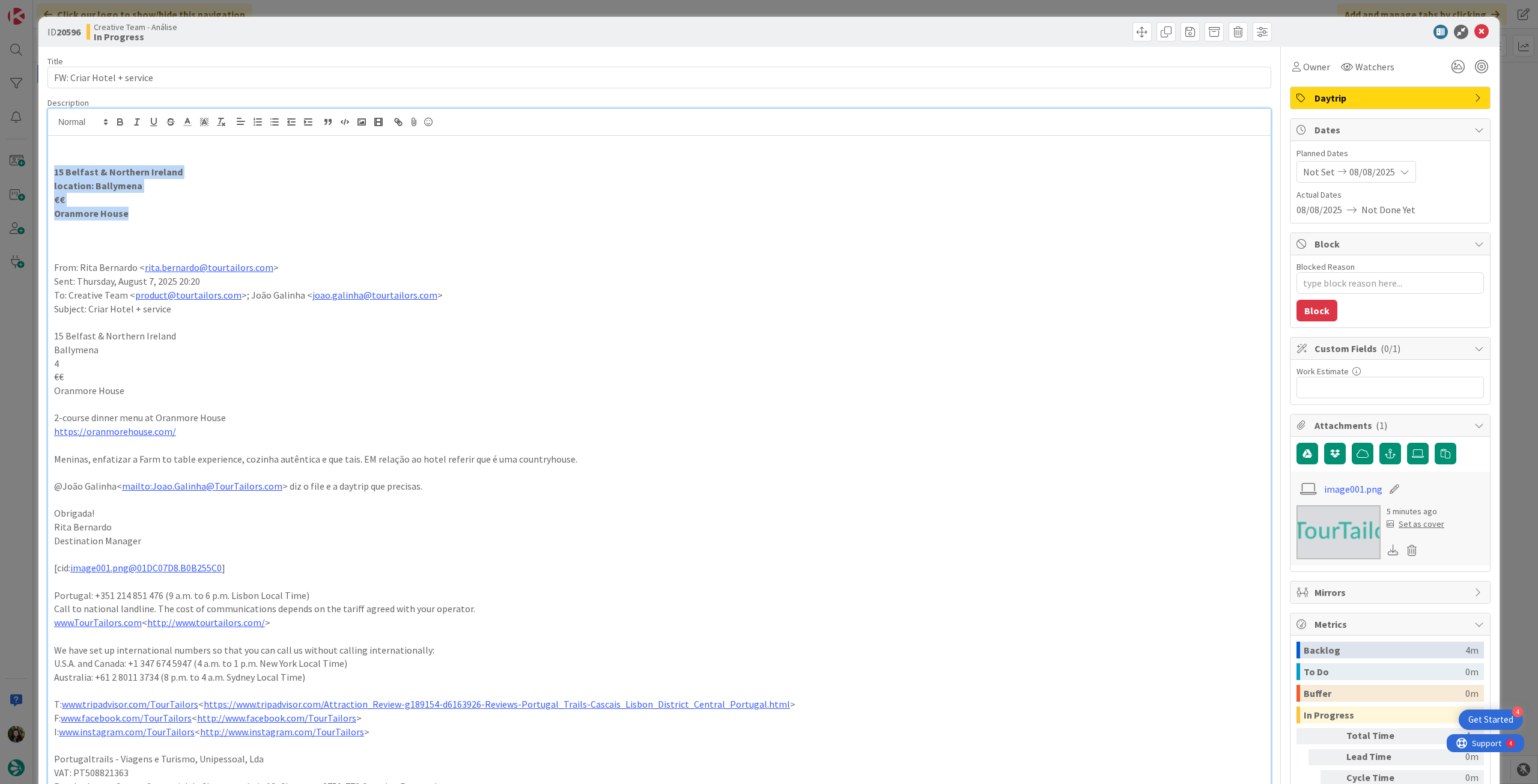 drag, startPoint x: 132, startPoint y: 218, endPoint x: 49, endPoint y: 172, distance: 94.89468 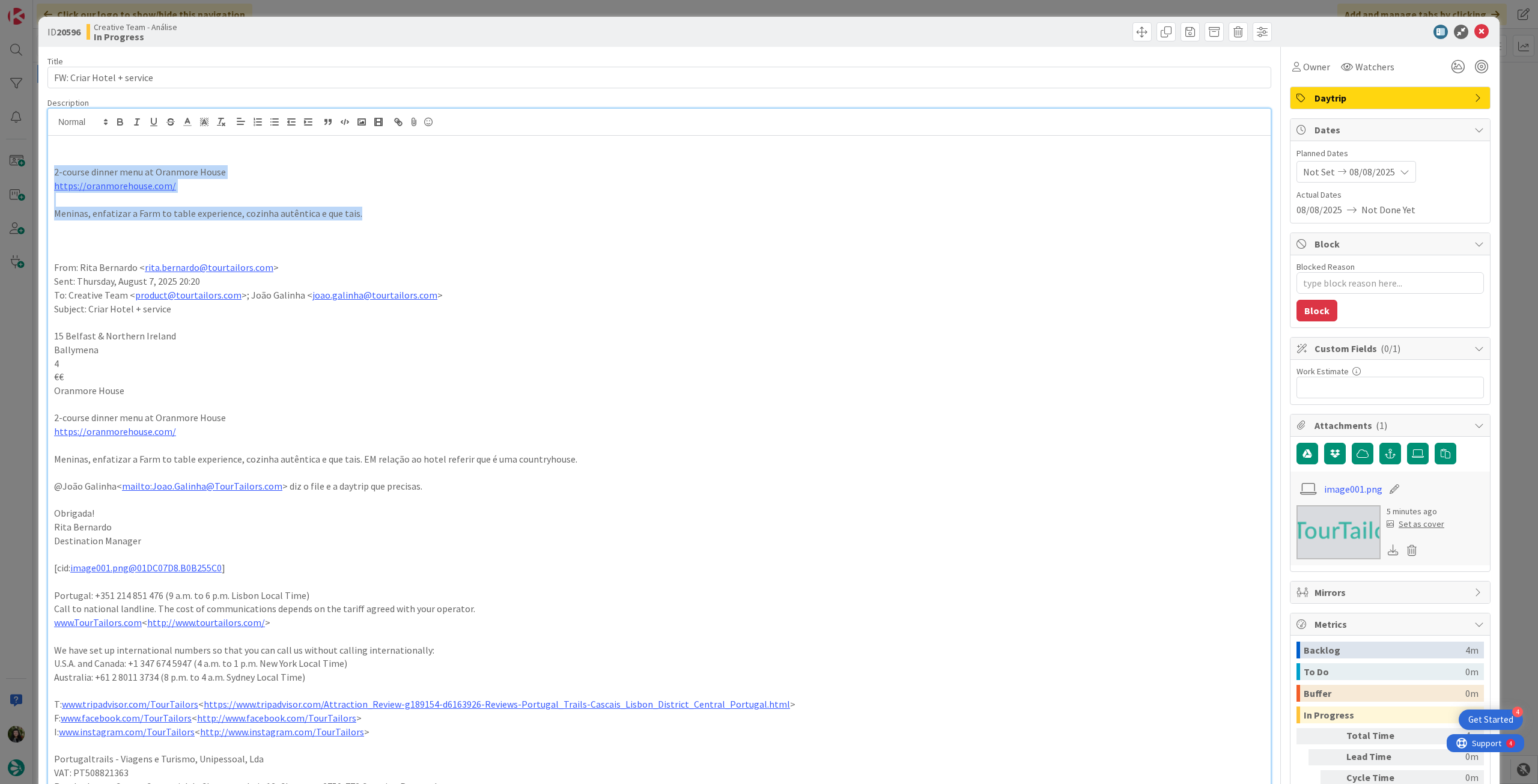 drag, startPoint x: 374, startPoint y: 211, endPoint x: 42, endPoint y: 175, distance: 333.9461 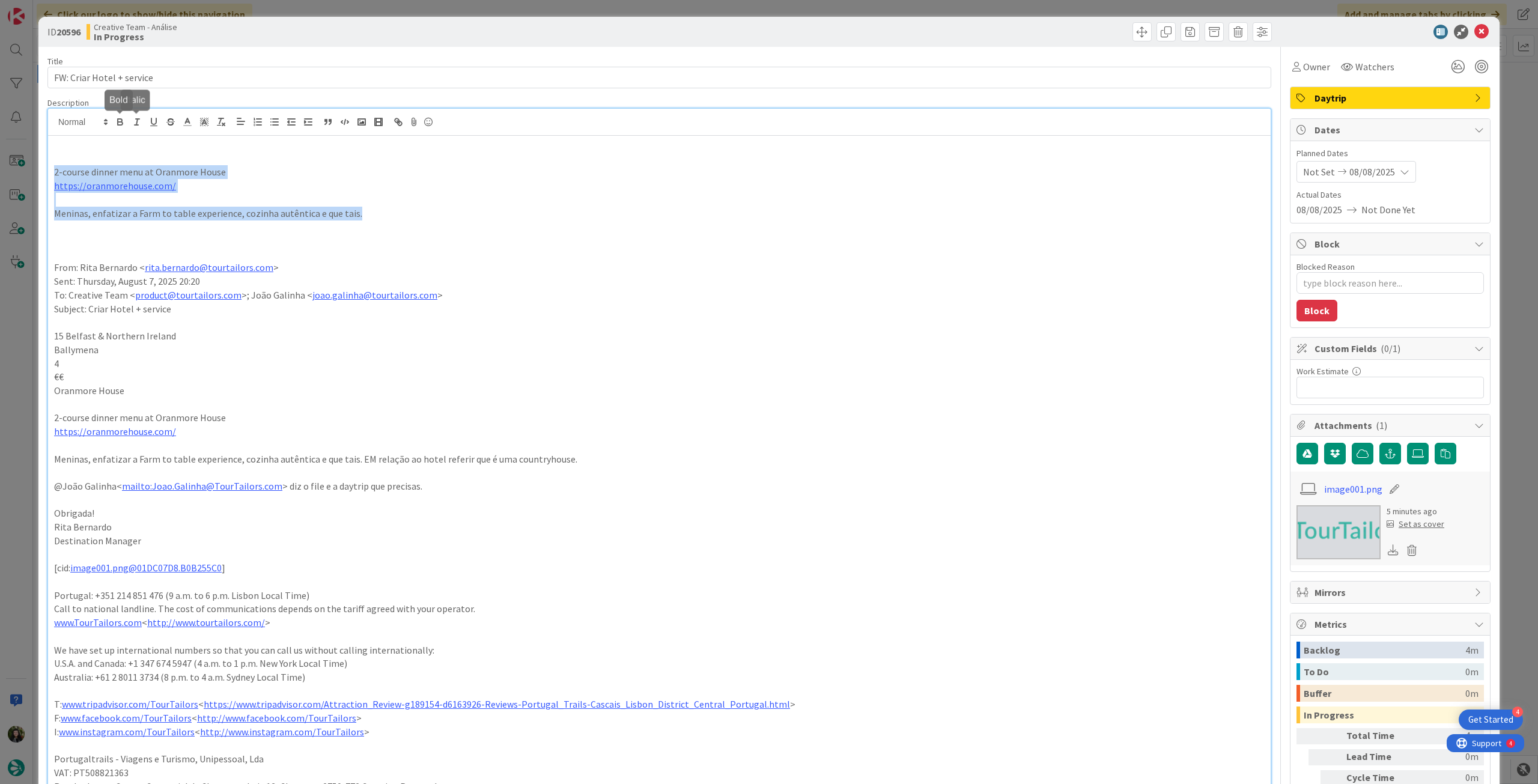 click 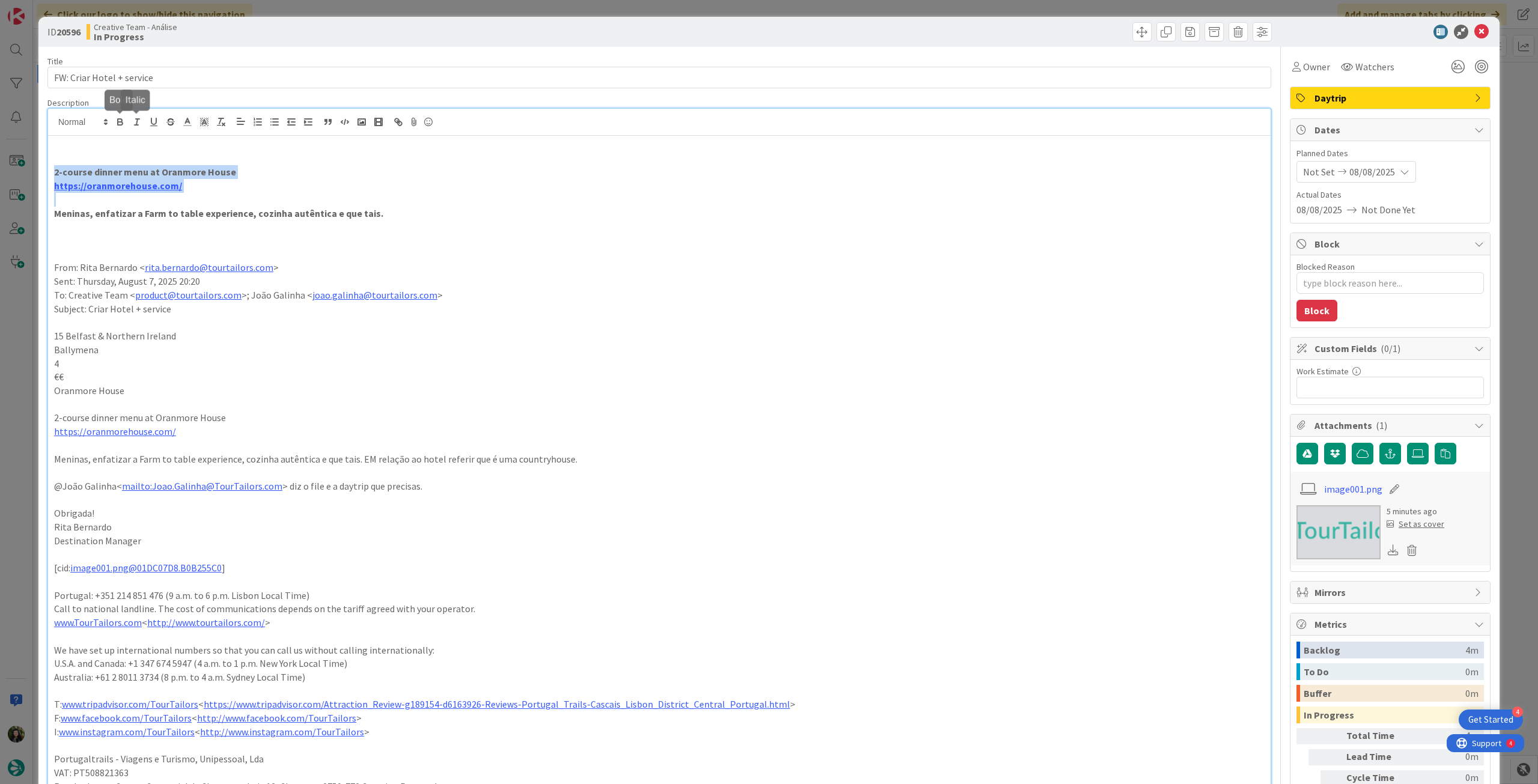 click on "https://oranmorehouse.com/" at bounding box center [659, 186] 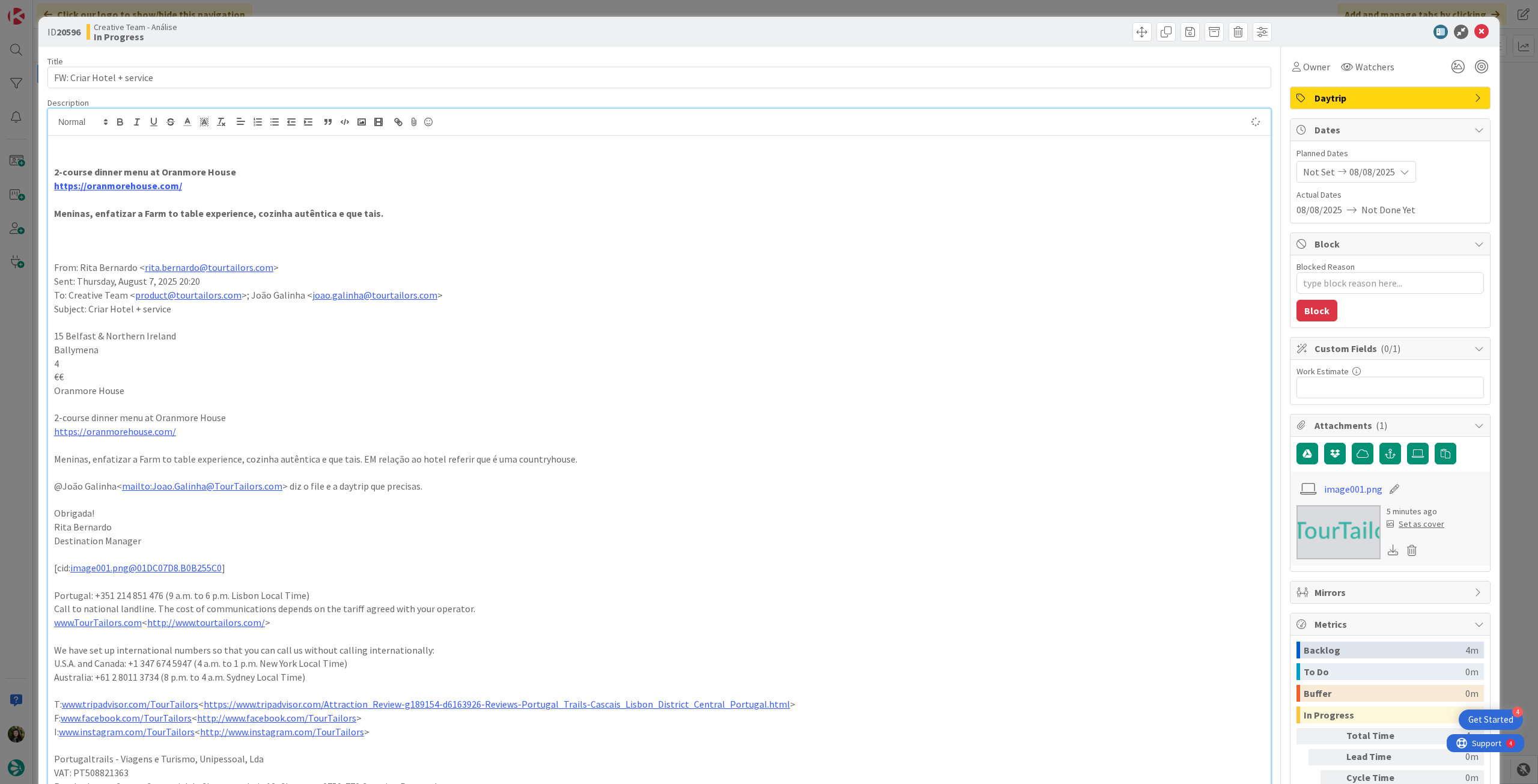 type on "x" 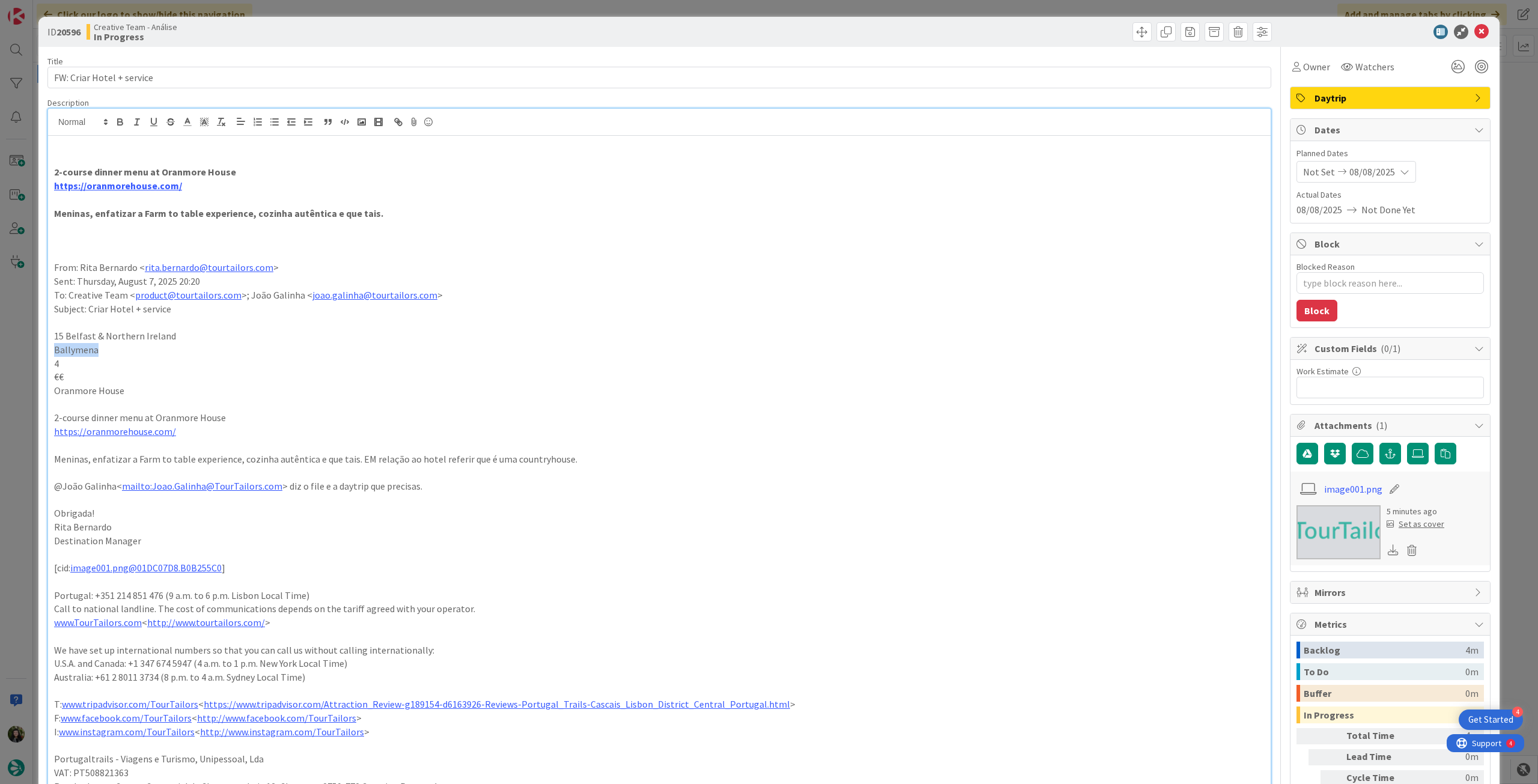 drag, startPoint x: 107, startPoint y: 350, endPoint x: 36, endPoint y: 351, distance: 71.00704 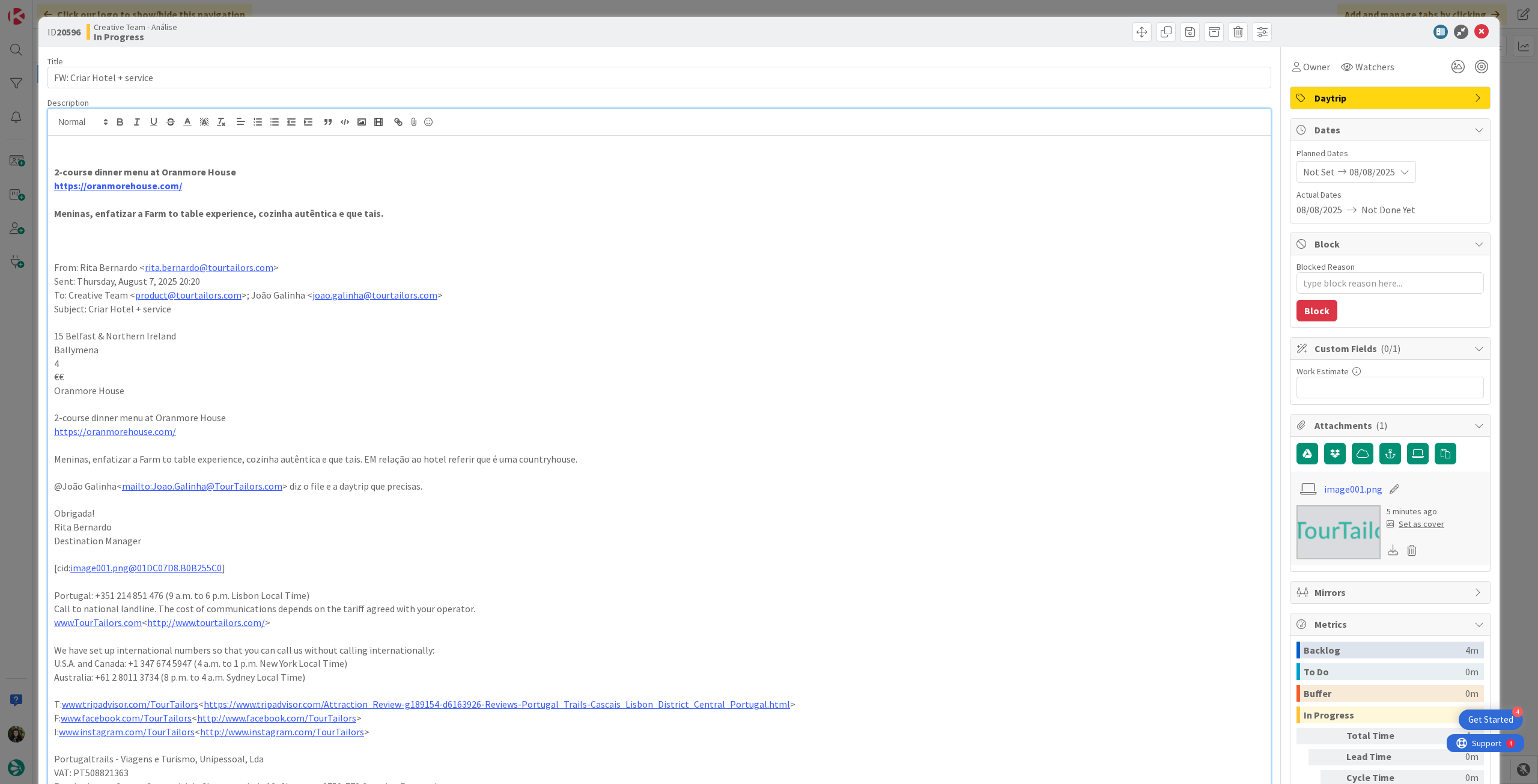 click on "2-course dinner menu at Oranmore House" at bounding box center [659, 172] 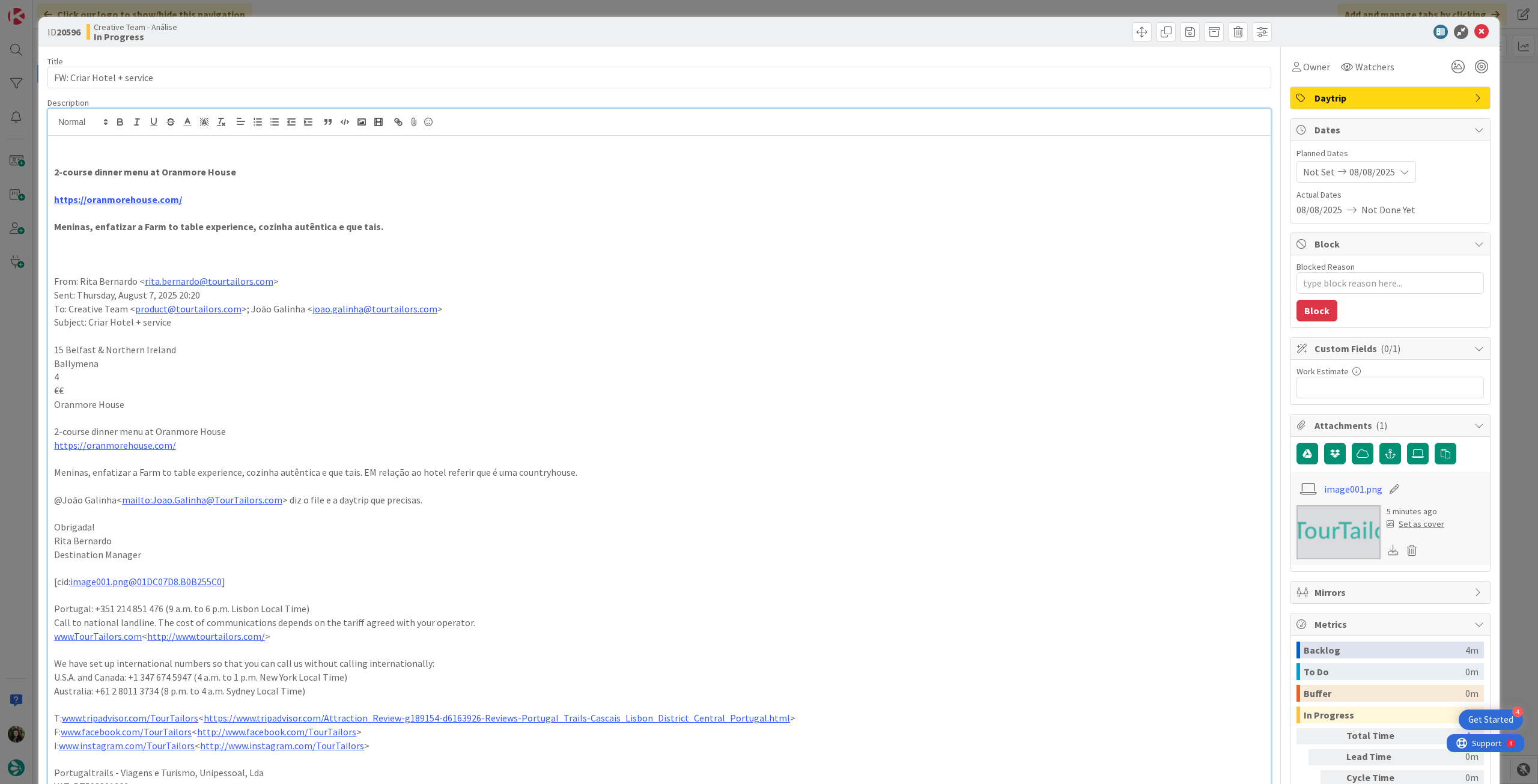 type 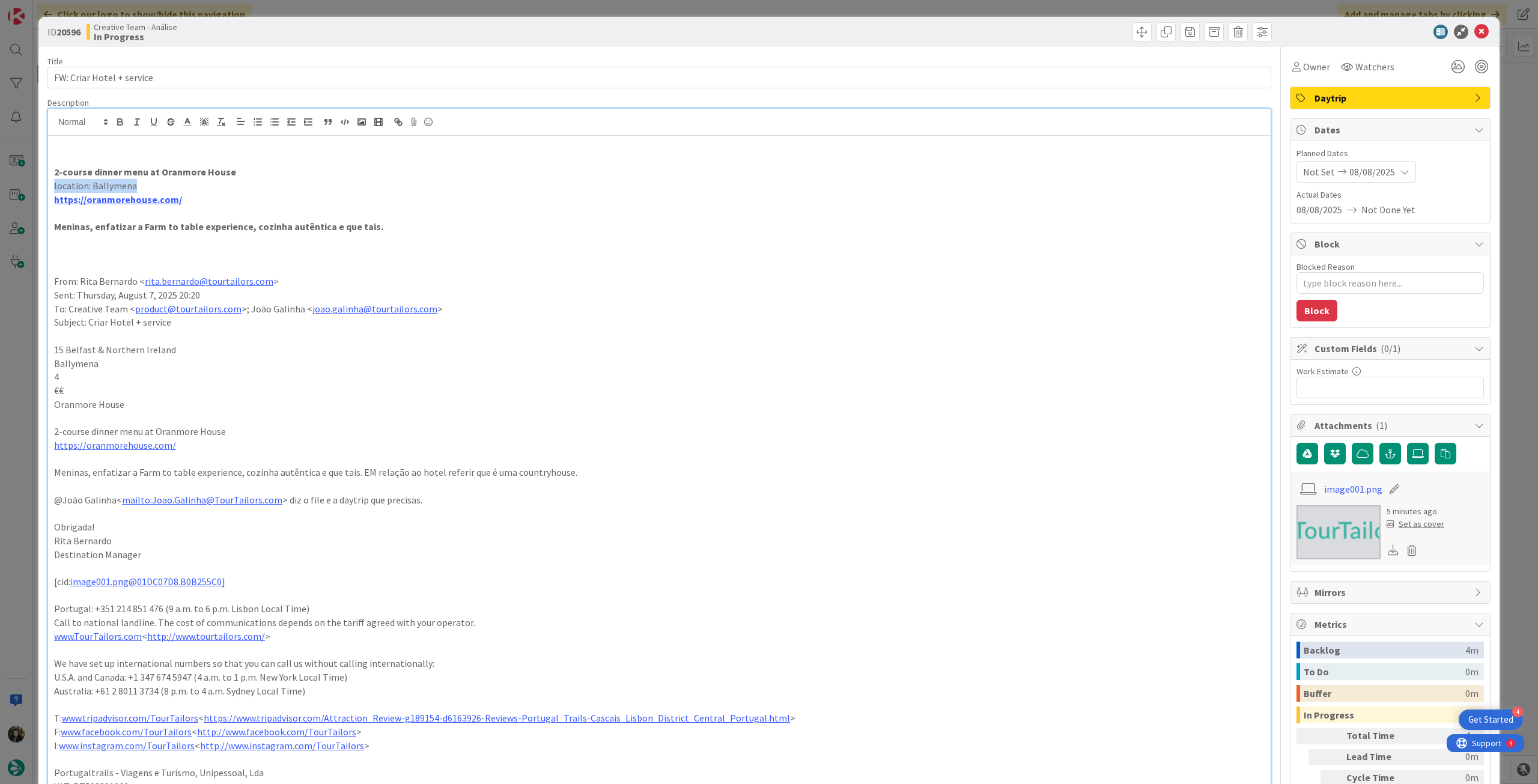 drag, startPoint x: 130, startPoint y: 183, endPoint x: 34, endPoint y: 183, distance: 96 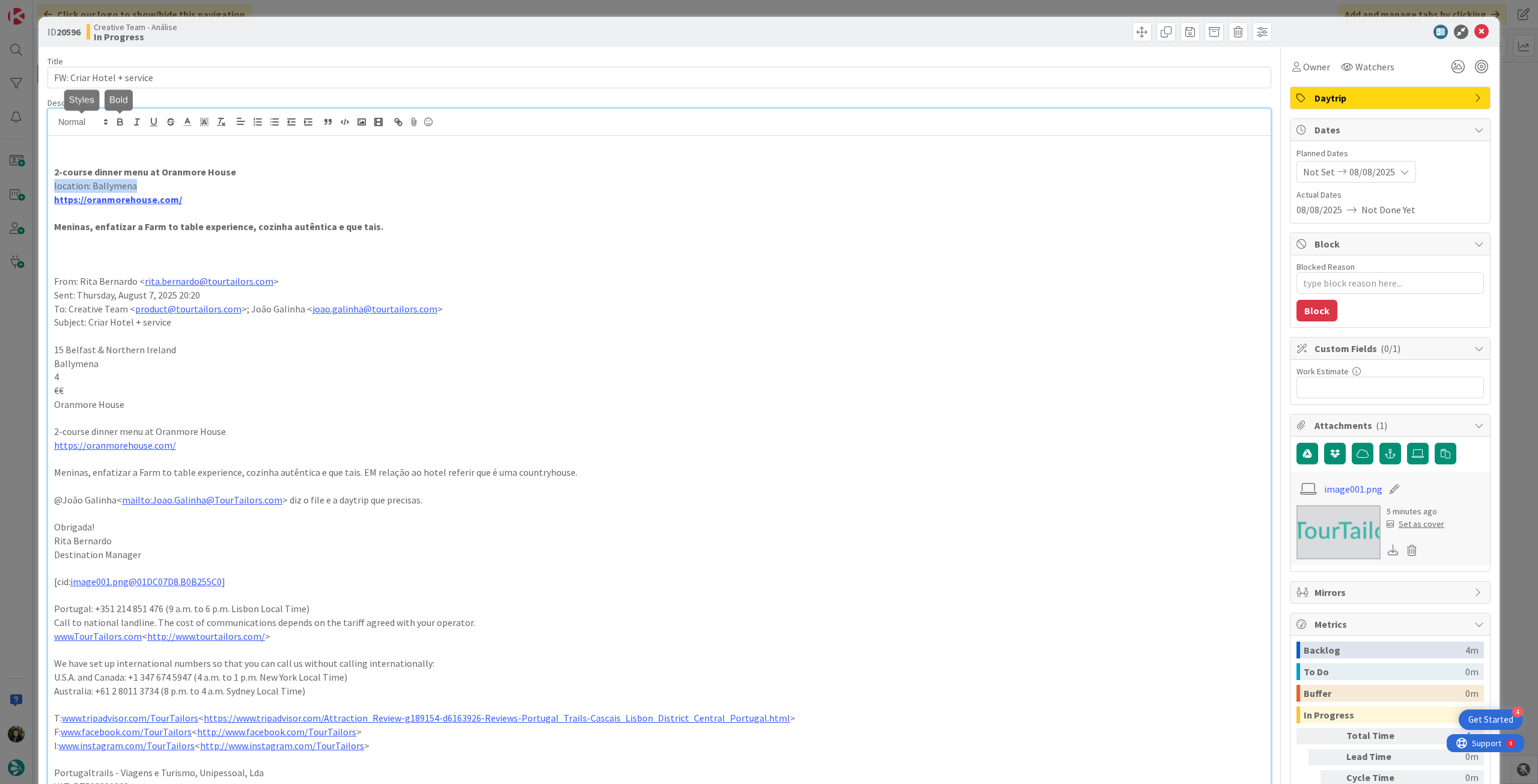 drag, startPoint x: 117, startPoint y: 123, endPoint x: 130, endPoint y: 129, distance: 14.317821 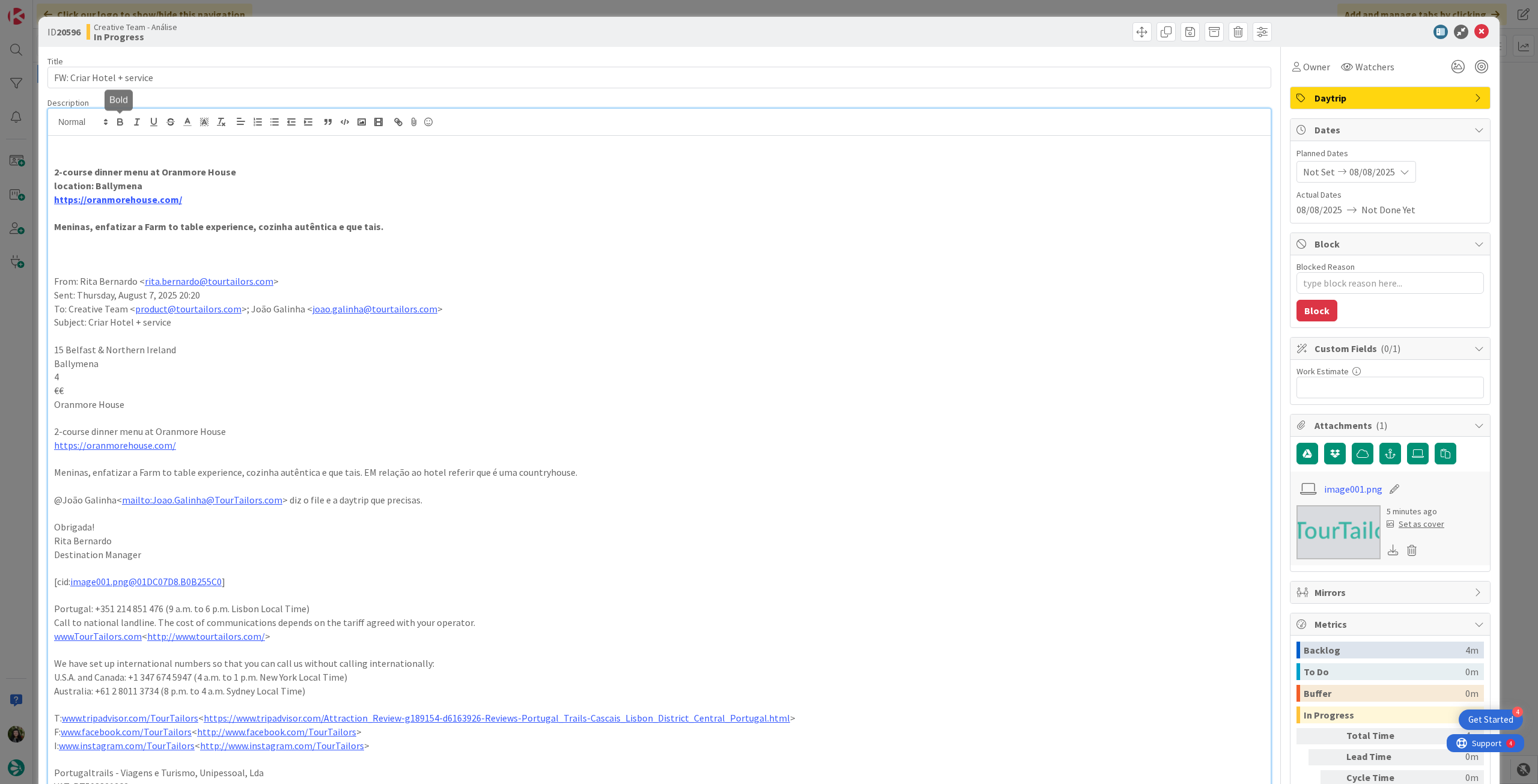 click at bounding box center (659, 213) 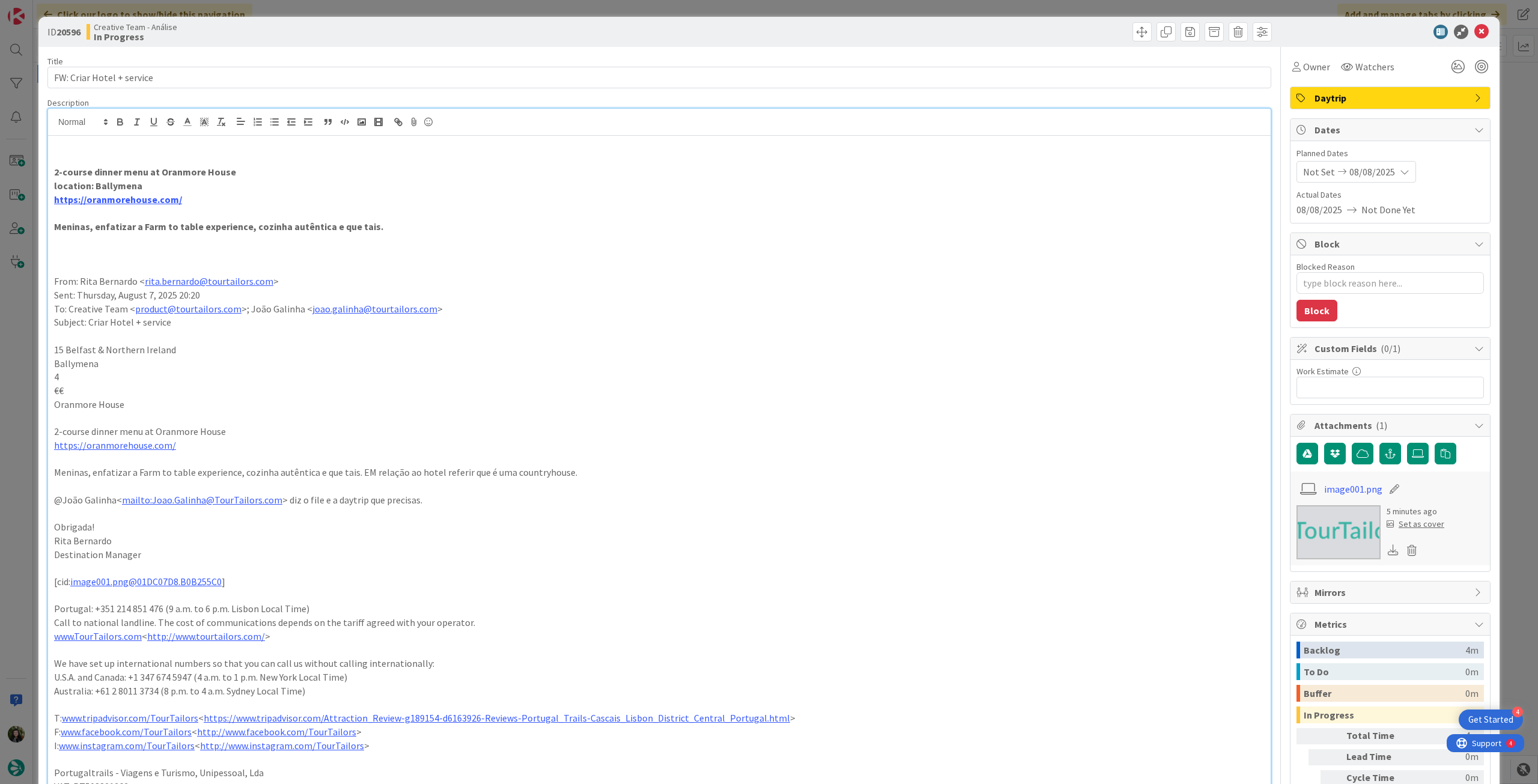 click at bounding box center [1482, 32] 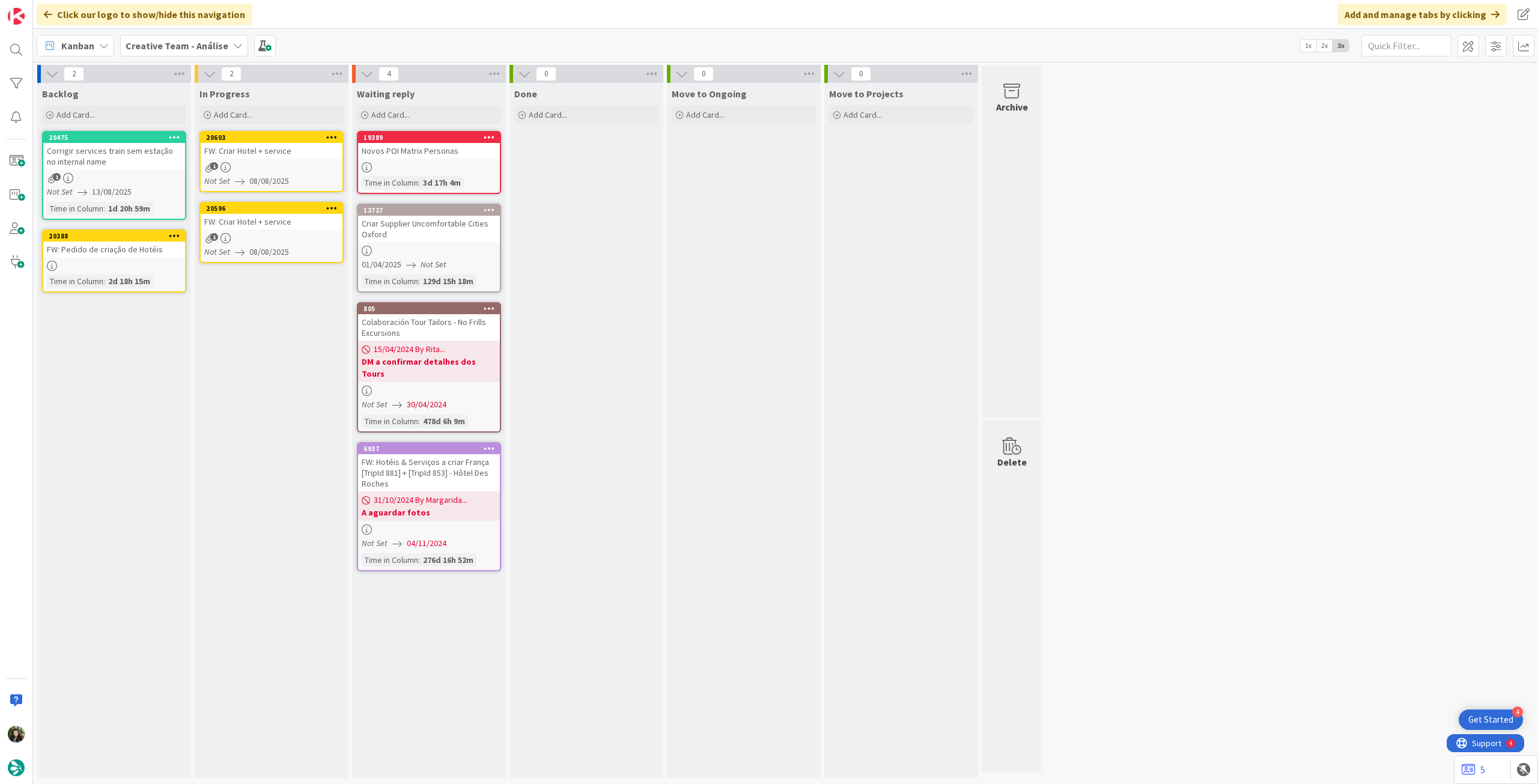 click on "FW: Criar Hotel + service" at bounding box center (272, 151) 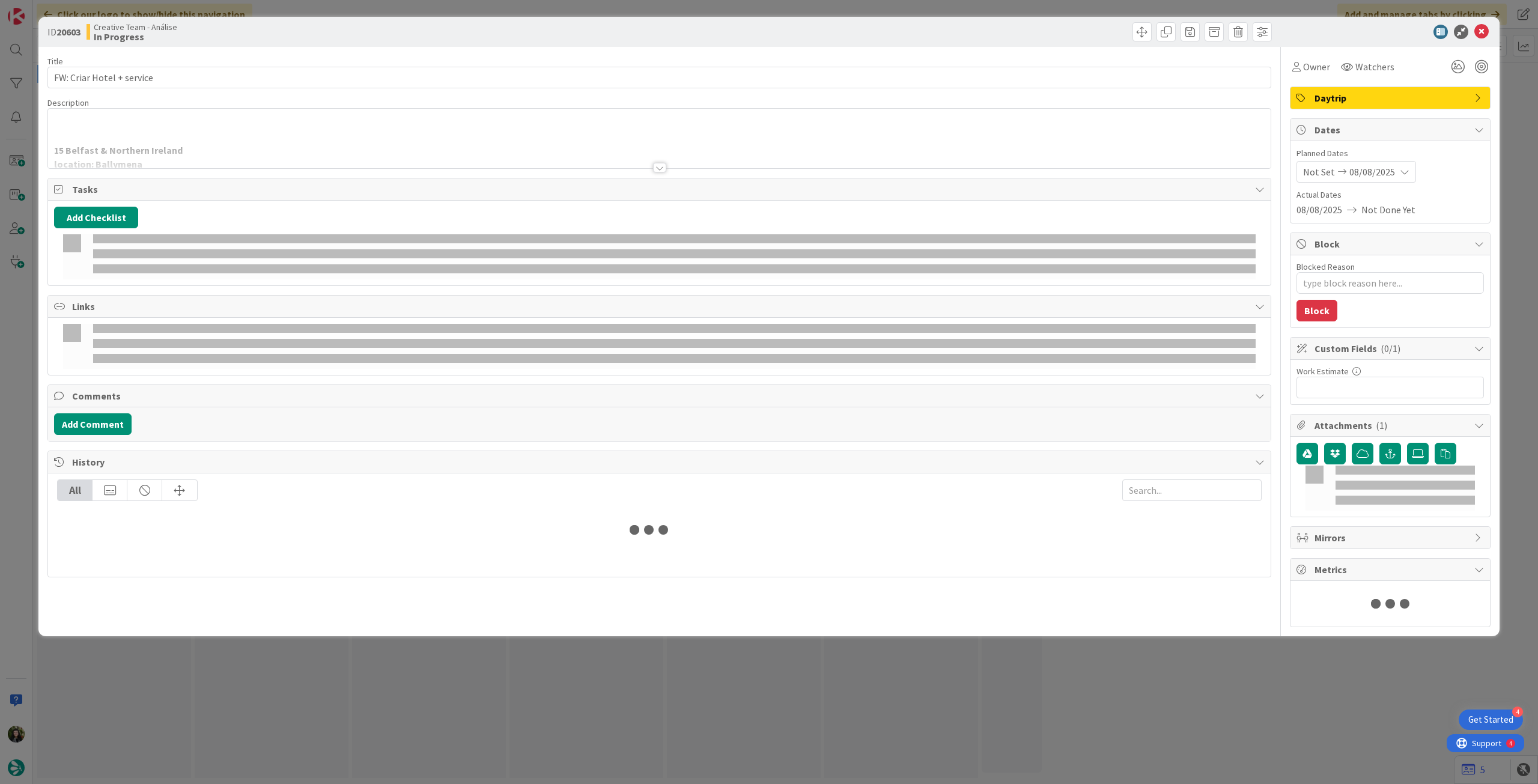 click at bounding box center (659, 153) 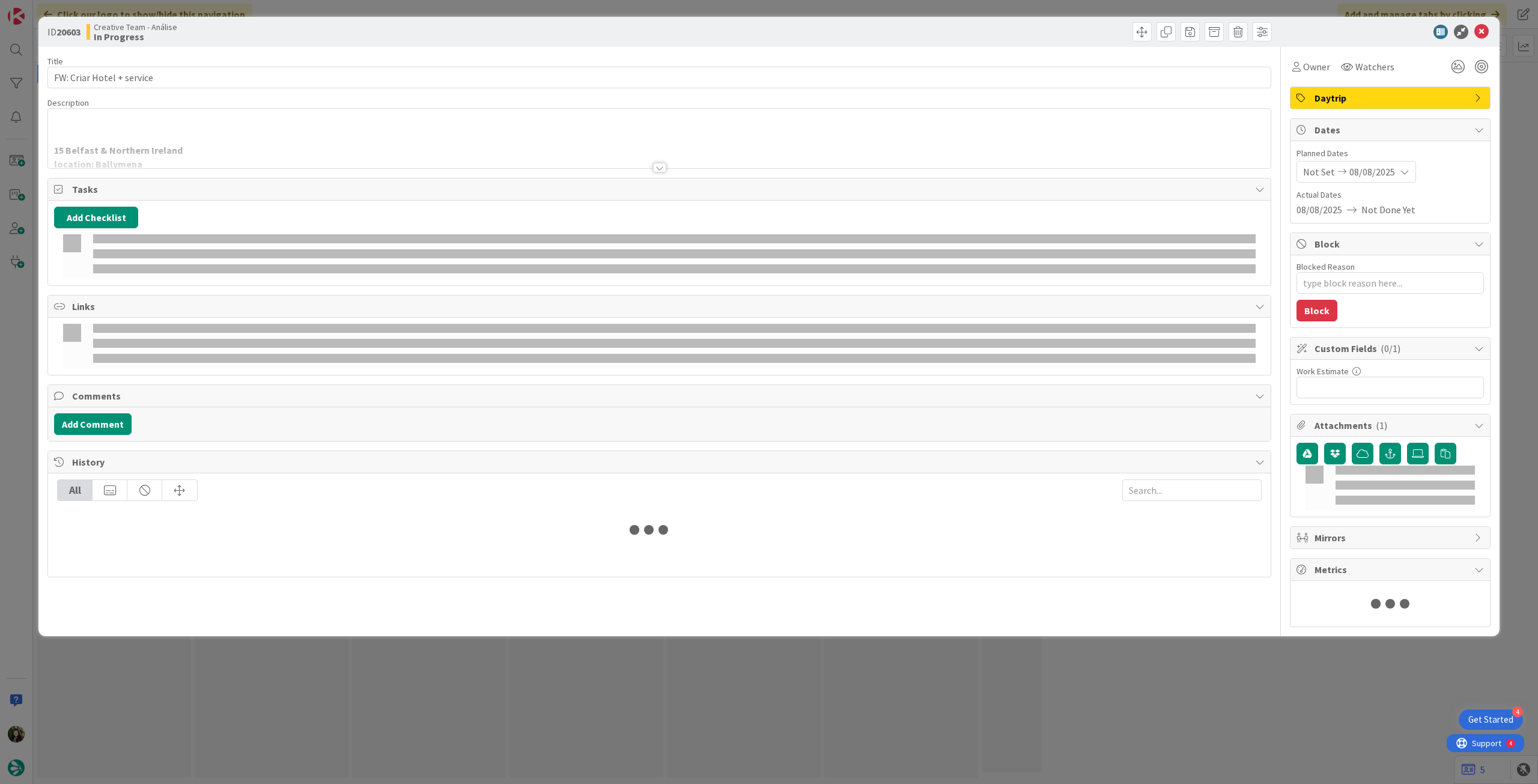 scroll, scrollTop: 0, scrollLeft: 0, axis: both 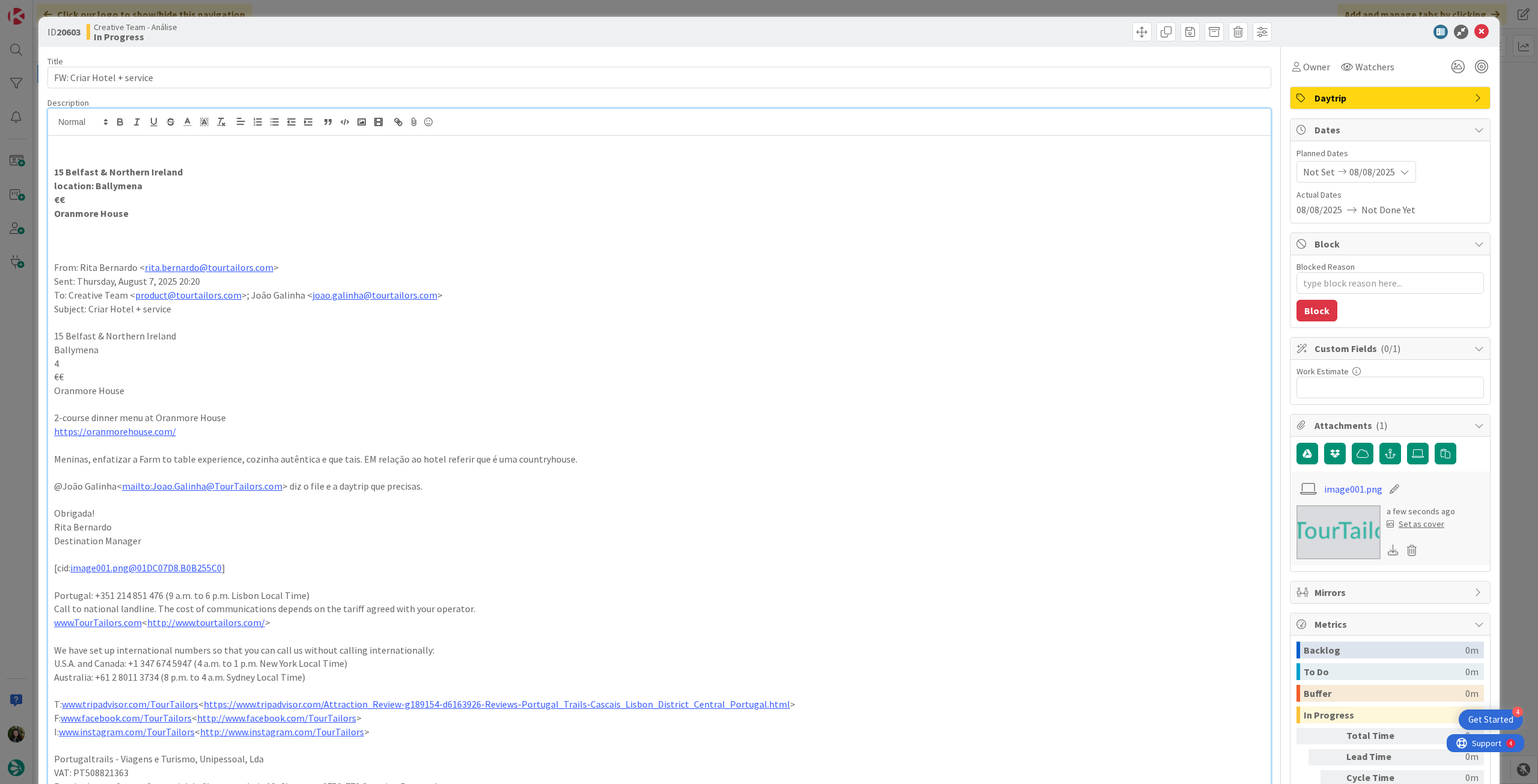 type on "x" 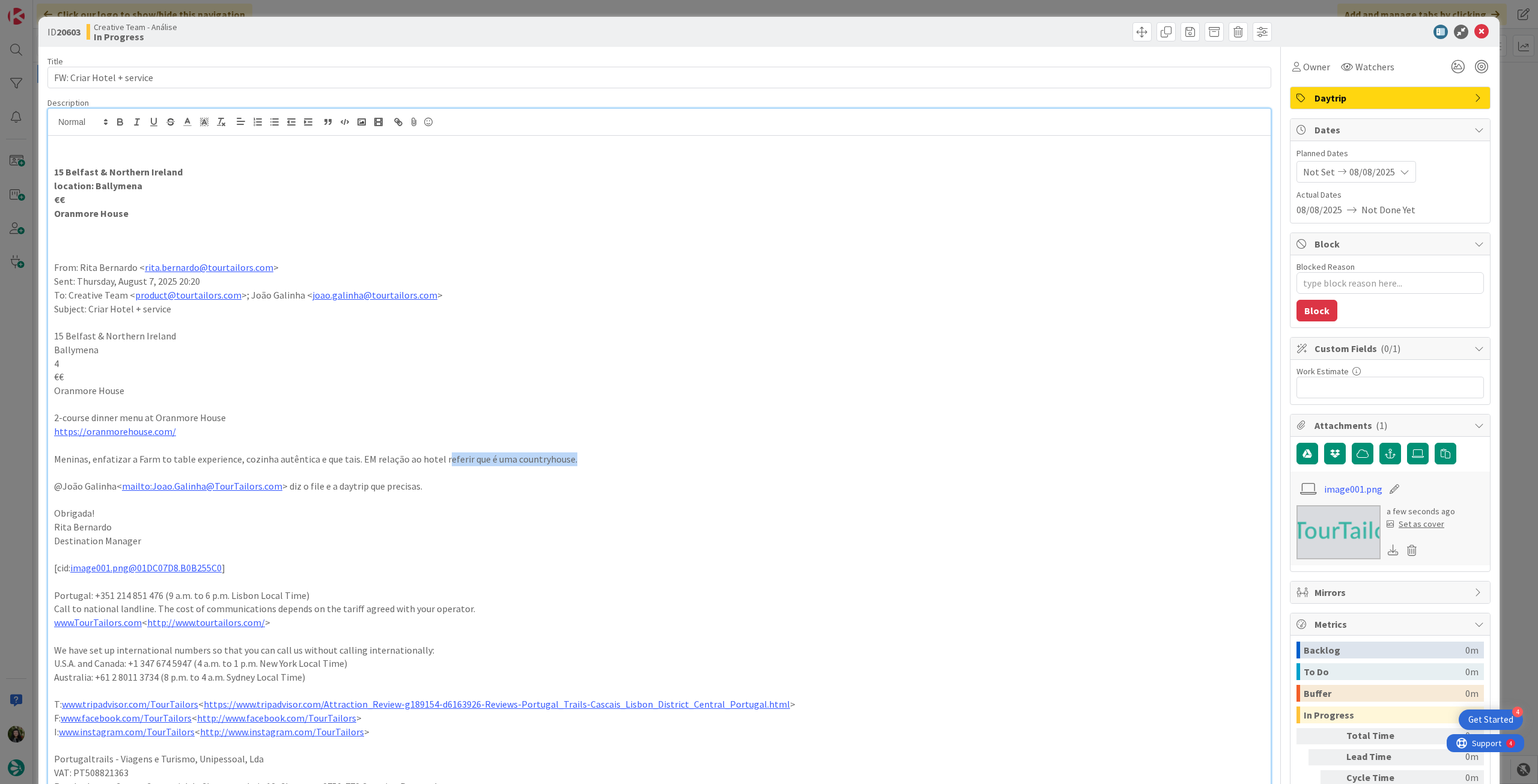drag, startPoint x: 437, startPoint y: 460, endPoint x: 598, endPoint y: 456, distance: 161.04968 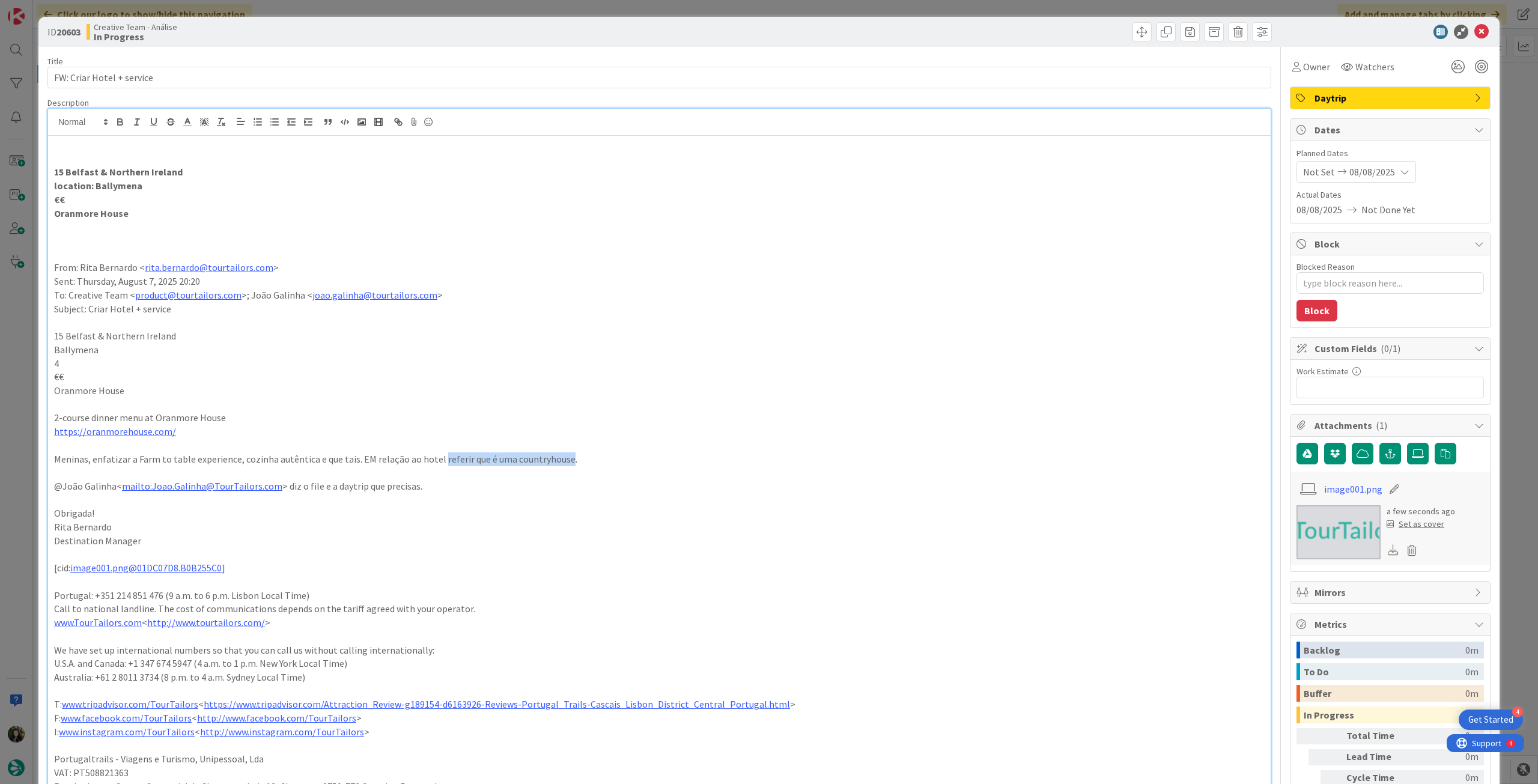 drag, startPoint x: 433, startPoint y: 461, endPoint x: 559, endPoint y: 460, distance: 126.00397 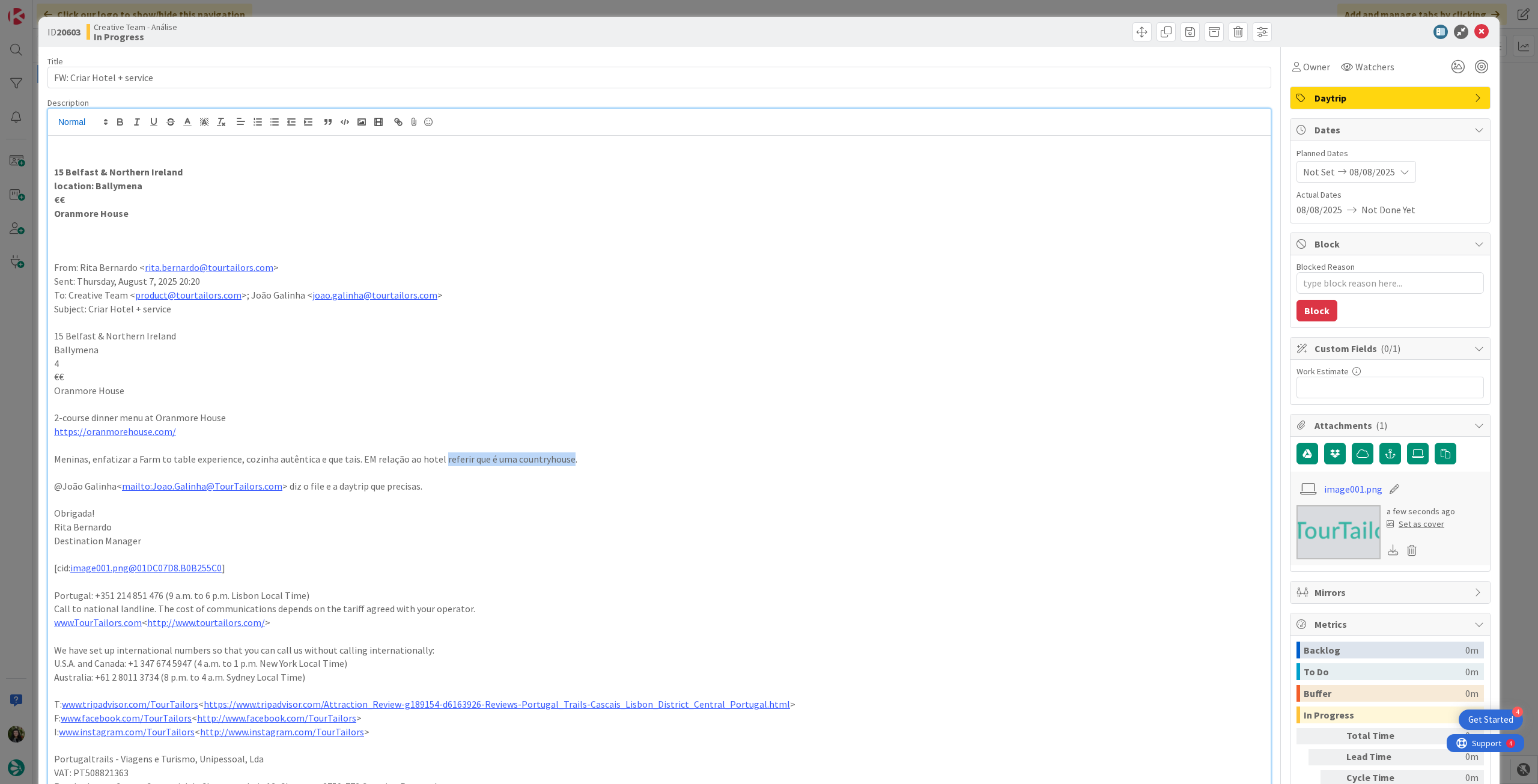 copy on "referir que é uma countryhouse" 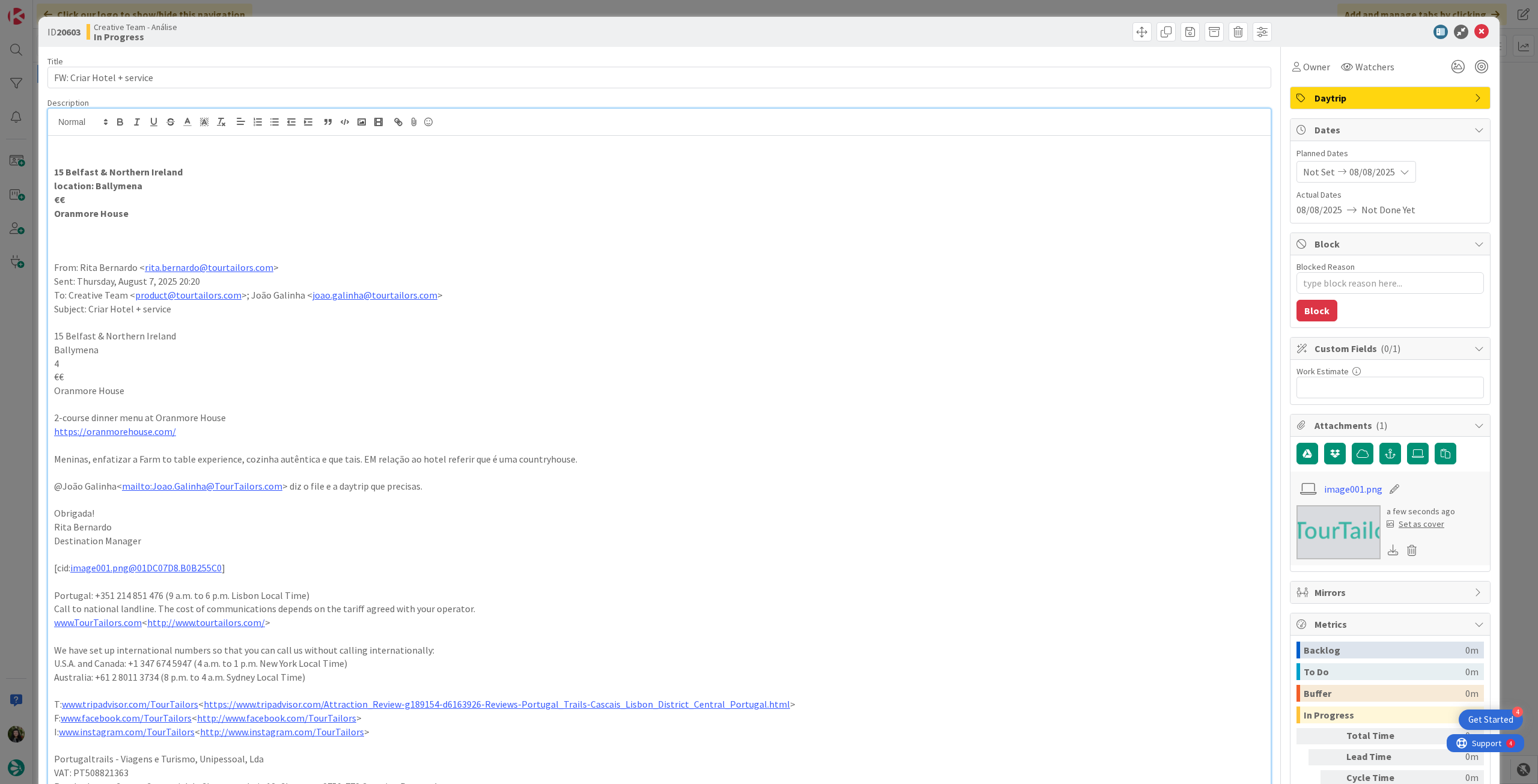 click on "Oranmore House" at bounding box center [659, 213] 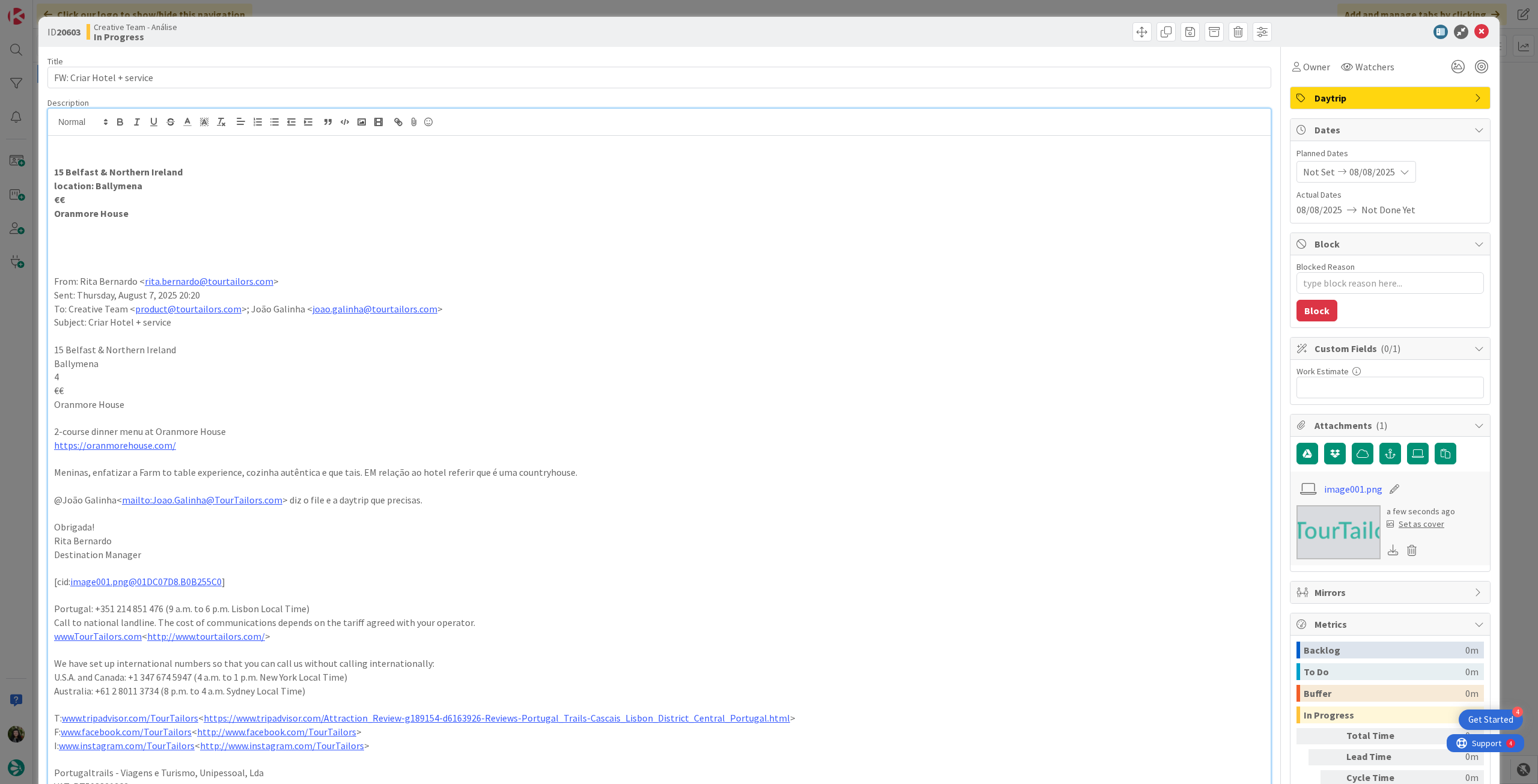 type 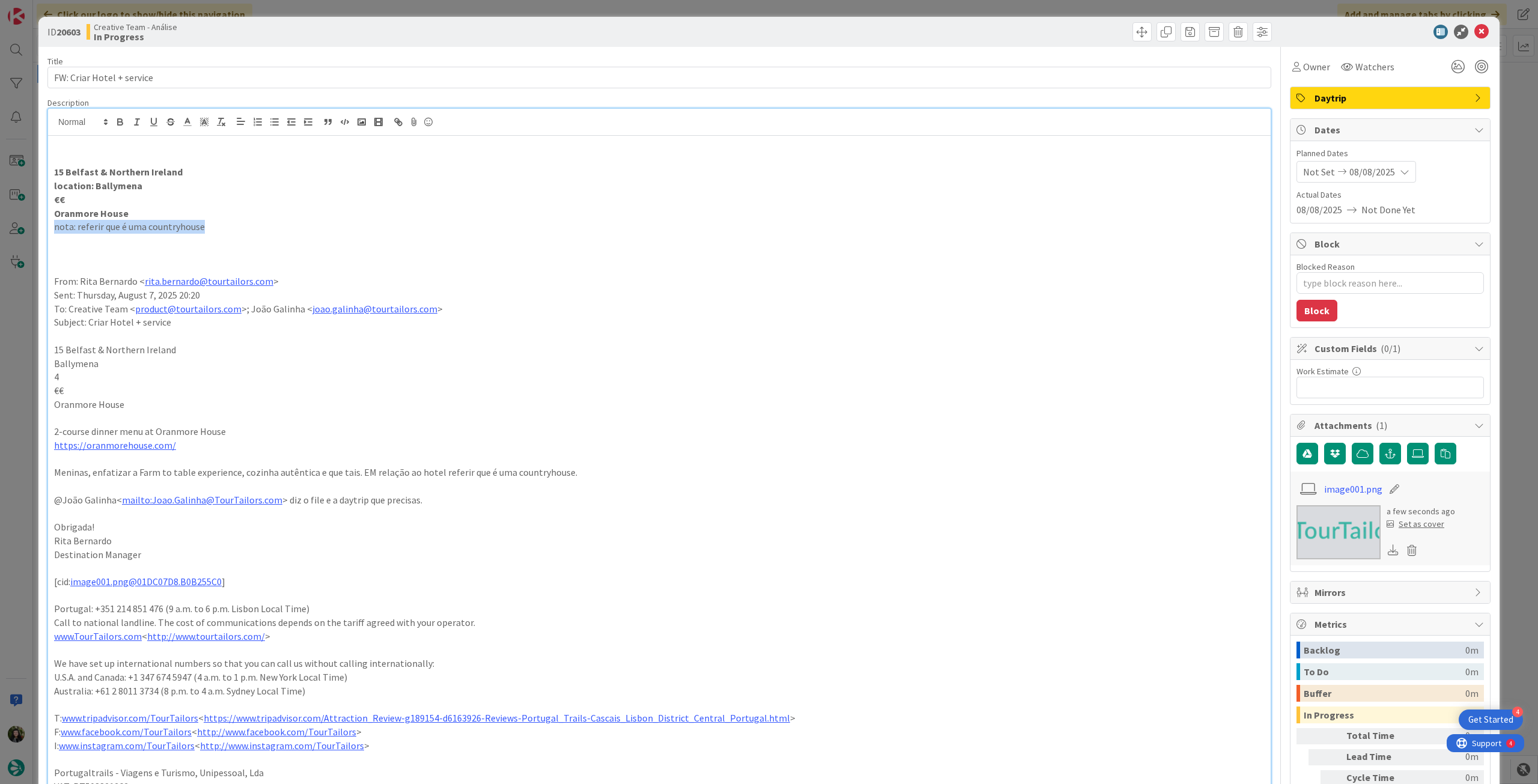 drag, startPoint x: 201, startPoint y: 229, endPoint x: 2, endPoint y: 225, distance: 199.0402 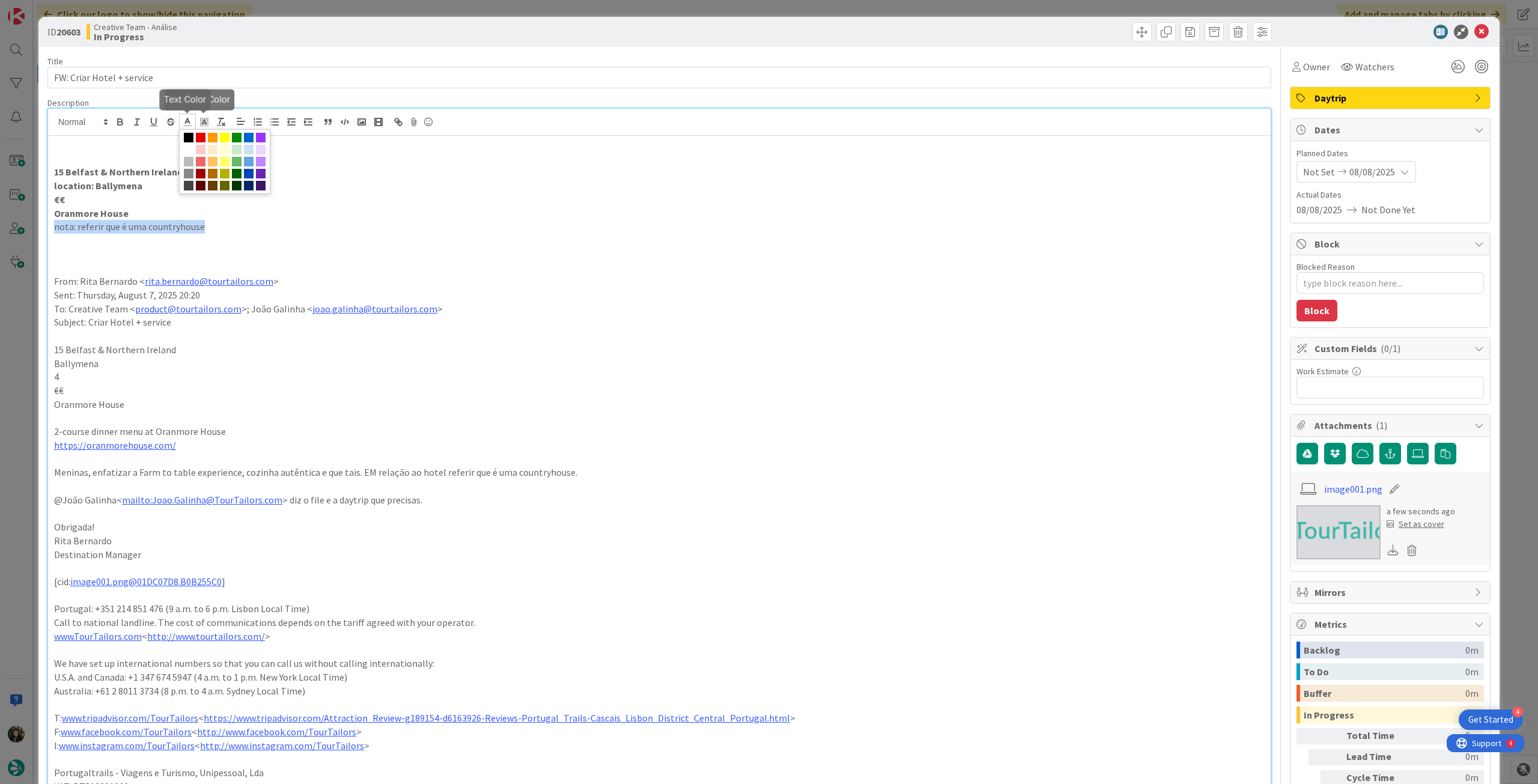 click 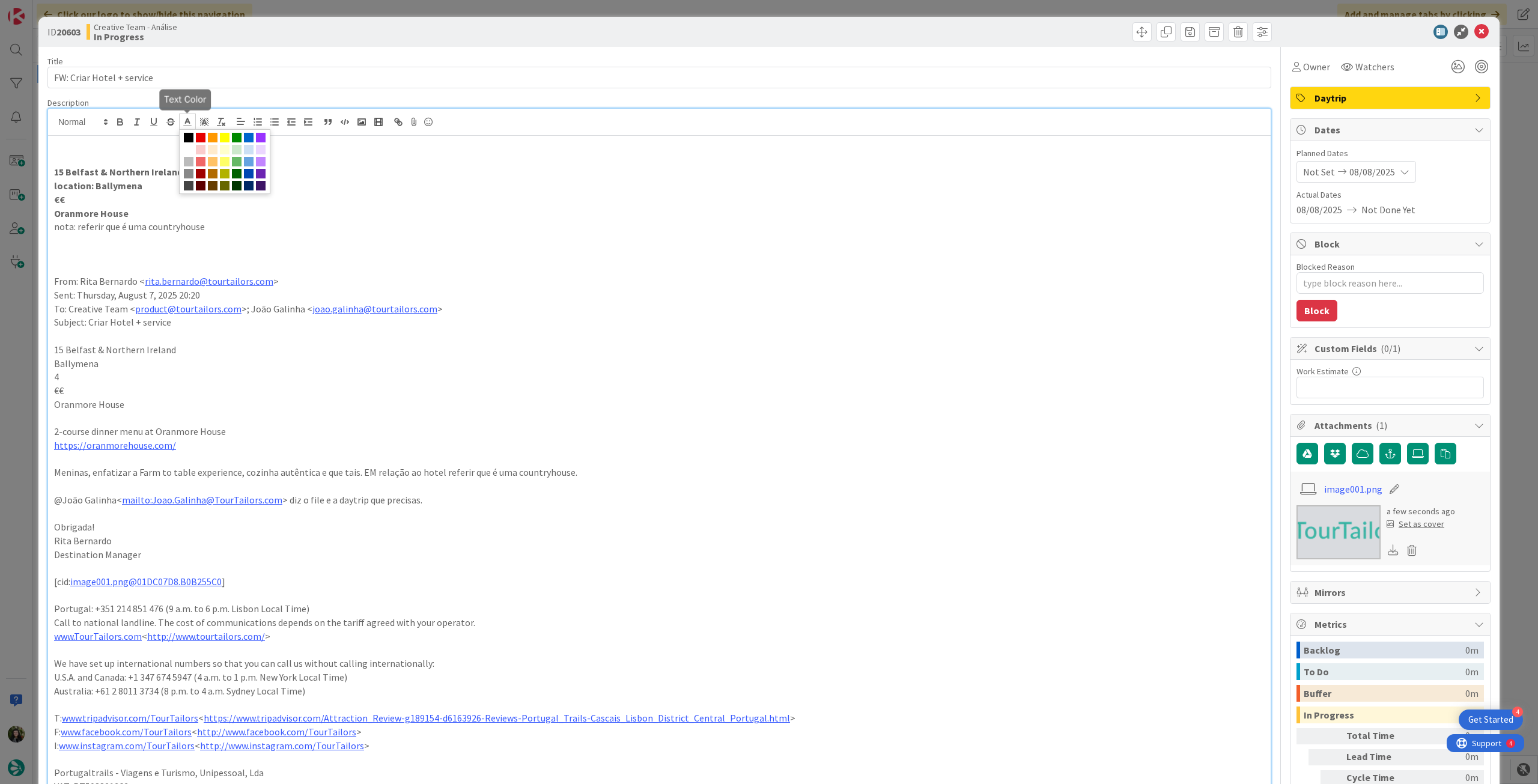 click at bounding box center [659, 254] 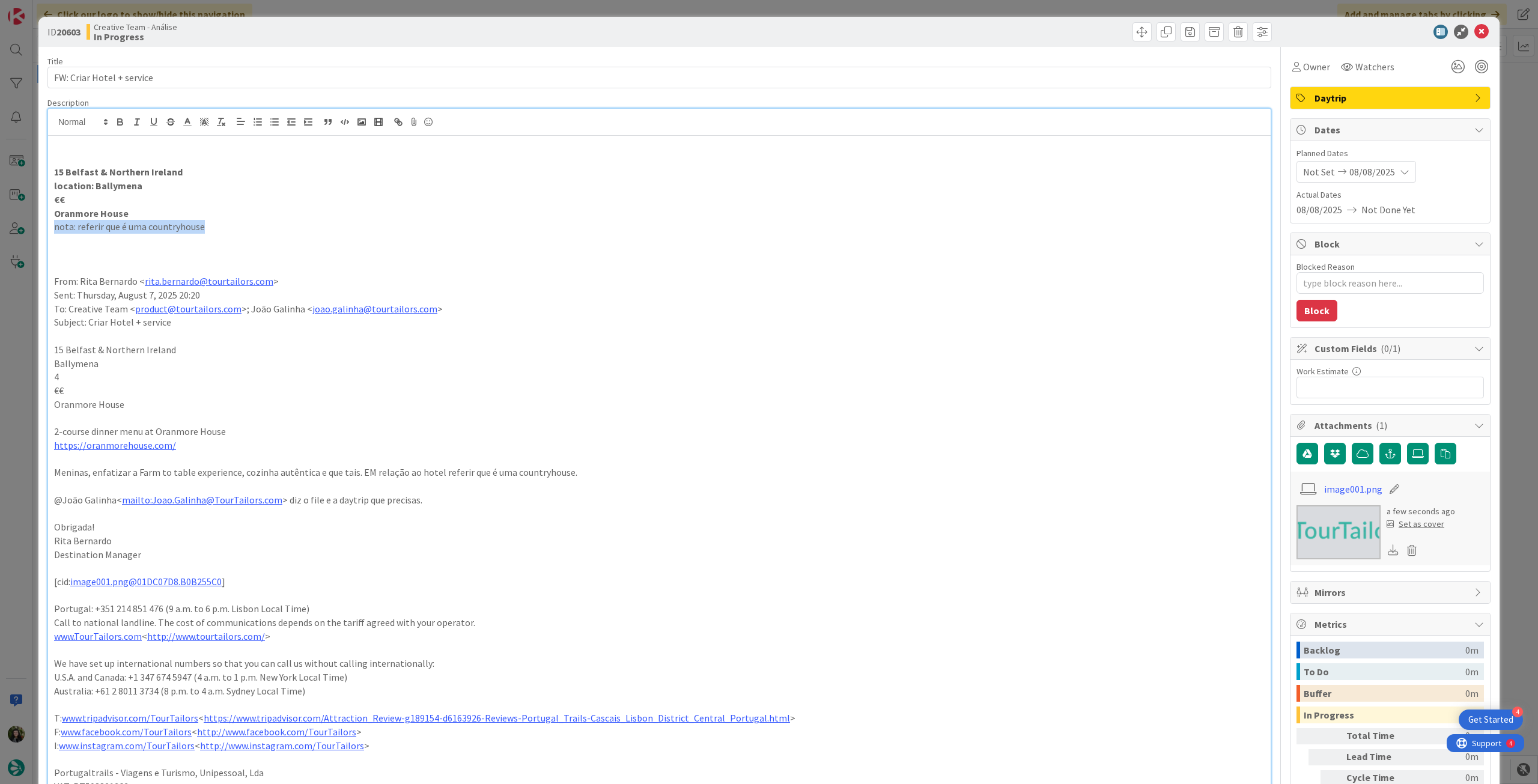 drag, startPoint x: 217, startPoint y: 222, endPoint x: 20, endPoint y: 225, distance: 197.02284 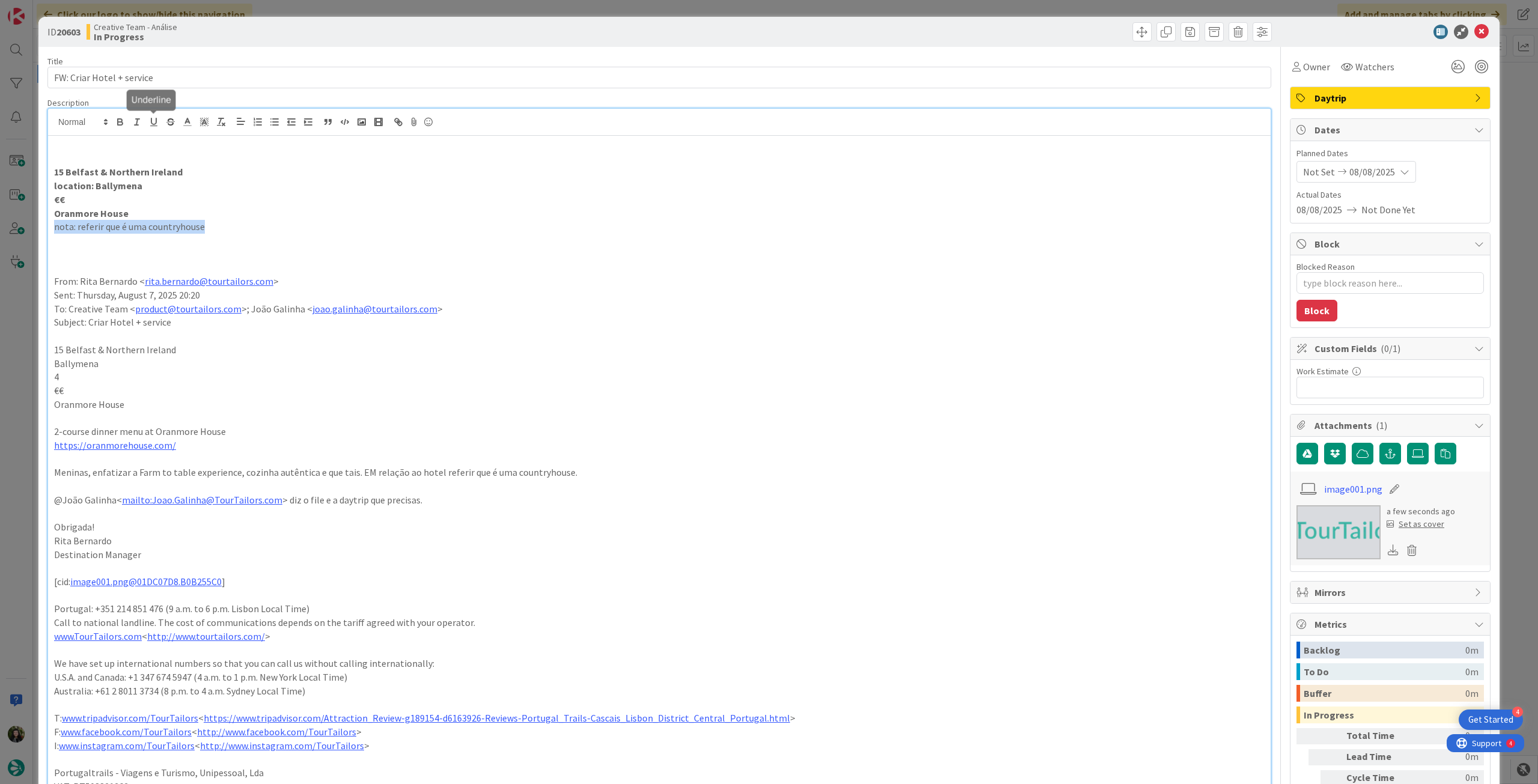 click at bounding box center [659, 122] 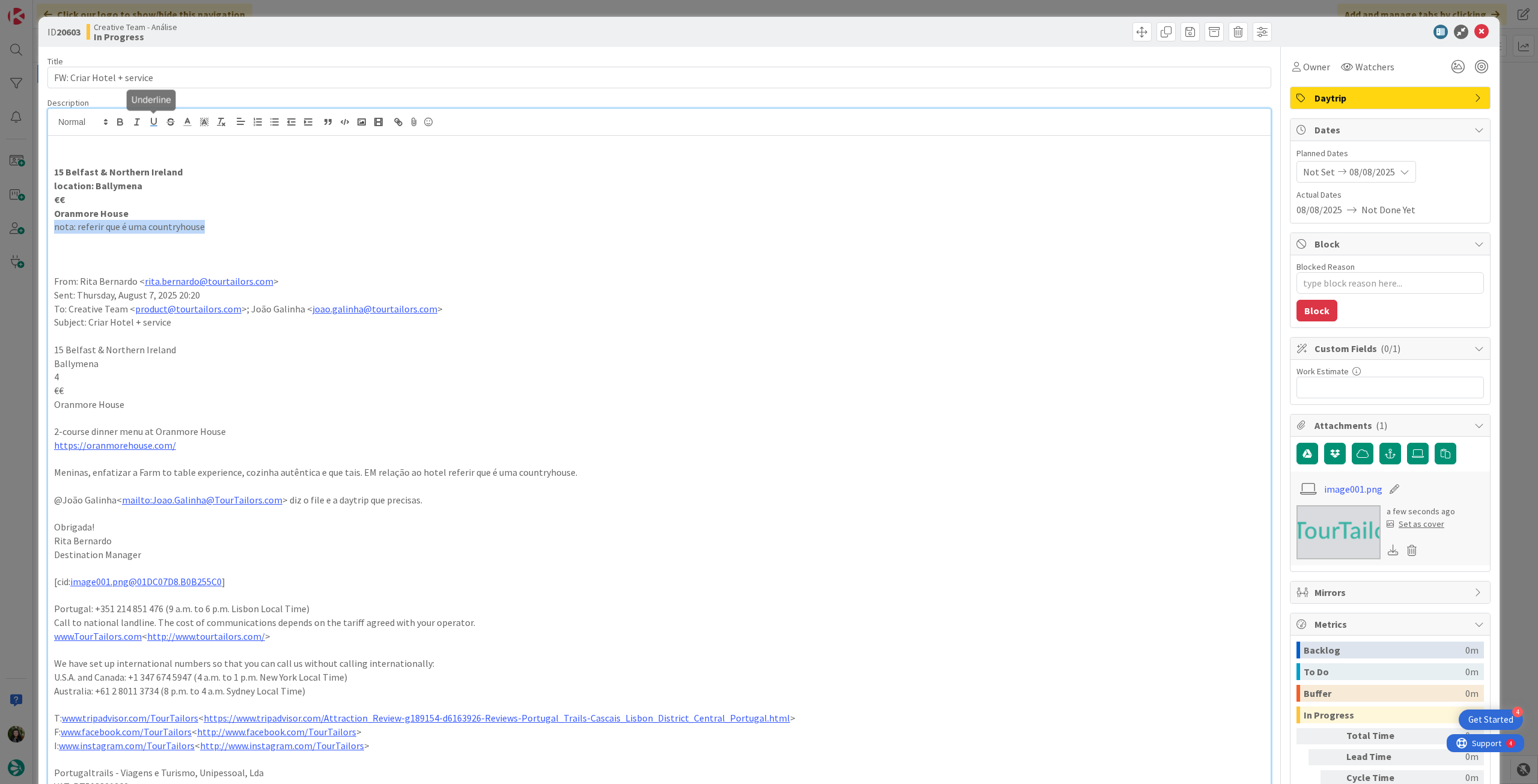 click 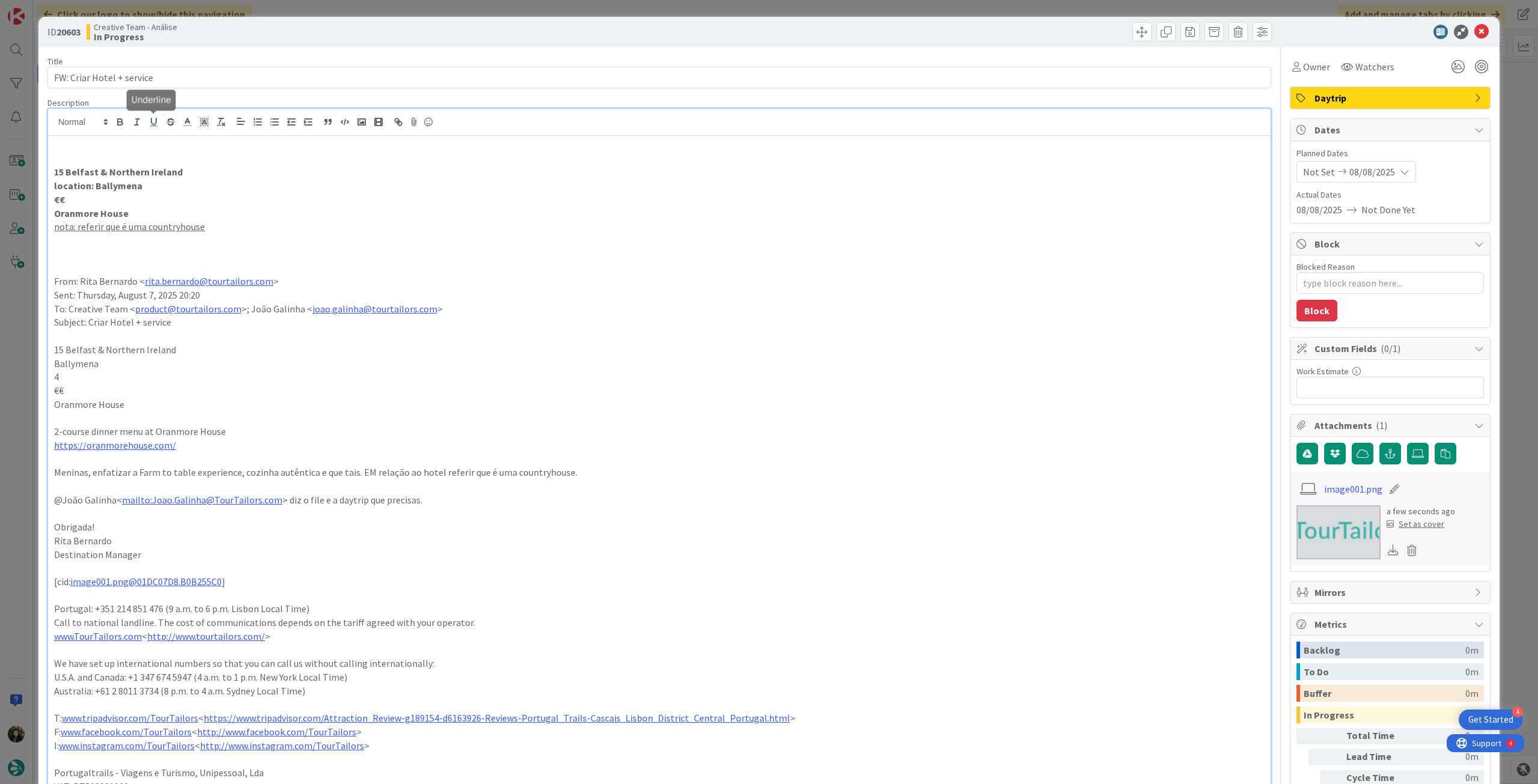 click on "Oranmore House" at bounding box center (659, 213) 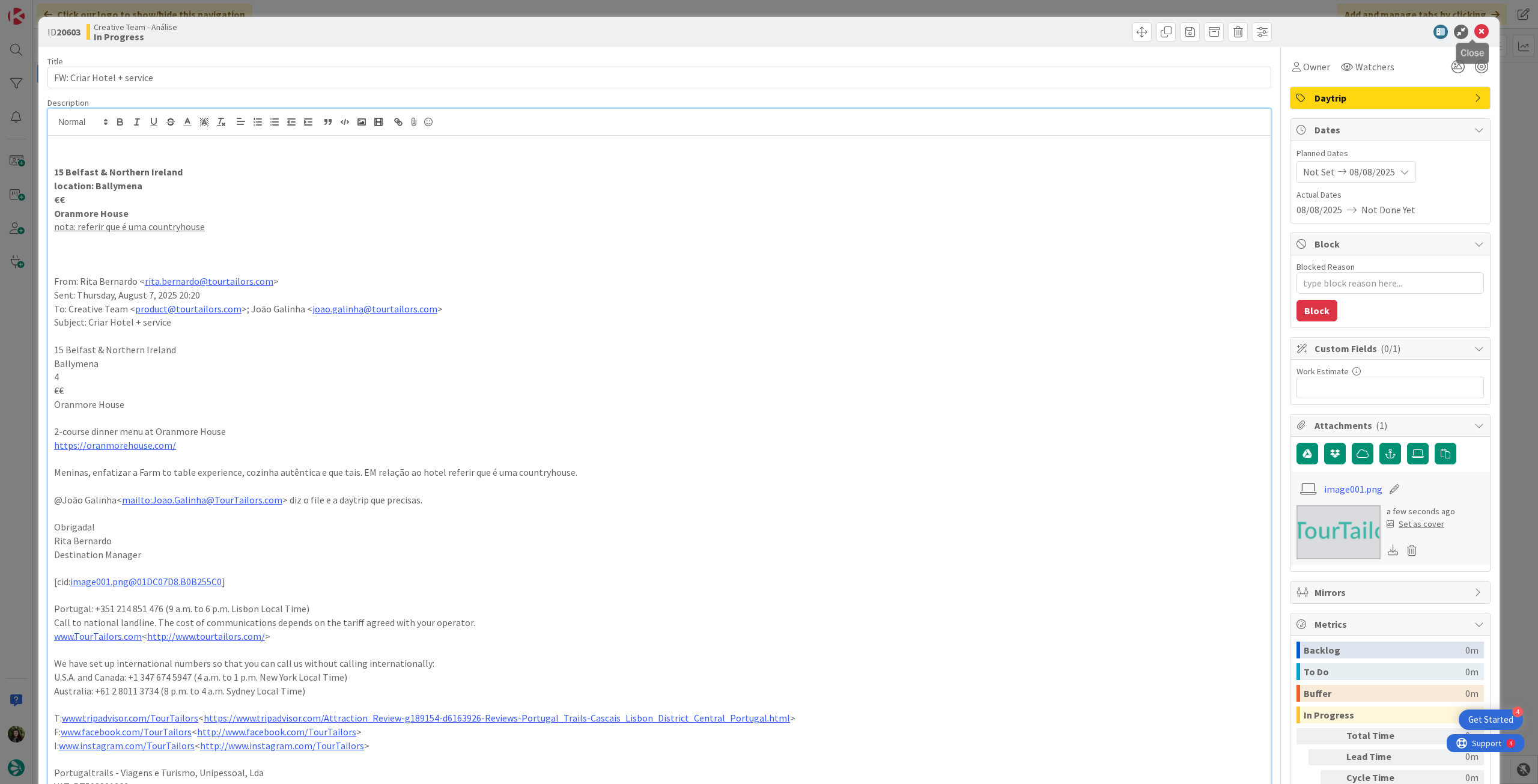 click at bounding box center (1482, 32) 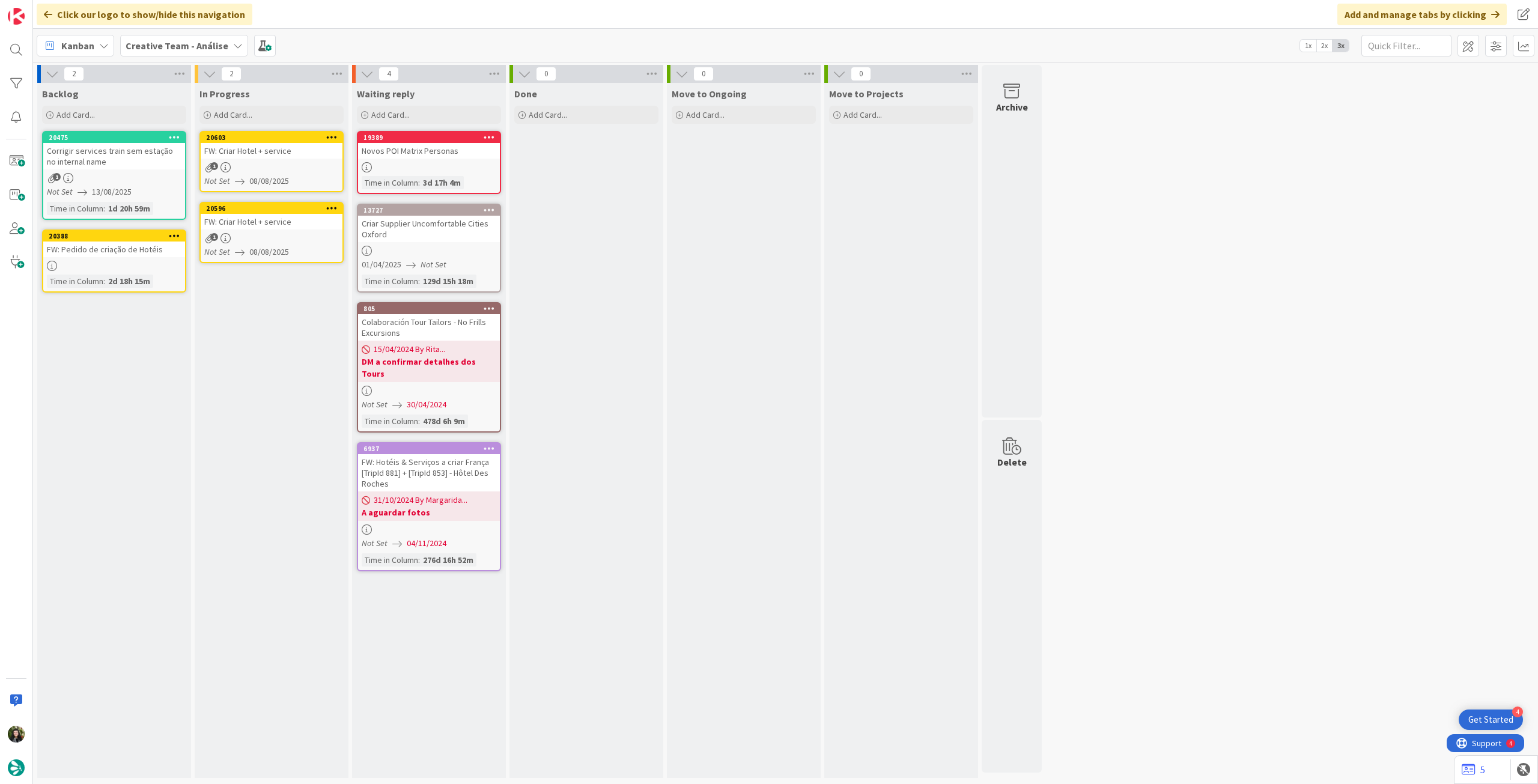 click at bounding box center (332, 137) 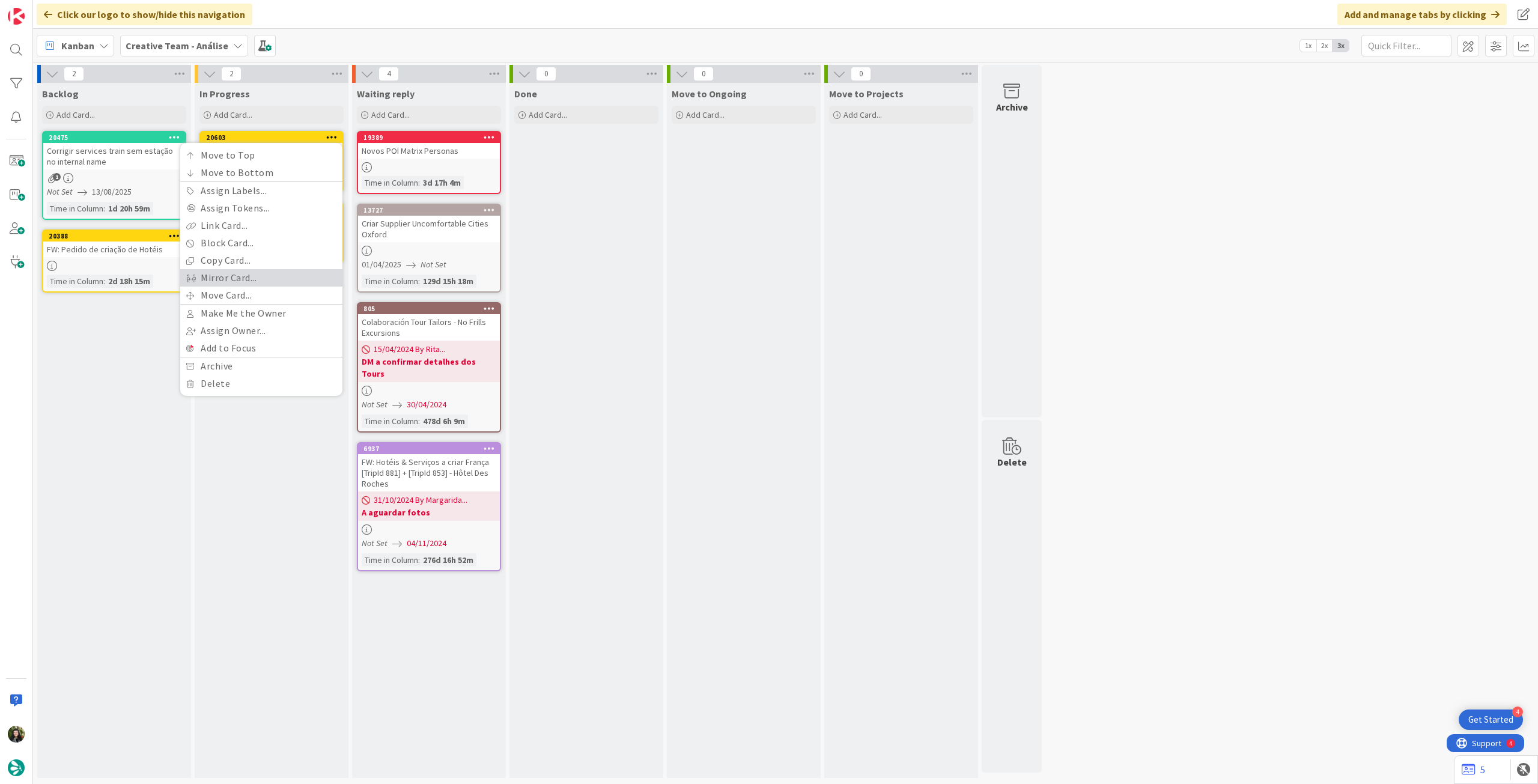 scroll, scrollTop: 0, scrollLeft: 0, axis: both 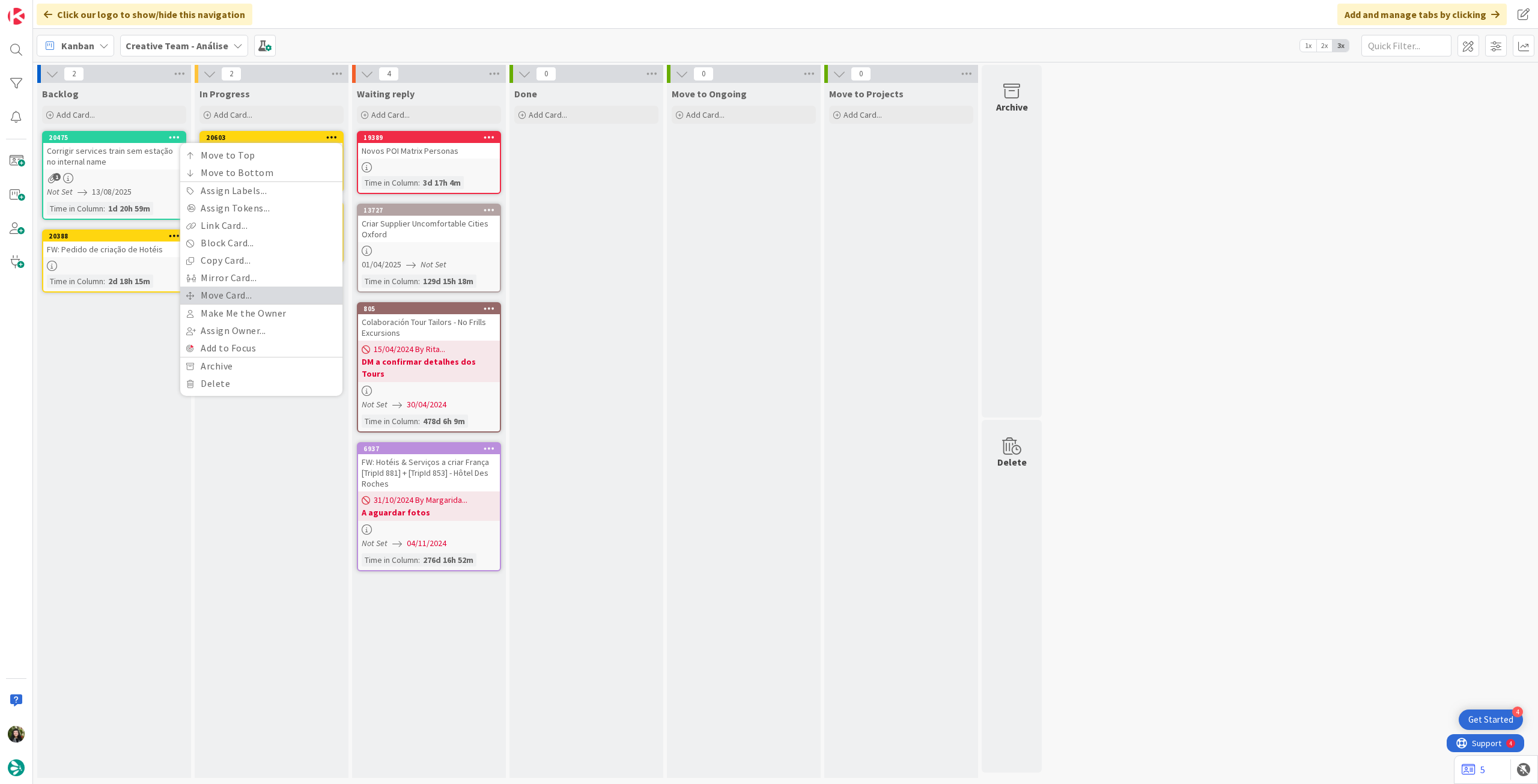 click on "Move Card..." at bounding box center [261, 295] 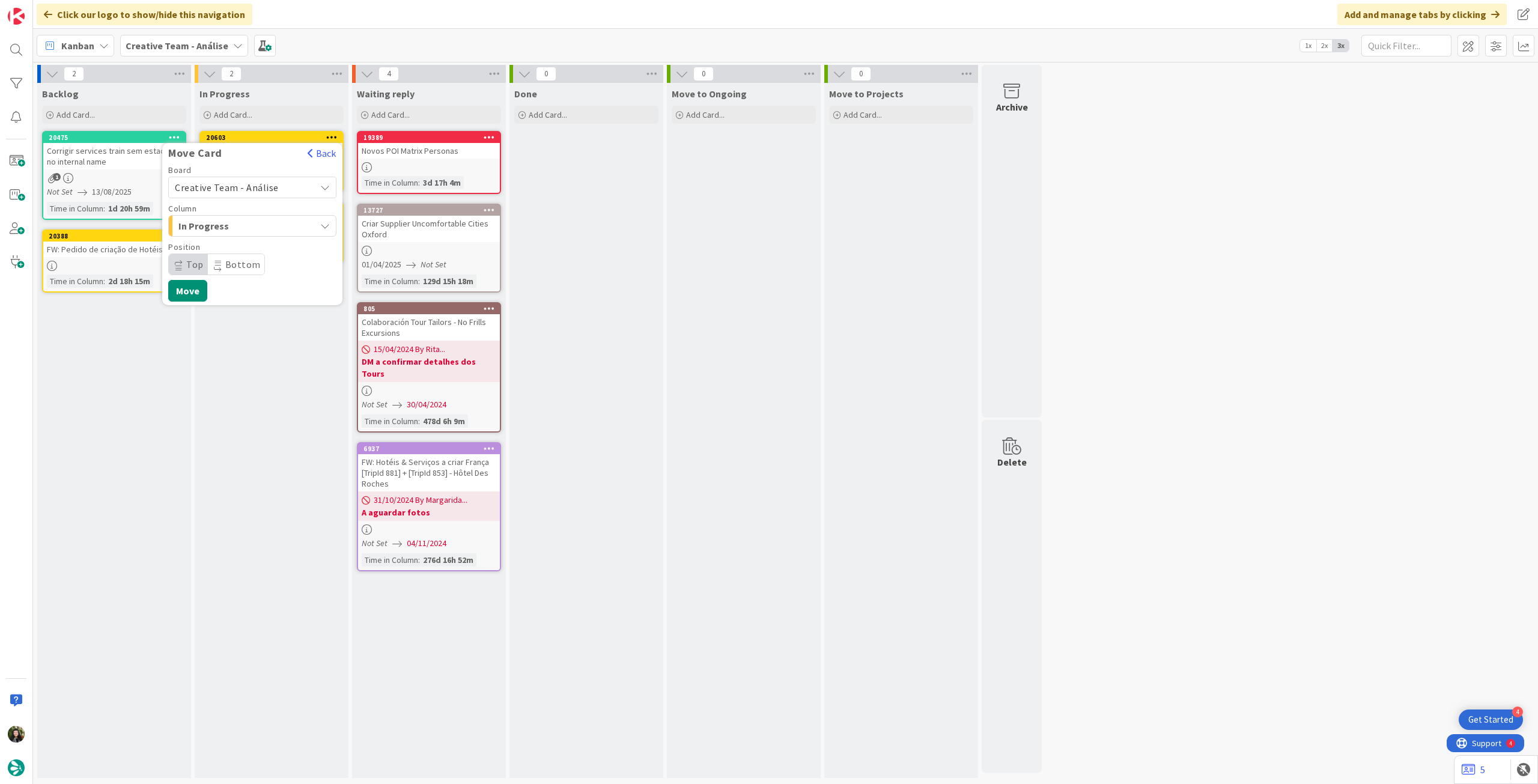scroll, scrollTop: 0, scrollLeft: 0, axis: both 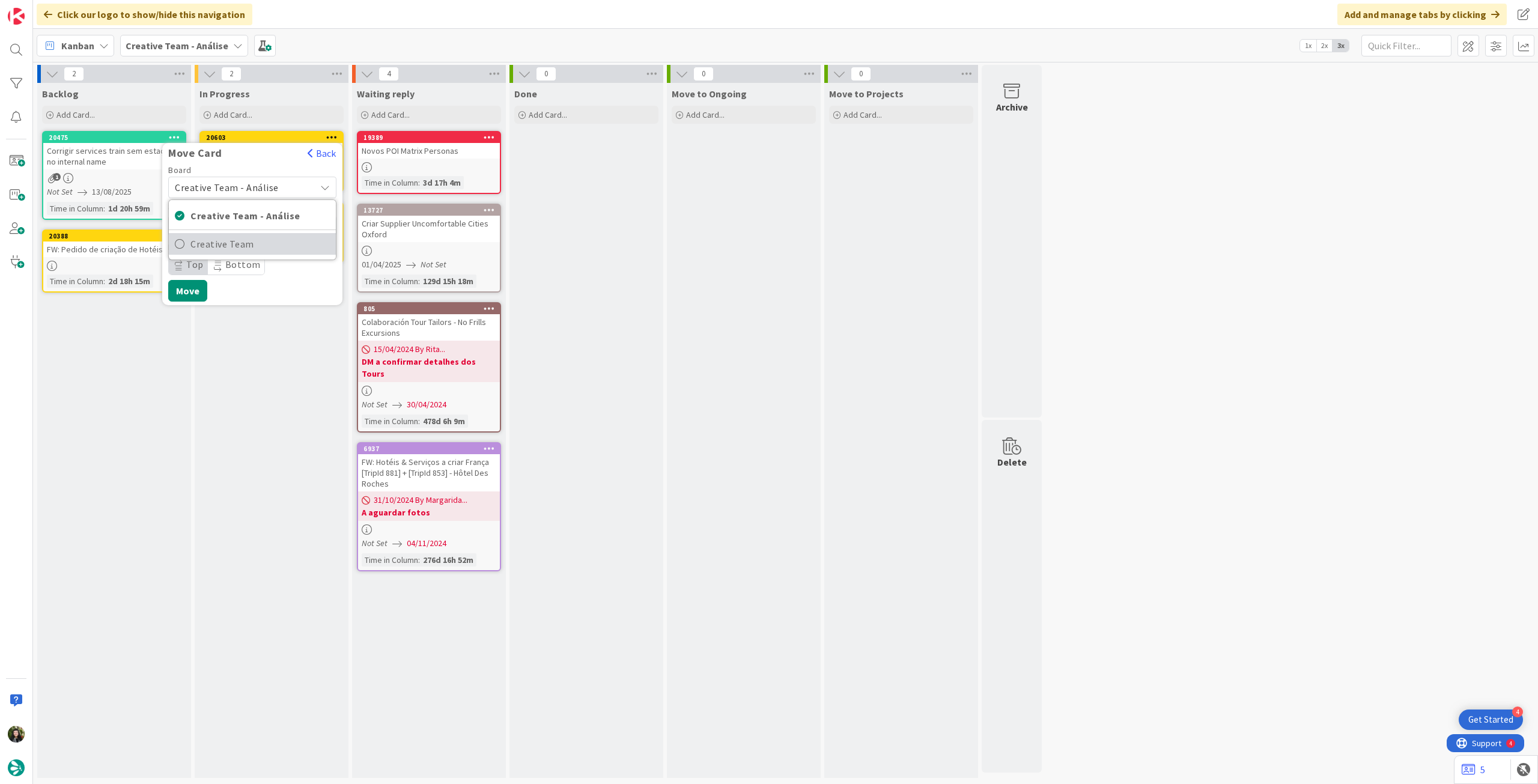 click on "Creative Team" at bounding box center [260, 244] 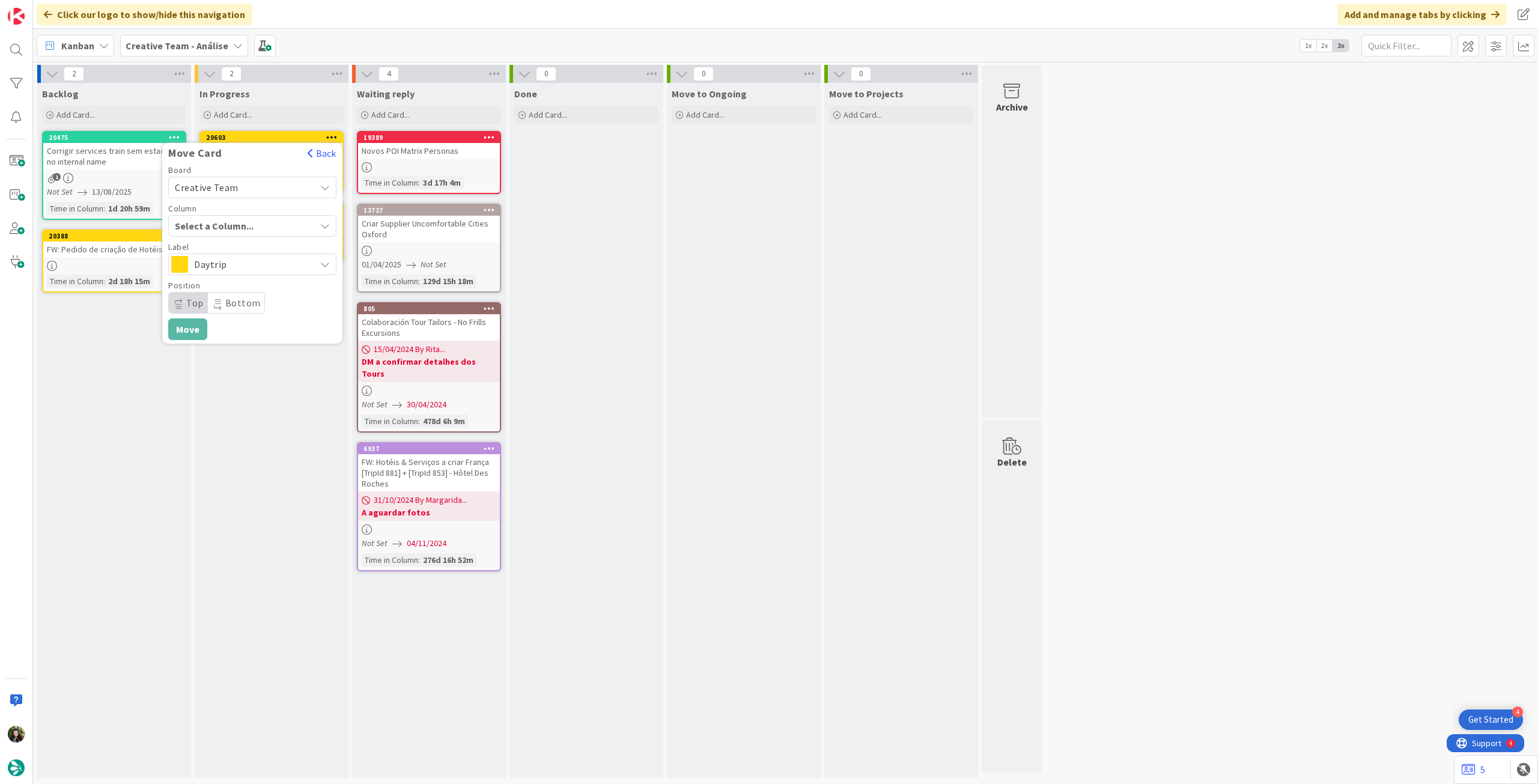 click on "Select a Column..." at bounding box center [220, 226] 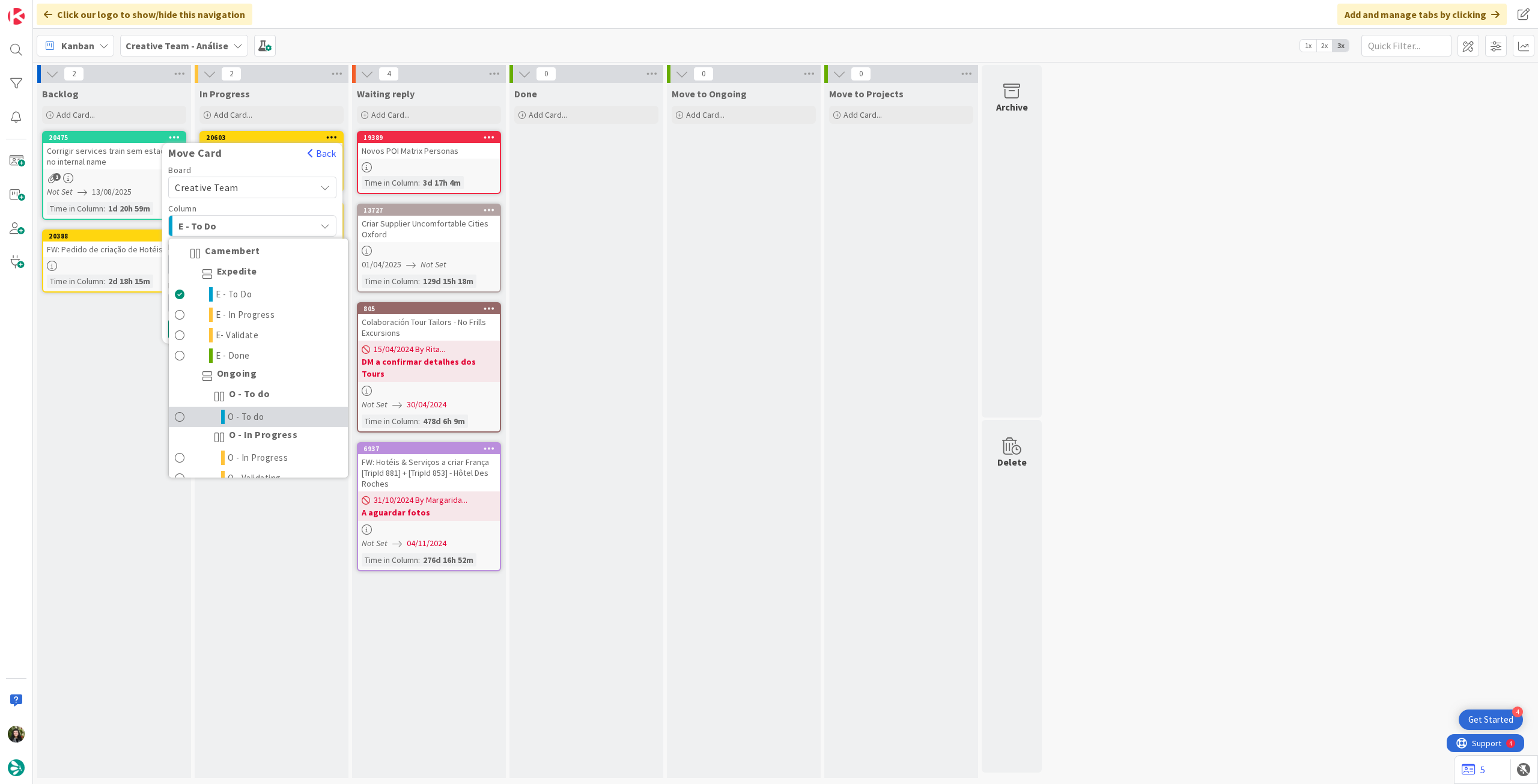 click on "O - To do" at bounding box center (246, 417) 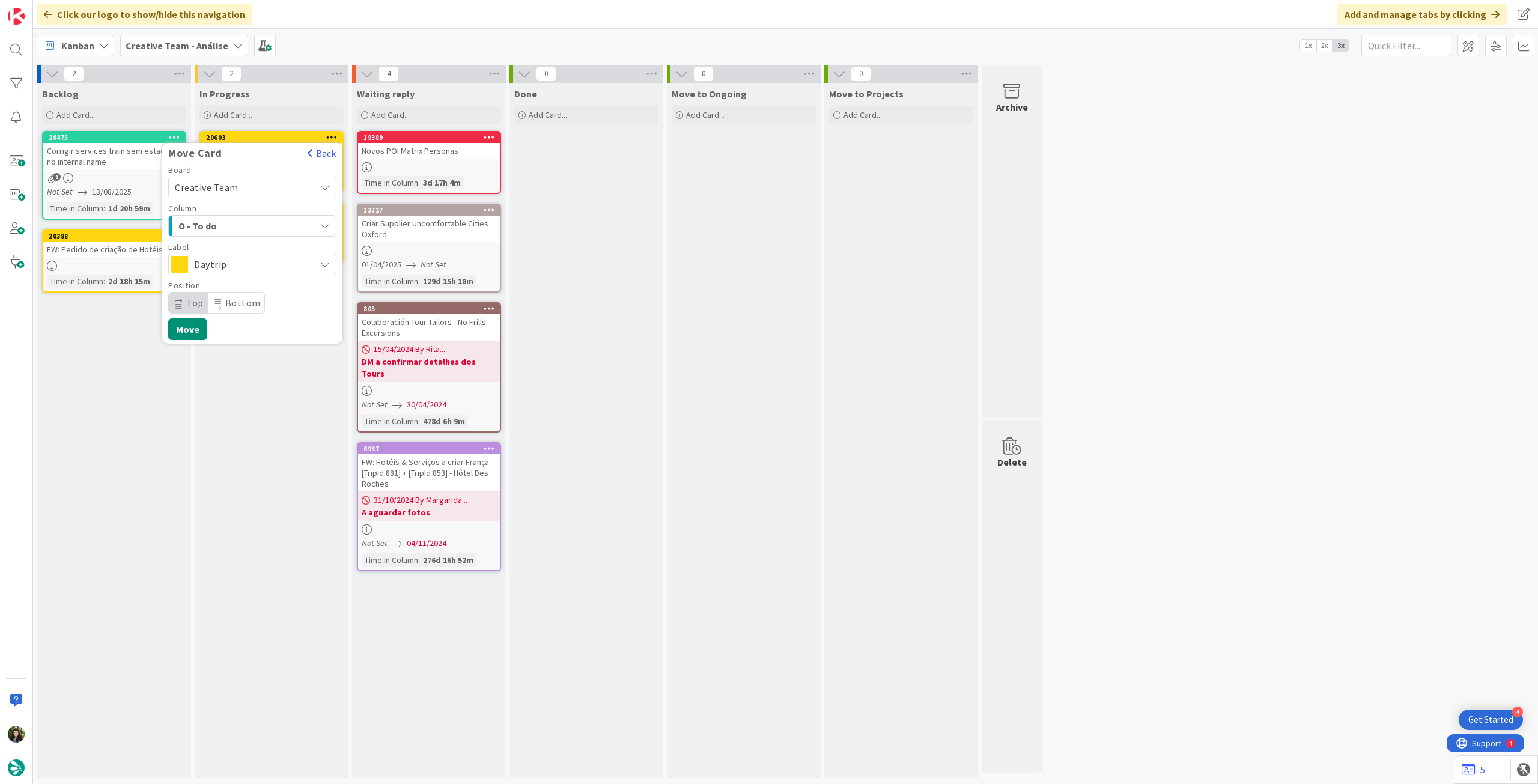 click on "Daytrip" at bounding box center (252, 264) 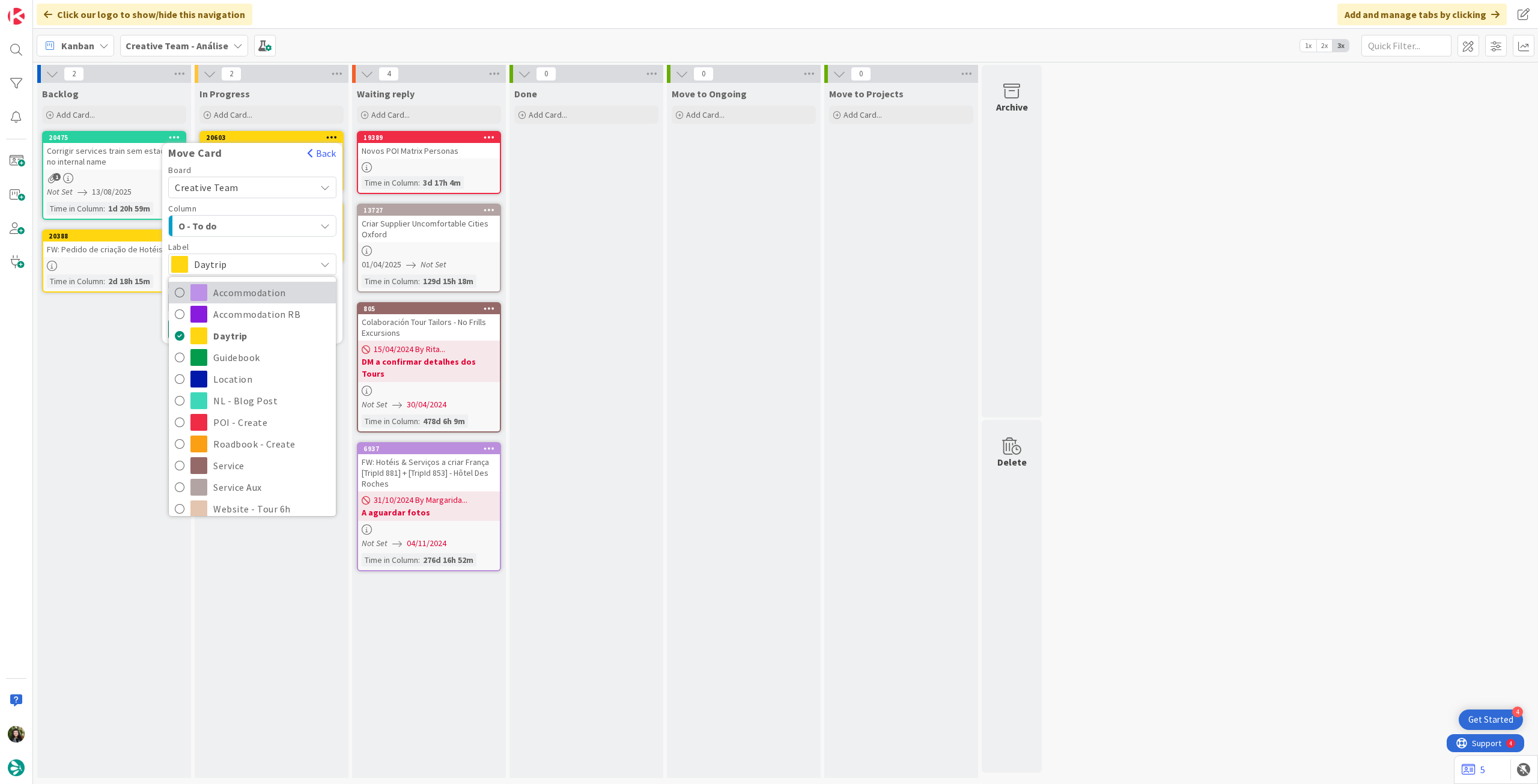 click on "Accommodation" at bounding box center (272, 293) 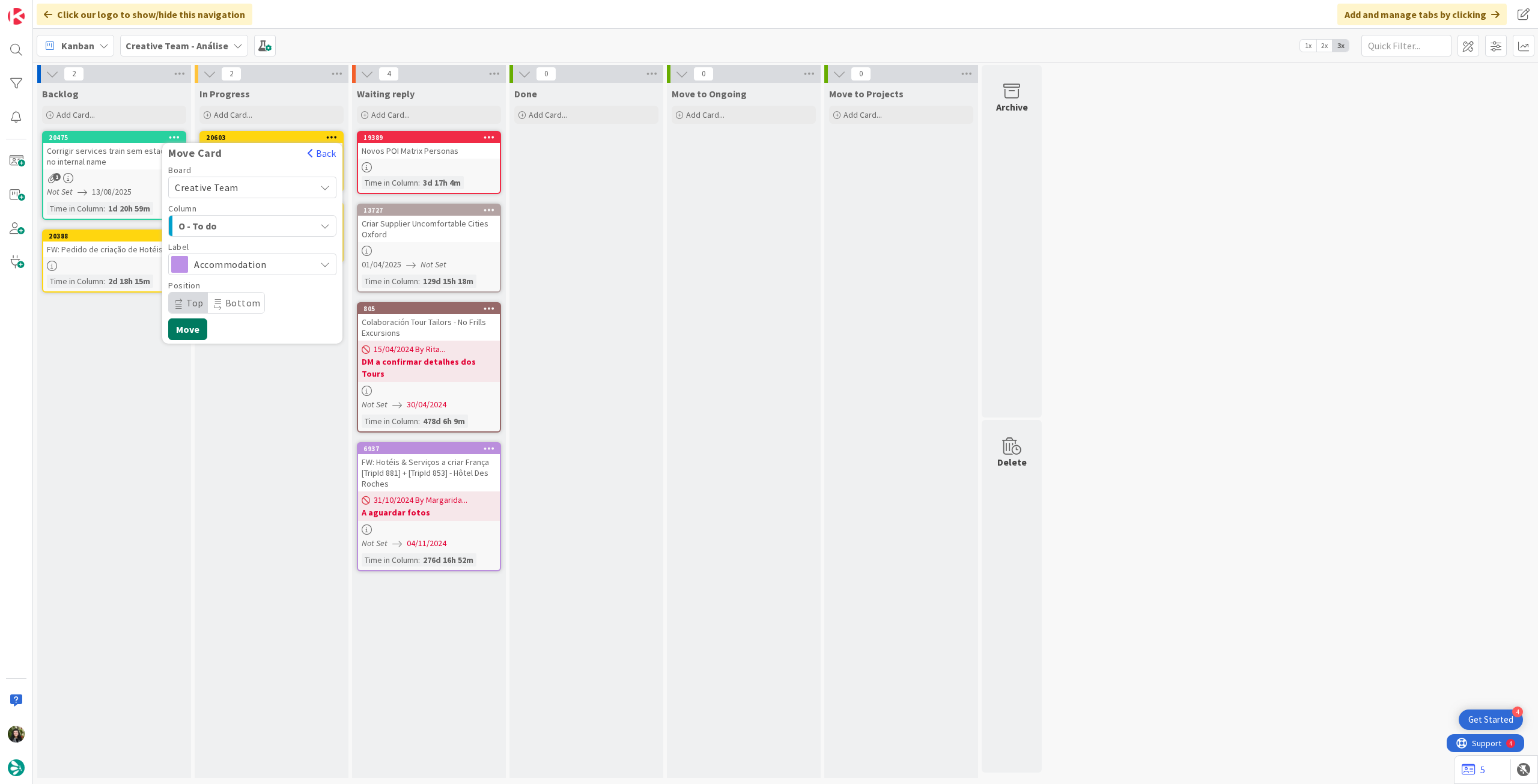 click on "Move" at bounding box center (187, 329) 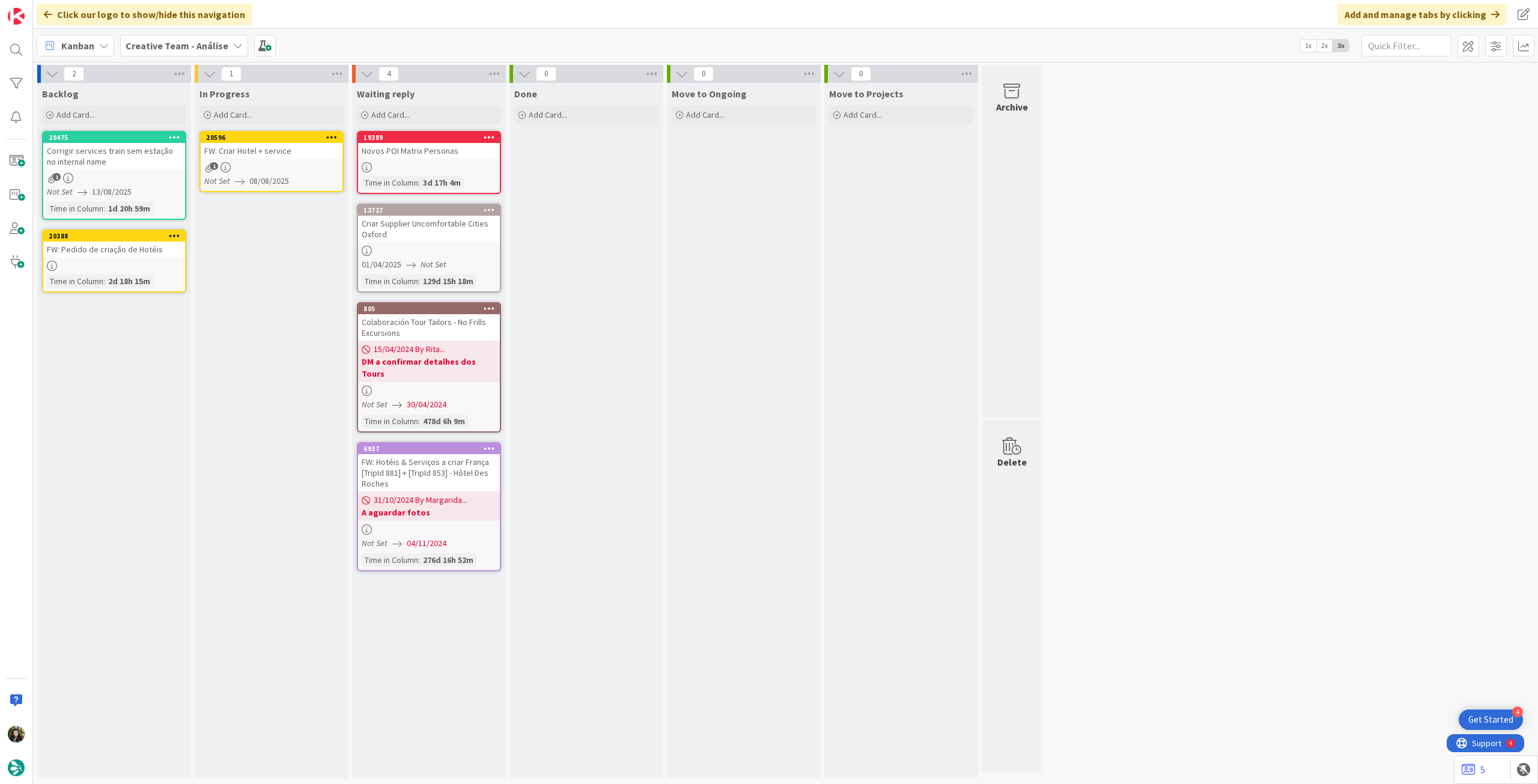 click at bounding box center [332, 137] 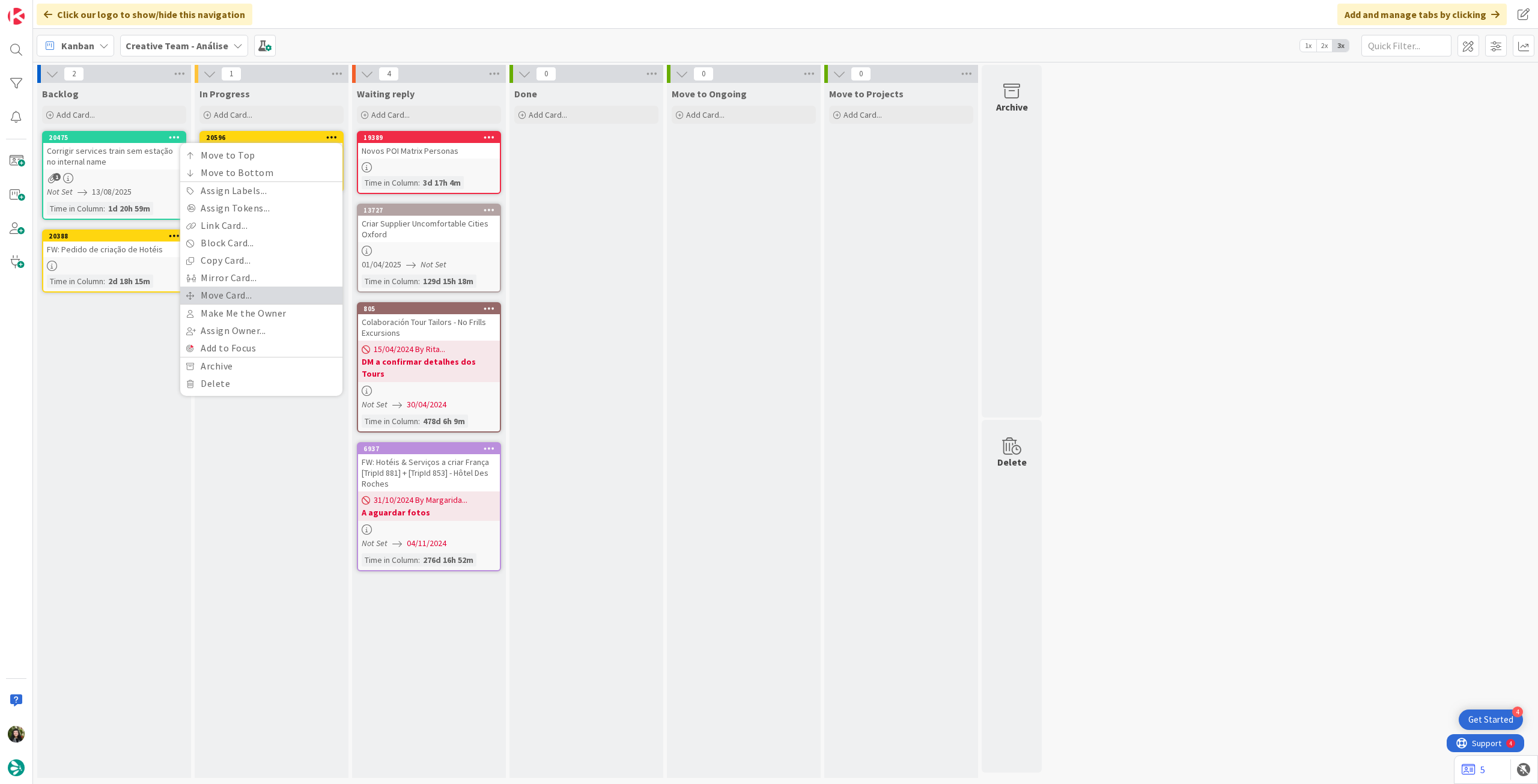 click on "Move Card..." at bounding box center [261, 295] 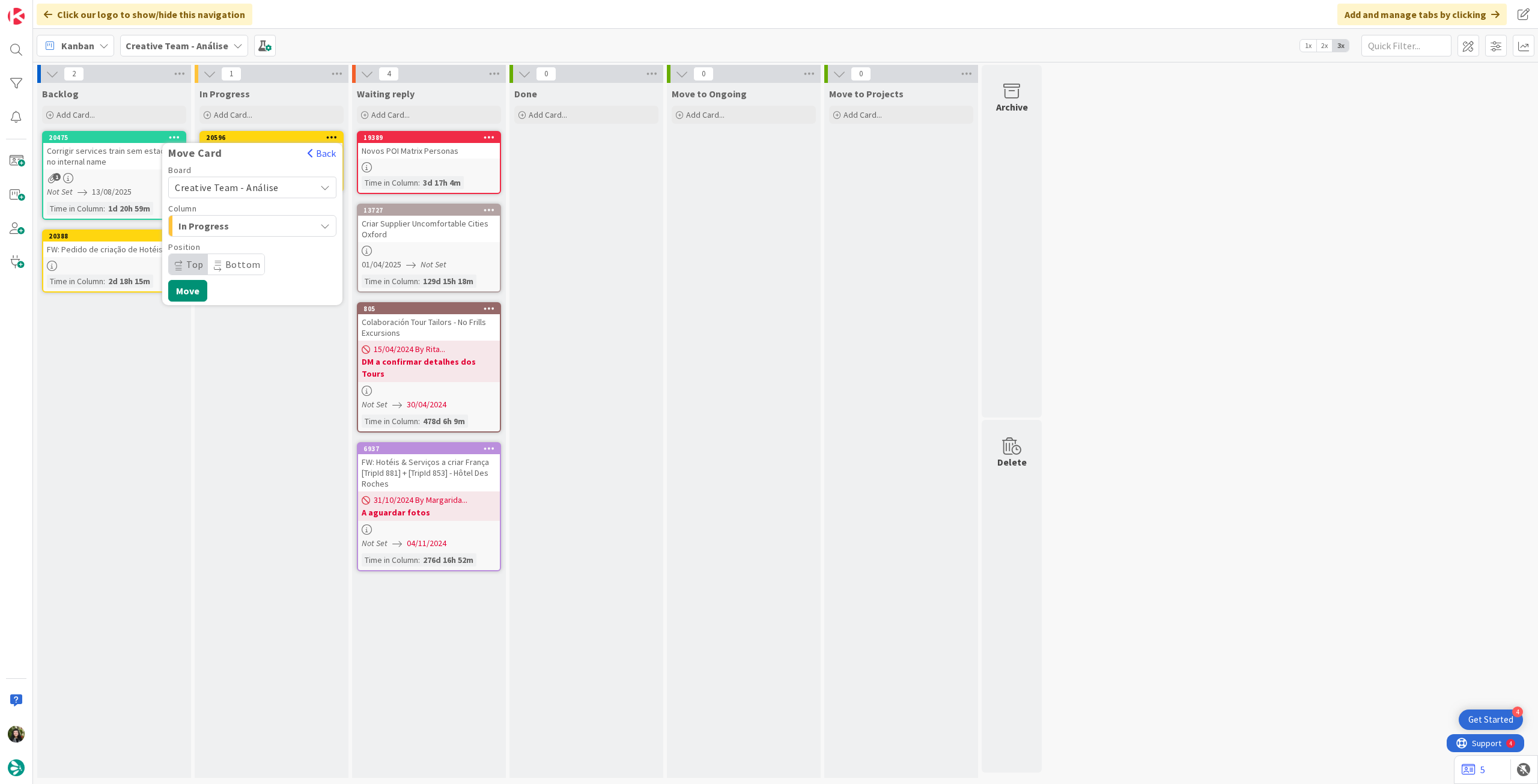 click on "Creative Team - Análise" at bounding box center [226, 187] 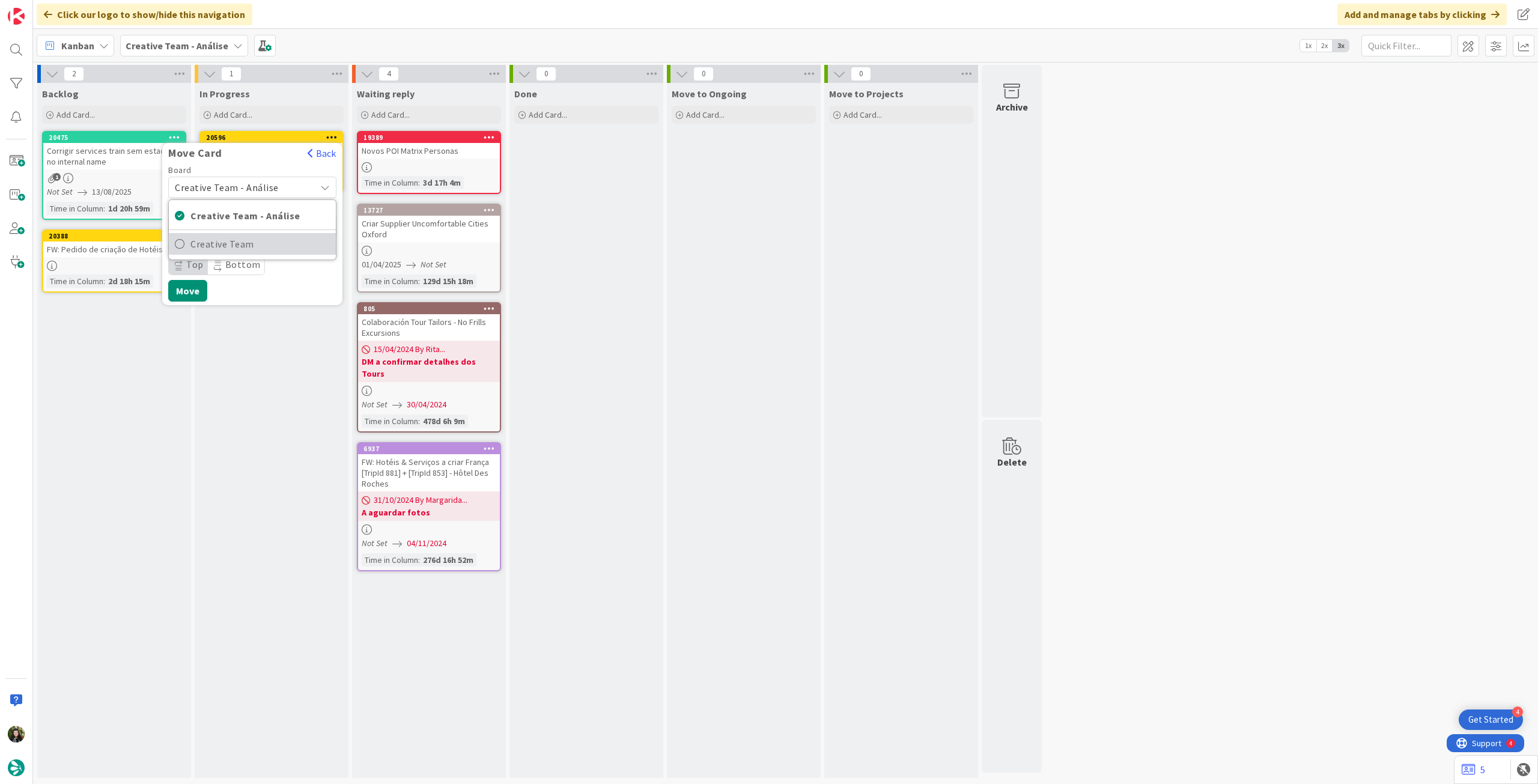 click on "Creative Team" at bounding box center (260, 244) 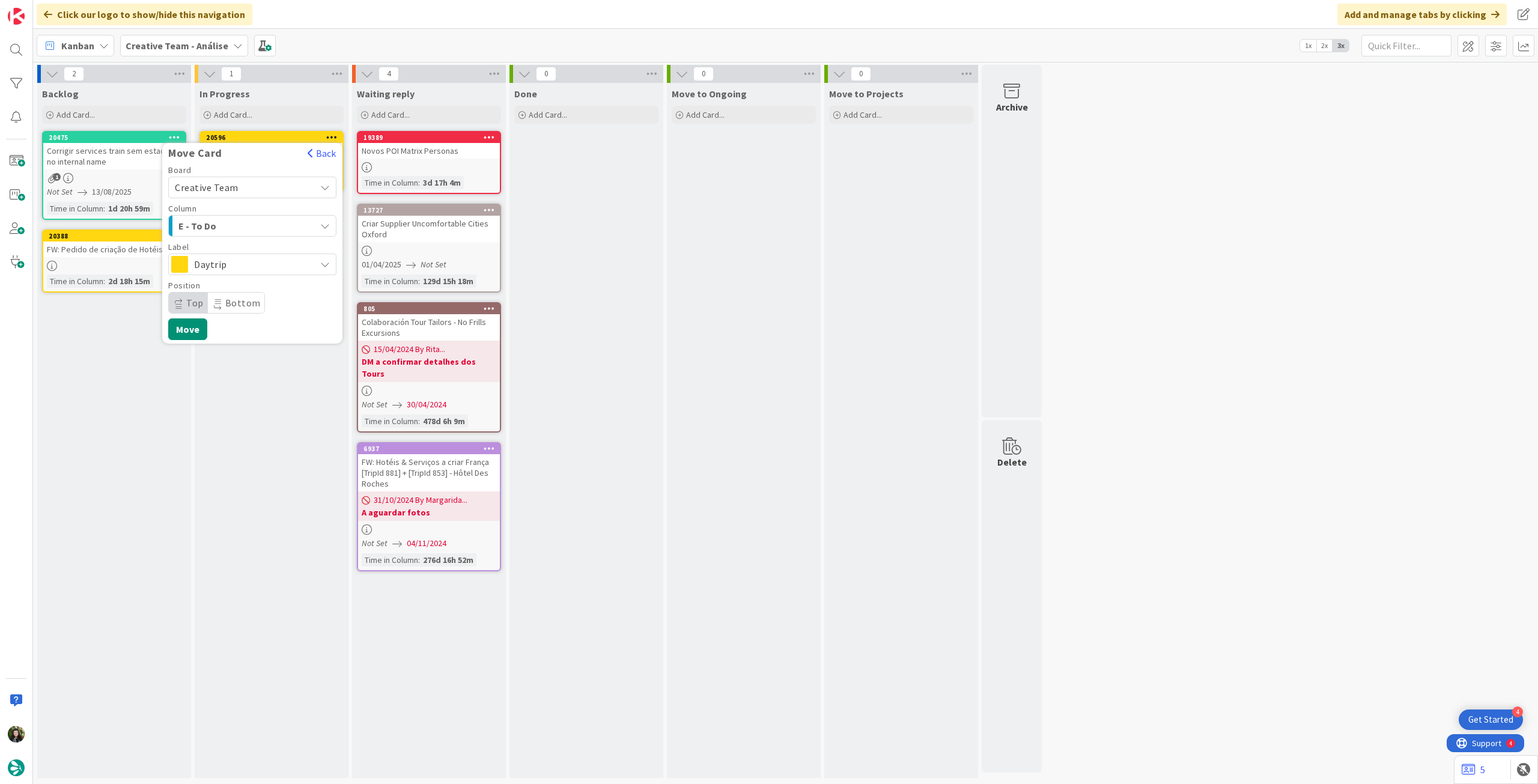 click on "E - To Do" at bounding box center [223, 226] 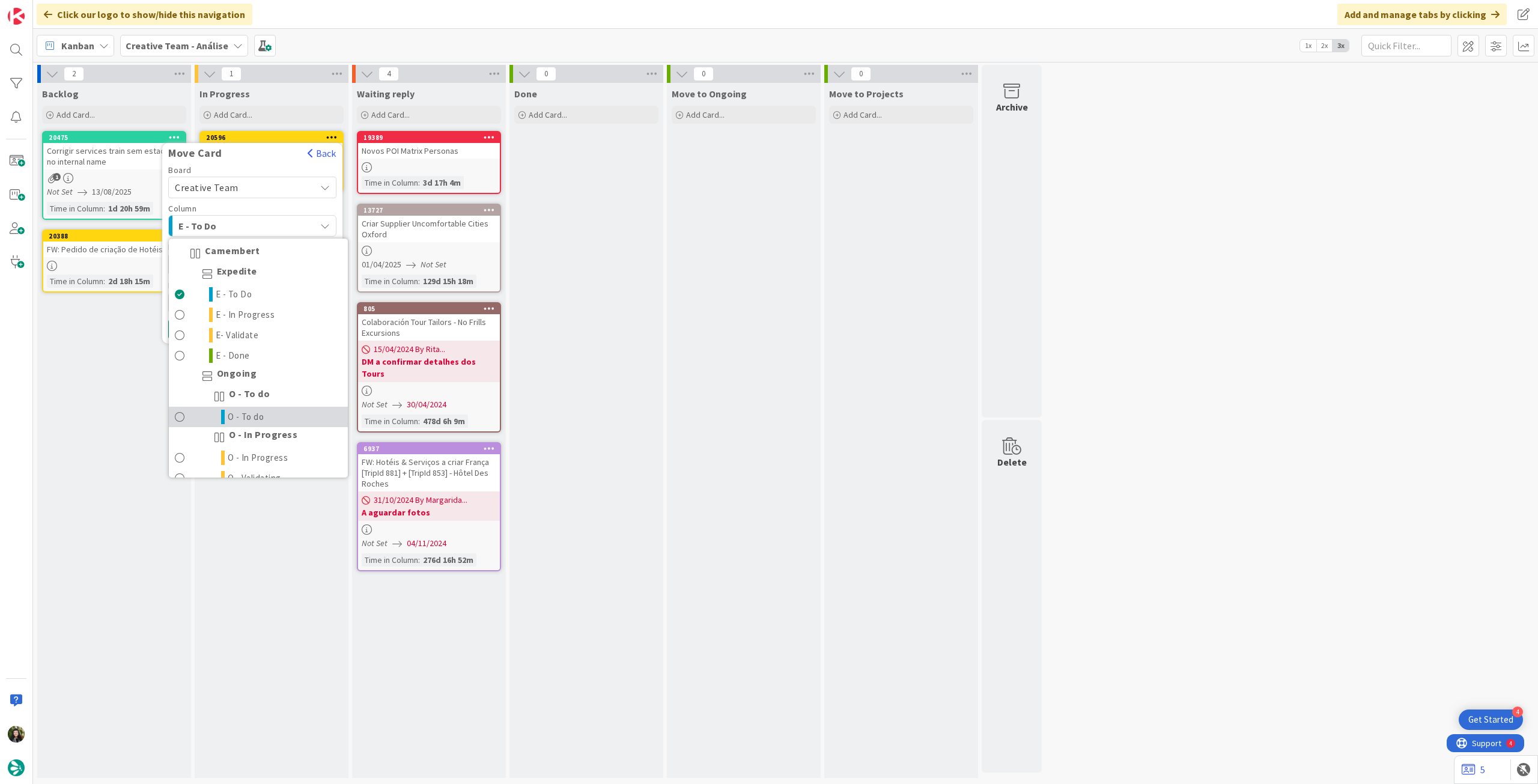 click on "O - To do" at bounding box center [258, 417] 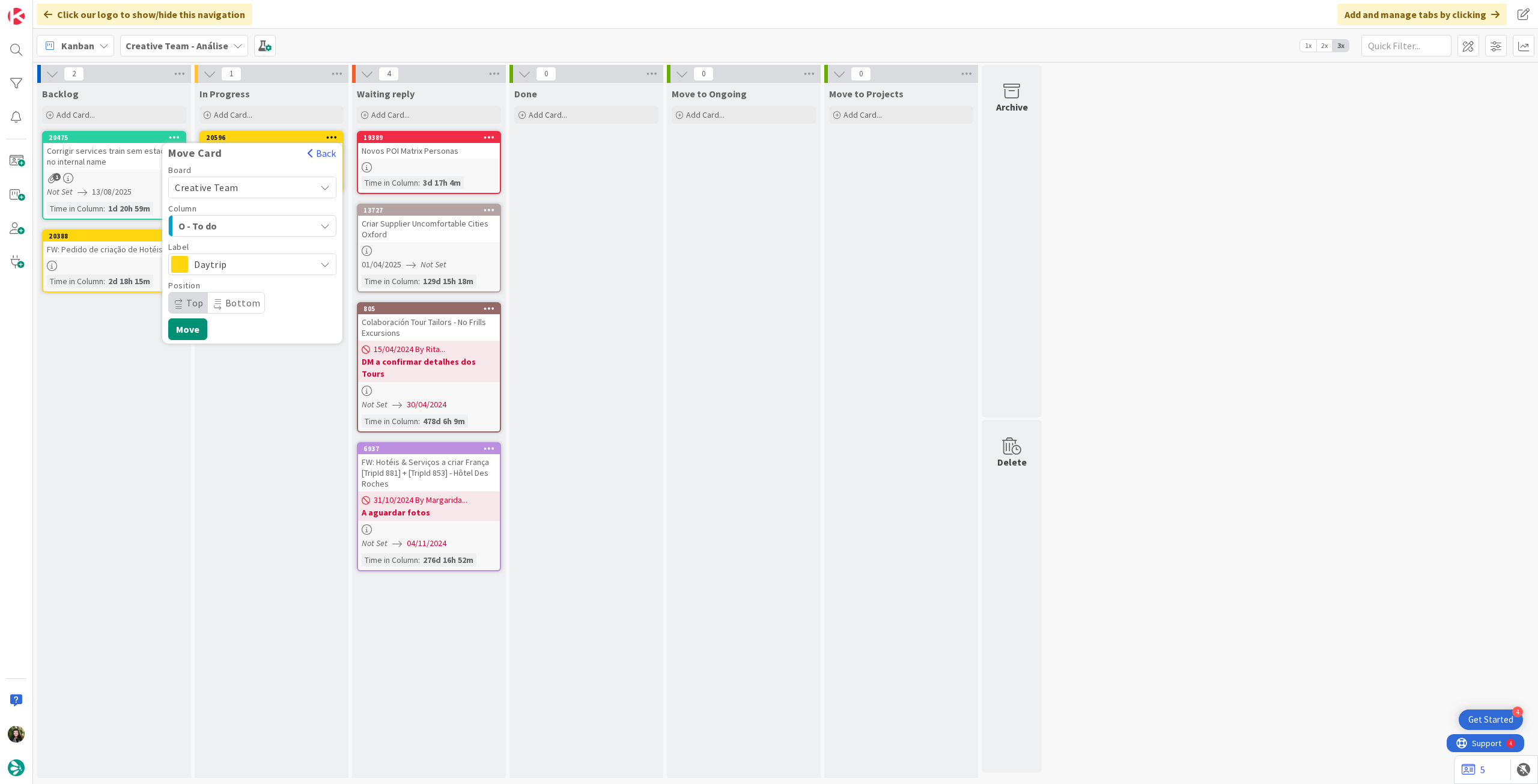 click on "Daytrip" at bounding box center (252, 264) 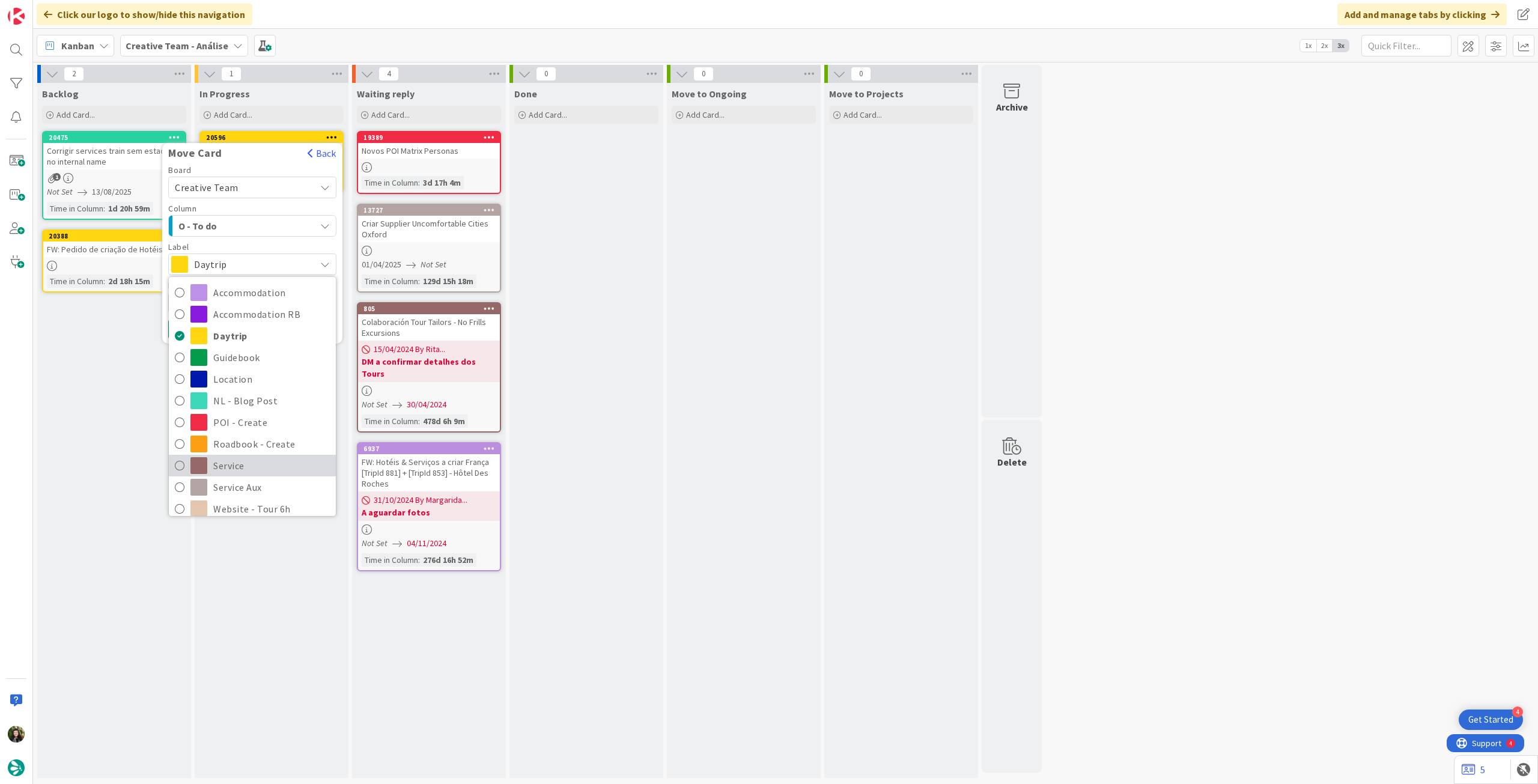 click on "Service" at bounding box center [272, 466] 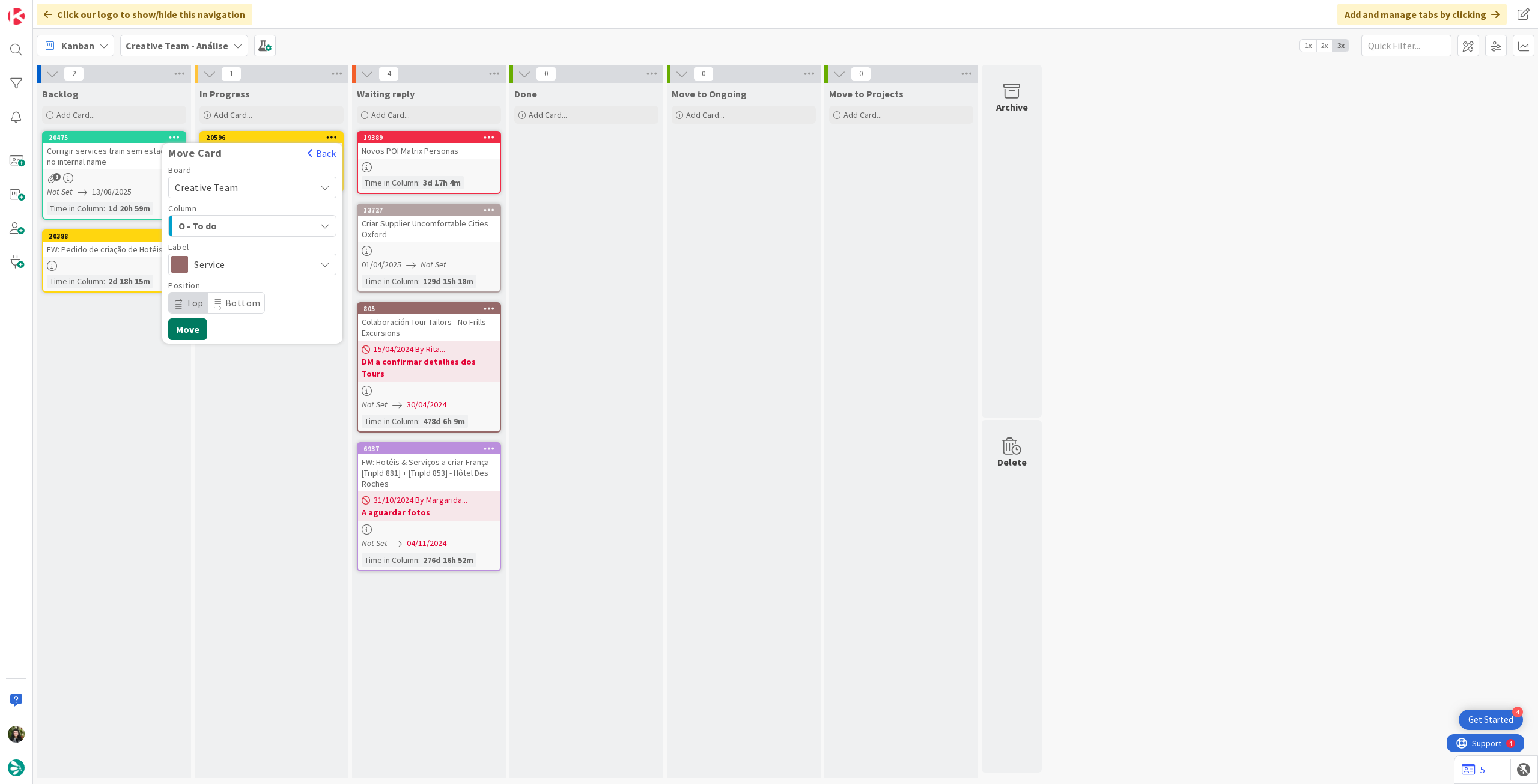 click on "Move" at bounding box center [187, 329] 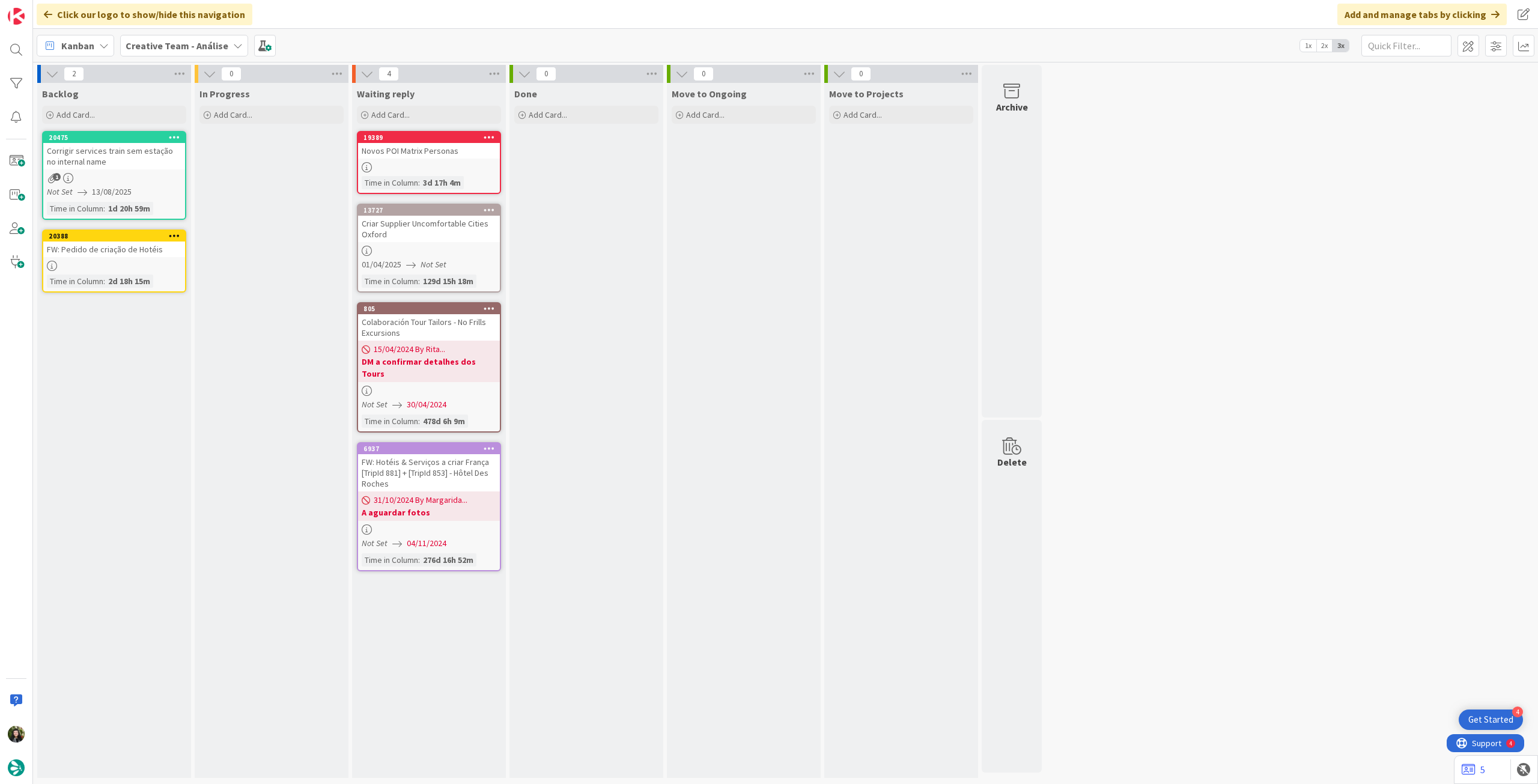 click on "Creative Team - Análise" at bounding box center (177, 46) 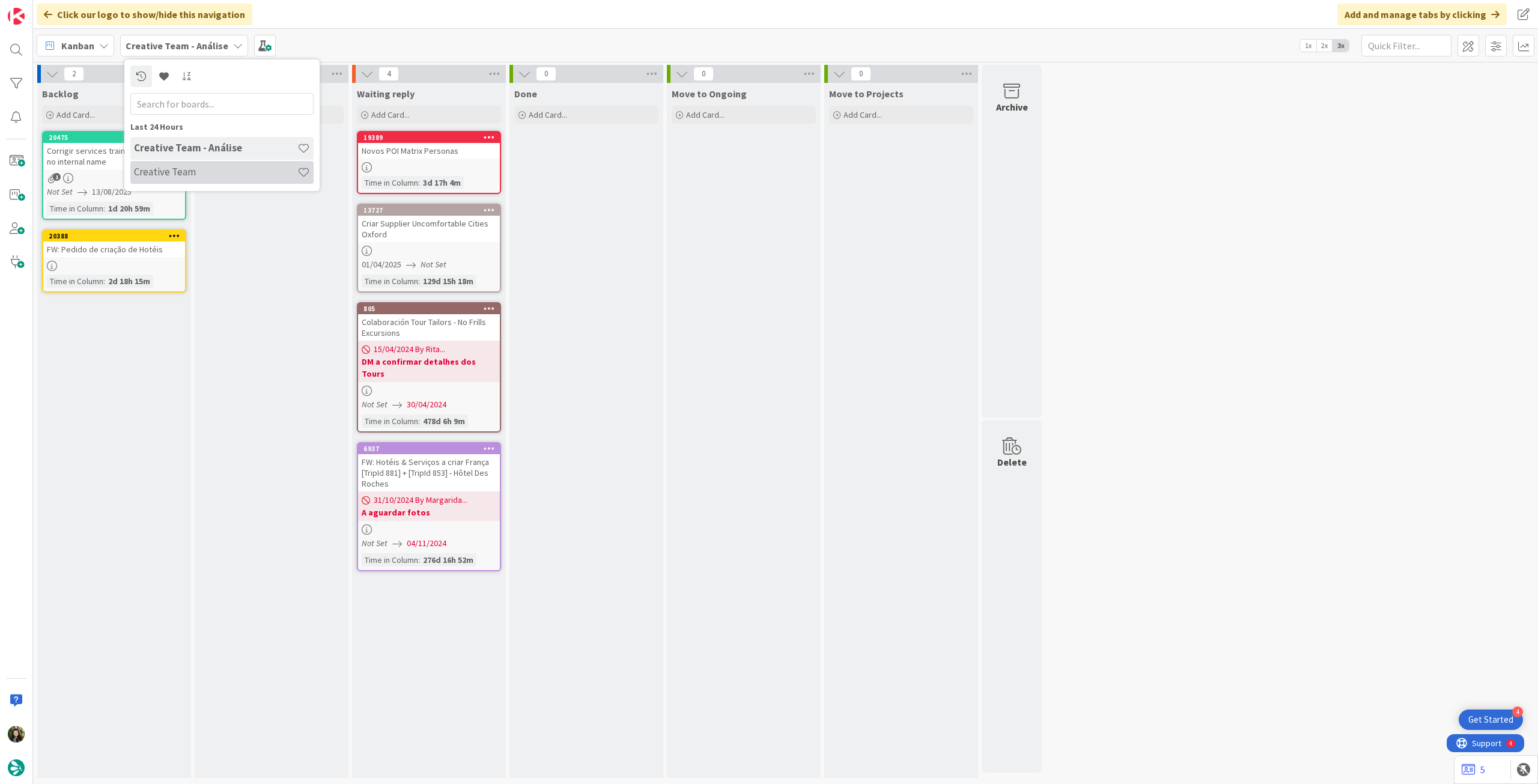 click on "Creative Team" at bounding box center (216, 172) 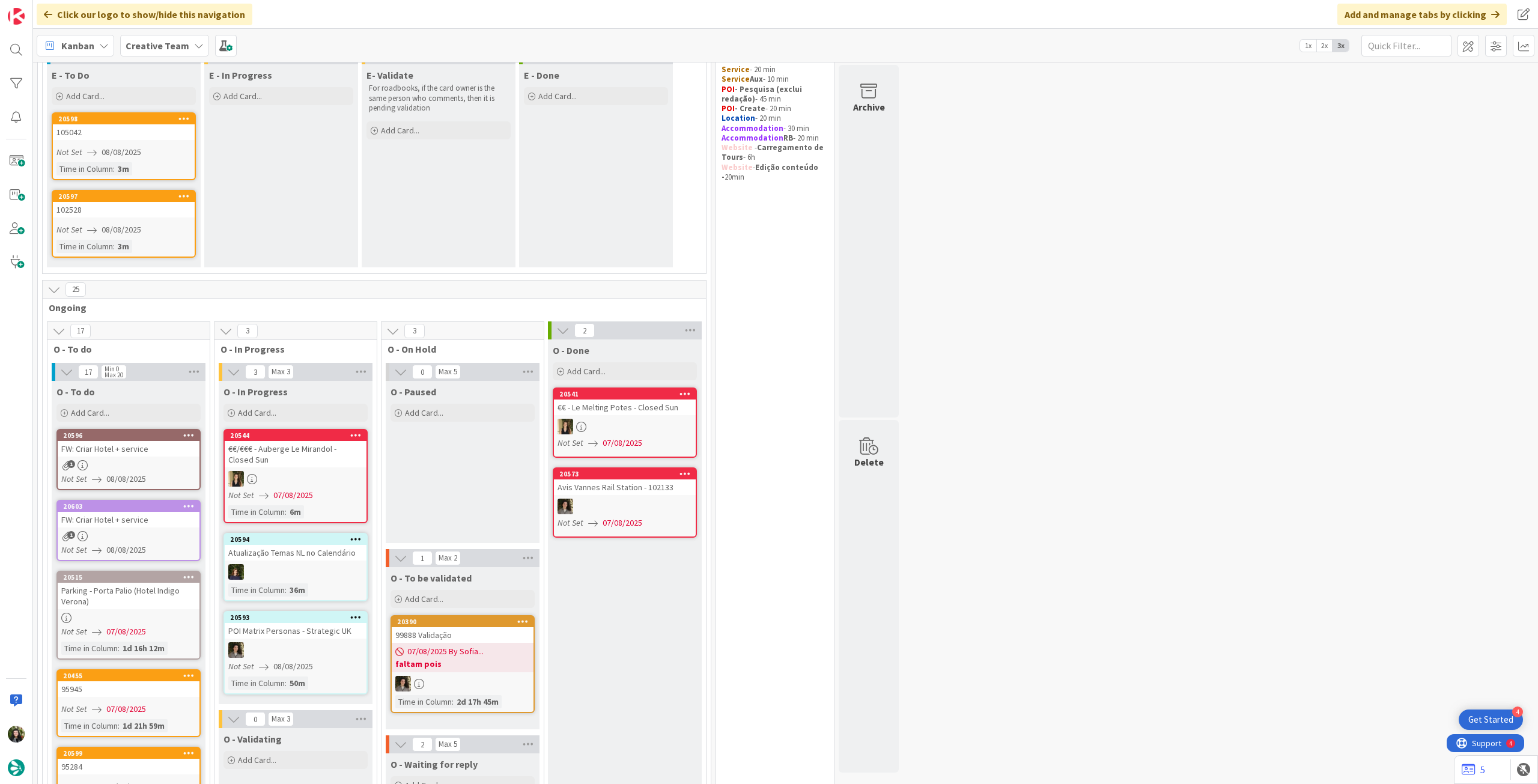 scroll, scrollTop: 0, scrollLeft: 0, axis: both 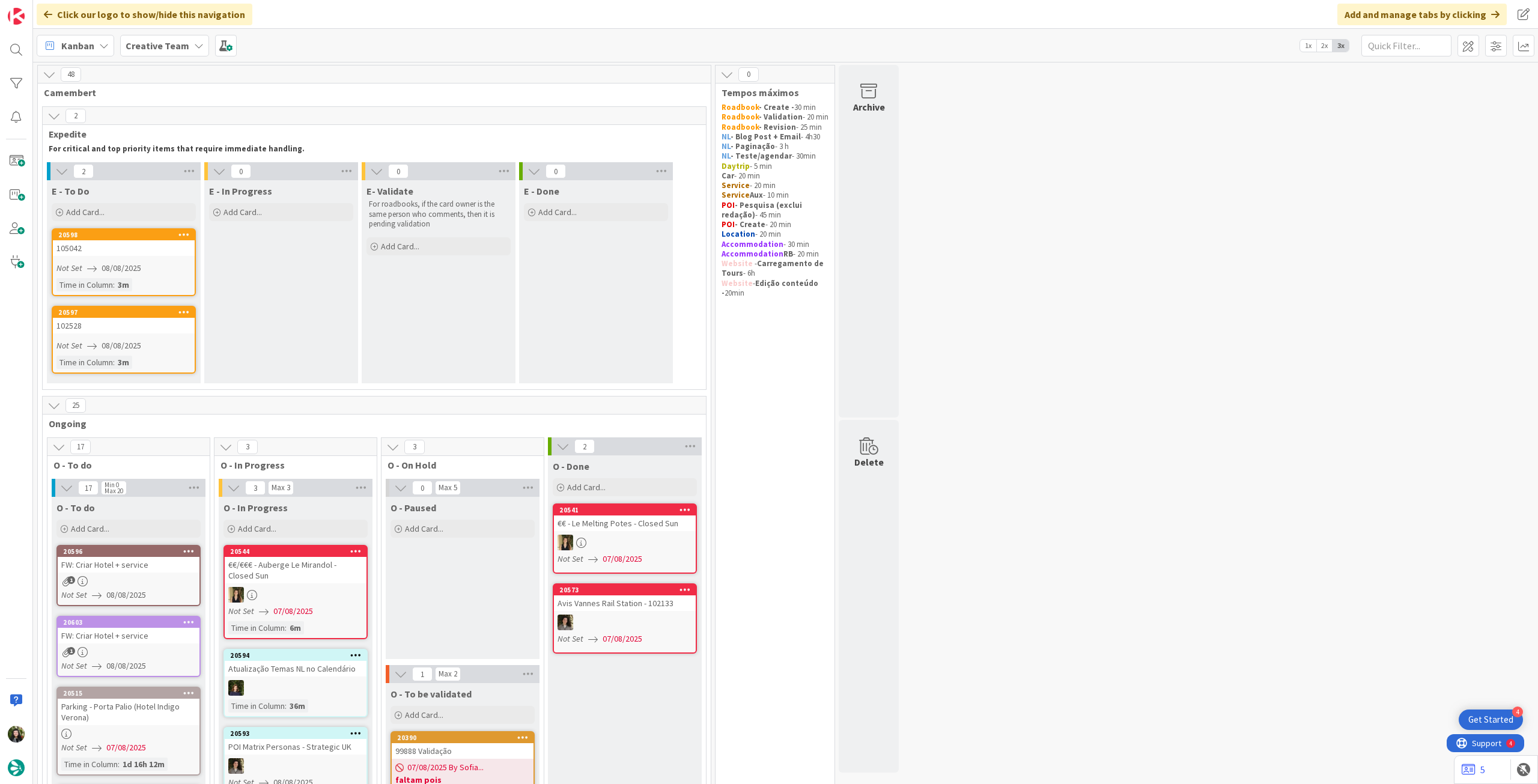 click on "Creative Team" at bounding box center [165, 46] 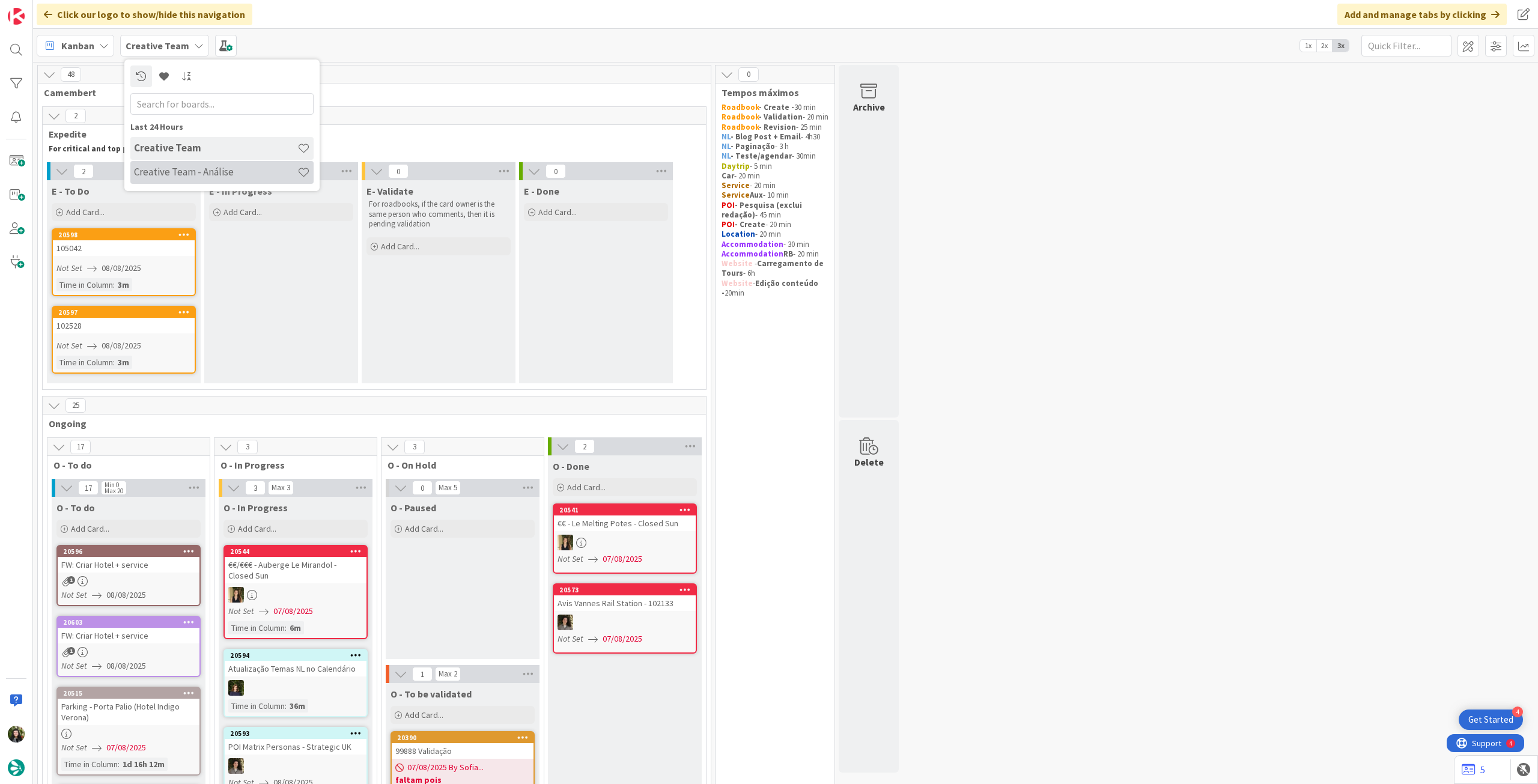 click on "Creative Team - Análise" at bounding box center (216, 172) 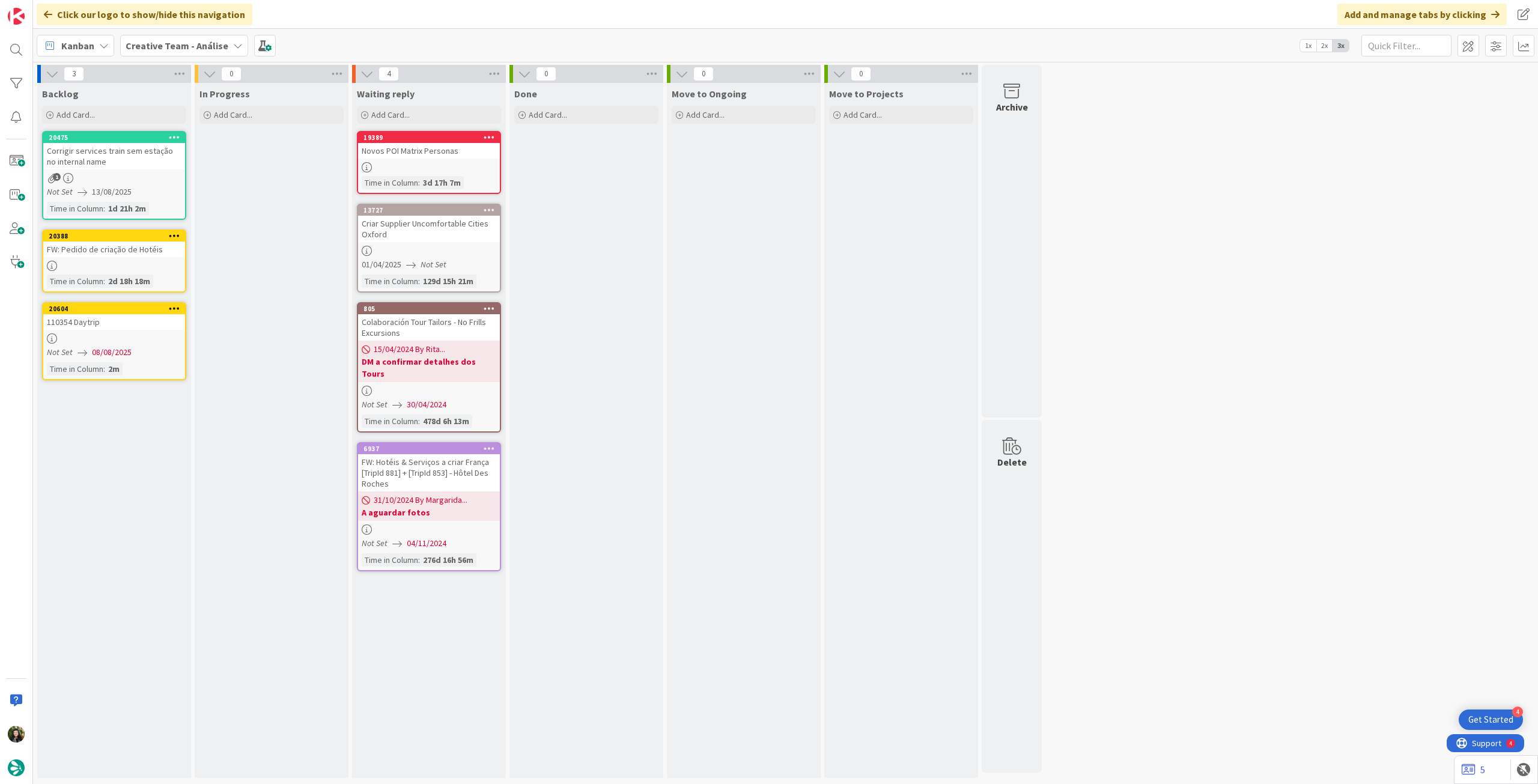 scroll, scrollTop: 0, scrollLeft: 0, axis: both 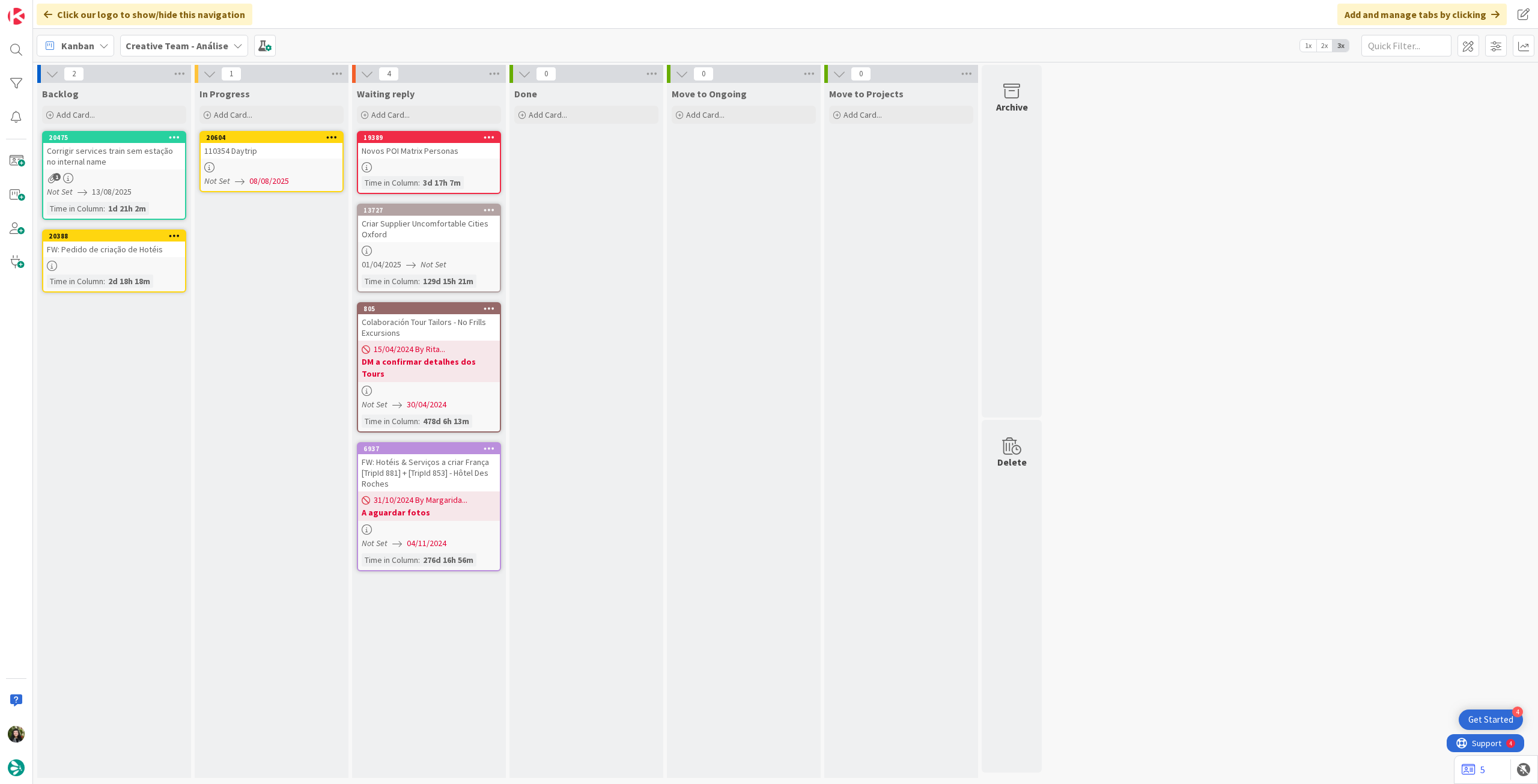 click on "20604 110354 Daytrip Not Set 08/08/2025" at bounding box center [272, 162] 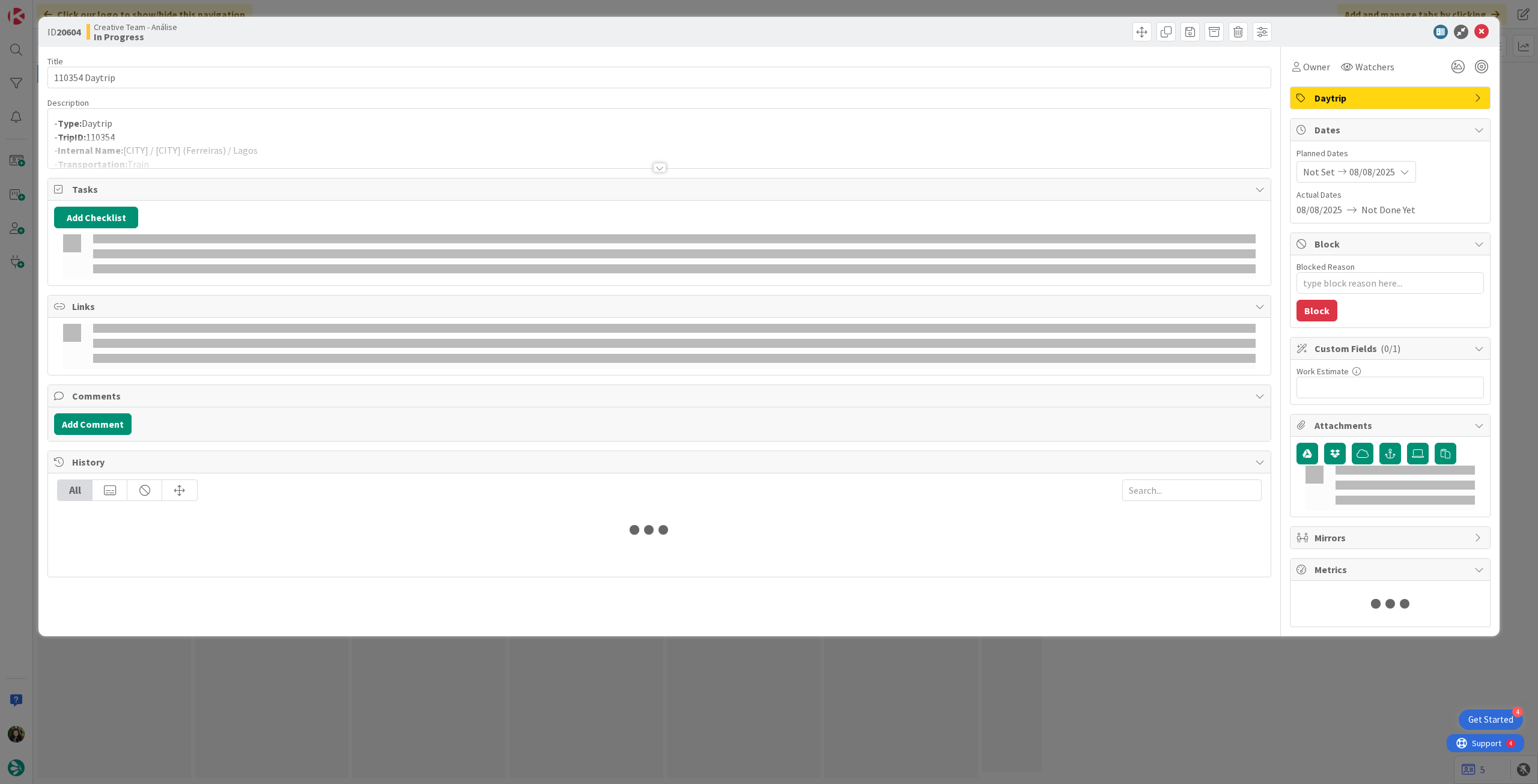 click at bounding box center [659, 153] 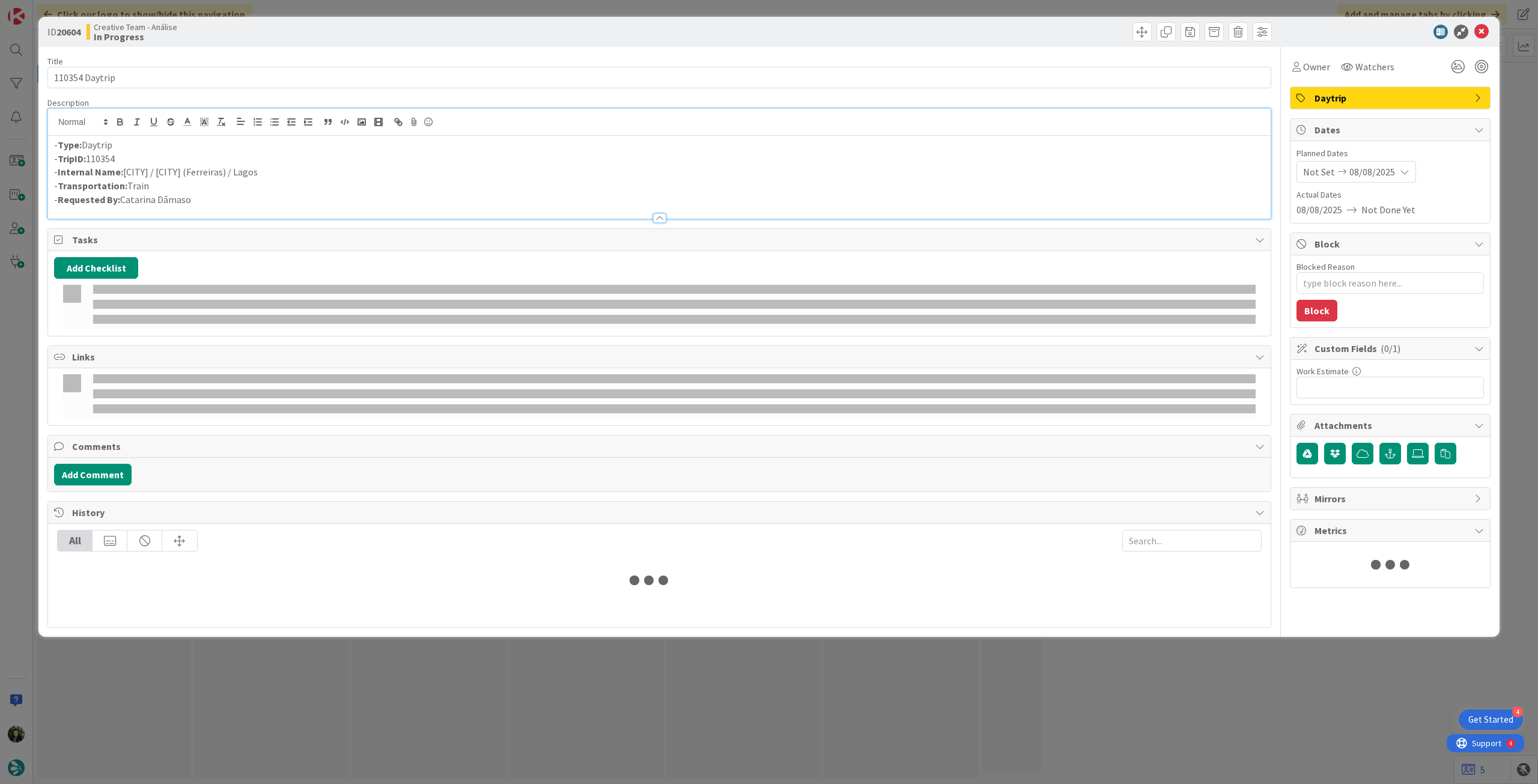 scroll, scrollTop: 0, scrollLeft: 0, axis: both 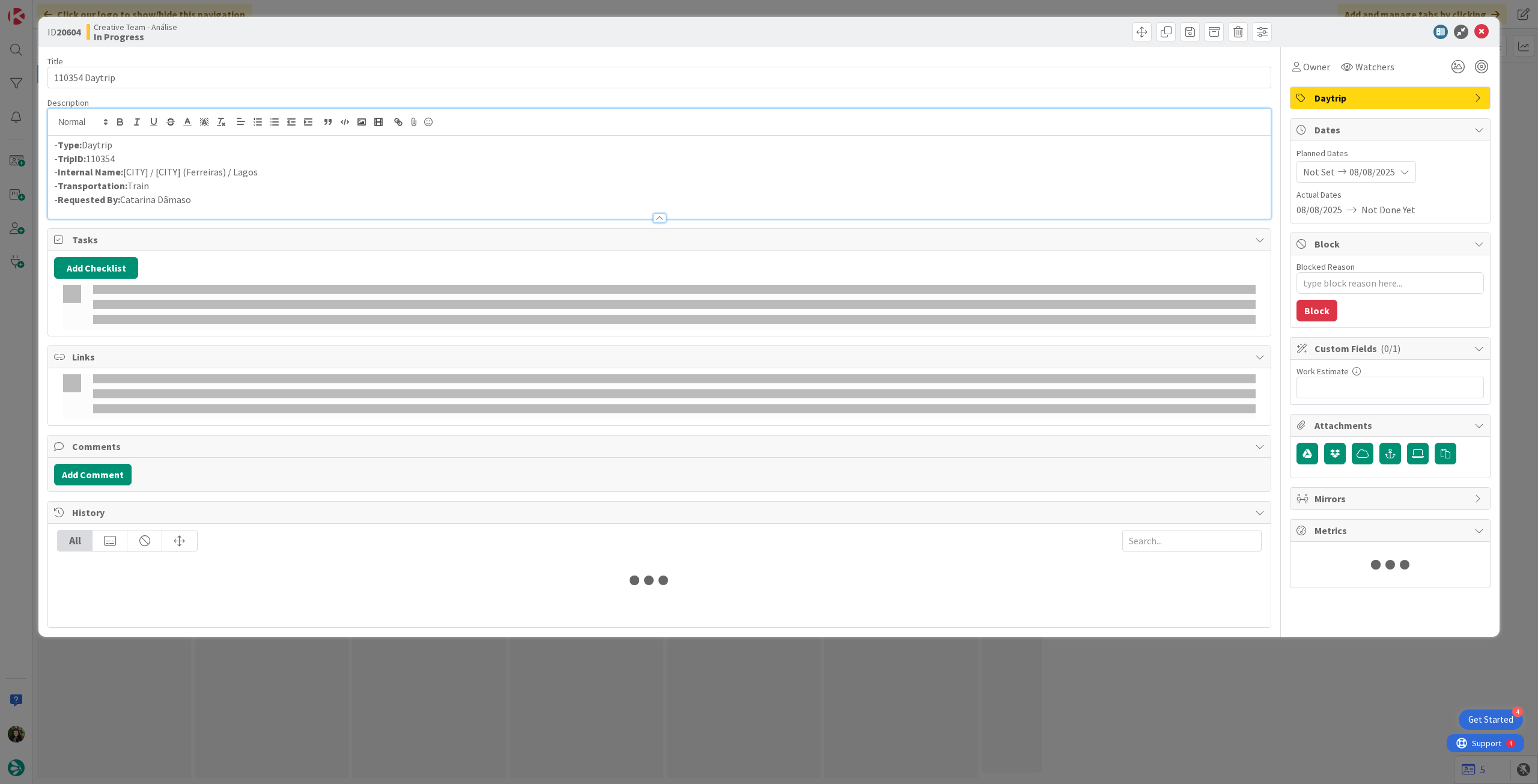 type on "x" 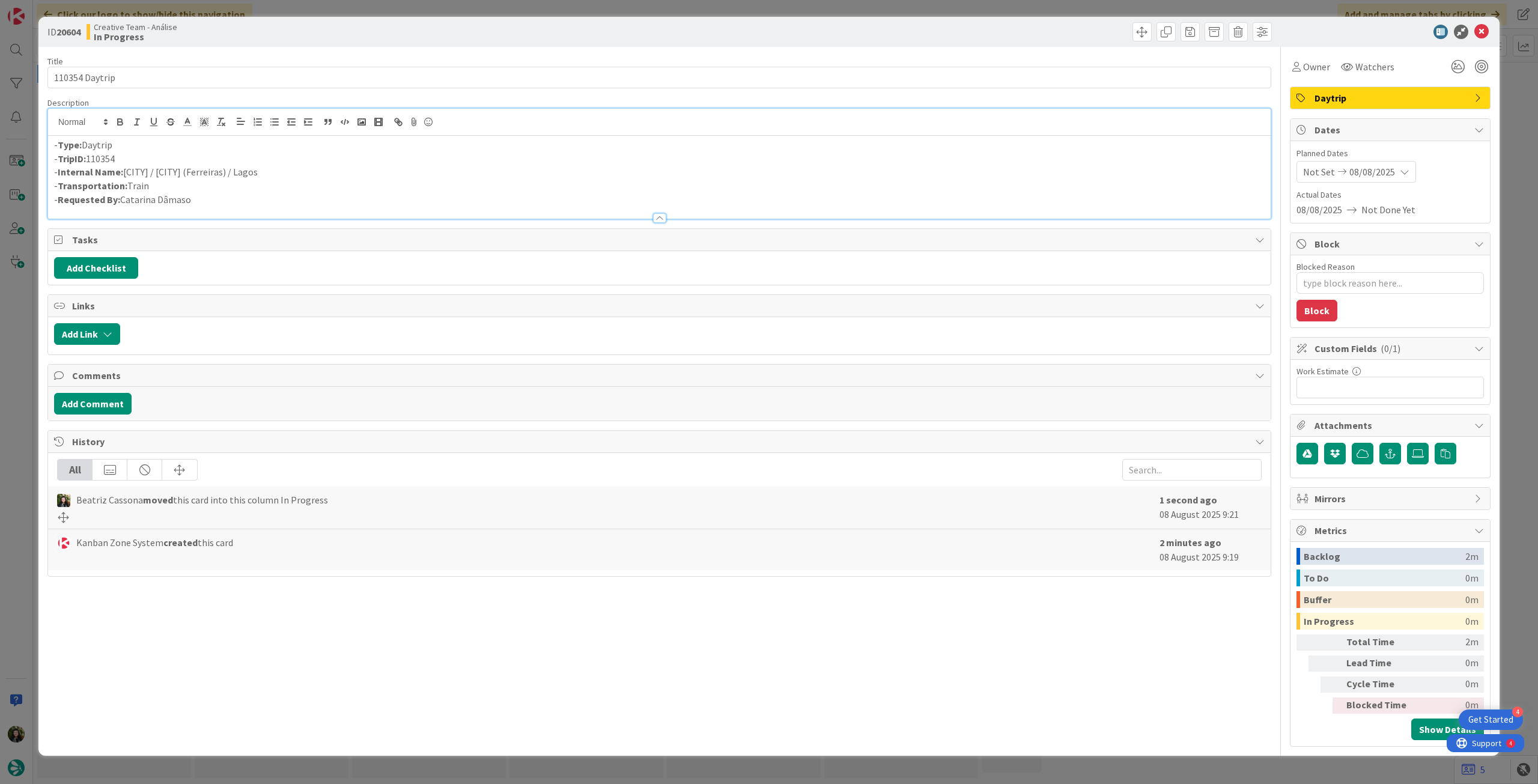 scroll, scrollTop: 0, scrollLeft: 0, axis: both 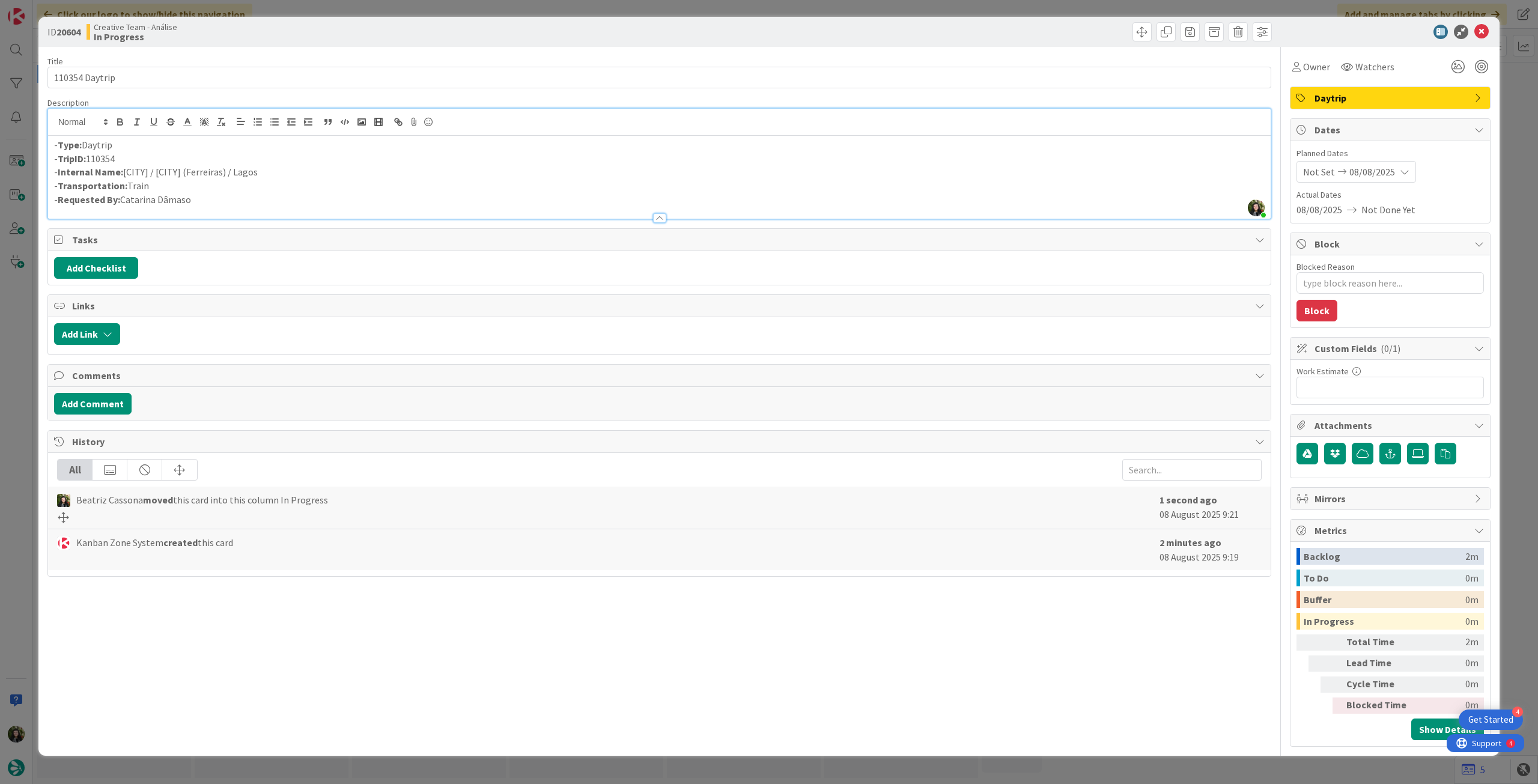 drag, startPoint x: 283, startPoint y: 169, endPoint x: 126, endPoint y: 166, distance: 157.02866 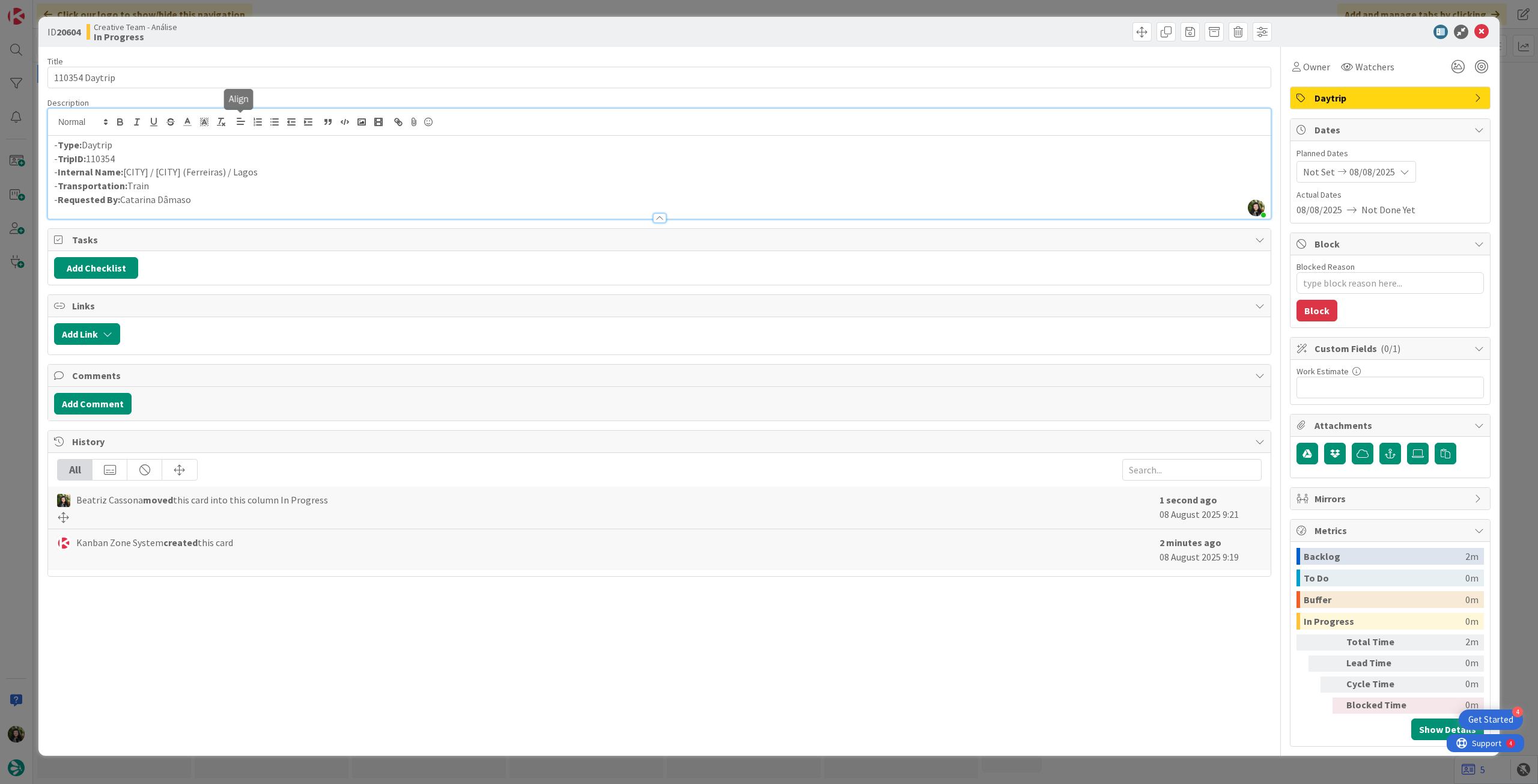 click on "-  Transportation:  Train" at bounding box center (659, 186) 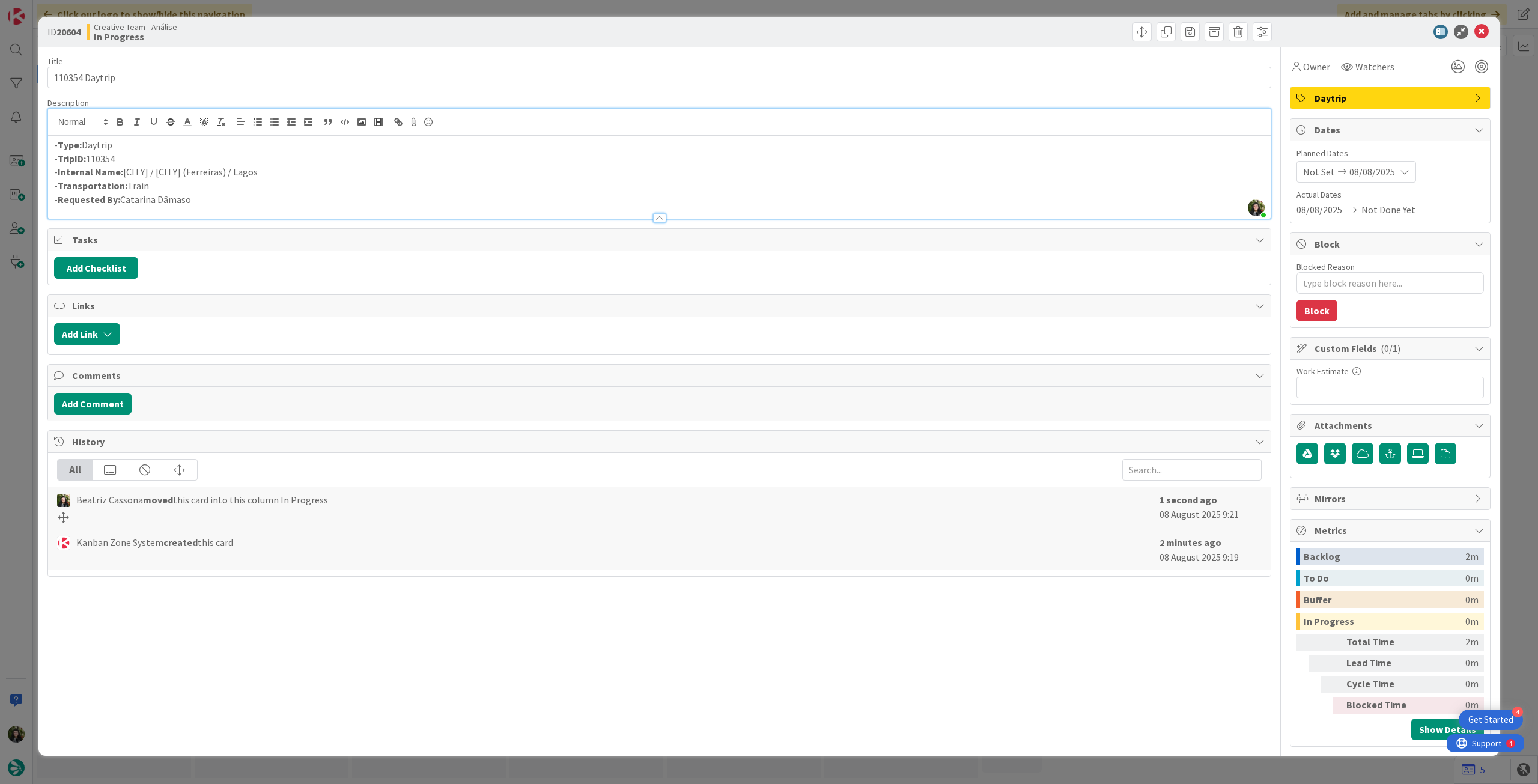 click on "-  Internal Name:  Coimbra / Albufeira (Ferreiras) / Lagos" at bounding box center (659, 172) 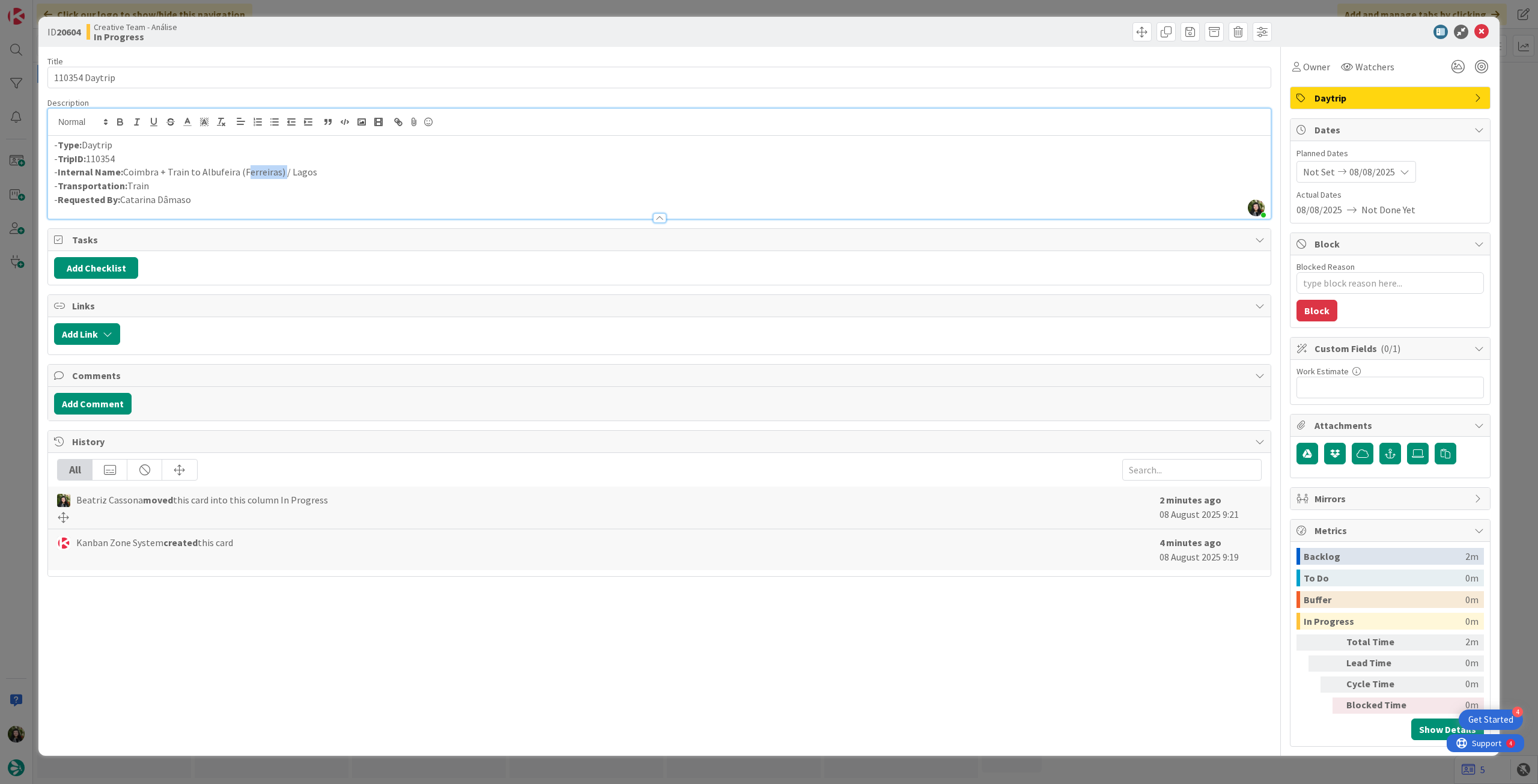 drag, startPoint x: 240, startPoint y: 177, endPoint x: 297, endPoint y: 172, distance: 57.21888 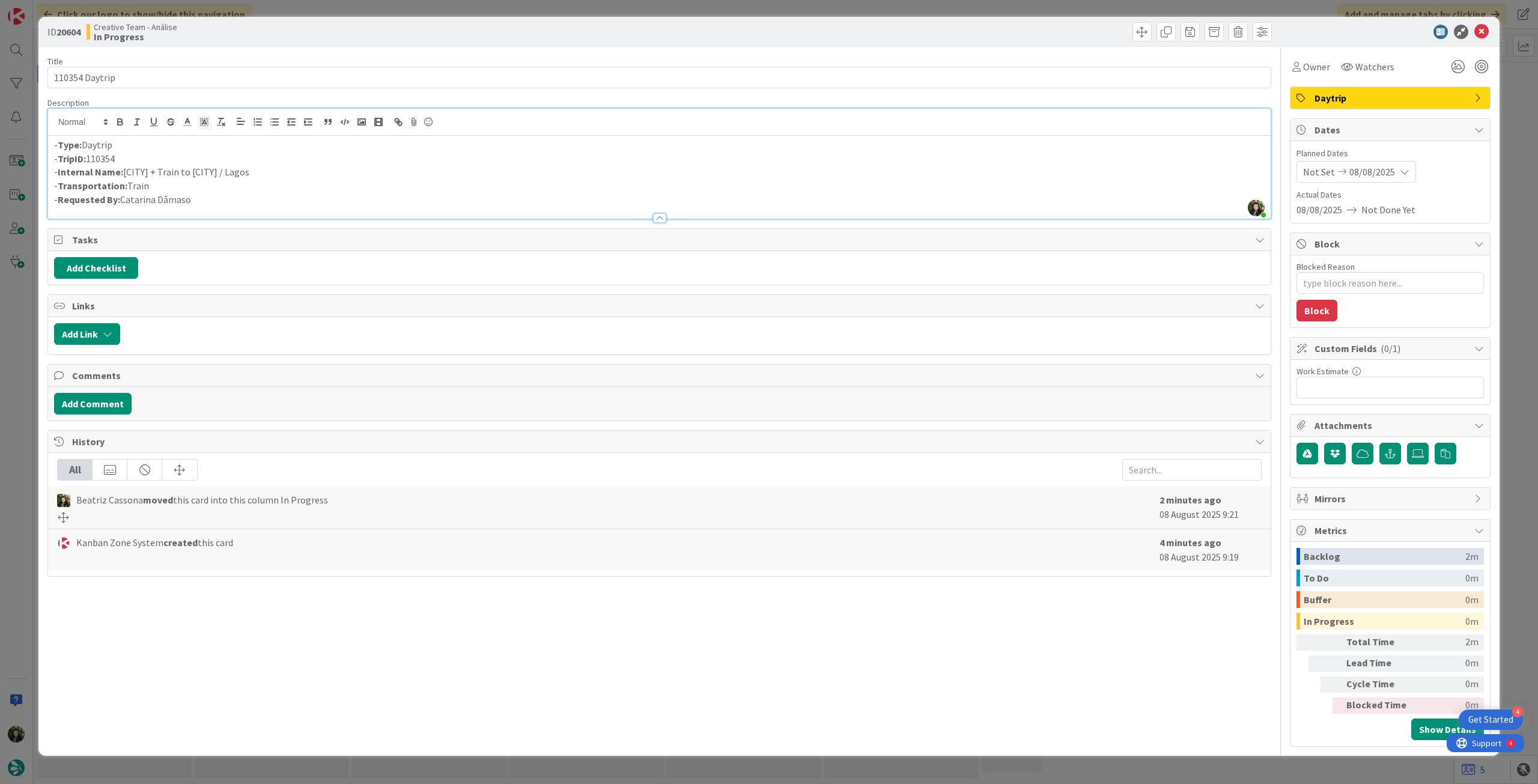 click on "- Internal Name: Coimbra + Train to Albufeira / Lagos" at bounding box center (659, 172) 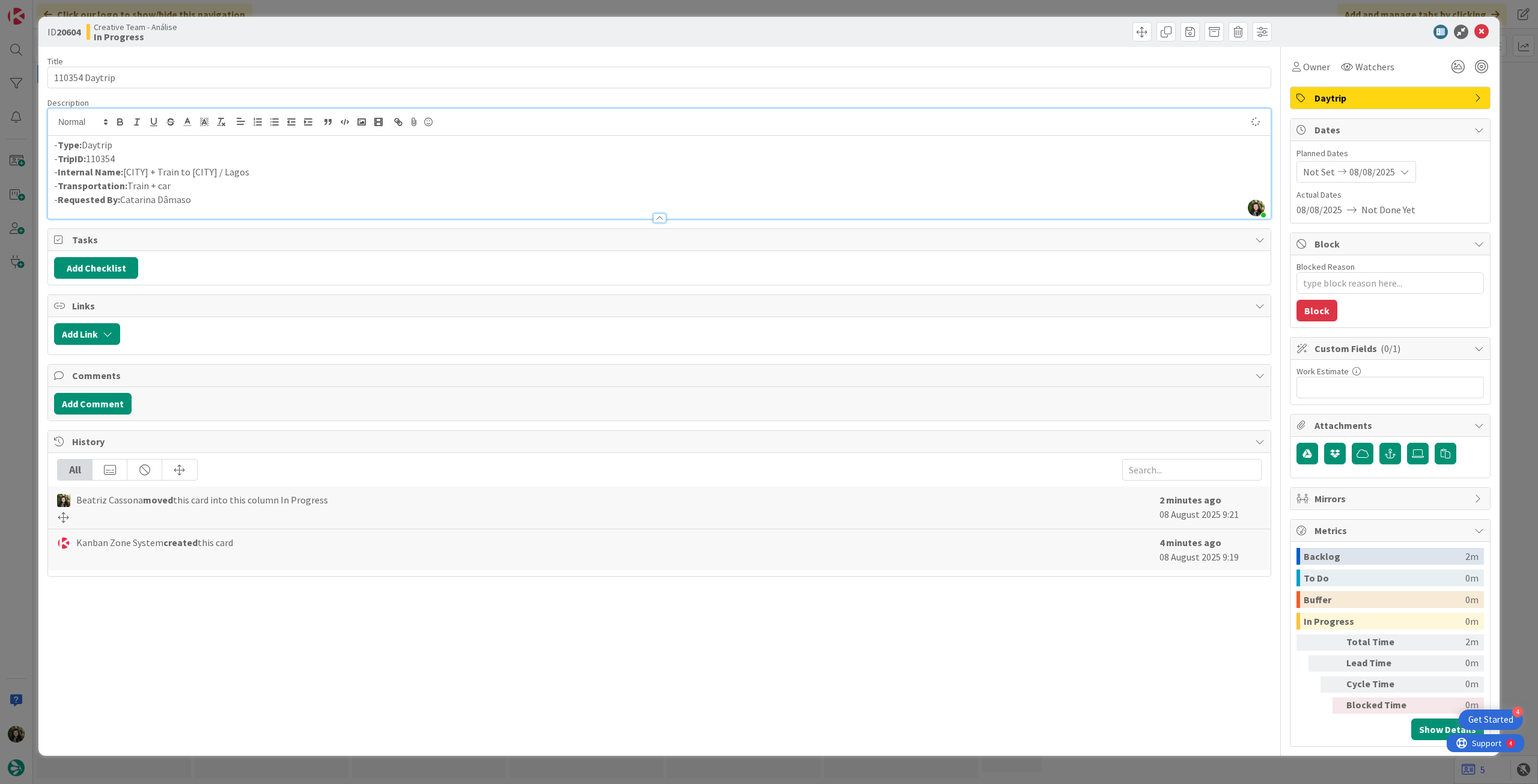 click at bounding box center (1482, 32) 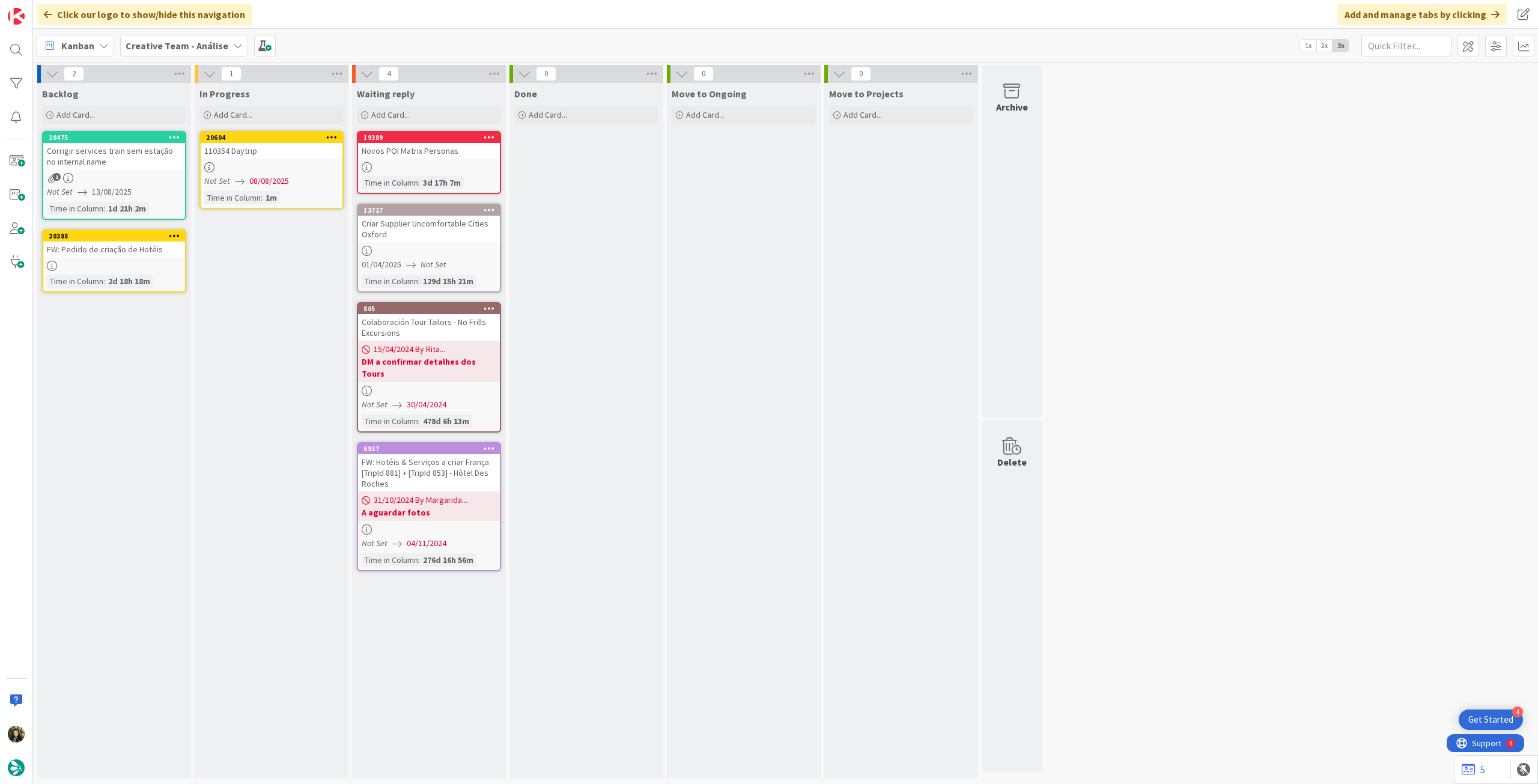 click at bounding box center (332, 137) 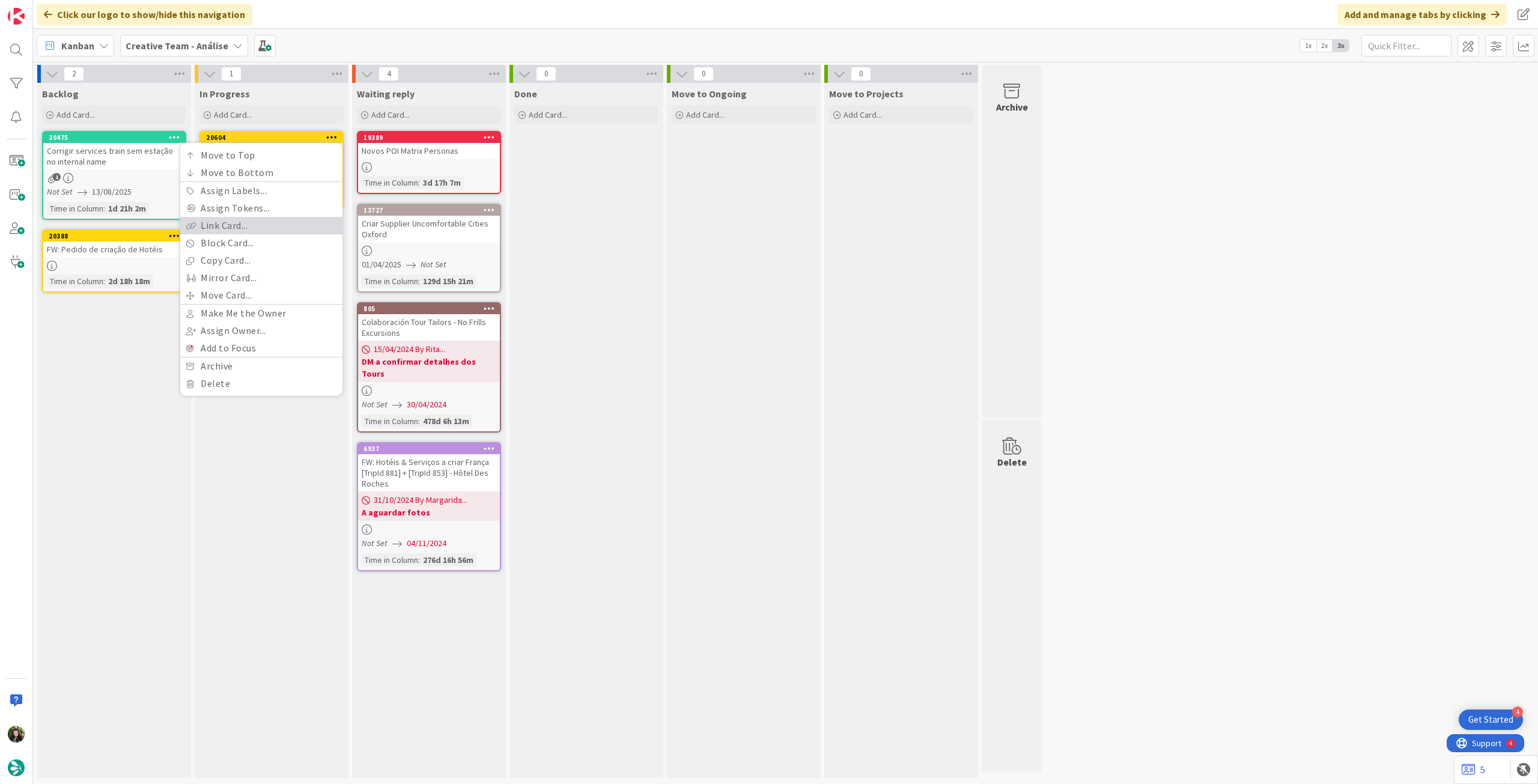 scroll, scrollTop: 0, scrollLeft: 0, axis: both 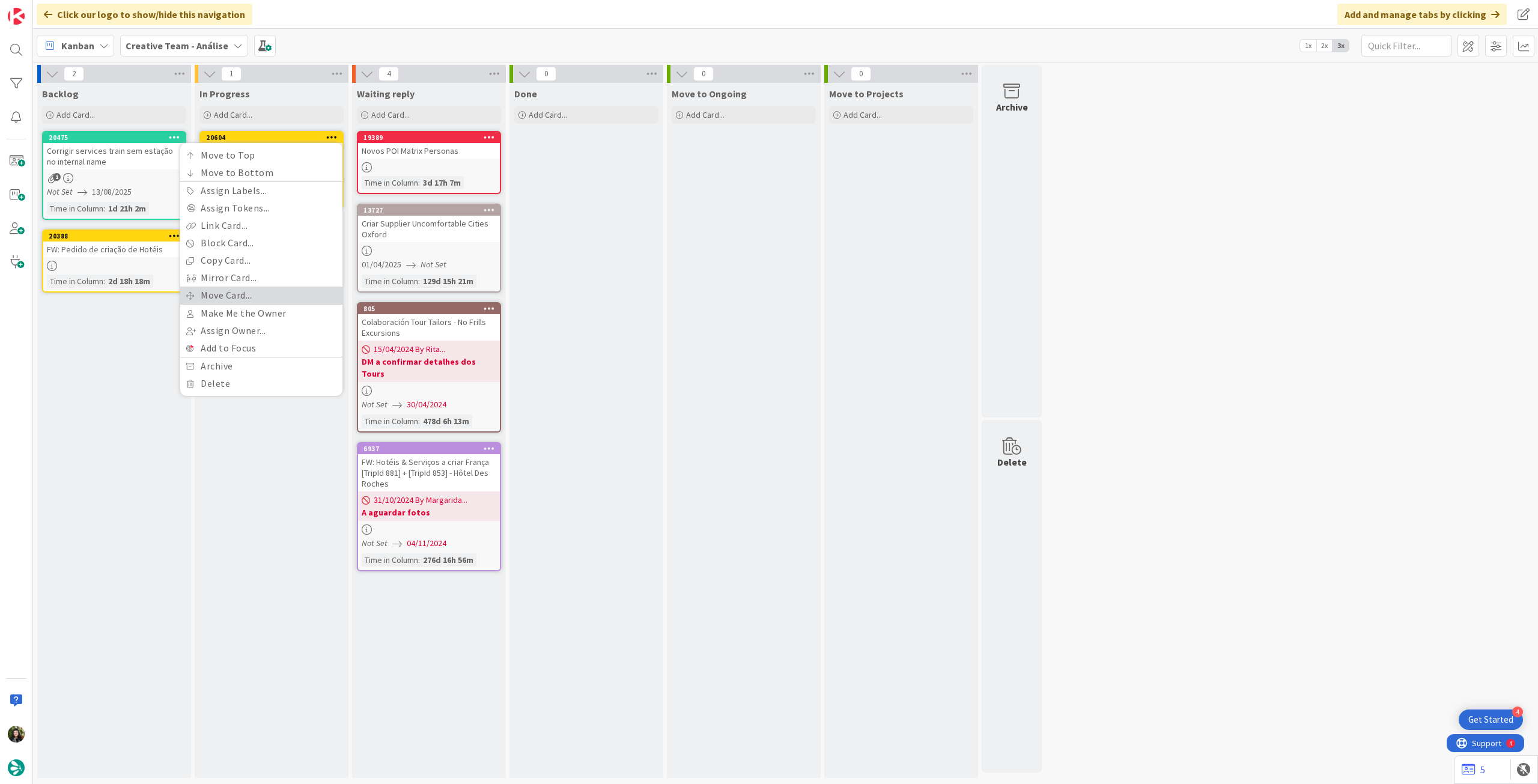 click on "Move Card..." at bounding box center (261, 295) 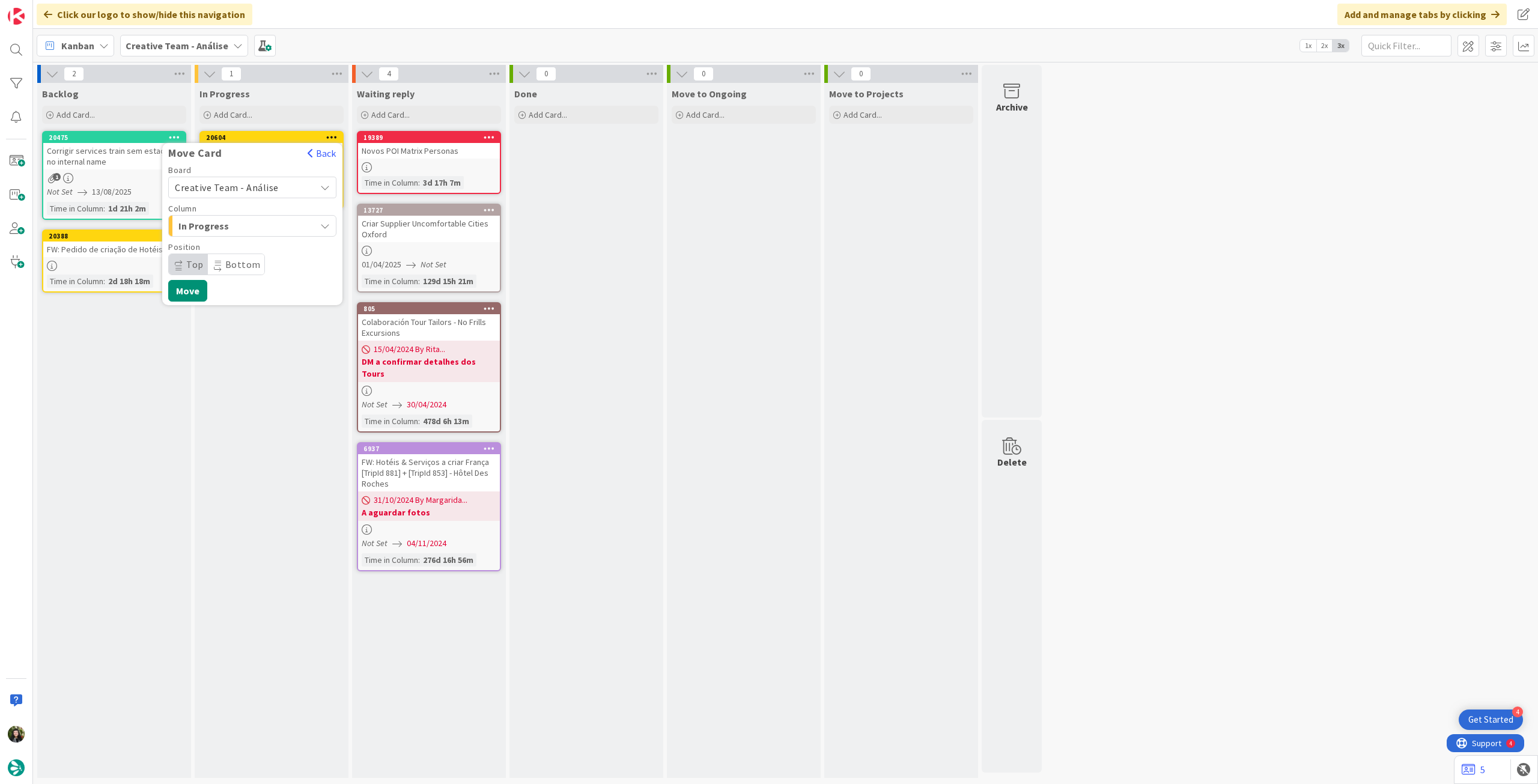 click on "Creative Team - Análise" at bounding box center [226, 187] 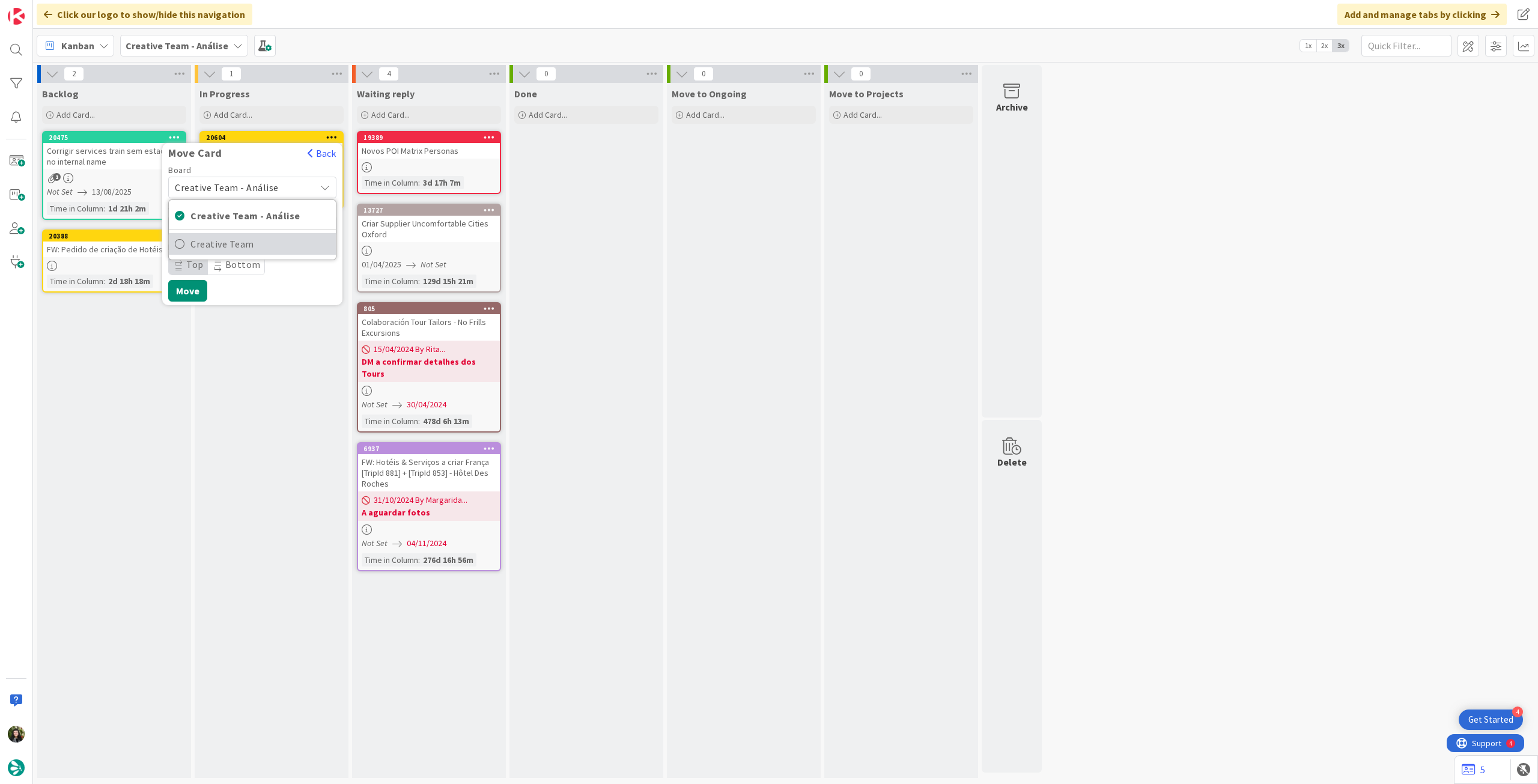 click on "Creative Team" at bounding box center (260, 244) 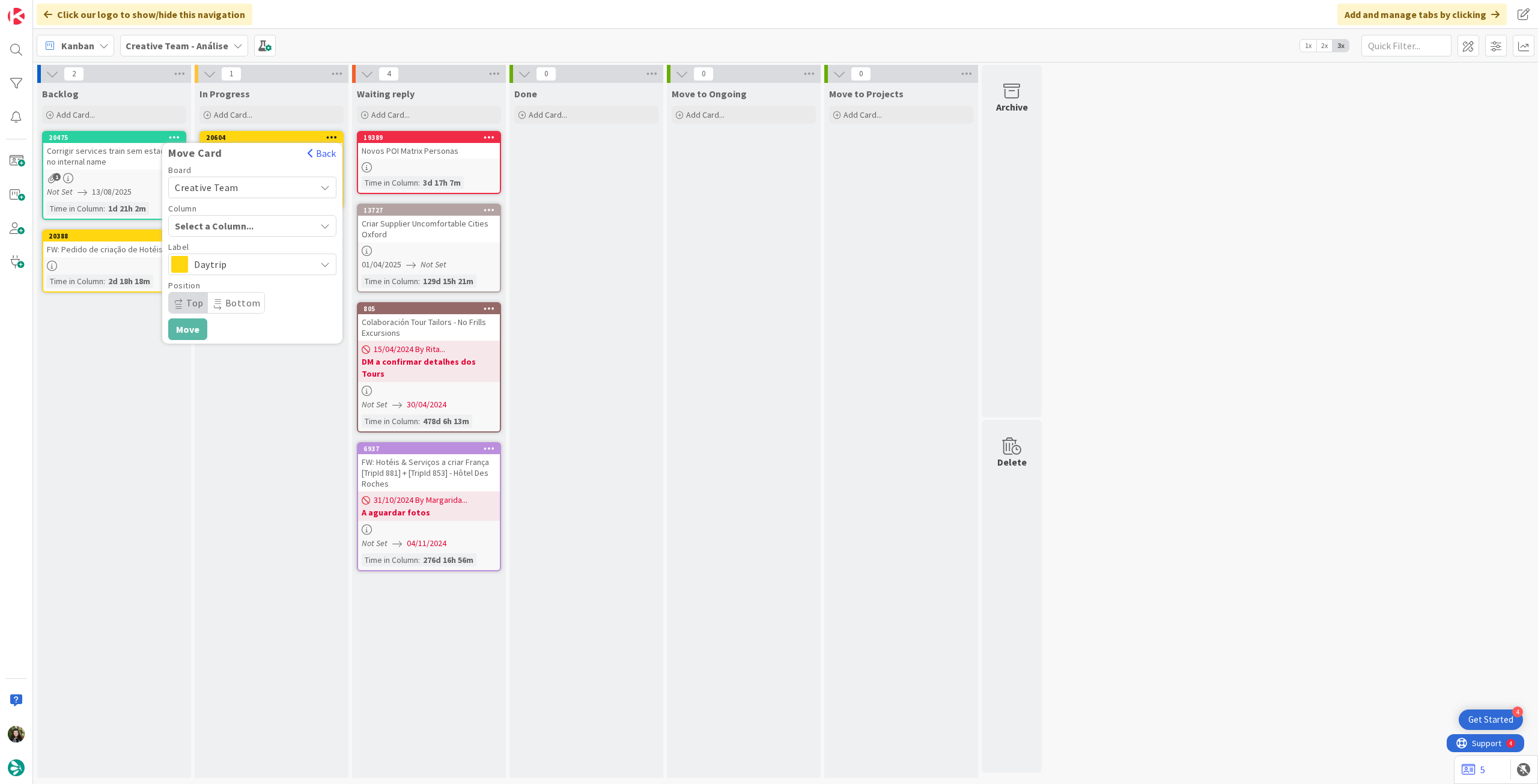 click on "Select a Column..." at bounding box center [220, 226] 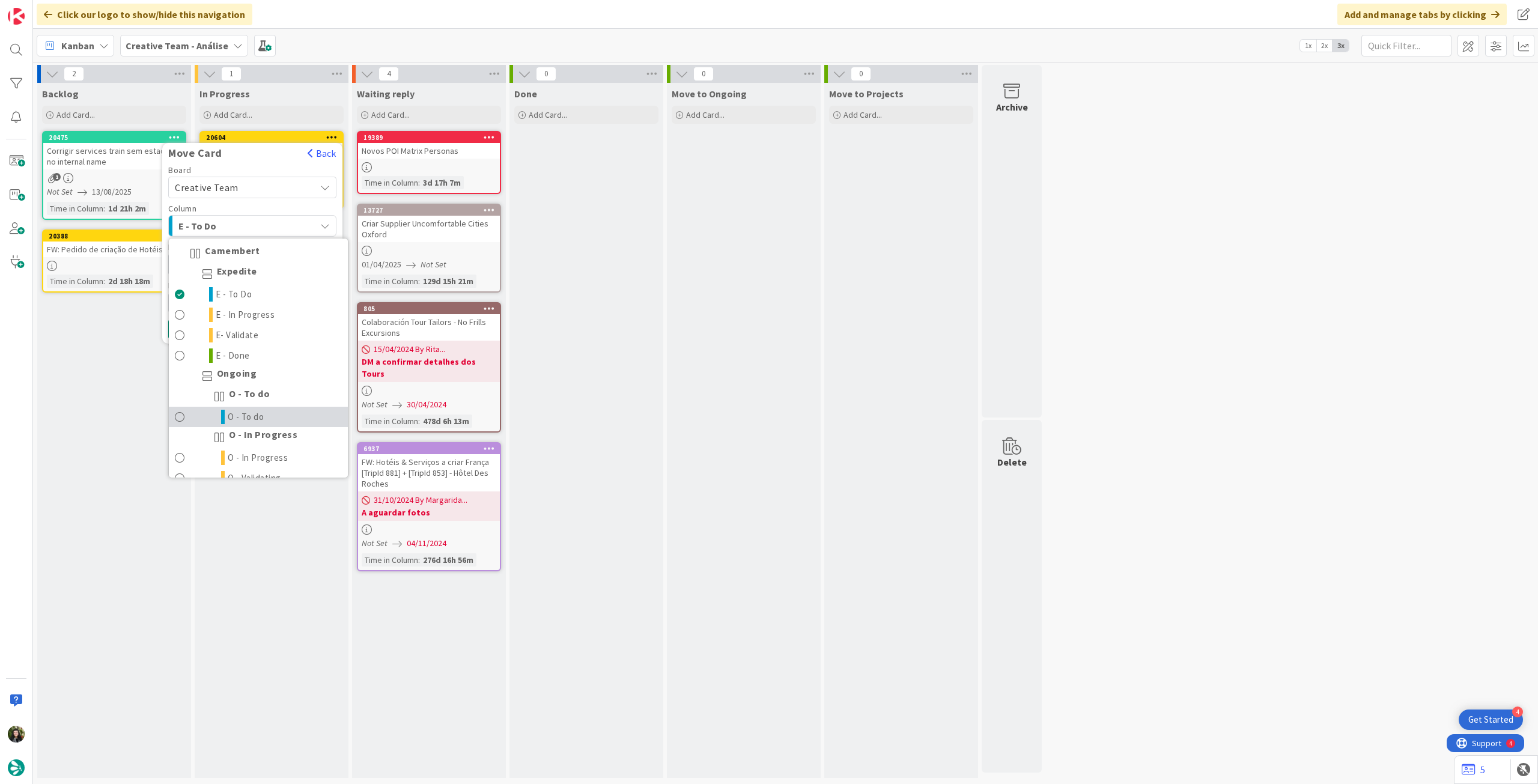 click on "O - To do" at bounding box center [246, 417] 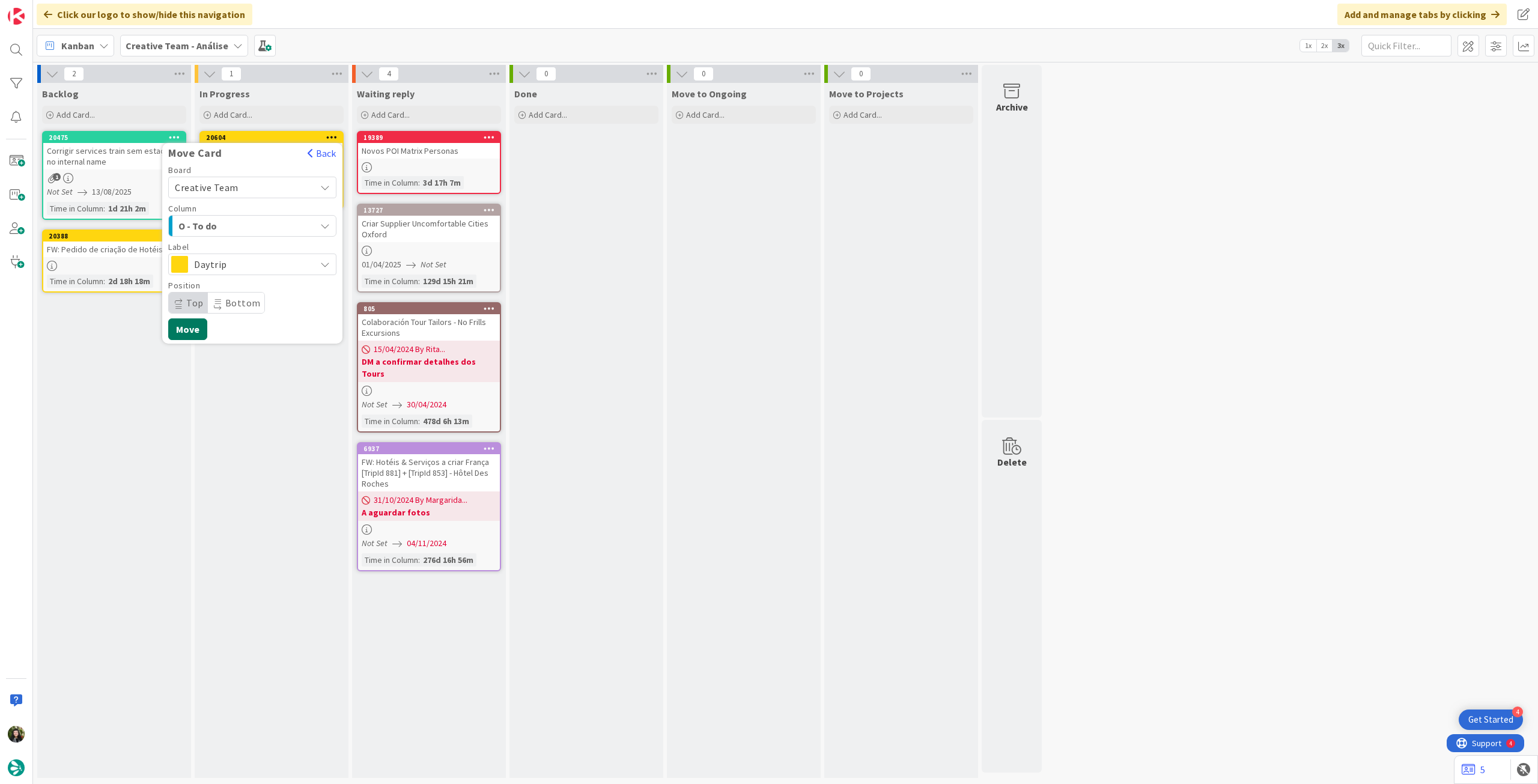 click on "Move" at bounding box center (187, 329) 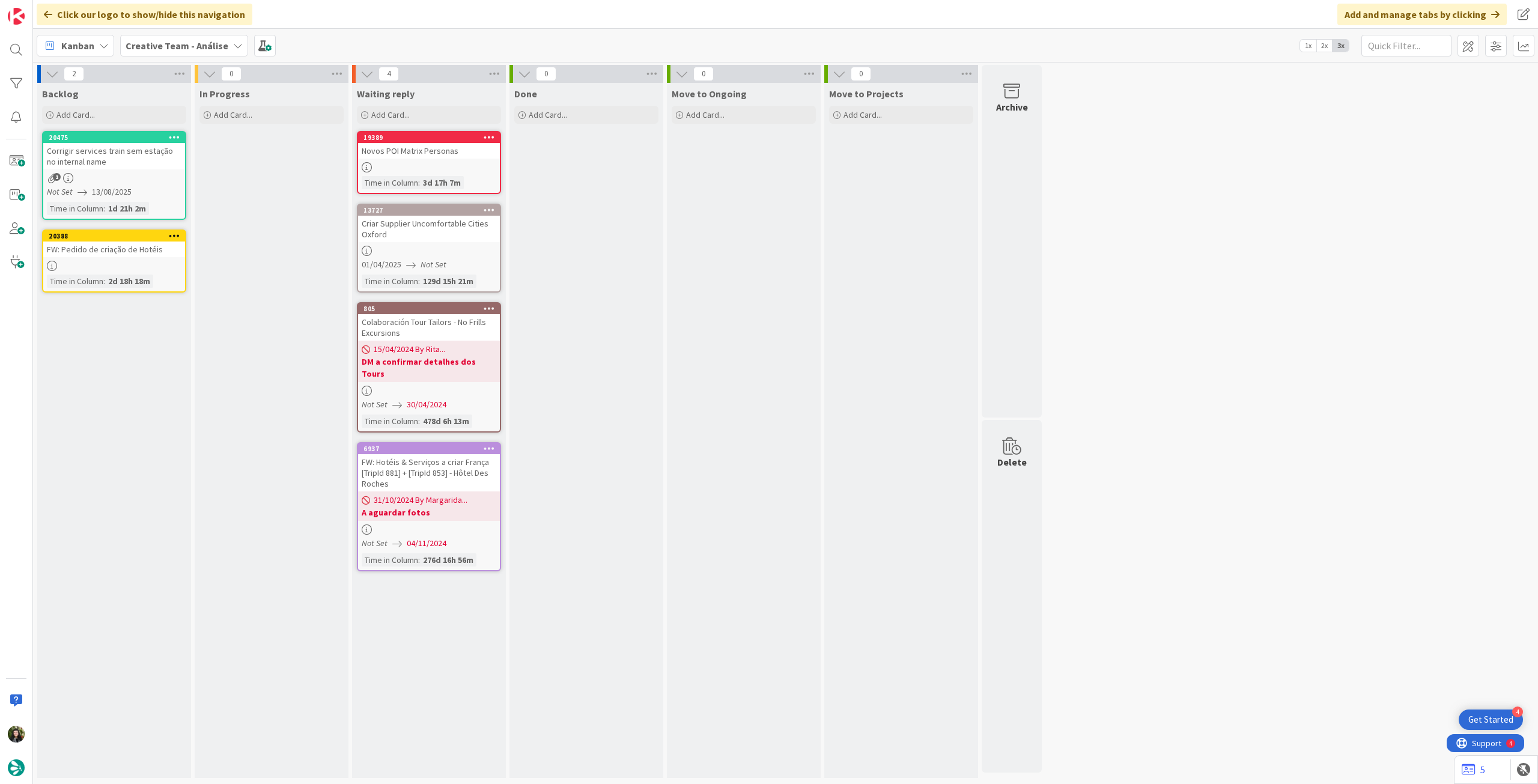 click on "Creative Team - Análise" at bounding box center (177, 46) 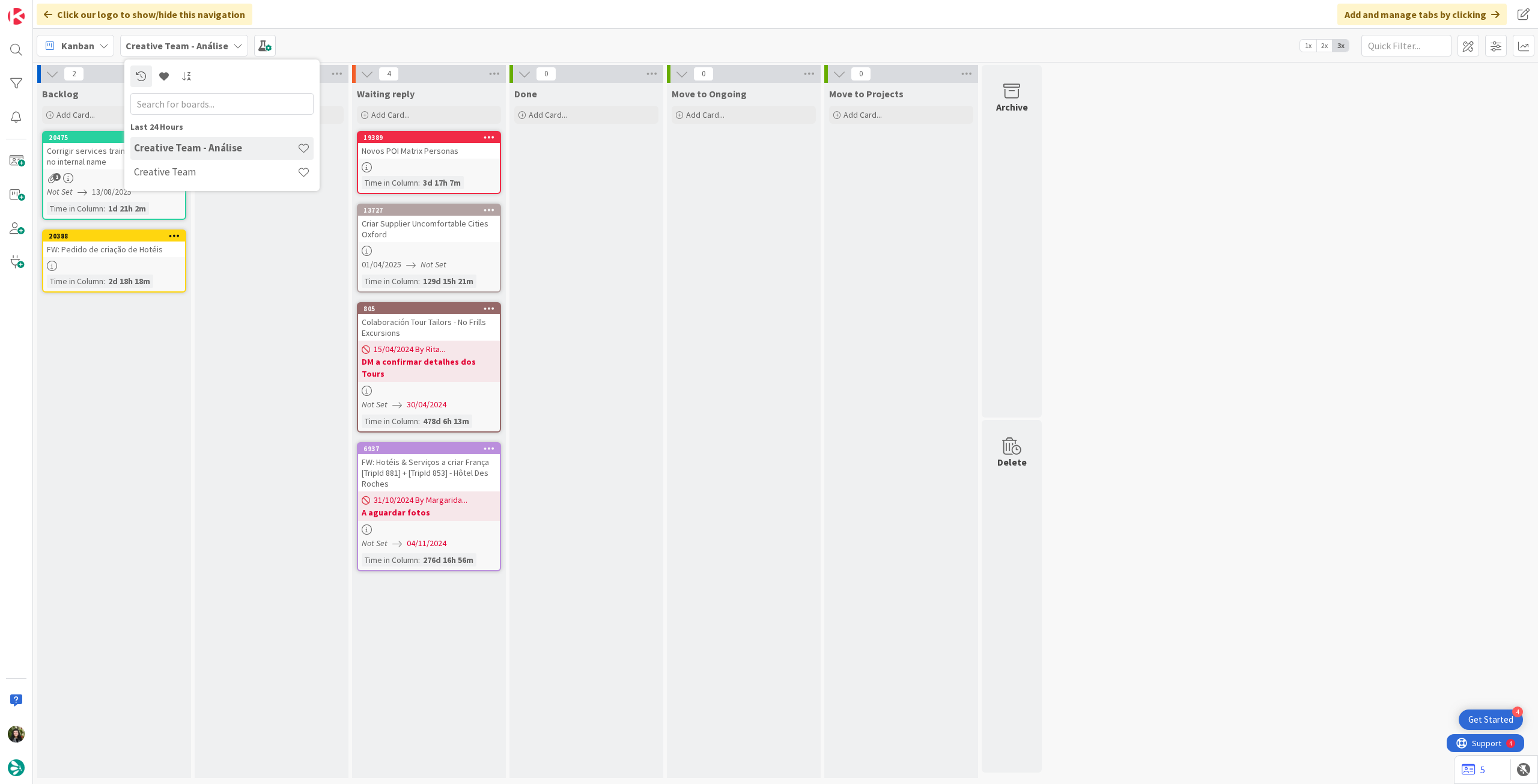 click on "Creative Team - Análise" at bounding box center (222, 148) 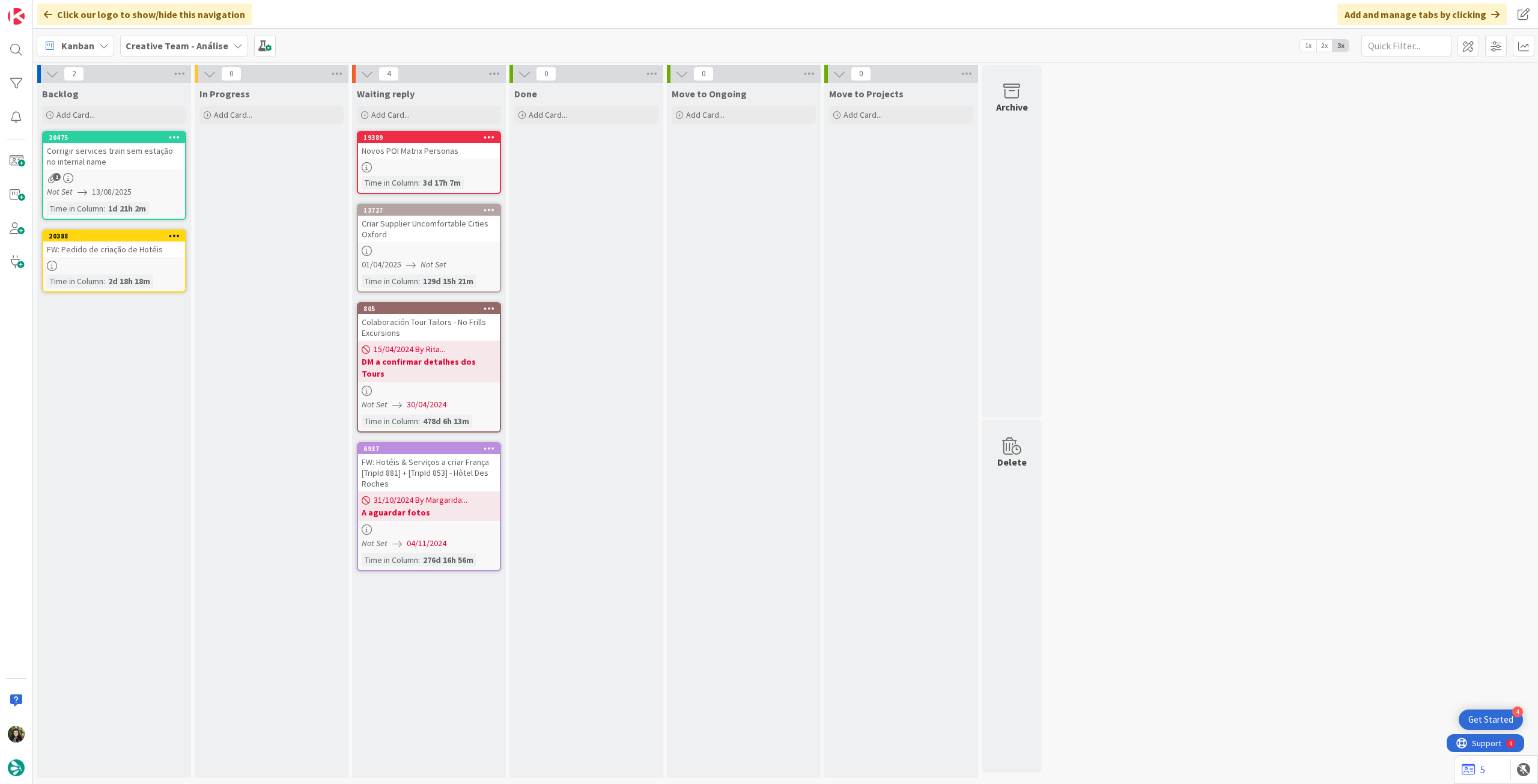 click on "Corrigir services train sem estação no internal name" at bounding box center (114, 156) 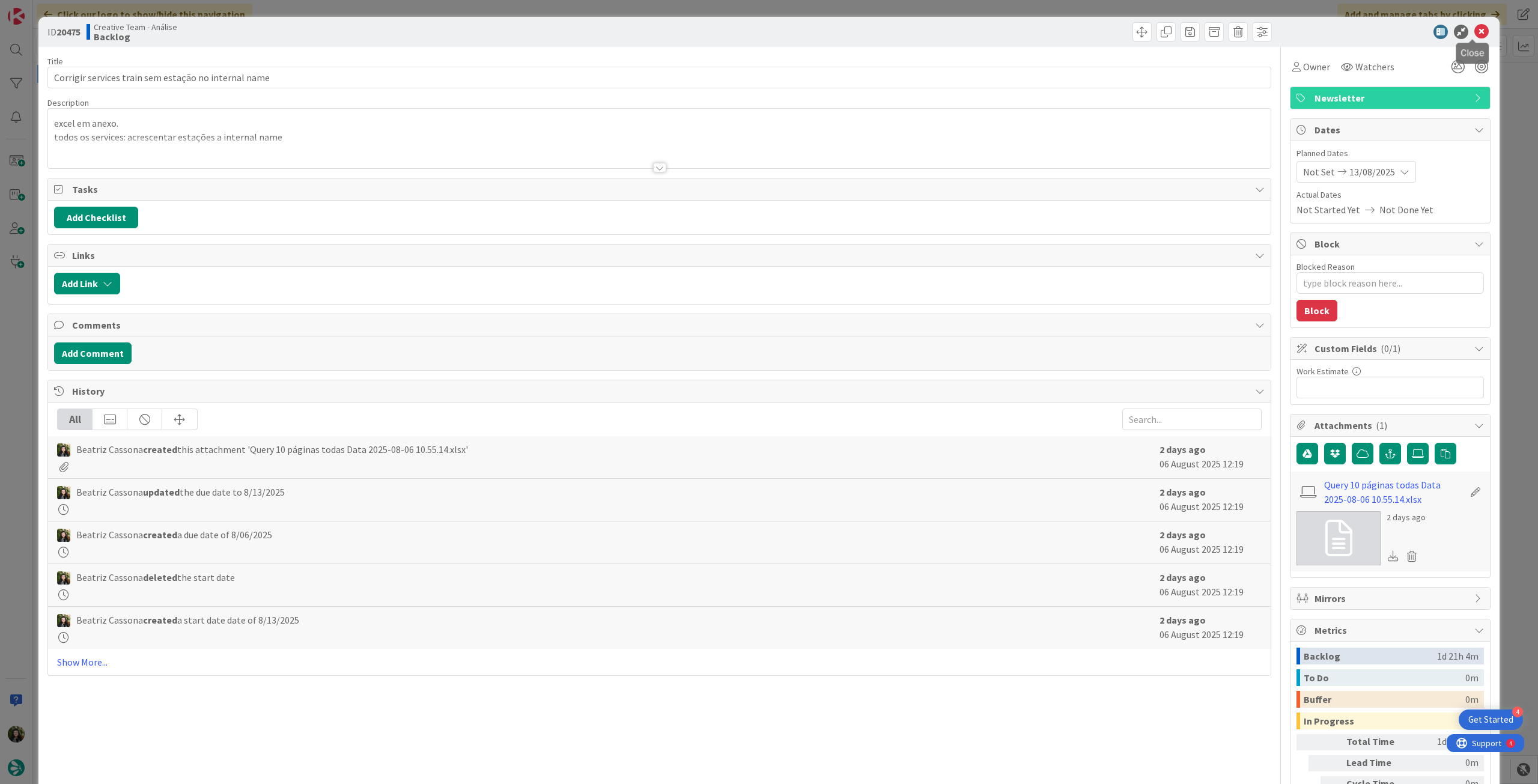 scroll, scrollTop: 0, scrollLeft: 0, axis: both 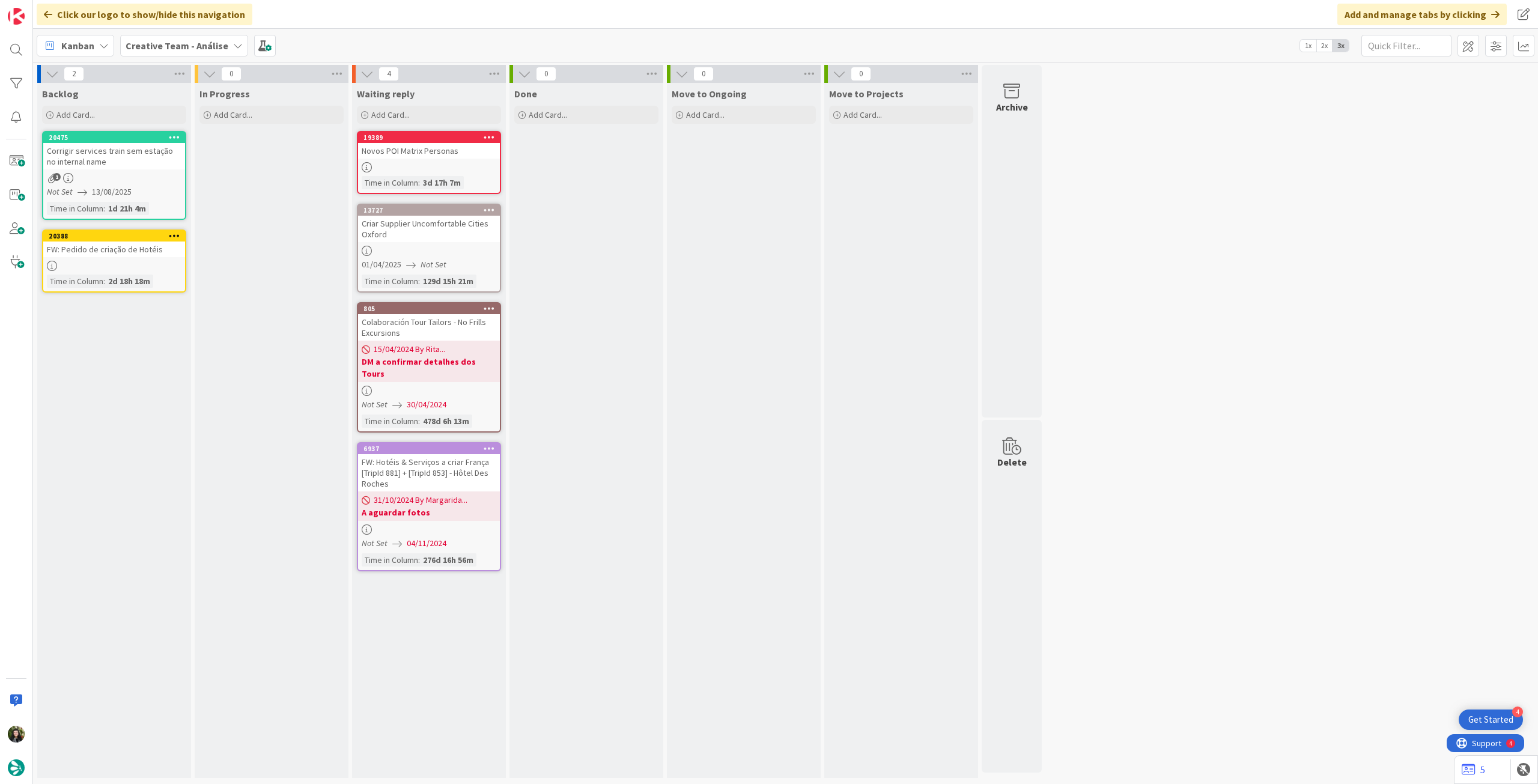 click on "Creative Team - Análise" at bounding box center (184, 46) 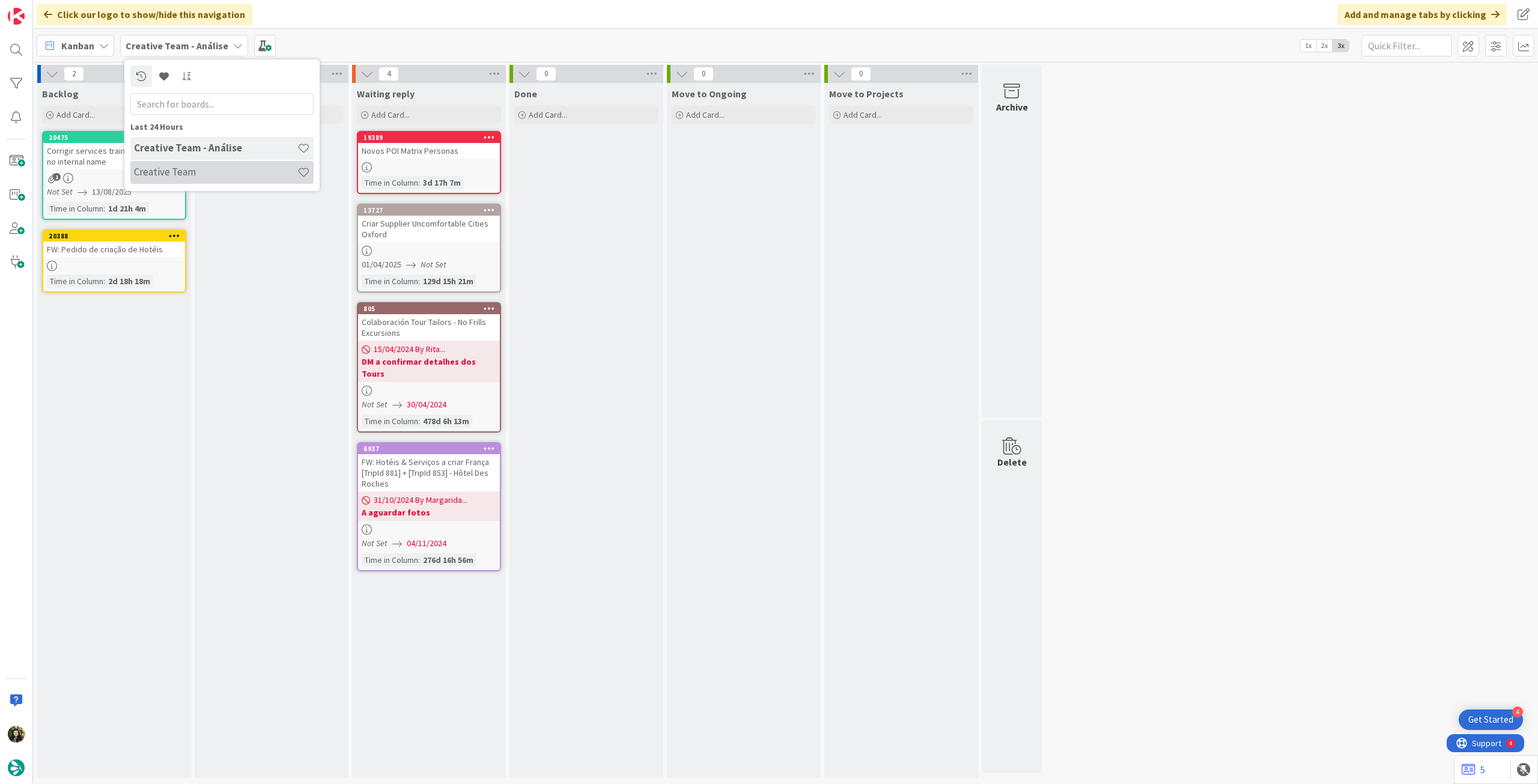 click on "Creative Team" at bounding box center (216, 172) 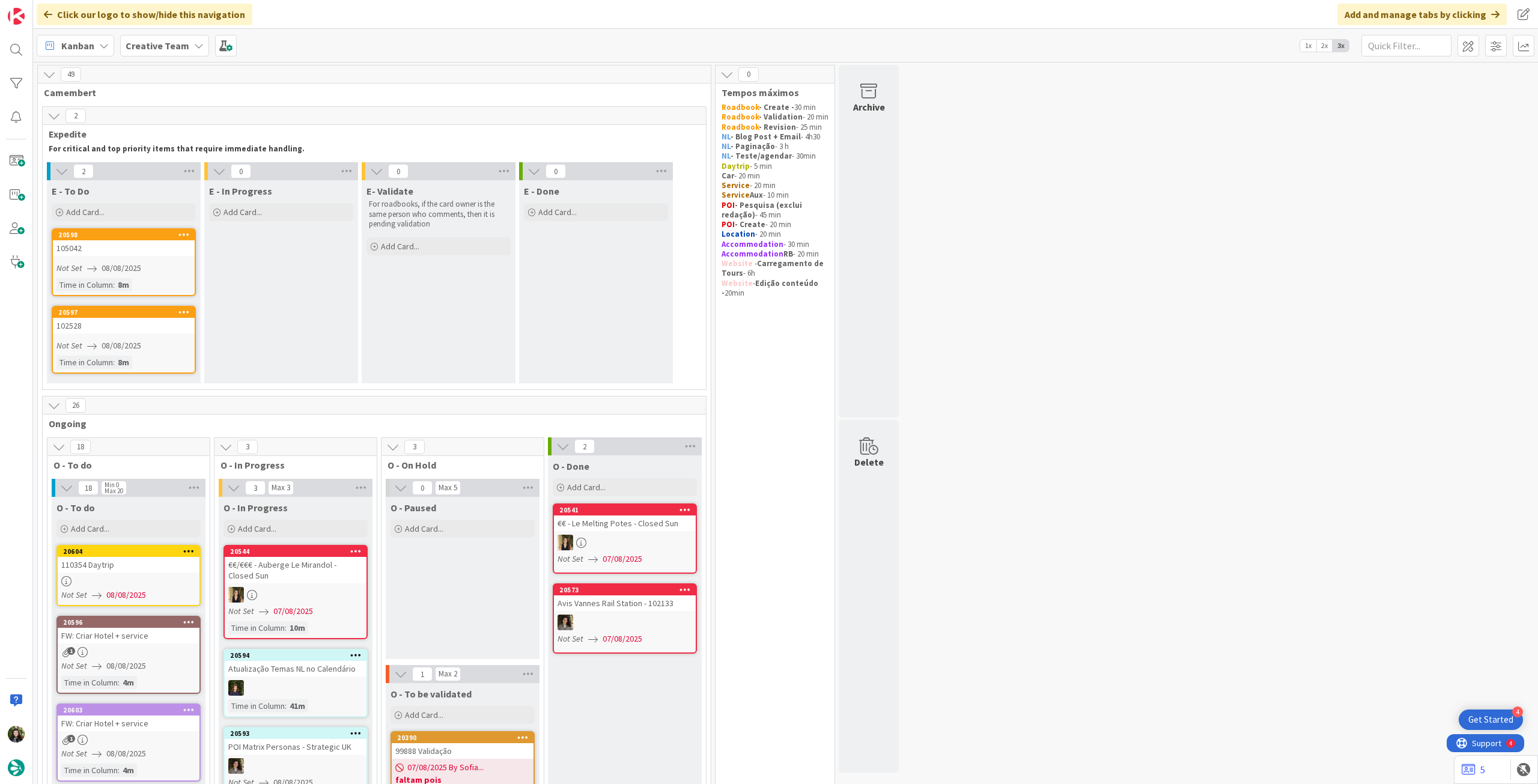 scroll, scrollTop: 0, scrollLeft: 0, axis: both 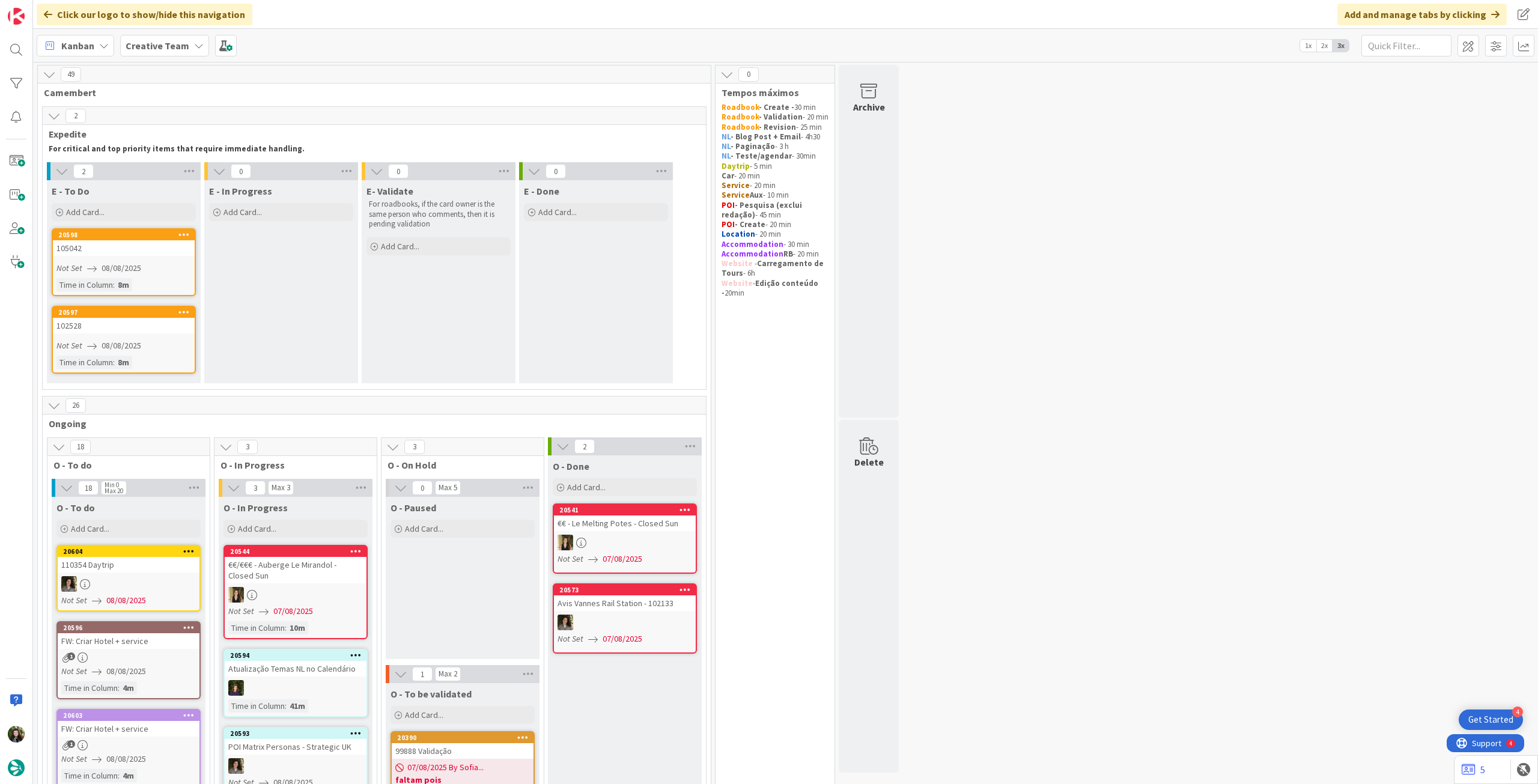 click on "Creative Team" at bounding box center (157, 46) 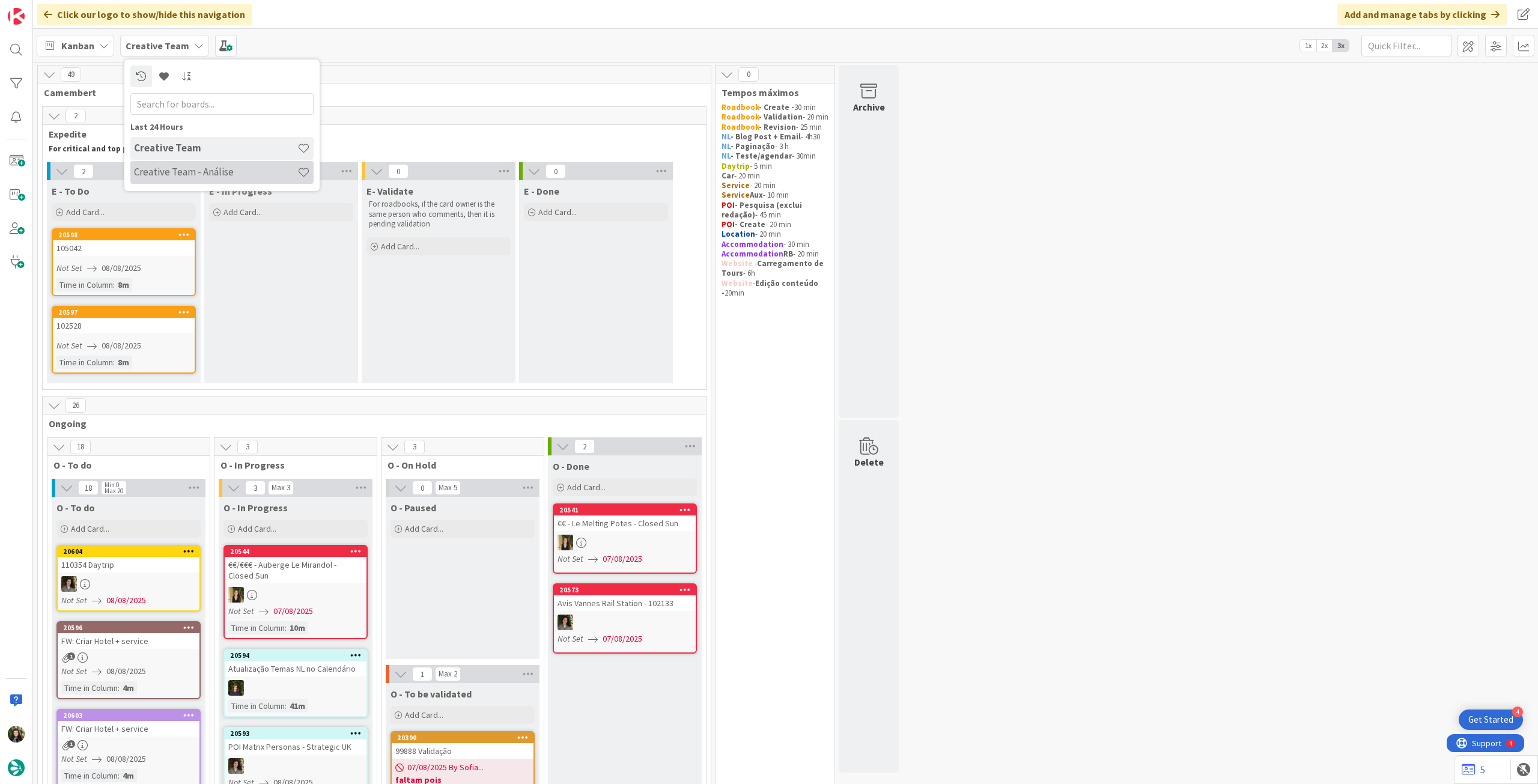 click on "Creative Team - Análise" at bounding box center [216, 172] 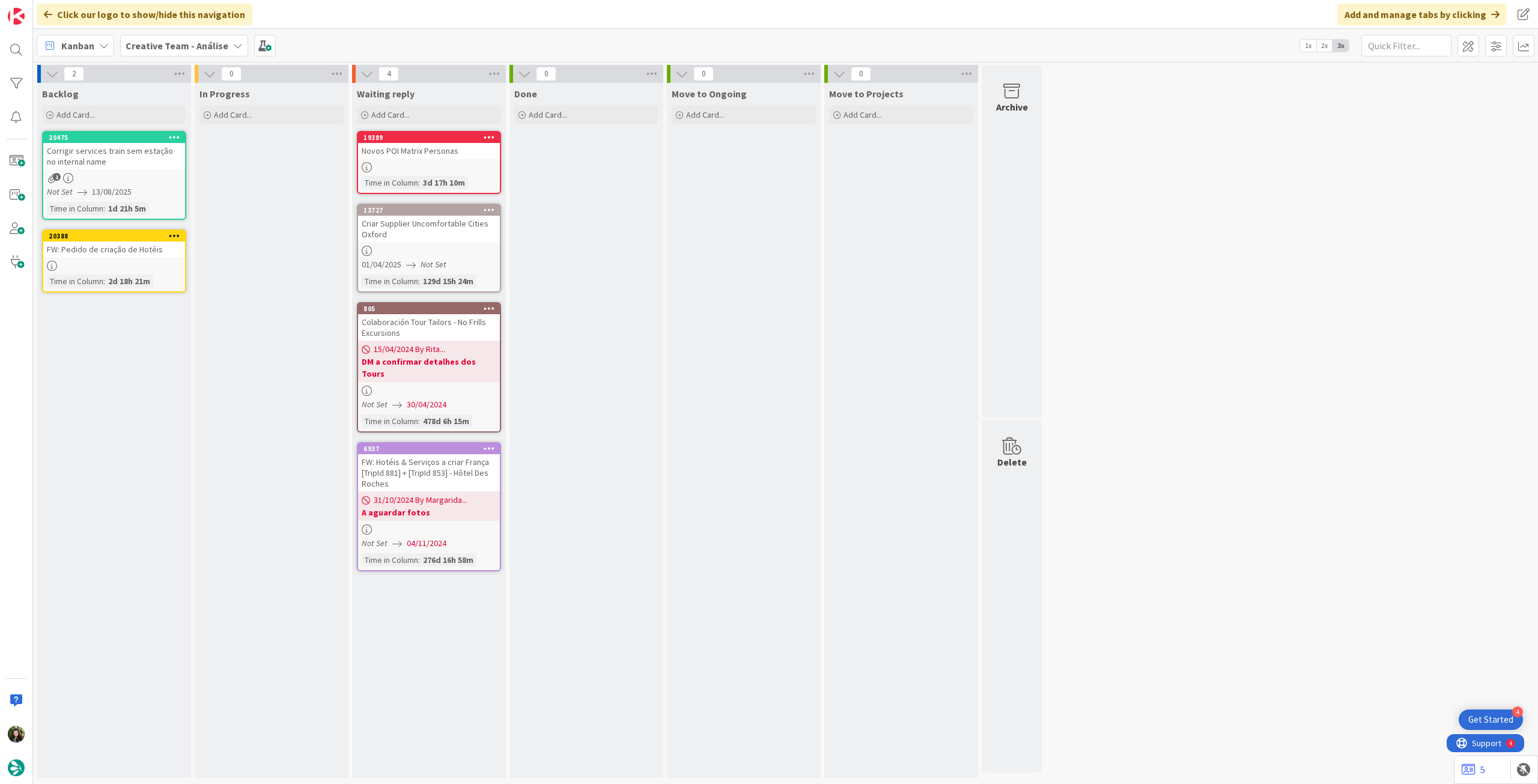 scroll, scrollTop: 0, scrollLeft: 0, axis: both 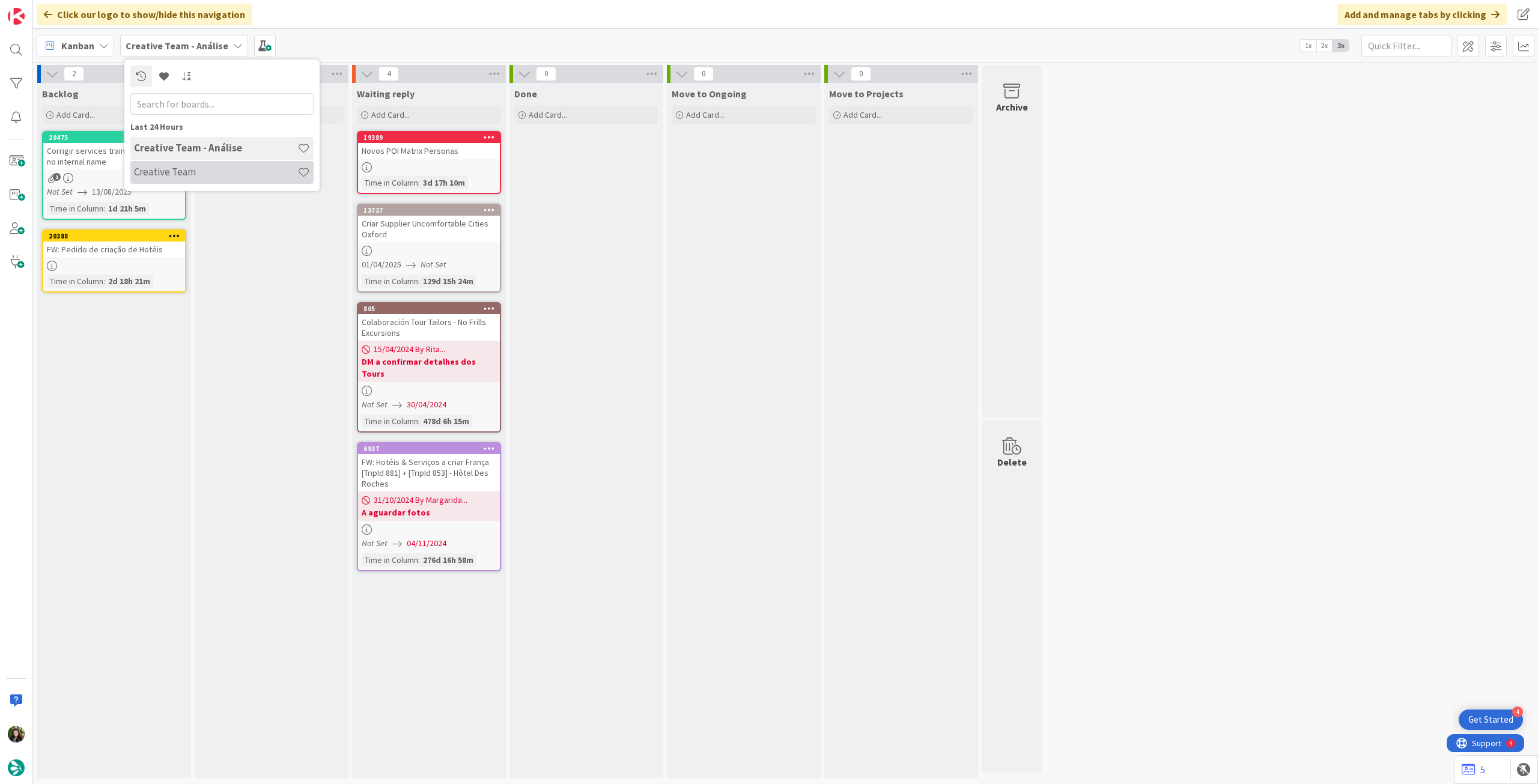 click on "Creative Team" at bounding box center [216, 172] 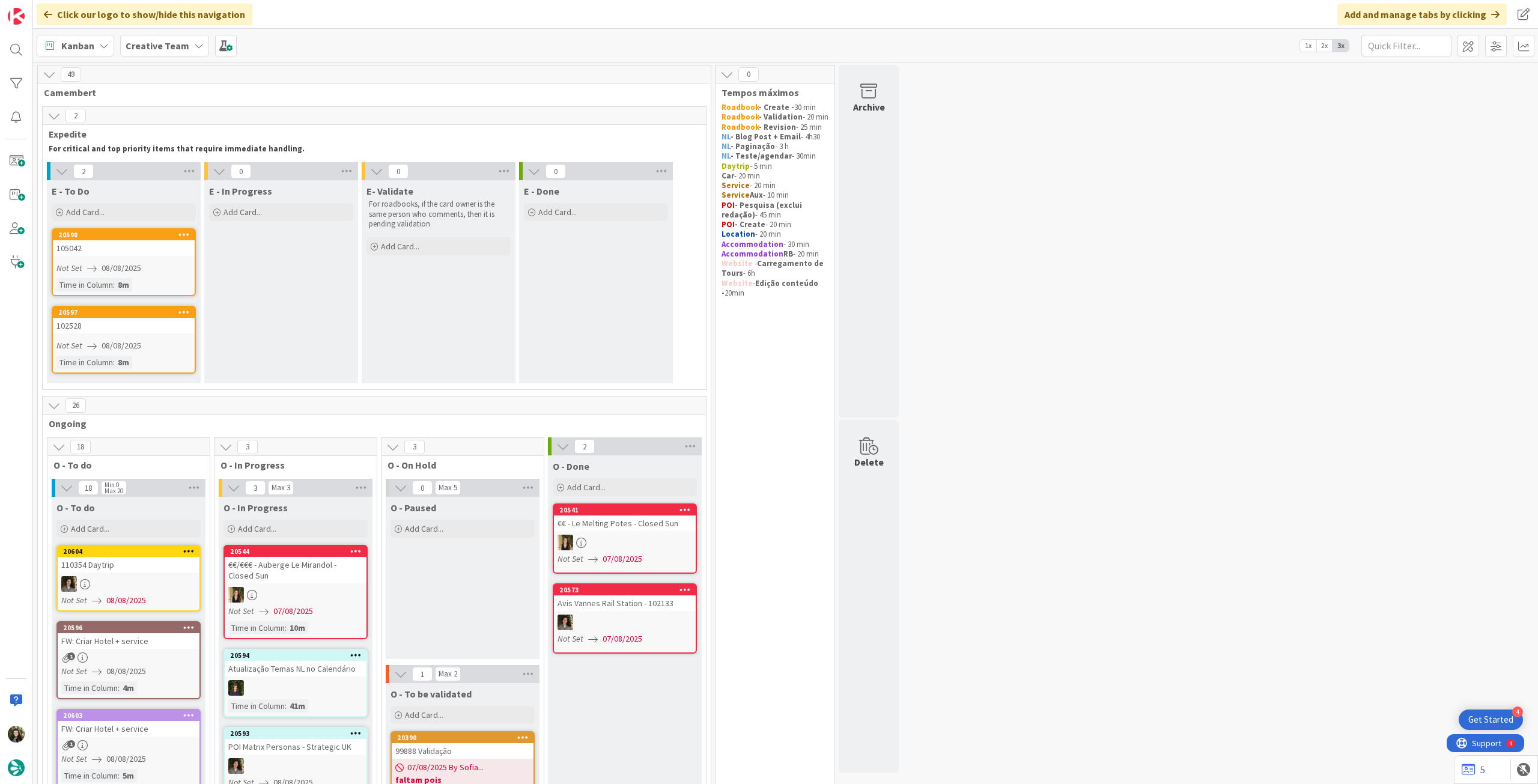 scroll, scrollTop: 400, scrollLeft: 0, axis: vertical 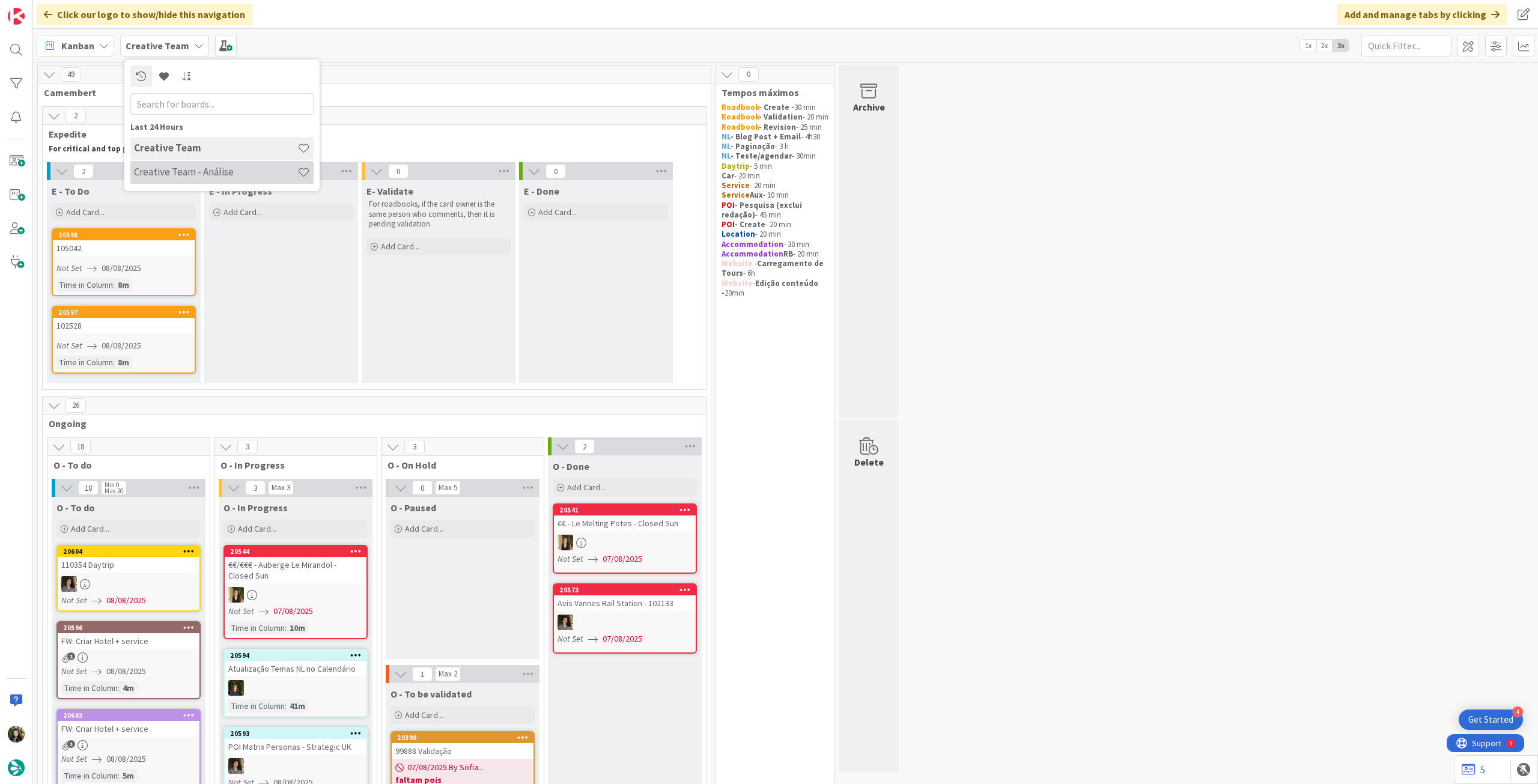 click on "Creative Team - Análise" at bounding box center [222, 172] 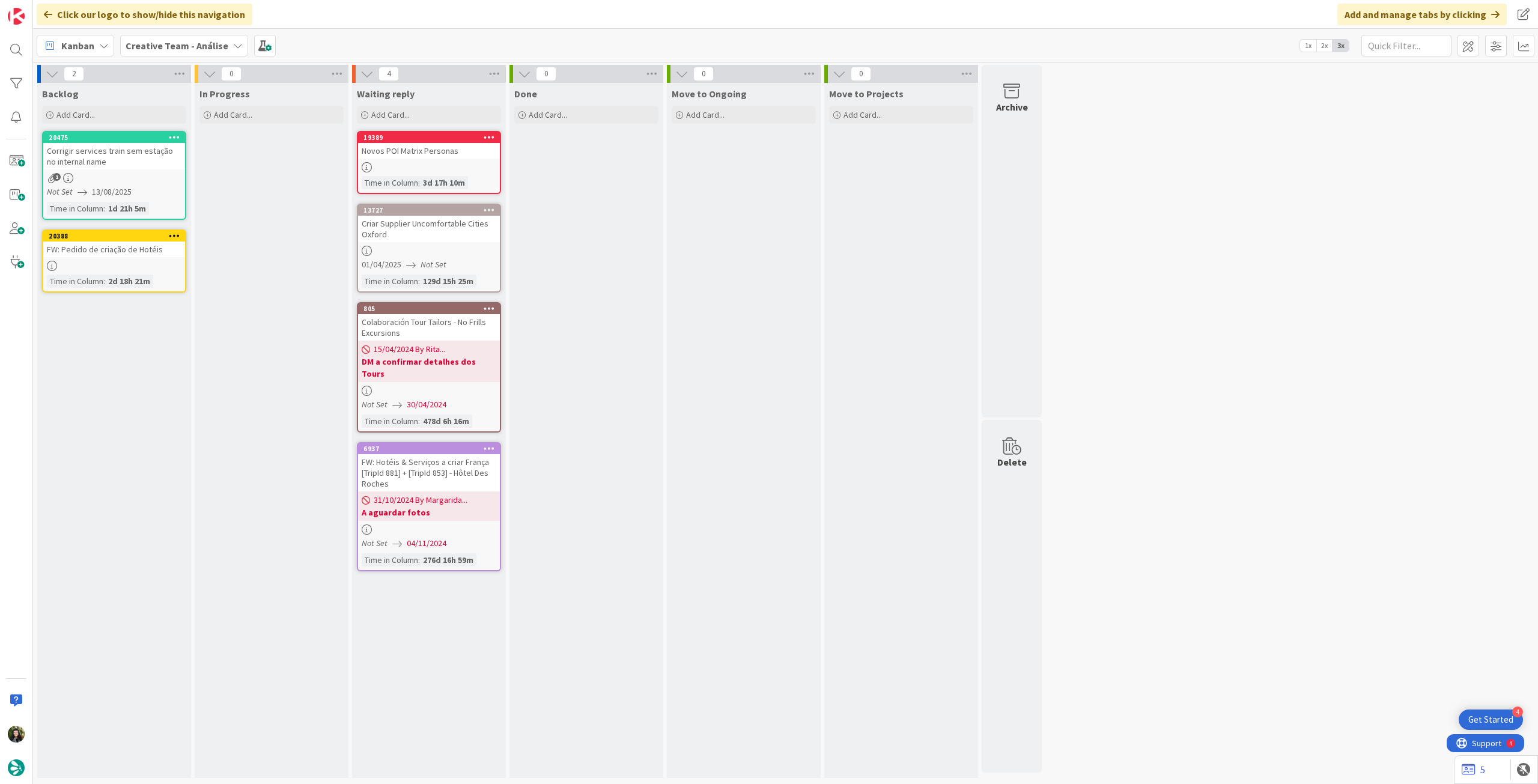 scroll, scrollTop: 0, scrollLeft: 0, axis: both 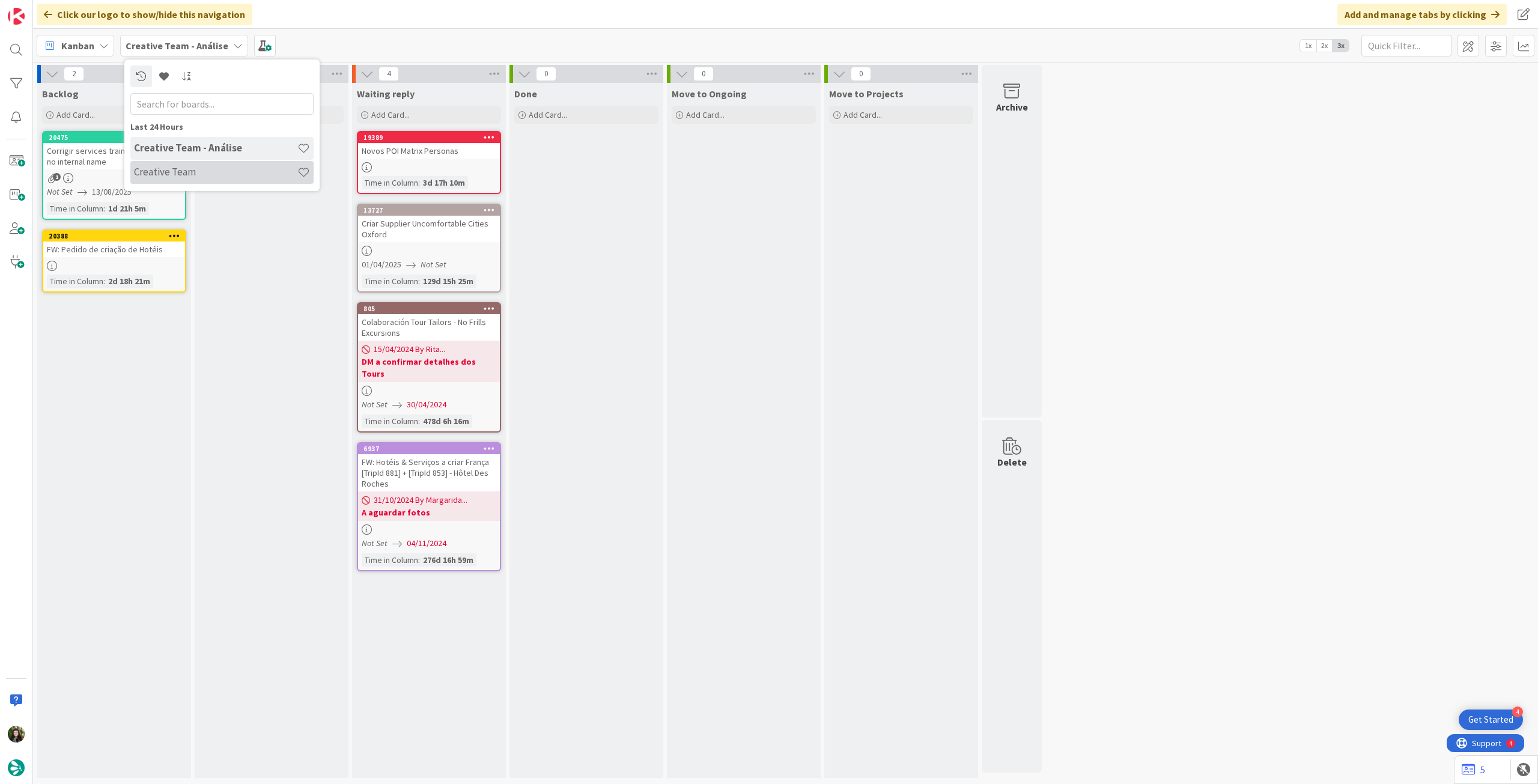 click on "Creative Team" at bounding box center [216, 172] 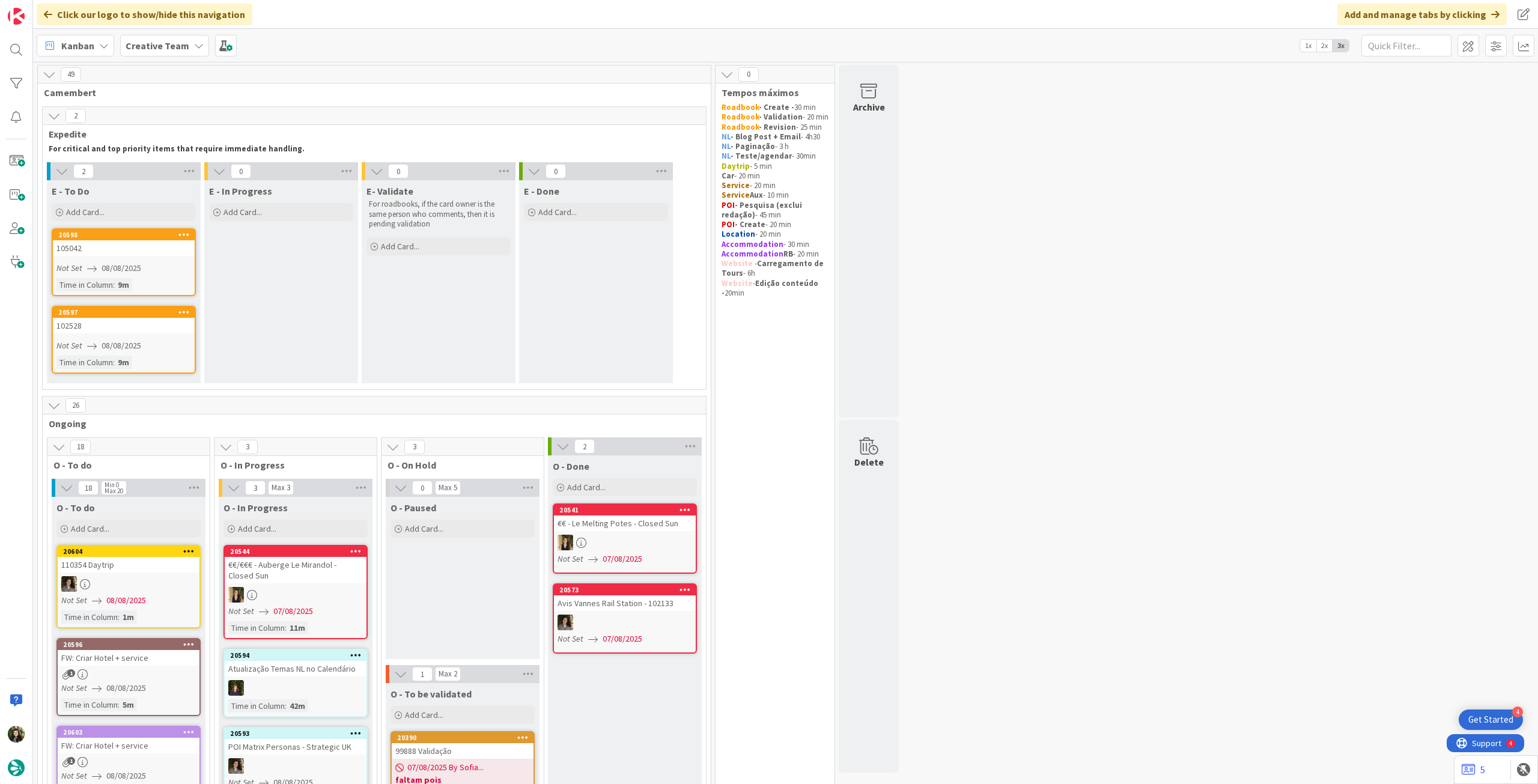 scroll, scrollTop: 0, scrollLeft: 0, axis: both 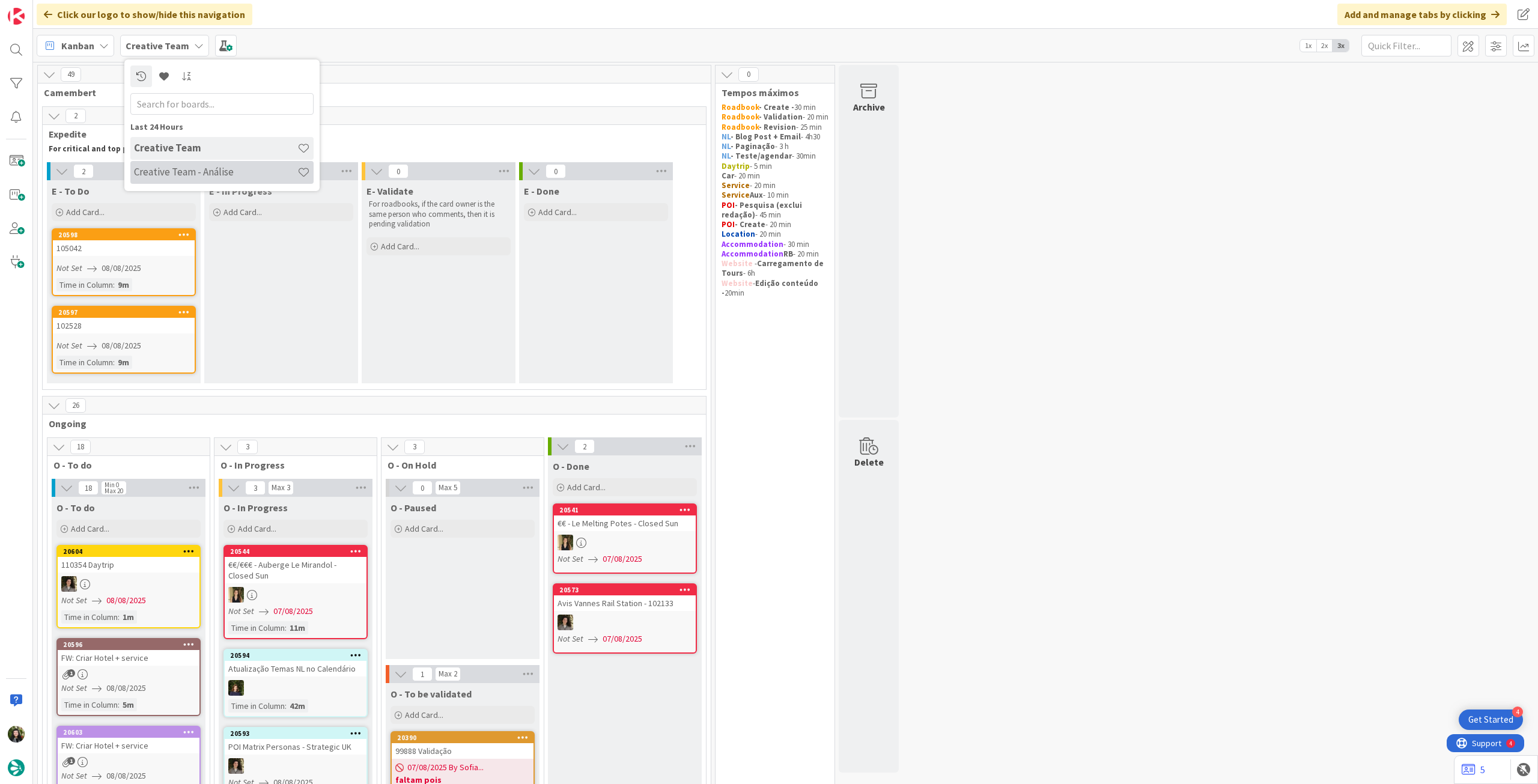 click on "Creative Team - Análise" at bounding box center (216, 172) 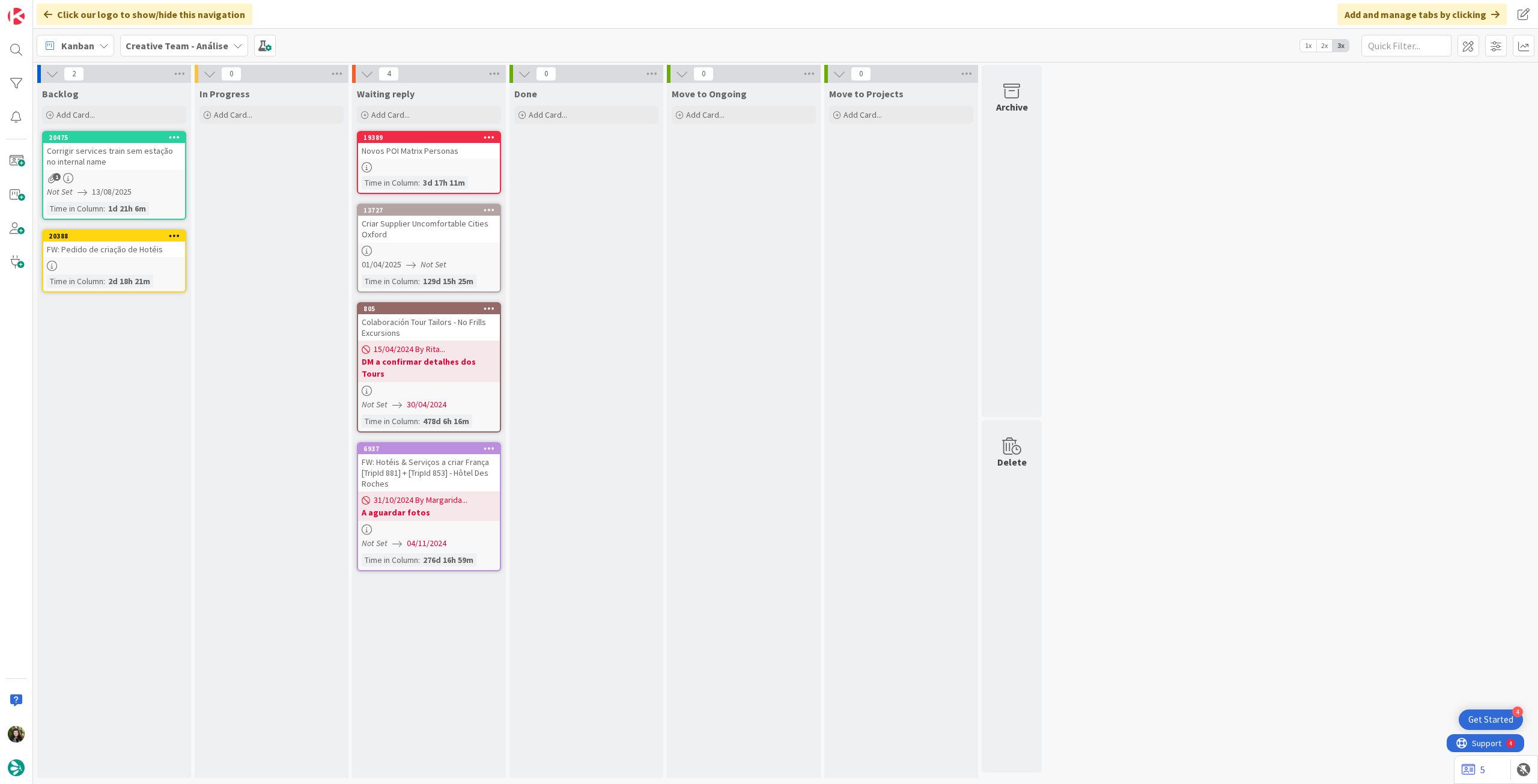 scroll, scrollTop: 0, scrollLeft: 0, axis: both 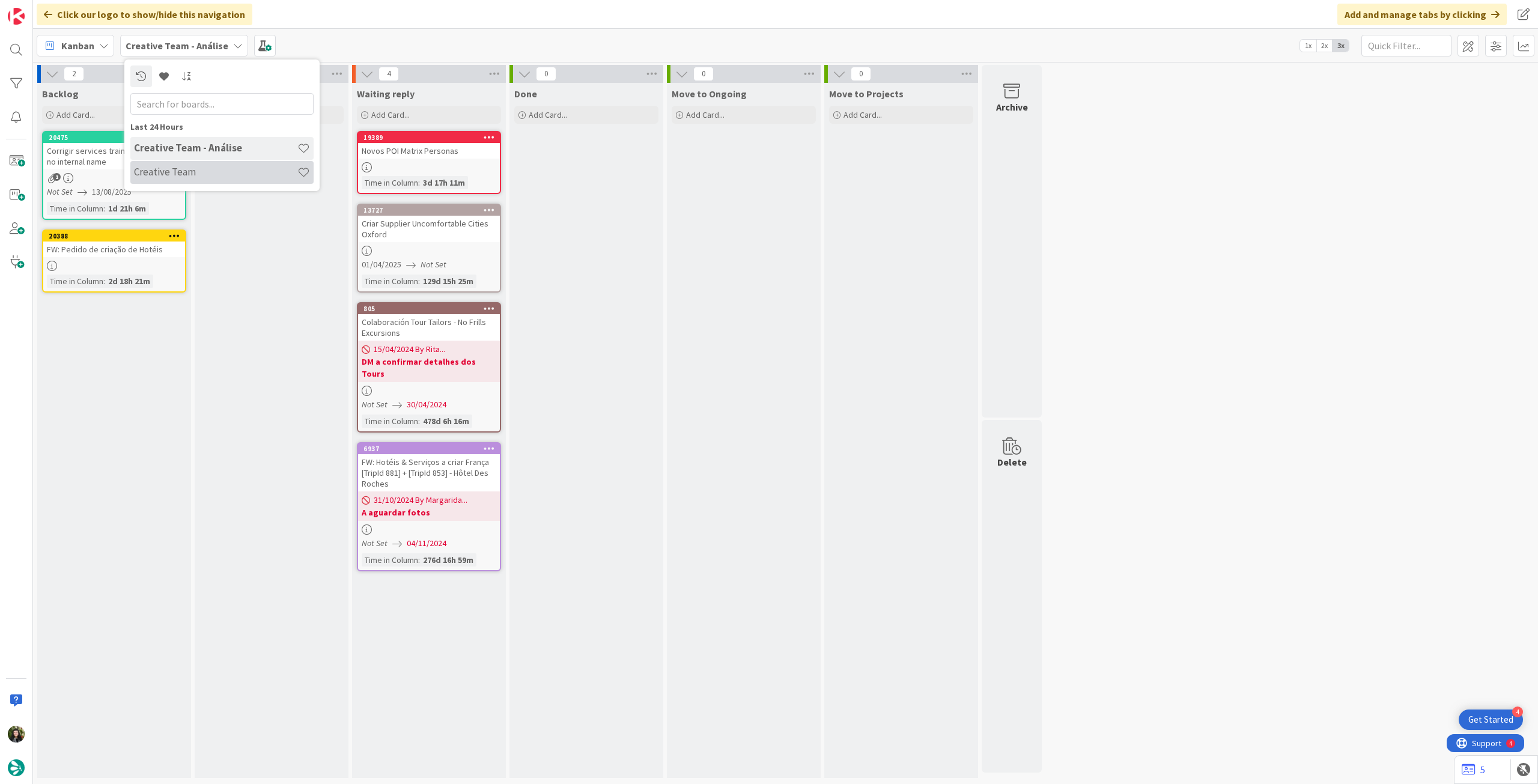 click on "Creative Team" at bounding box center (222, 172) 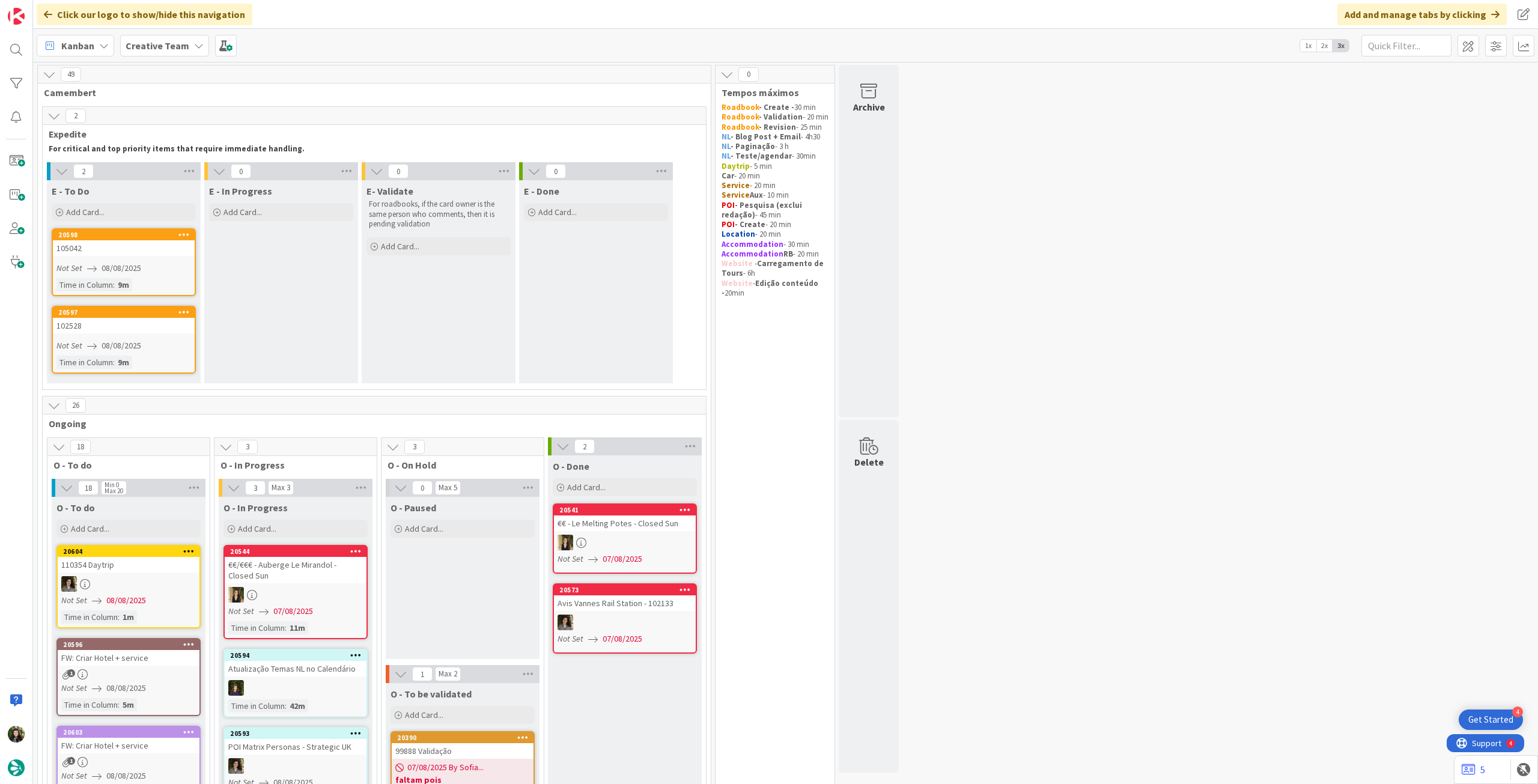 scroll, scrollTop: 0, scrollLeft: 0, axis: both 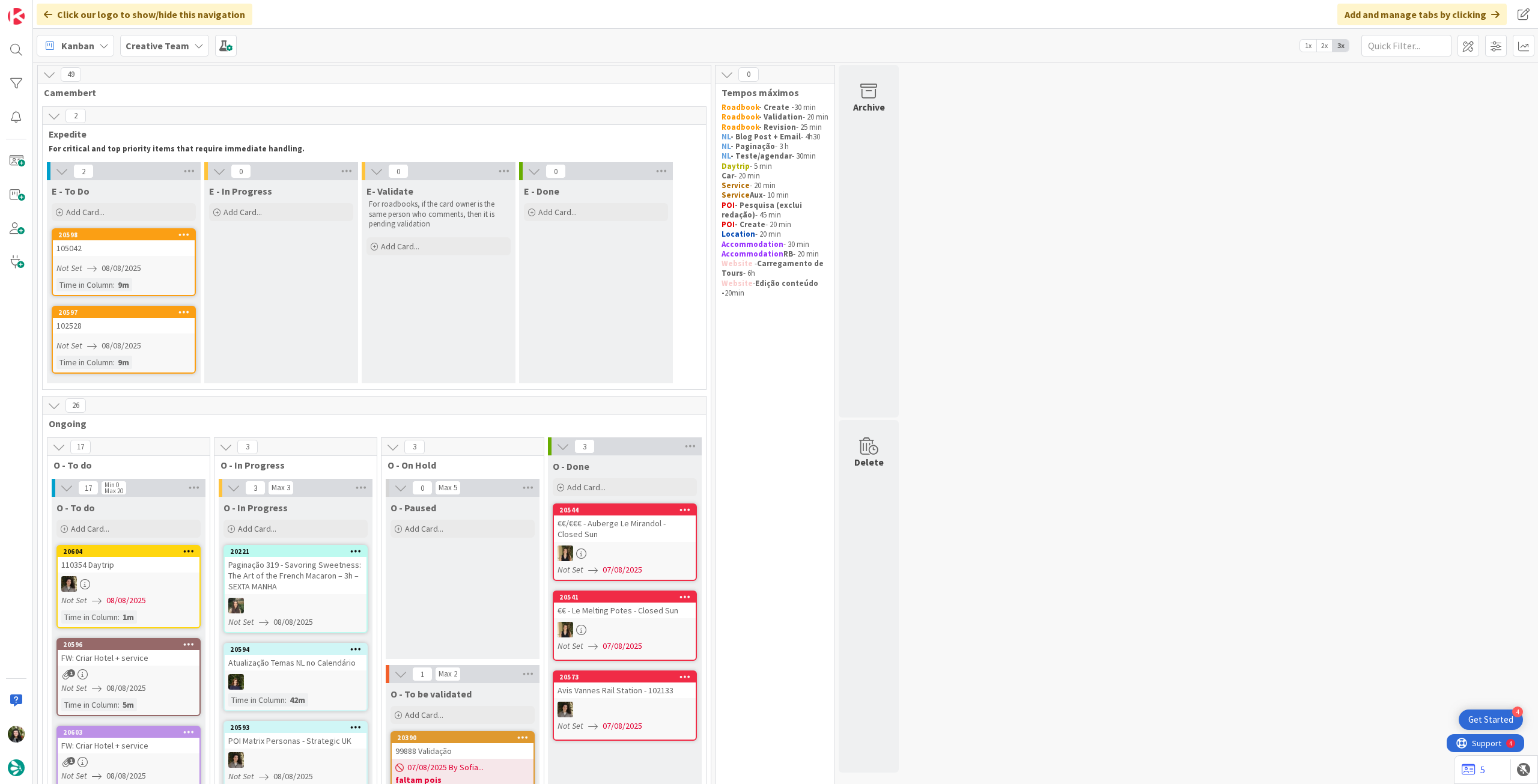 click on "0 E- Validate For roadbooks, if the card owner is the same person who comments, then it is pending validation Add Card..." at bounding box center (439, 276) 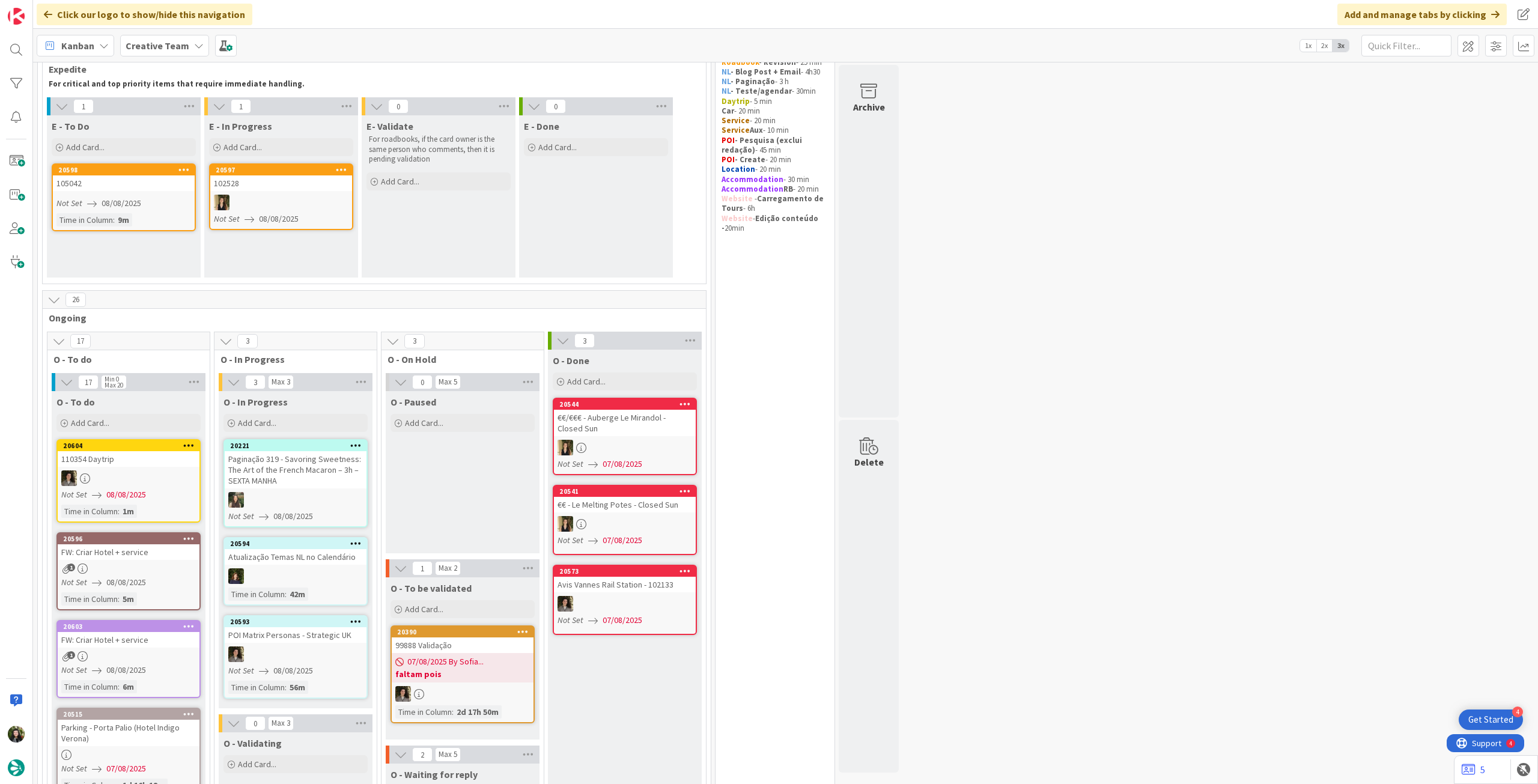 scroll, scrollTop: 80, scrollLeft: 0, axis: vertical 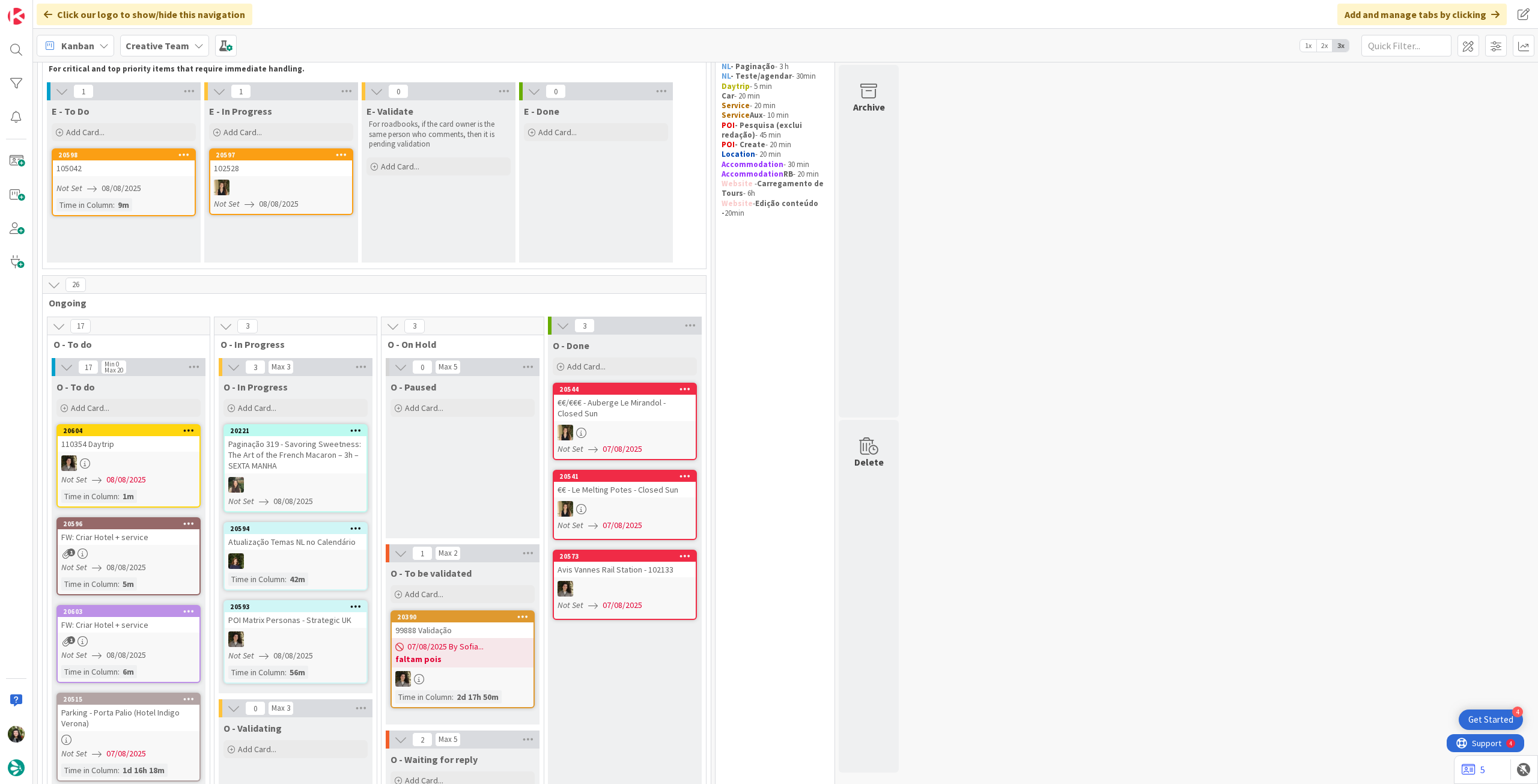 click on "Creative Team" at bounding box center (157, 46) 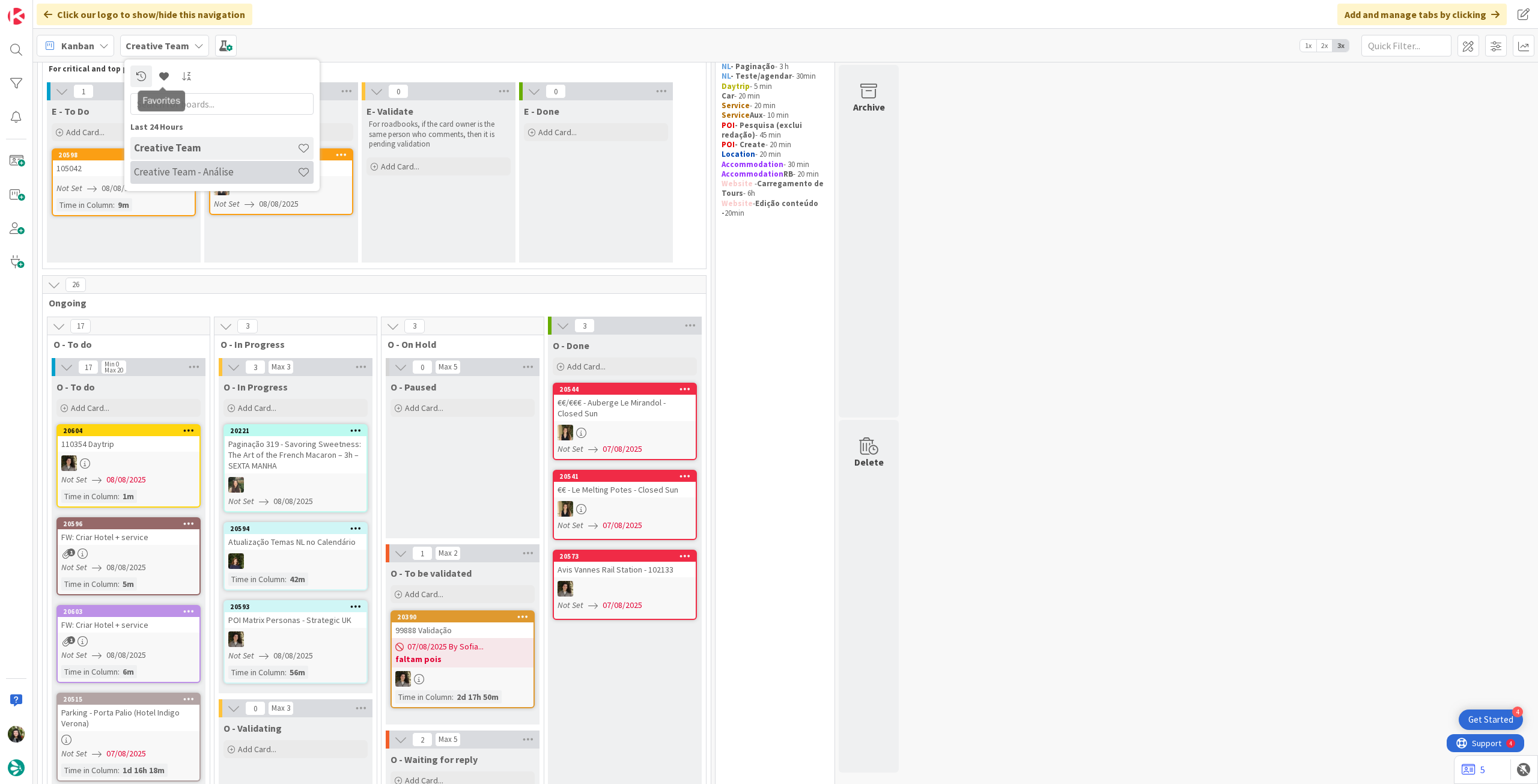click on "Creative Team - Análise" at bounding box center (222, 172) 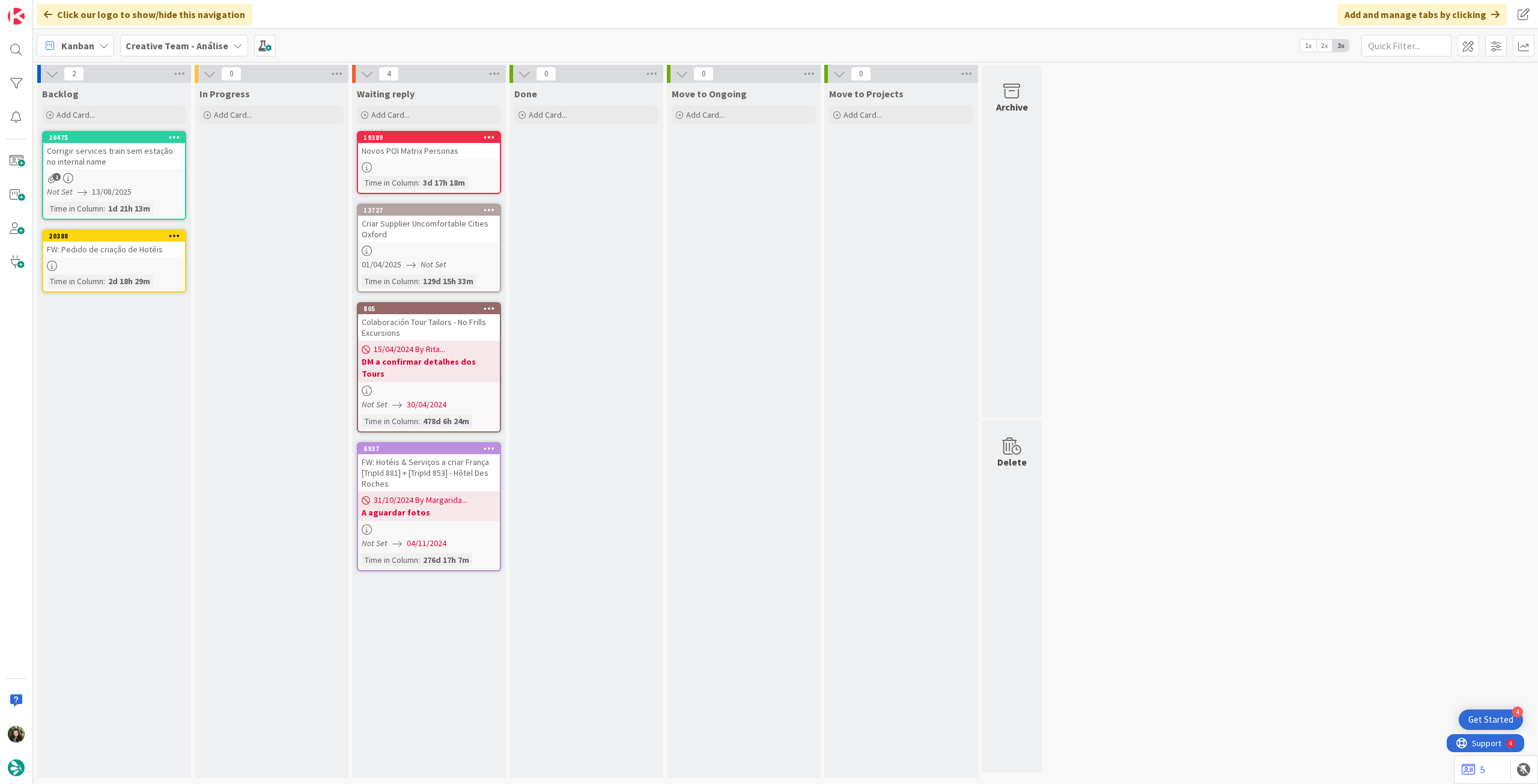 scroll, scrollTop: 0, scrollLeft: 0, axis: both 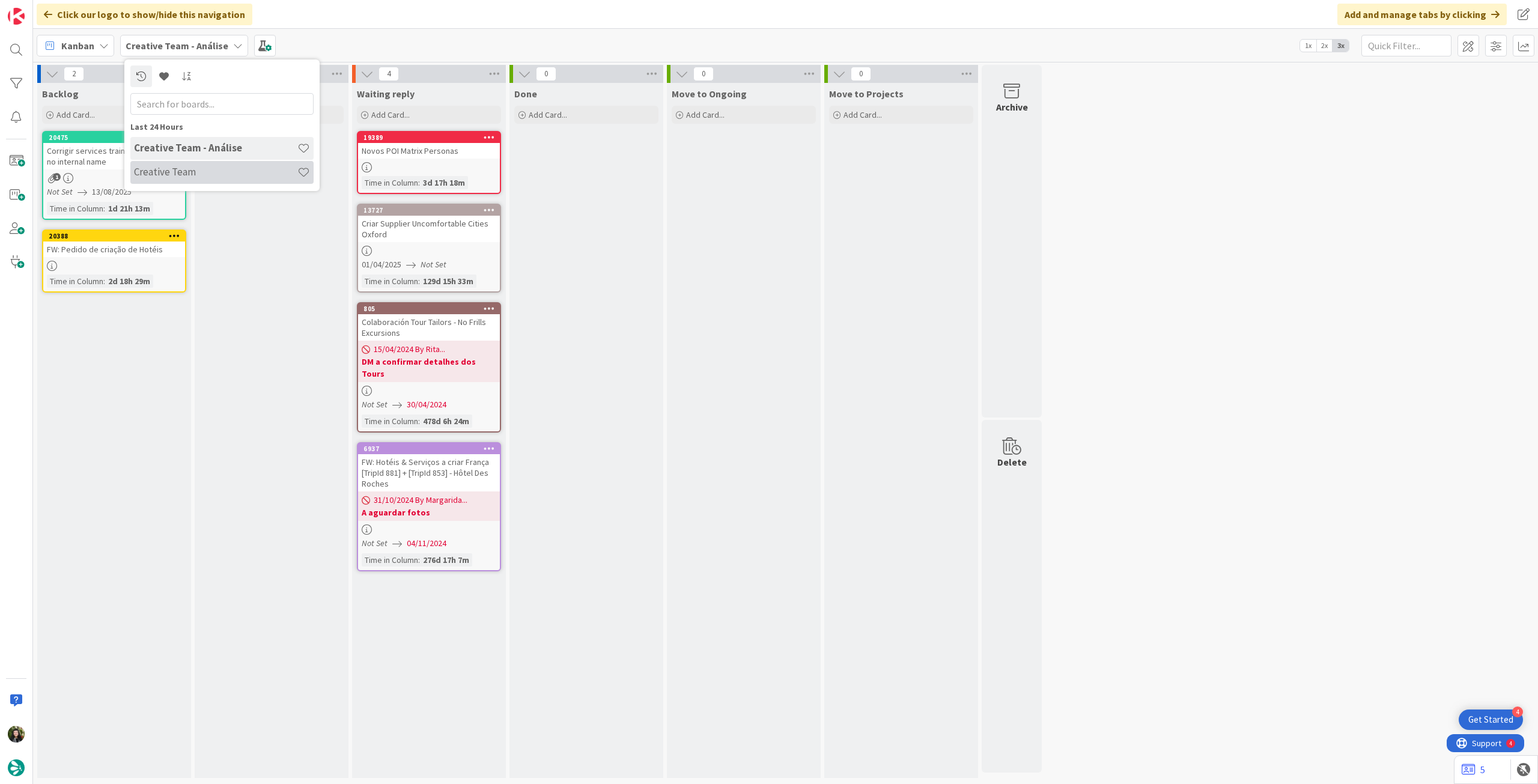 click on "Creative Team" at bounding box center [216, 172] 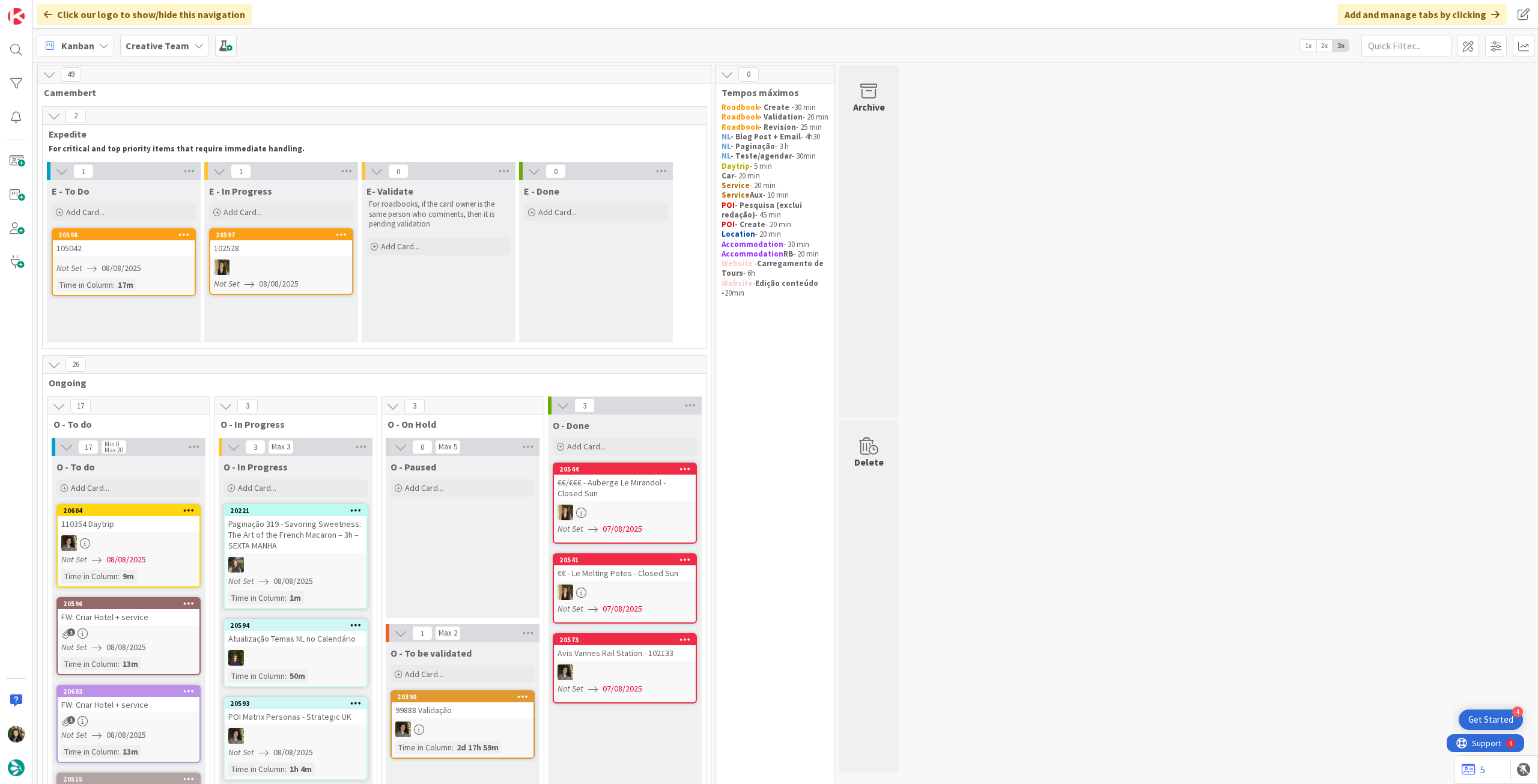 scroll, scrollTop: 0, scrollLeft: 0, axis: both 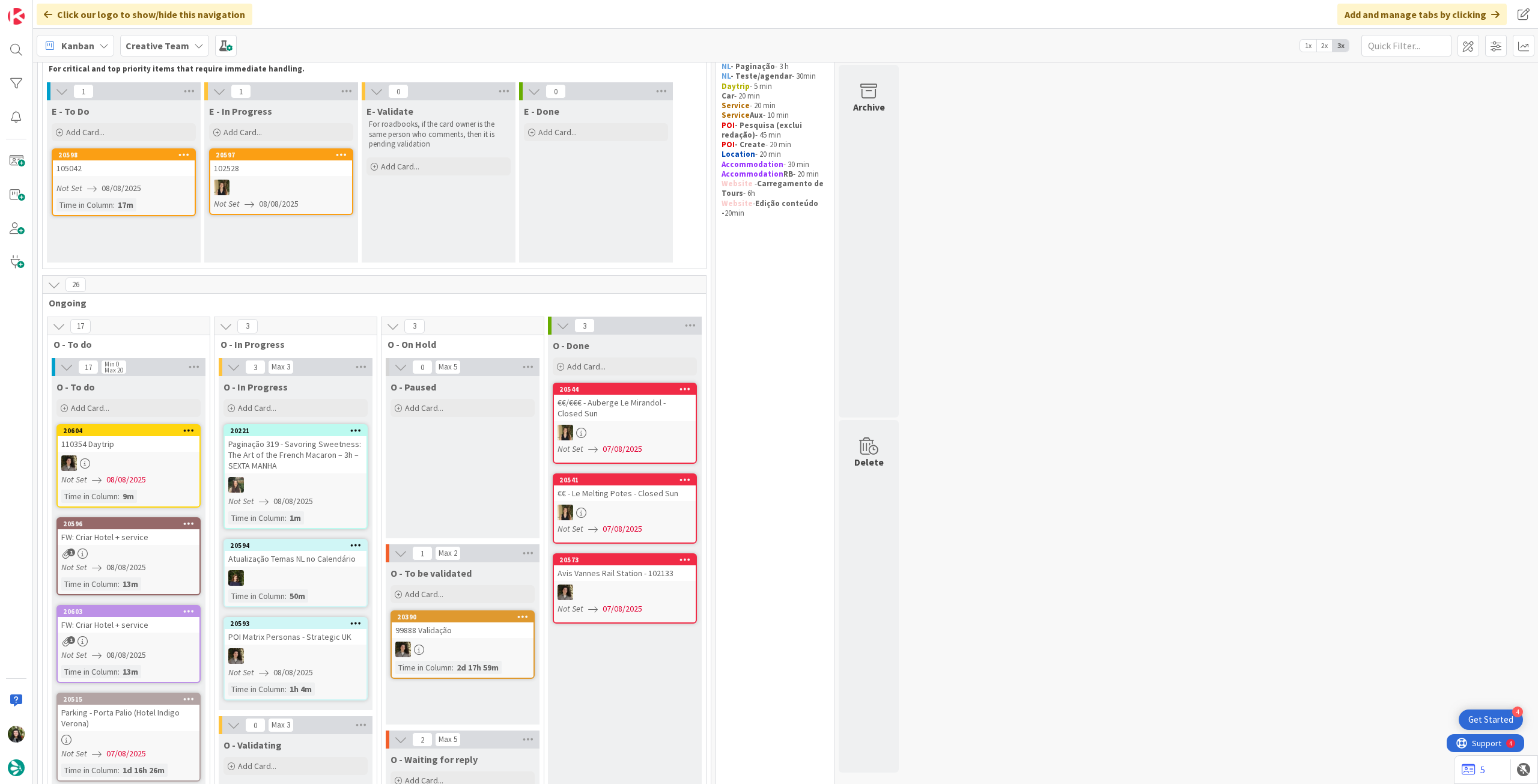 click on "Creative Team" at bounding box center [157, 46] 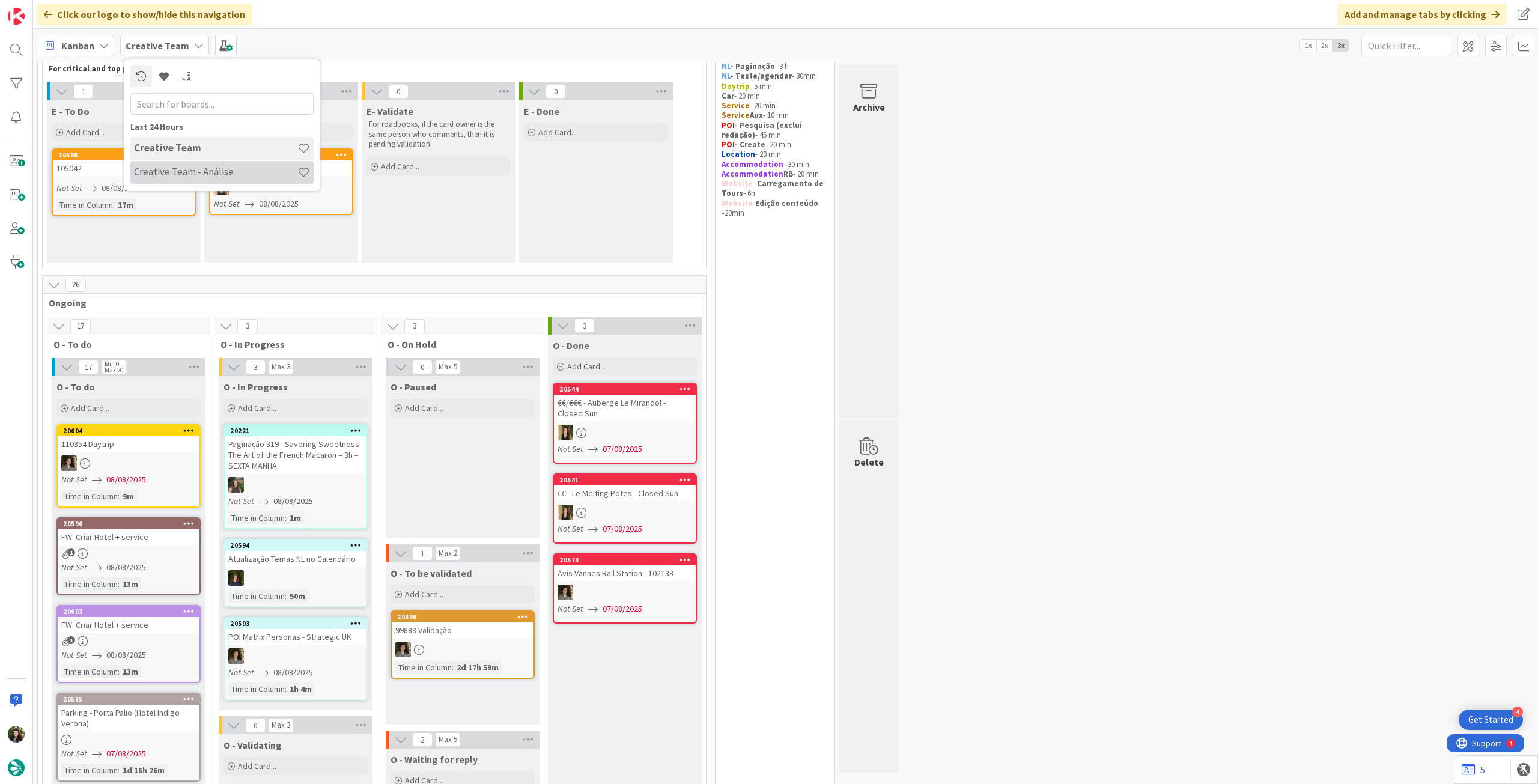click on "Creative Team - Análise" at bounding box center [222, 172] 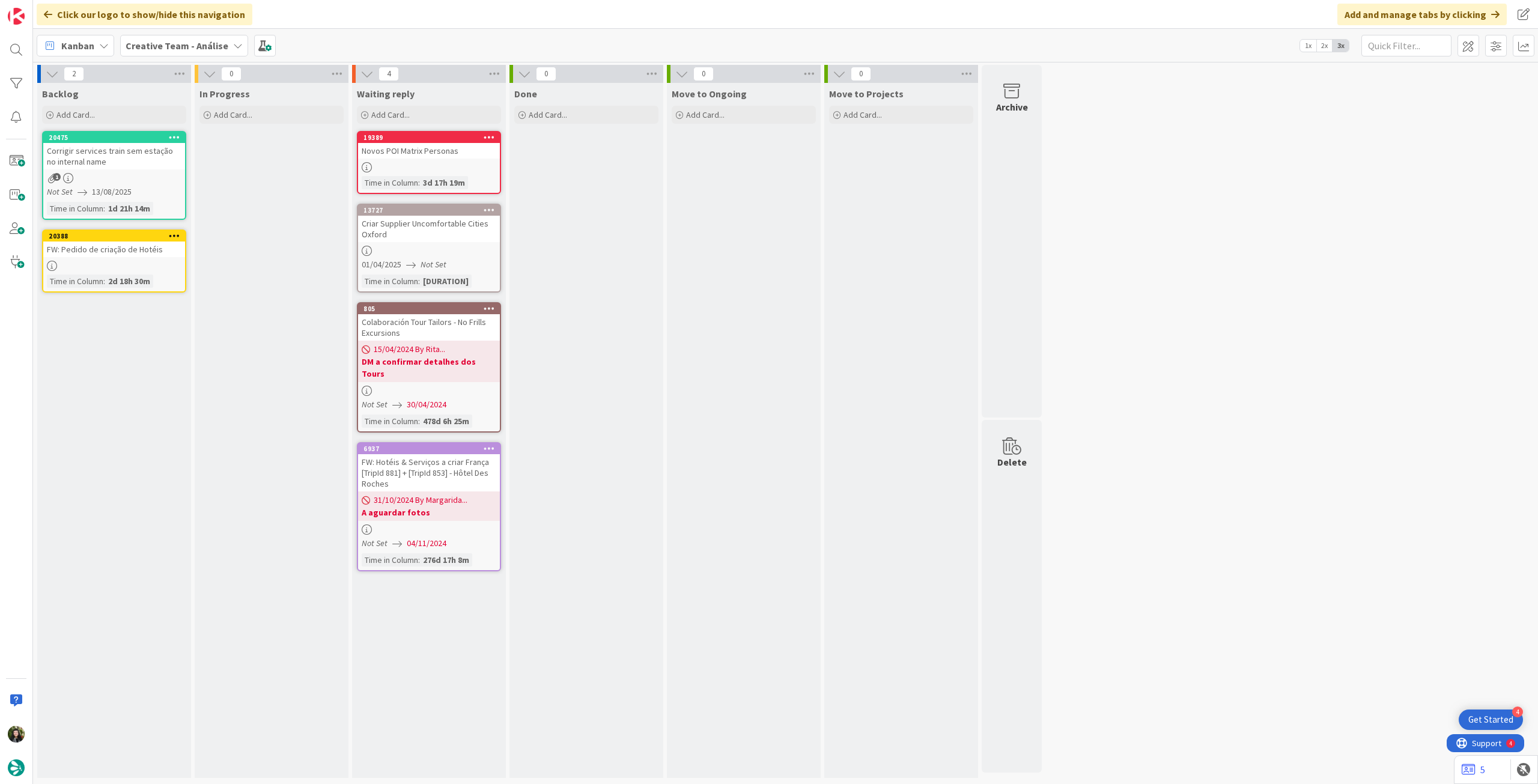 scroll, scrollTop: 0, scrollLeft: 0, axis: both 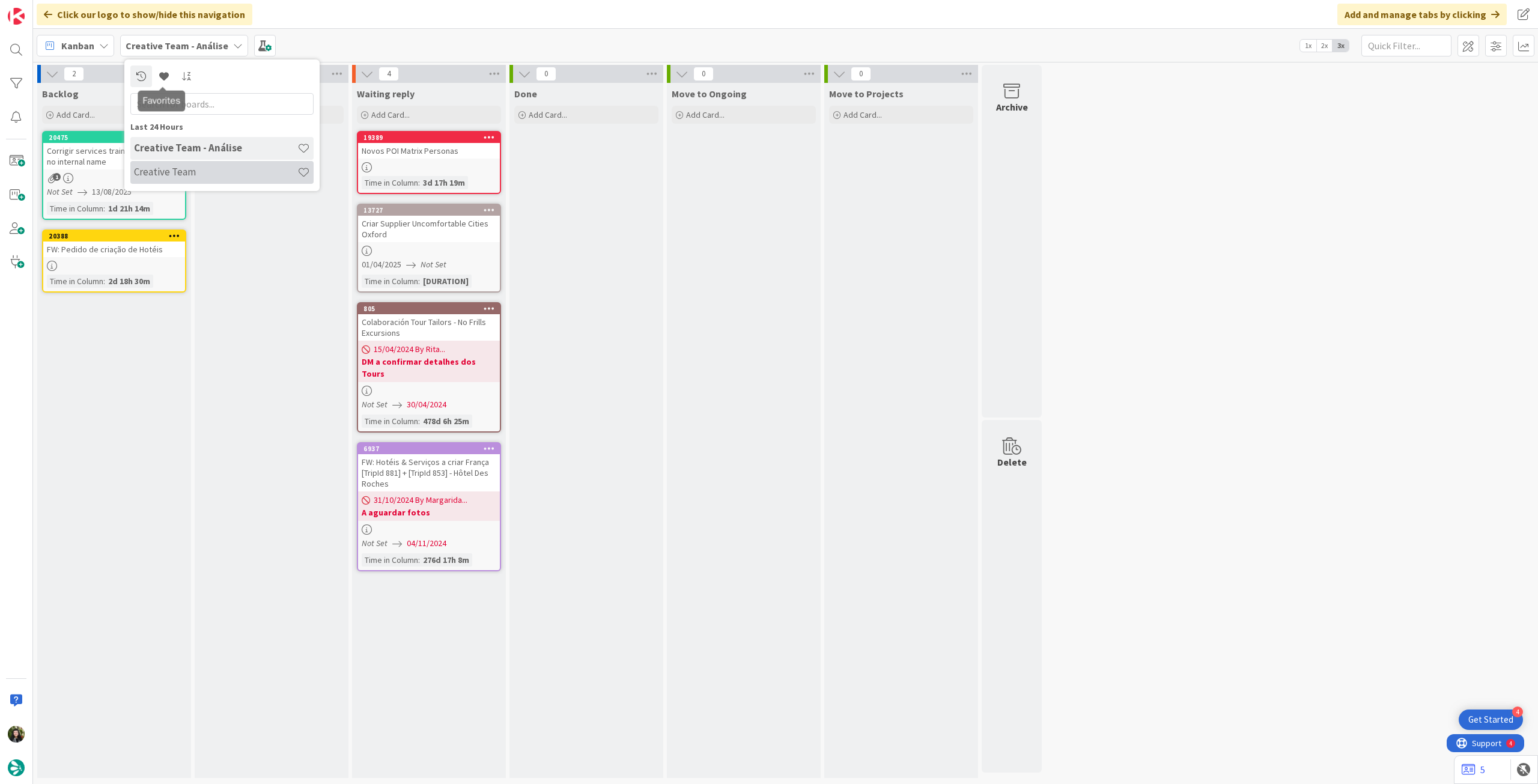 click on "Creative Team" at bounding box center (216, 172) 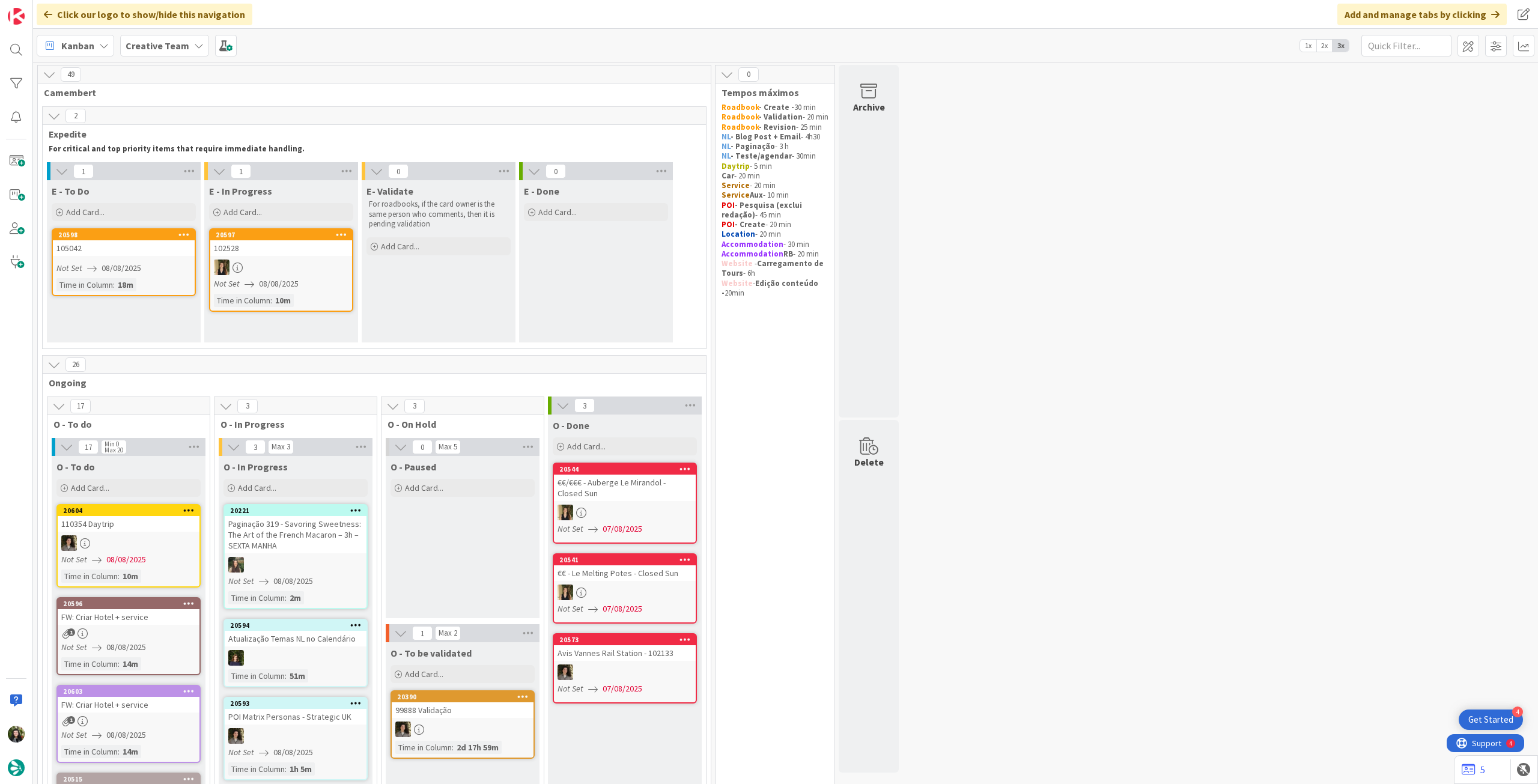 scroll, scrollTop: 0, scrollLeft: 0, axis: both 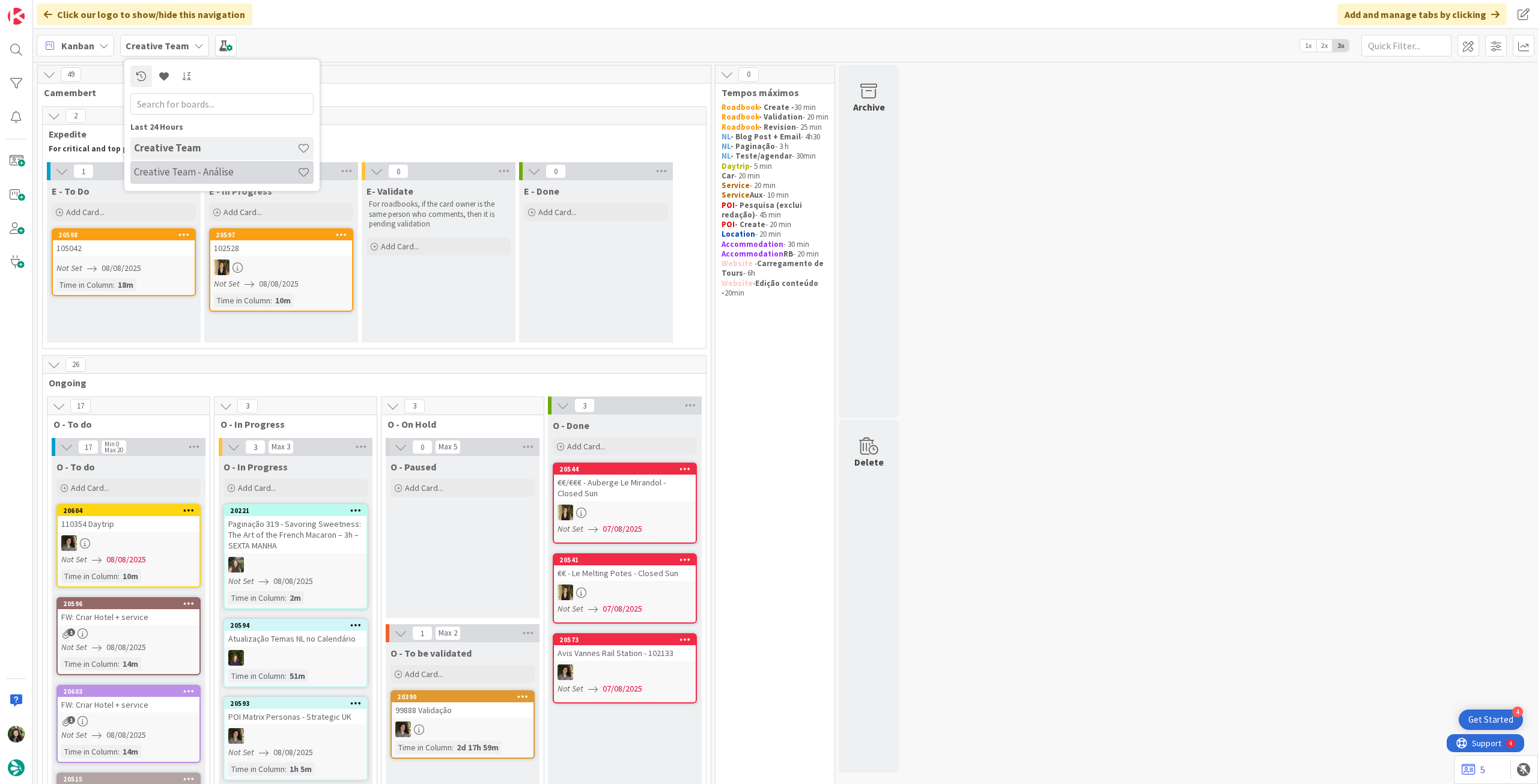 click on "Creative Team - Análise" at bounding box center (216, 172) 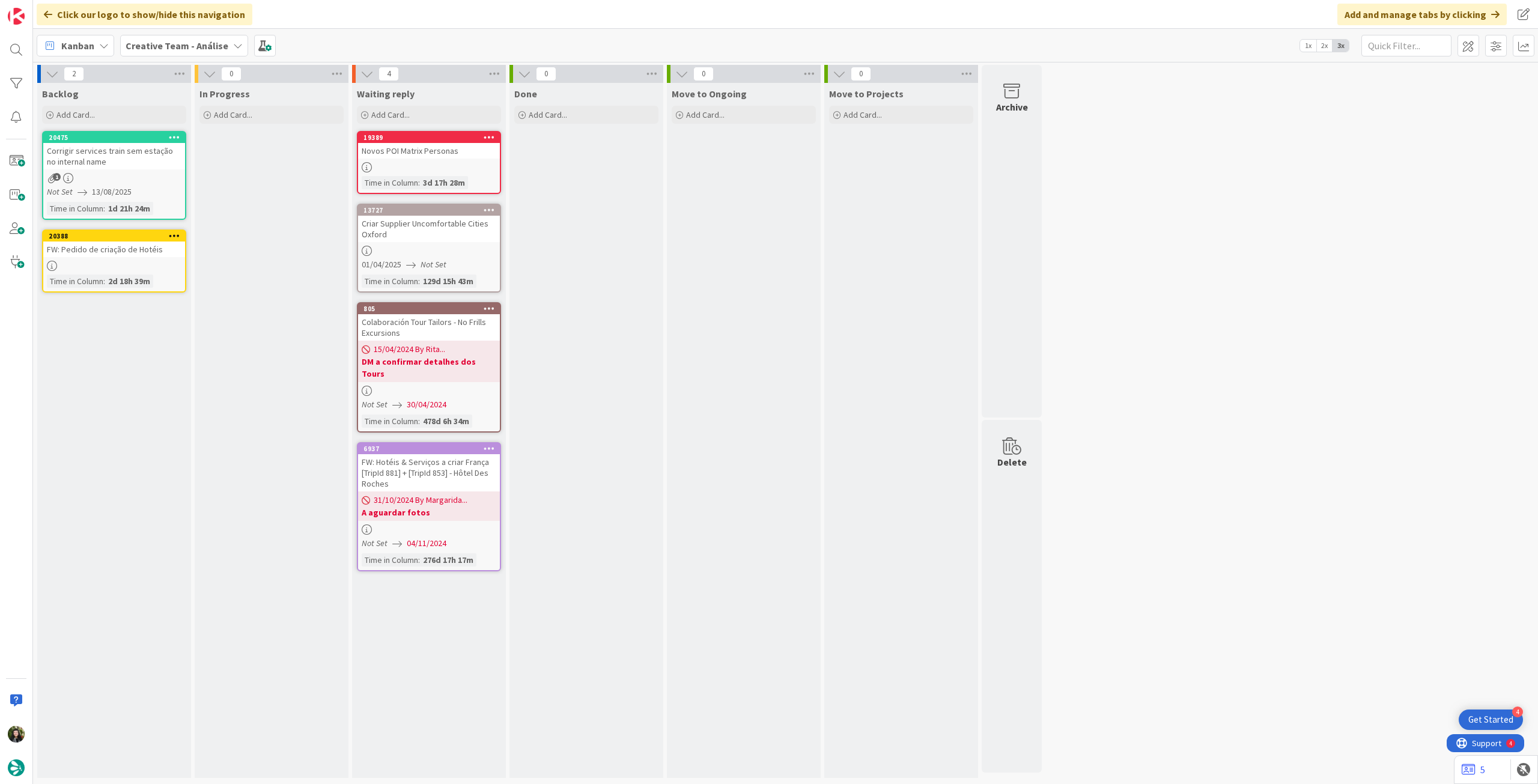 scroll, scrollTop: 0, scrollLeft: 0, axis: both 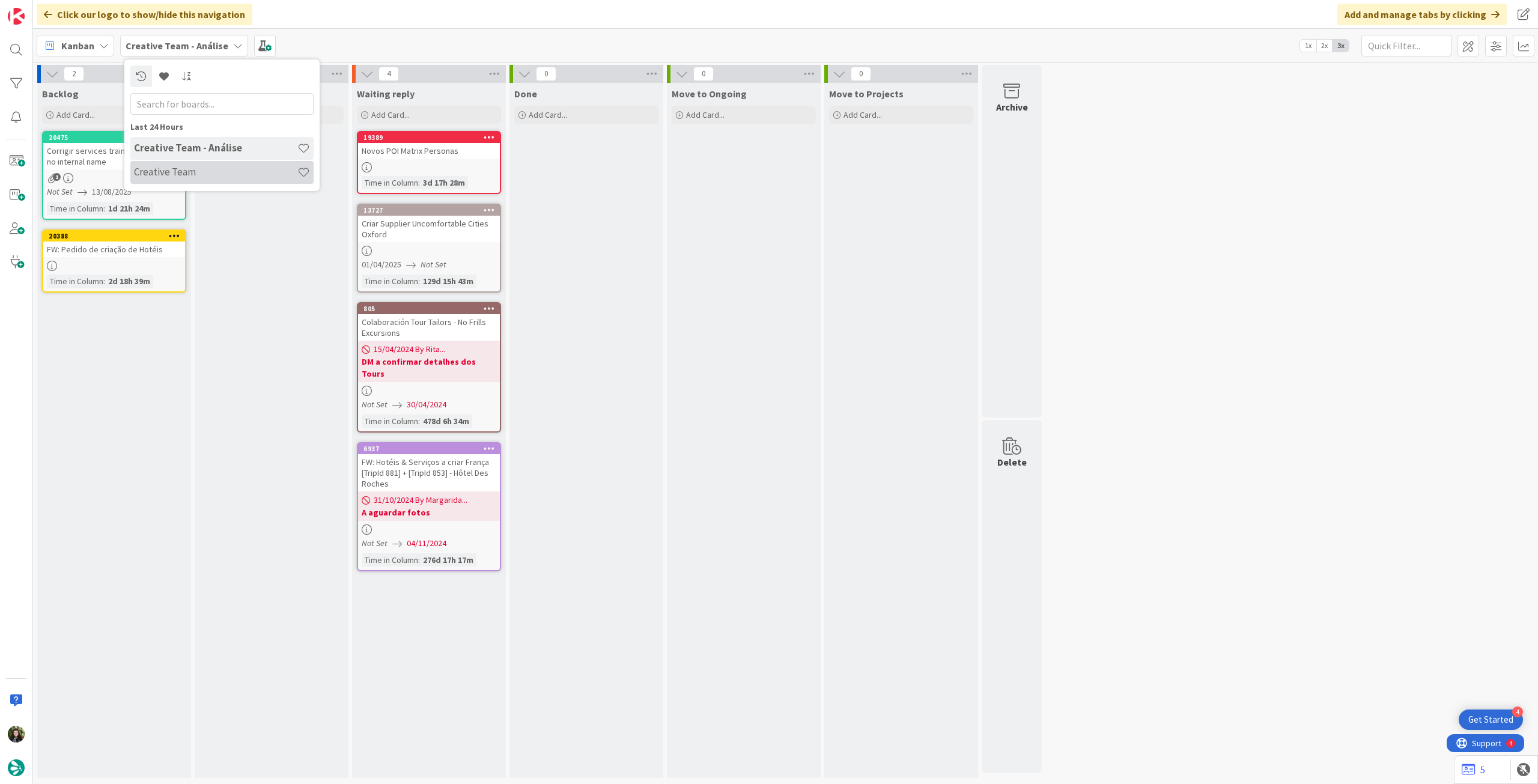 click on "Creative Team" at bounding box center [222, 172] 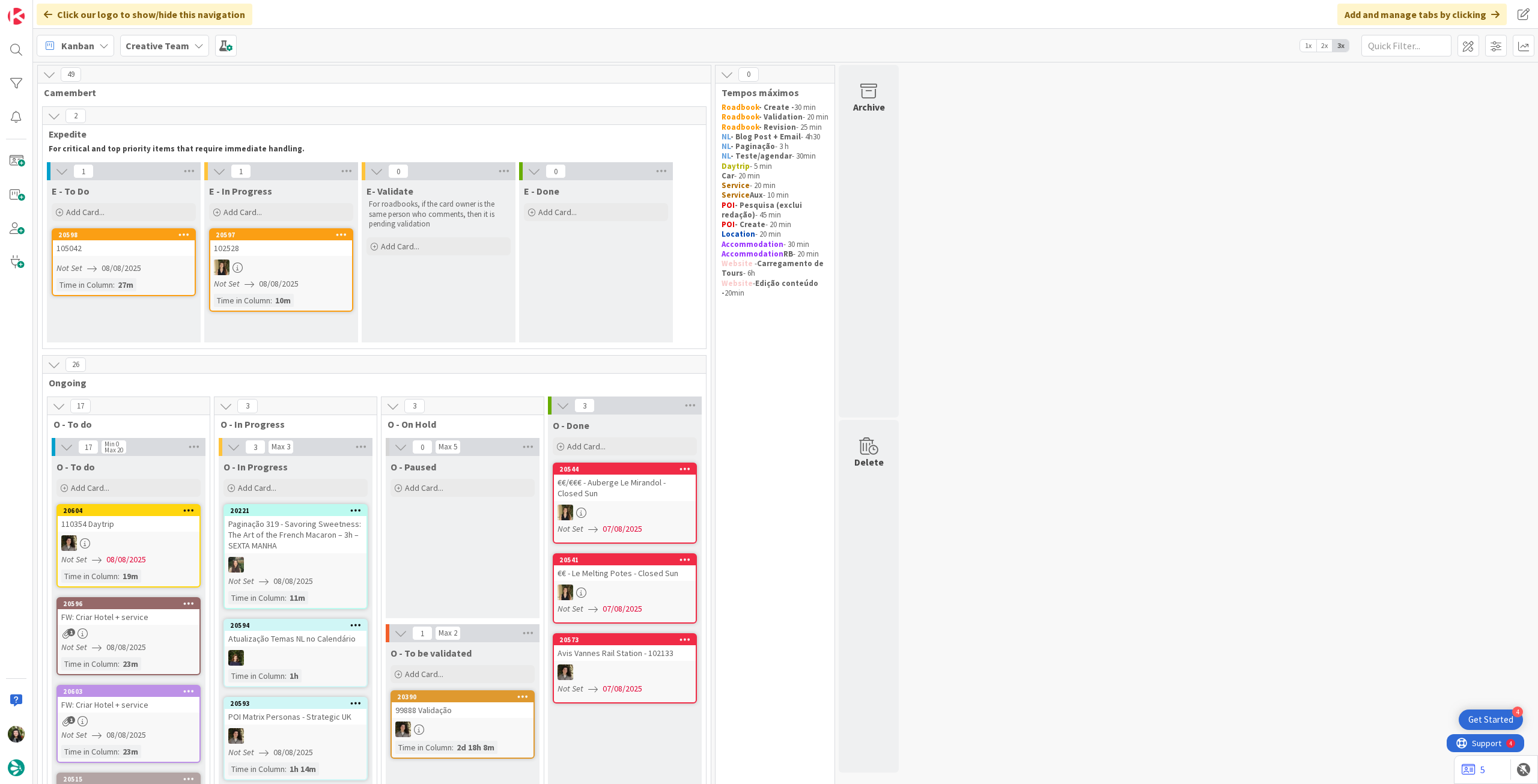 scroll, scrollTop: 400, scrollLeft: 0, axis: vertical 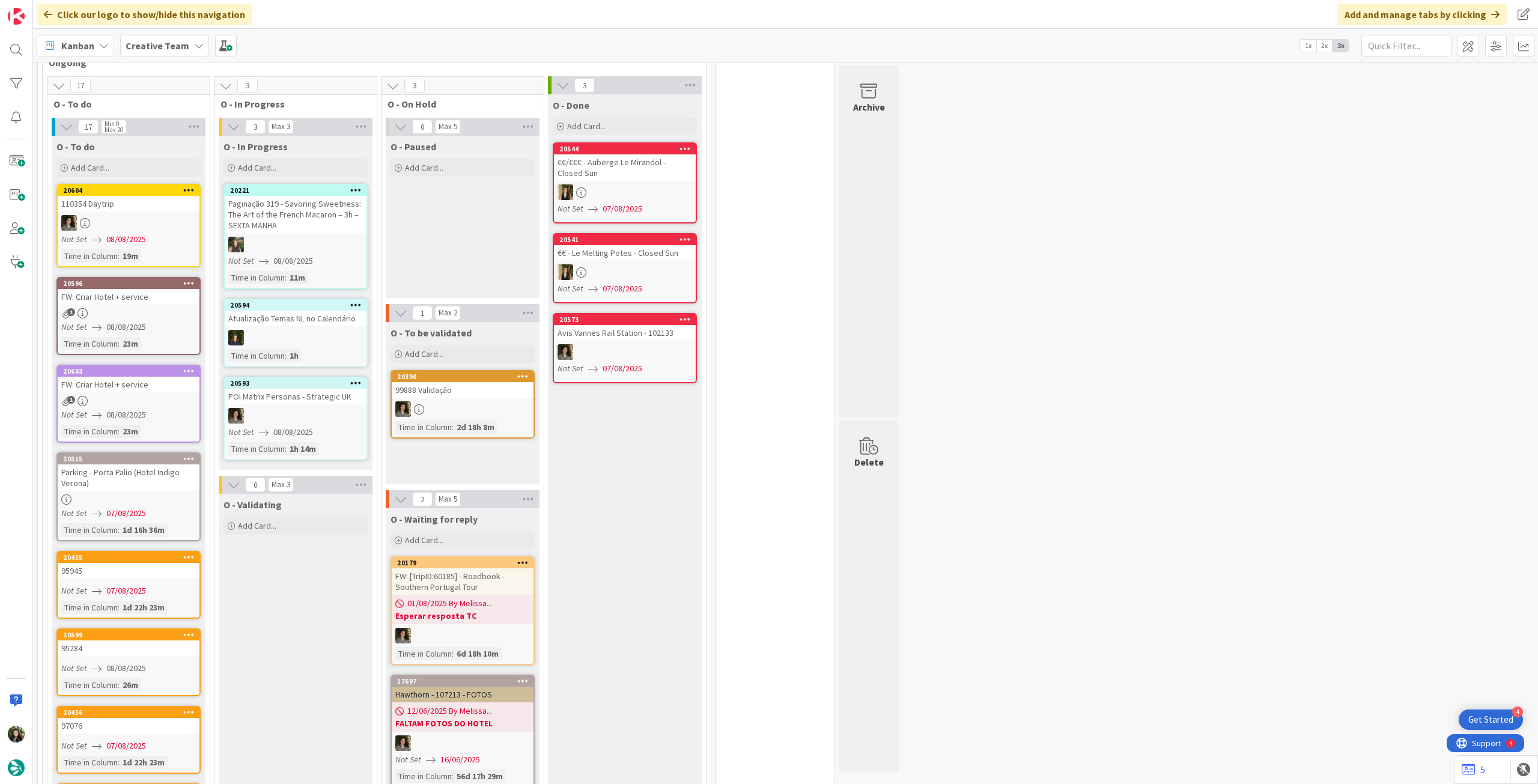 click on "Creative Team" at bounding box center [157, 46] 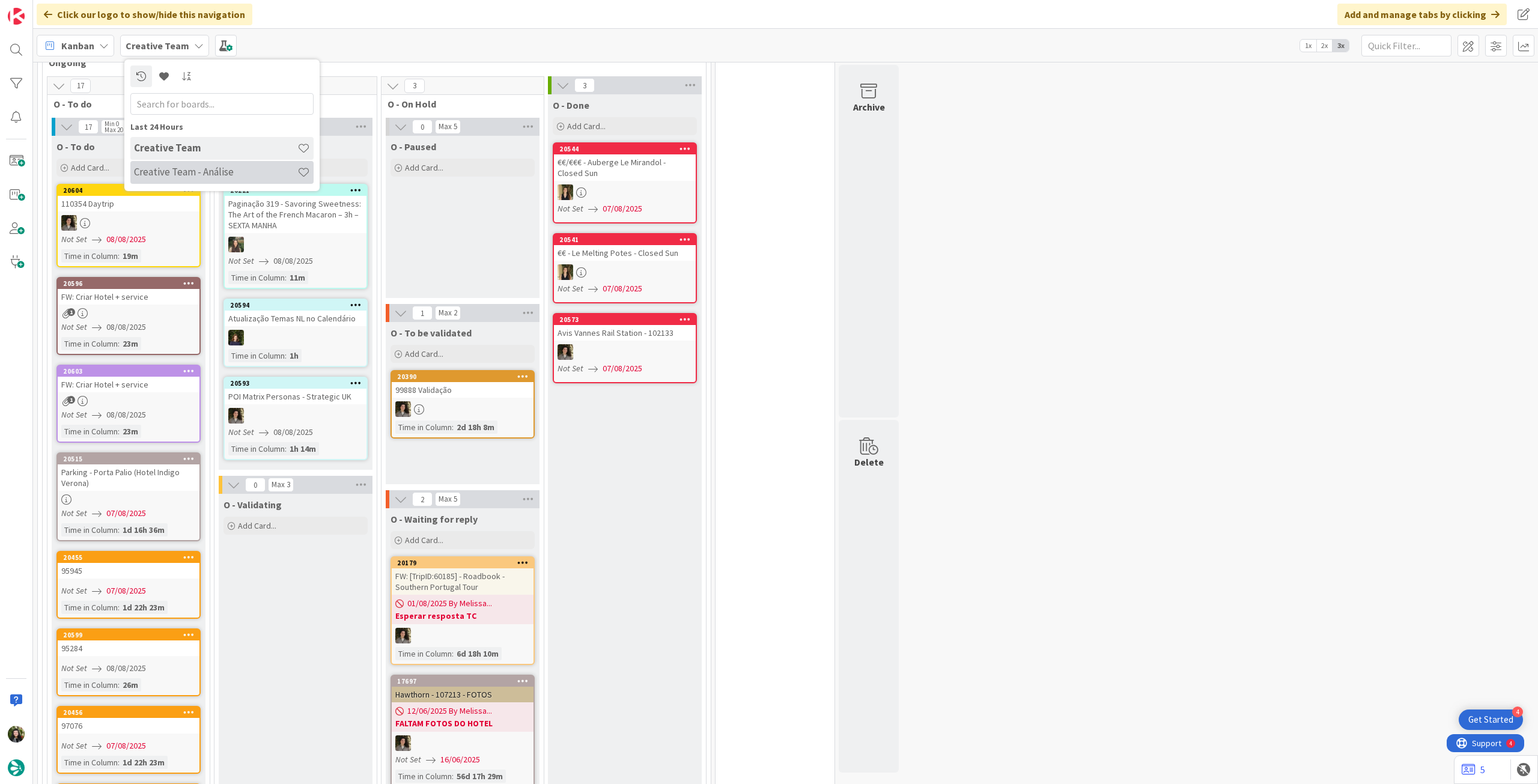click on "Creative Team - Análise" at bounding box center (216, 172) 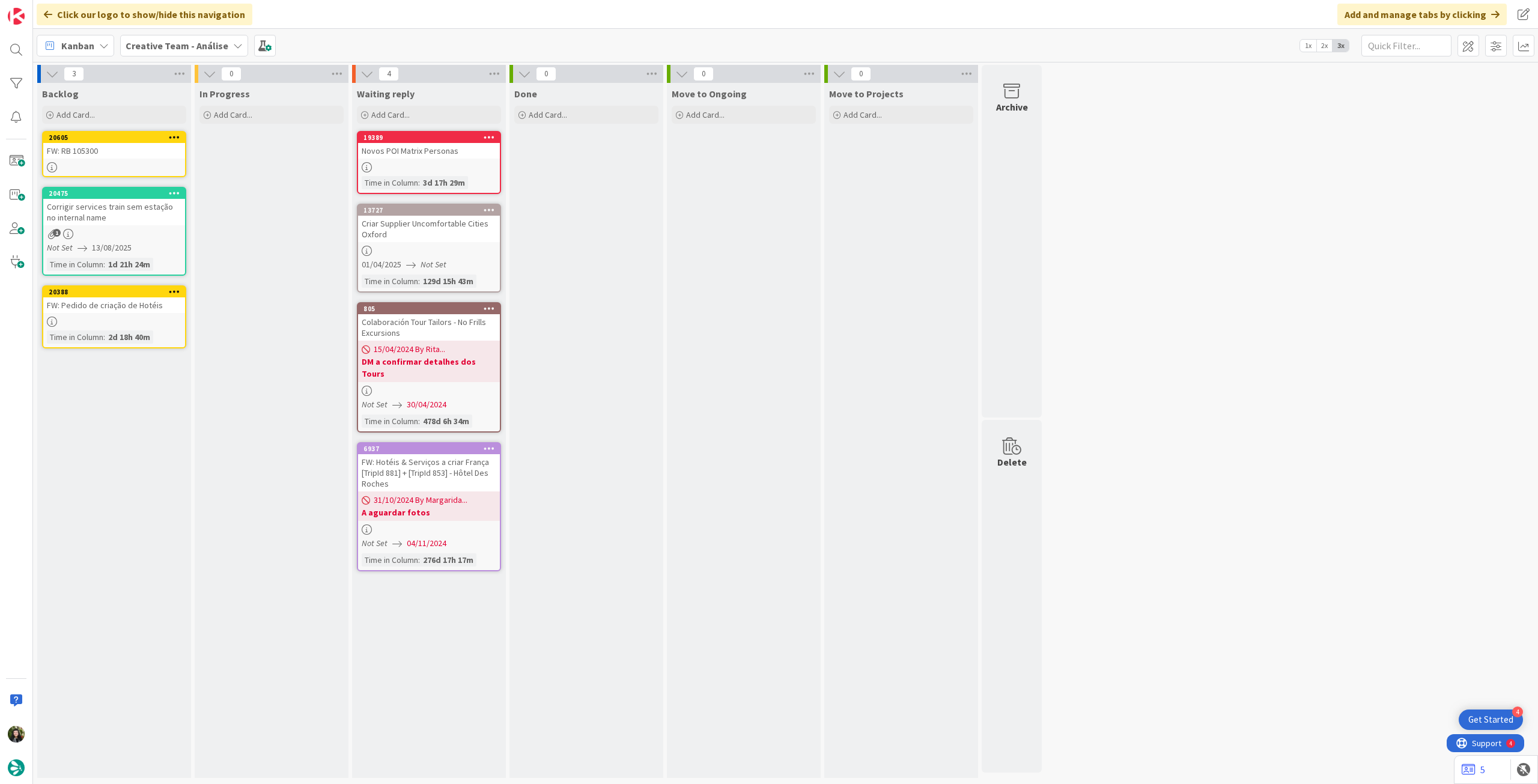 scroll, scrollTop: 0, scrollLeft: 0, axis: both 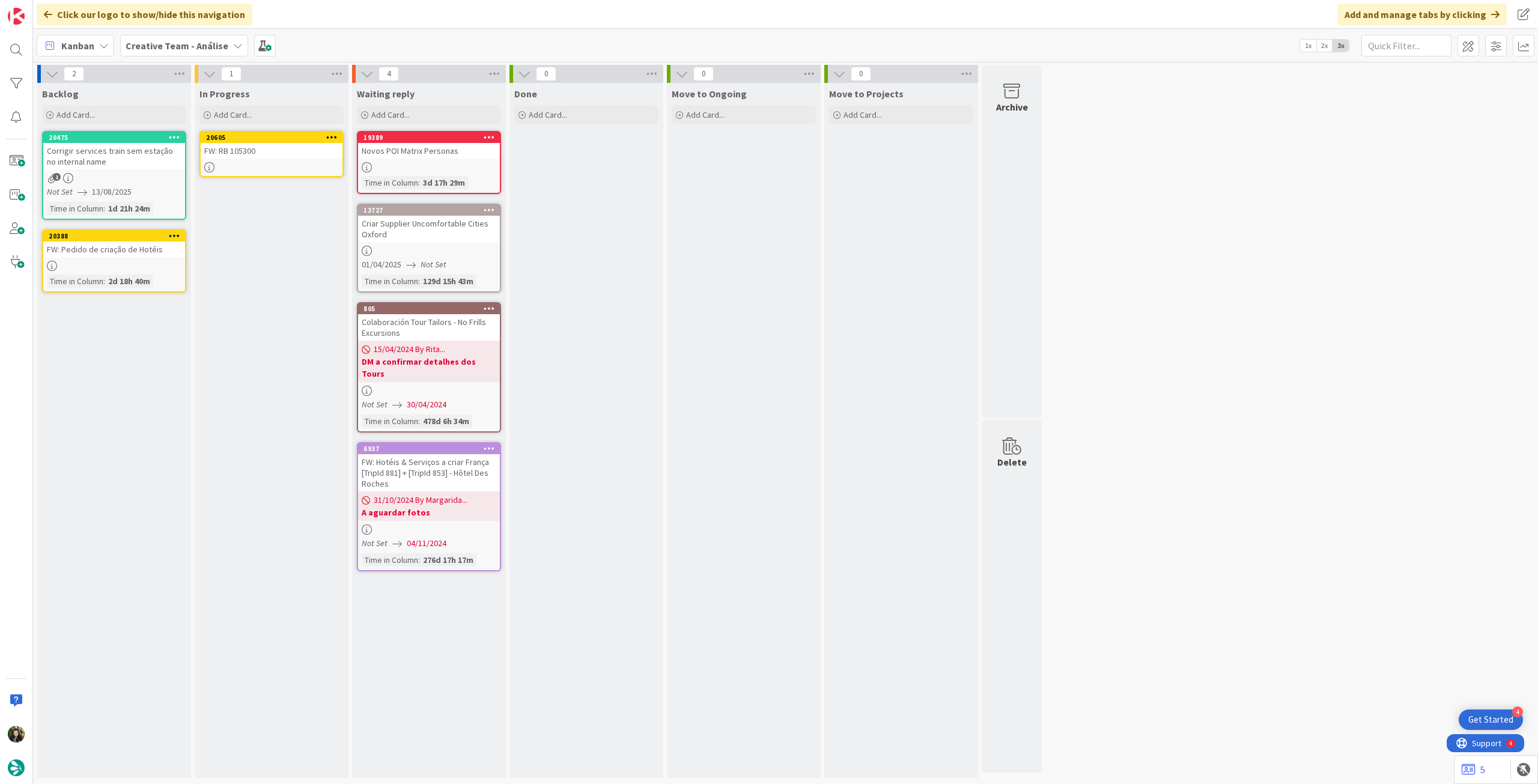 click on "FW: RB 105300" at bounding box center [272, 151] 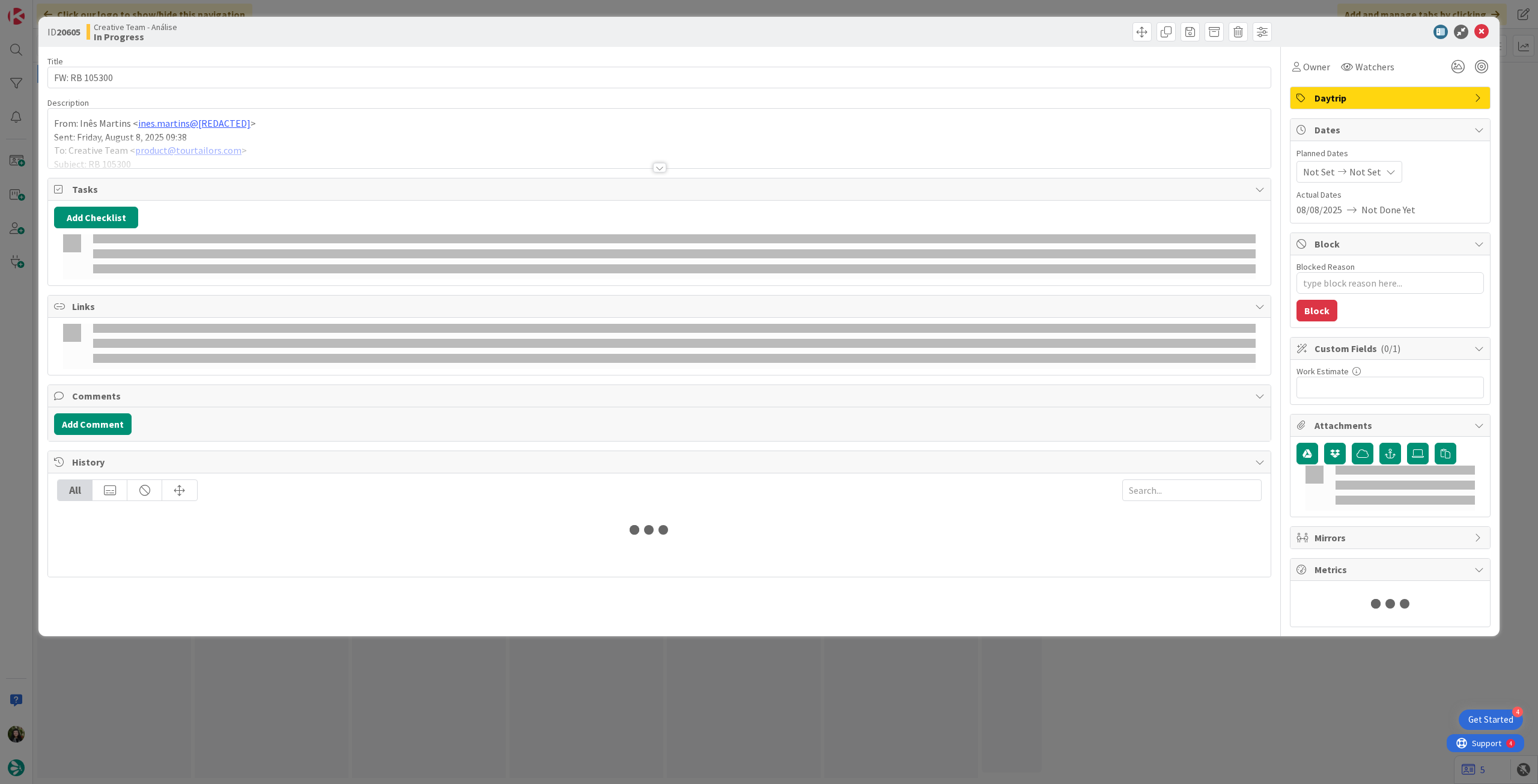 scroll, scrollTop: 0, scrollLeft: 0, axis: both 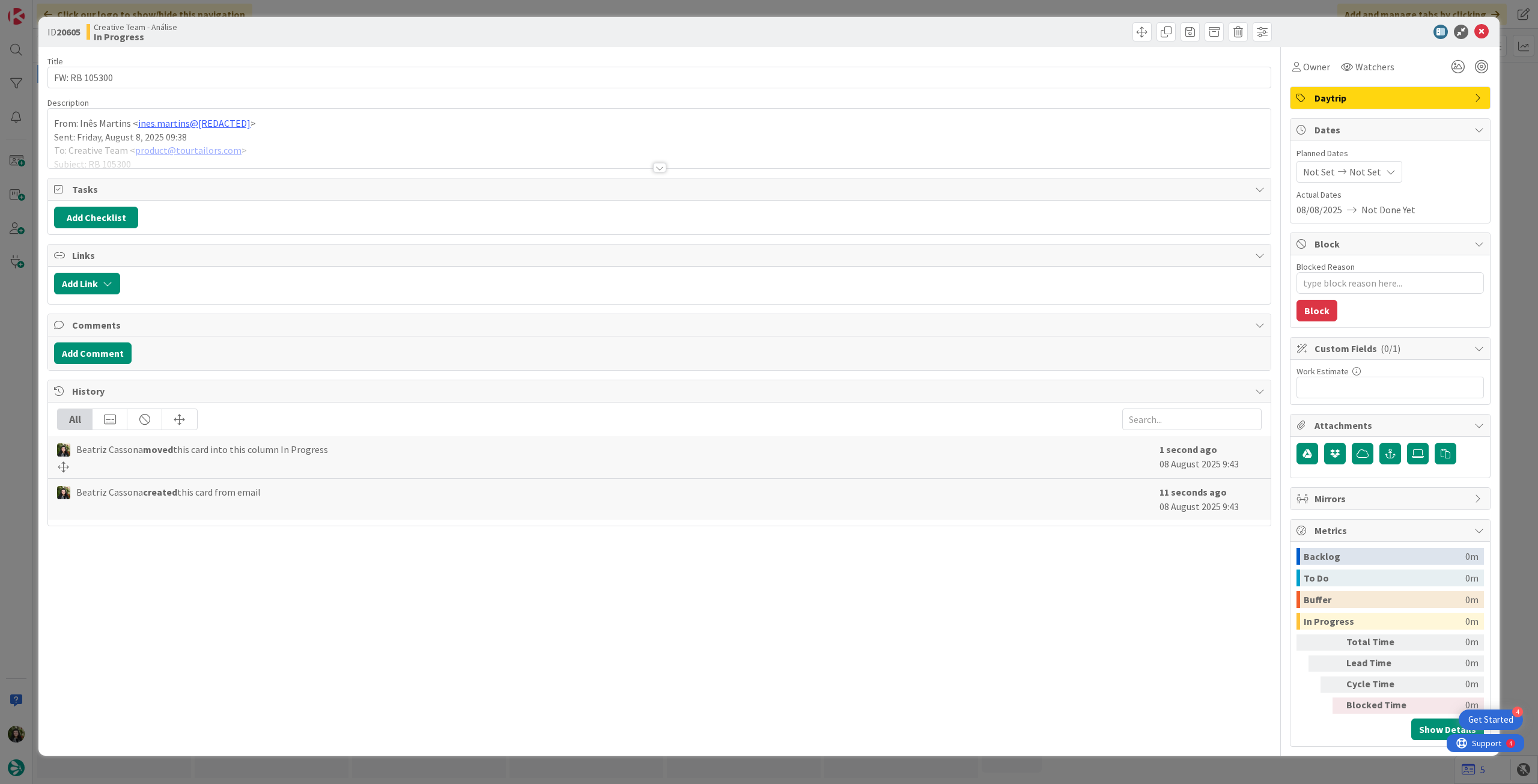click at bounding box center (659, 153) 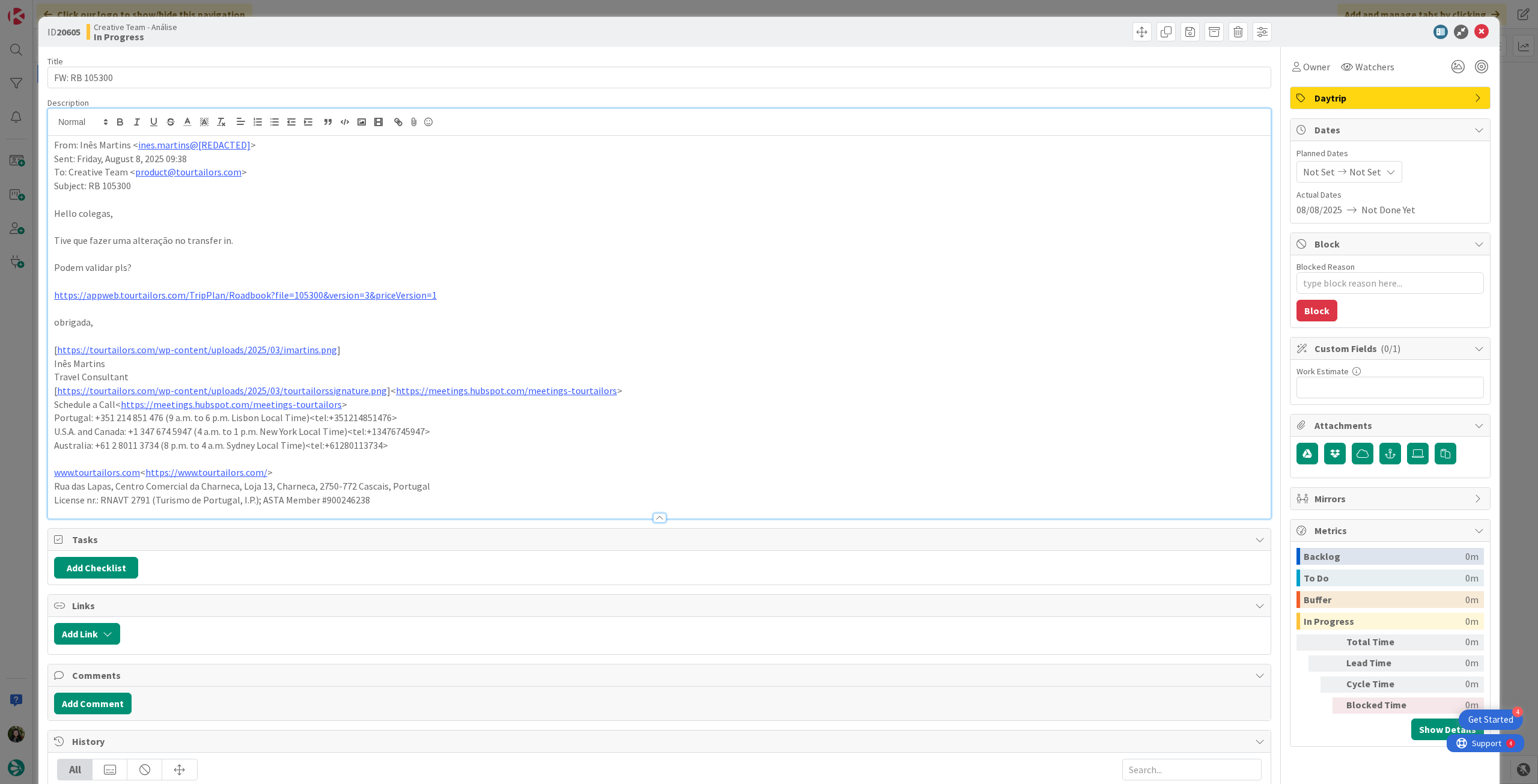 scroll, scrollTop: 0, scrollLeft: 0, axis: both 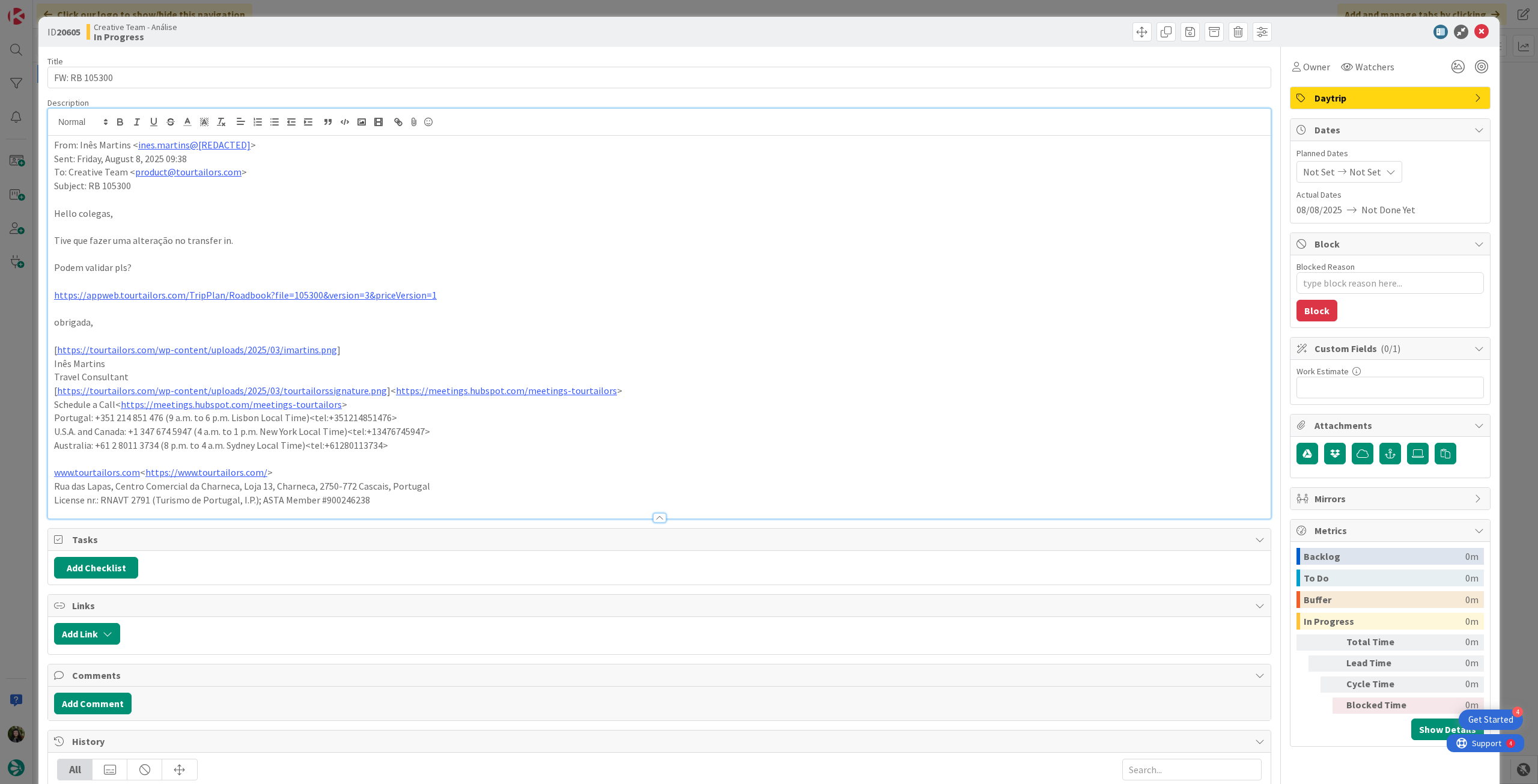 click on "Not Set" at bounding box center (1365, 172) 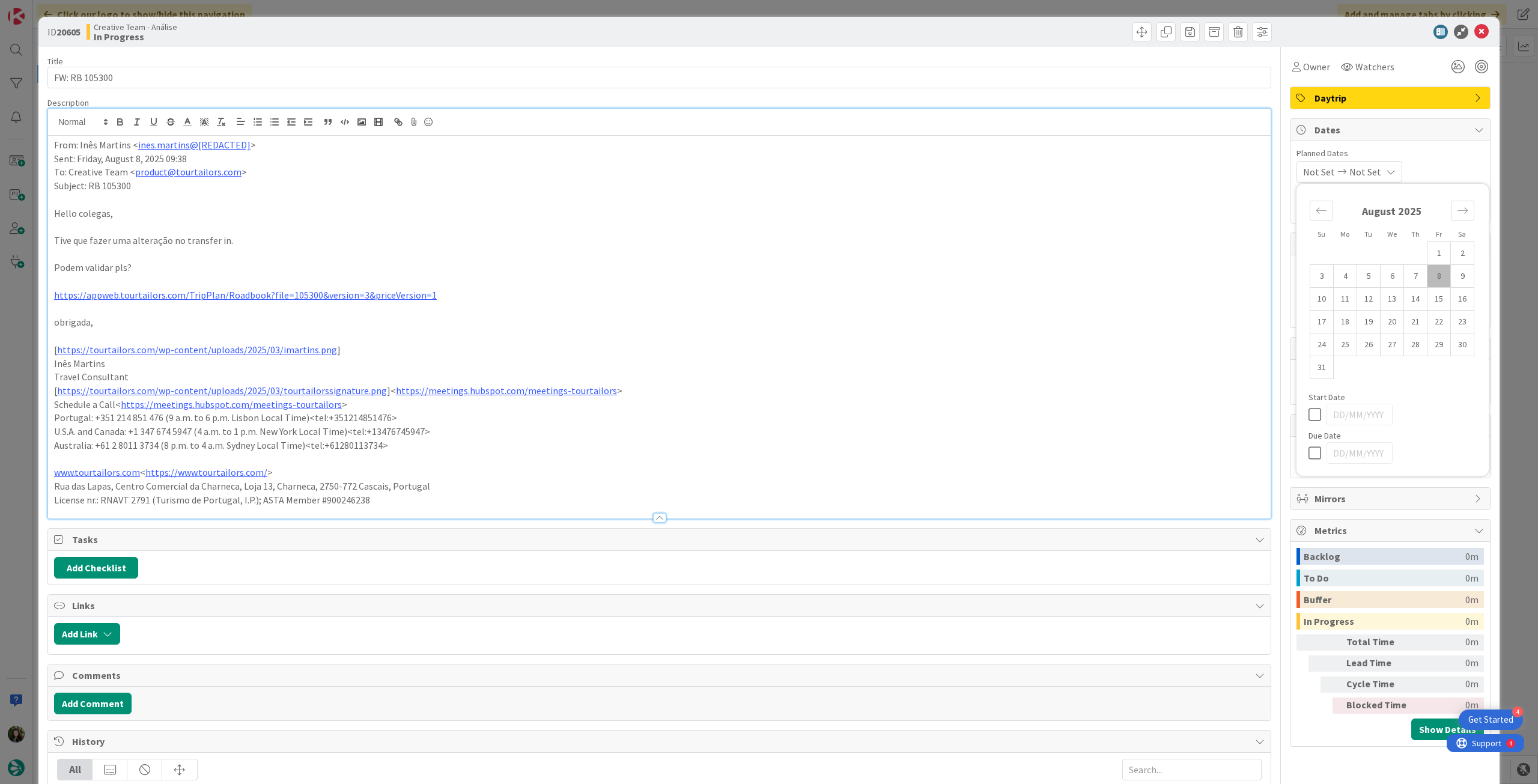 click at bounding box center [1318, 453] 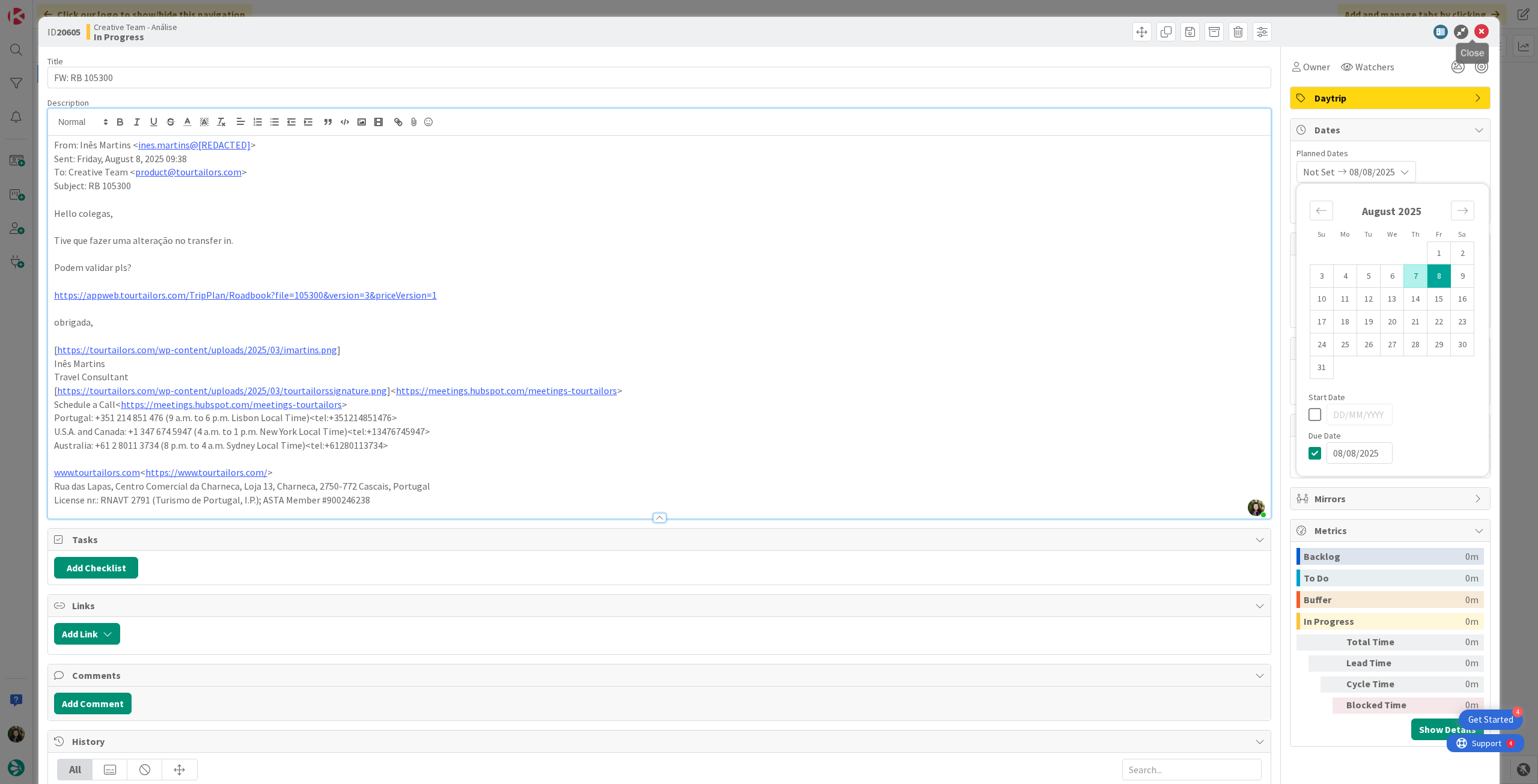click at bounding box center [1482, 32] 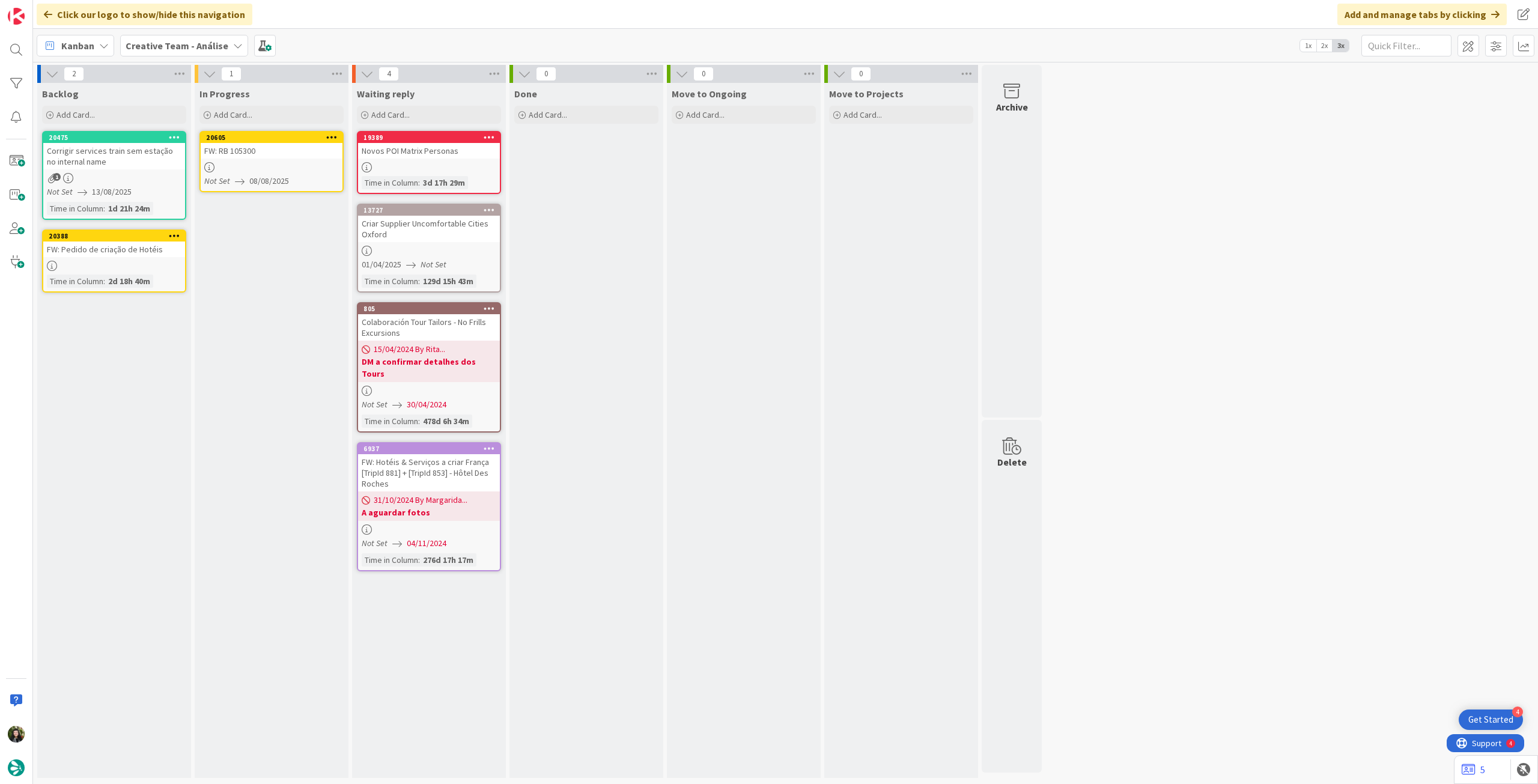 click at bounding box center (332, 137) 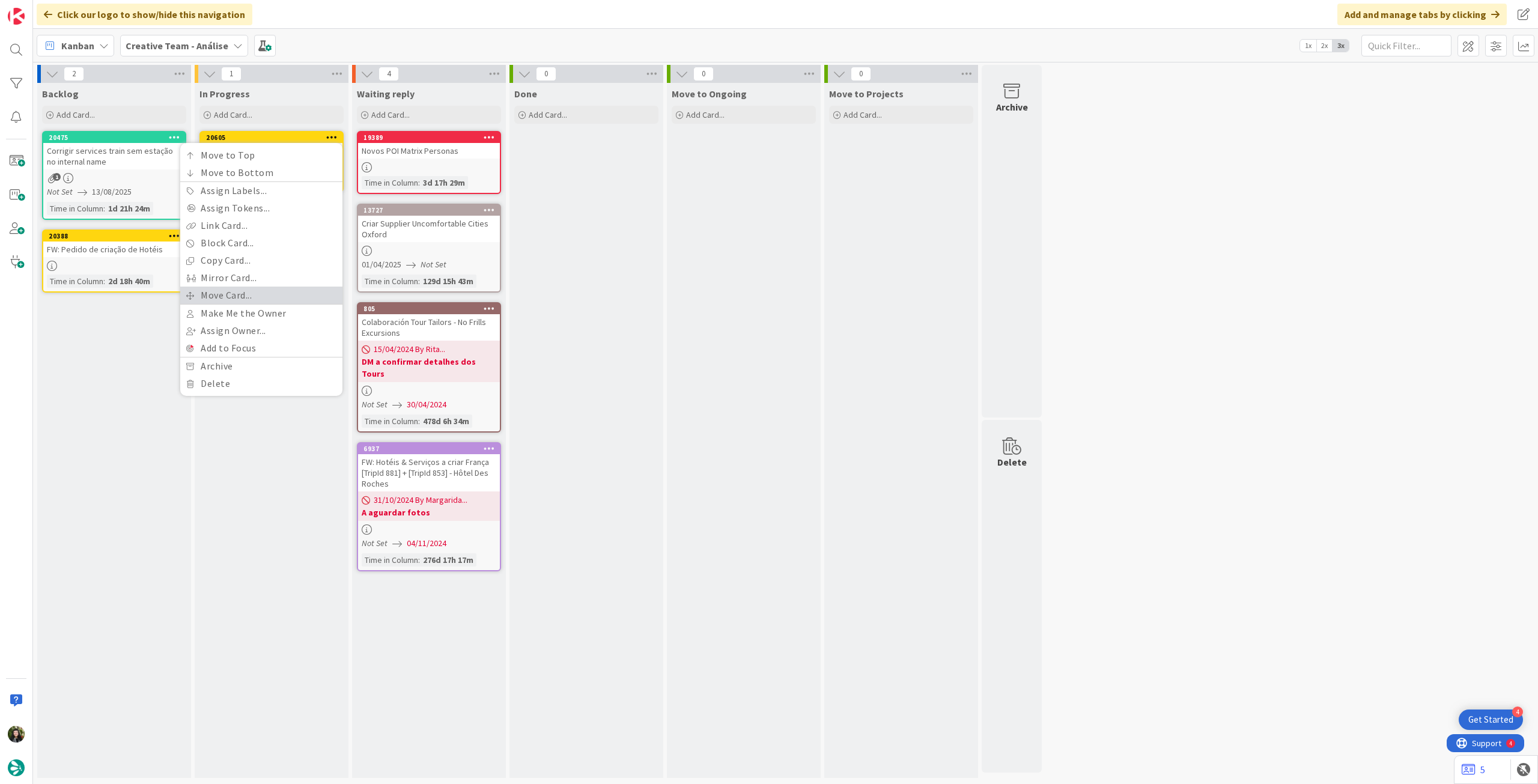scroll, scrollTop: 0, scrollLeft: 0, axis: both 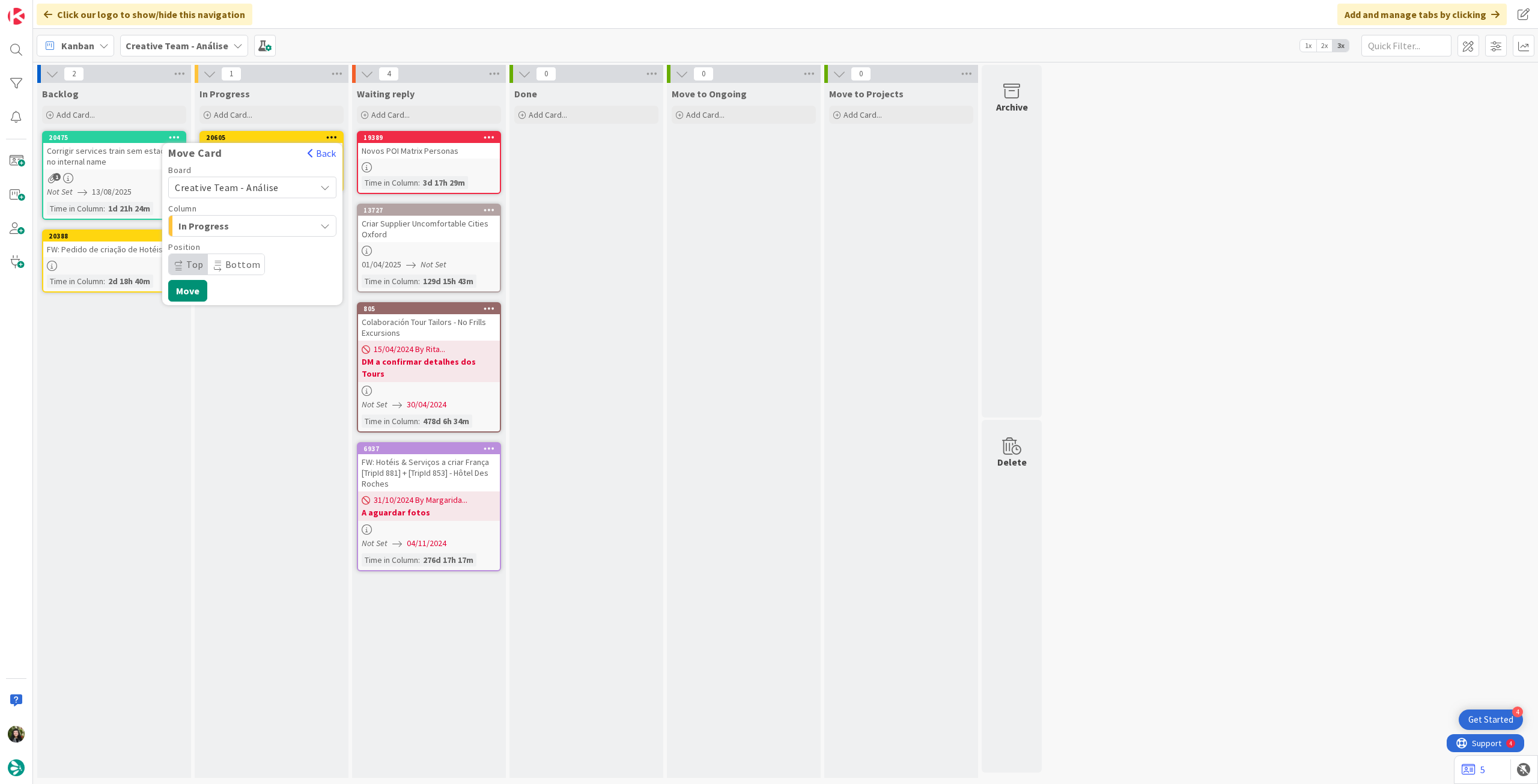 click on "Creative Team - Análise" at bounding box center (226, 187) 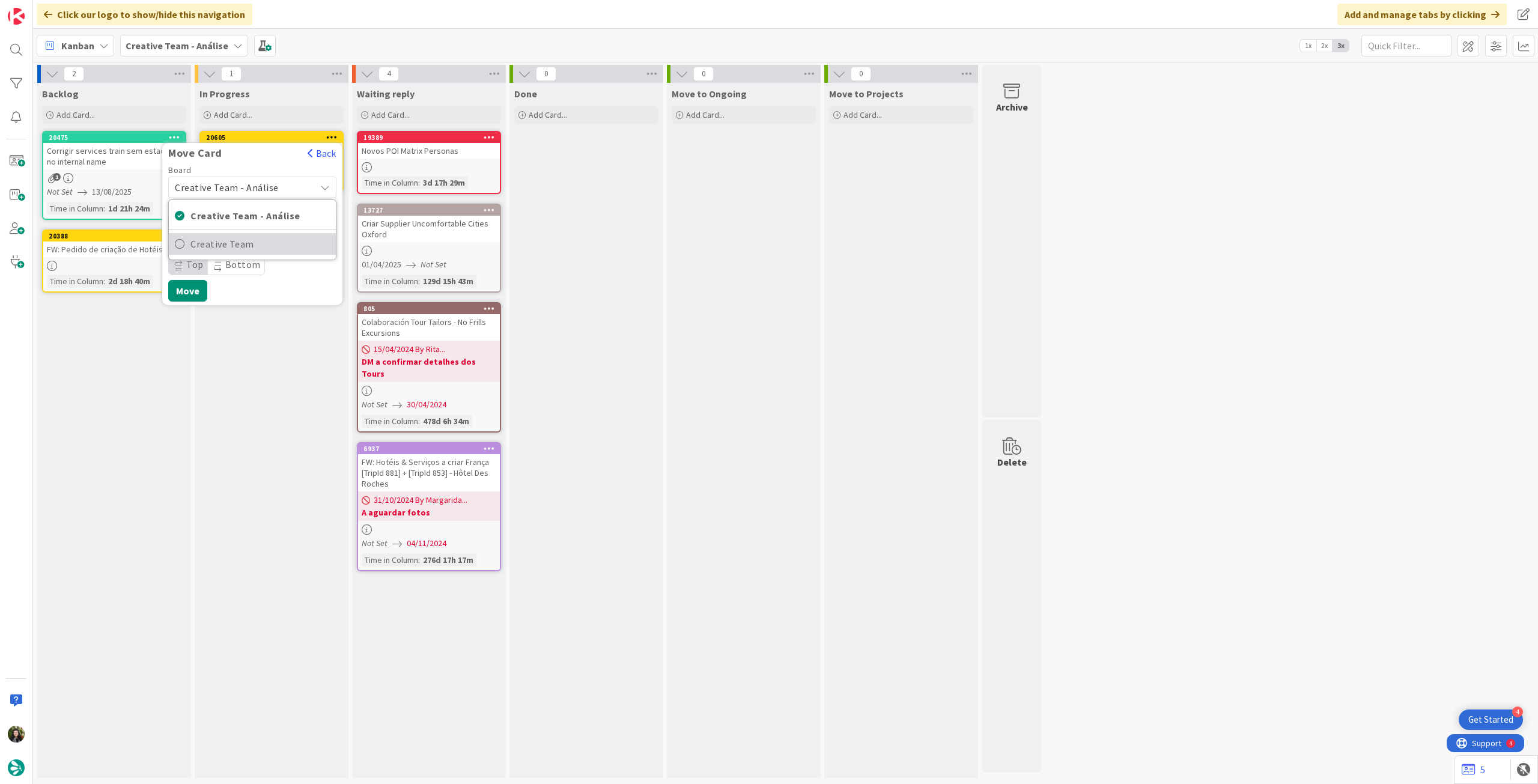 click on "Creative Team" at bounding box center (260, 244) 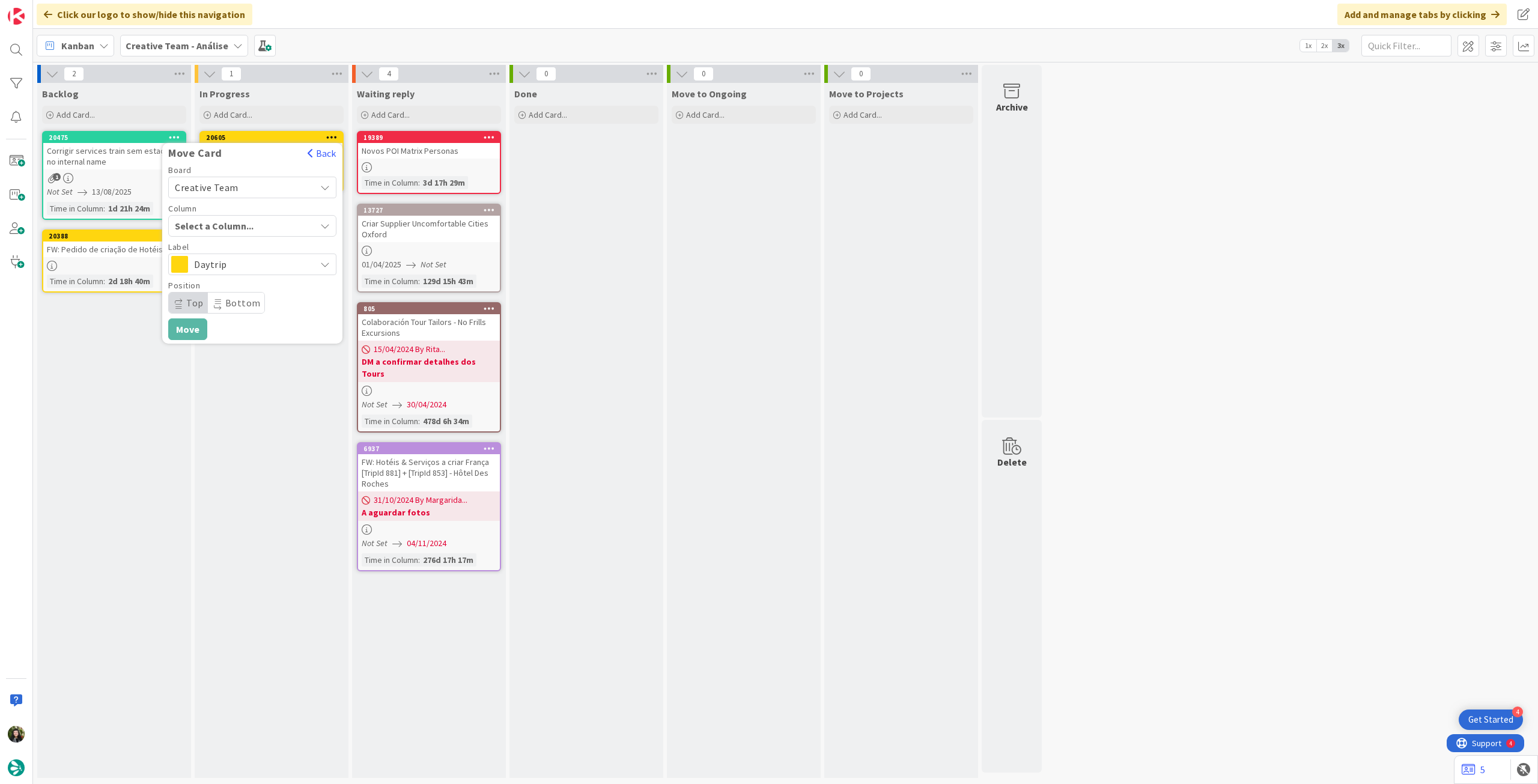 click on "Board Creative Team Creative Team - Análise Creative Team Column Select a Column... Label Daytrip Position Top Bottom" at bounding box center (252, 240) 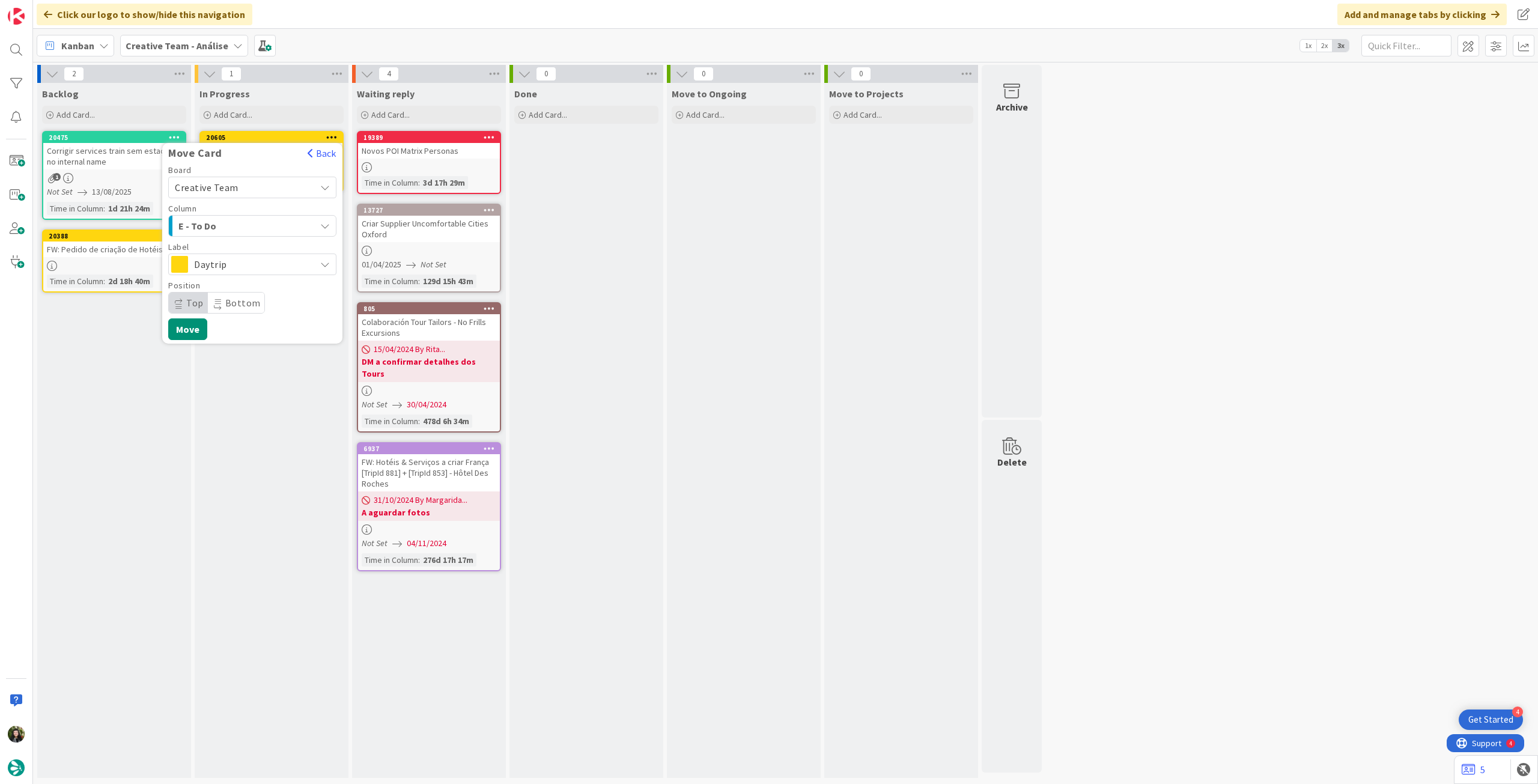 click on "Daytrip" at bounding box center [252, 264] 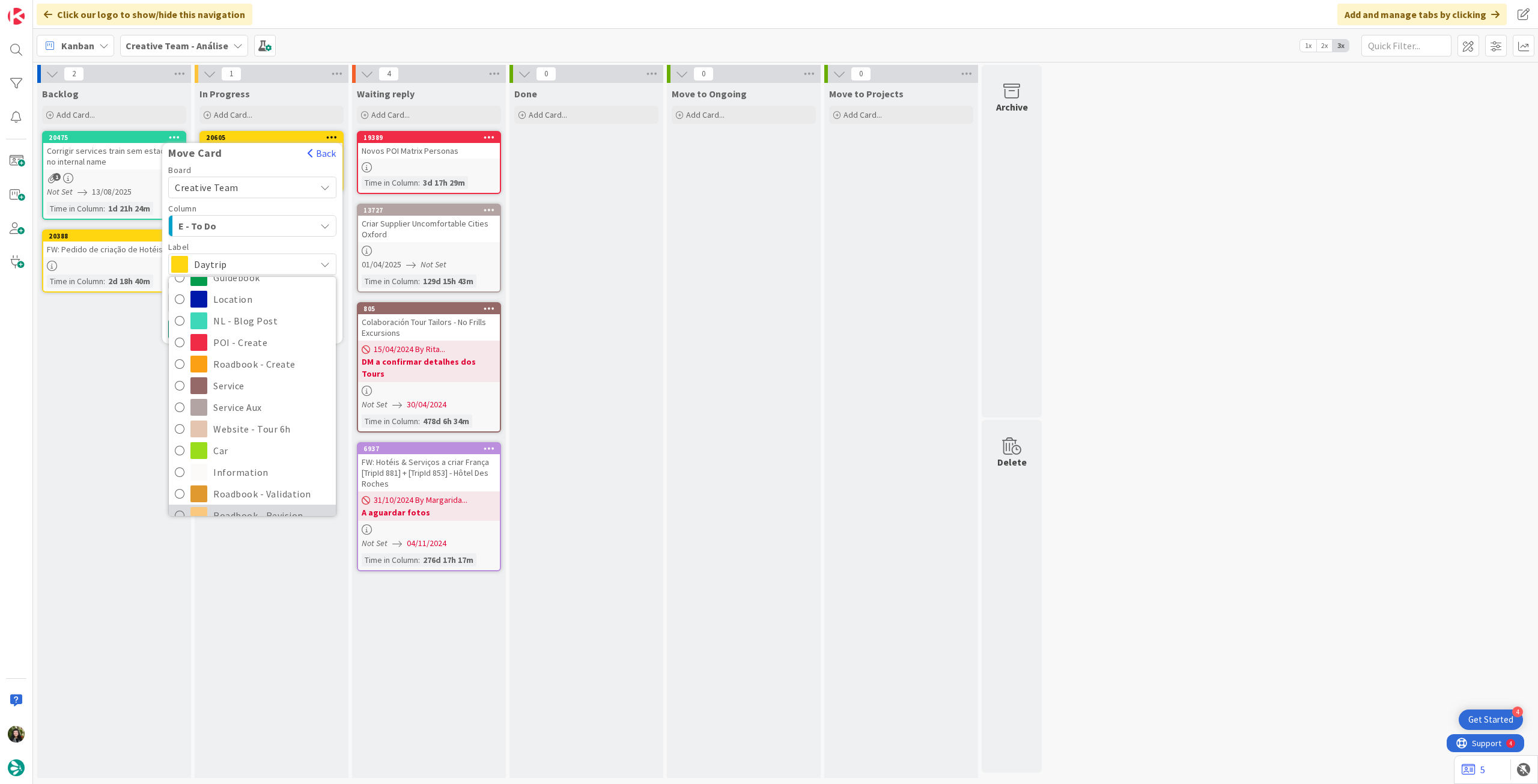 scroll, scrollTop: 160, scrollLeft: 0, axis: vertical 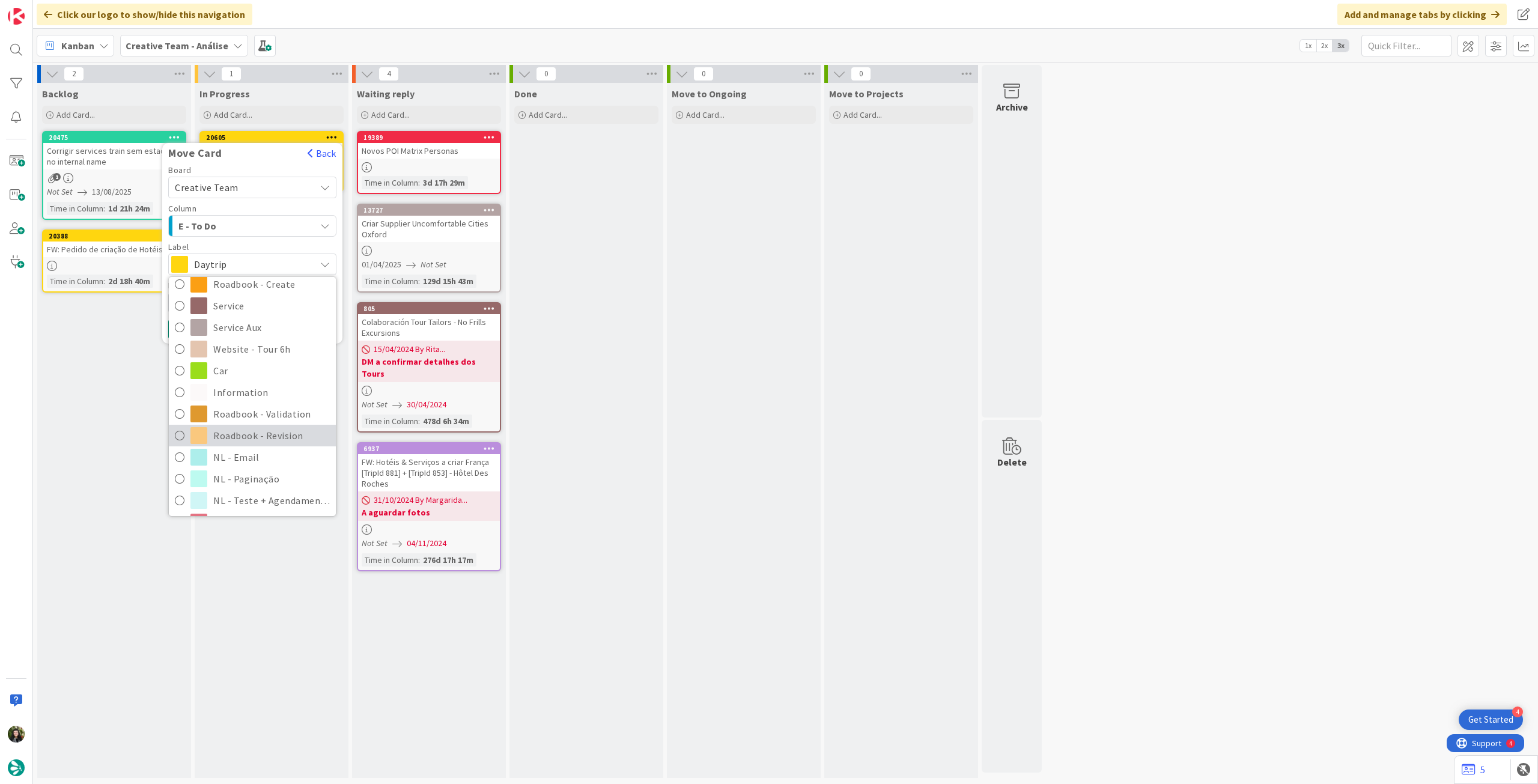 click on "Roadbook - Revision" at bounding box center [272, 436] 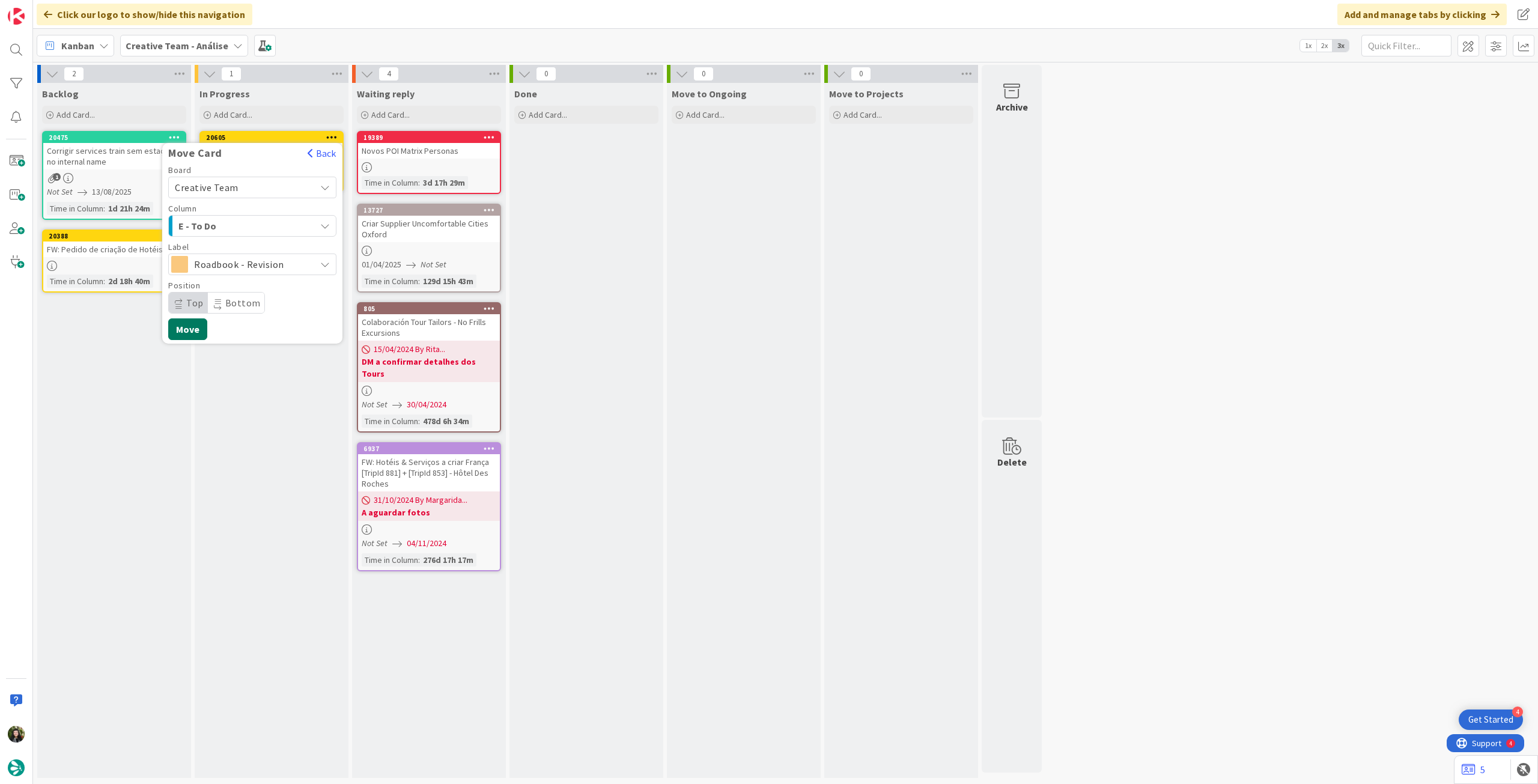 click on "Move" at bounding box center [187, 329] 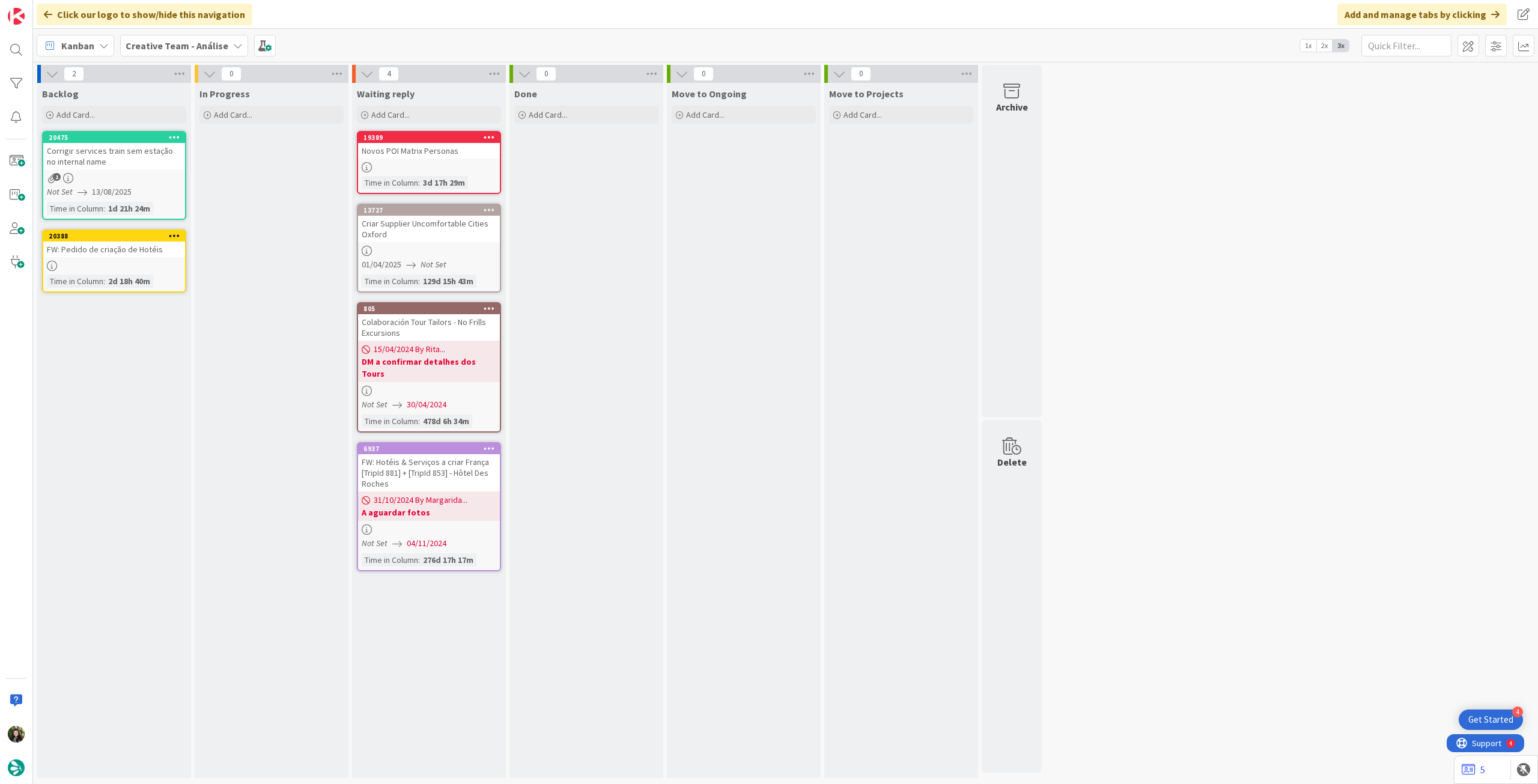 click on "Creative Team - Análise" at bounding box center (177, 46) 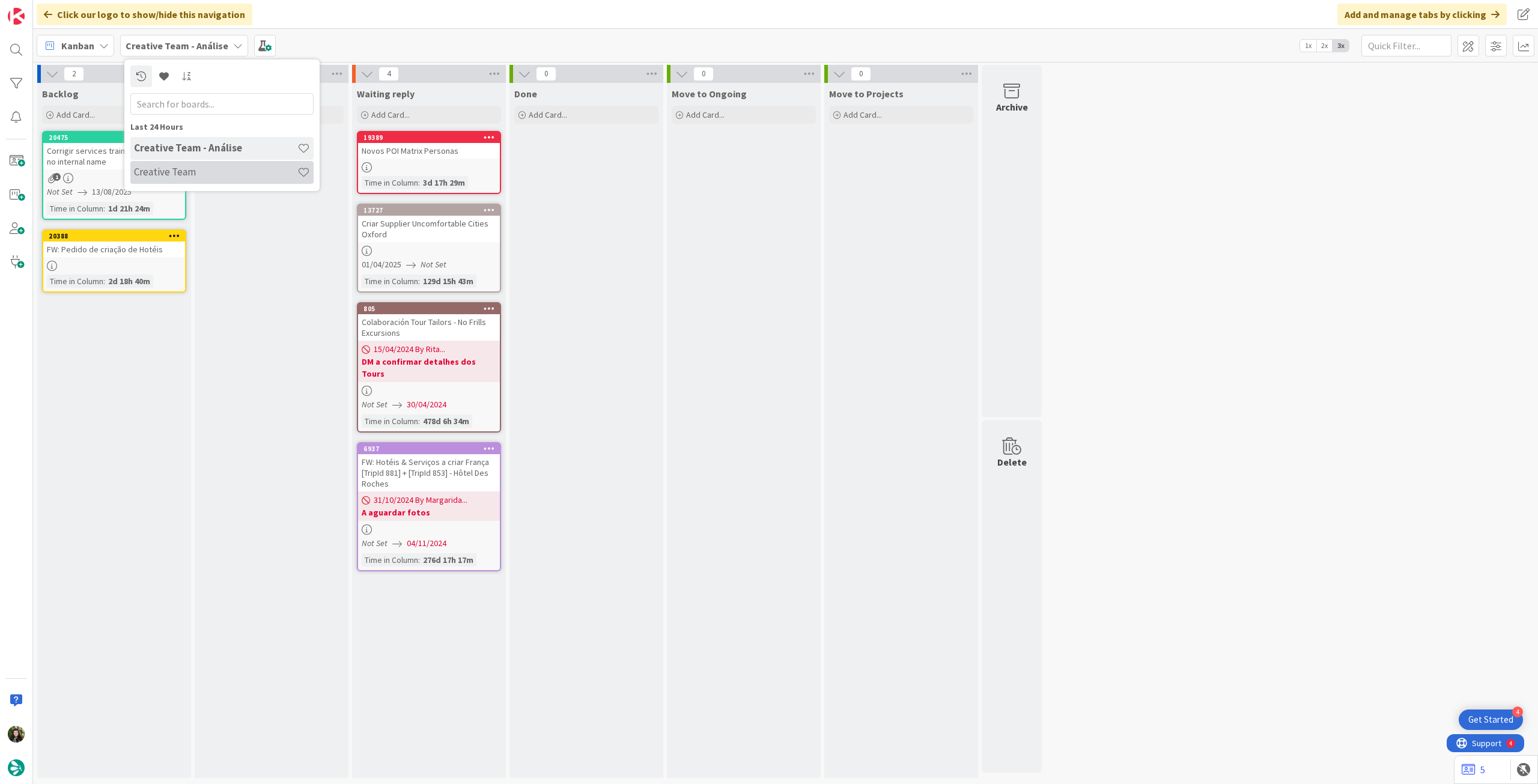 click on "Creative Team" at bounding box center (216, 172) 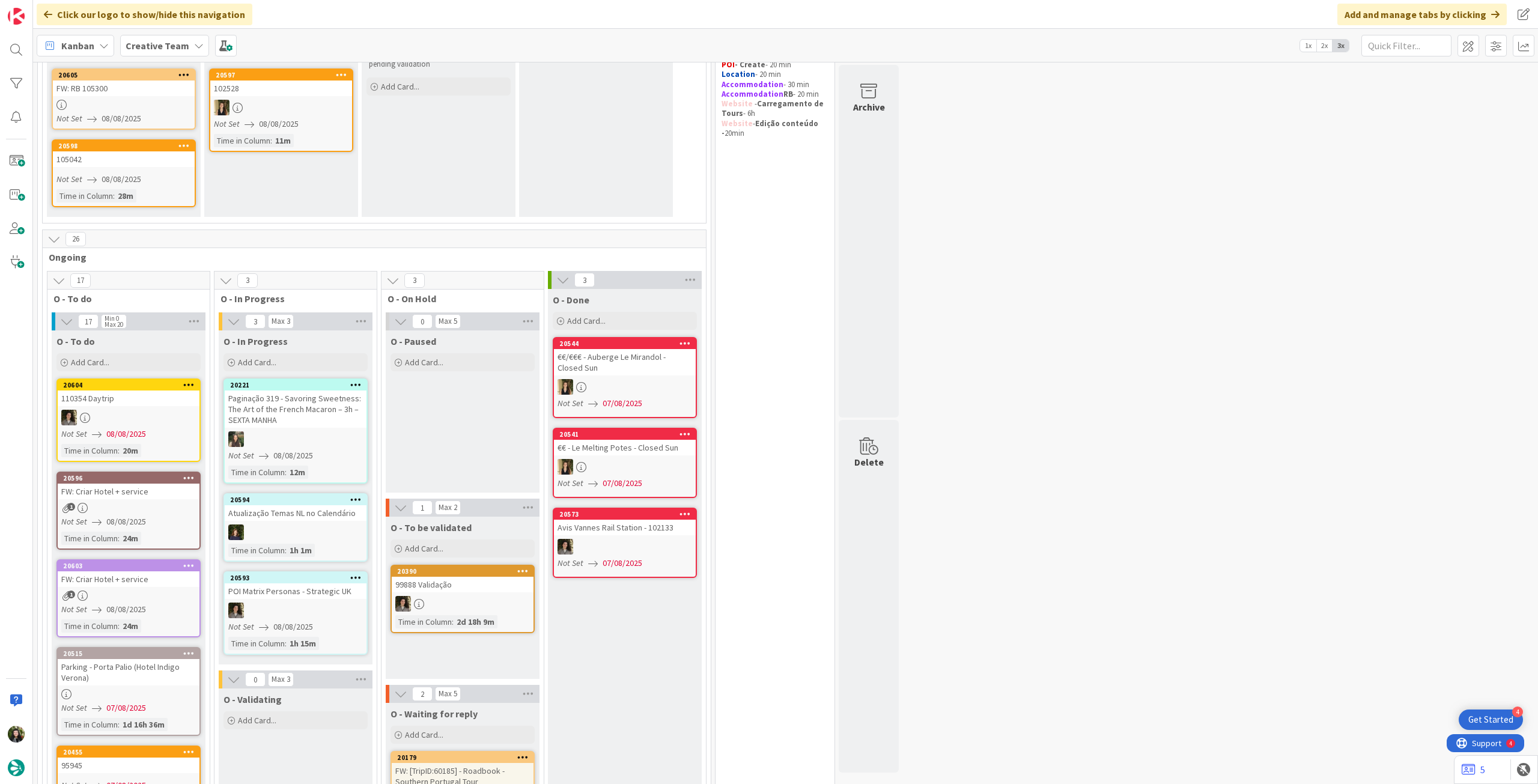 scroll, scrollTop: 240, scrollLeft: 0, axis: vertical 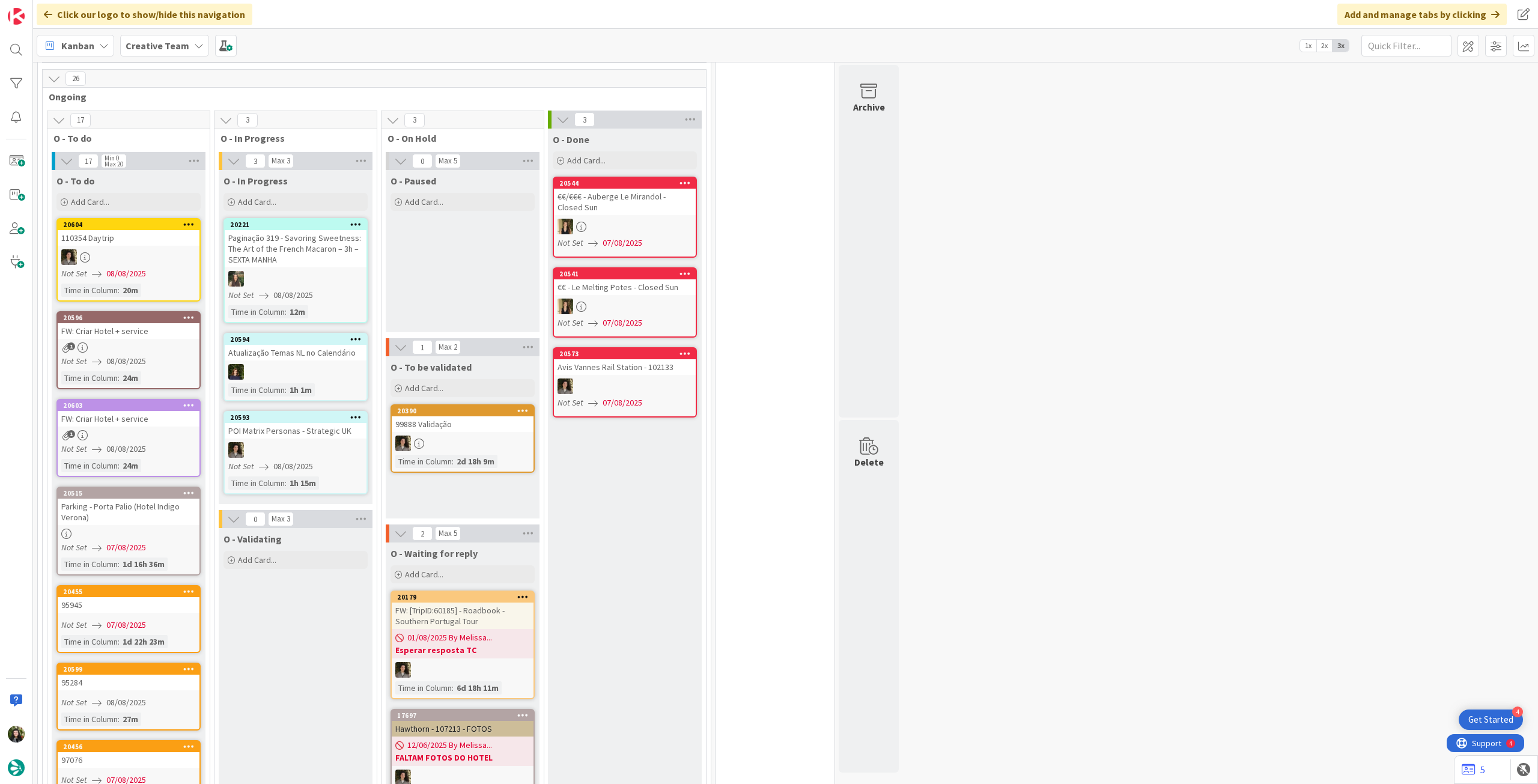click on "Creative Team" at bounding box center (157, 46) 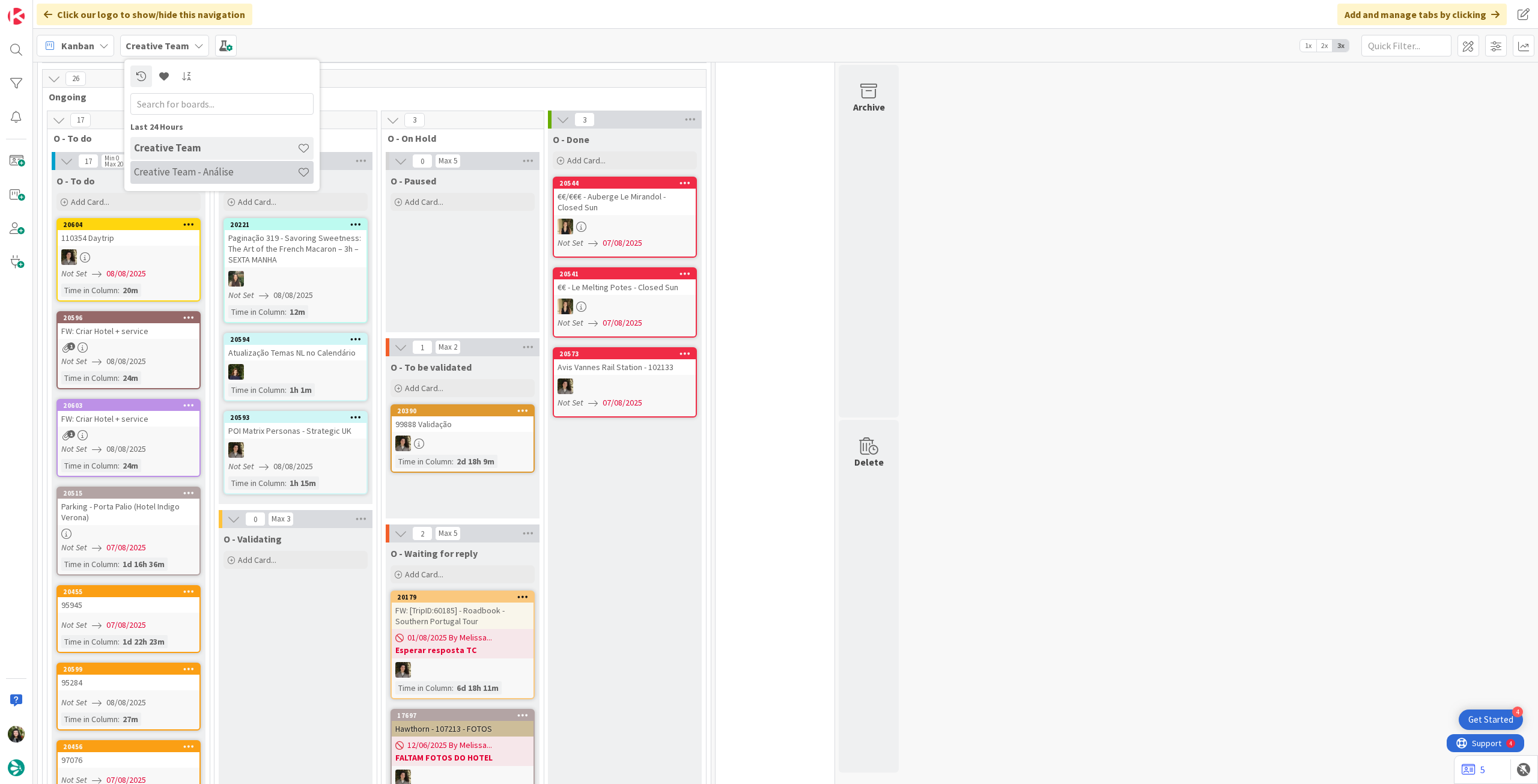click on "Creative Team - Análise" at bounding box center (222, 172) 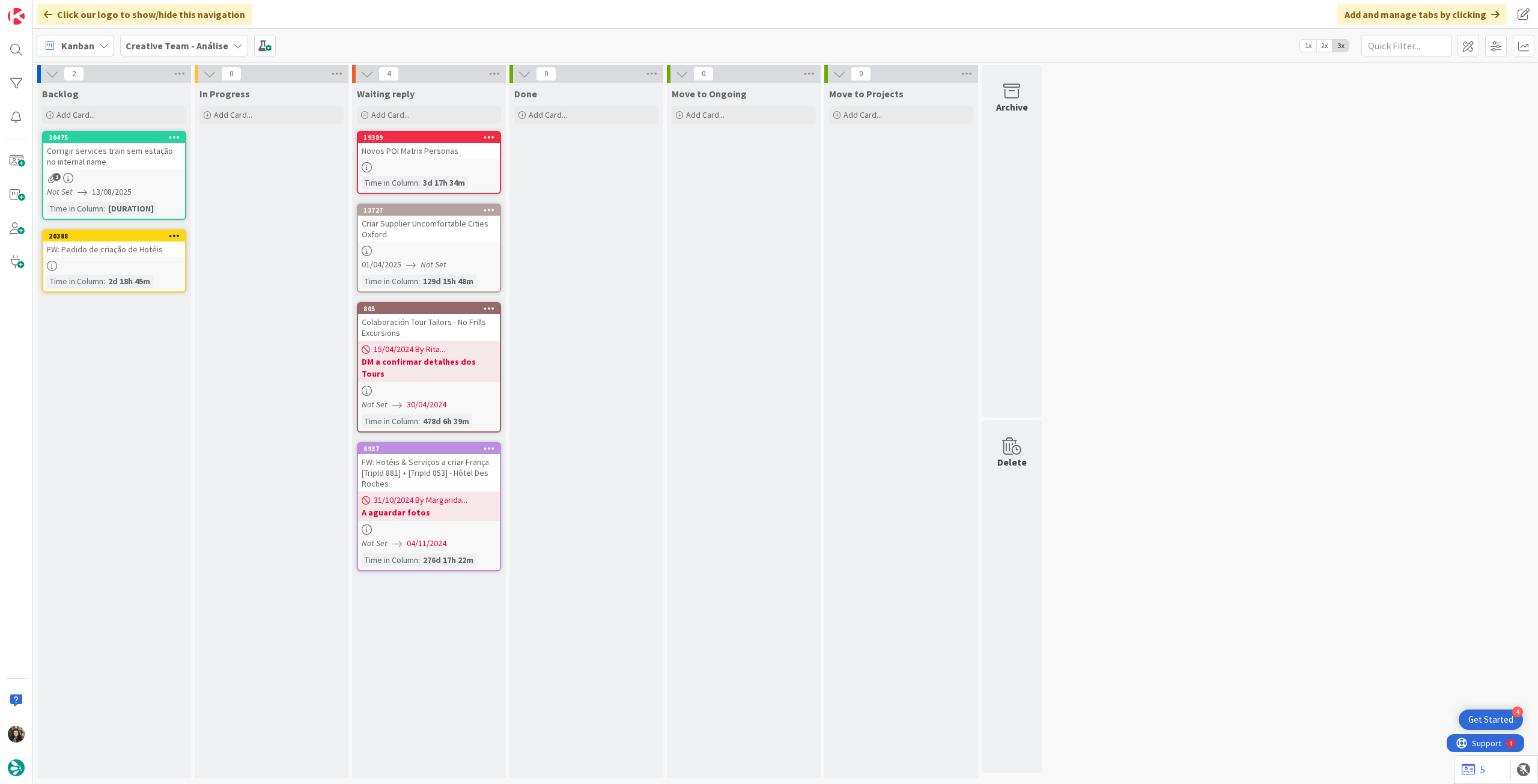 scroll, scrollTop: 0, scrollLeft: 0, axis: both 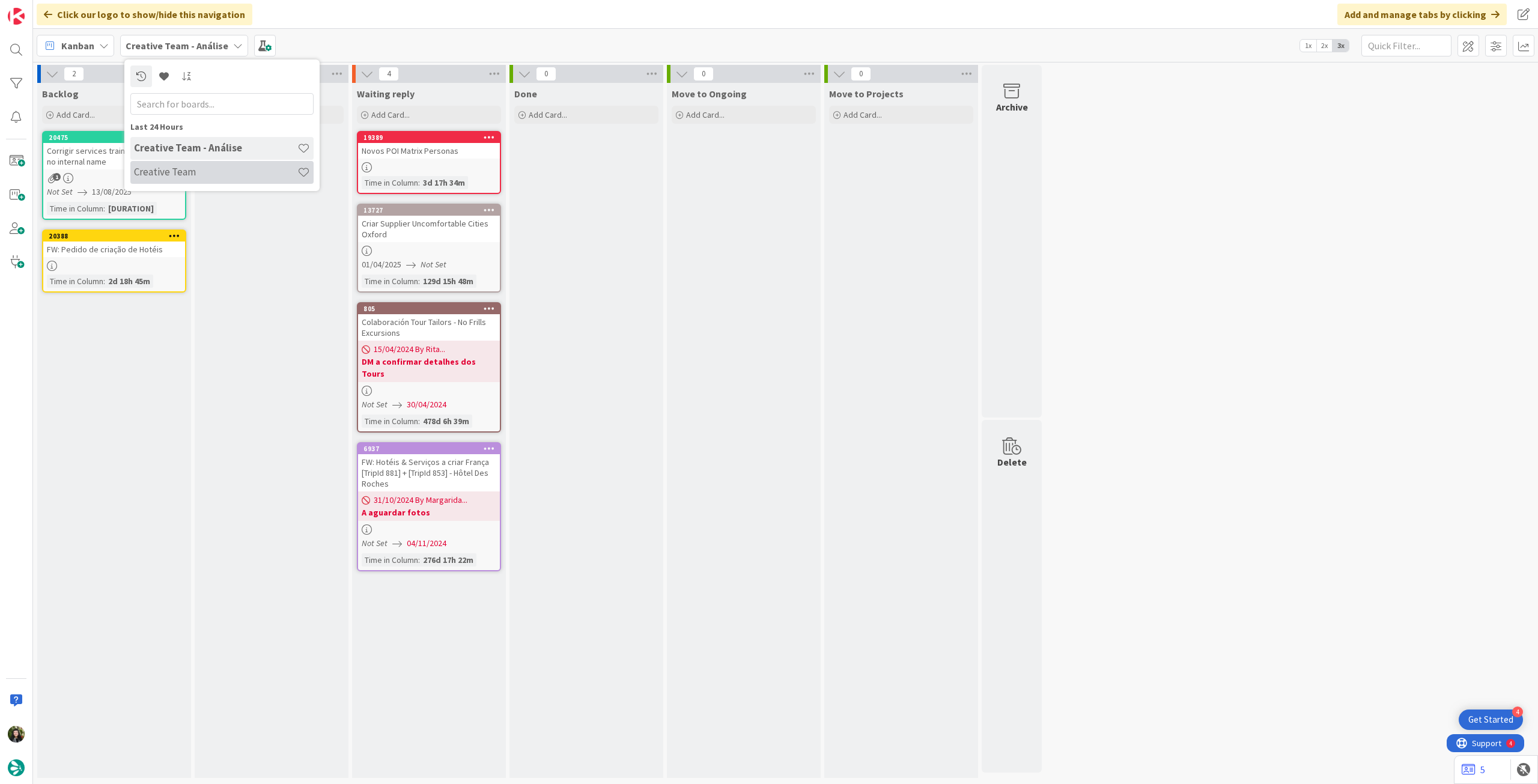 click on "Creative Team" at bounding box center (216, 172) 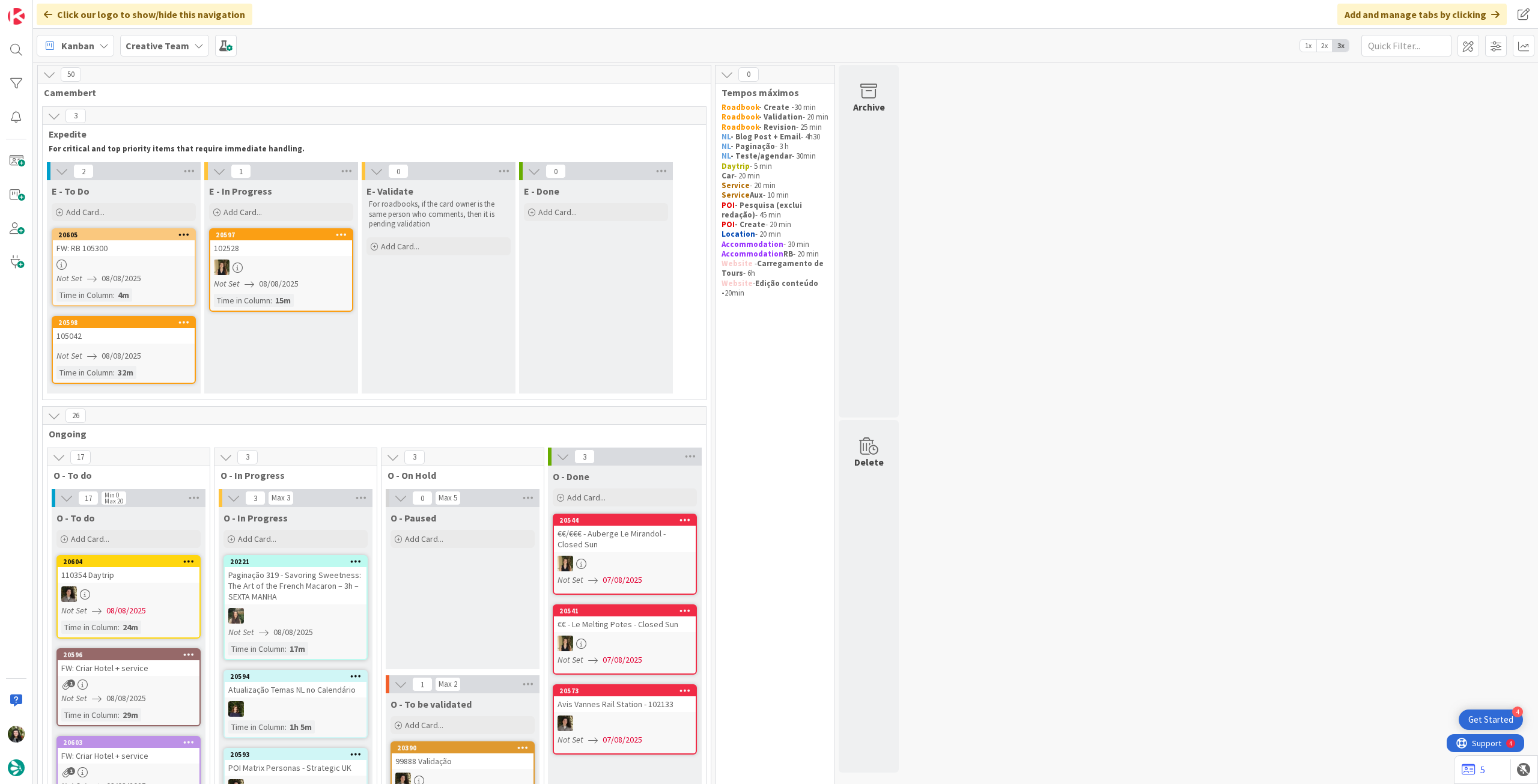 scroll, scrollTop: 0, scrollLeft: 0, axis: both 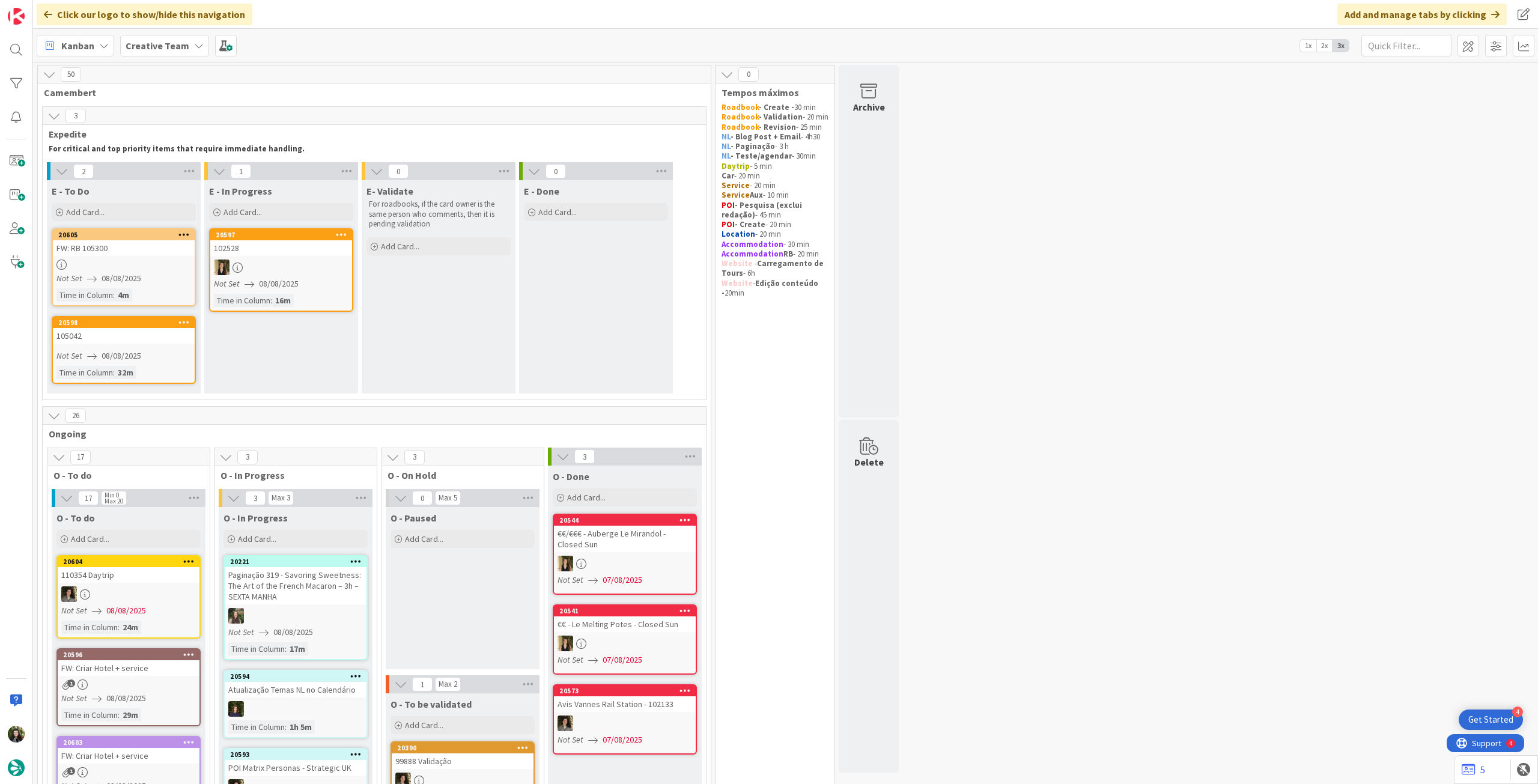 click on "Creative Team" at bounding box center (157, 46) 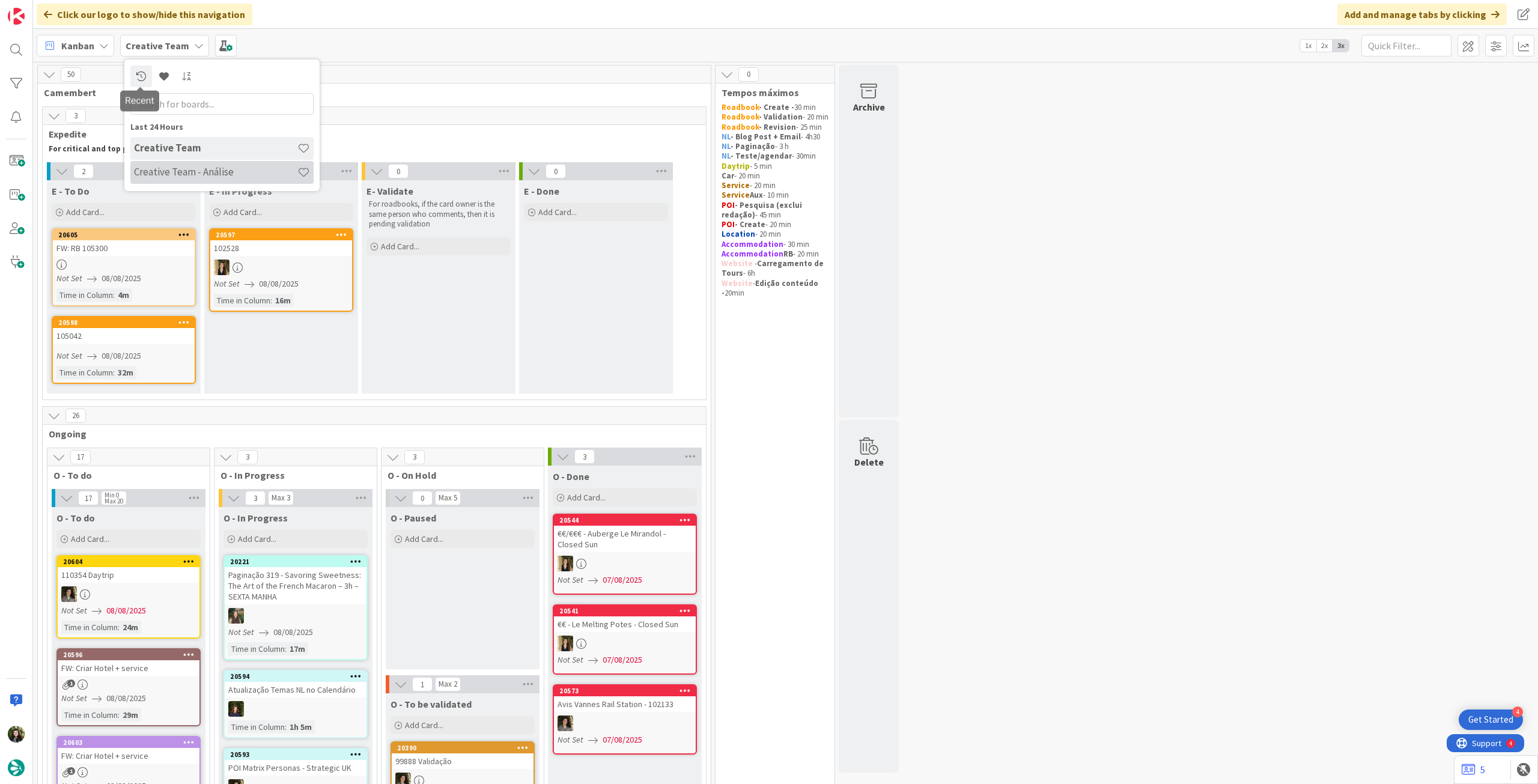 click on "Creative Team - Análise" at bounding box center [216, 172] 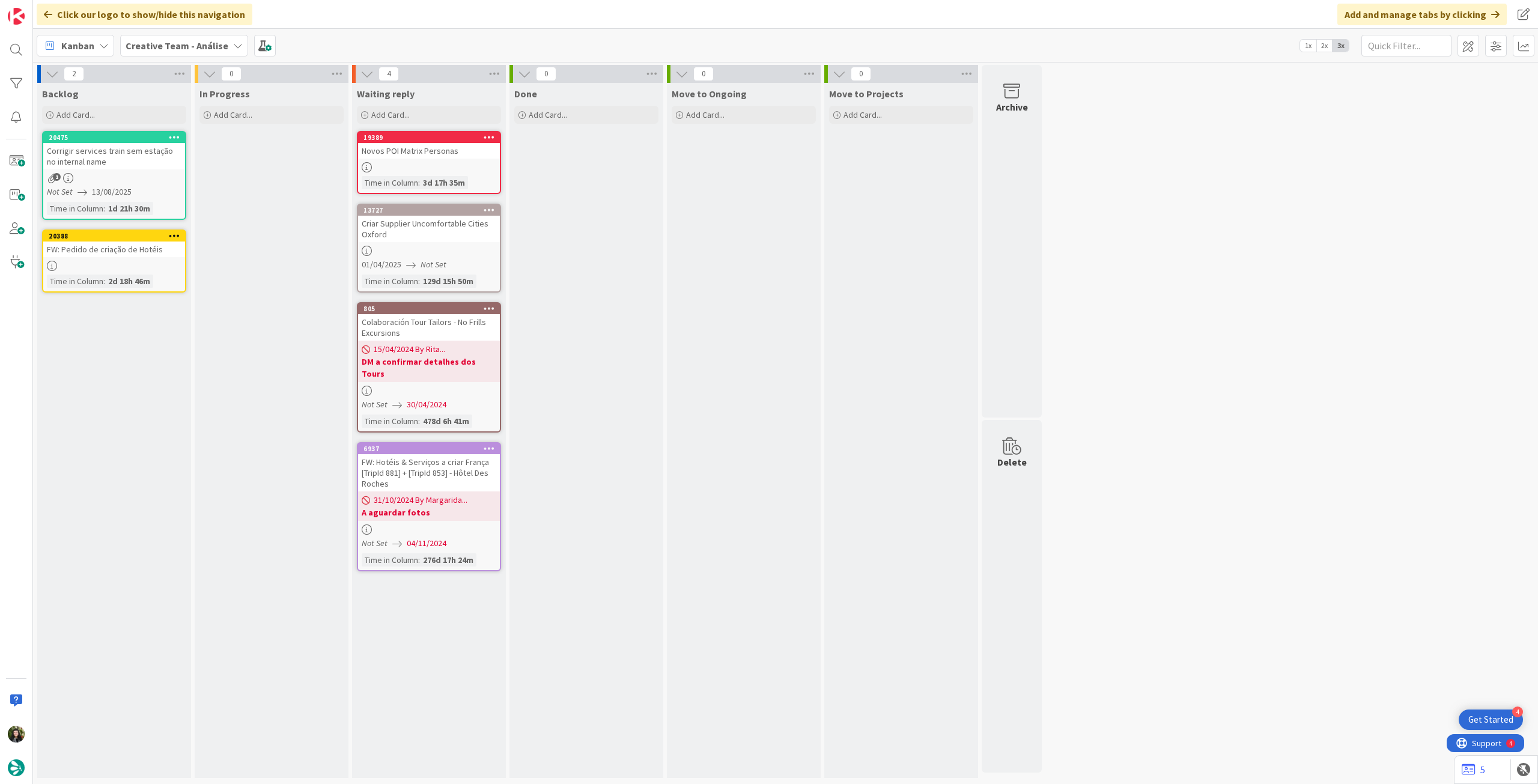 scroll, scrollTop: 0, scrollLeft: 0, axis: both 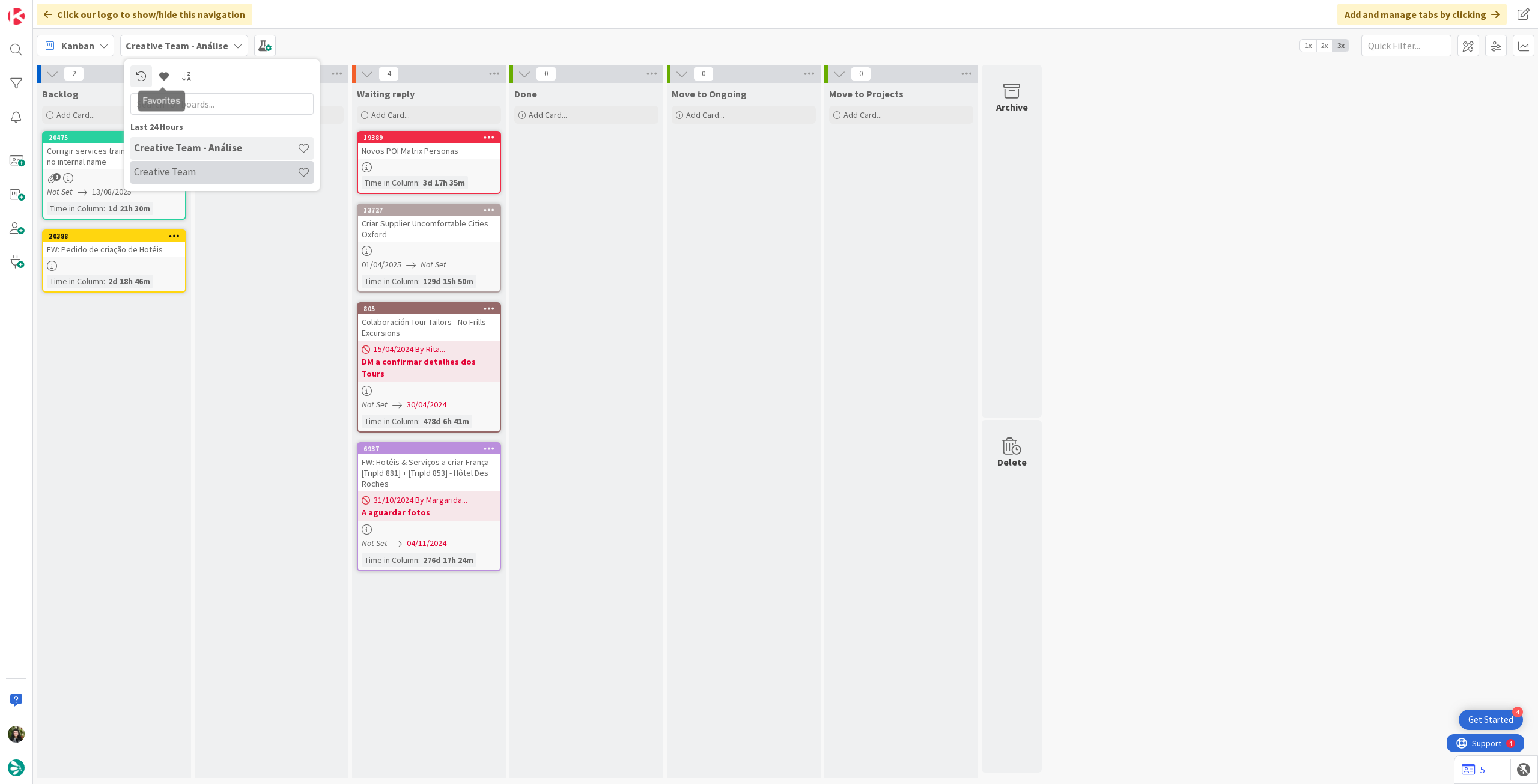 click on "Creative Team" at bounding box center (216, 172) 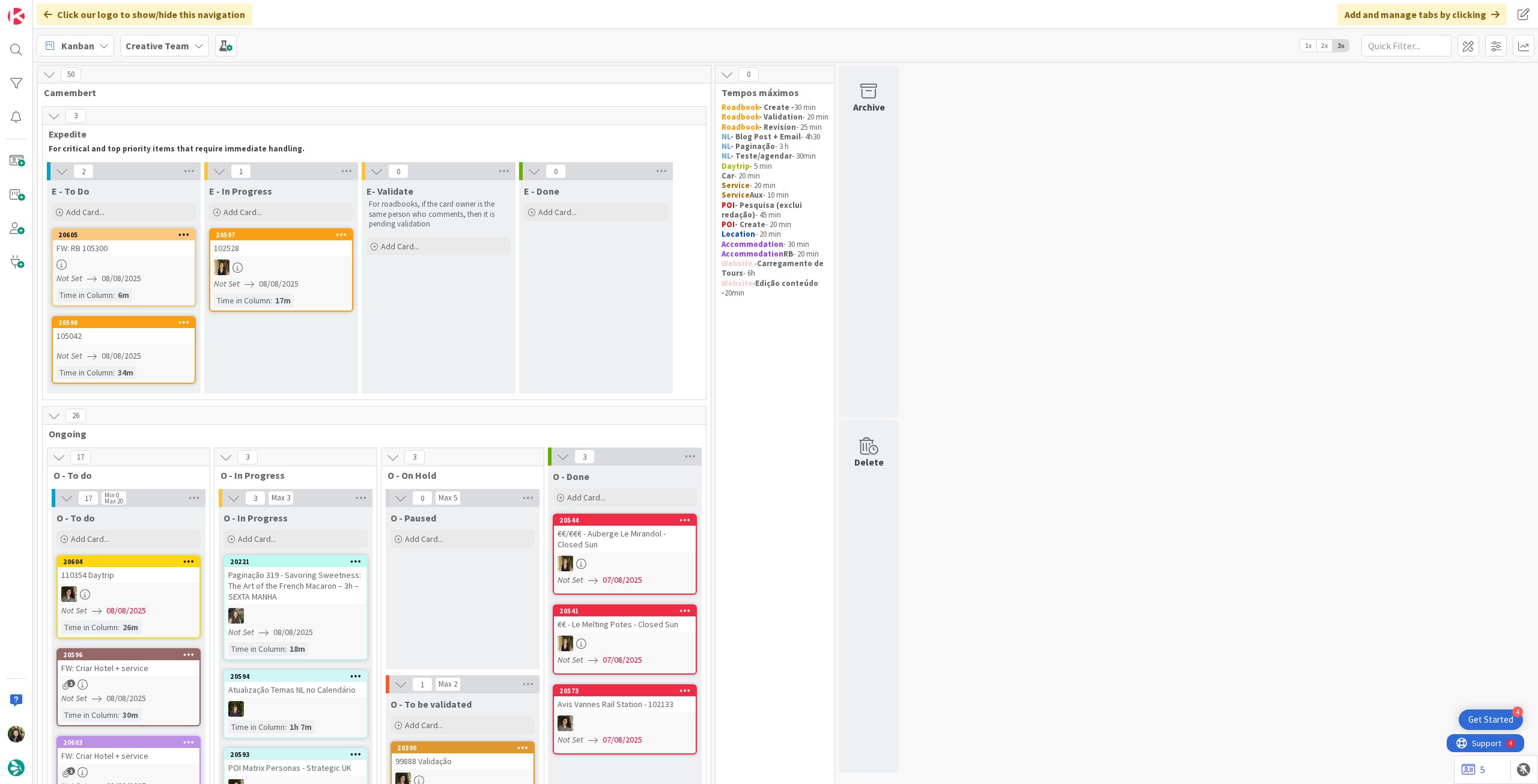 scroll, scrollTop: 0, scrollLeft: 0, axis: both 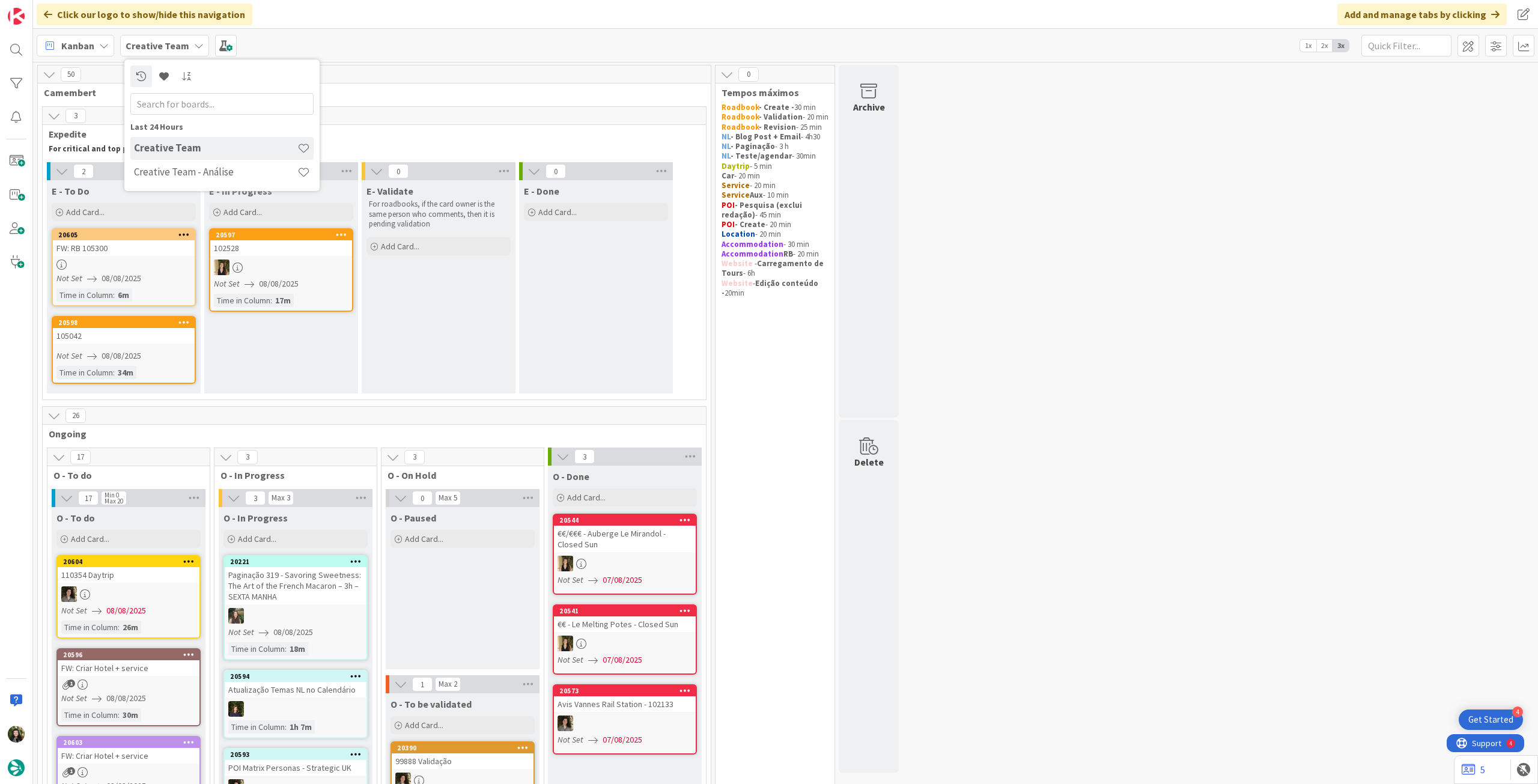 click on "Creative Team" at bounding box center [222, 148] 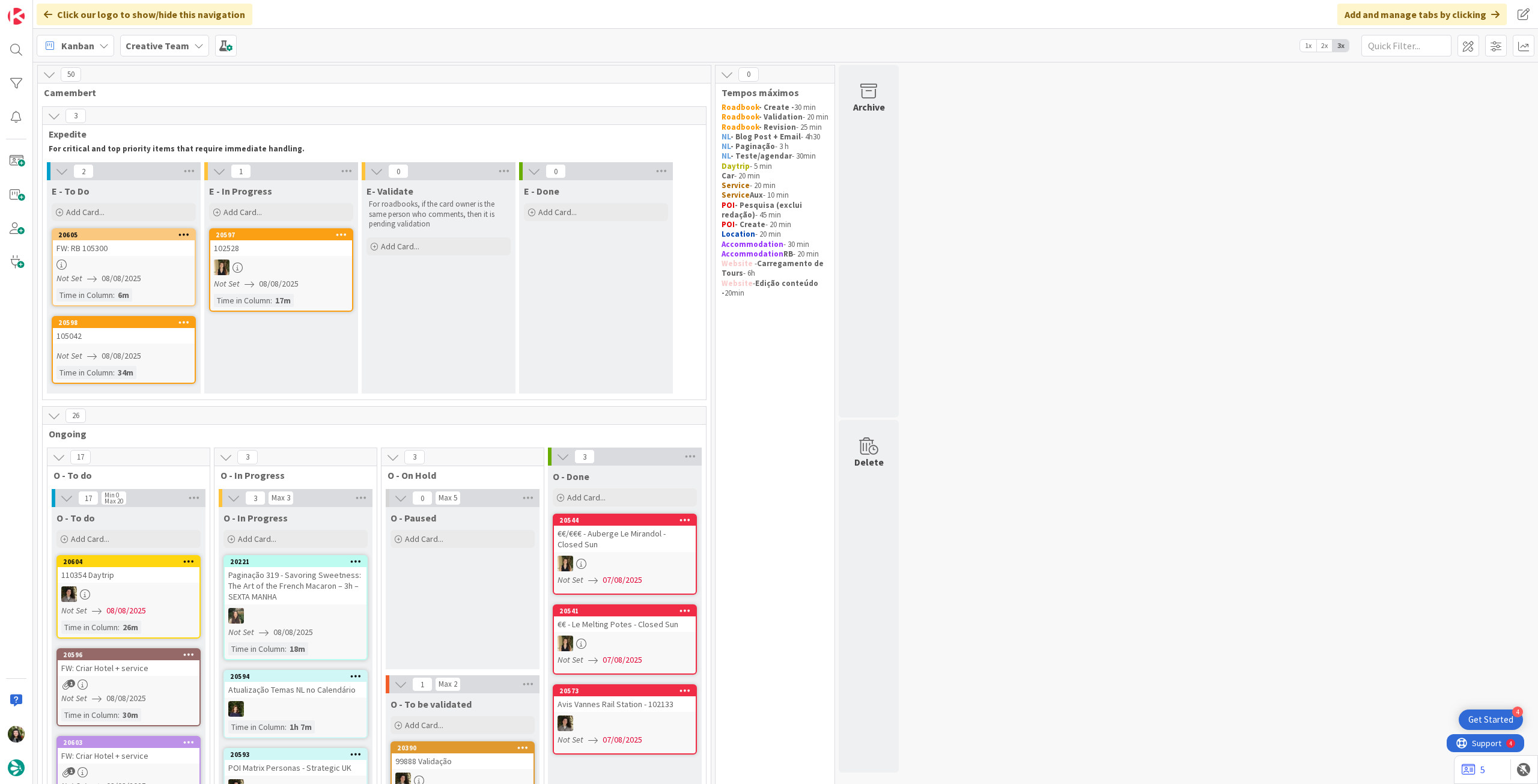 click on "Creative Team" at bounding box center [157, 46] 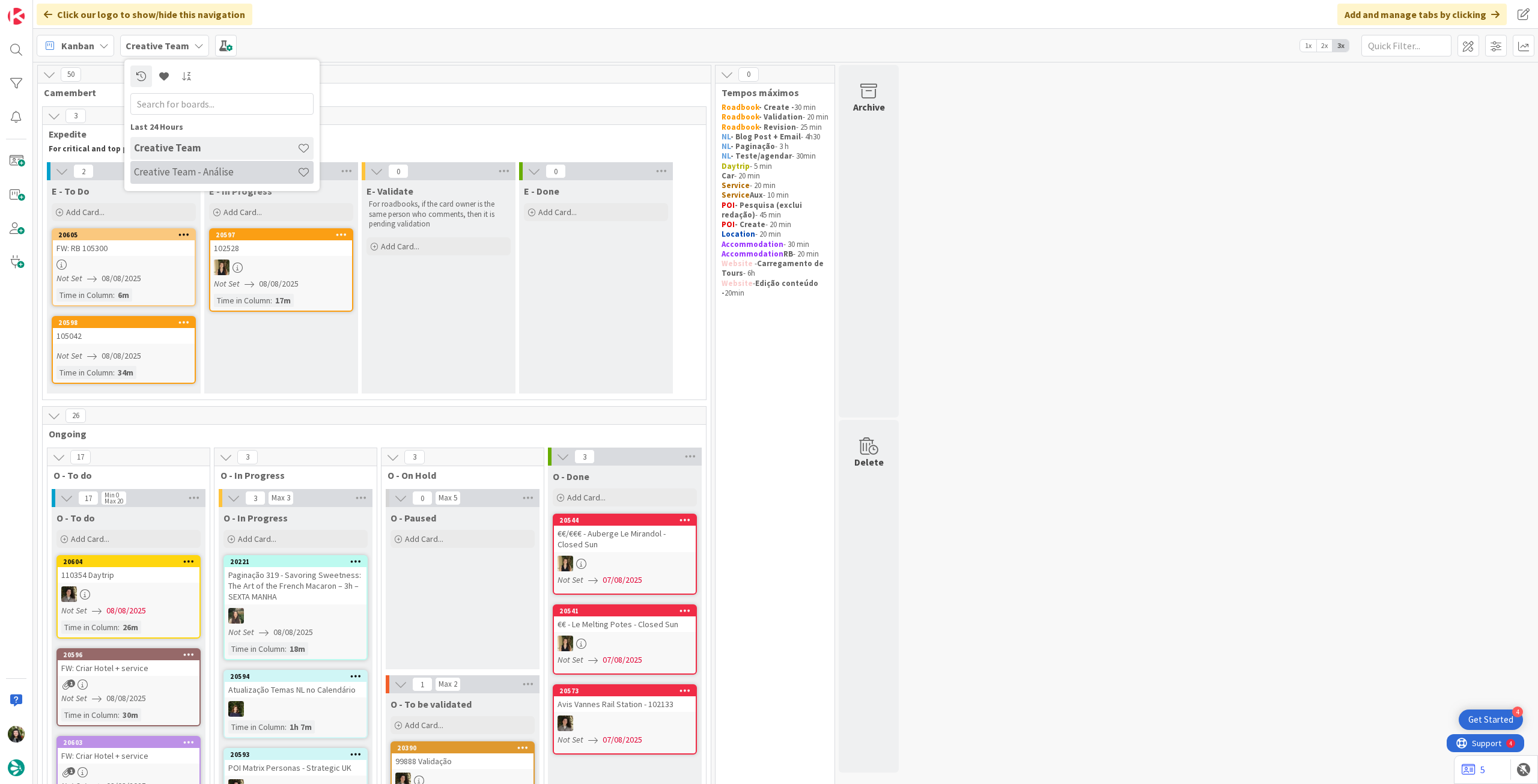 click on "Creative Team - Análise" at bounding box center [216, 172] 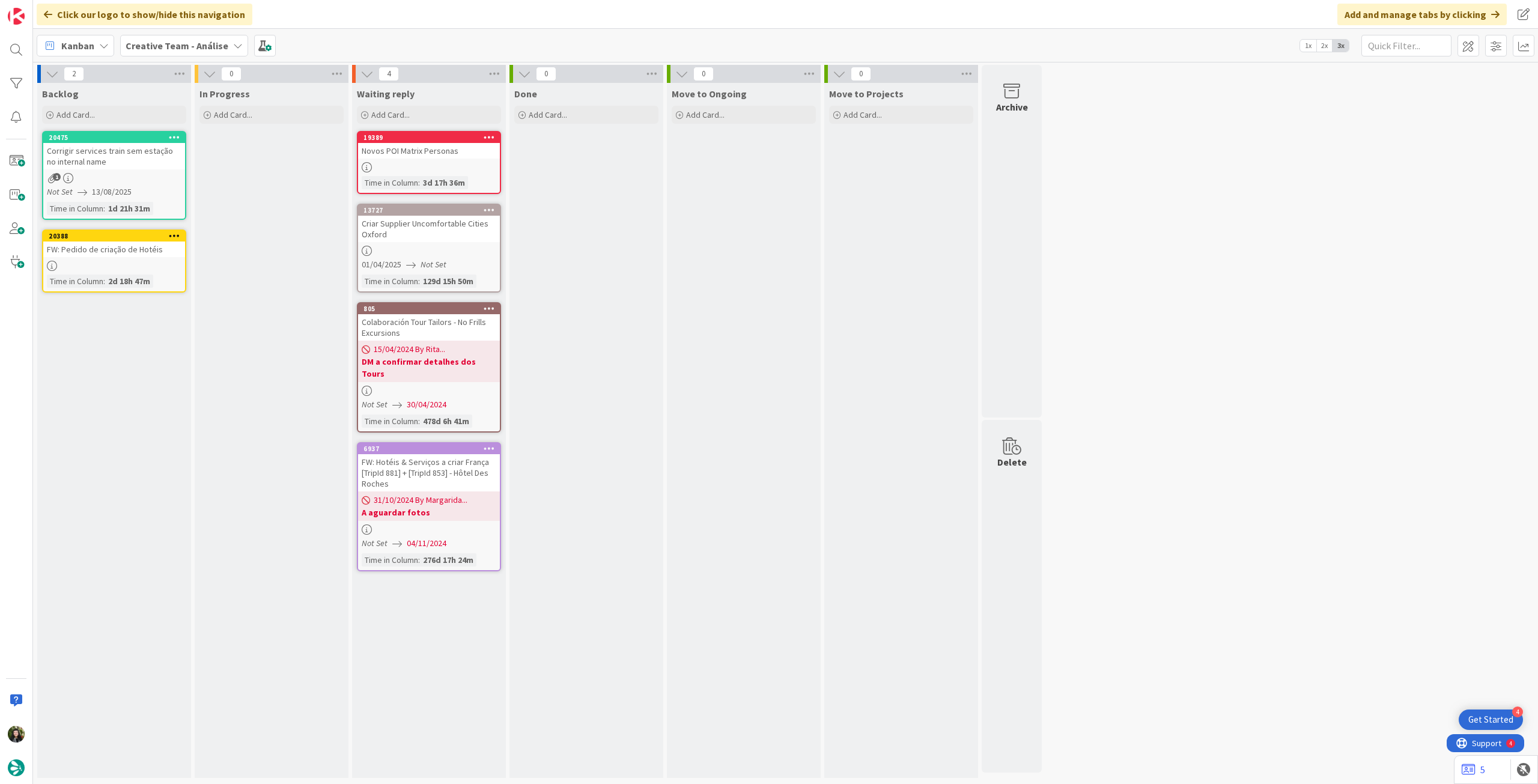 scroll, scrollTop: 0, scrollLeft: 0, axis: both 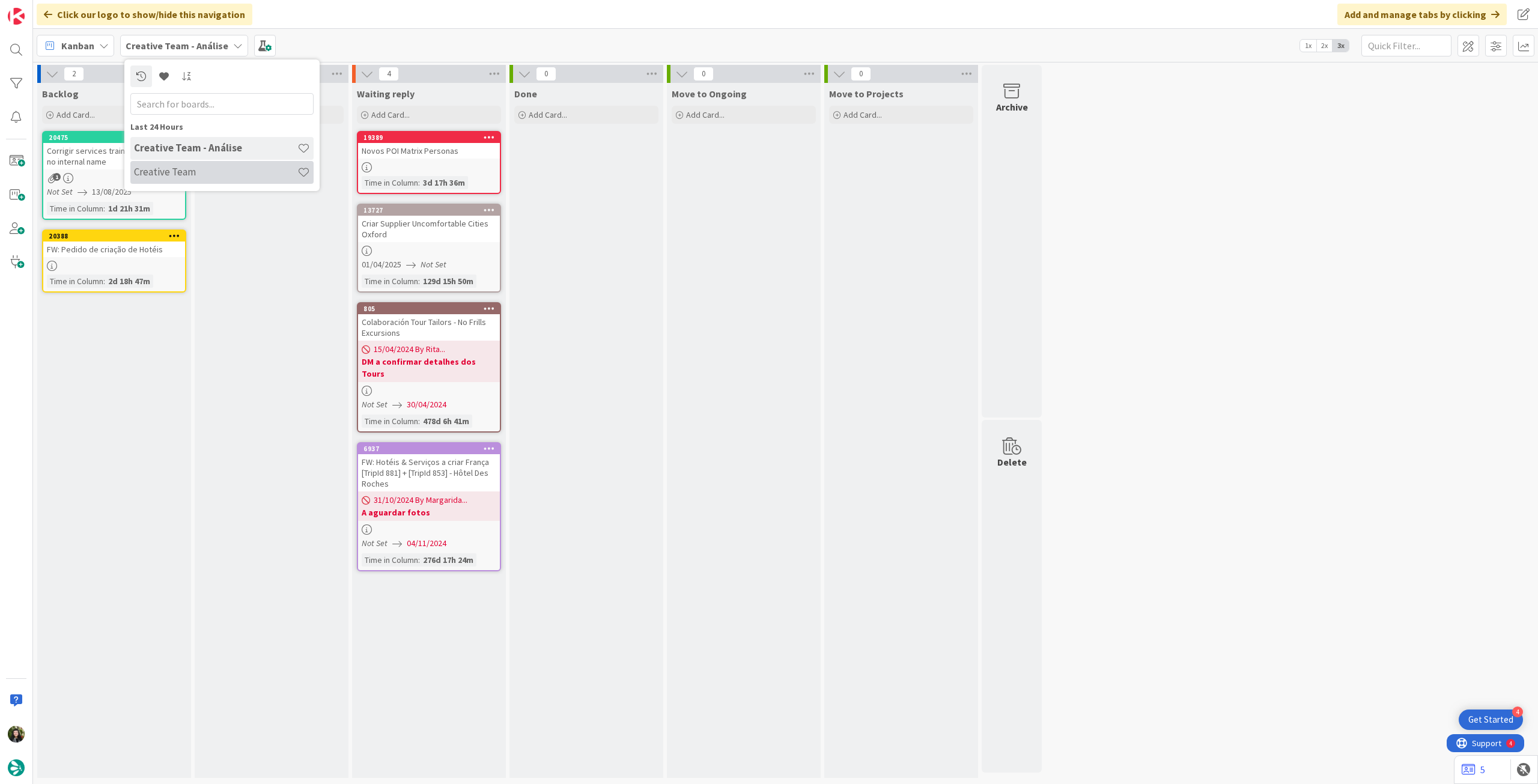 click on "Creative Team" at bounding box center (216, 172) 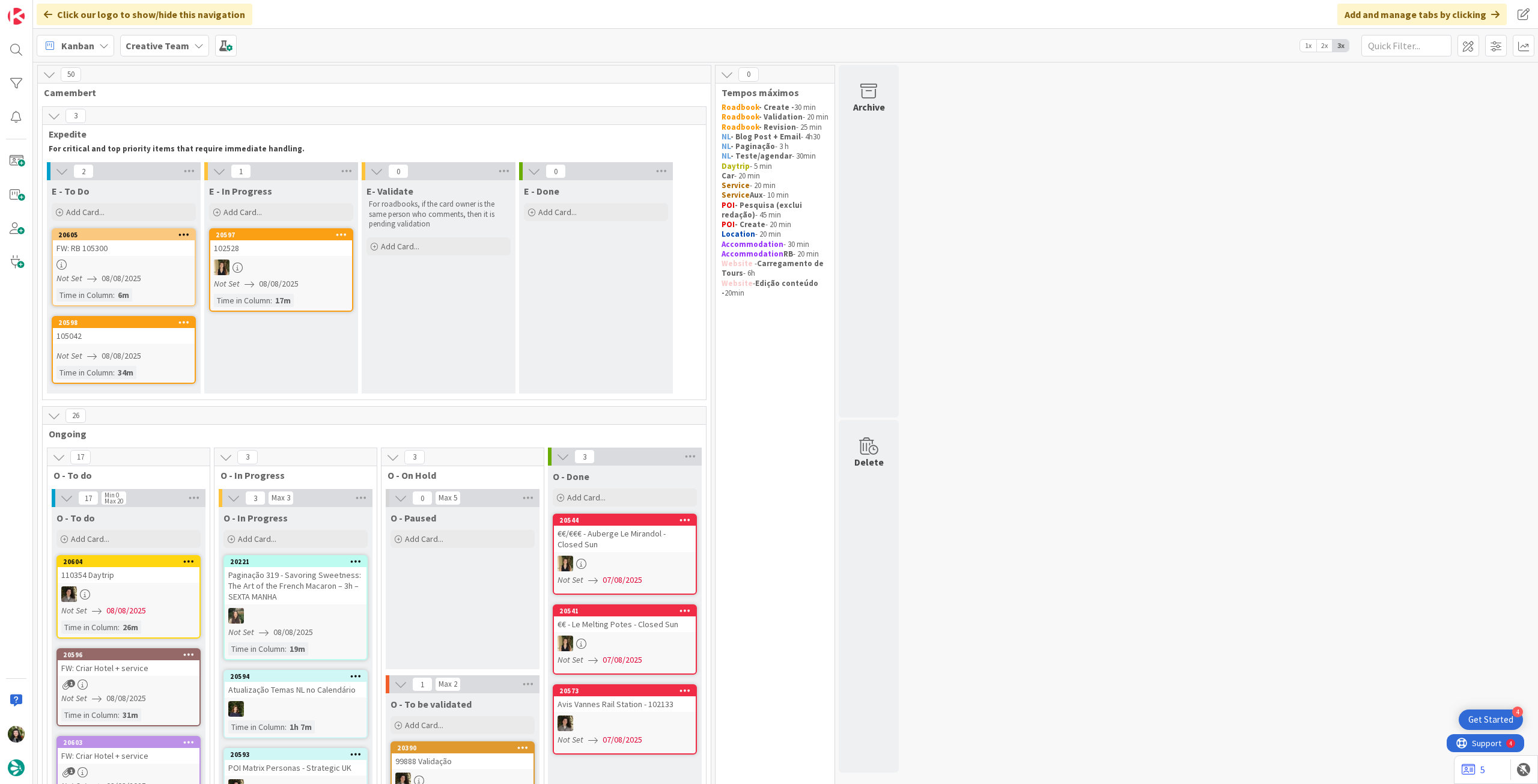 scroll, scrollTop: 400, scrollLeft: 0, axis: vertical 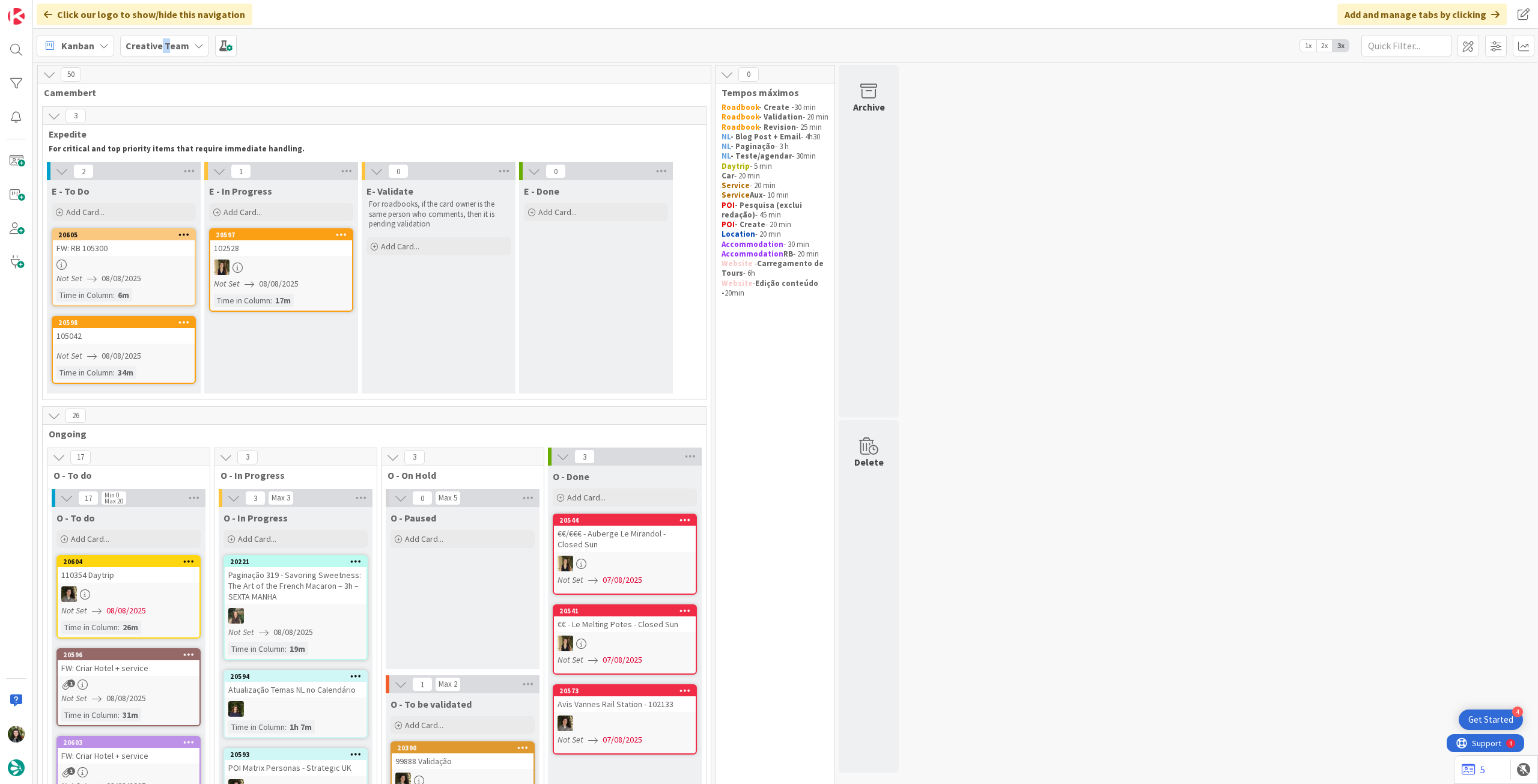 drag, startPoint x: 160, startPoint y: 46, endPoint x: 165, endPoint y: 56, distance: 11.18034 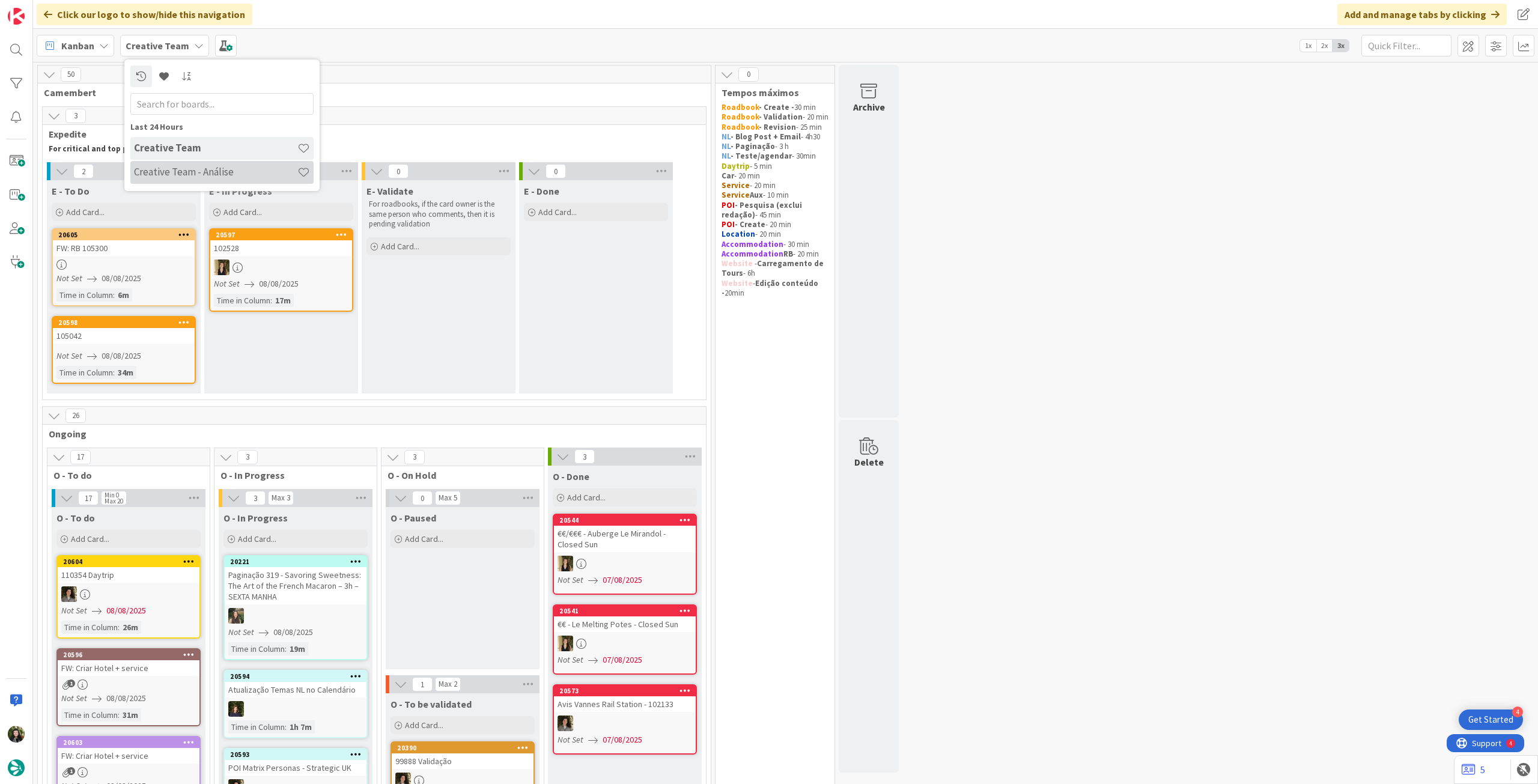 click on "Creative Team - Análise" at bounding box center (216, 172) 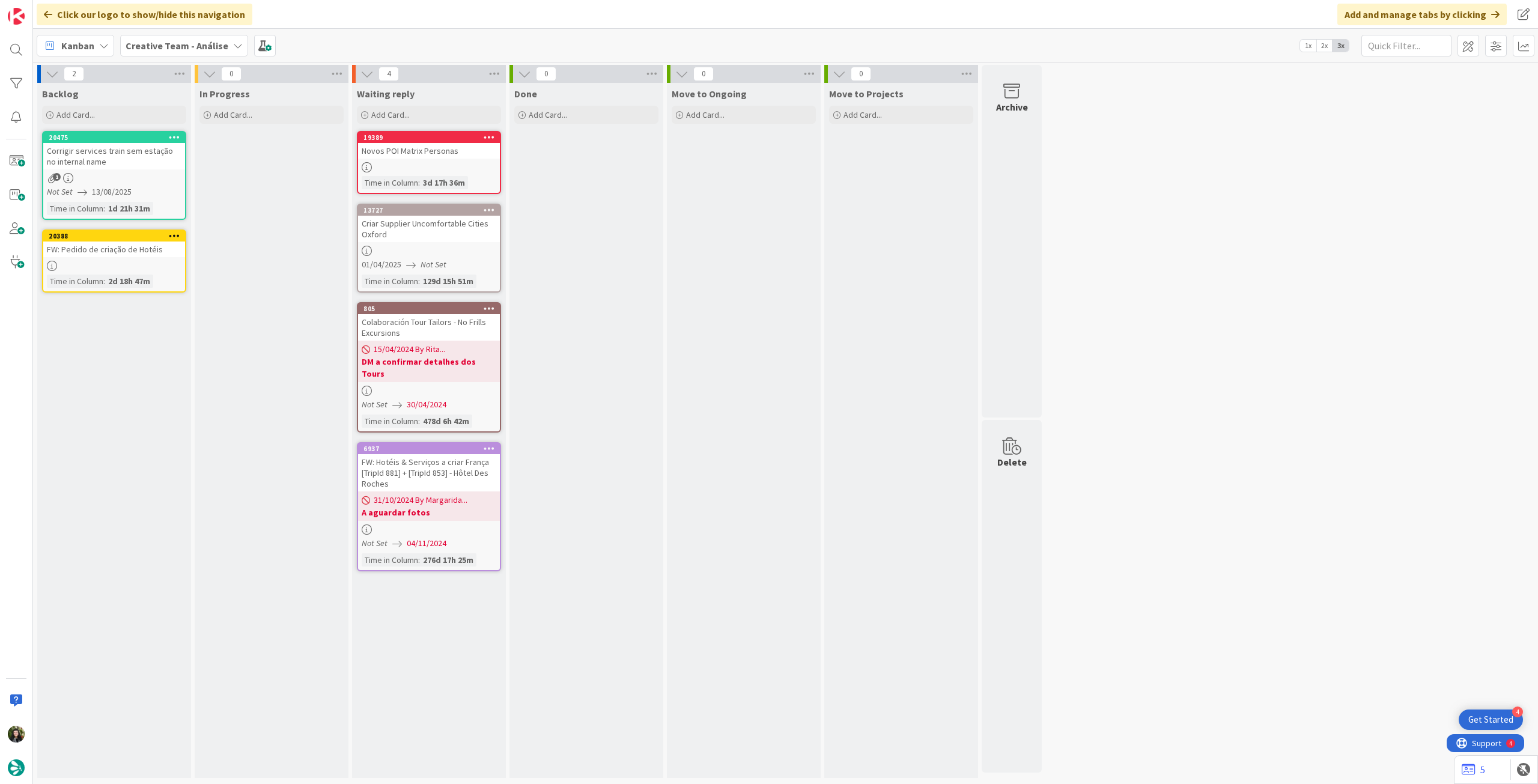 scroll, scrollTop: 0, scrollLeft: 0, axis: both 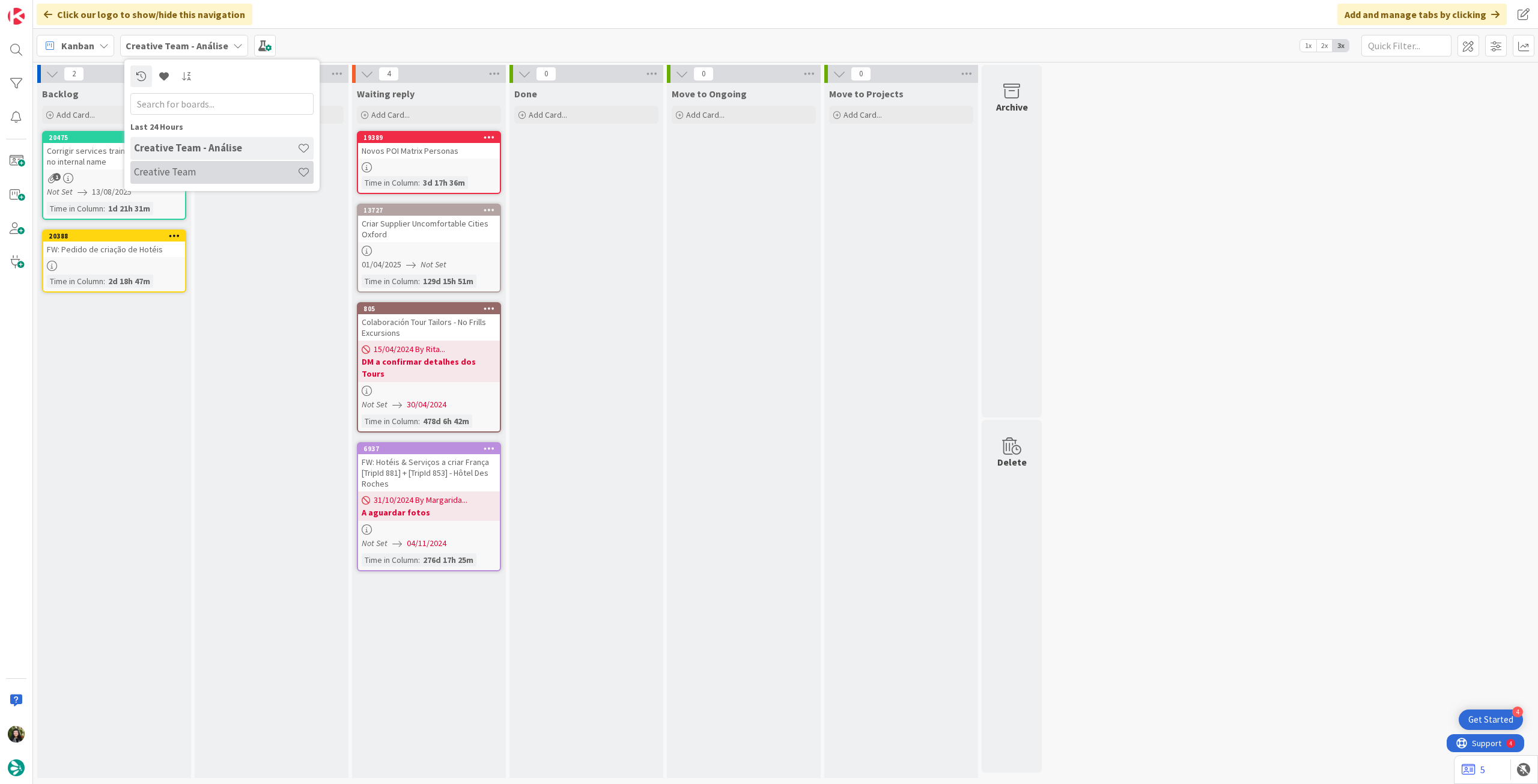 click on "Creative Team" at bounding box center (216, 172) 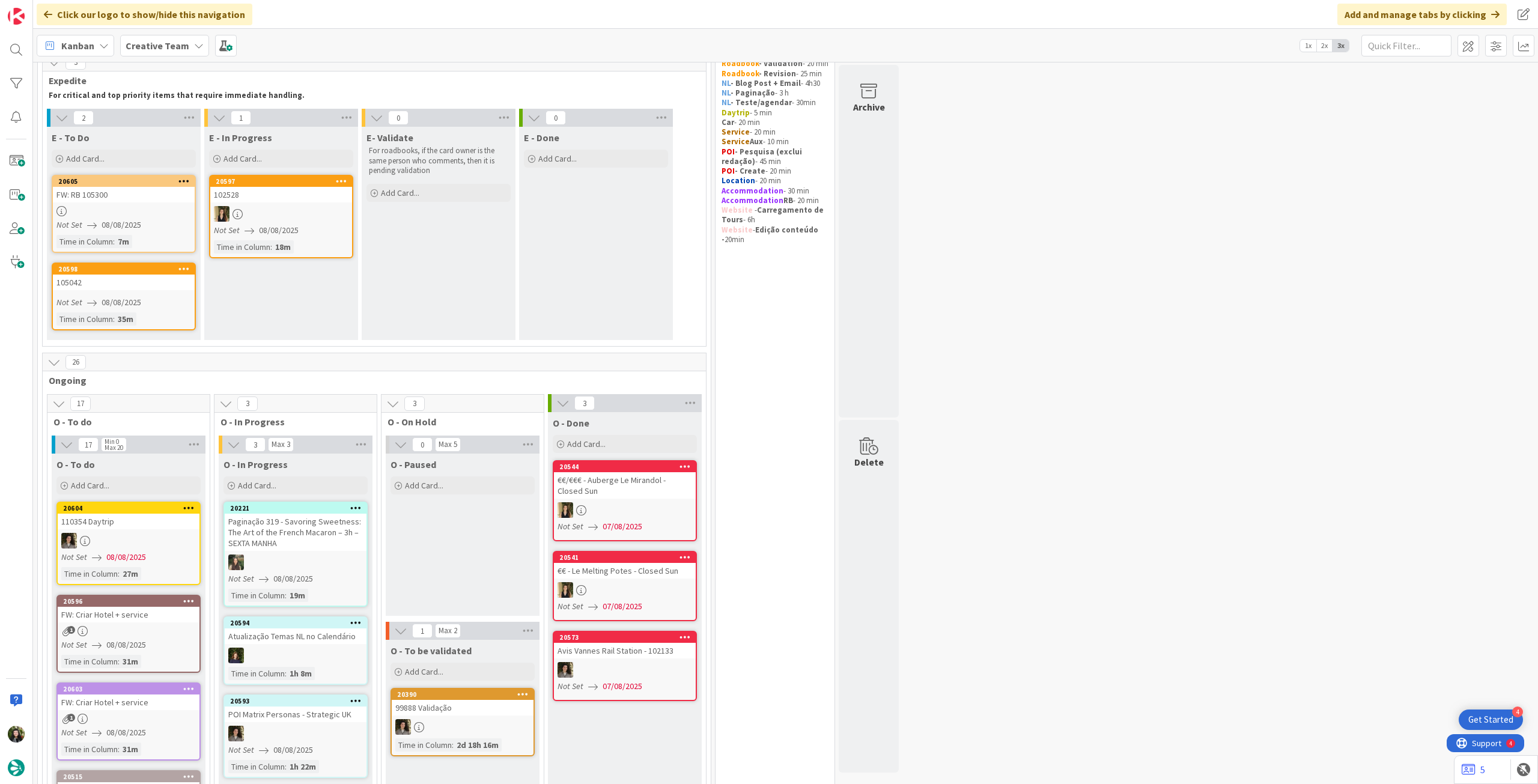 scroll, scrollTop: 0, scrollLeft: 0, axis: both 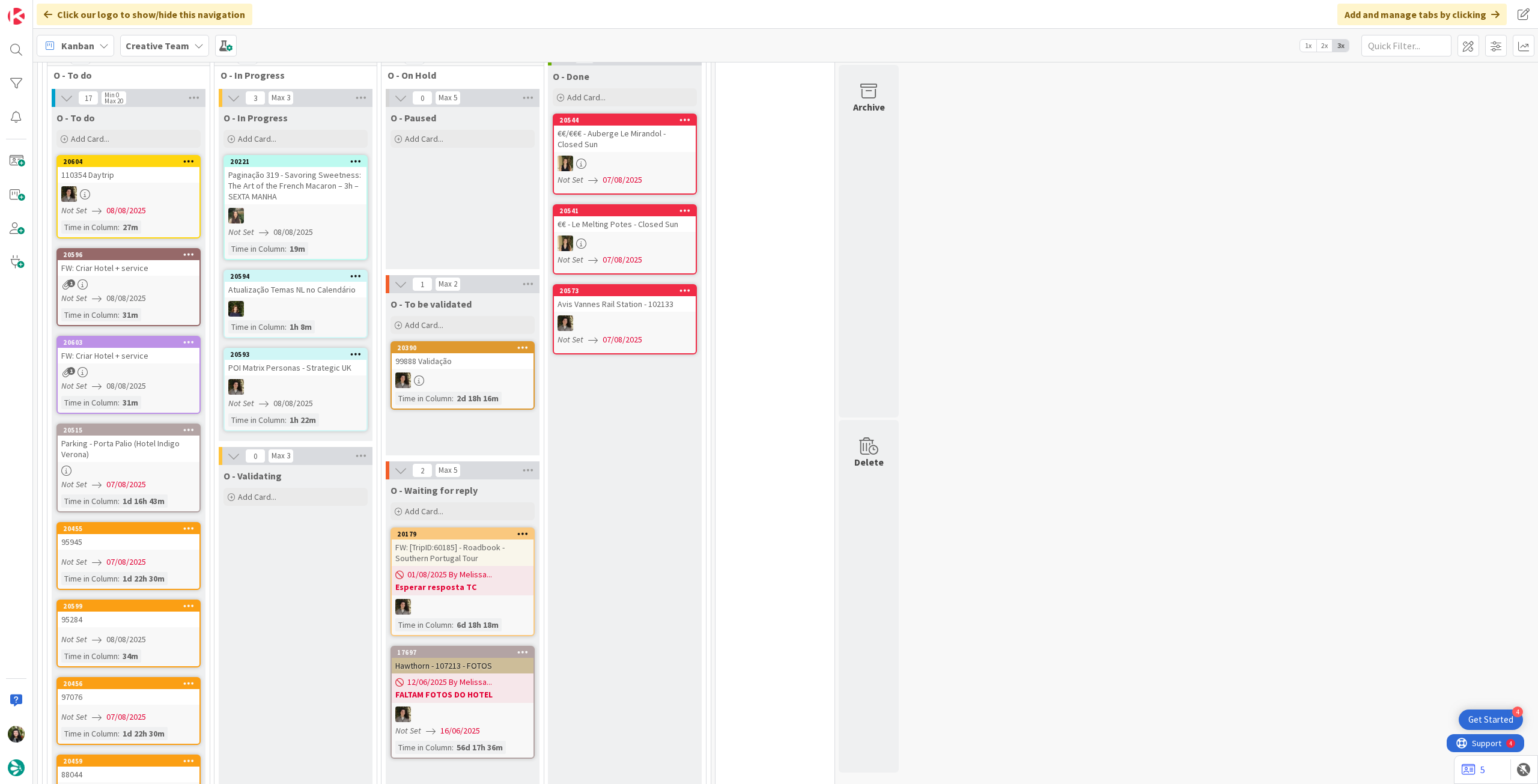 click on "Creative Team" at bounding box center [157, 46] 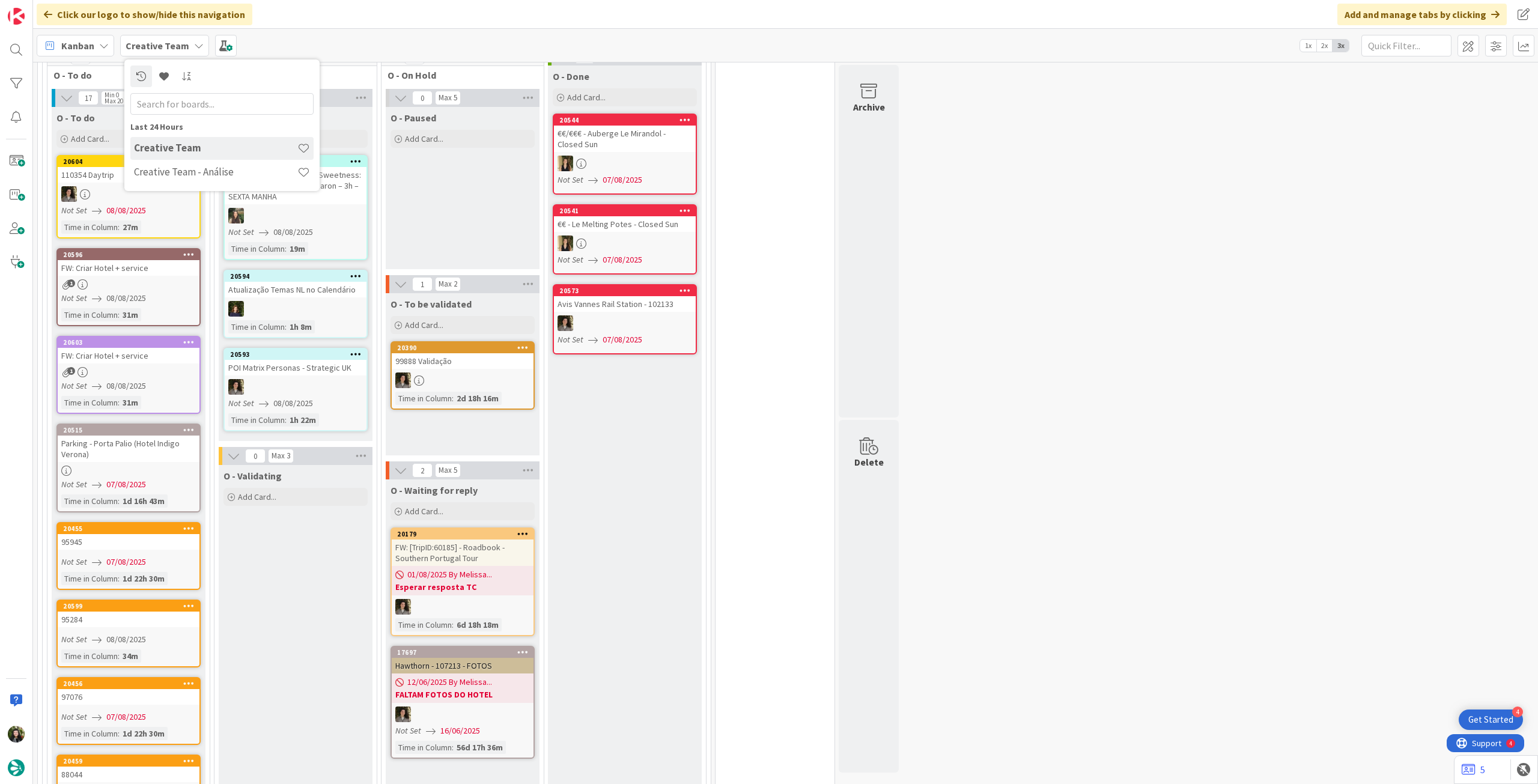 click on "Creative Team - Análise" at bounding box center [216, 172] 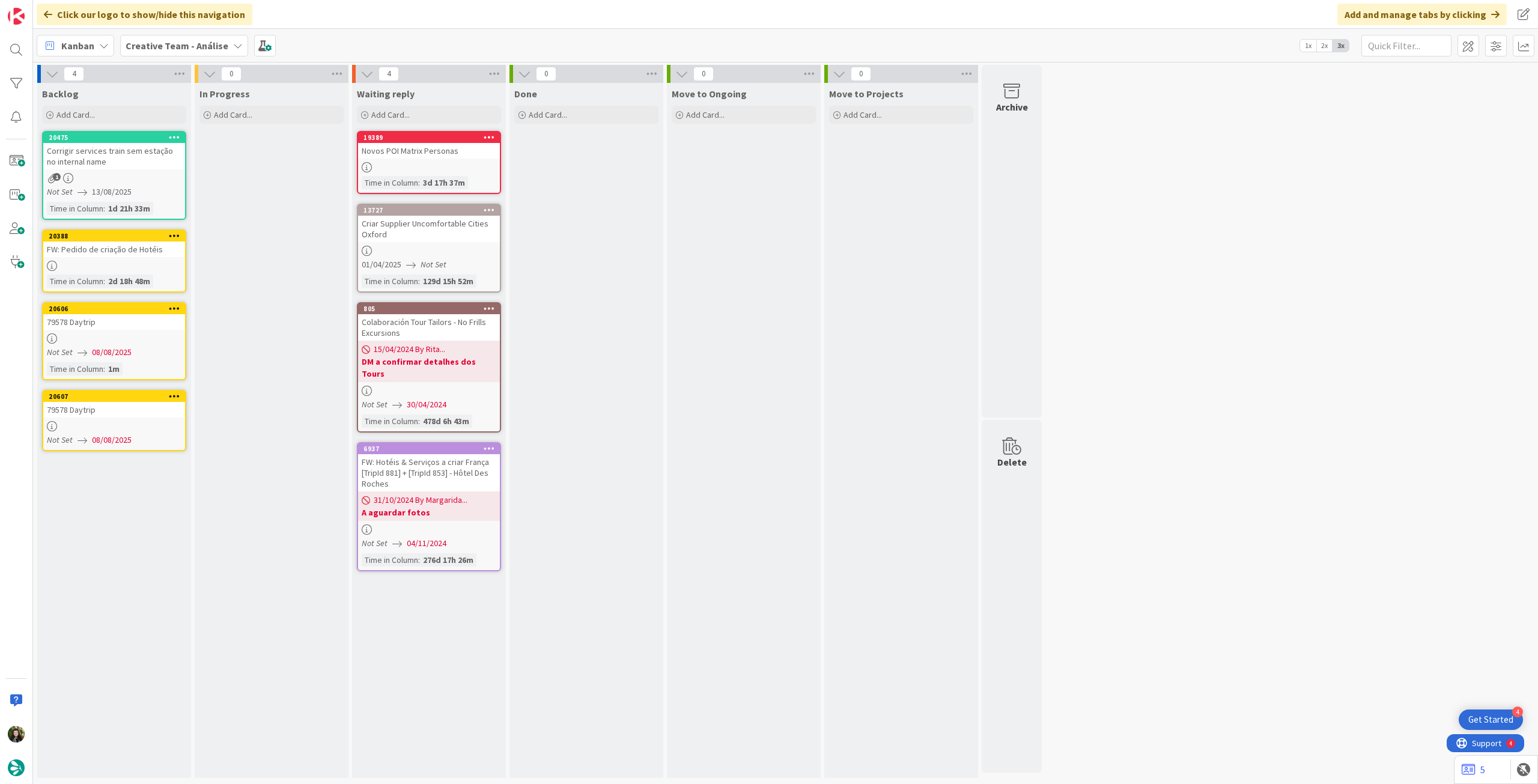 scroll, scrollTop: 0, scrollLeft: 0, axis: both 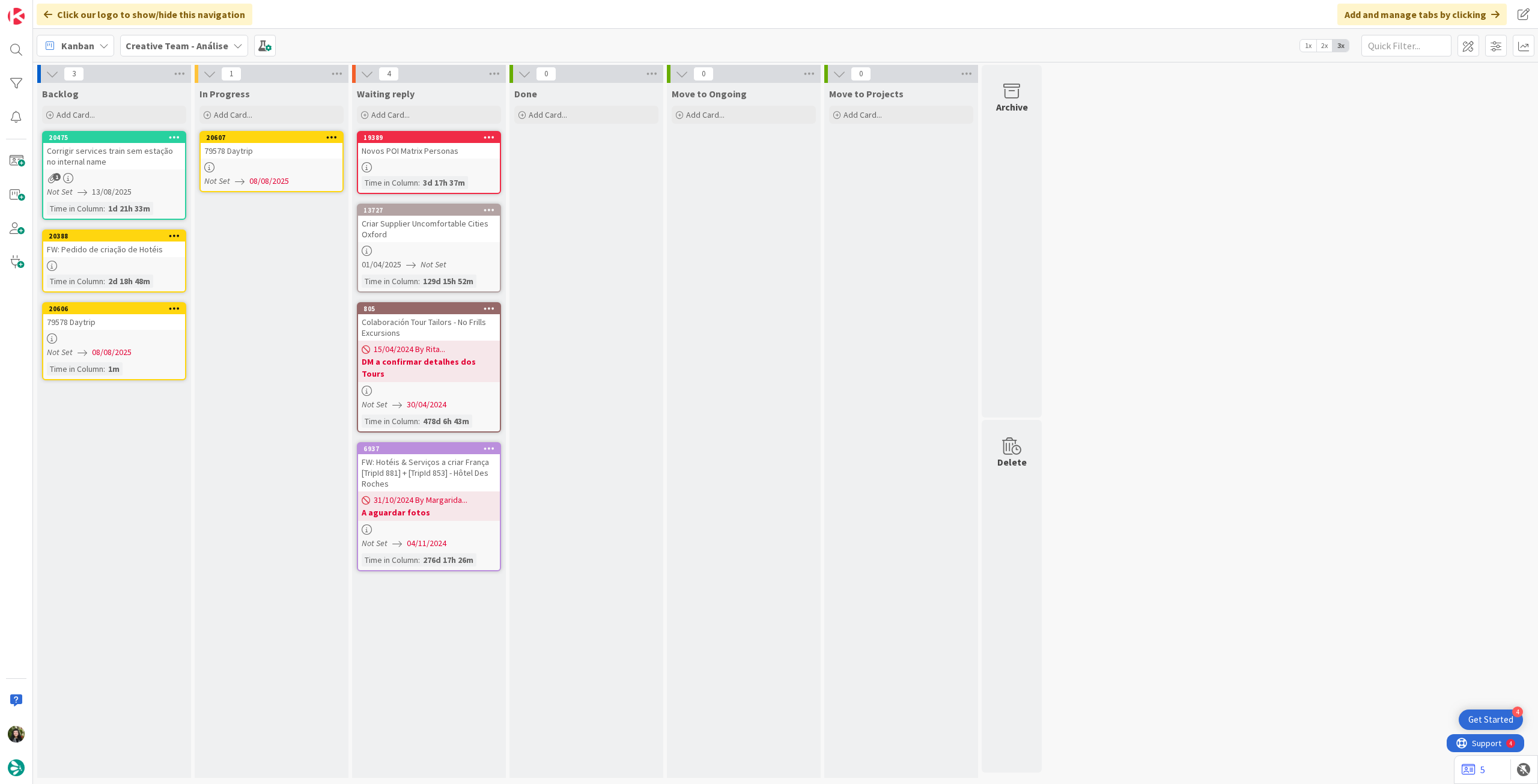 click on "08/08/2025" at bounding box center (269, 181) 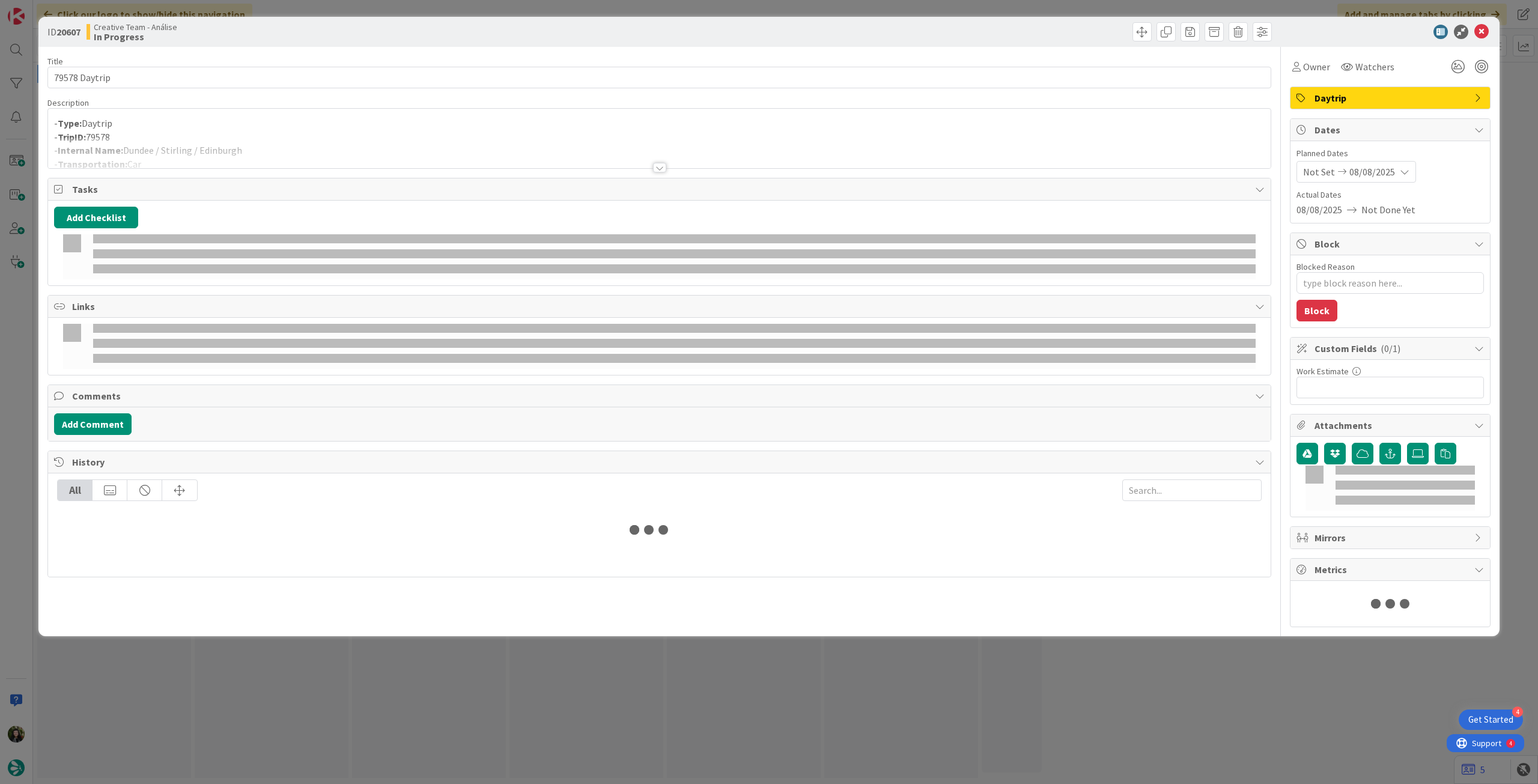 scroll, scrollTop: 0, scrollLeft: 0, axis: both 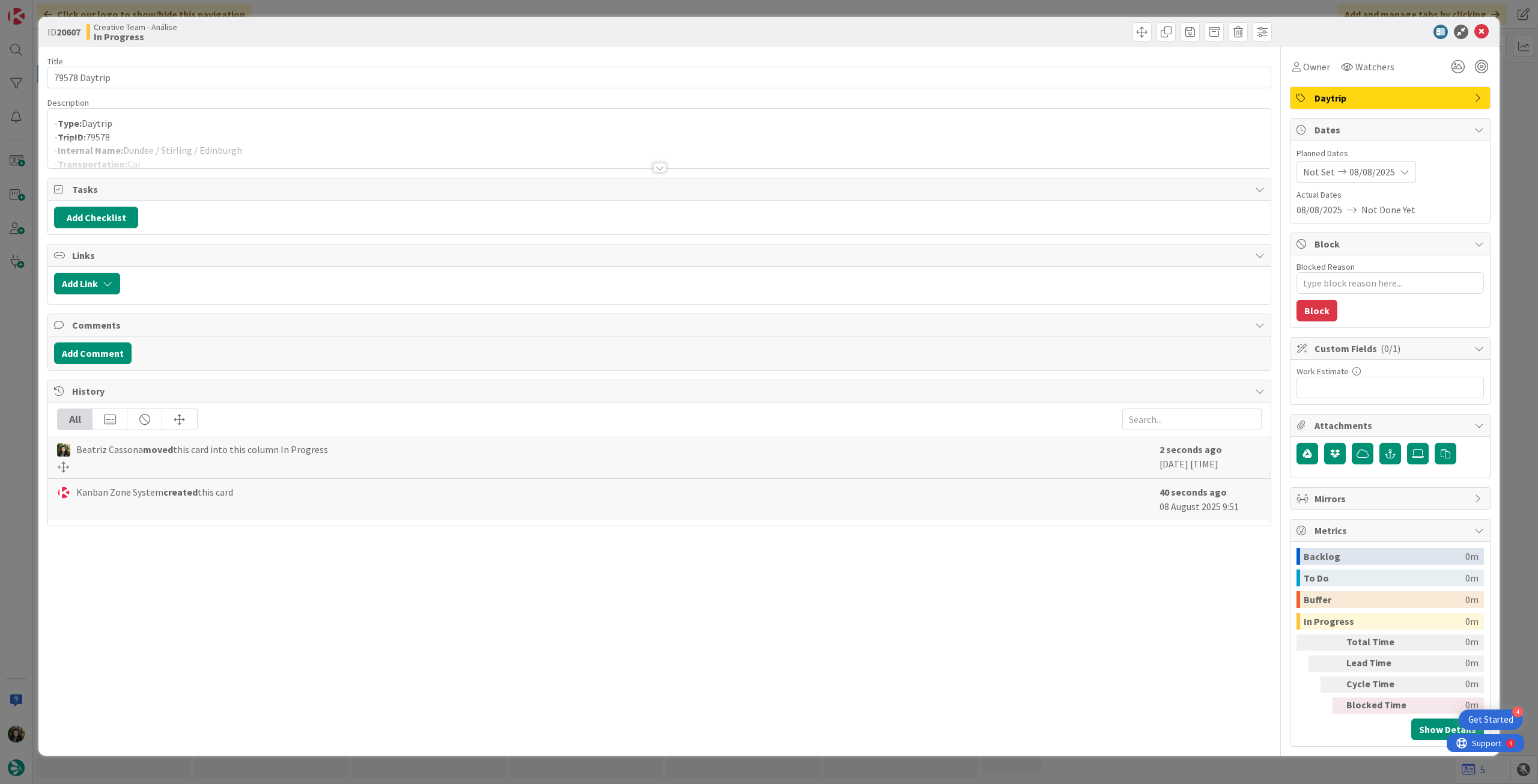 click at bounding box center [659, 153] 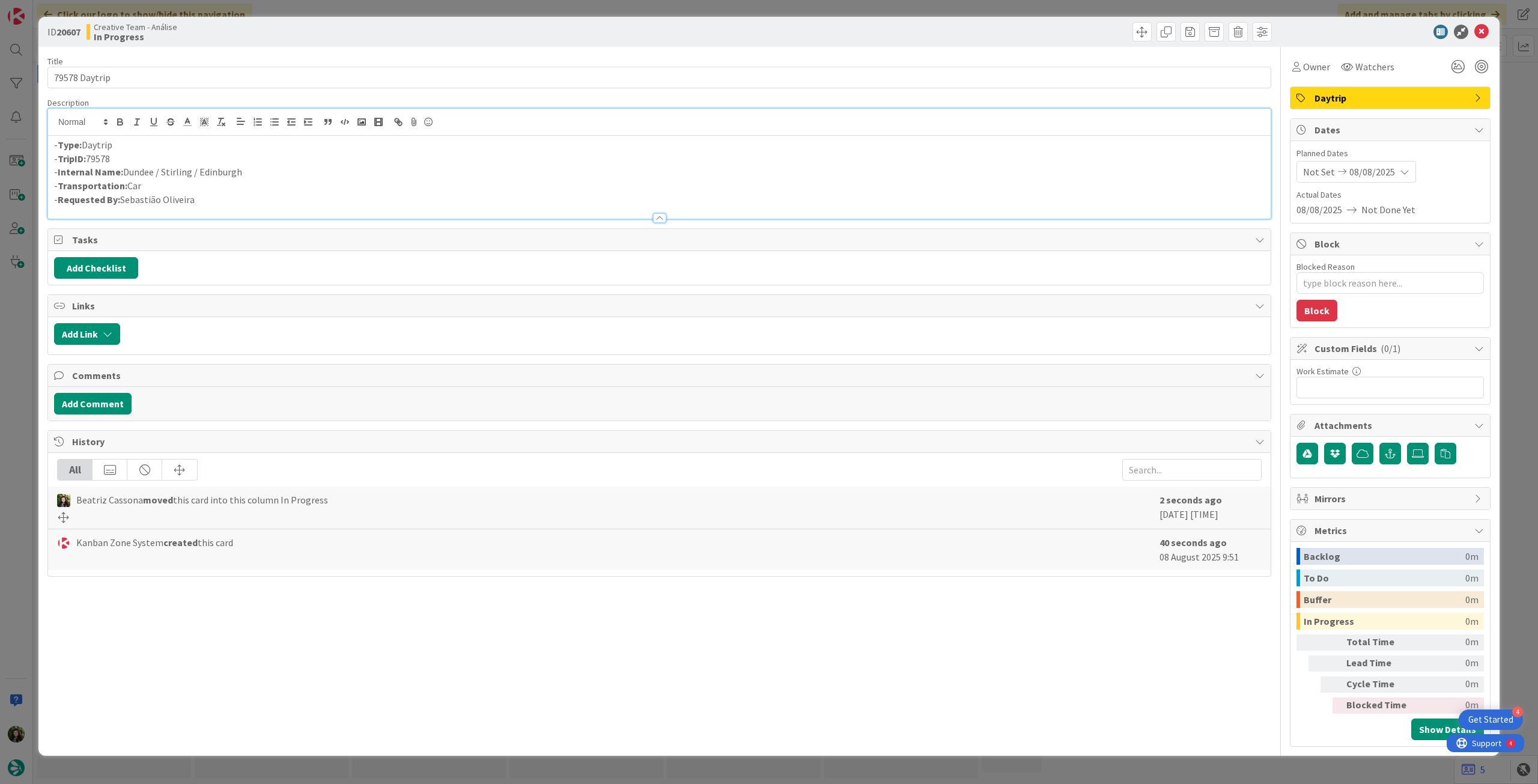 scroll, scrollTop: 0, scrollLeft: 0, axis: both 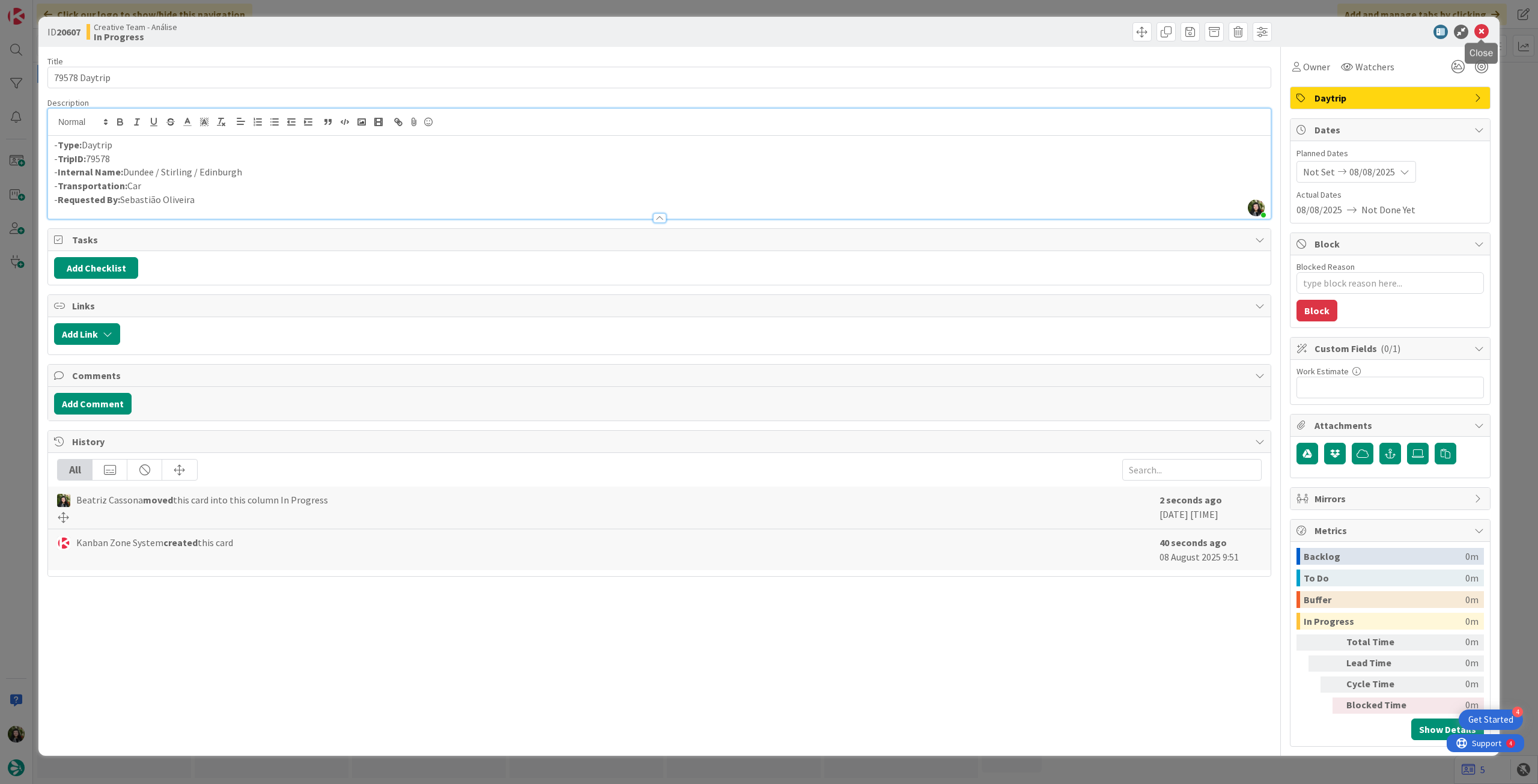 click at bounding box center (1482, 32) 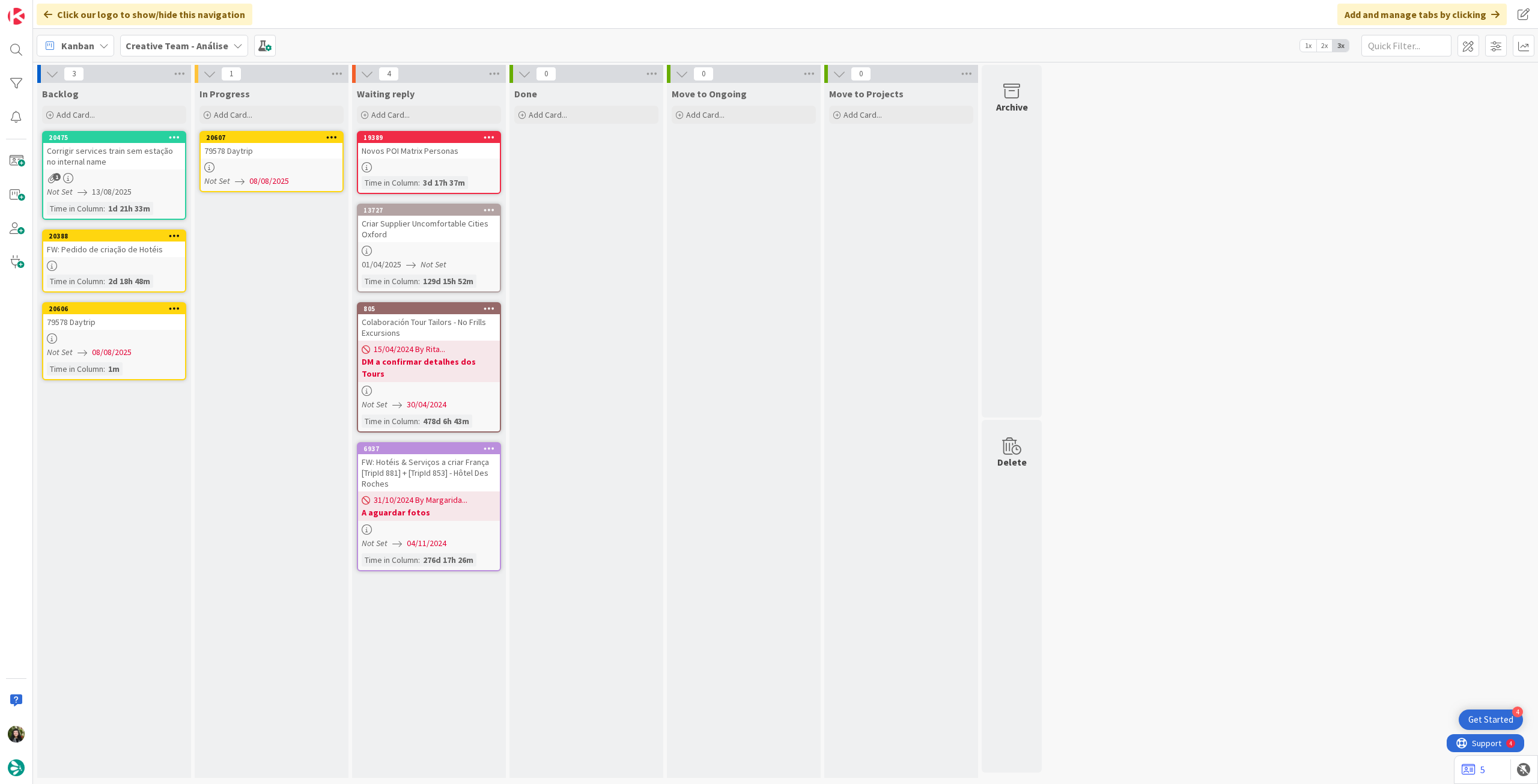 click at bounding box center (332, 137) 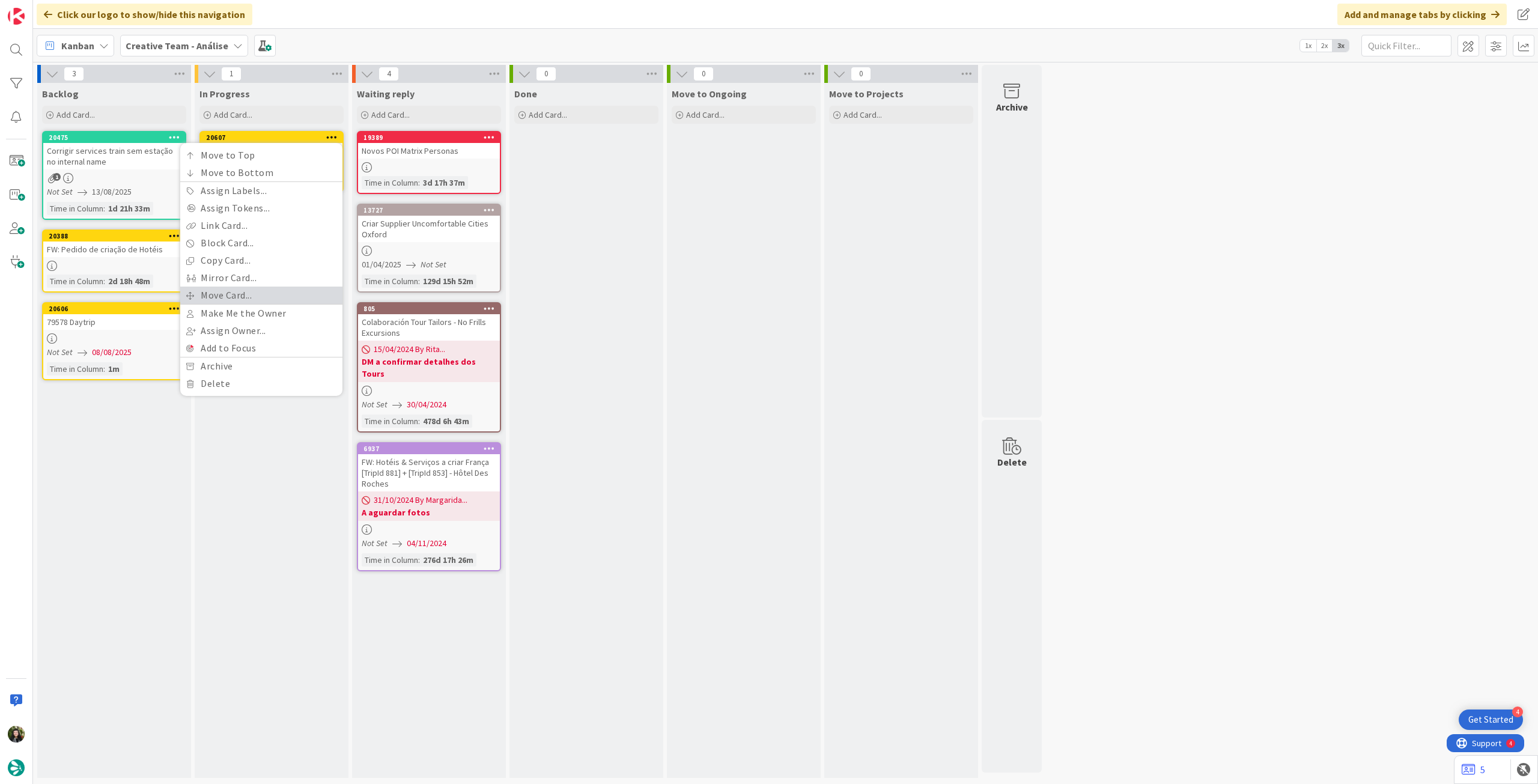 scroll, scrollTop: 0, scrollLeft: 0, axis: both 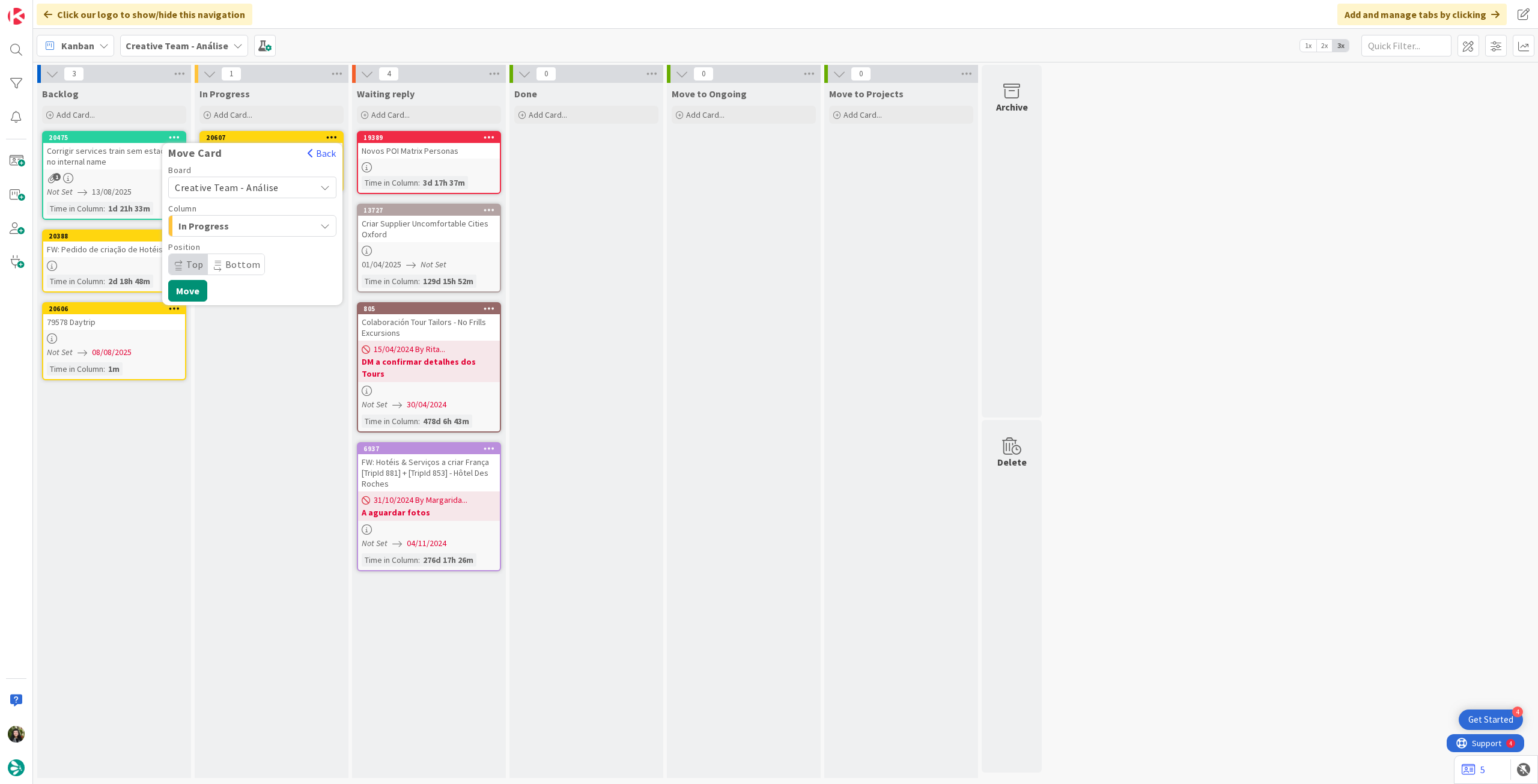 click on "Creative Team - Análise" at bounding box center [226, 187] 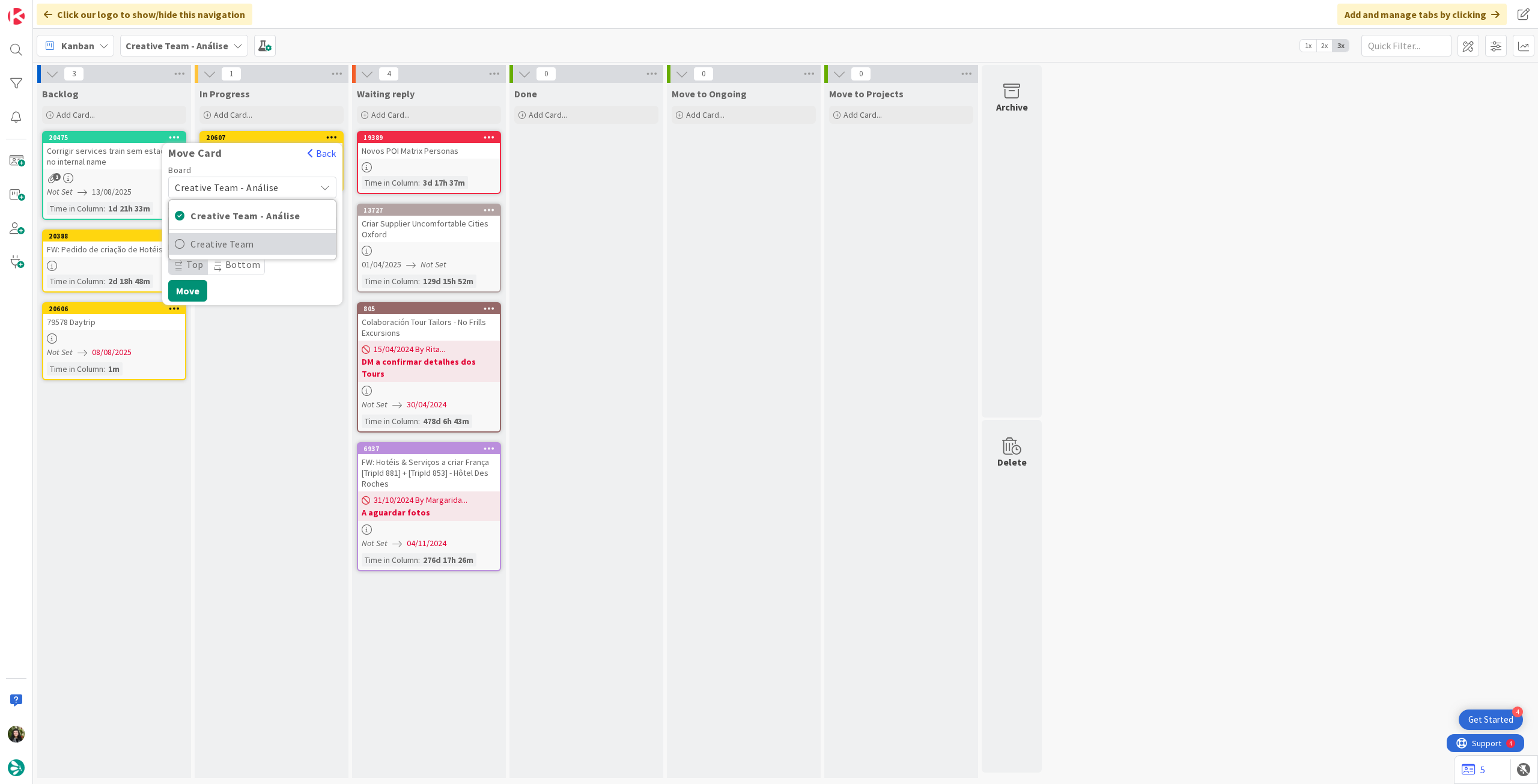 click on "Creative Team" at bounding box center (260, 244) 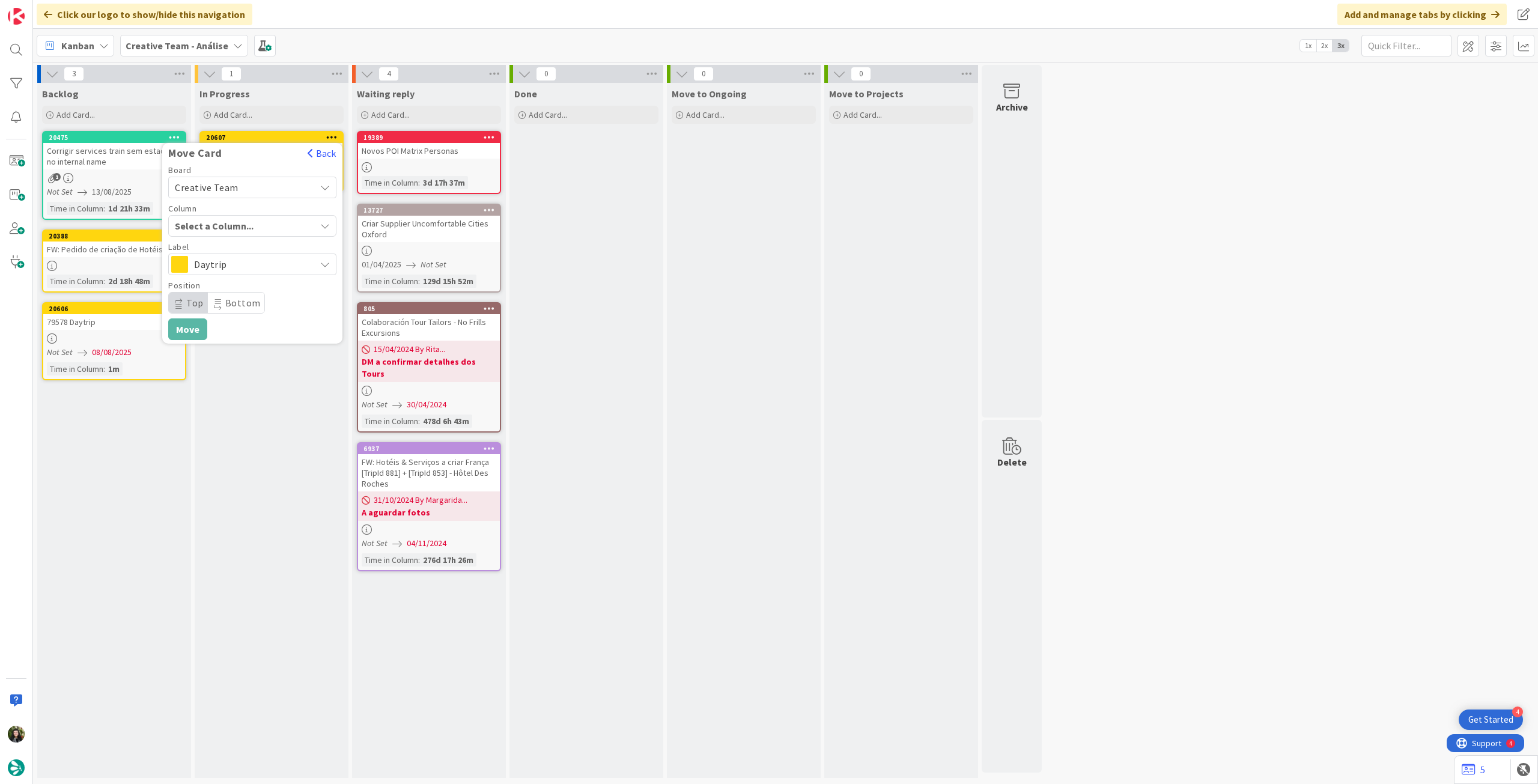 click on "Select a Column..." at bounding box center [220, 226] 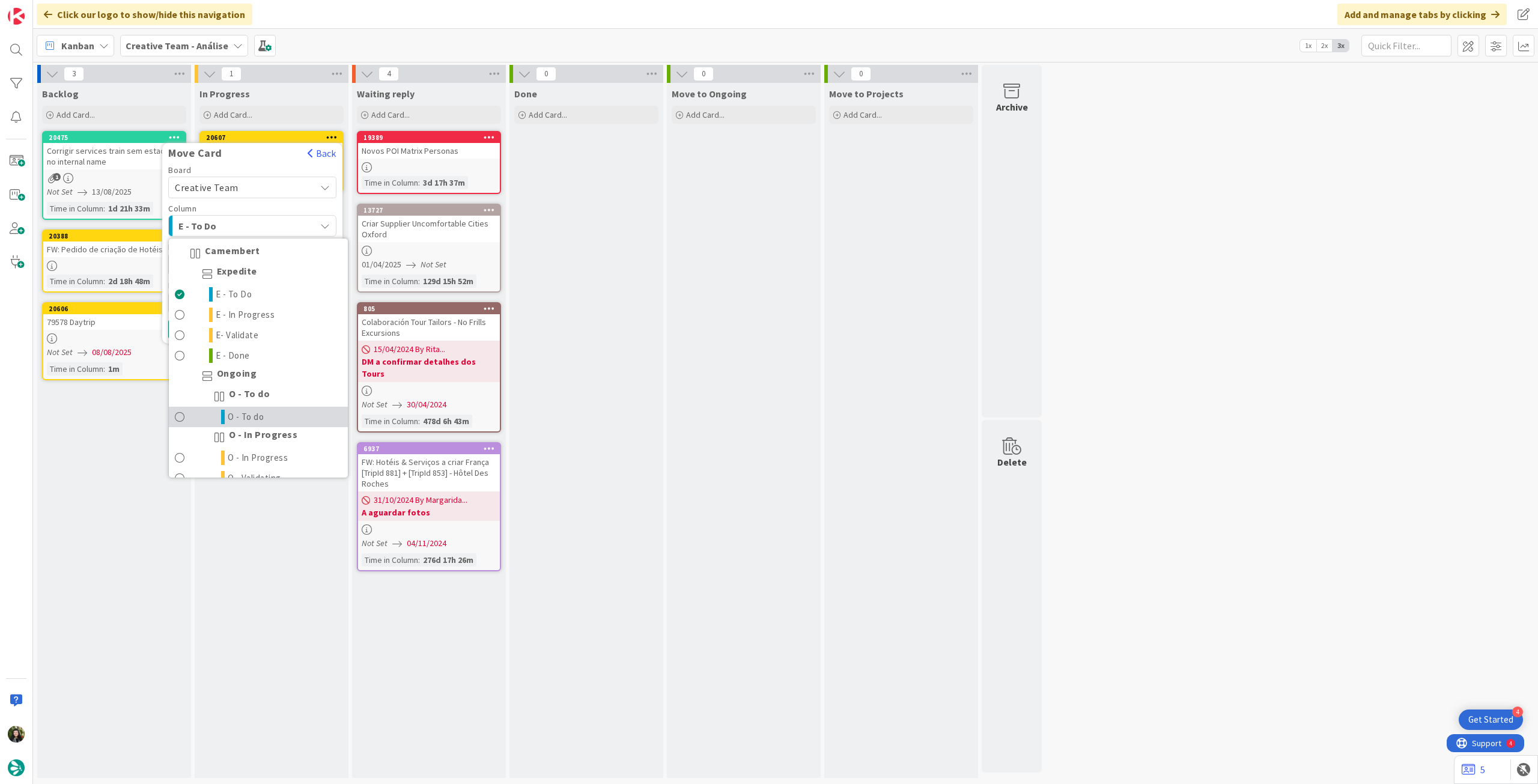 click on "O - To do" at bounding box center [246, 417] 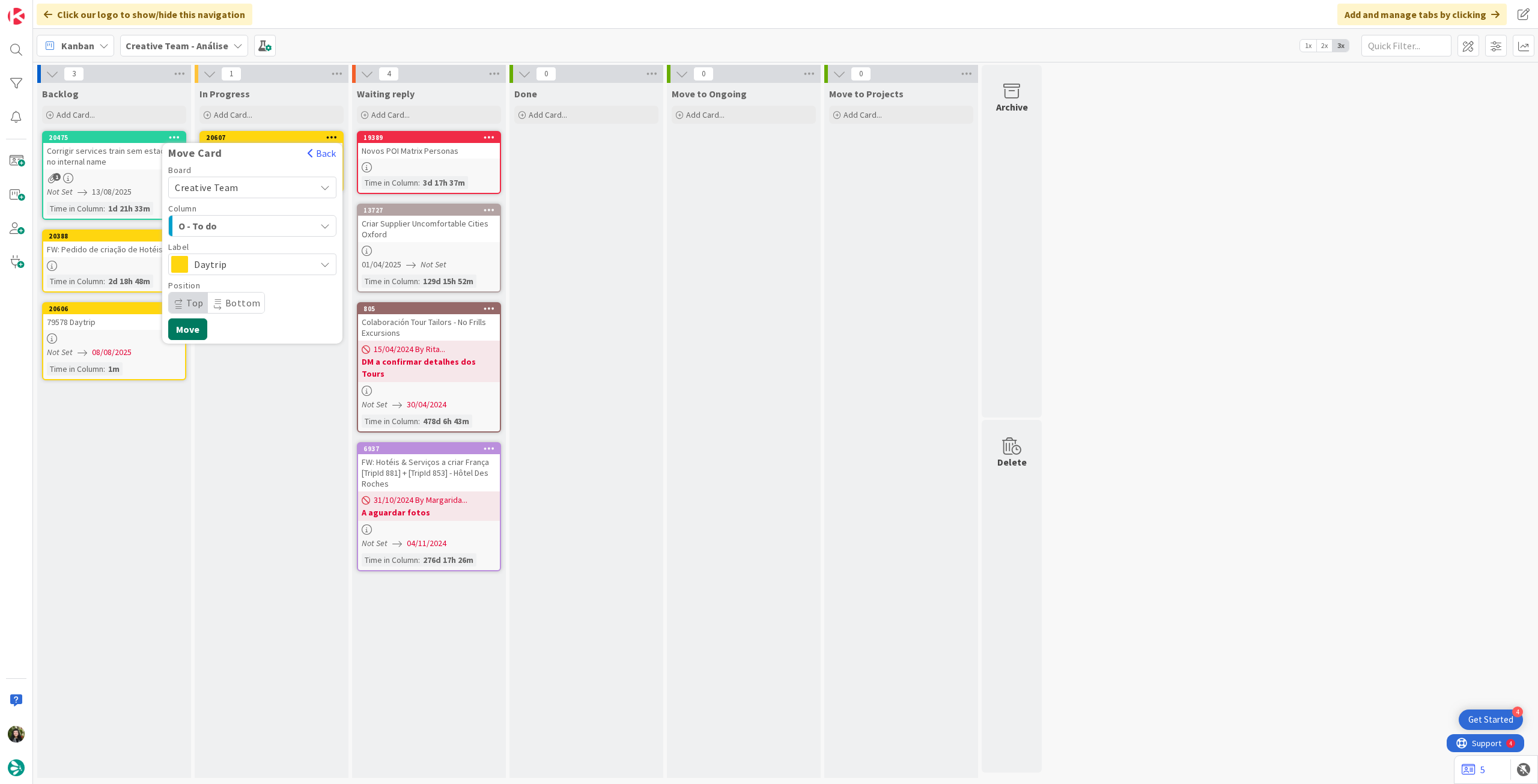click on "Move" at bounding box center (187, 329) 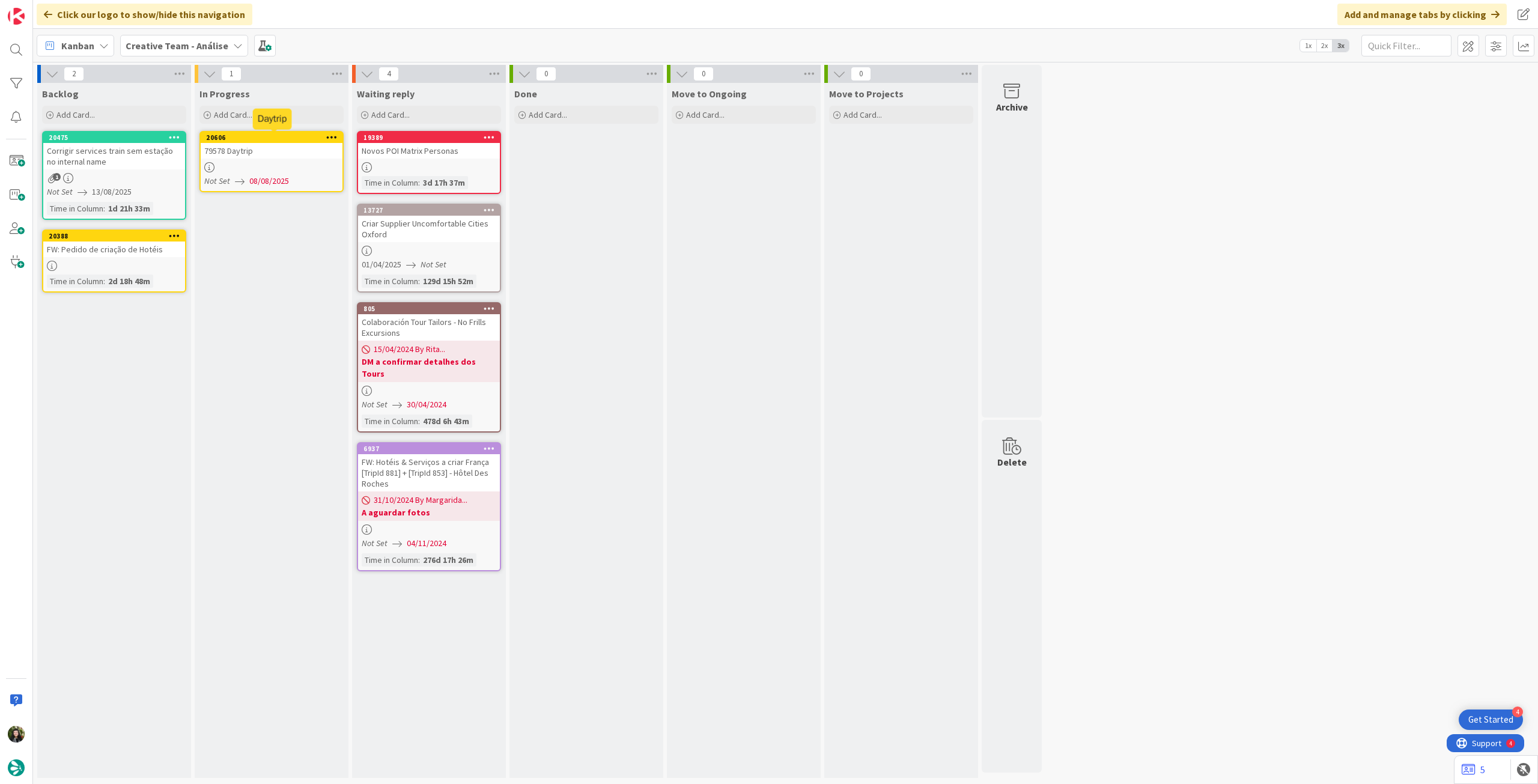 click on "20606" at bounding box center (274, 138) 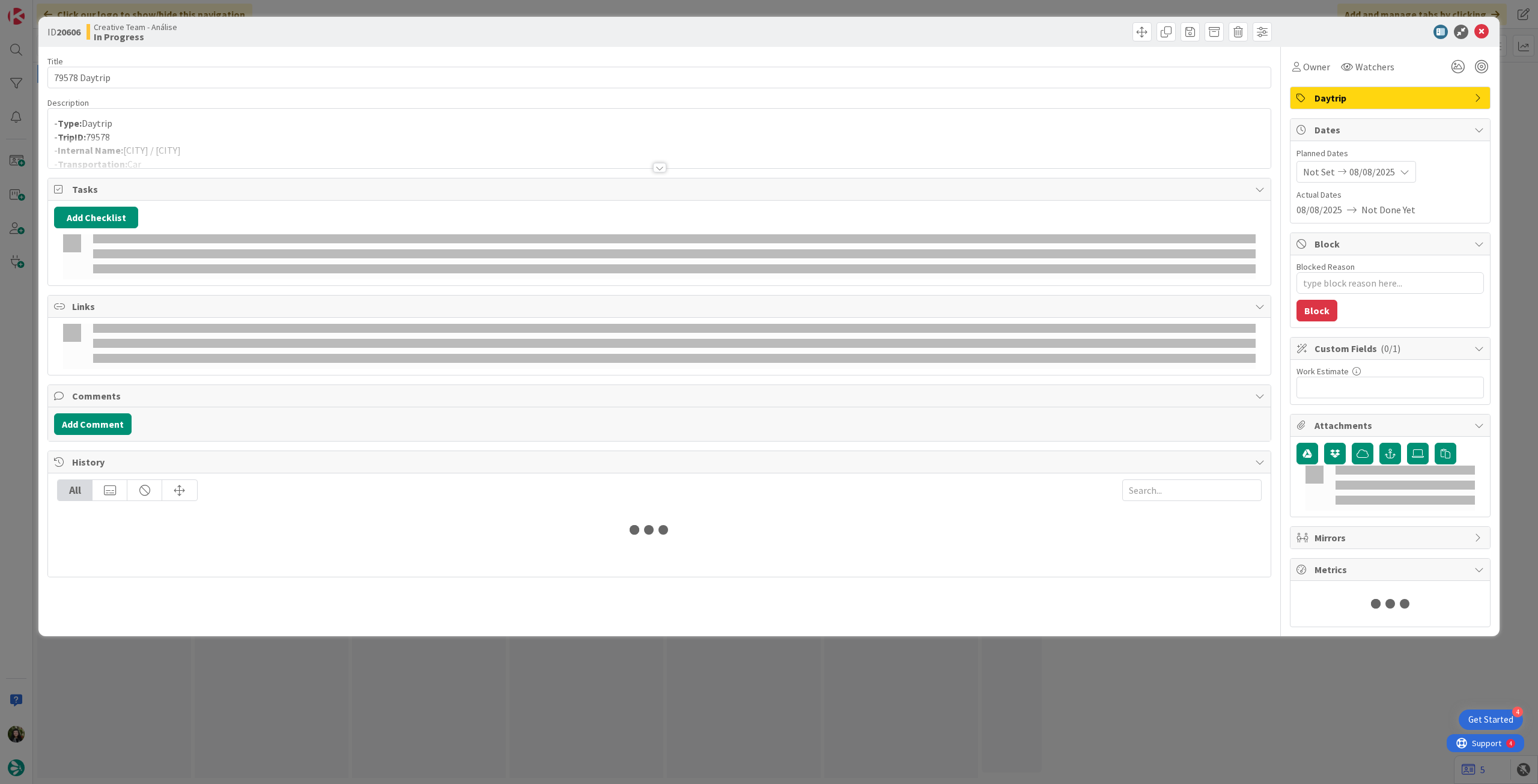 click on "-  Type:  Daytrip" at bounding box center (659, 123) 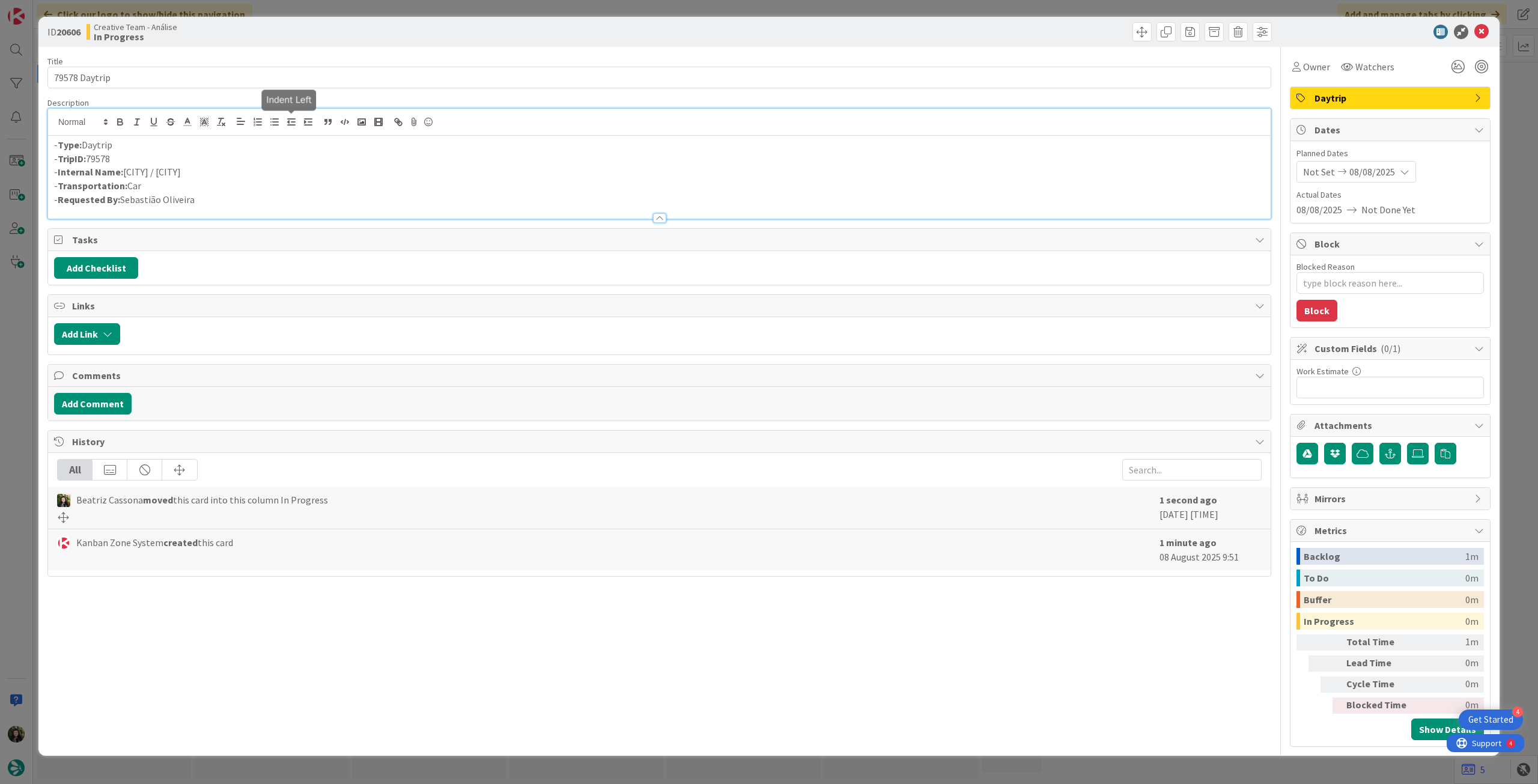 scroll, scrollTop: 0, scrollLeft: 0, axis: both 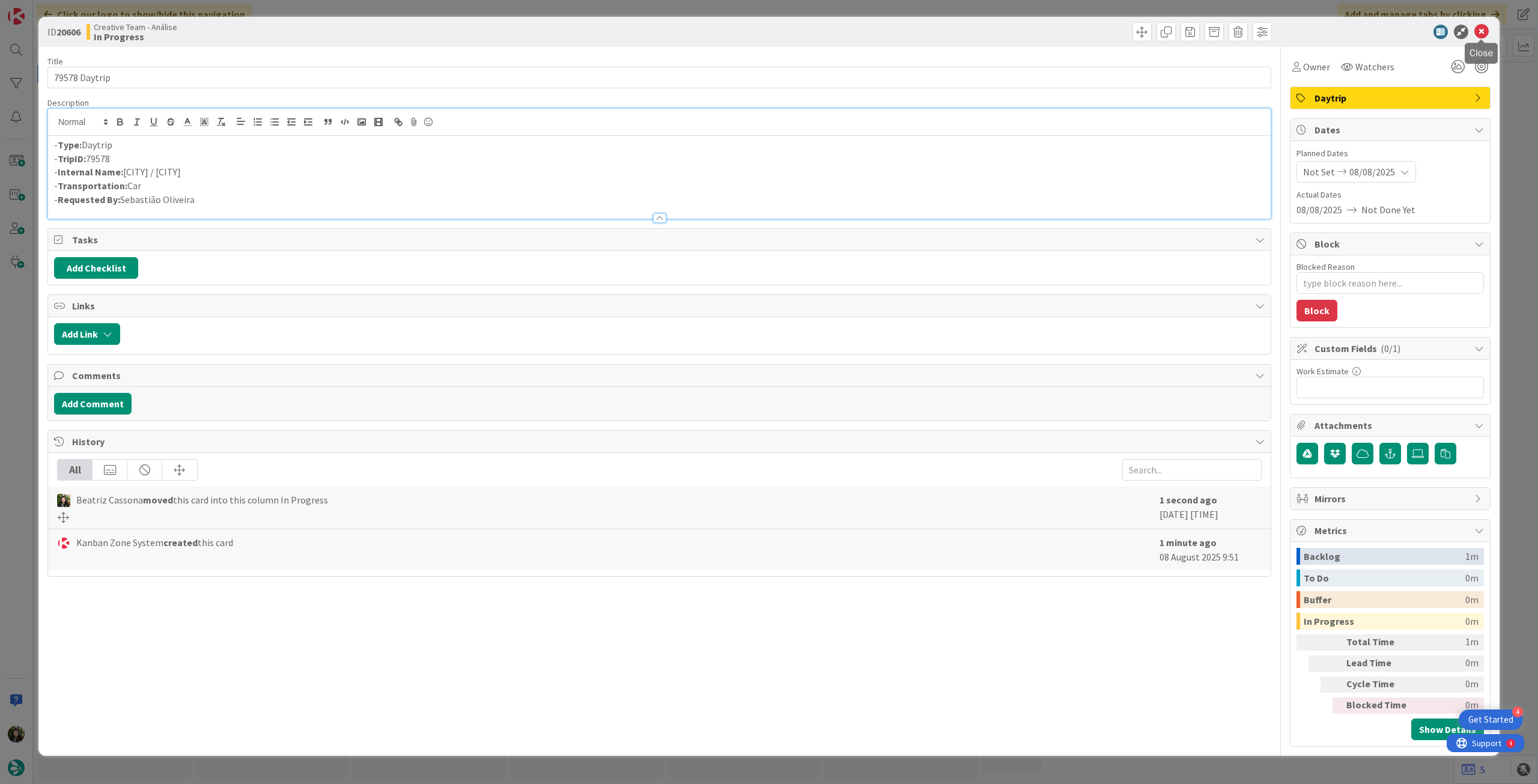 click at bounding box center [1482, 32] 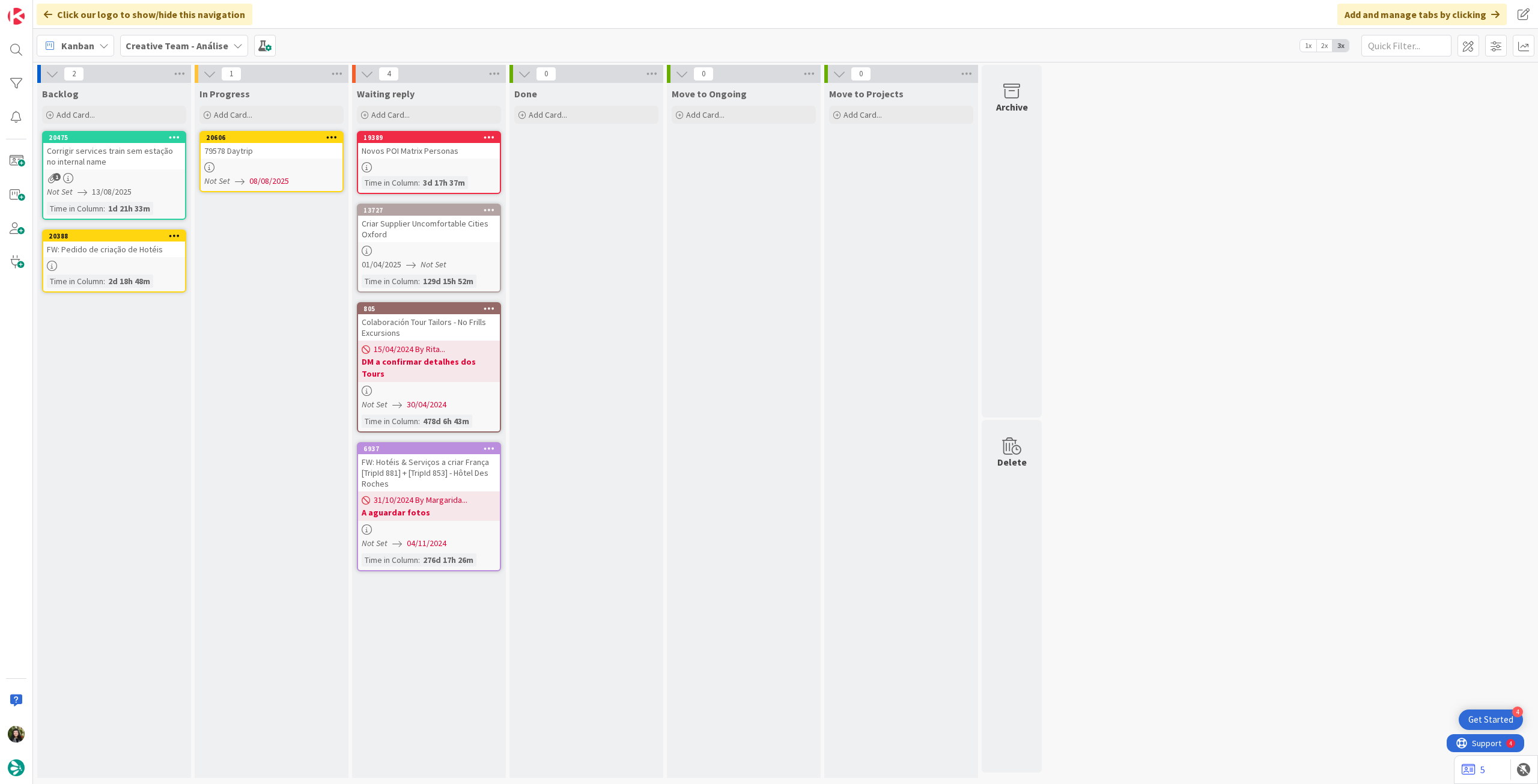 click at bounding box center (332, 138) 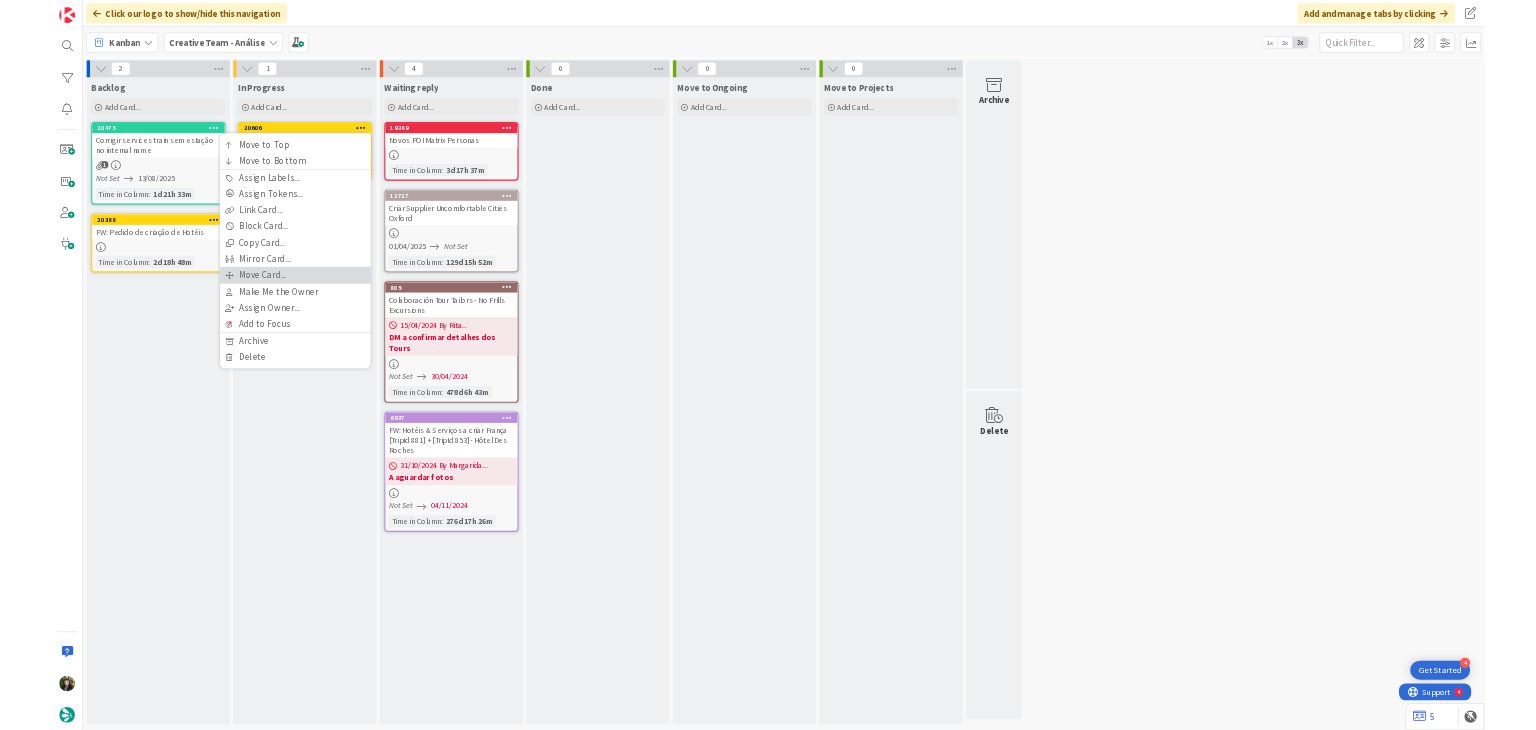 scroll, scrollTop: 0, scrollLeft: 0, axis: both 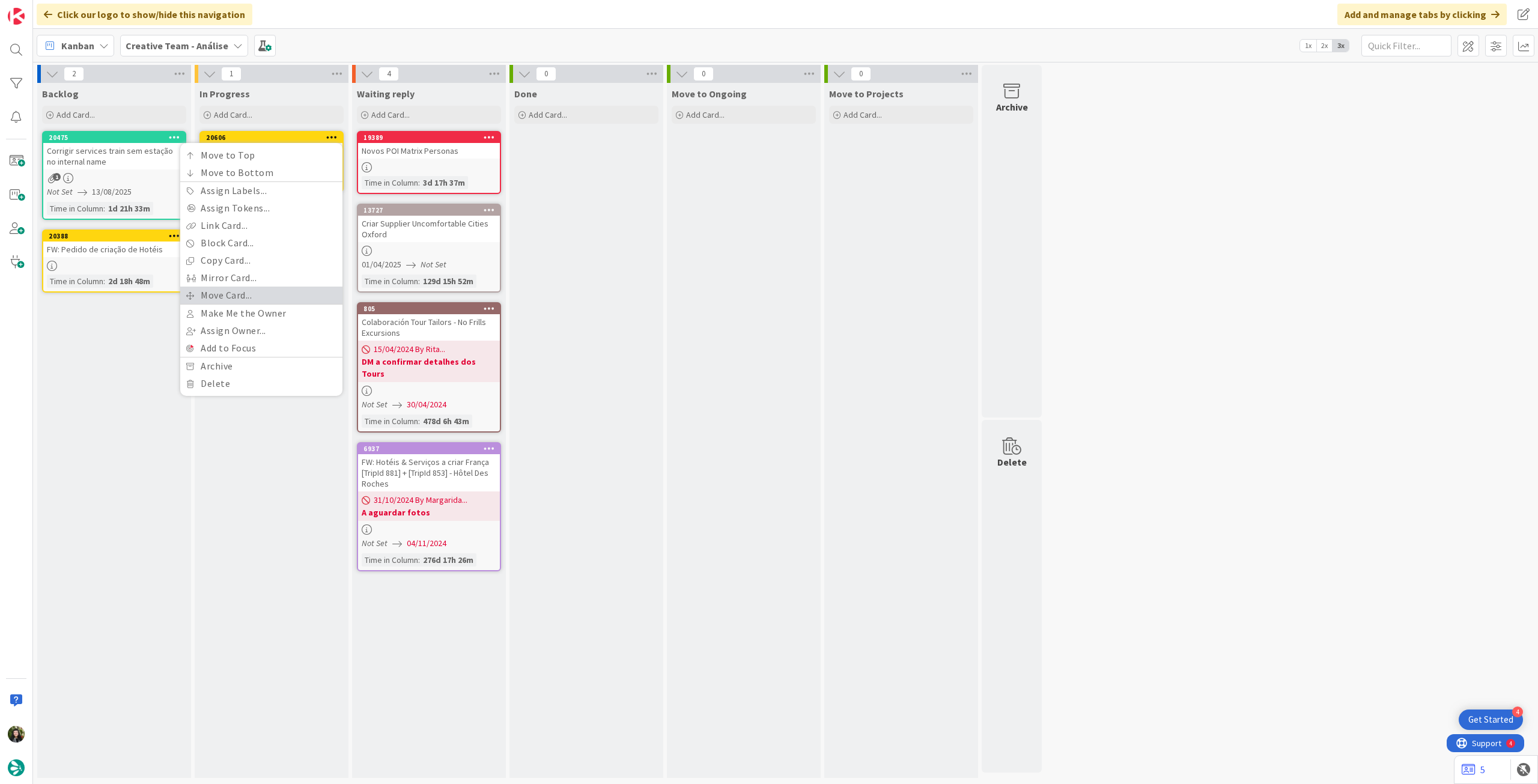click on "Move Card..." at bounding box center [261, 295] 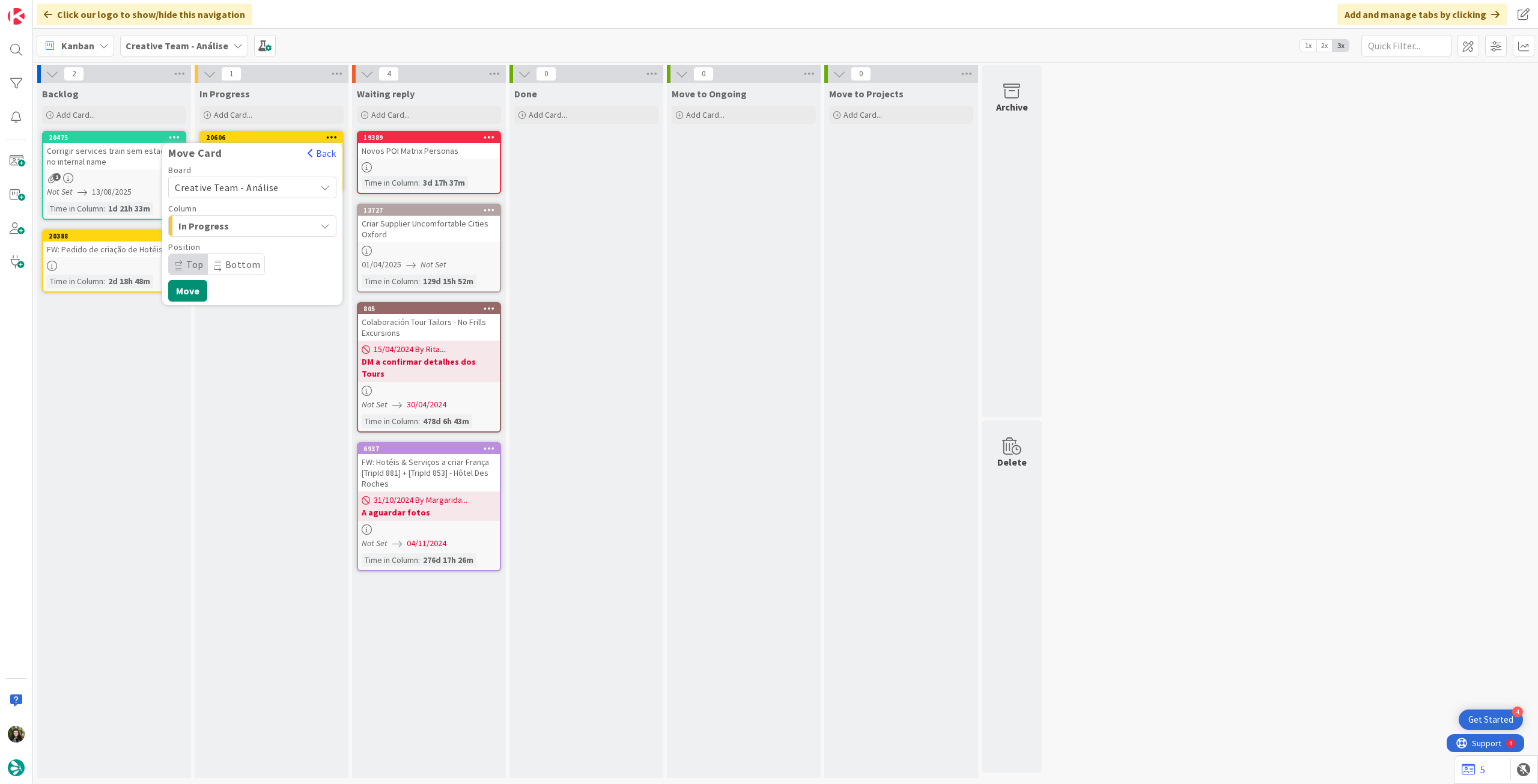 click on "Creative Team - Análise" at bounding box center (226, 187) 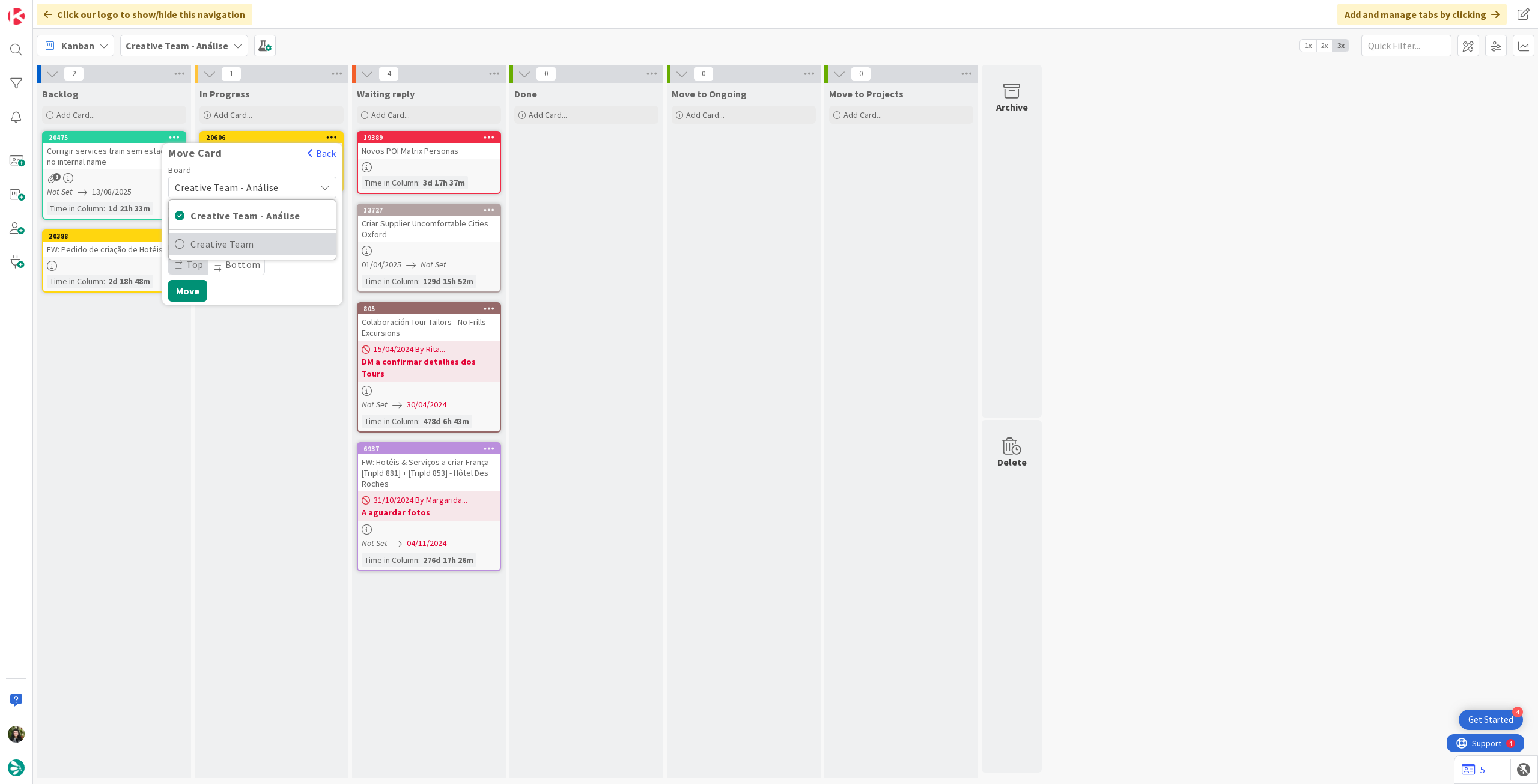 click on "Creative Team" at bounding box center [260, 244] 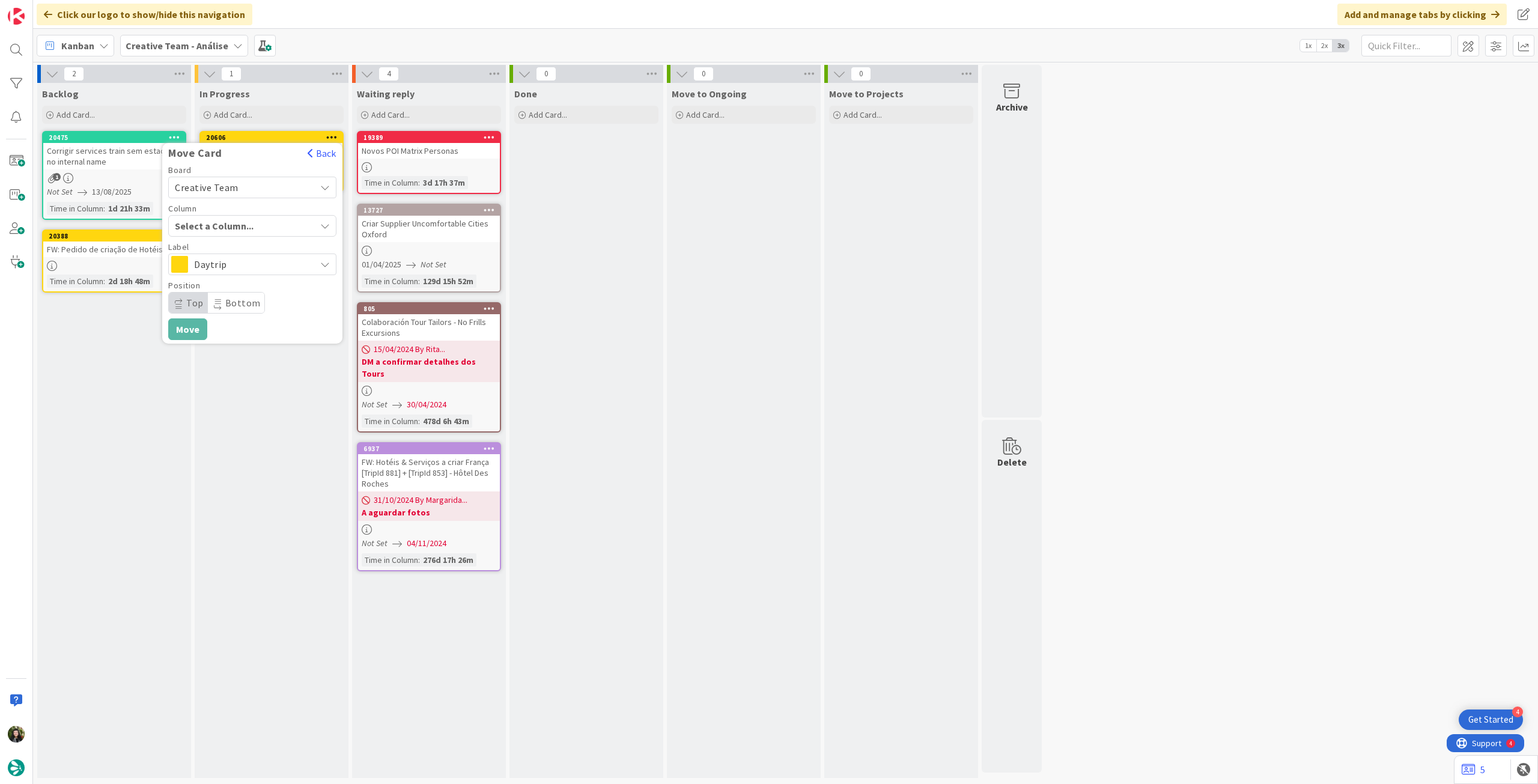 click on "Select a Column..." at bounding box center [220, 226] 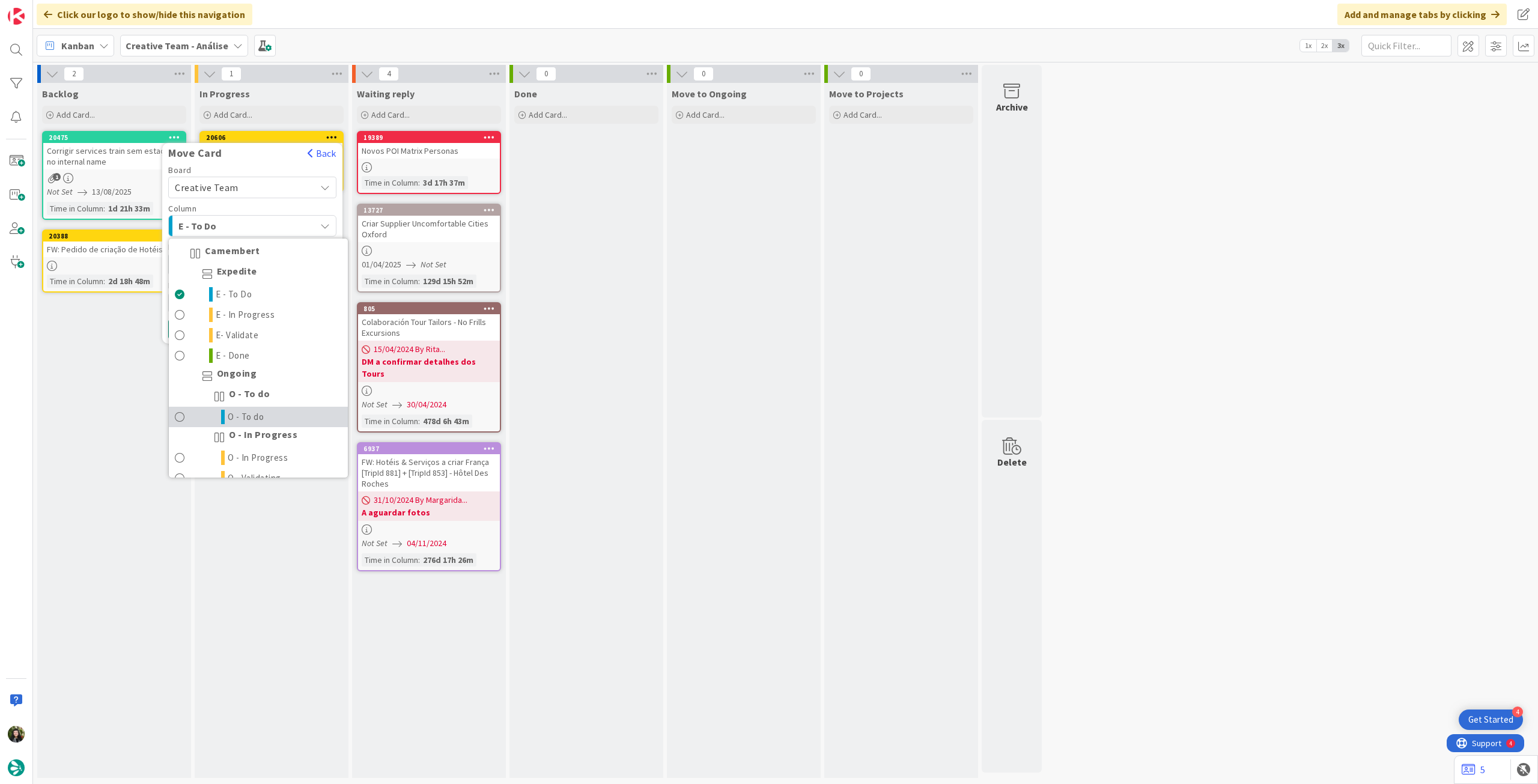 click on "O - To do" at bounding box center (258, 417) 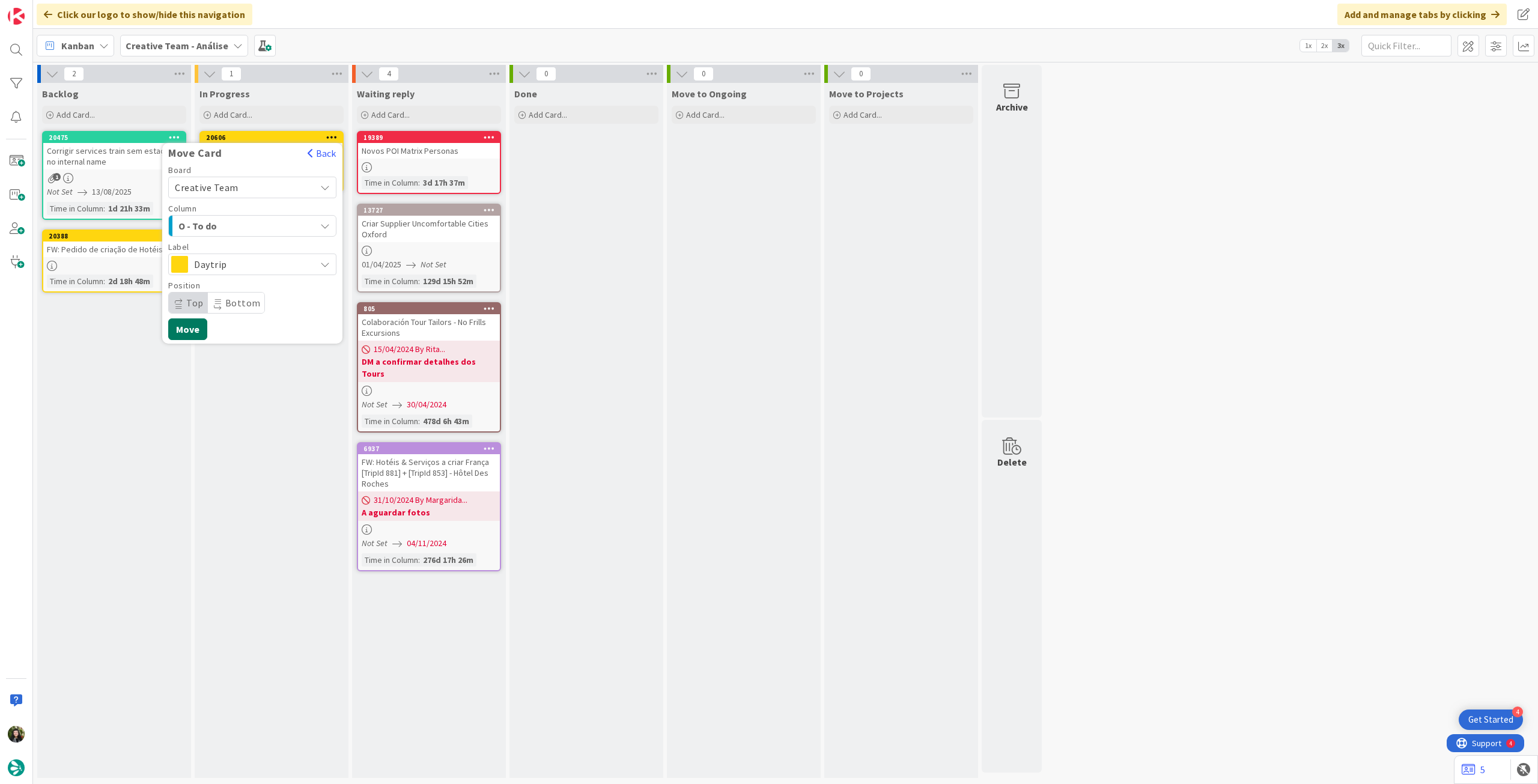 click on "Move" at bounding box center (187, 329) 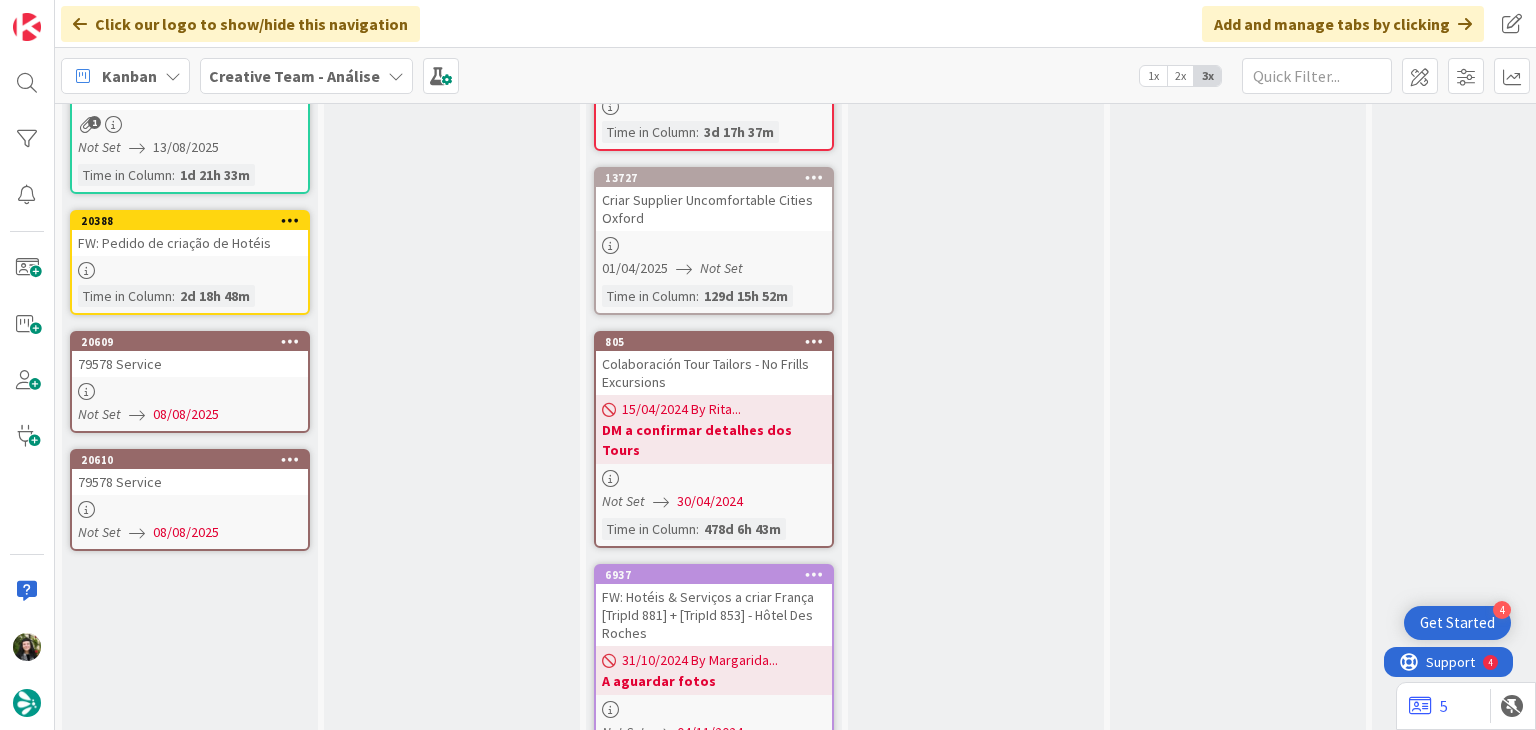 scroll, scrollTop: 133, scrollLeft: 0, axis: vertical 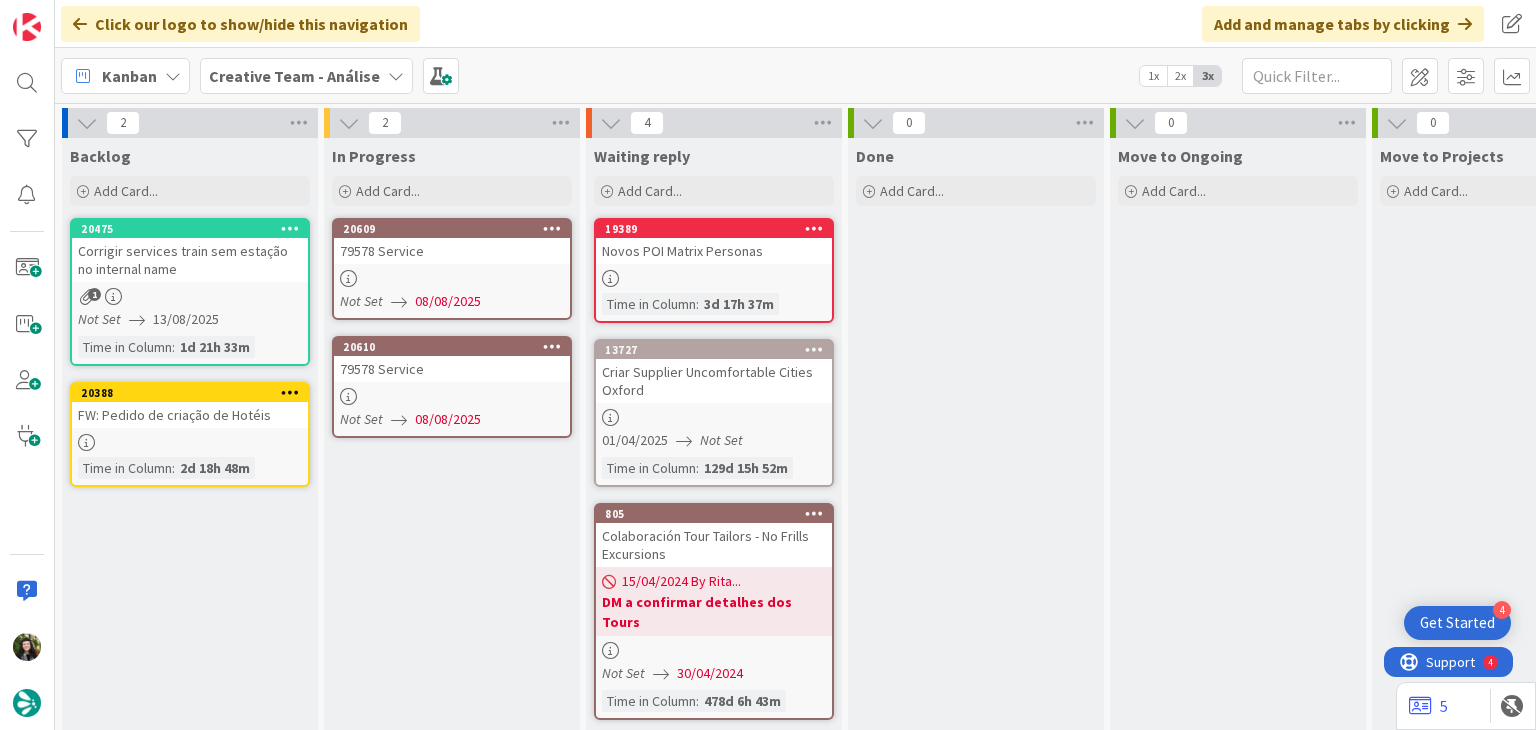 click at bounding box center [452, 278] 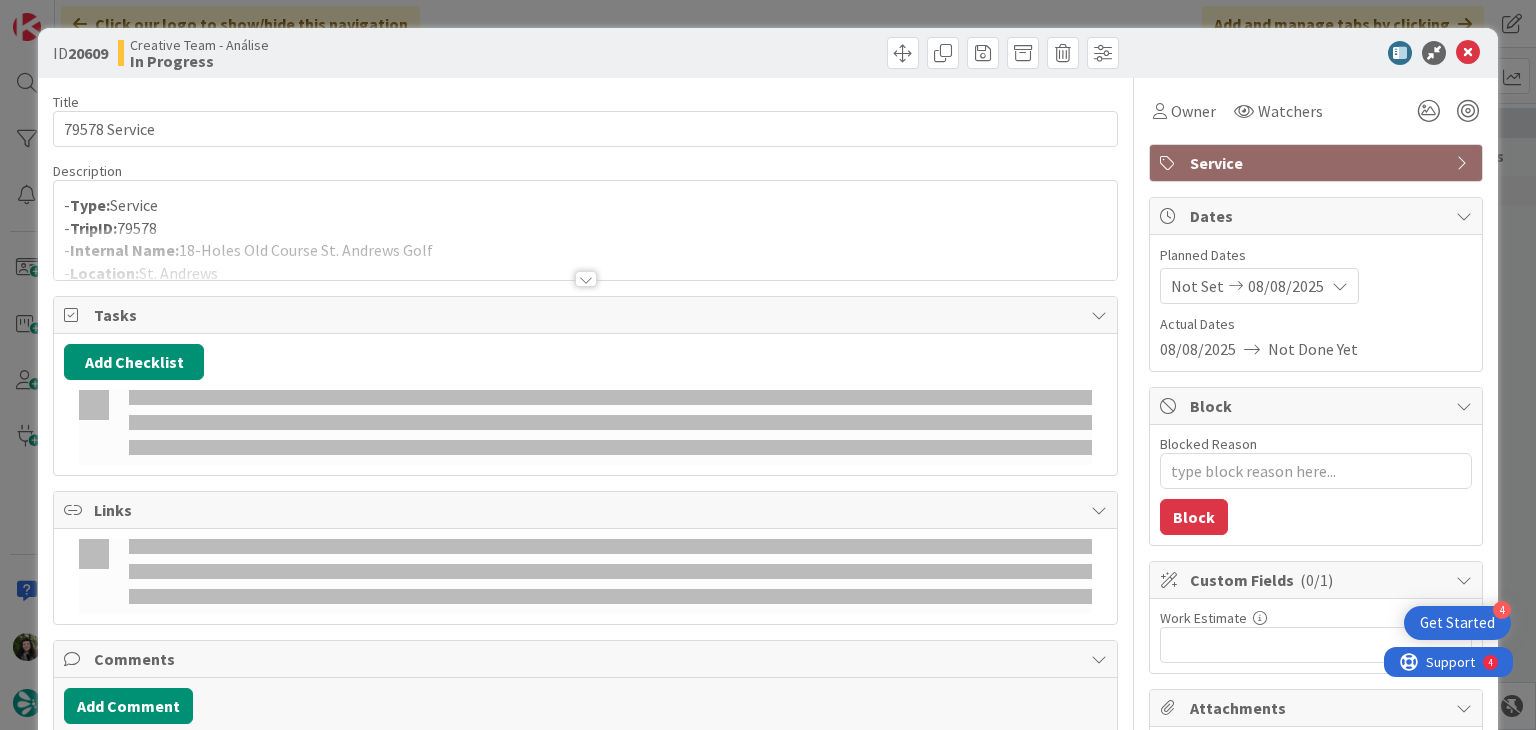 scroll, scrollTop: 0, scrollLeft: 0, axis: both 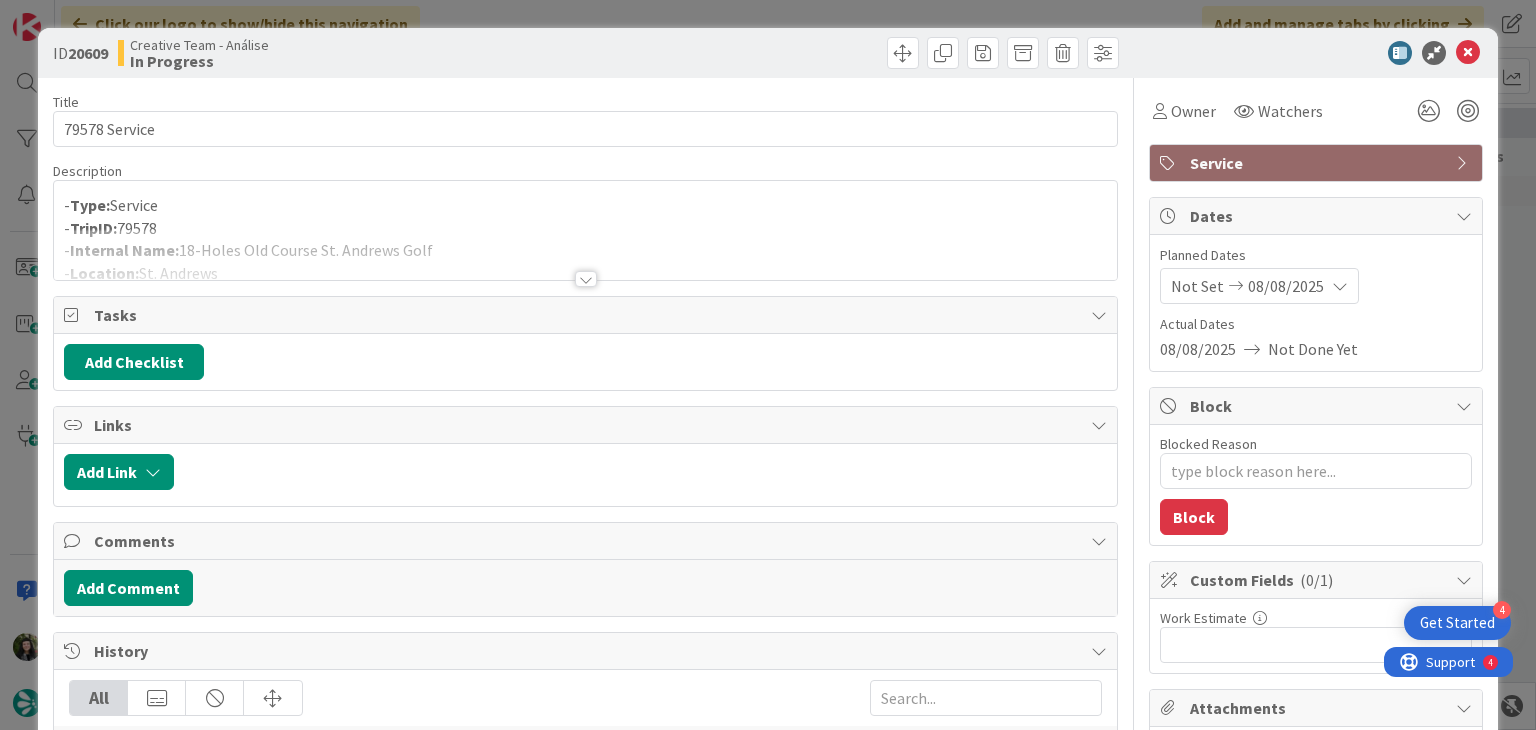 click at bounding box center [585, 254] 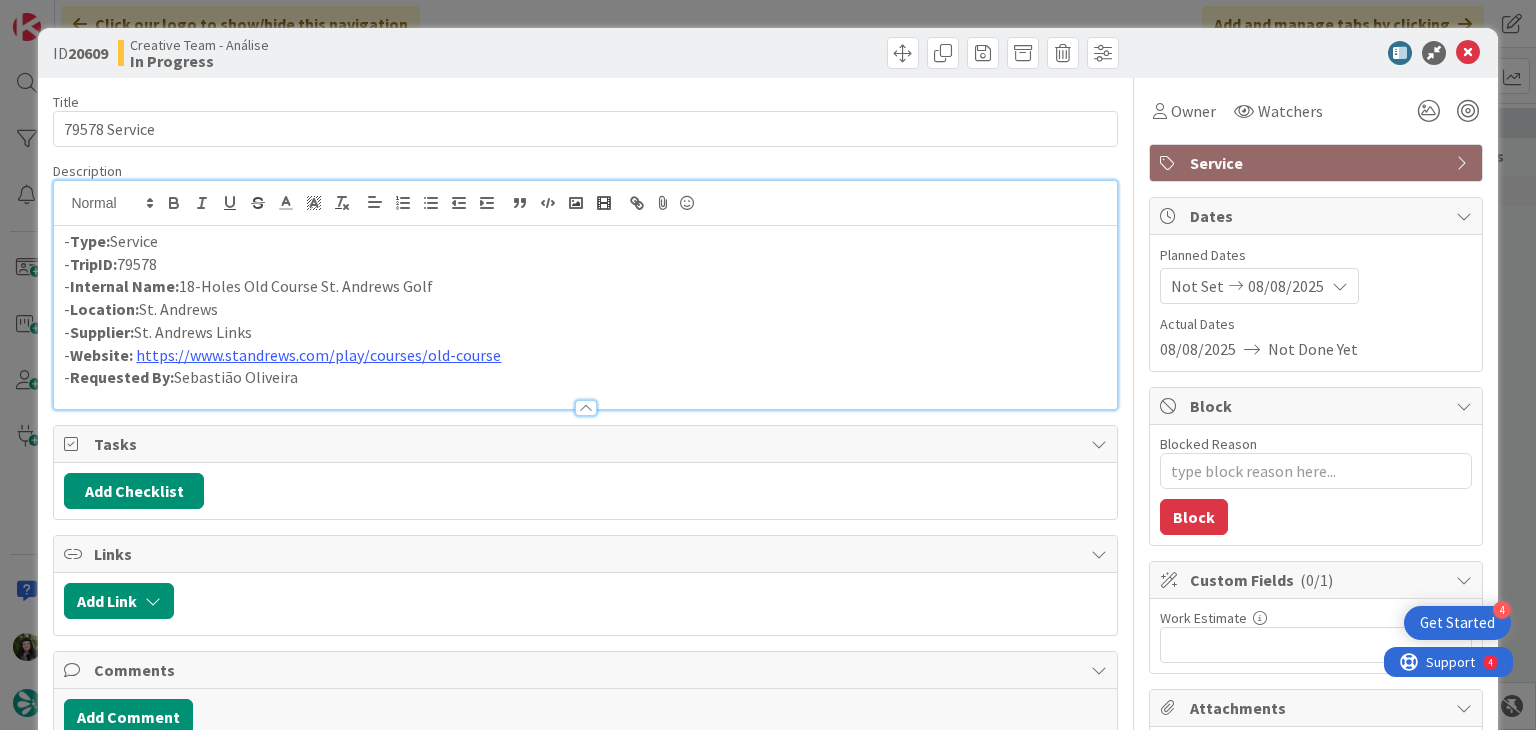 scroll, scrollTop: 0, scrollLeft: 0, axis: both 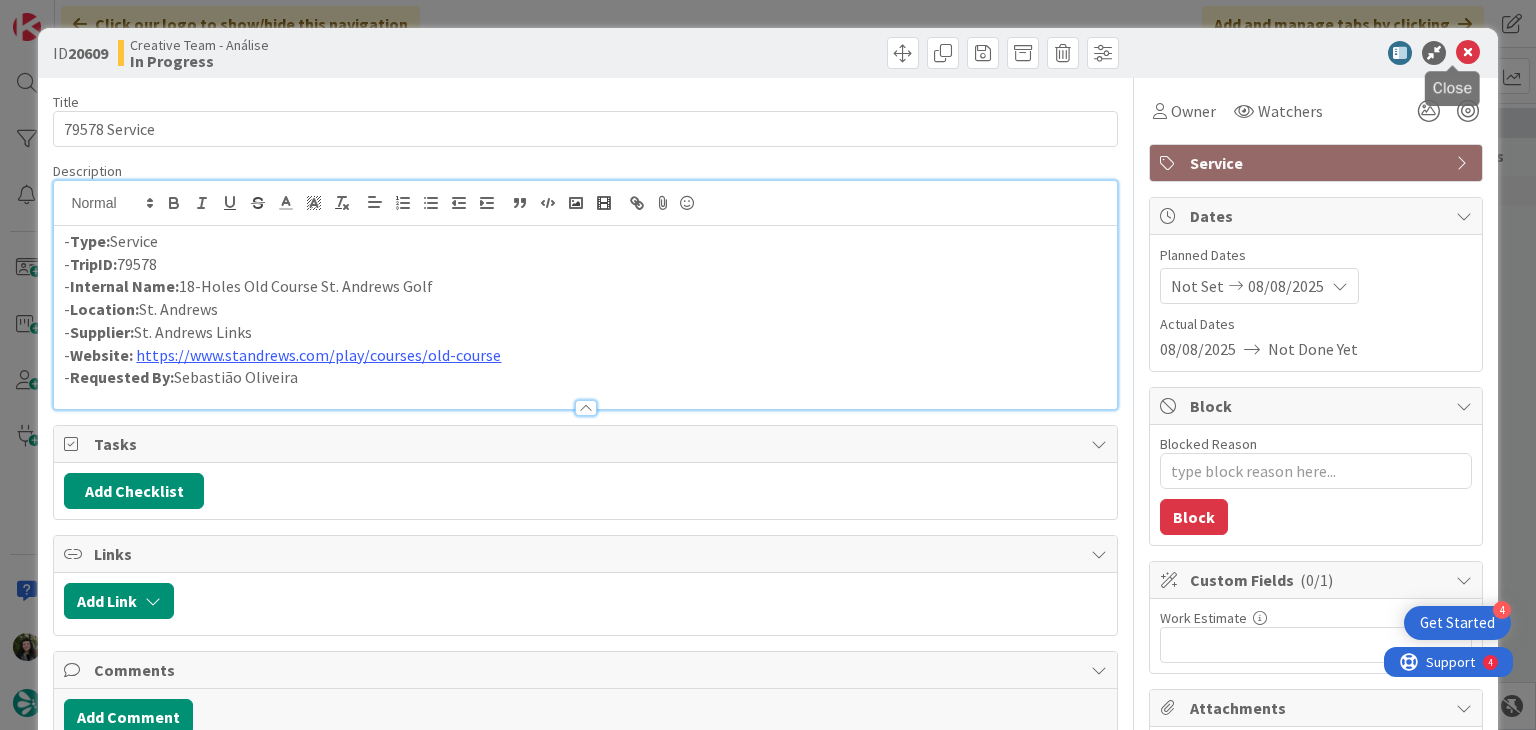 click at bounding box center [1468, 53] 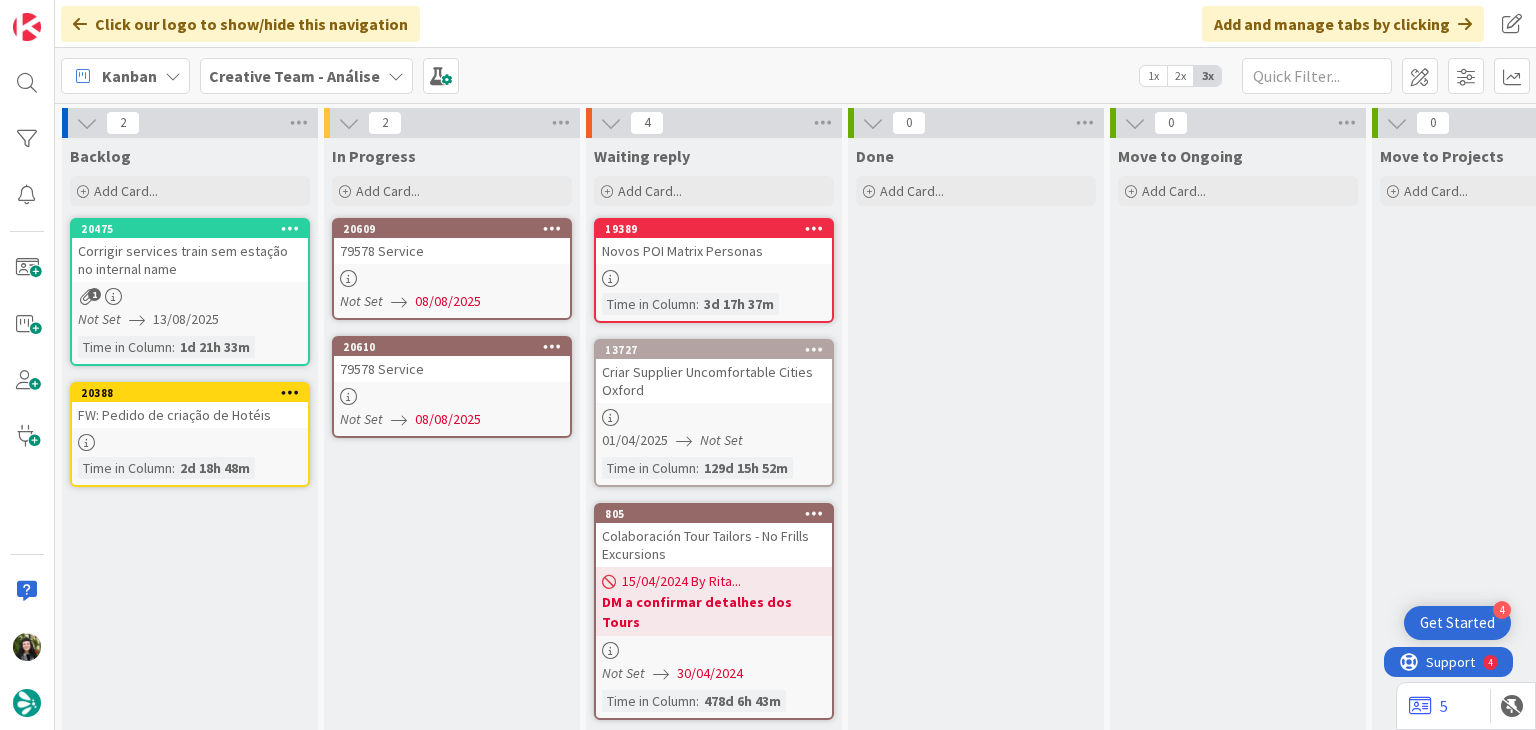 click on "20610 79578 Service Not Set 08/08/2025" at bounding box center [452, 387] 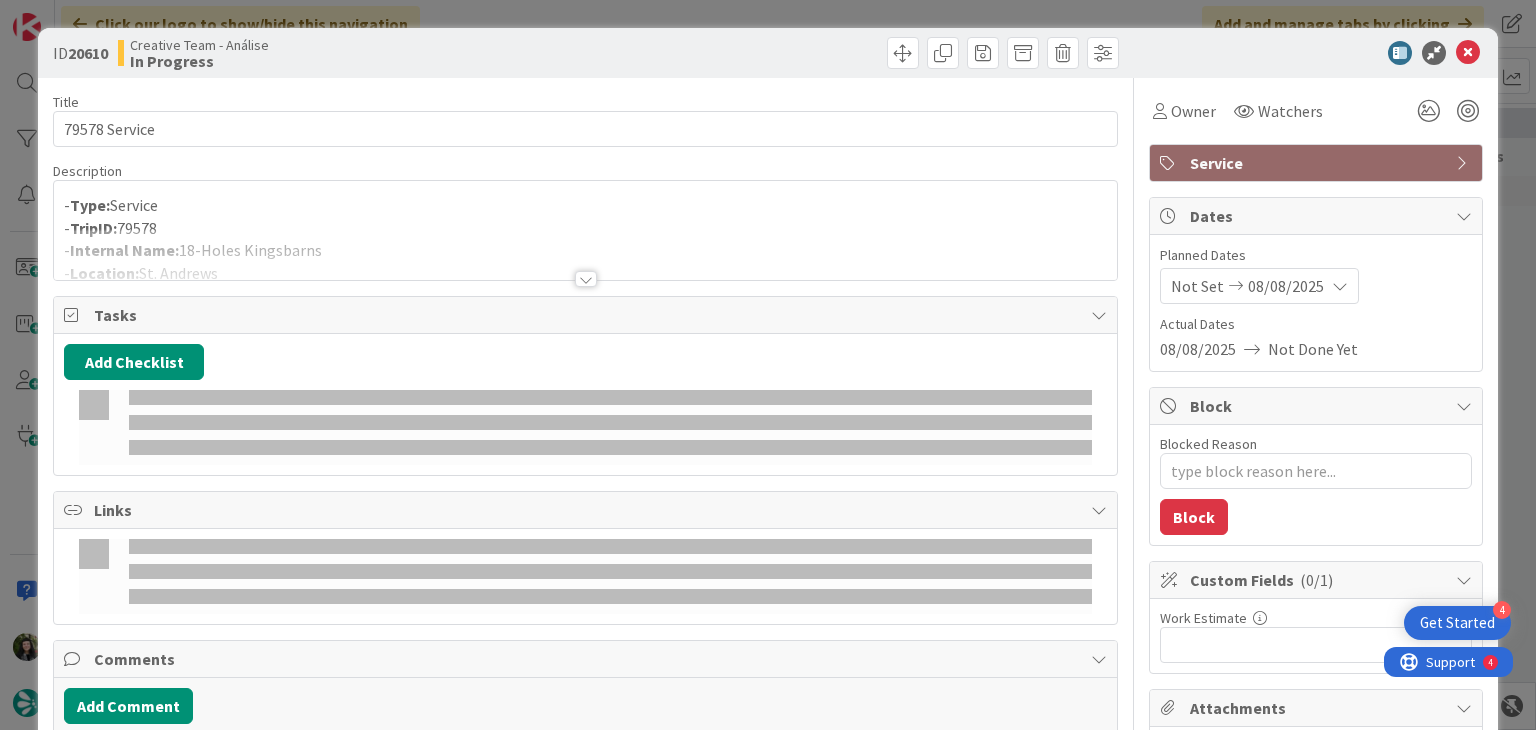 click at bounding box center (585, 254) 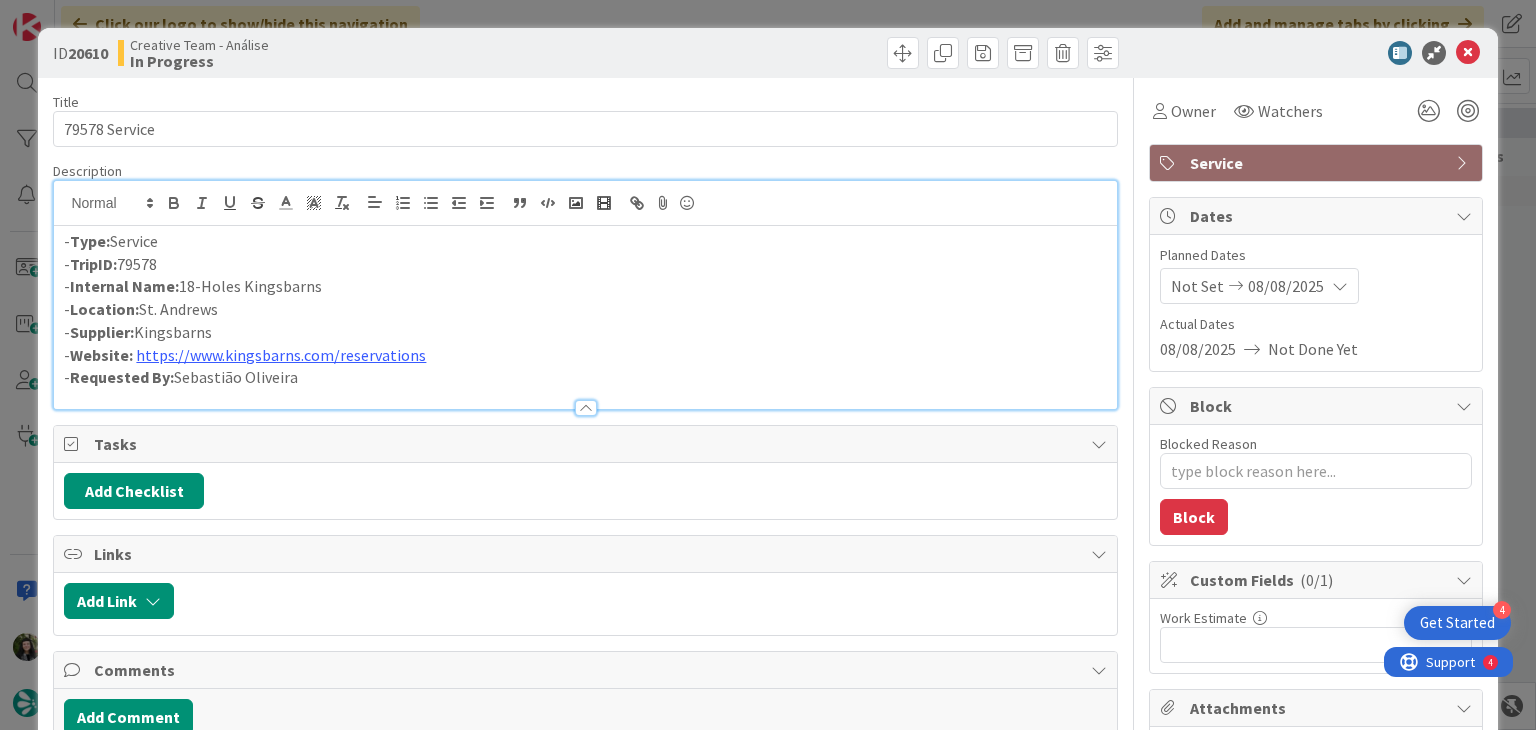 scroll, scrollTop: 0, scrollLeft: 0, axis: both 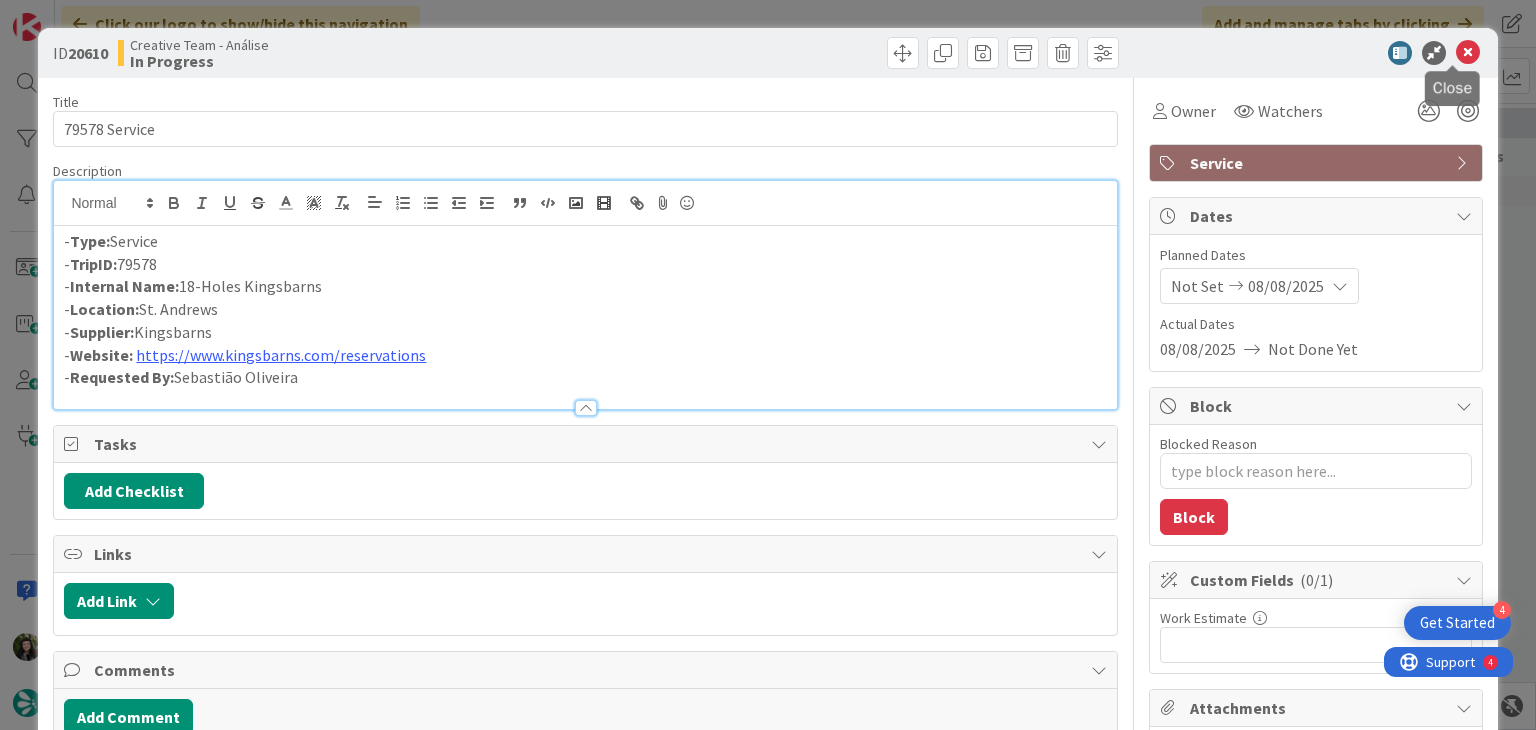 click at bounding box center [1468, 53] 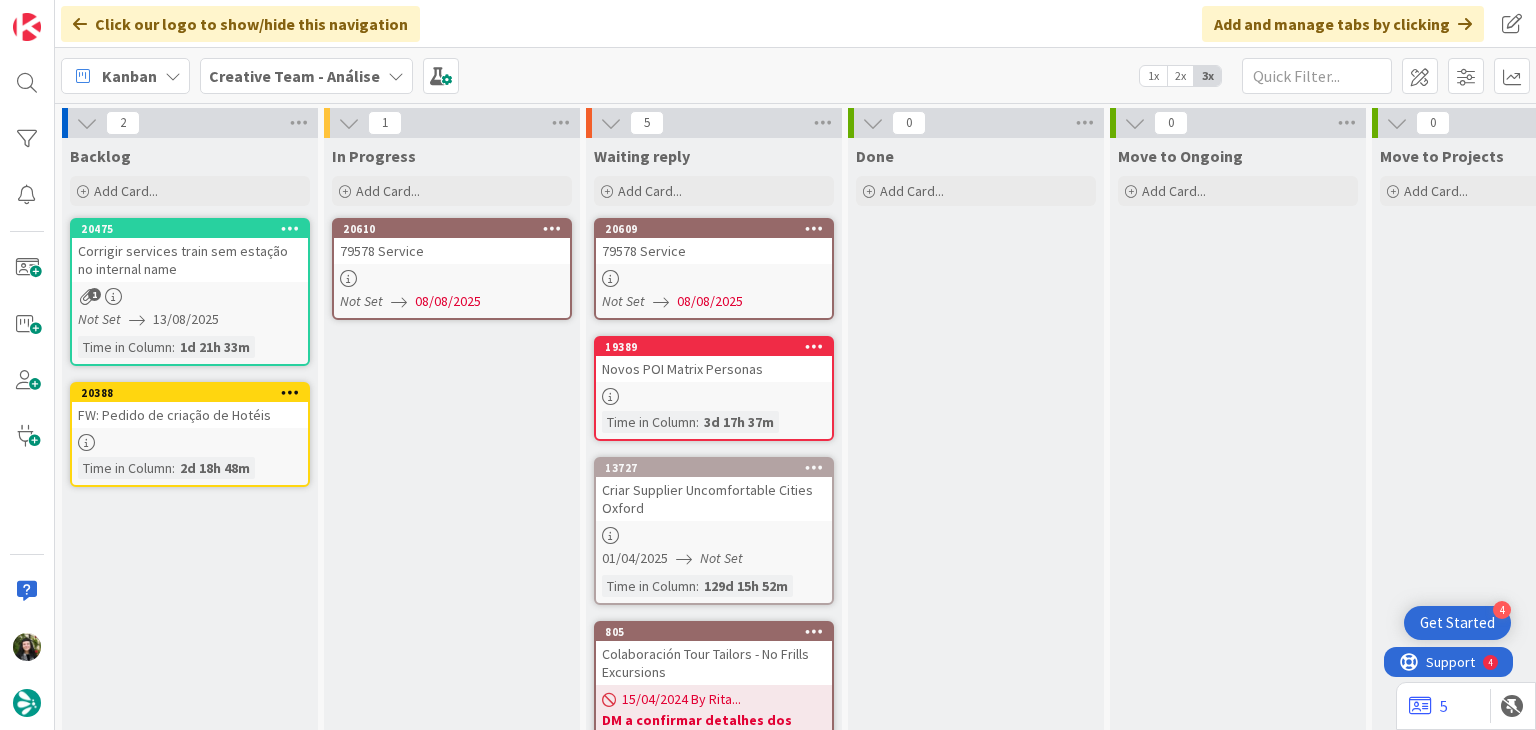 scroll, scrollTop: 0, scrollLeft: 0, axis: both 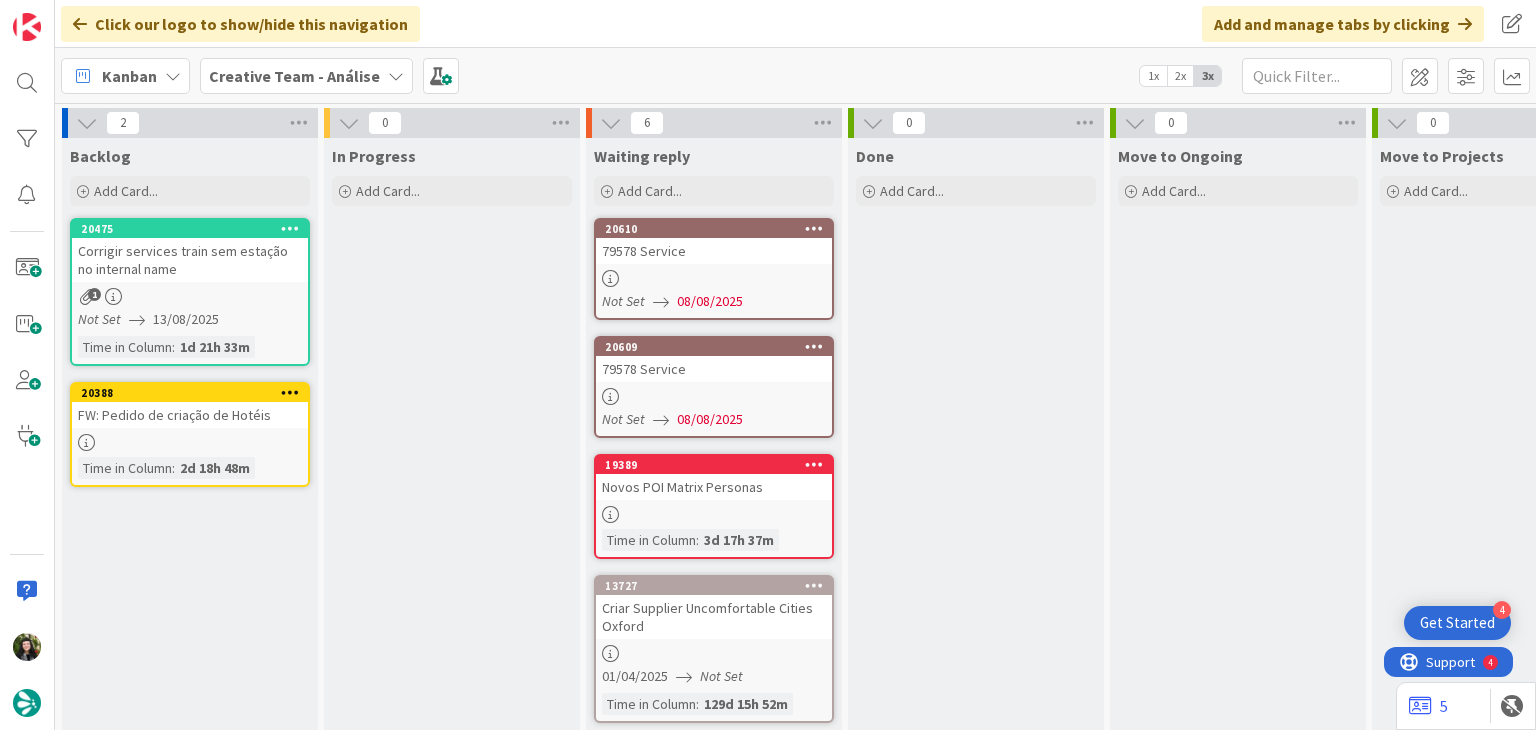 click on "Creative Team - Análise" at bounding box center (294, 76) 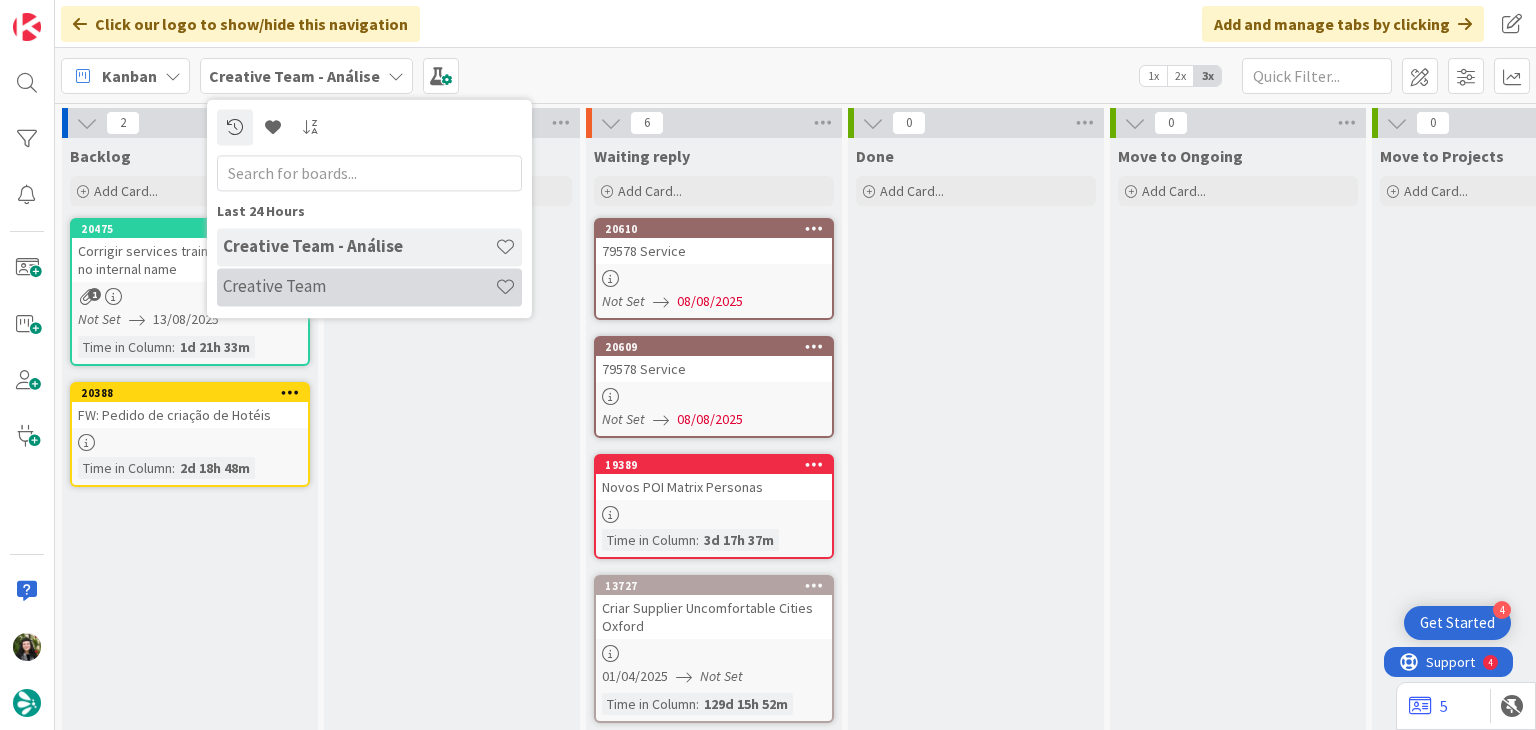 click on "Creative Team" at bounding box center [359, 287] 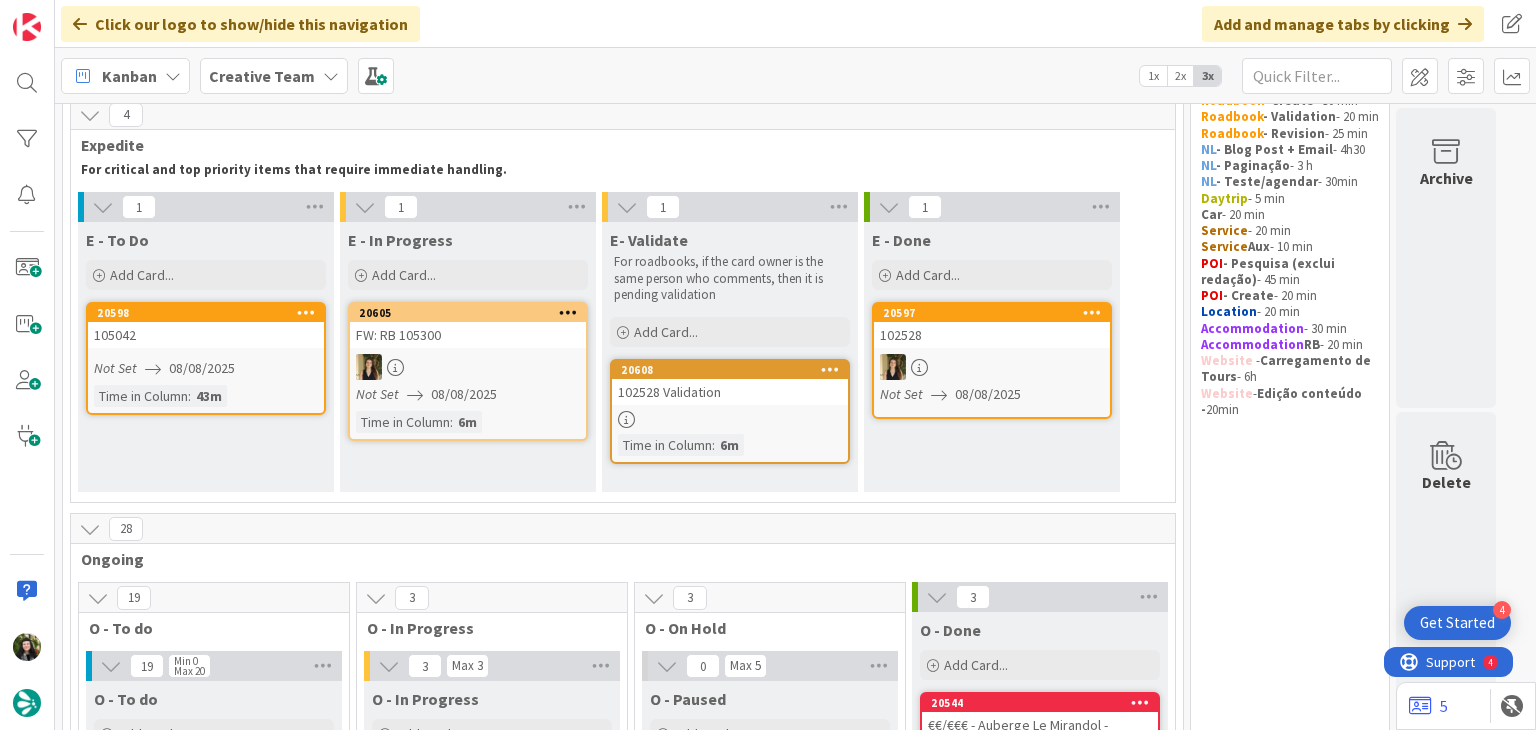 scroll, scrollTop: 316, scrollLeft: 0, axis: vertical 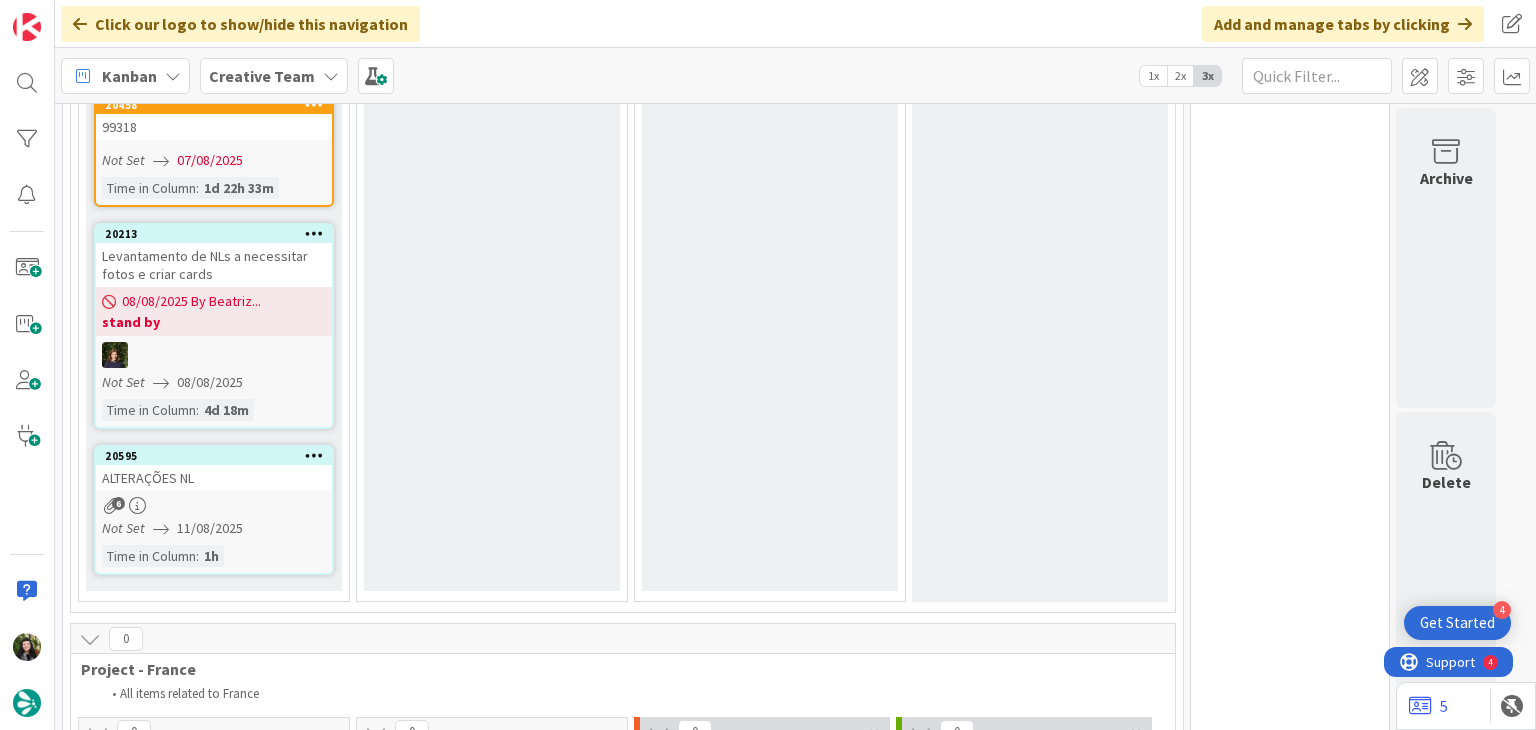 click on "Creative Team" at bounding box center [274, 76] 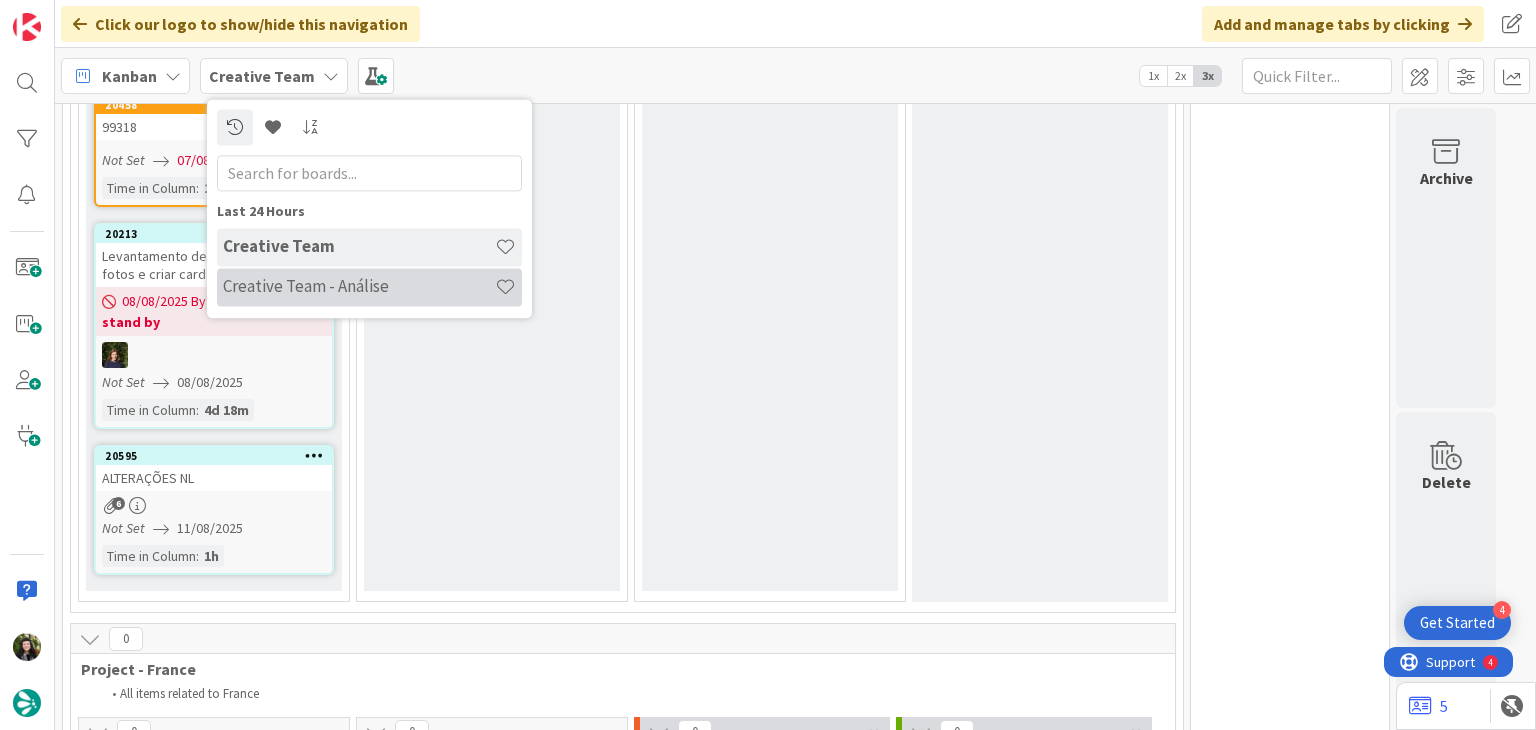 click on "Creative Team - Análise" at bounding box center (359, 287) 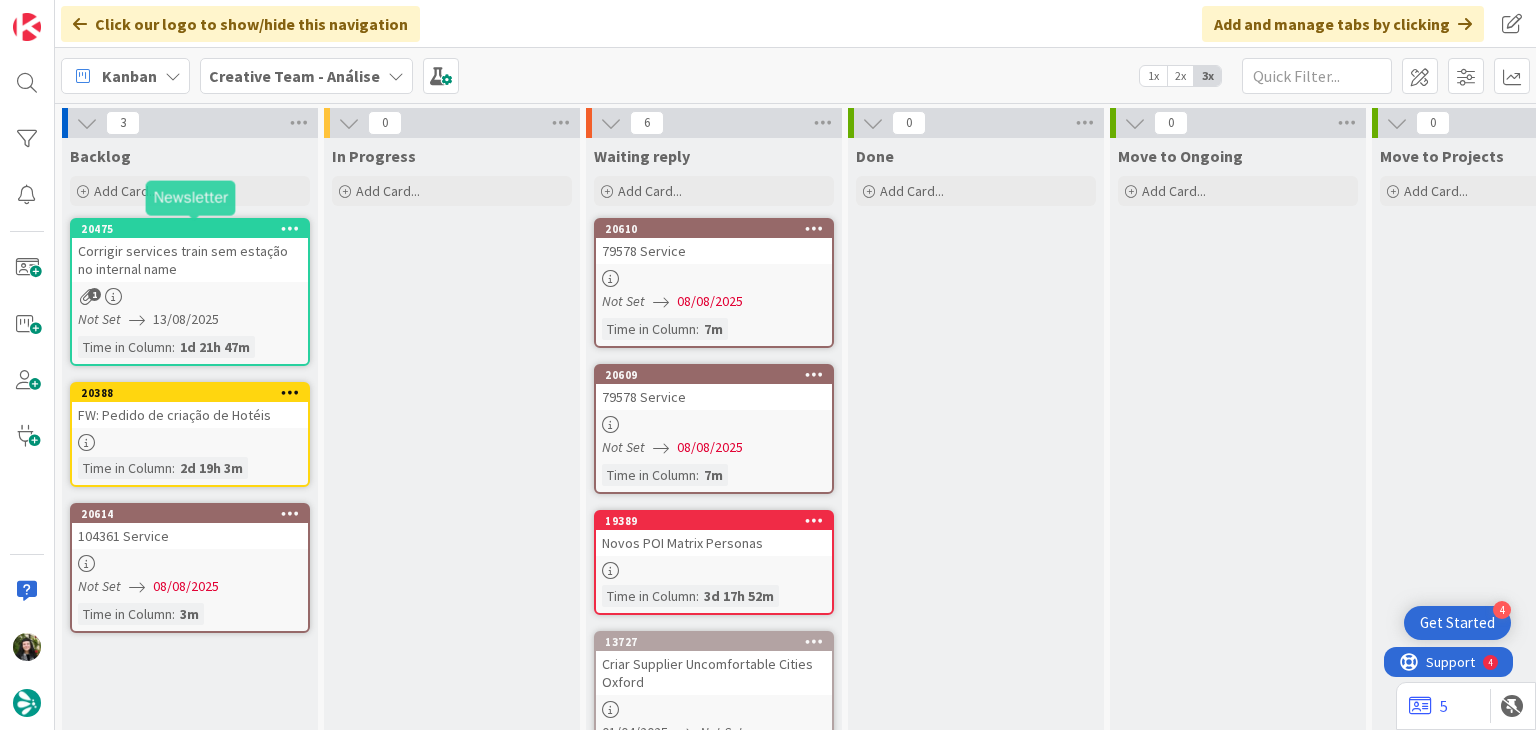 scroll, scrollTop: 0, scrollLeft: 0, axis: both 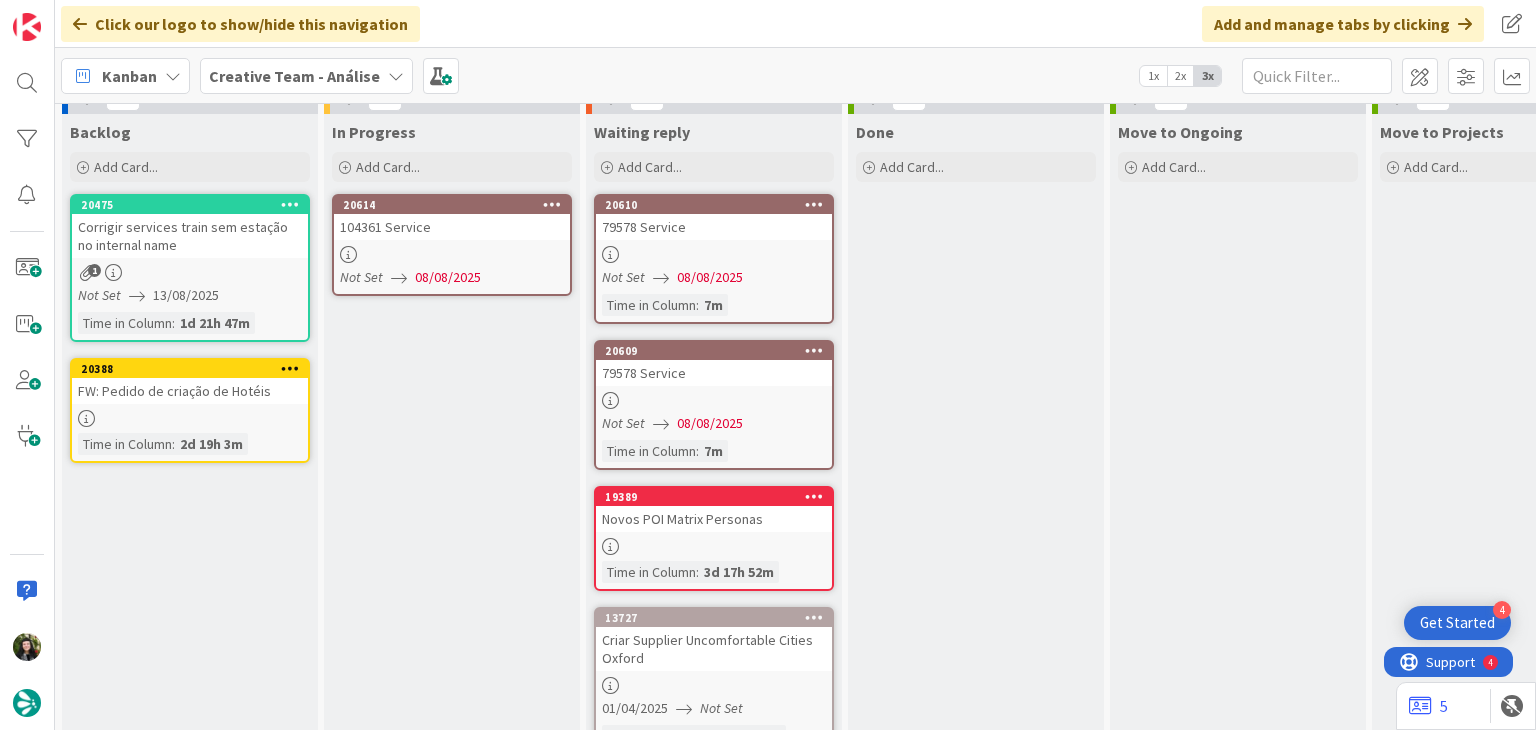 click on "Creative Team - Análise" at bounding box center (294, 76) 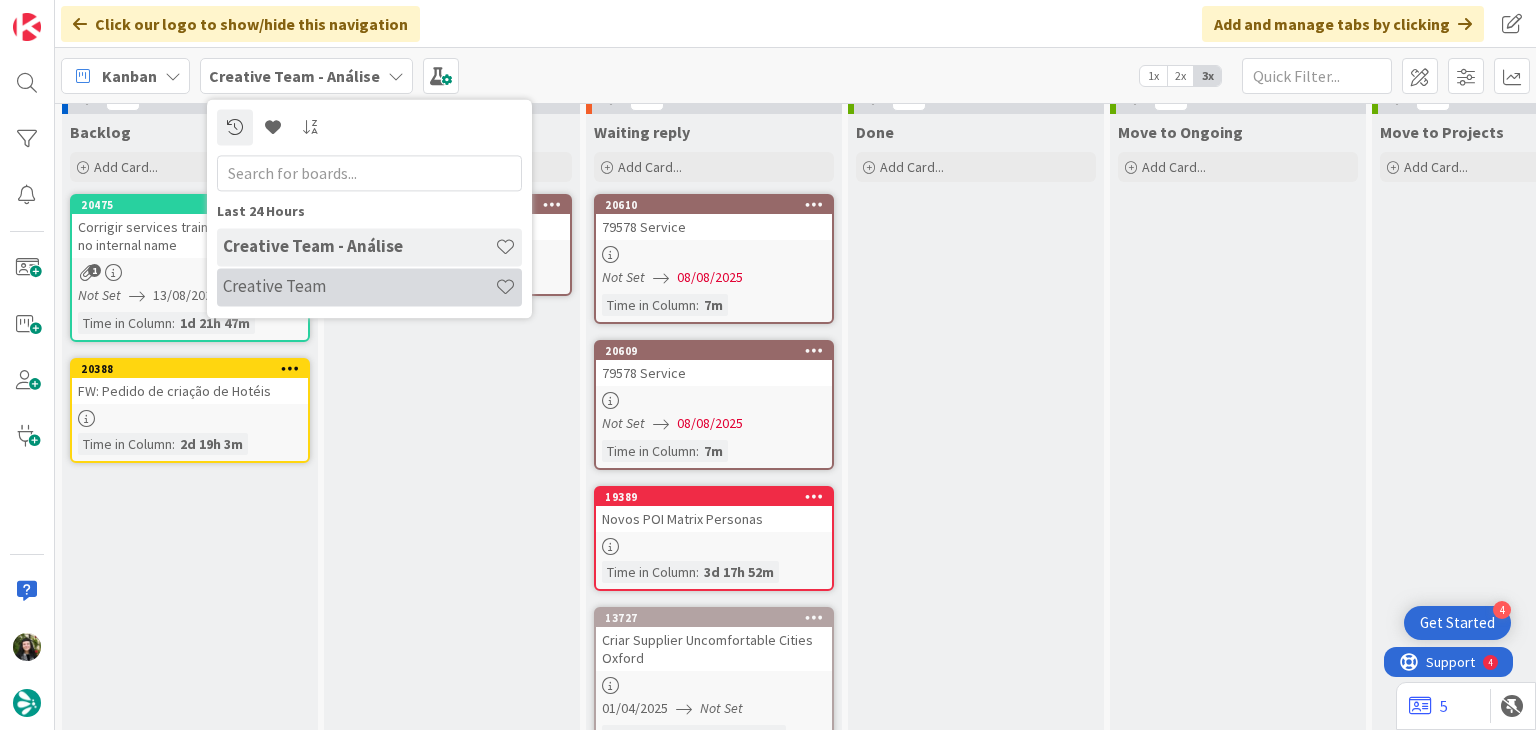 click on "Creative Team" at bounding box center [359, 287] 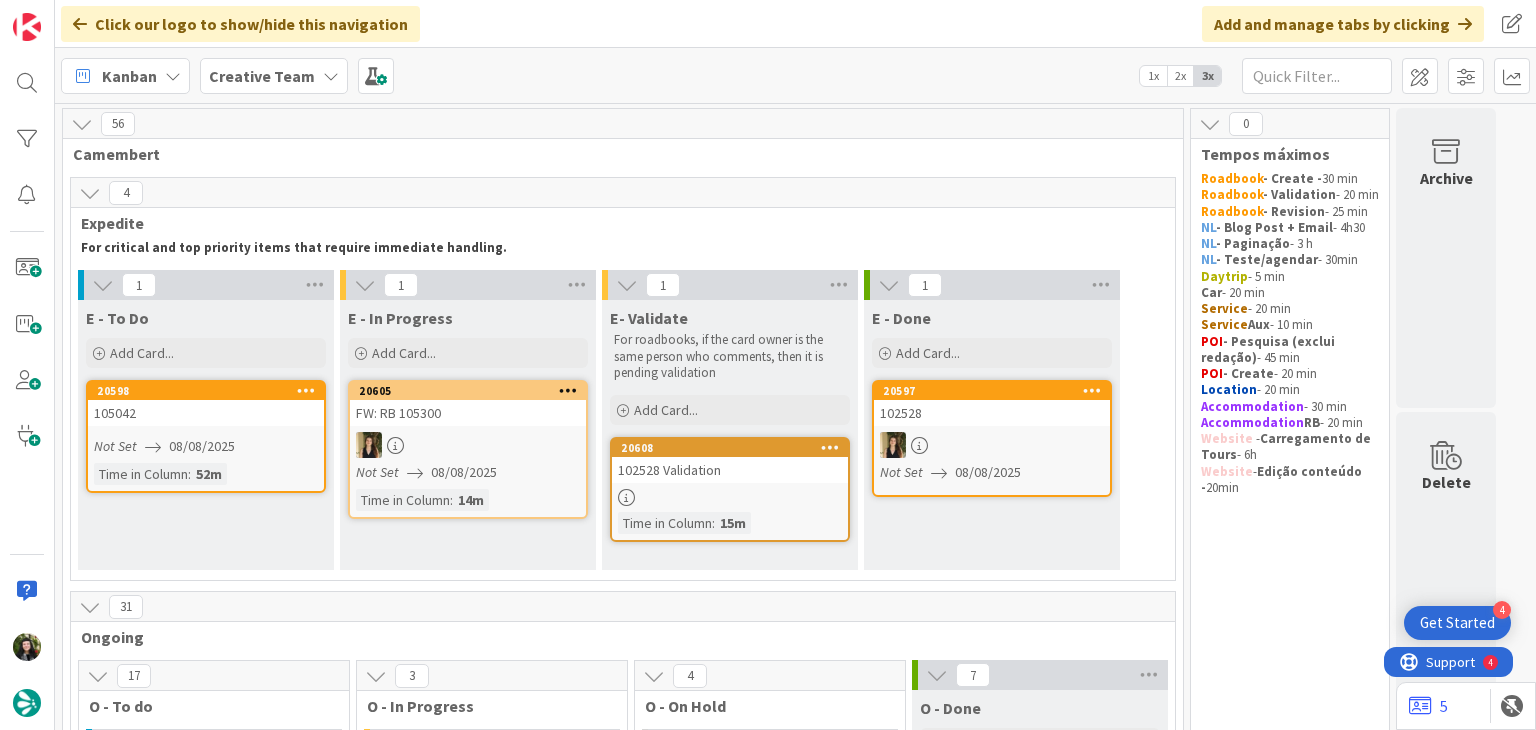 scroll, scrollTop: 0, scrollLeft: 0, axis: both 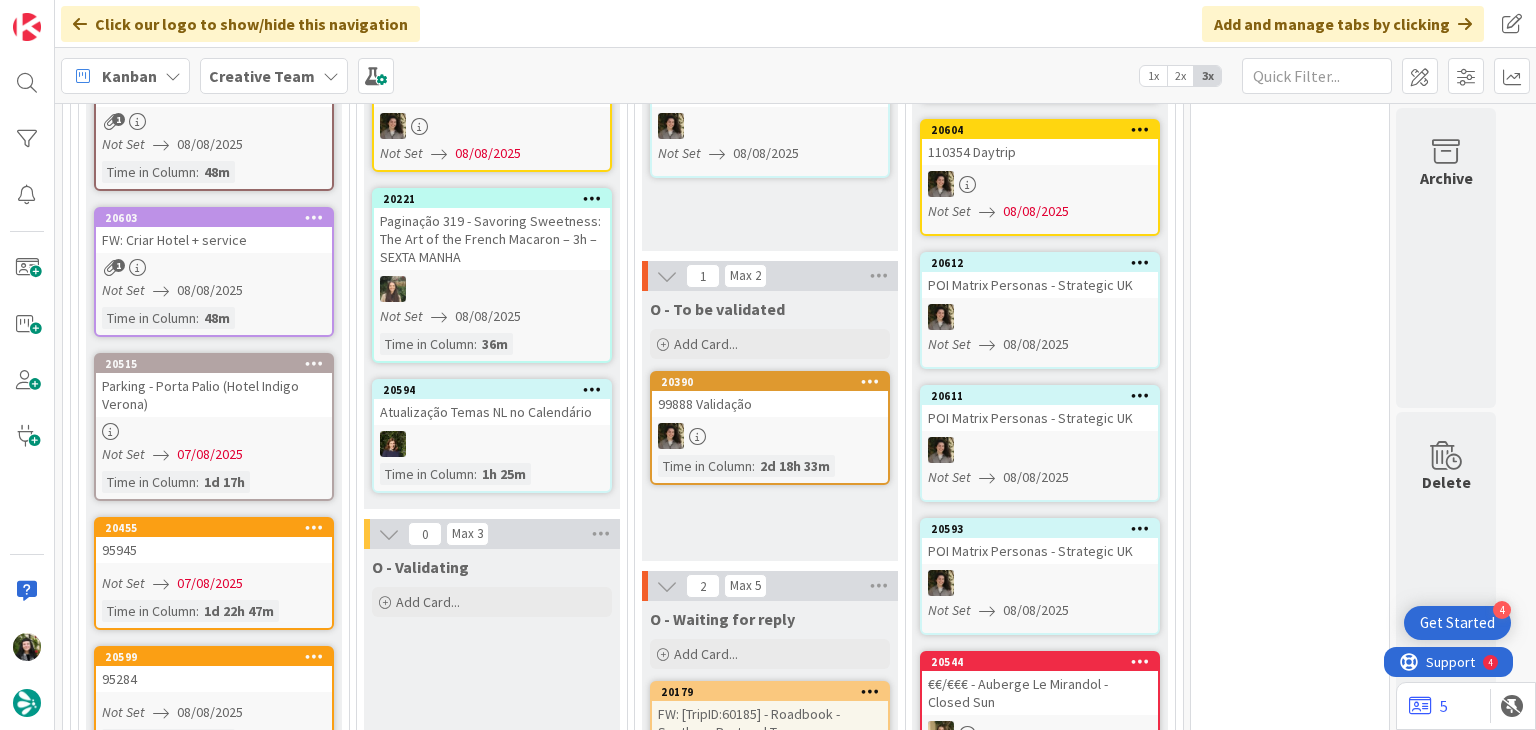click on "Creative Team" at bounding box center (274, 76) 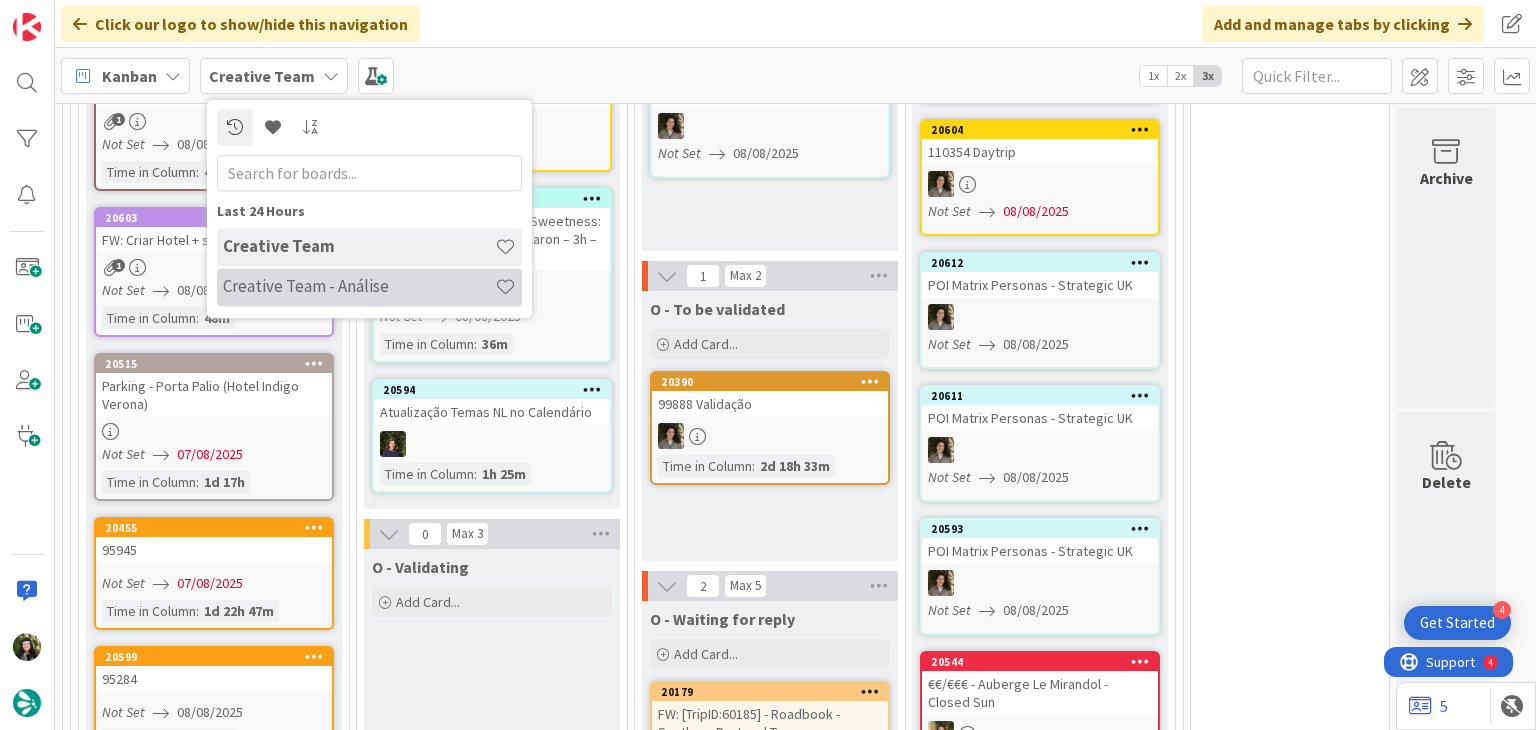 click on "Creative Team - Análise" at bounding box center [359, 287] 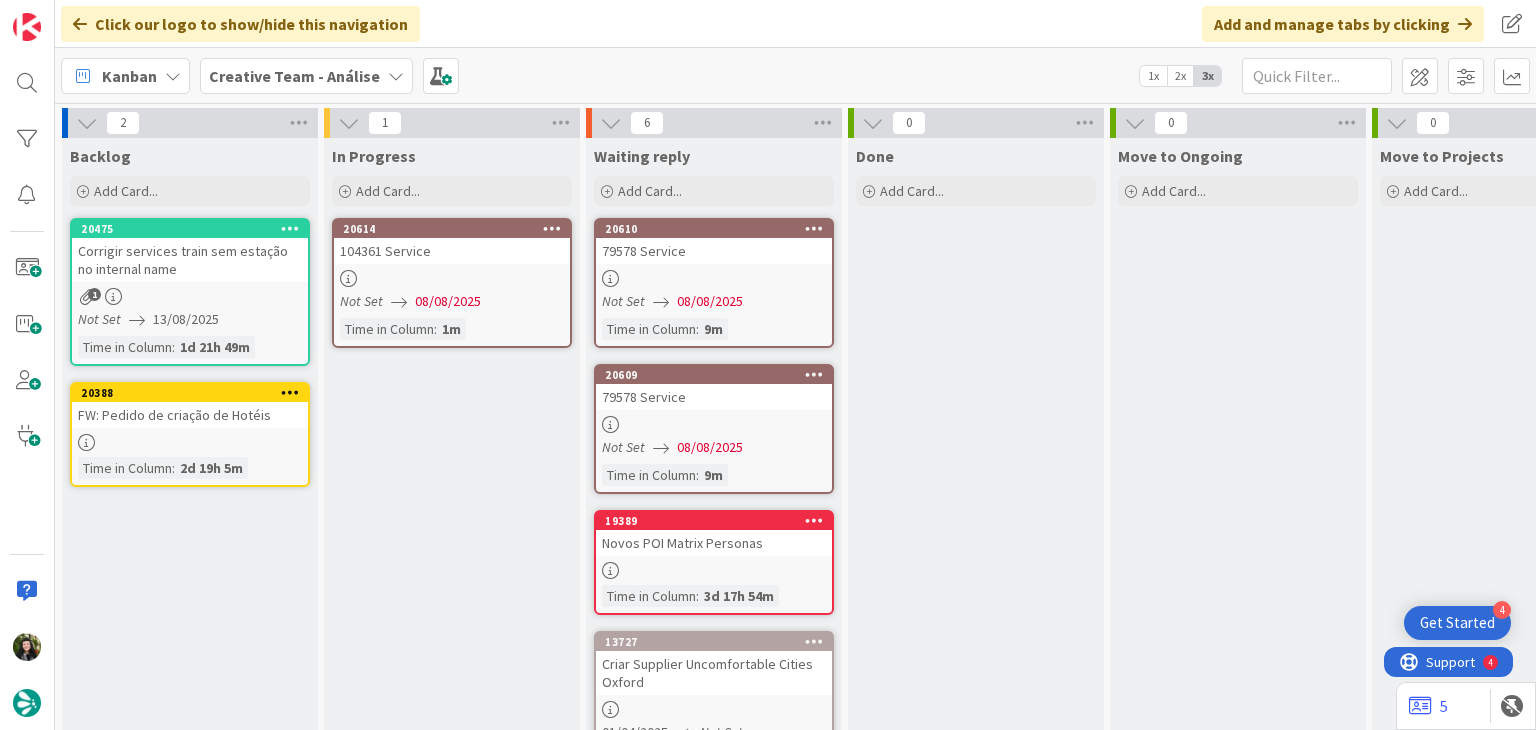 scroll, scrollTop: 0, scrollLeft: 0, axis: both 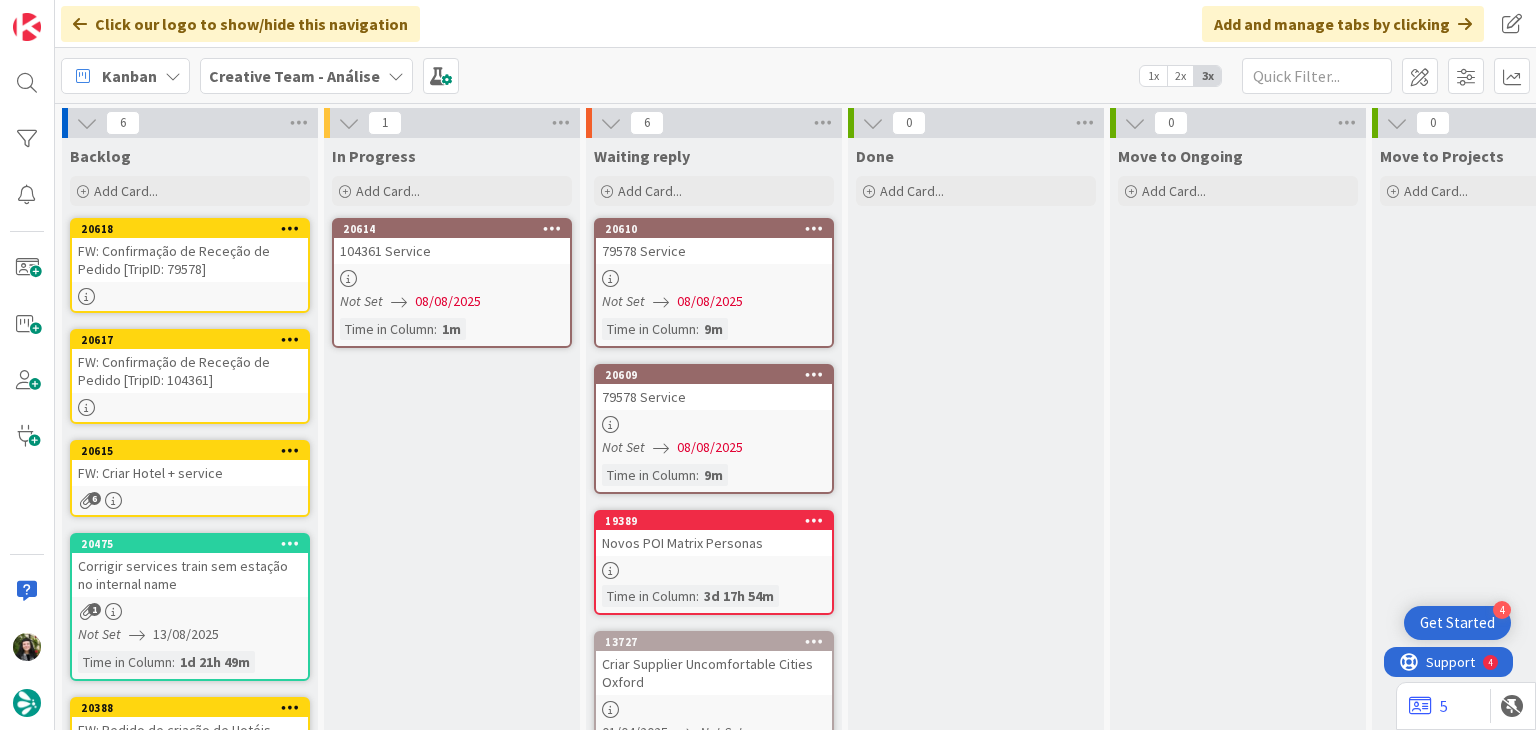 click on "Creative Team - Análise" at bounding box center (294, 76) 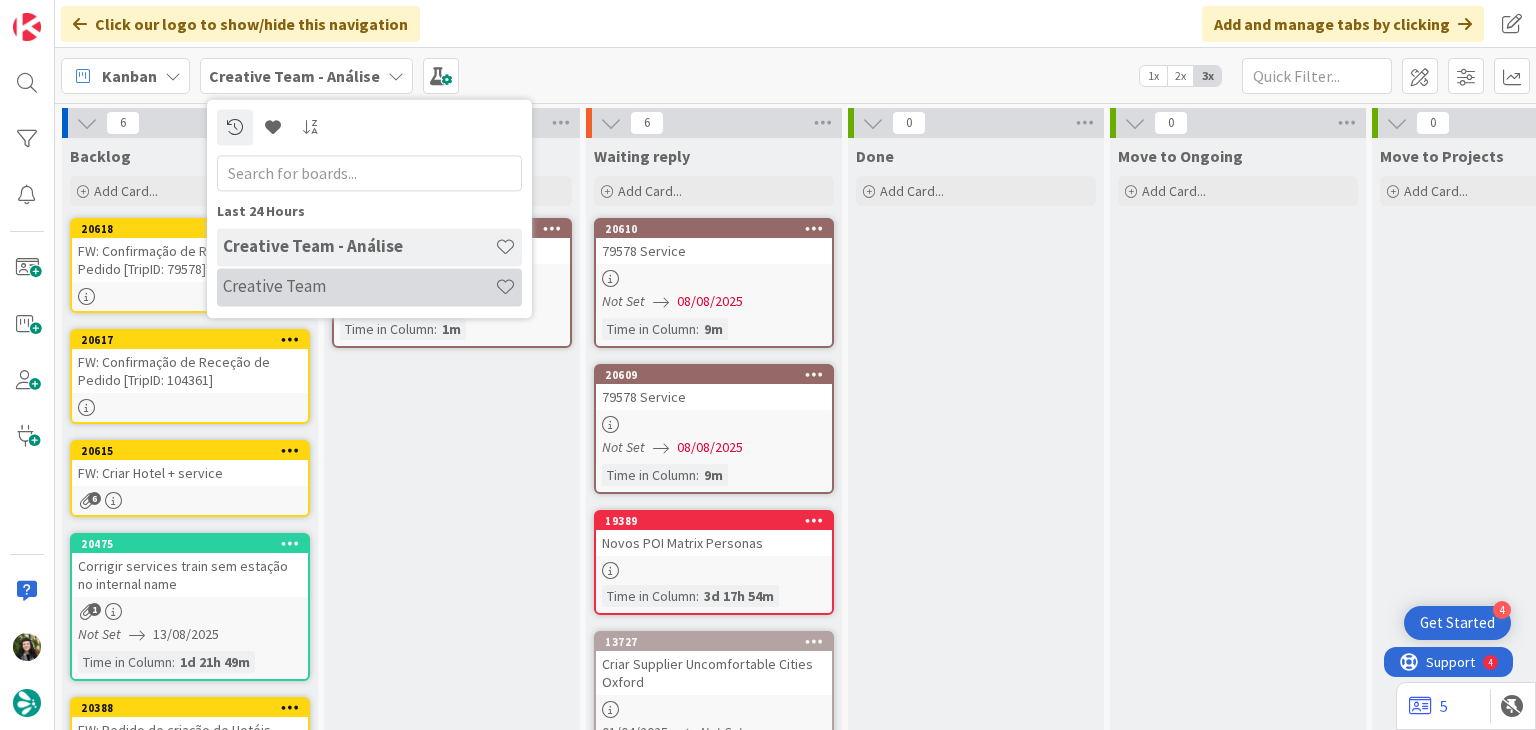 click on "Creative Team" at bounding box center [359, 287] 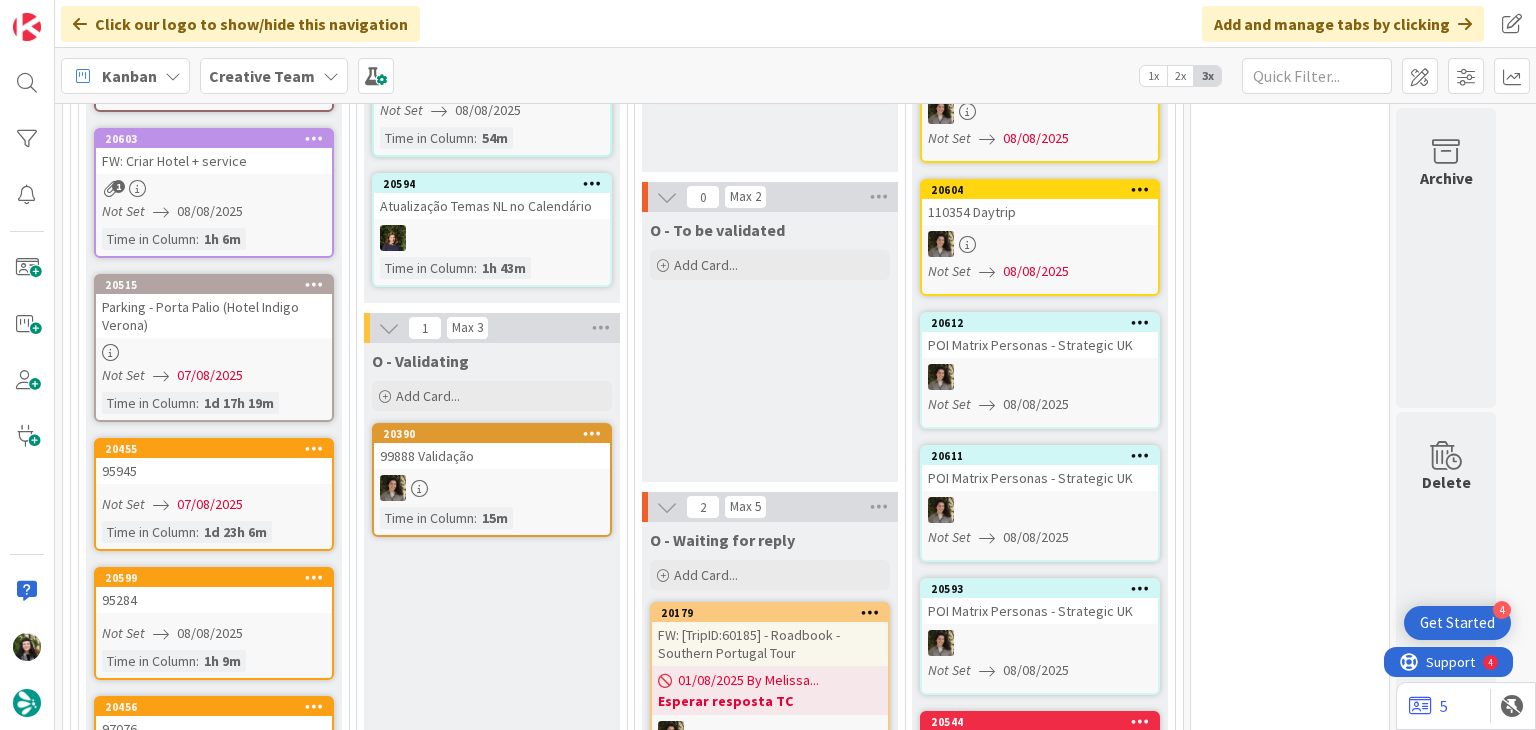 scroll, scrollTop: 0, scrollLeft: 0, axis: both 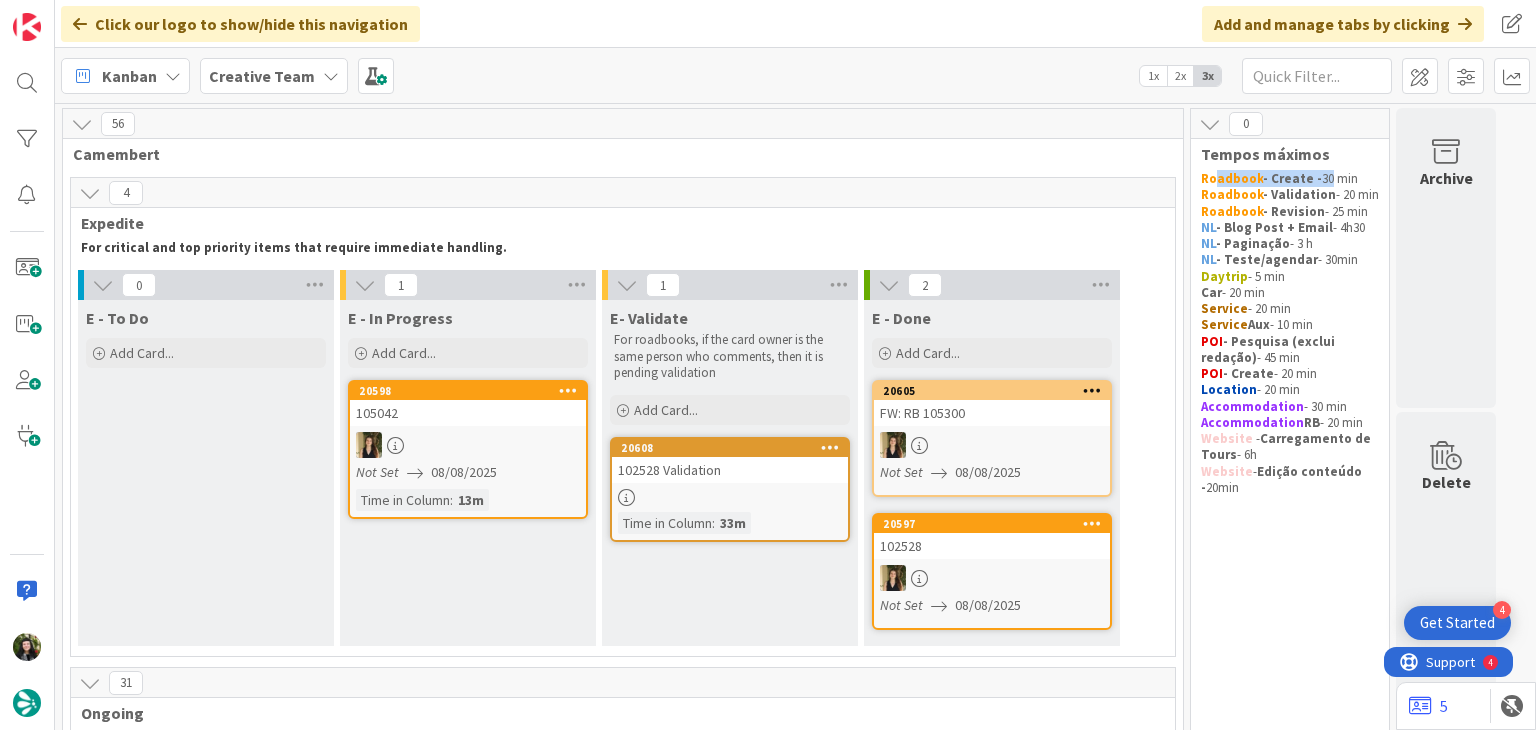 drag, startPoint x: 1212, startPoint y: 170, endPoint x: 1318, endPoint y: 180, distance: 106.47065 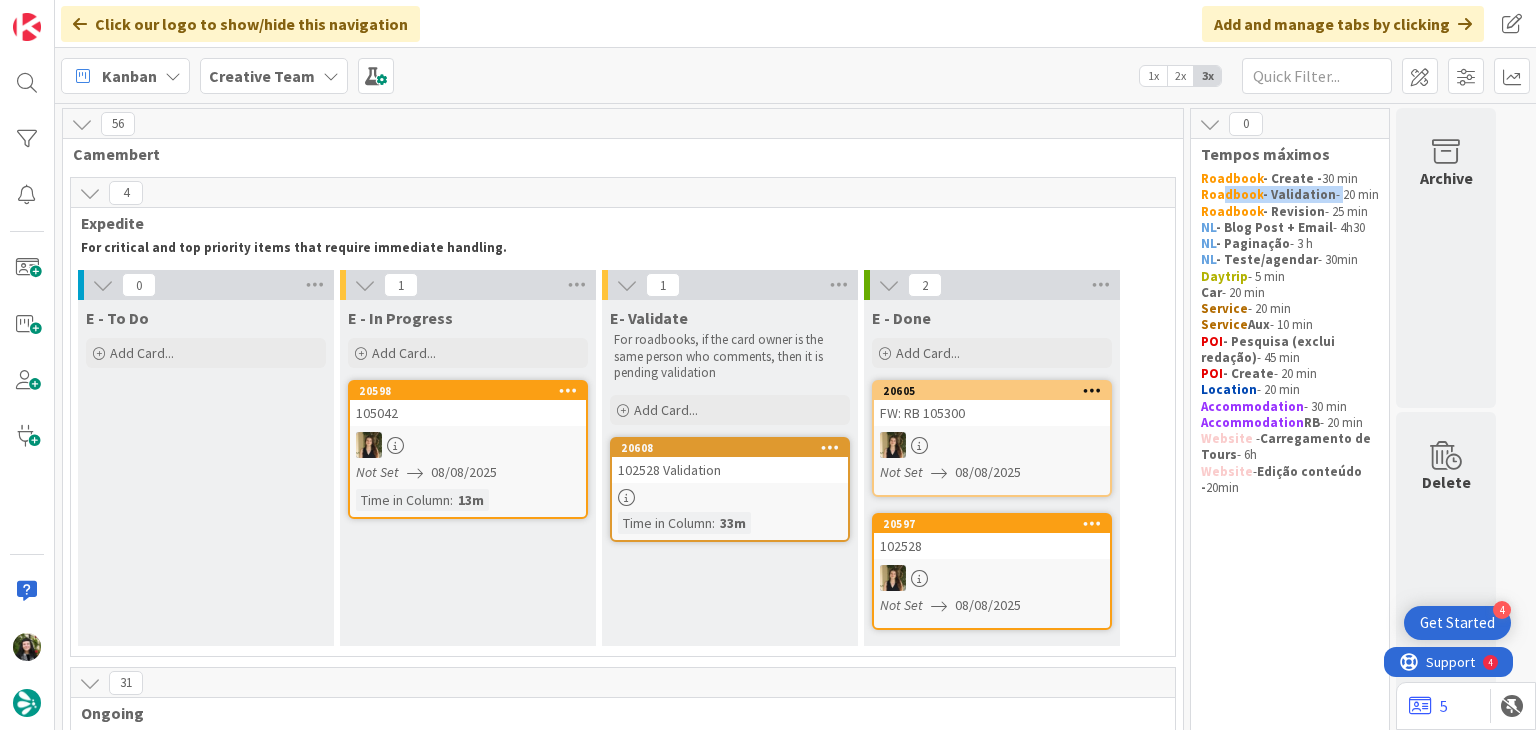 drag, startPoint x: 1229, startPoint y: 191, endPoint x: 1336, endPoint y: 200, distance: 107.37784 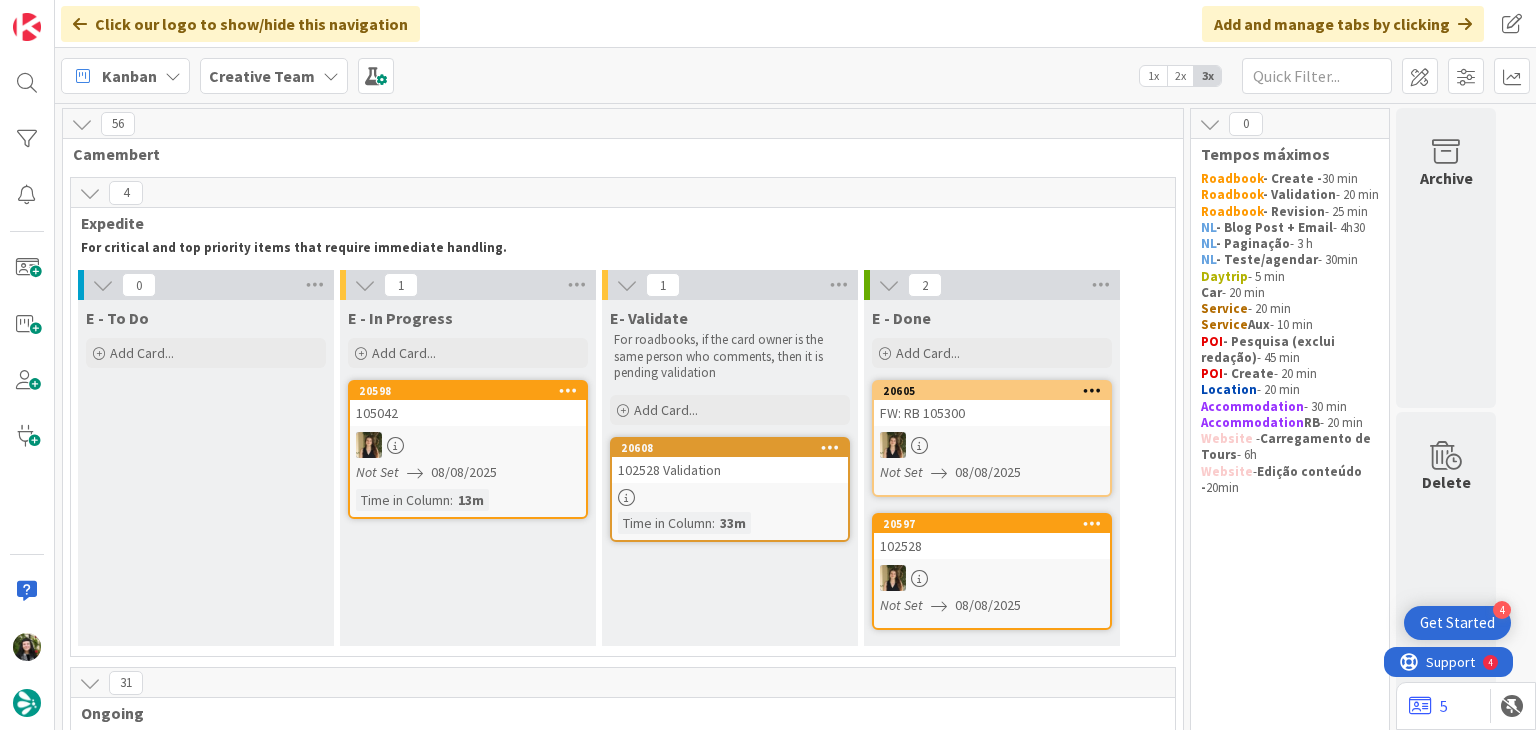 drag, startPoint x: 1251, startPoint y: 202, endPoint x: 1310, endPoint y: 212, distance: 59.841457 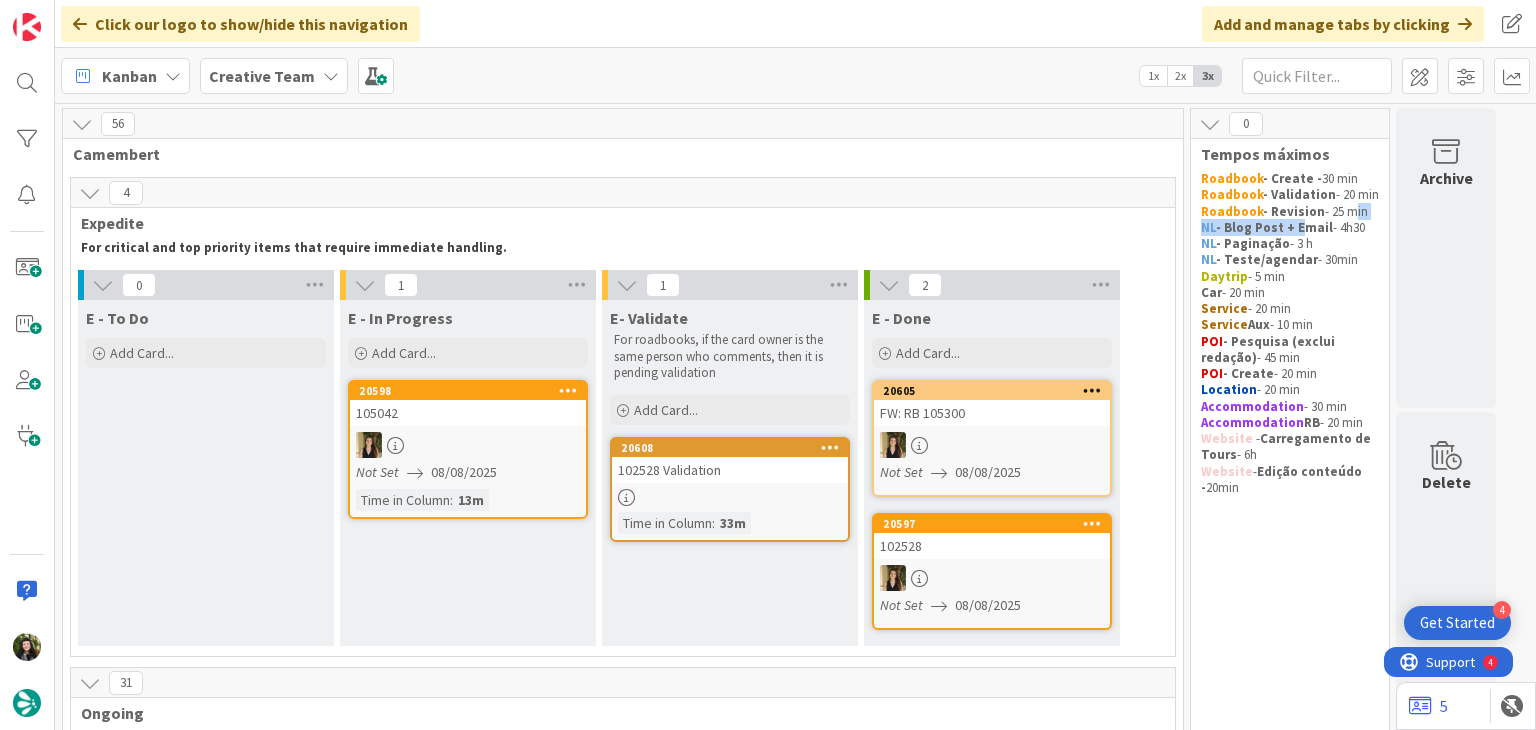 drag, startPoint x: 1351, startPoint y: 209, endPoint x: 1292, endPoint y: 220, distance: 60.016663 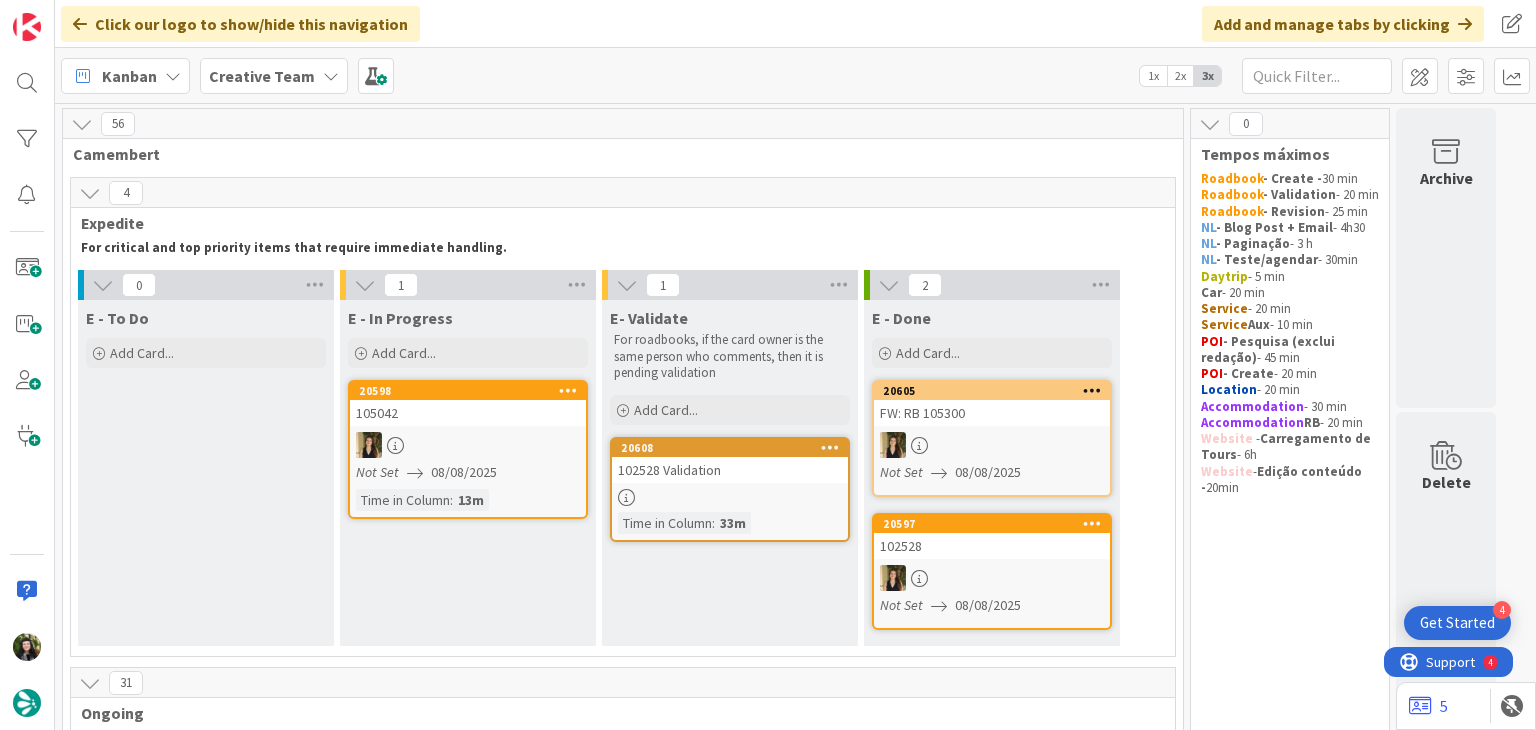 click on "NL  - Paginação  - 3 h" at bounding box center [1290, 244] 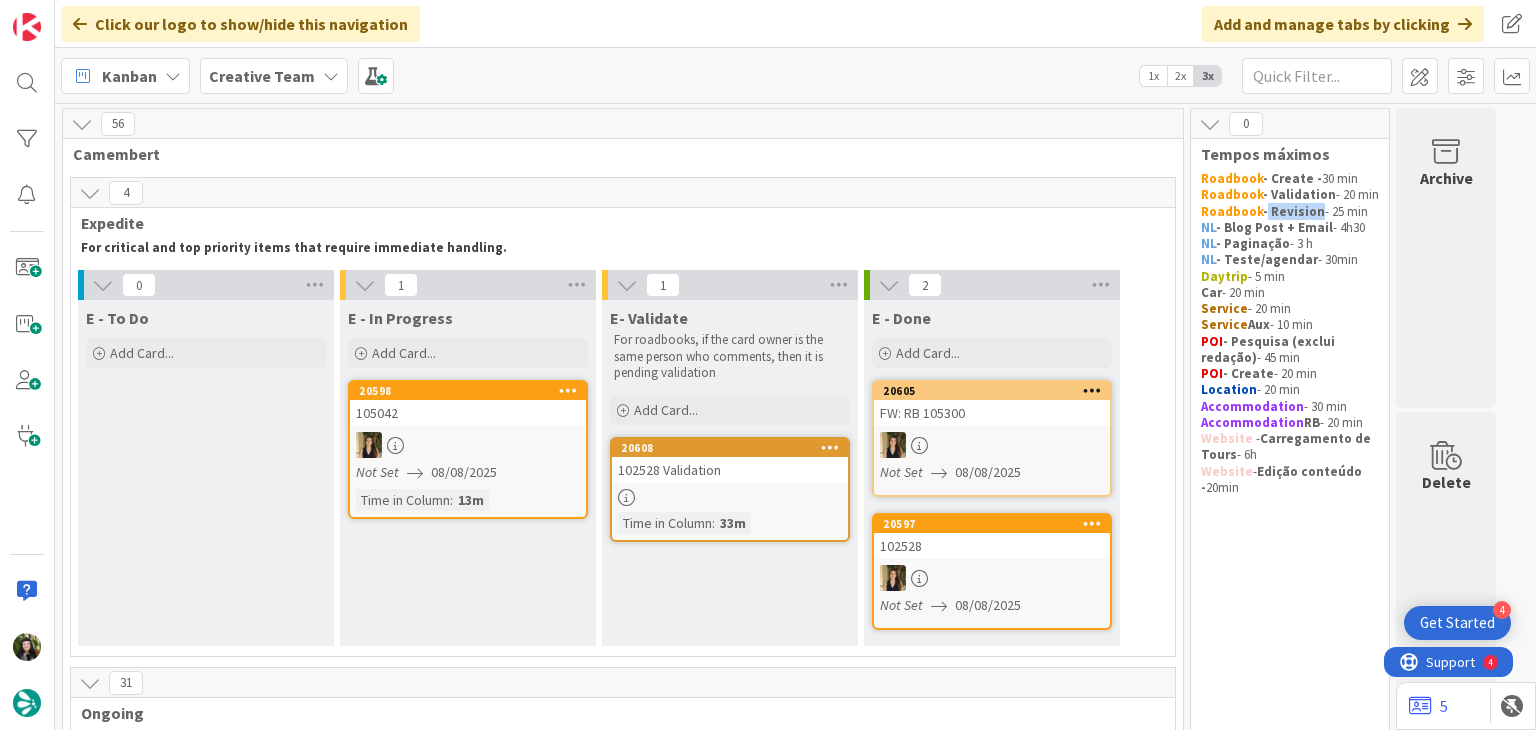 drag, startPoint x: 1308, startPoint y: 209, endPoint x: 1258, endPoint y: 211, distance: 50.039986 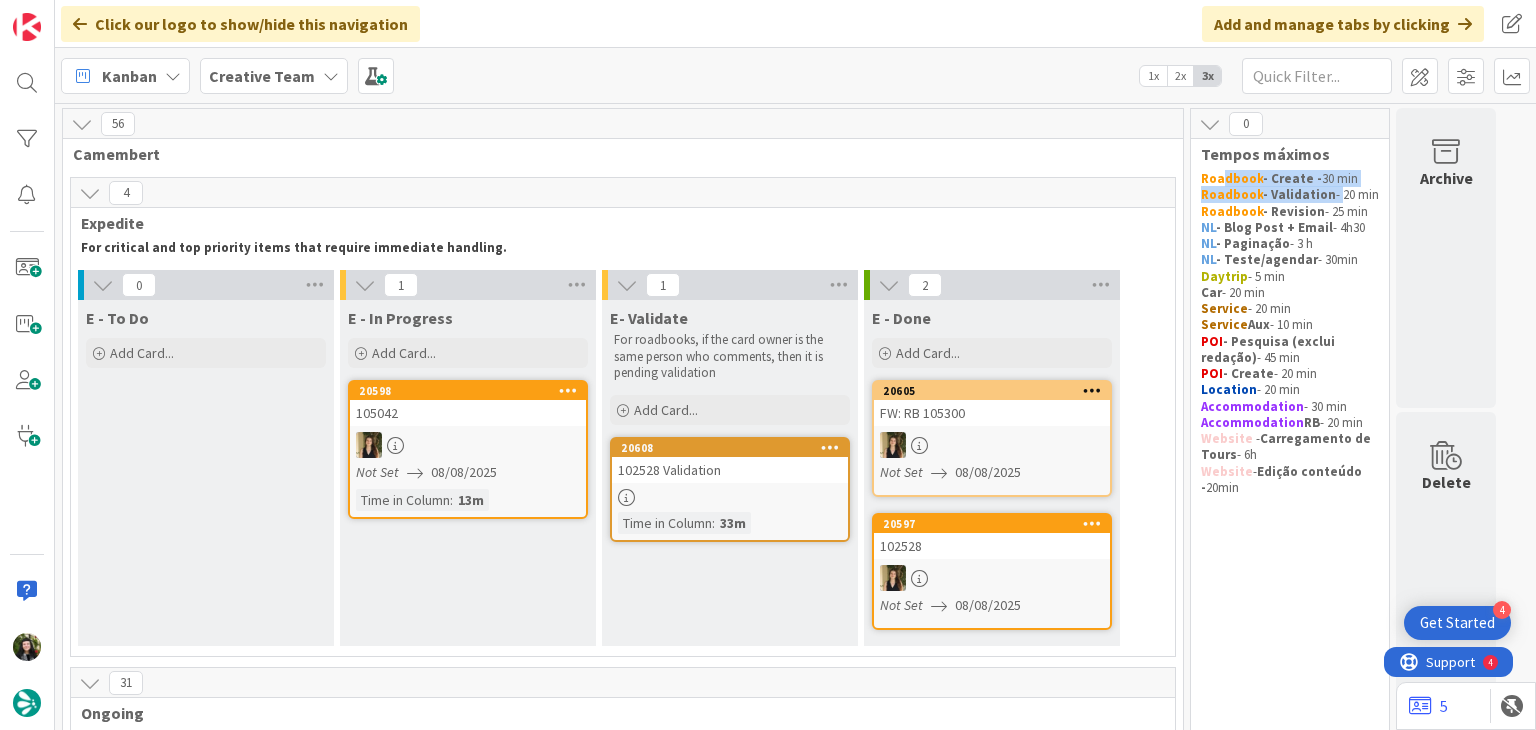 drag, startPoint x: 1218, startPoint y: 179, endPoint x: 1336, endPoint y: 198, distance: 119.519875 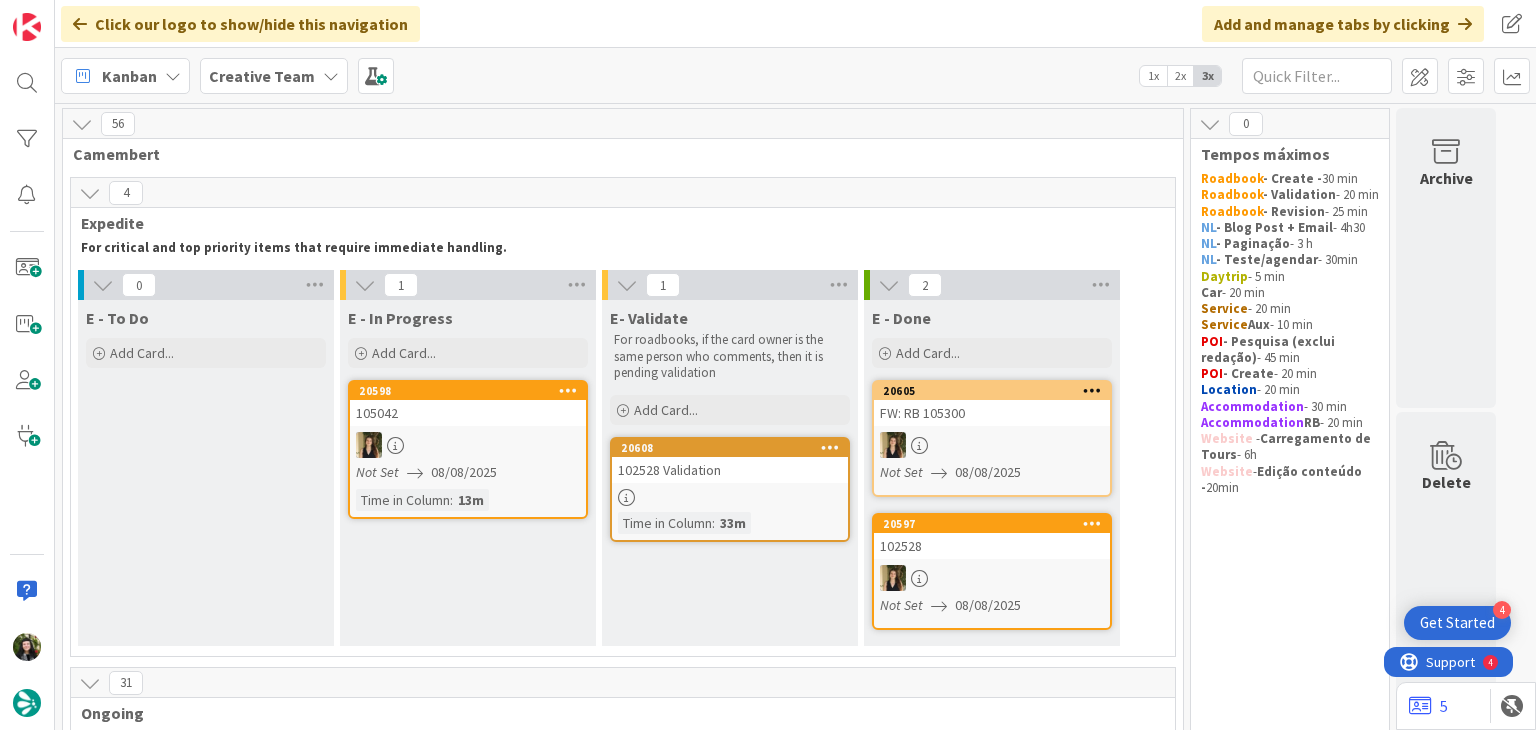 click on "Roadbook  - Revision  - 25 min" at bounding box center (1290, 212) 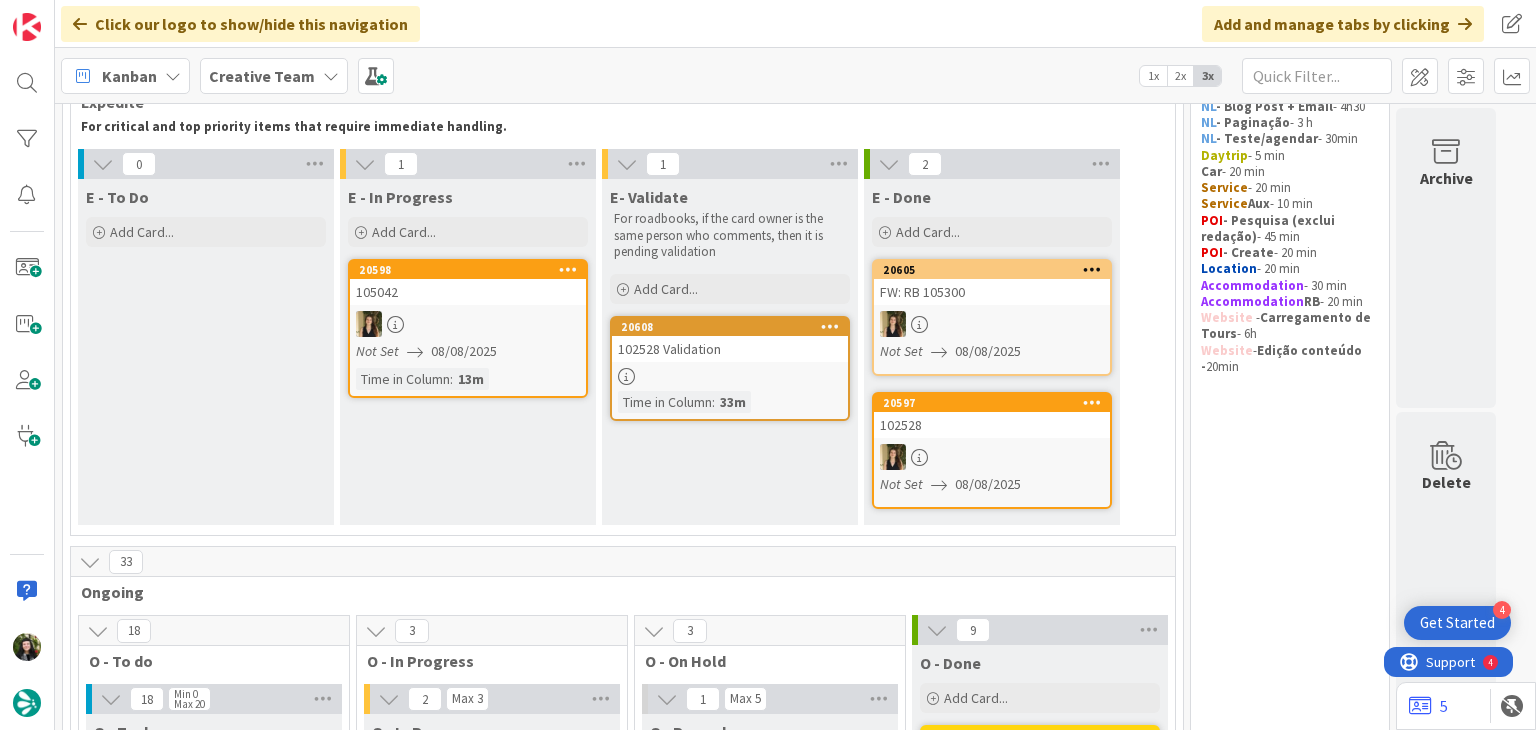 scroll, scrollTop: 0, scrollLeft: 0, axis: both 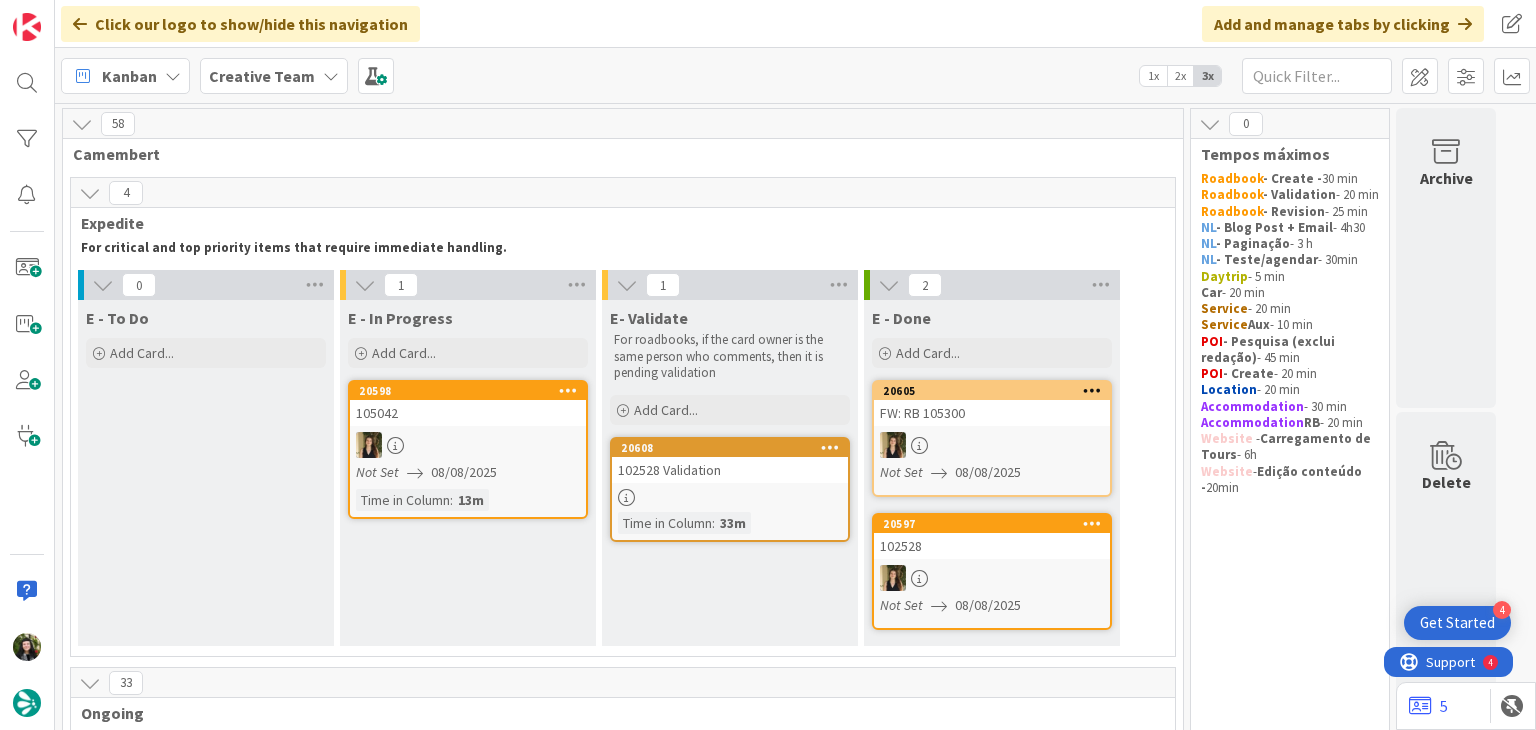 drag, startPoint x: 1312, startPoint y: 209, endPoint x: 1199, endPoint y: 211, distance: 113.0177 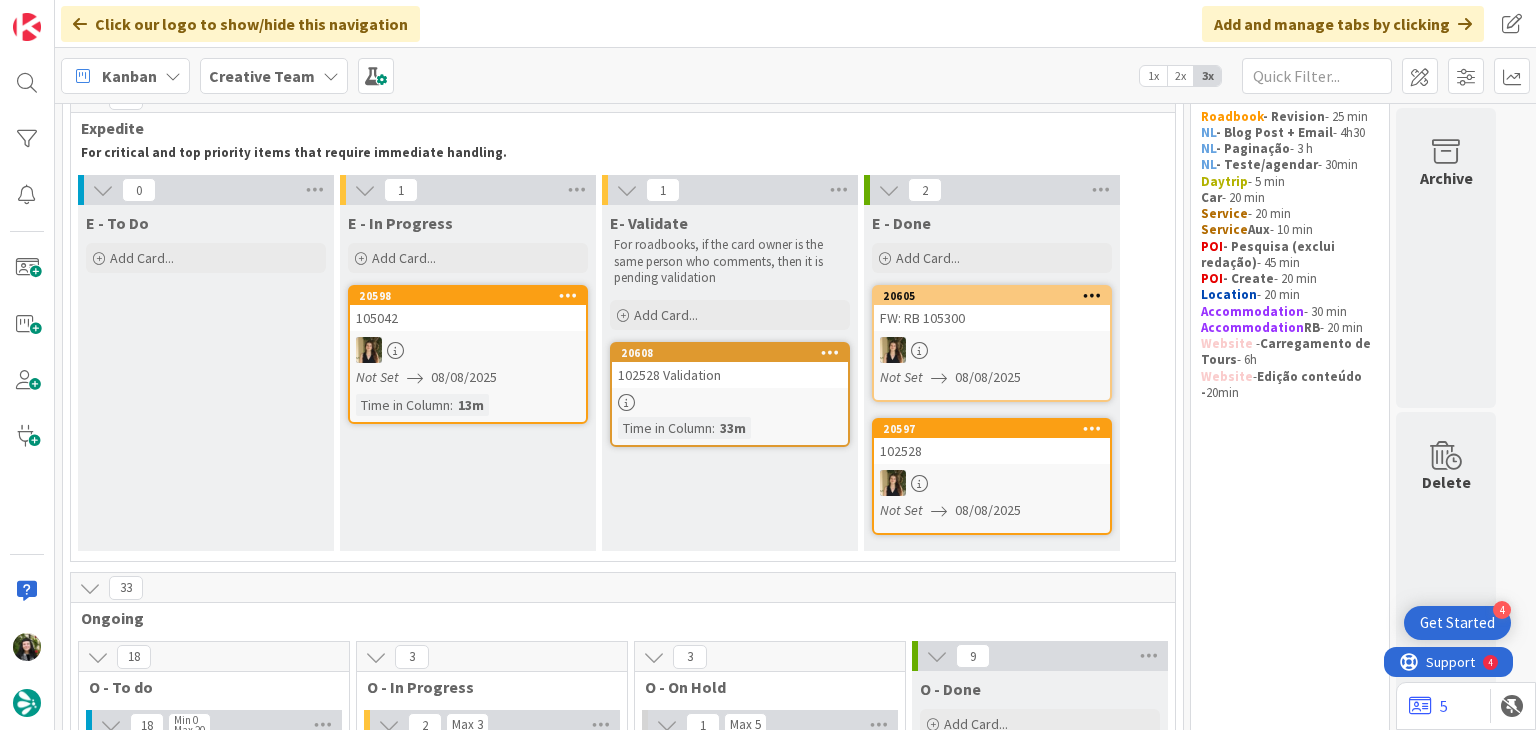 scroll, scrollTop: 133, scrollLeft: 0, axis: vertical 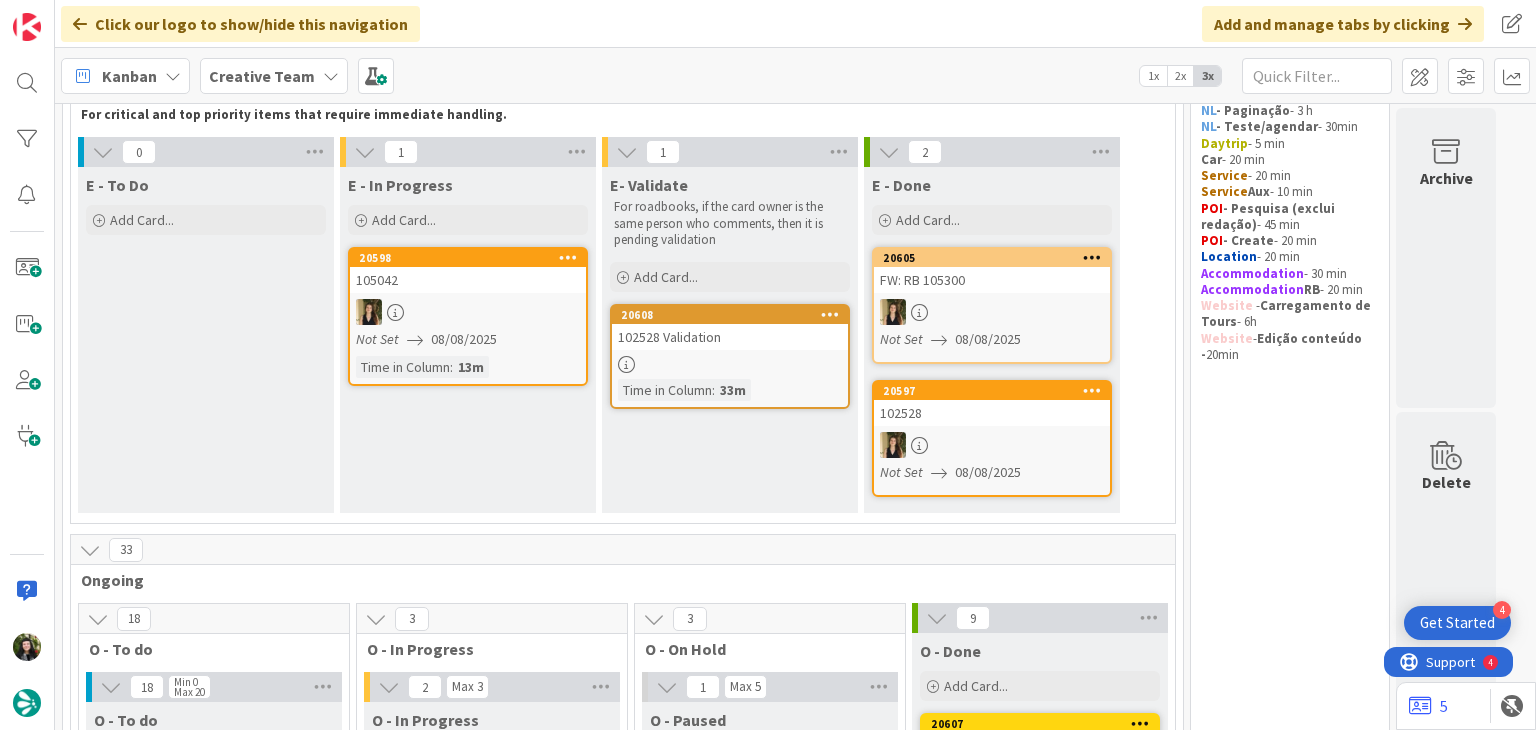click at bounding box center [992, 312] 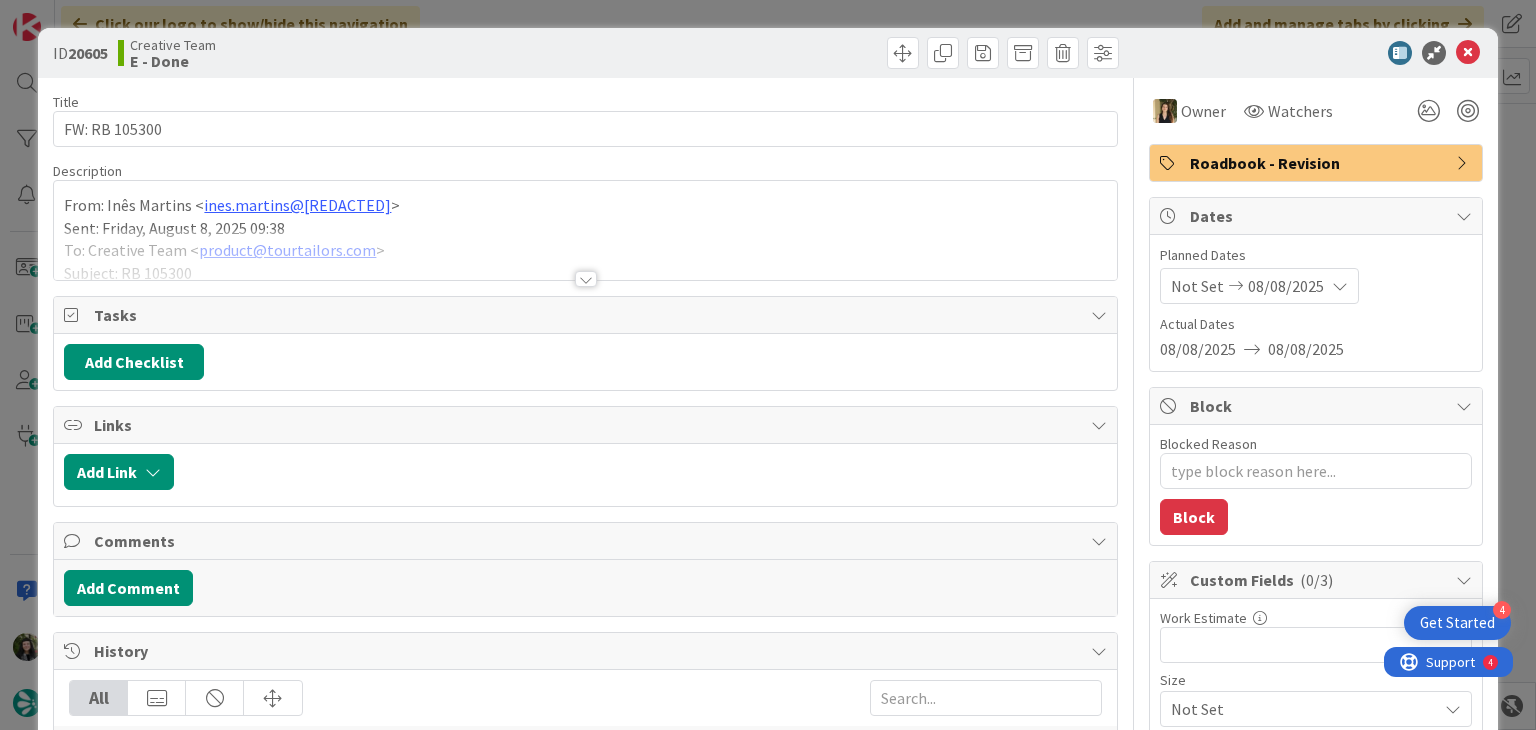 click at bounding box center (585, 254) 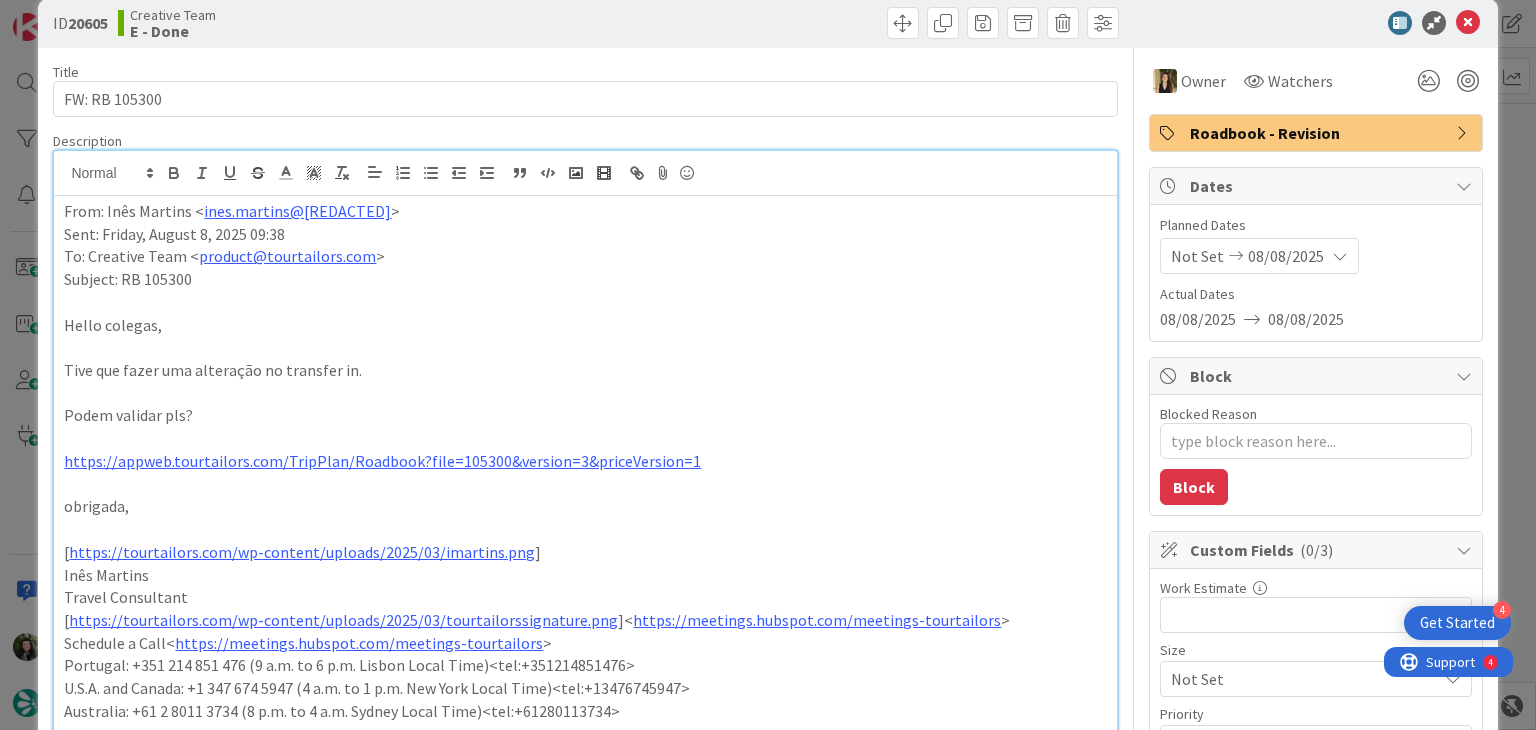 scroll, scrollTop: 0, scrollLeft: 0, axis: both 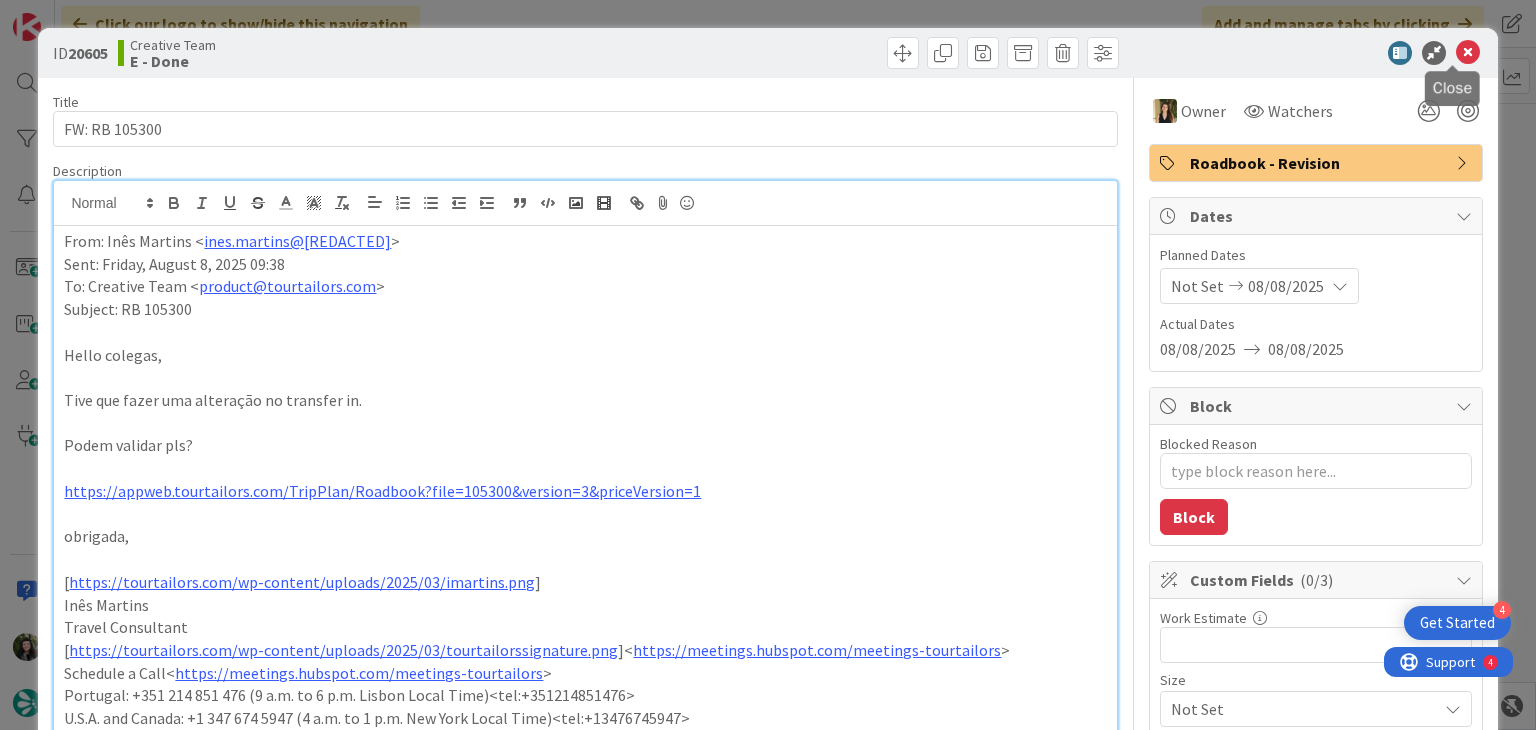 click at bounding box center (1468, 53) 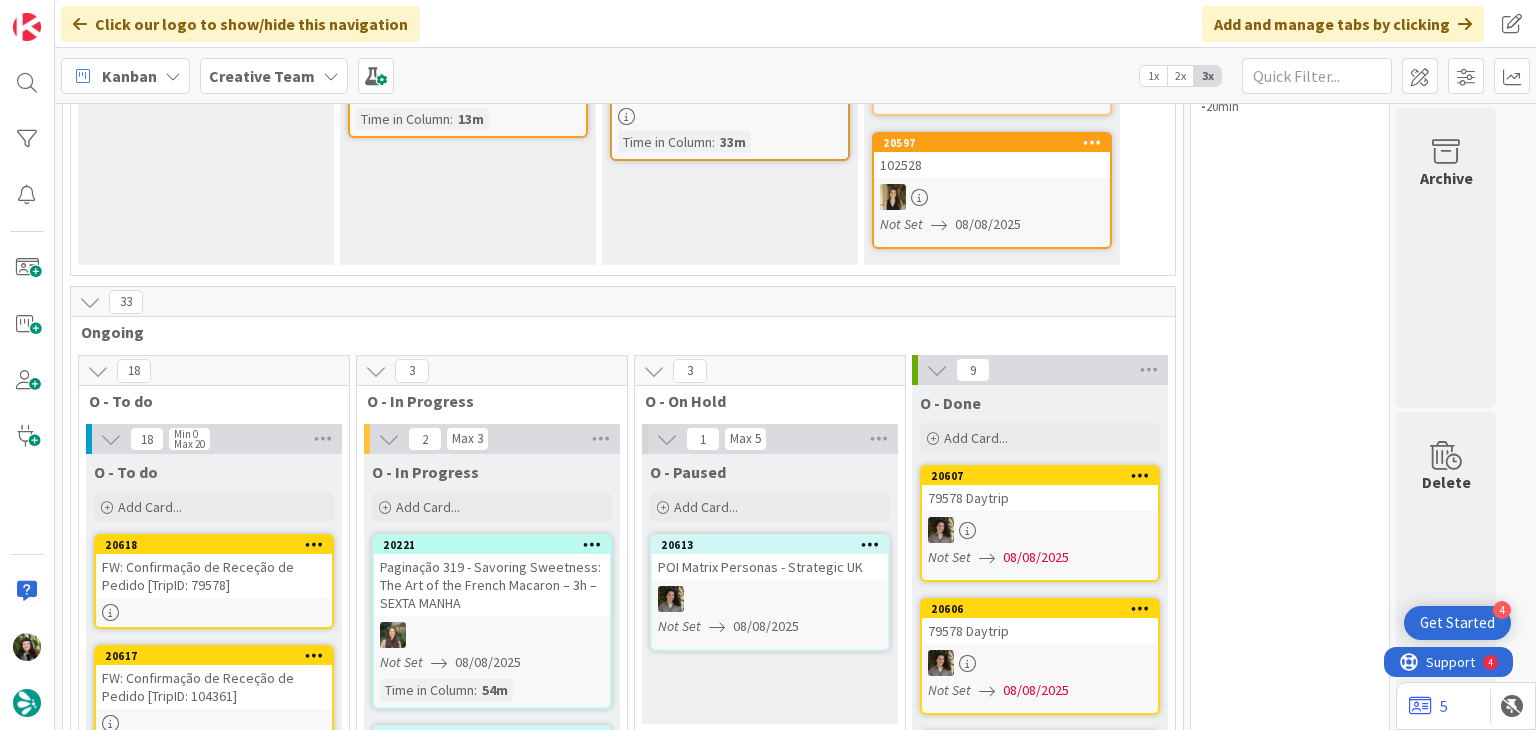scroll, scrollTop: 400, scrollLeft: 0, axis: vertical 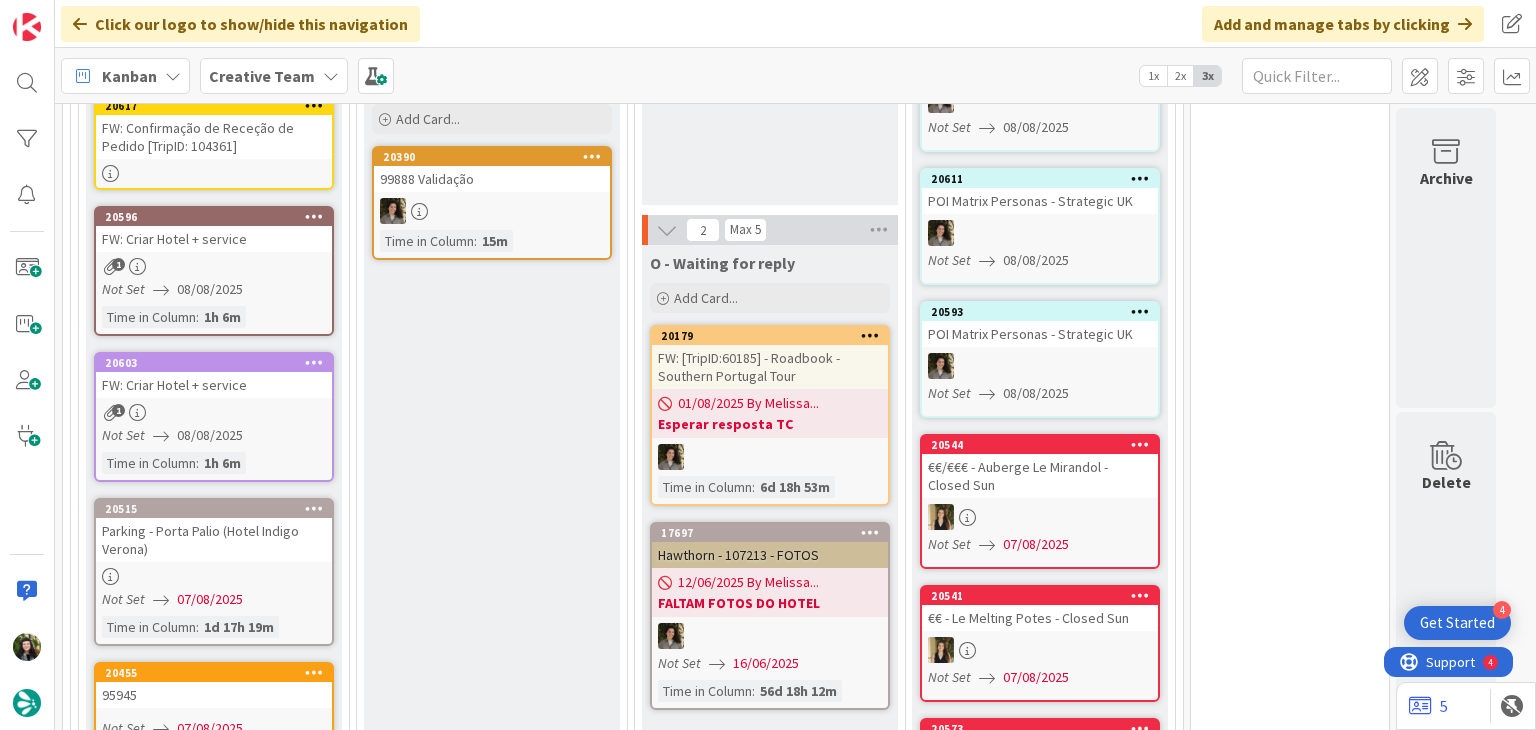 click on "O - Validating Add Card... 20390 99888 Validação Time in Column : 15m" at bounding box center (492, 1257) 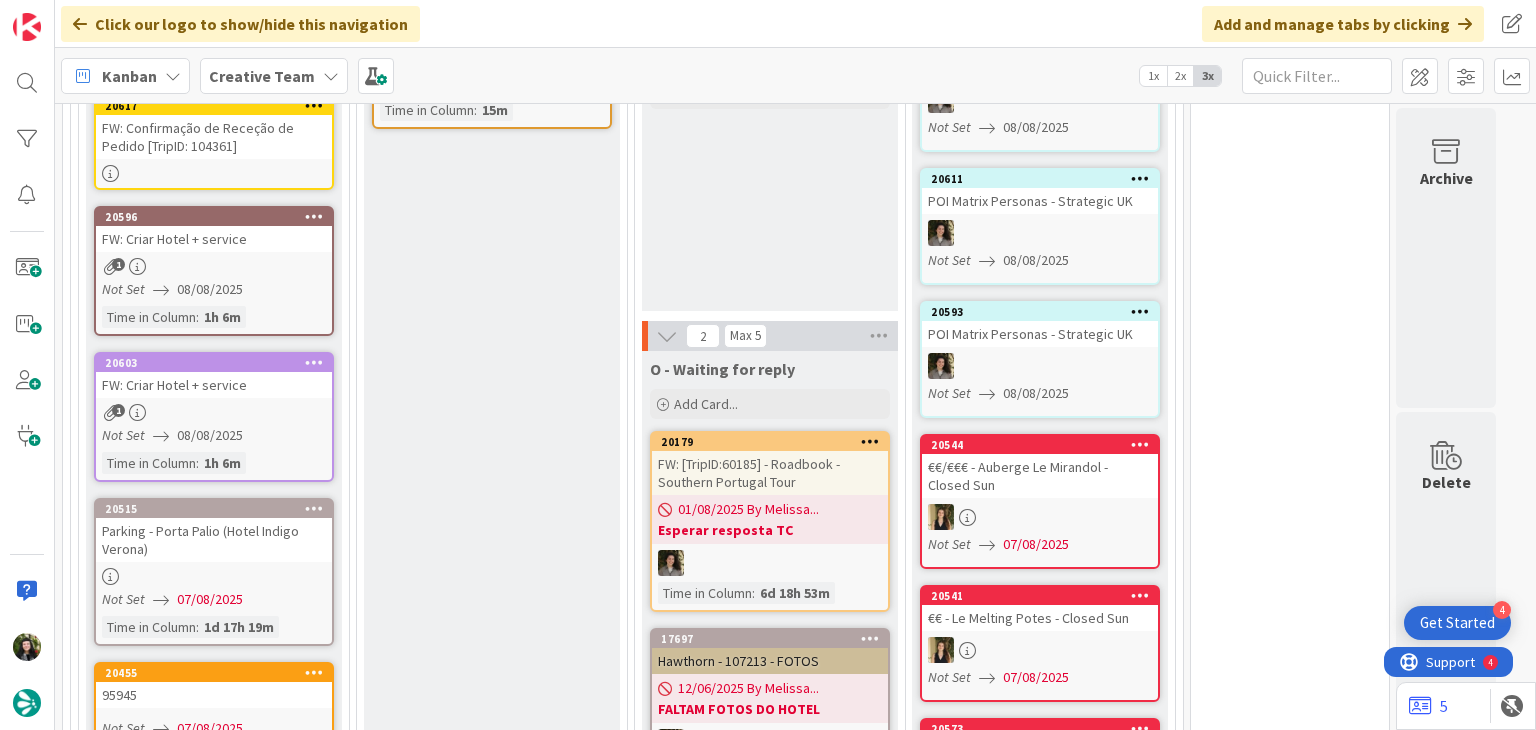 click on "Creative Team" at bounding box center [274, 76] 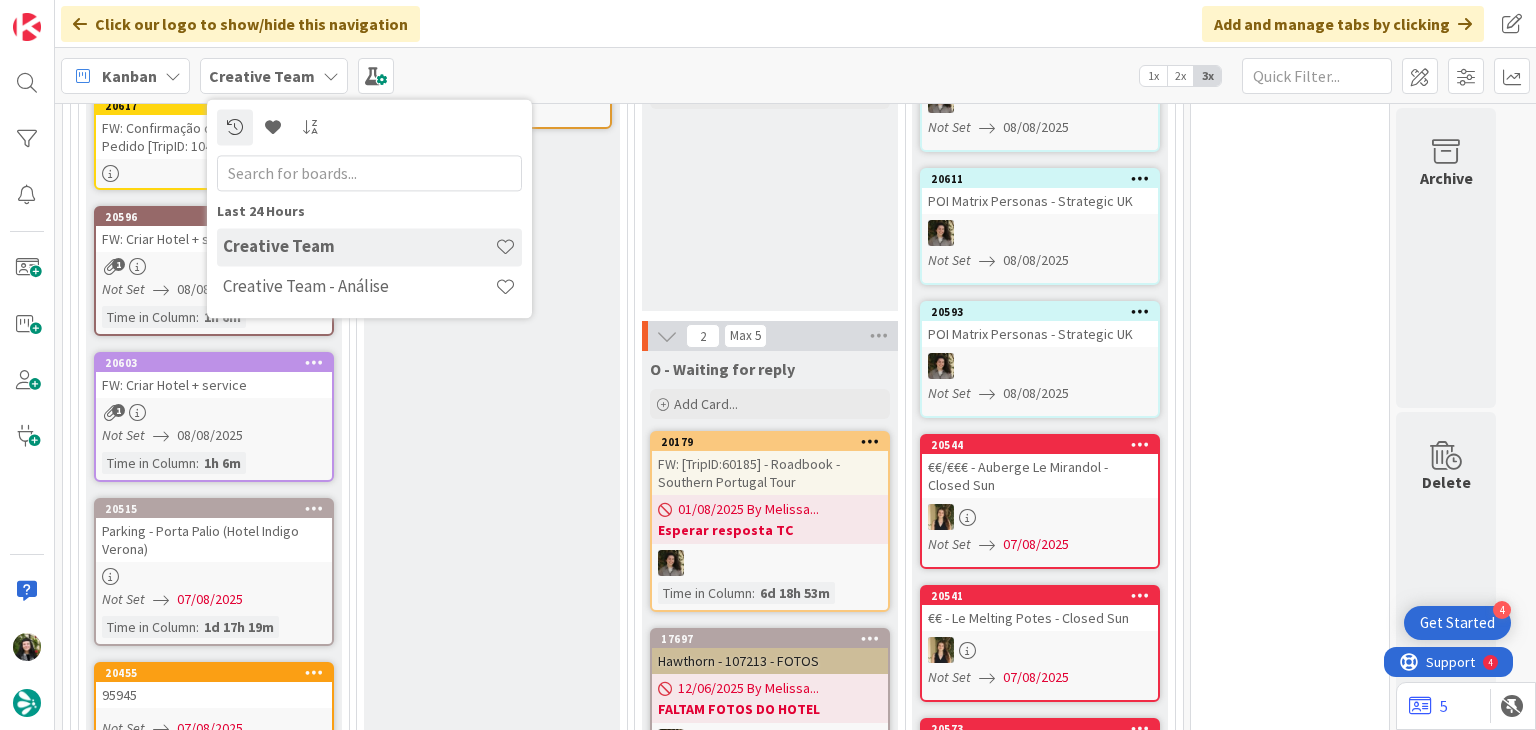 click on "Creative Team - Análise" at bounding box center [359, 287] 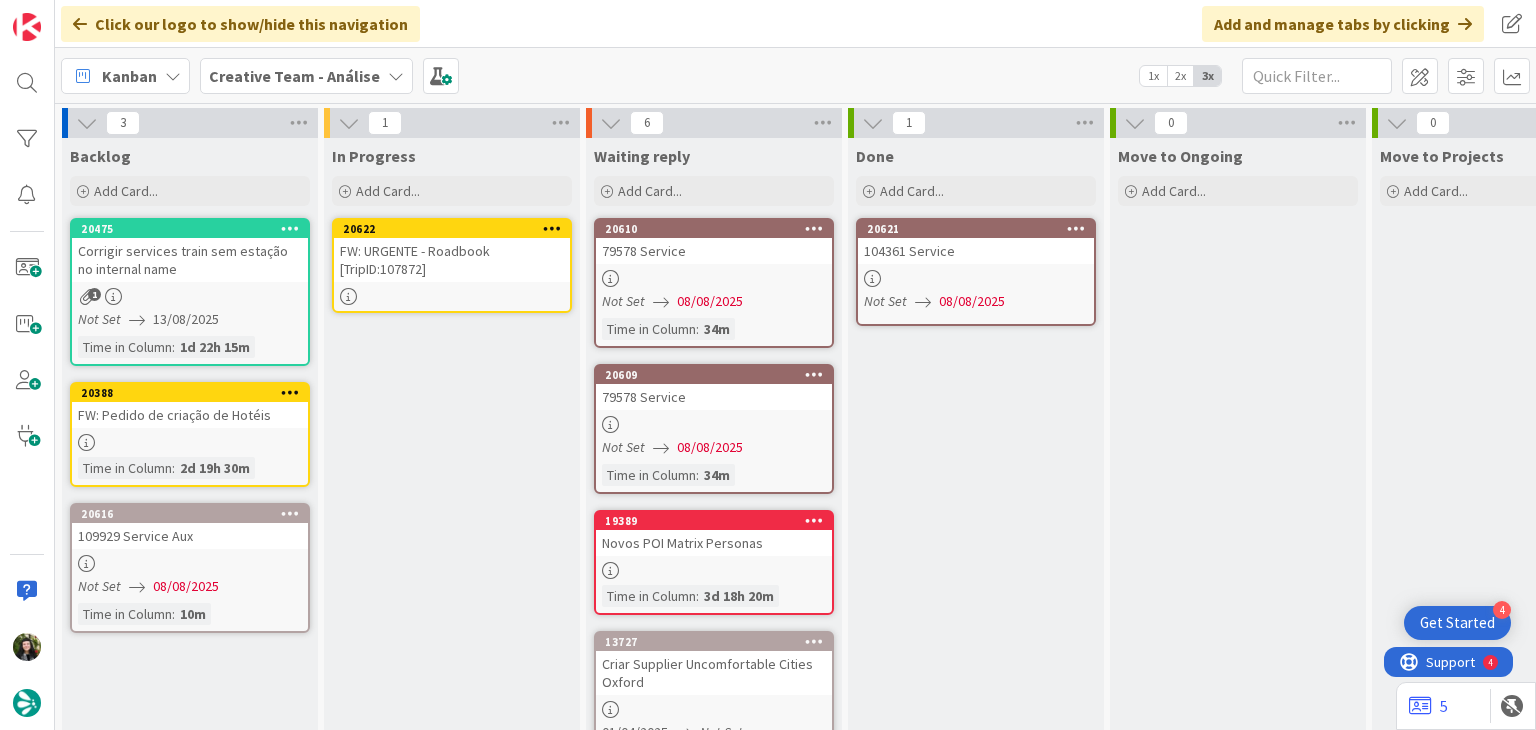 scroll, scrollTop: 0, scrollLeft: 0, axis: both 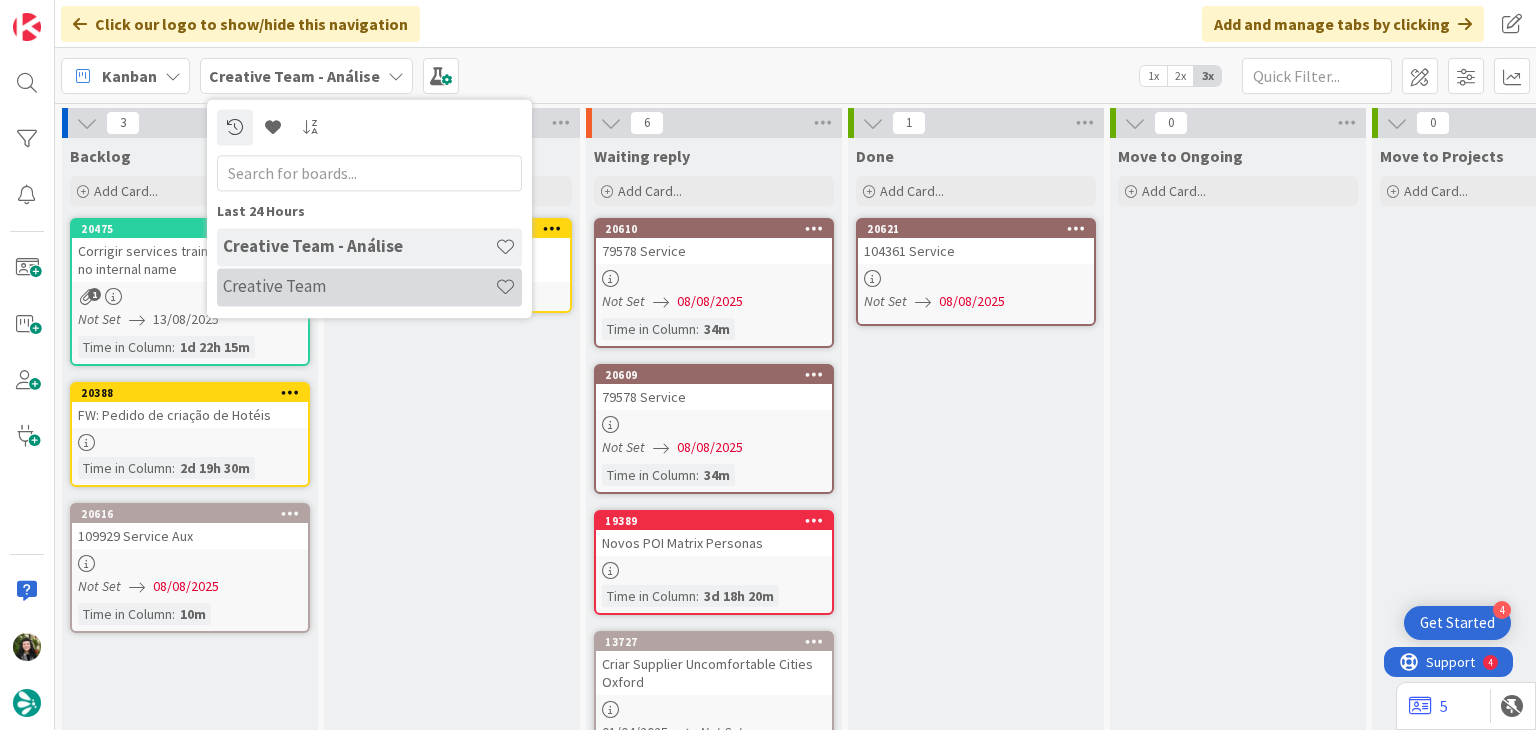 click on "Creative Team" at bounding box center (359, 287) 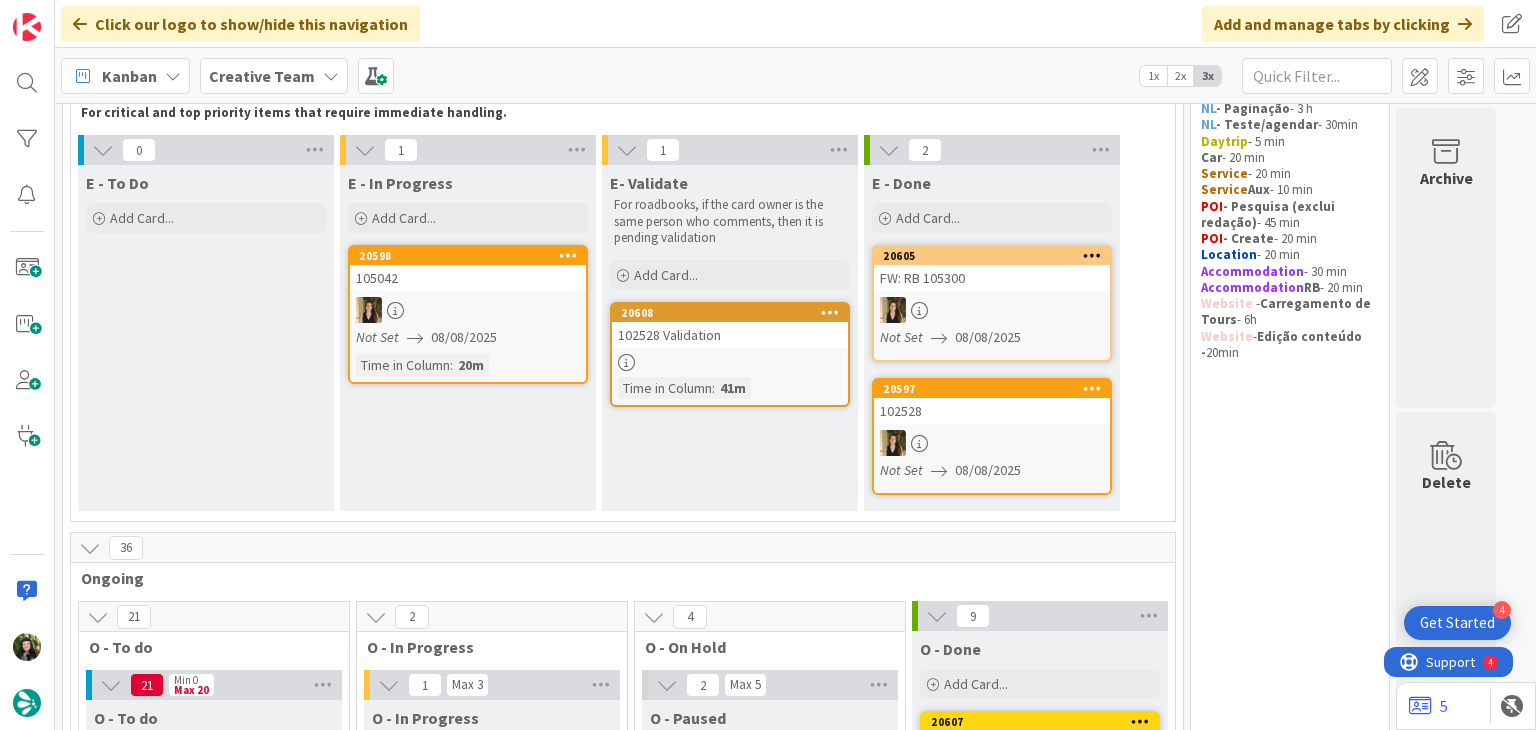 scroll, scrollTop: 0, scrollLeft: 0, axis: both 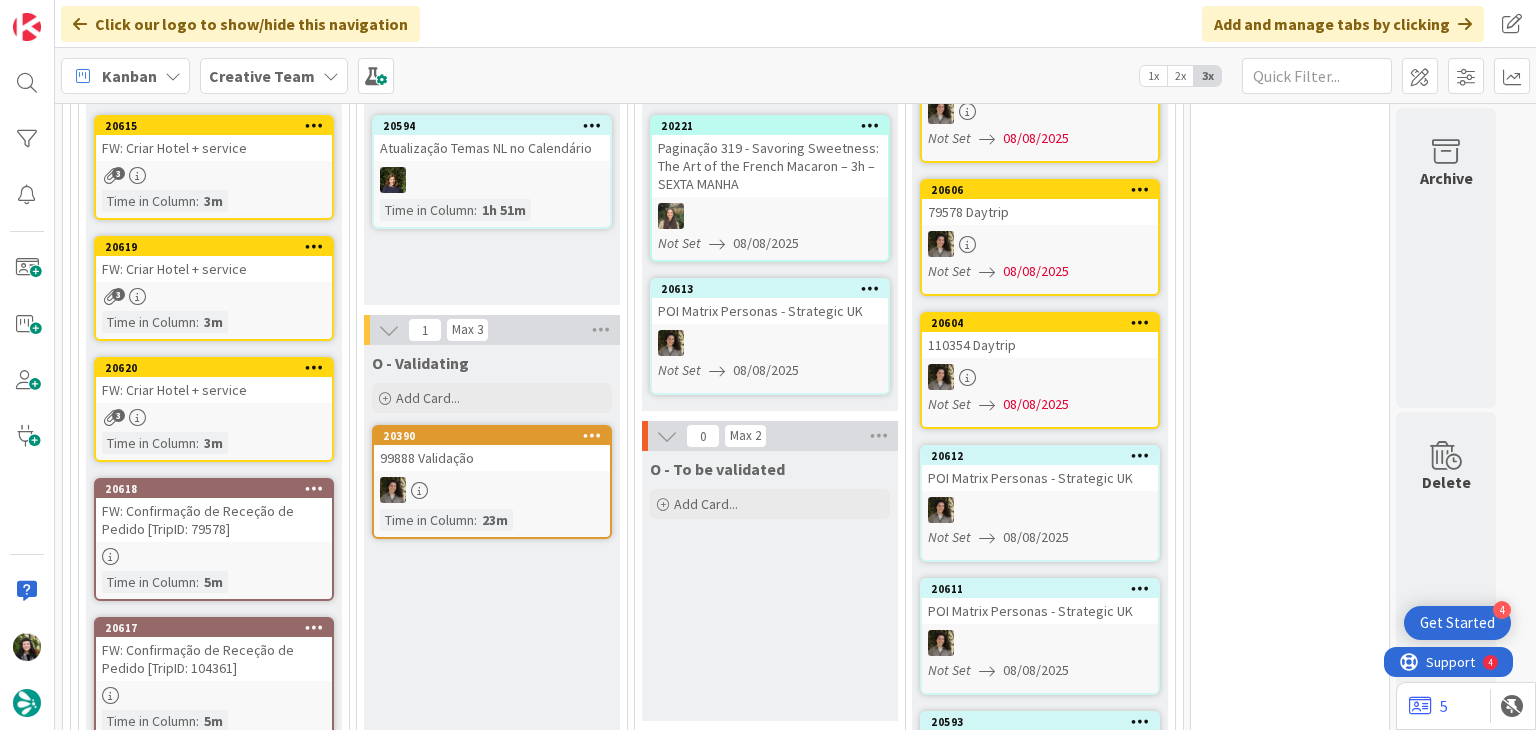 click at bounding box center (331, 76) 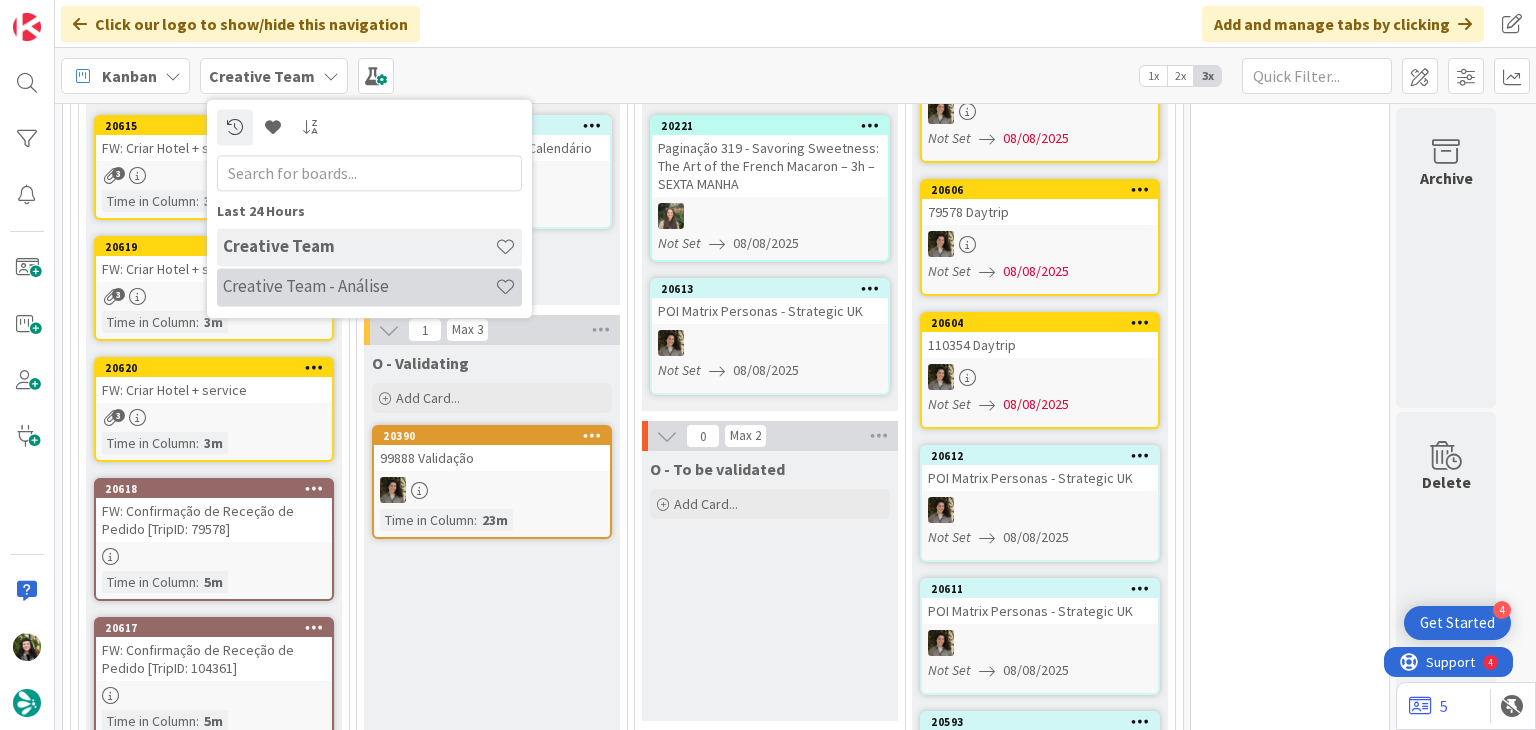 click on "Creative Team - Análise" at bounding box center [359, 287] 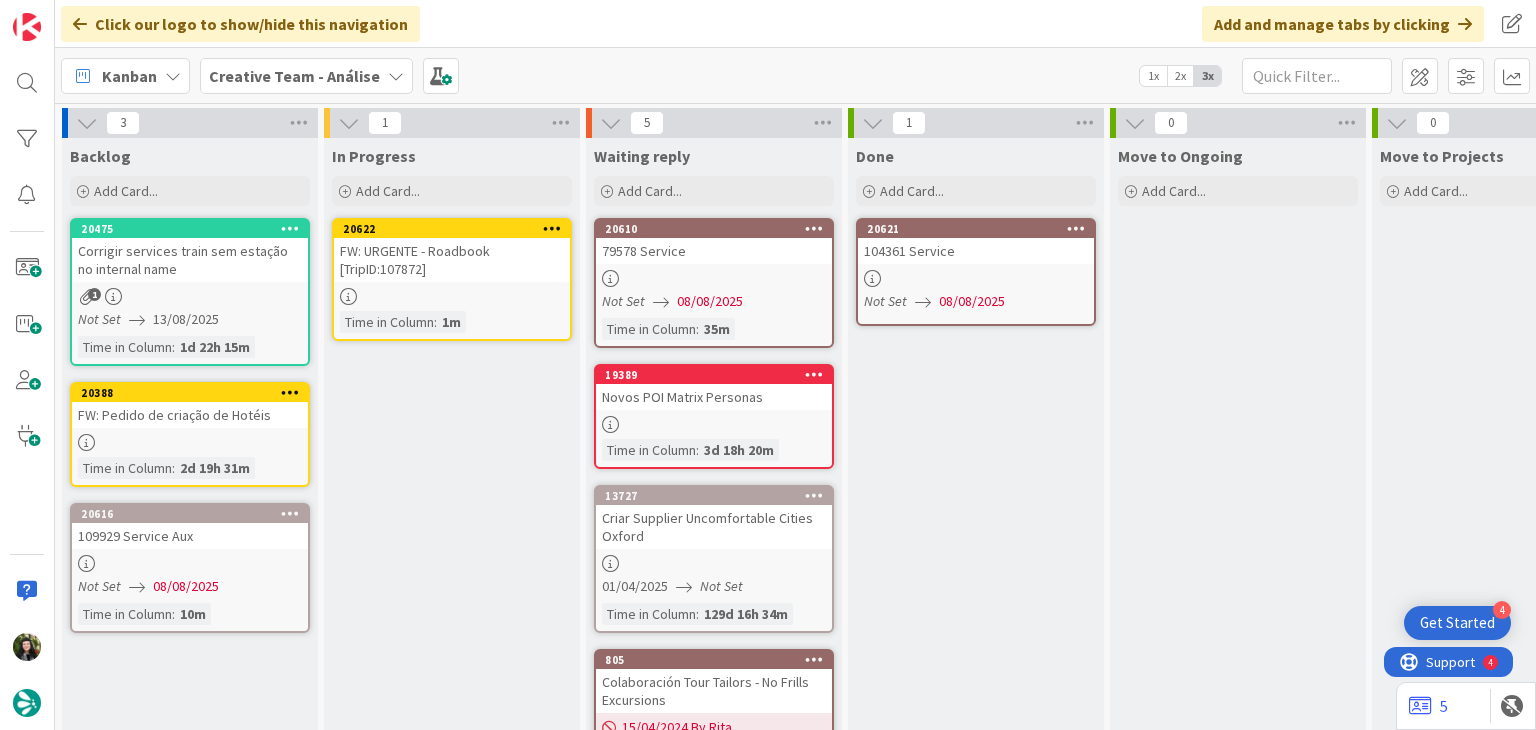 scroll, scrollTop: 0, scrollLeft: 0, axis: both 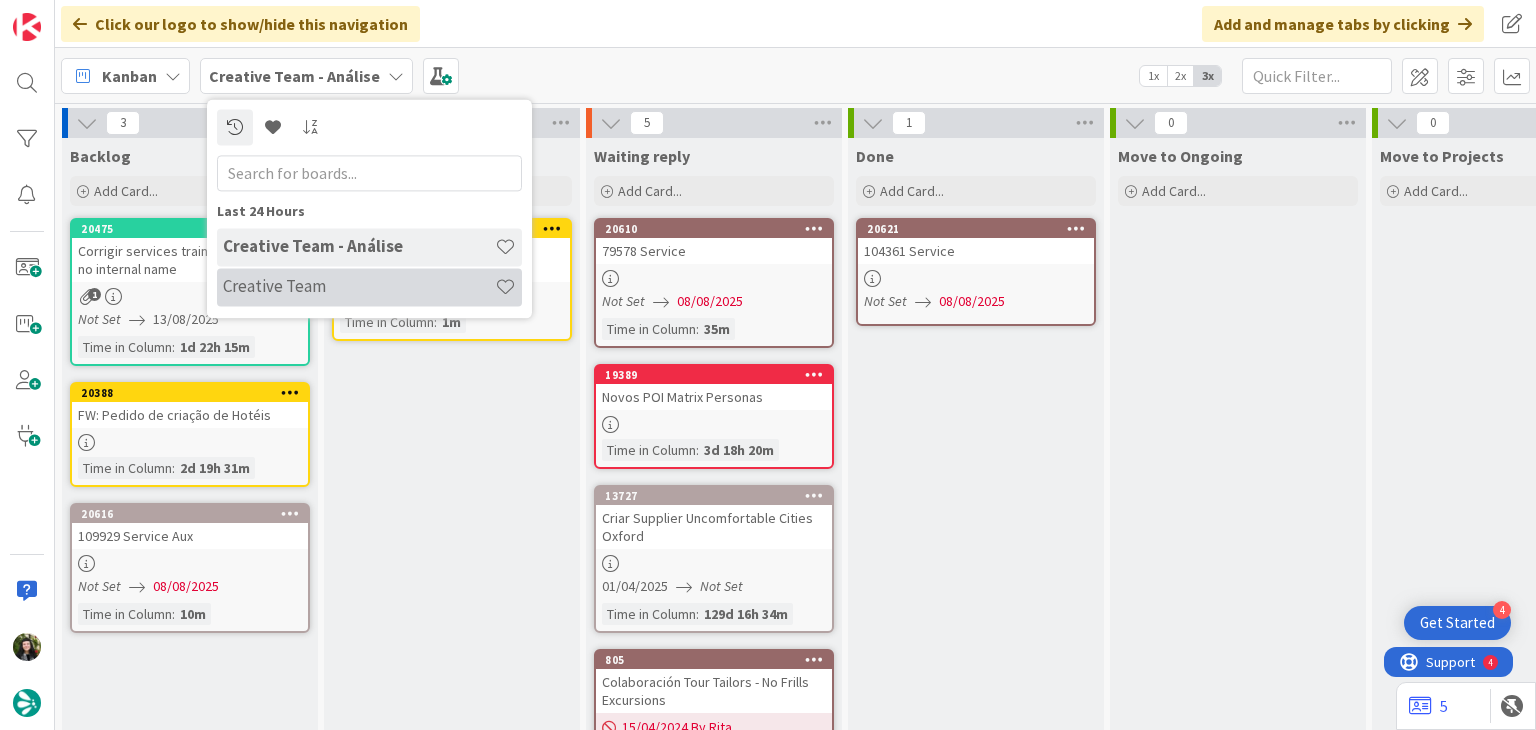 click on "Creative Team" at bounding box center [359, 287] 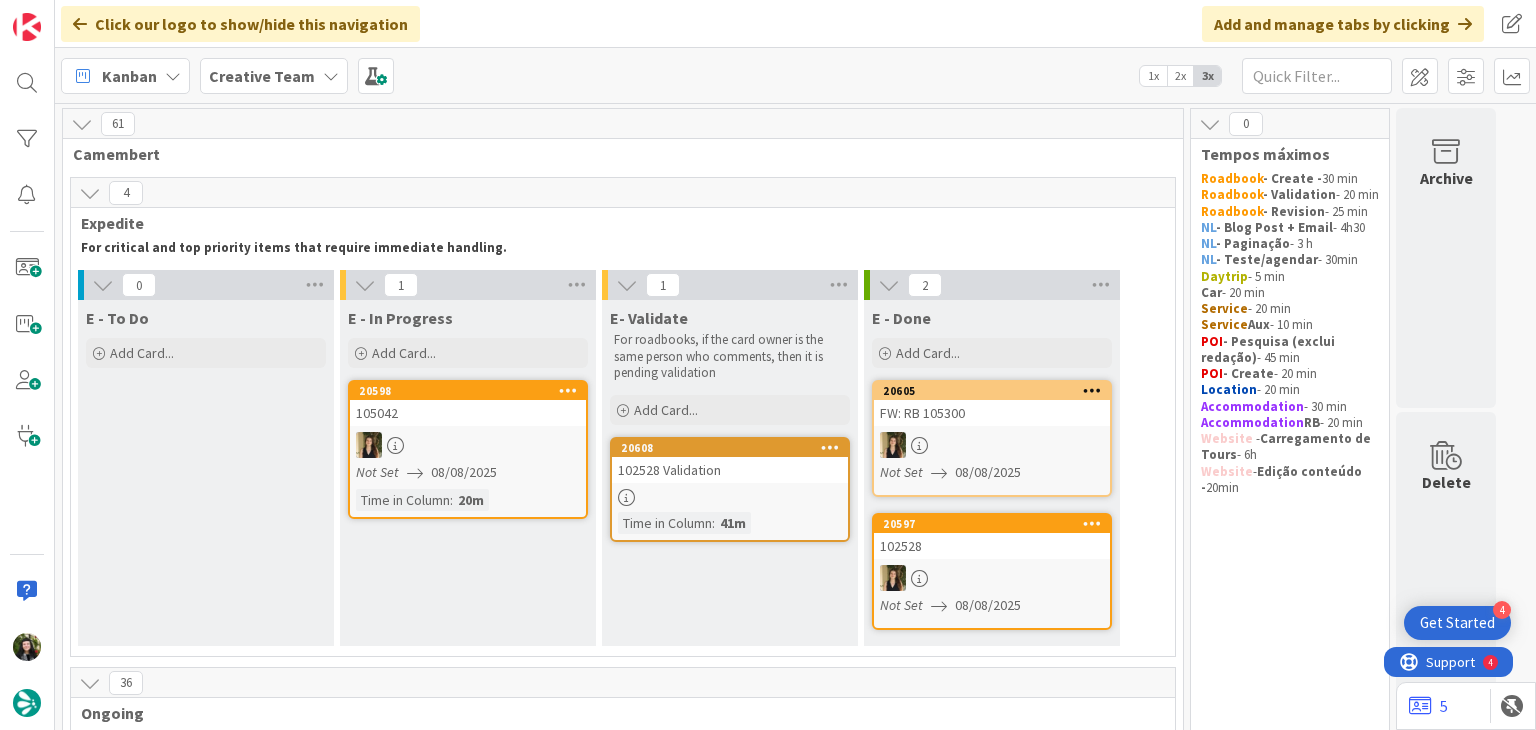 scroll, scrollTop: 0, scrollLeft: 0, axis: both 